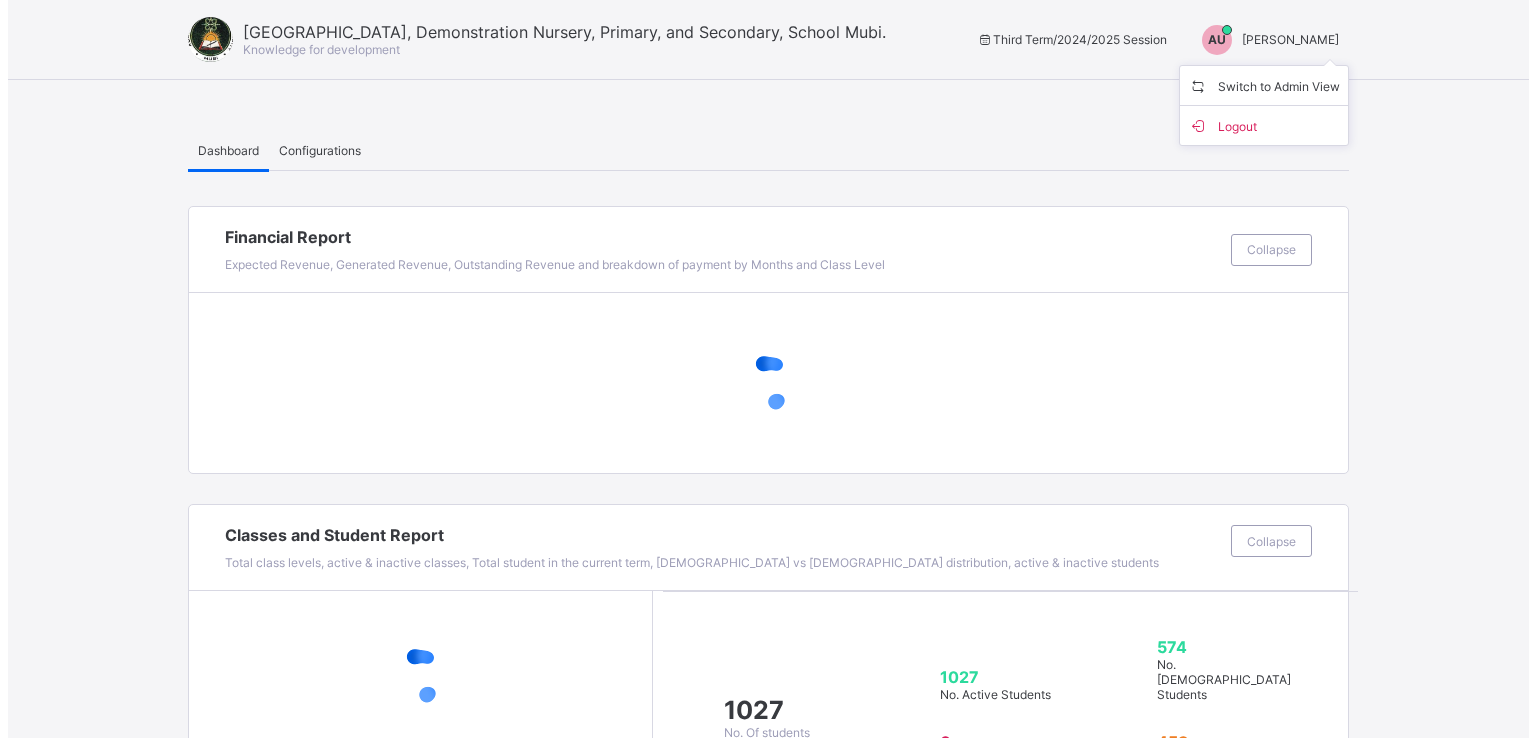scroll, scrollTop: 0, scrollLeft: 0, axis: both 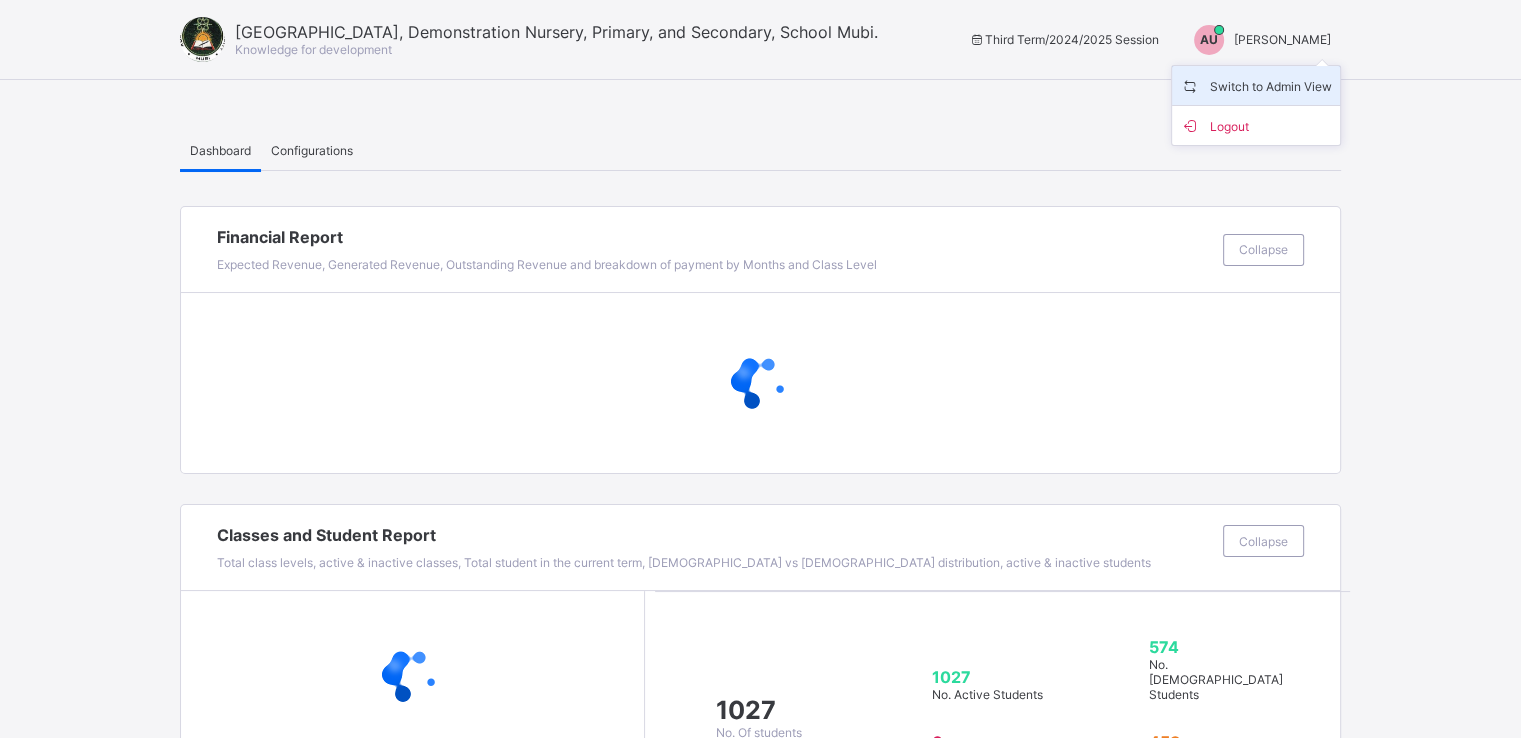 click on "Switch to Admin View" at bounding box center [1256, 85] 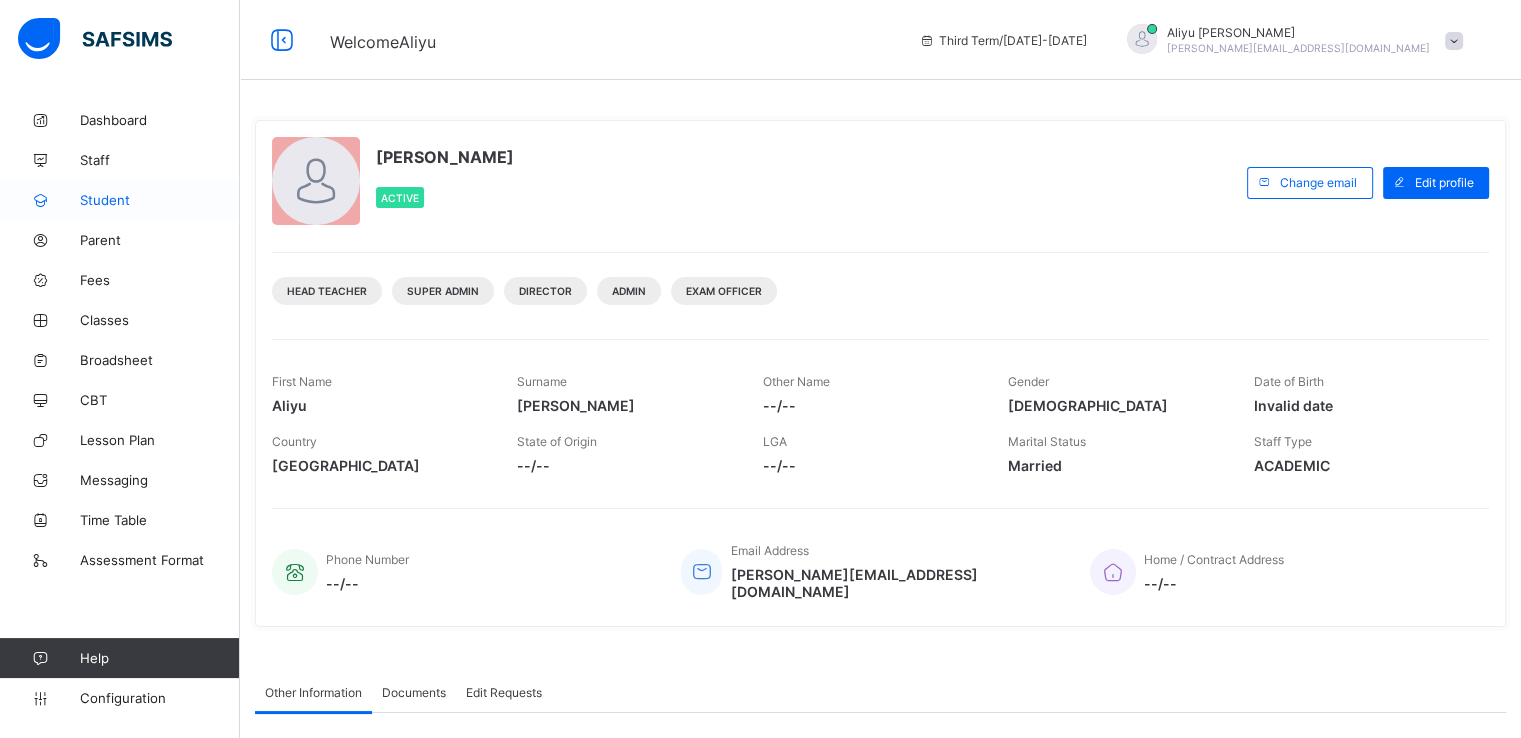 click on "Student" at bounding box center (160, 200) 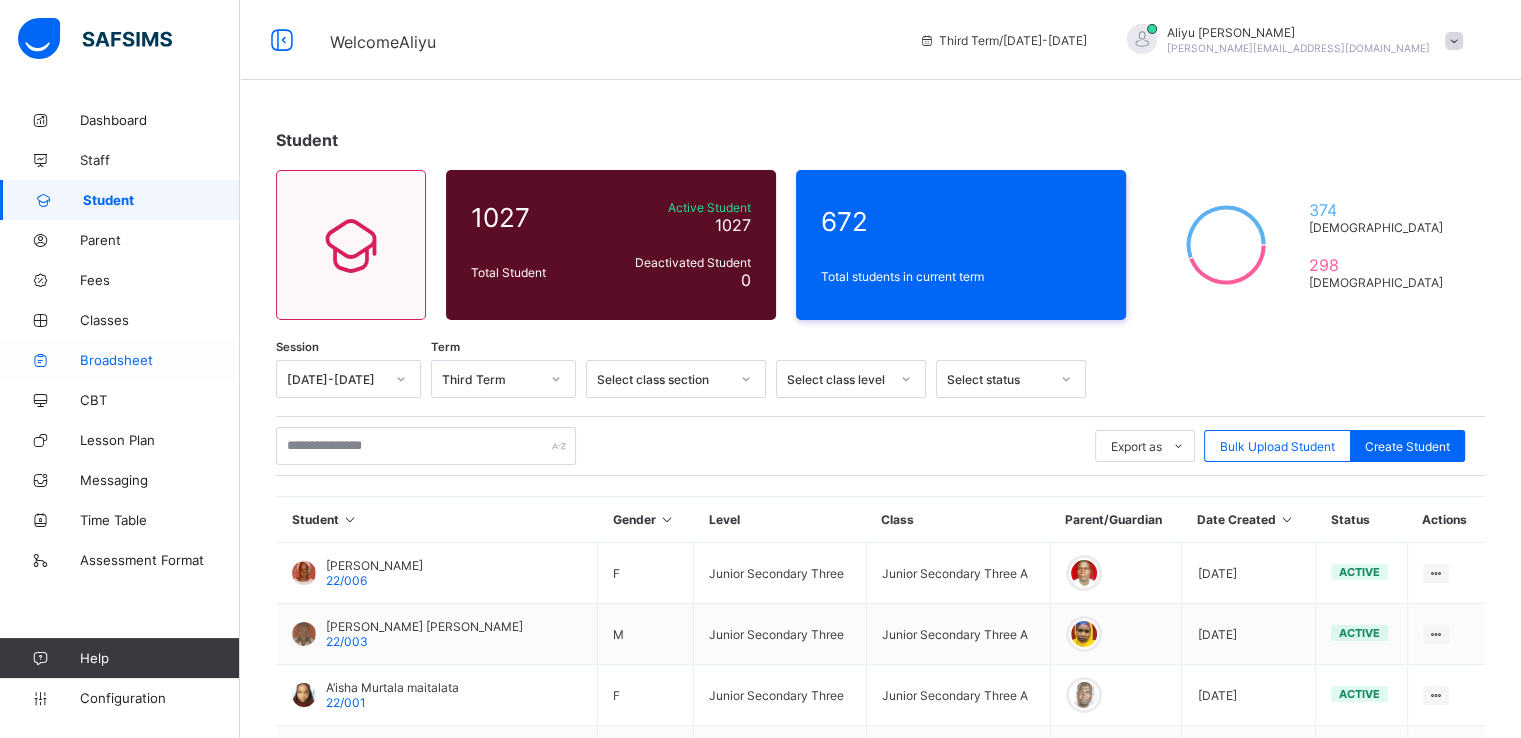 click on "Broadsheet" at bounding box center (160, 360) 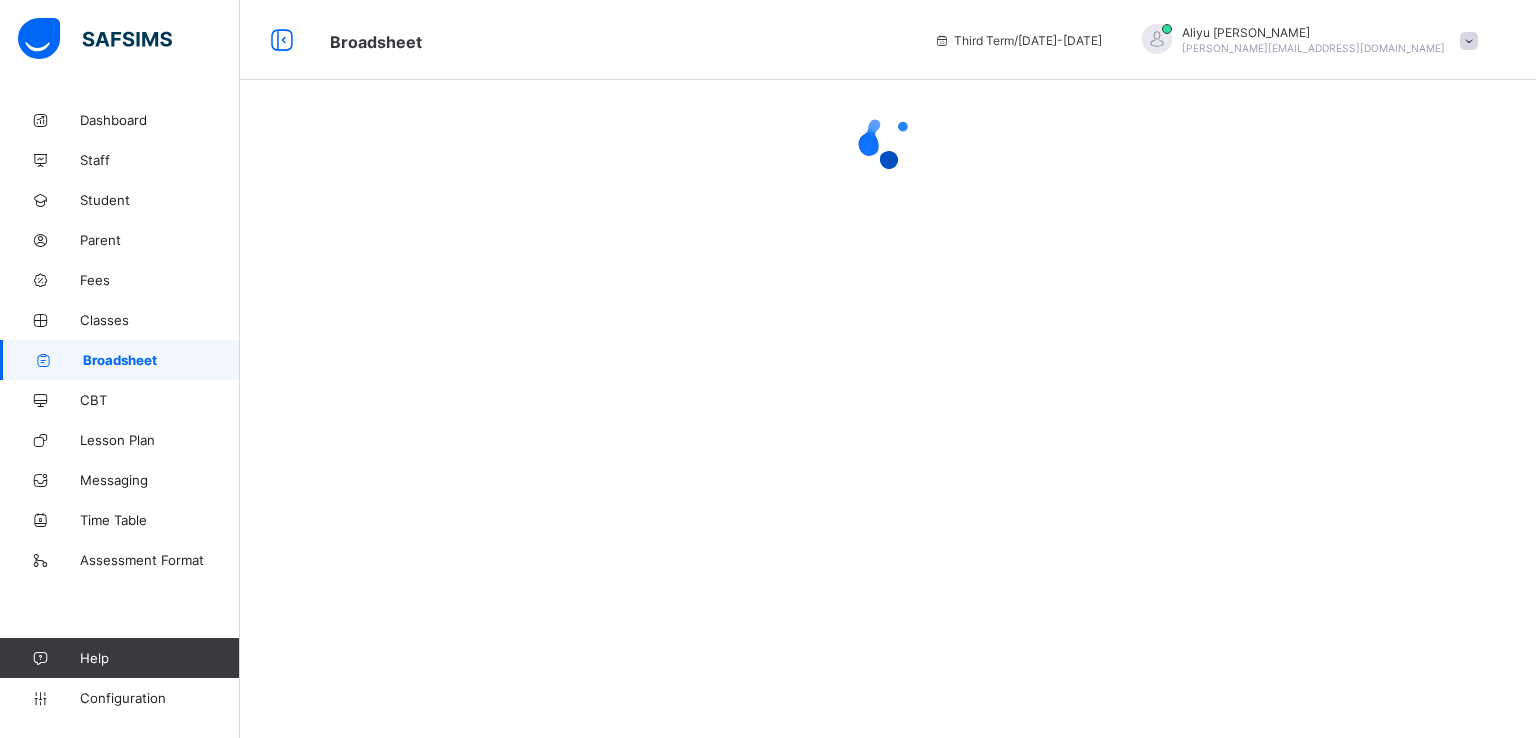 click at bounding box center [1469, 41] 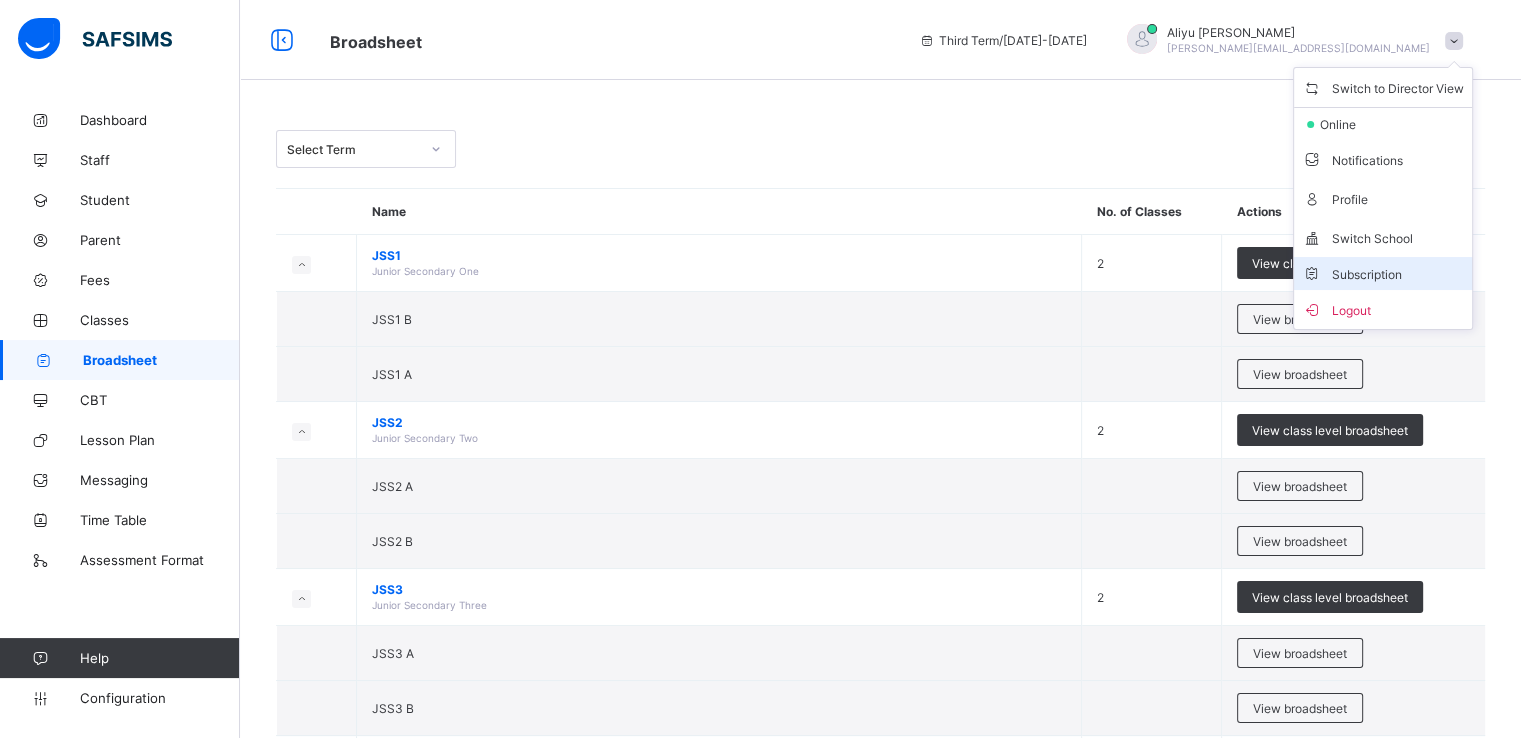 click on "Subscription" at bounding box center (1352, 274) 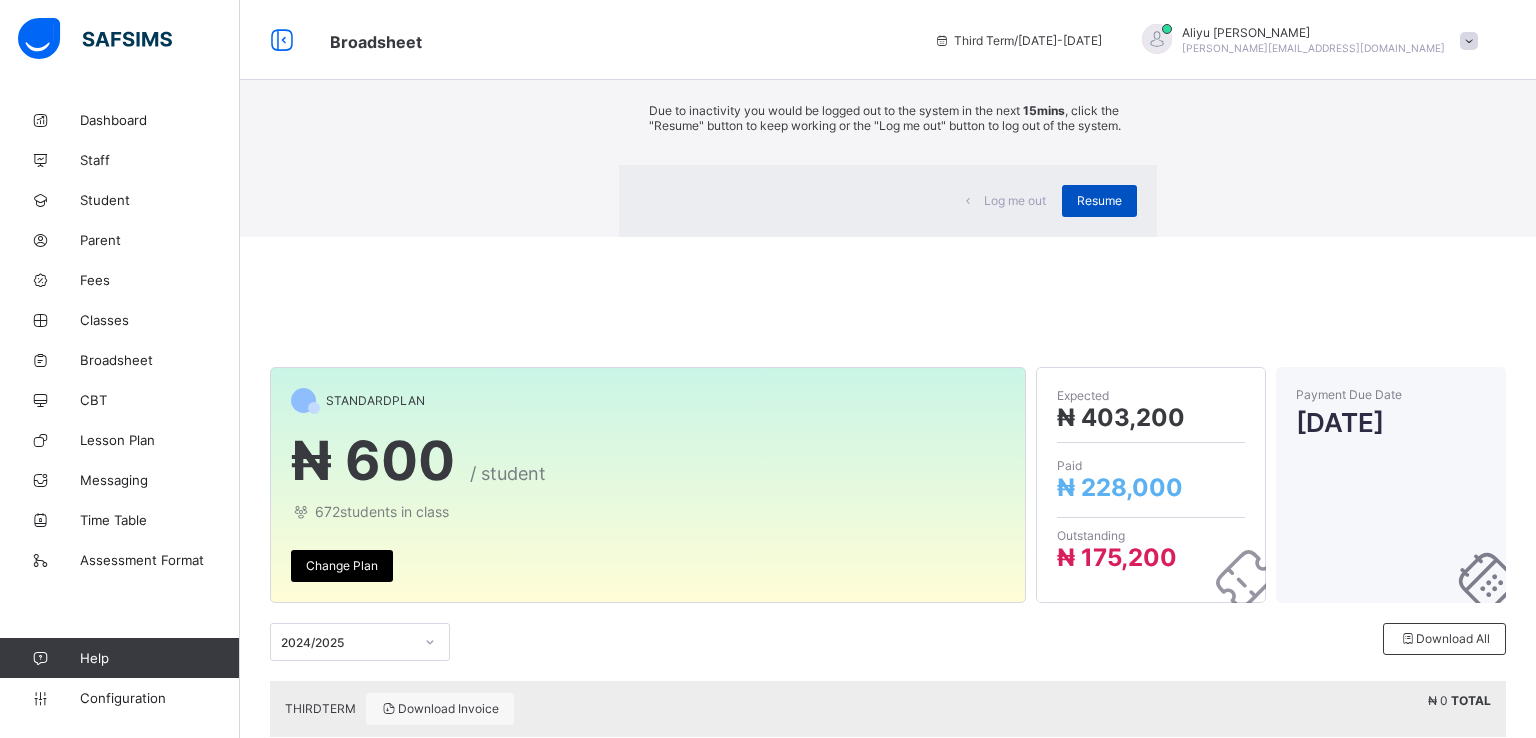 click on "Resume" at bounding box center (1099, 200) 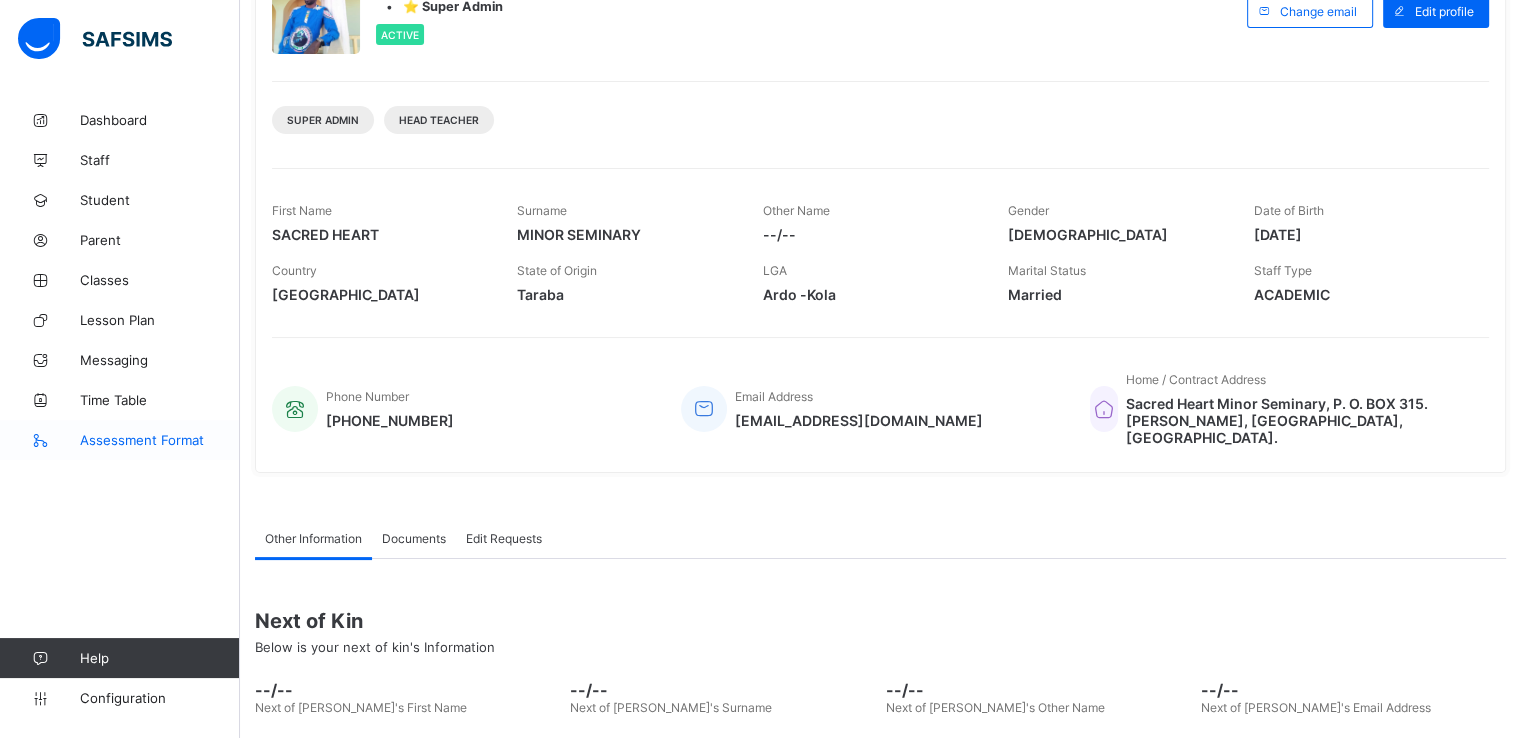 scroll, scrollTop: 0, scrollLeft: 0, axis: both 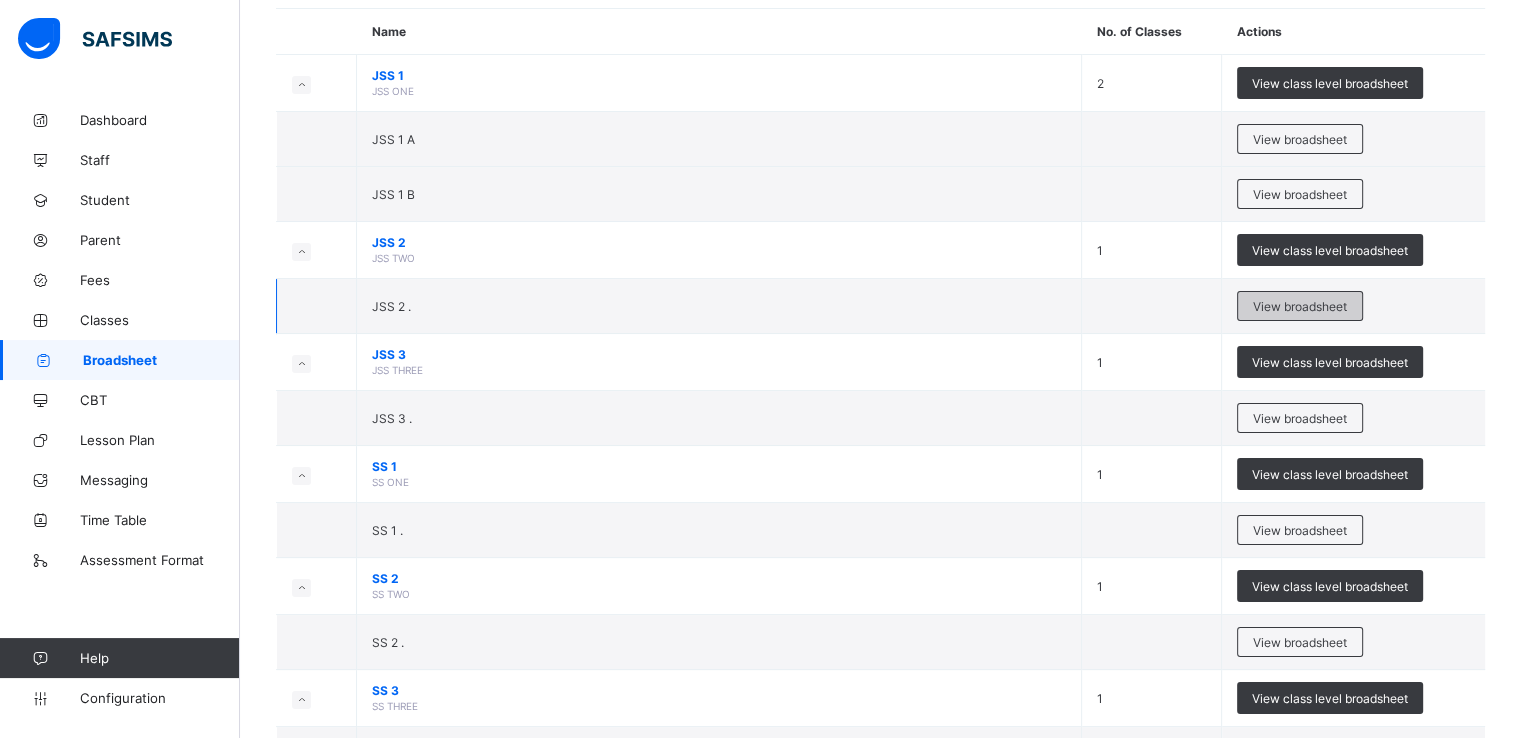 click on "View broadsheet" at bounding box center [1300, 306] 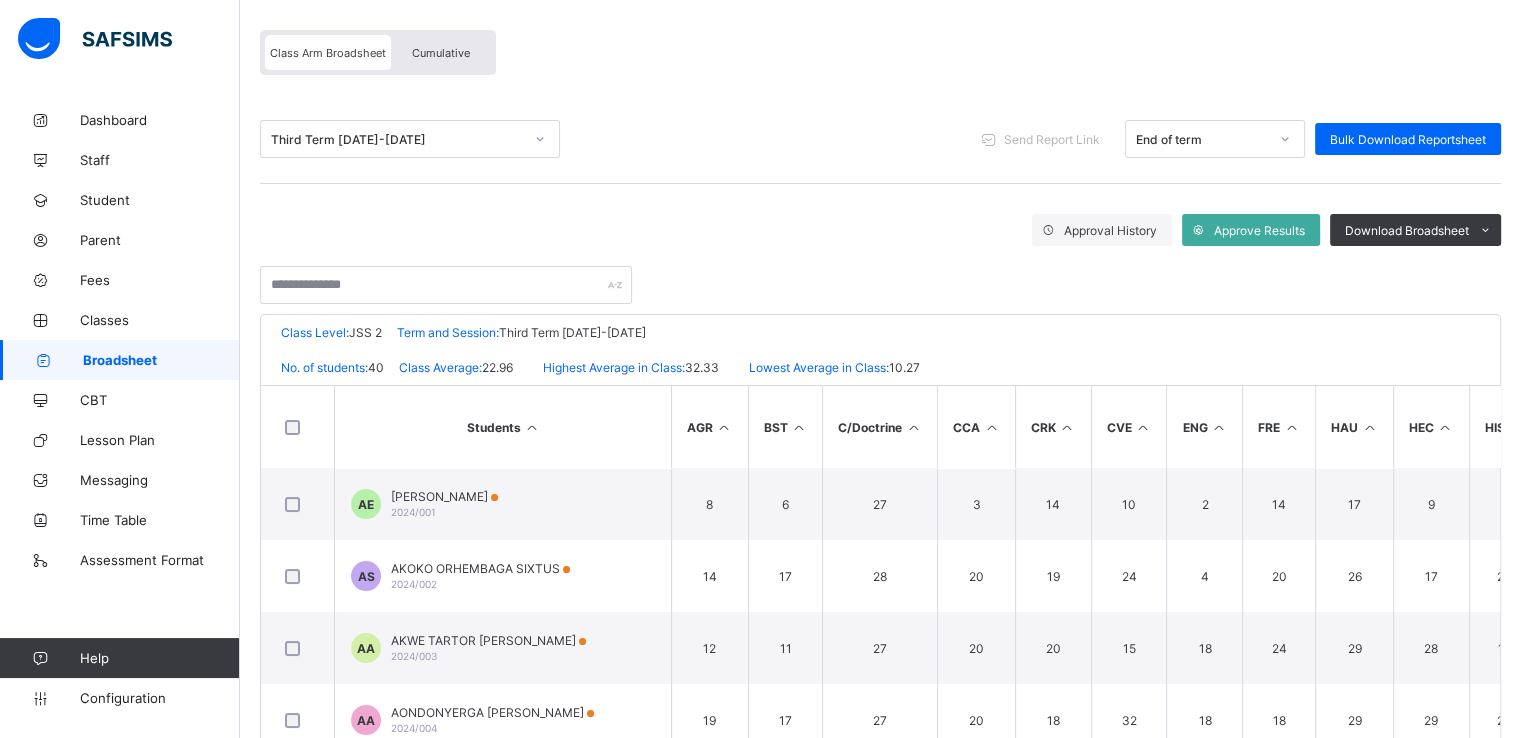 scroll, scrollTop: 154, scrollLeft: 0, axis: vertical 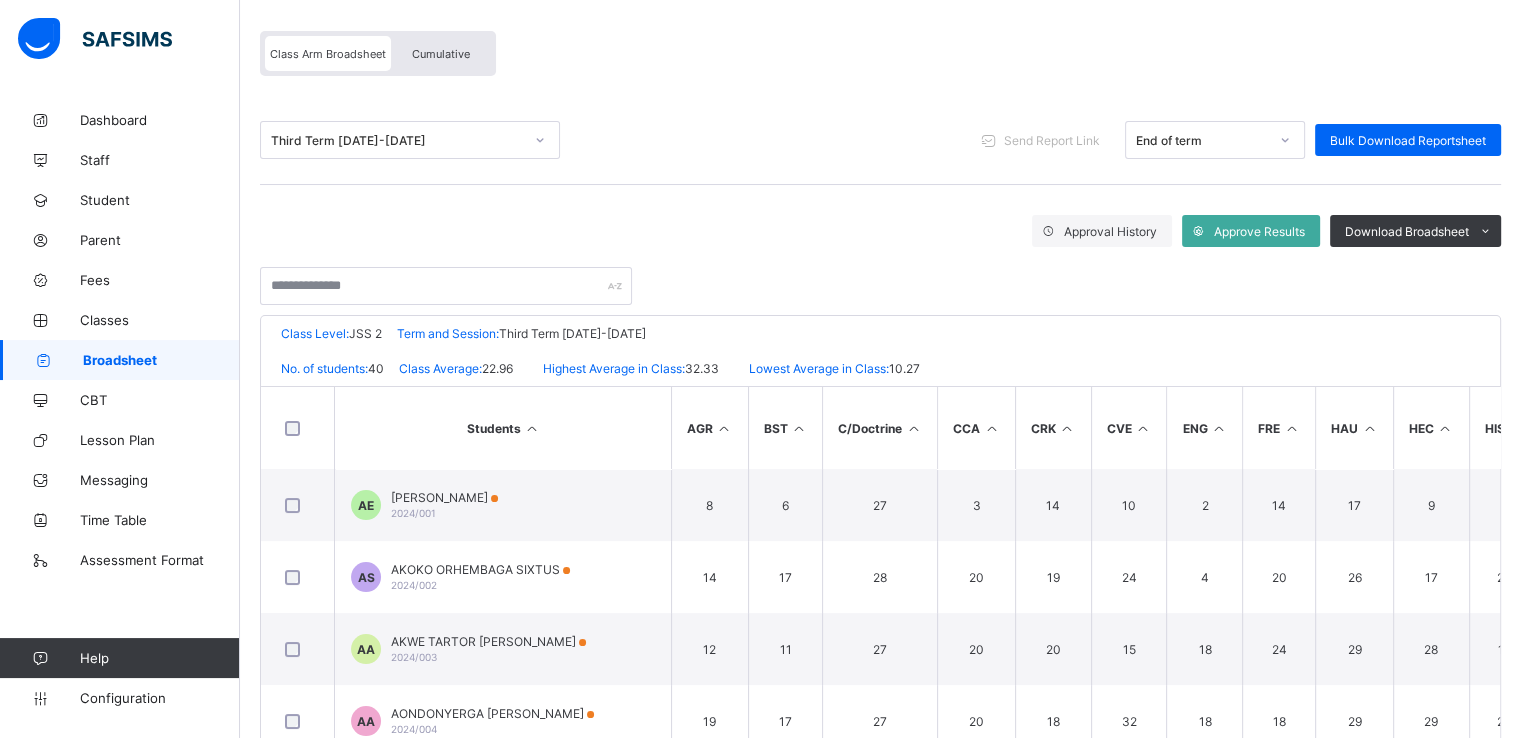 click on "Cumulative" at bounding box center [441, 54] 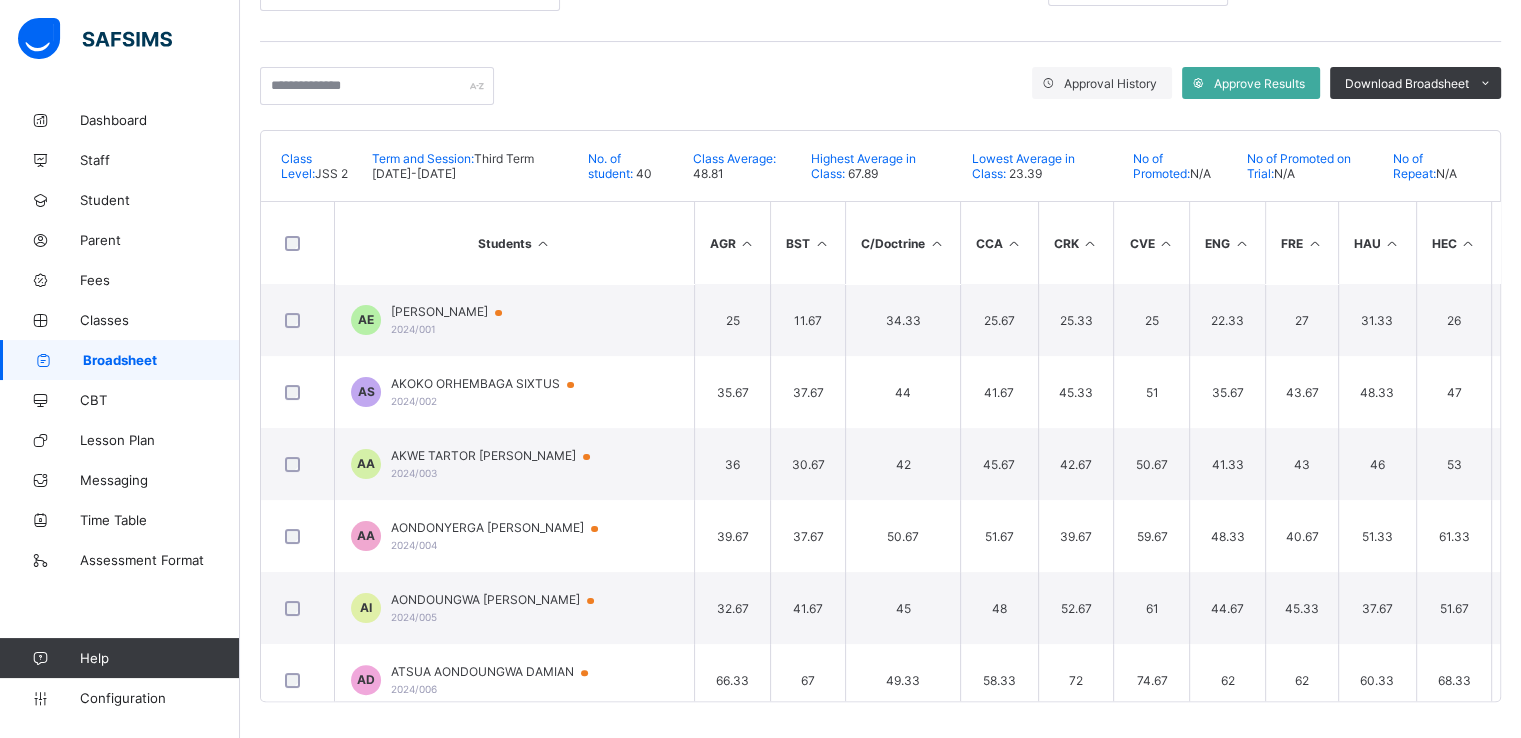 scroll, scrollTop: 312, scrollLeft: 0, axis: vertical 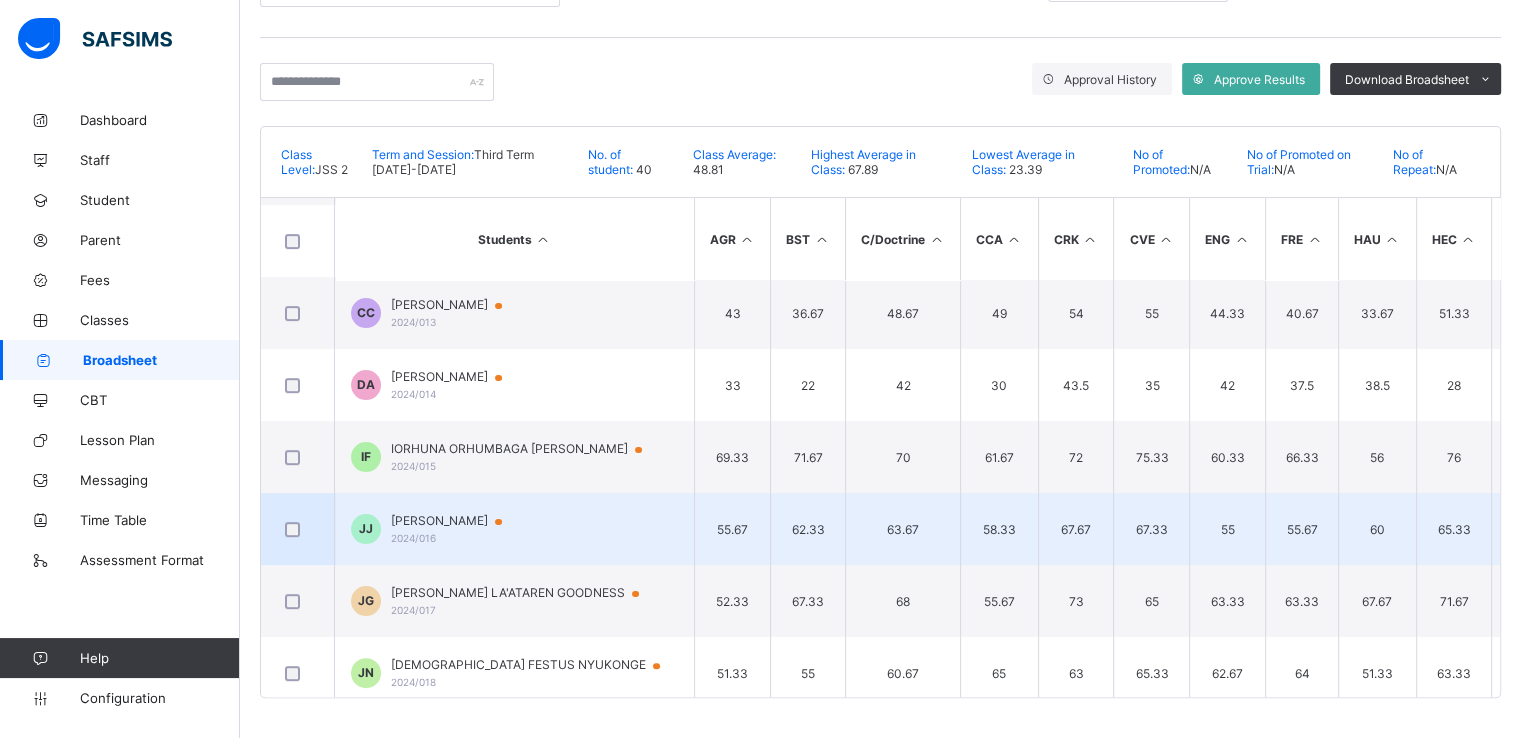 click on "JOHN JAMES JAMES" at bounding box center (456, 521) 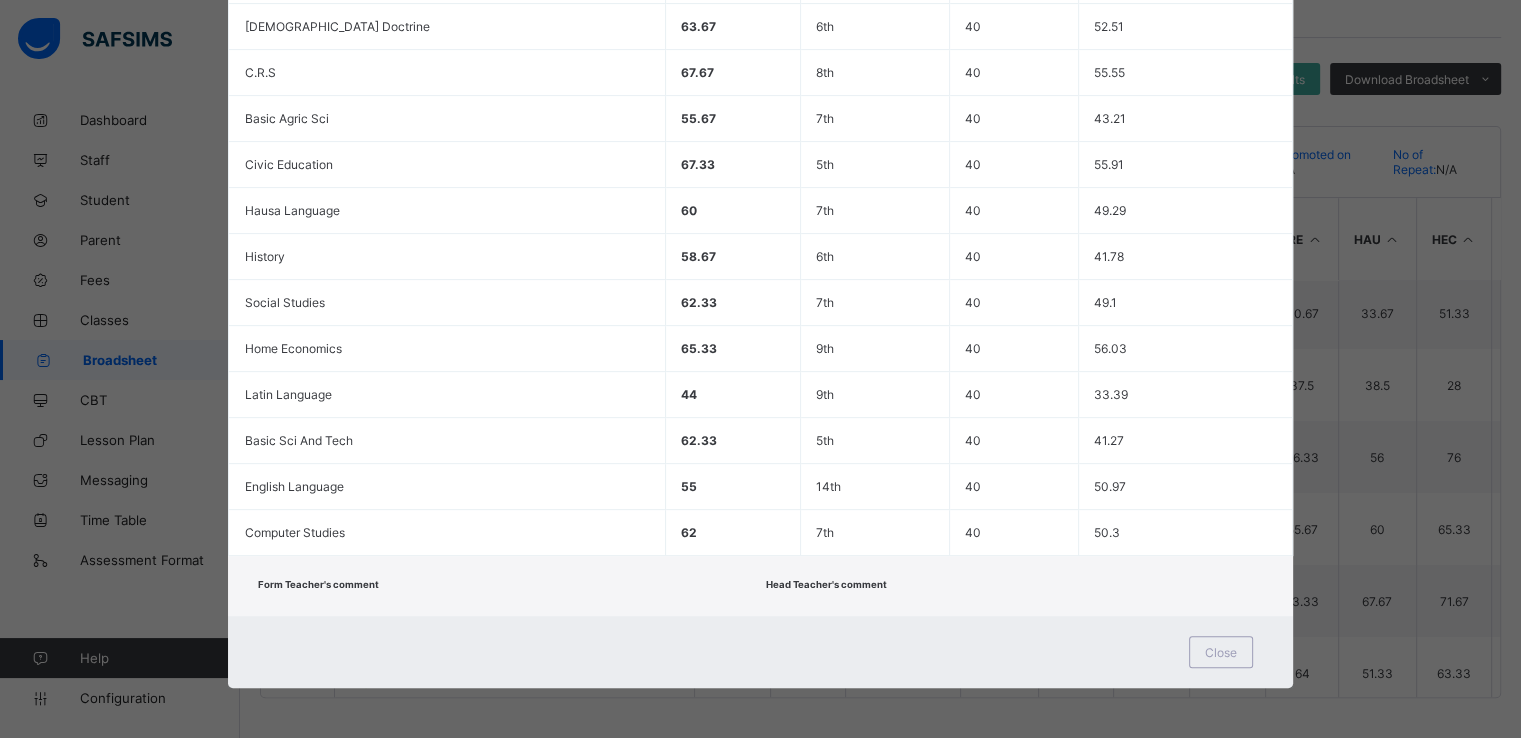 scroll, scrollTop: 0, scrollLeft: 0, axis: both 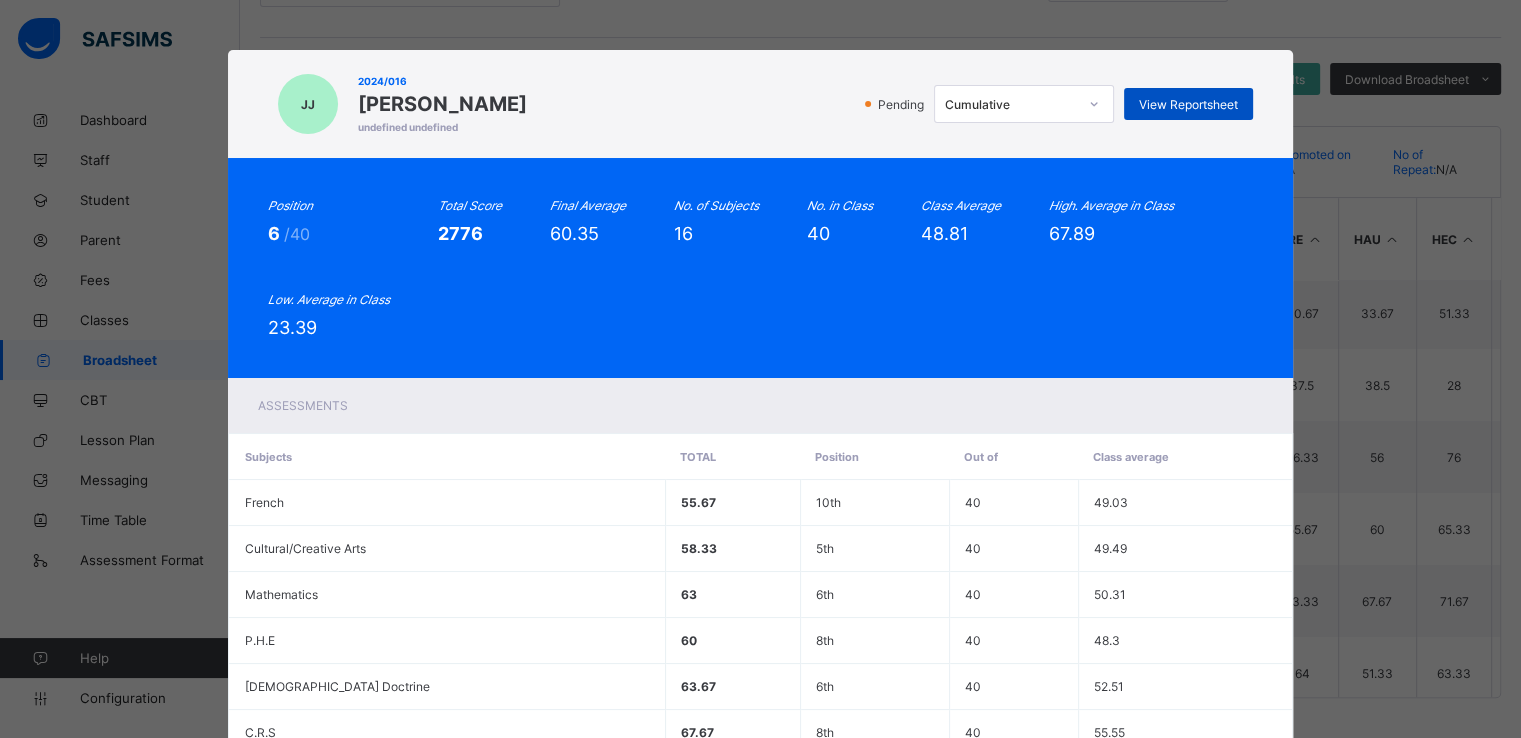 click on "View Reportsheet" at bounding box center (1188, 104) 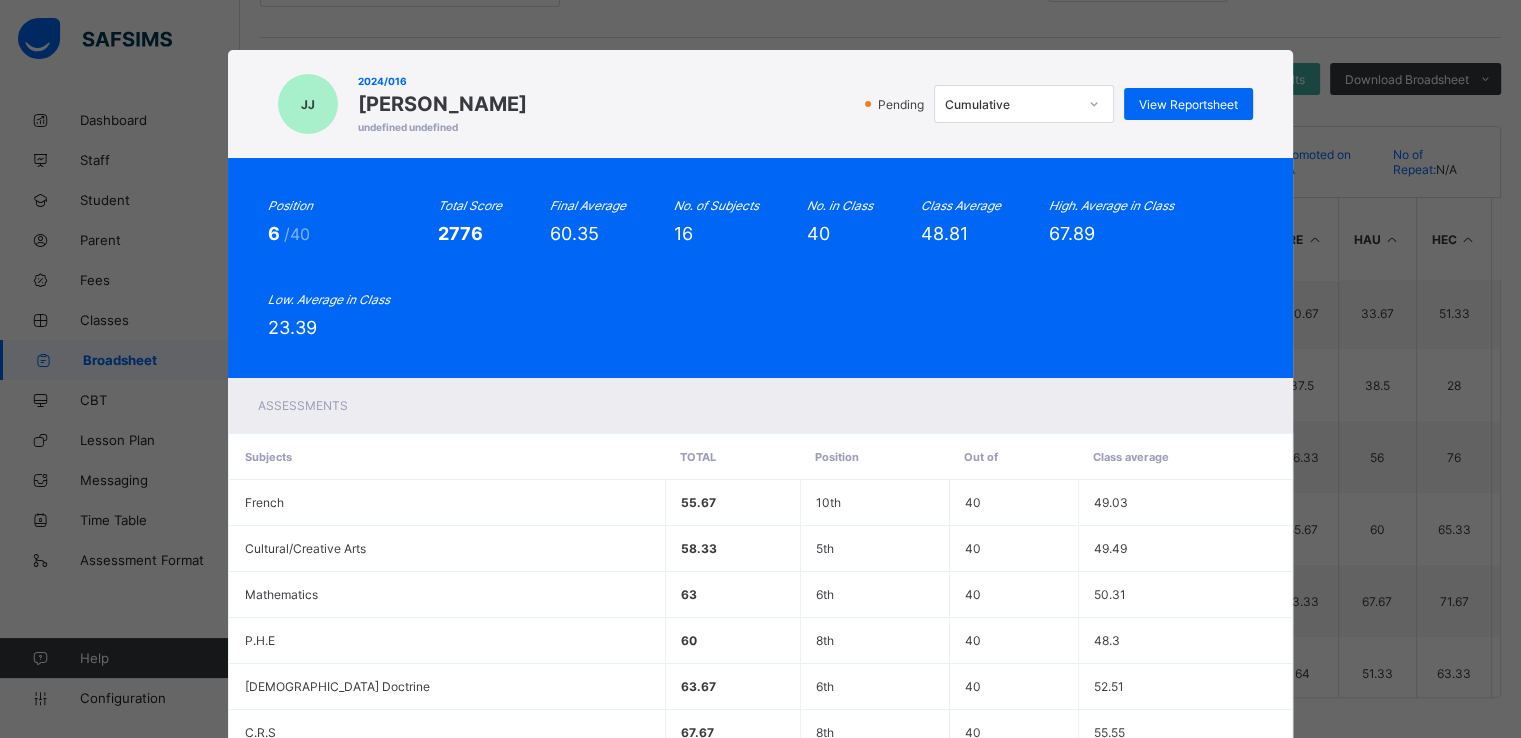 scroll, scrollTop: 662, scrollLeft: 0, axis: vertical 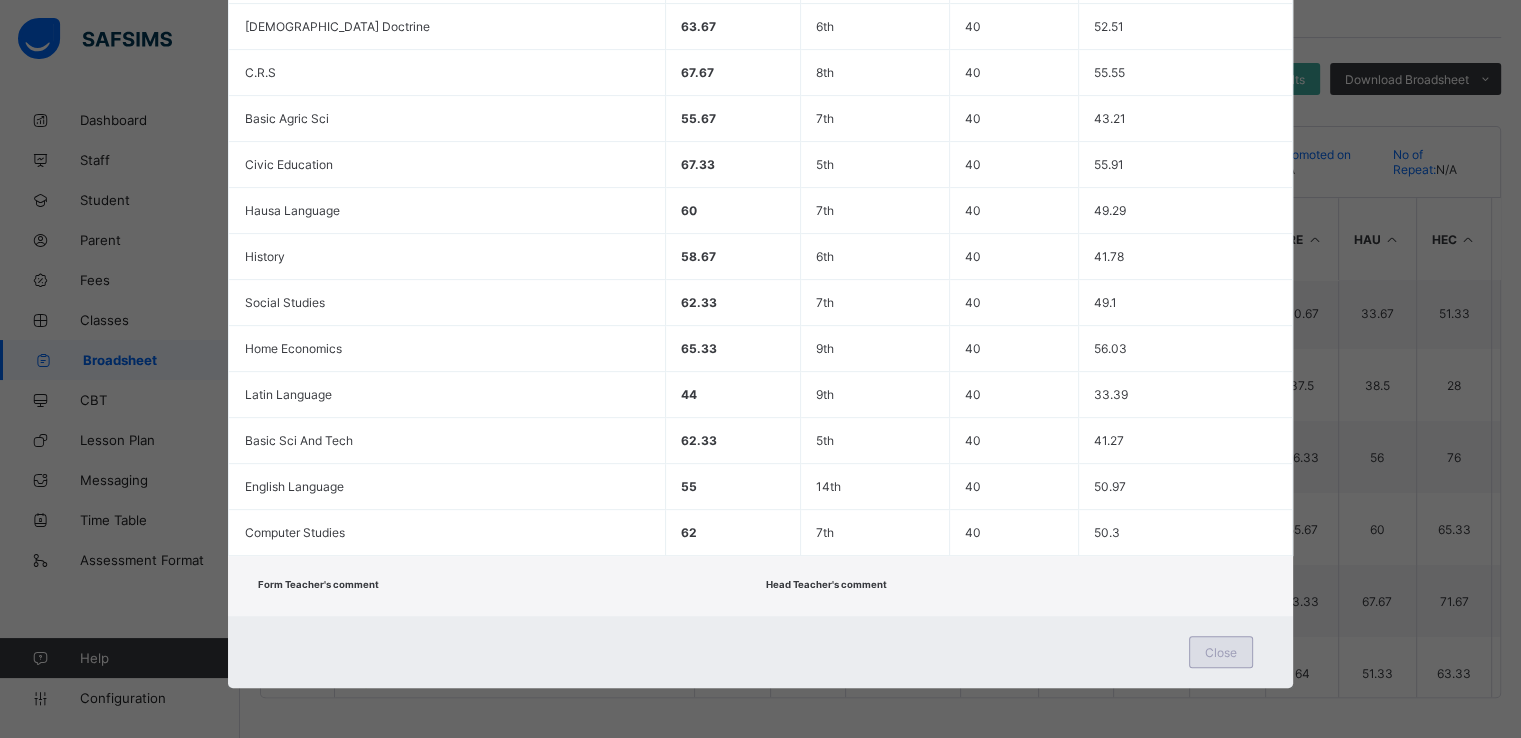 click on "Close" at bounding box center (1221, 652) 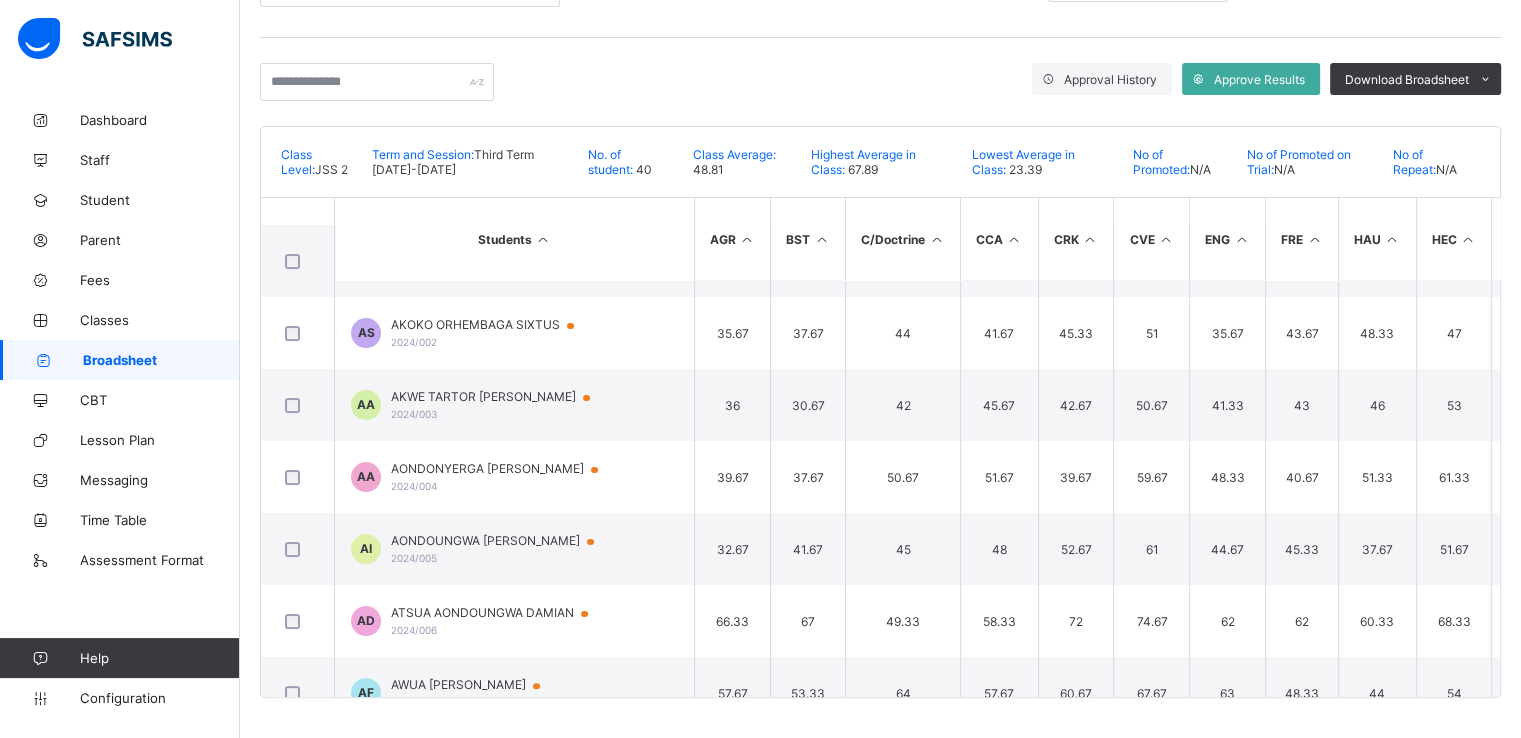 scroll, scrollTop: 0, scrollLeft: 0, axis: both 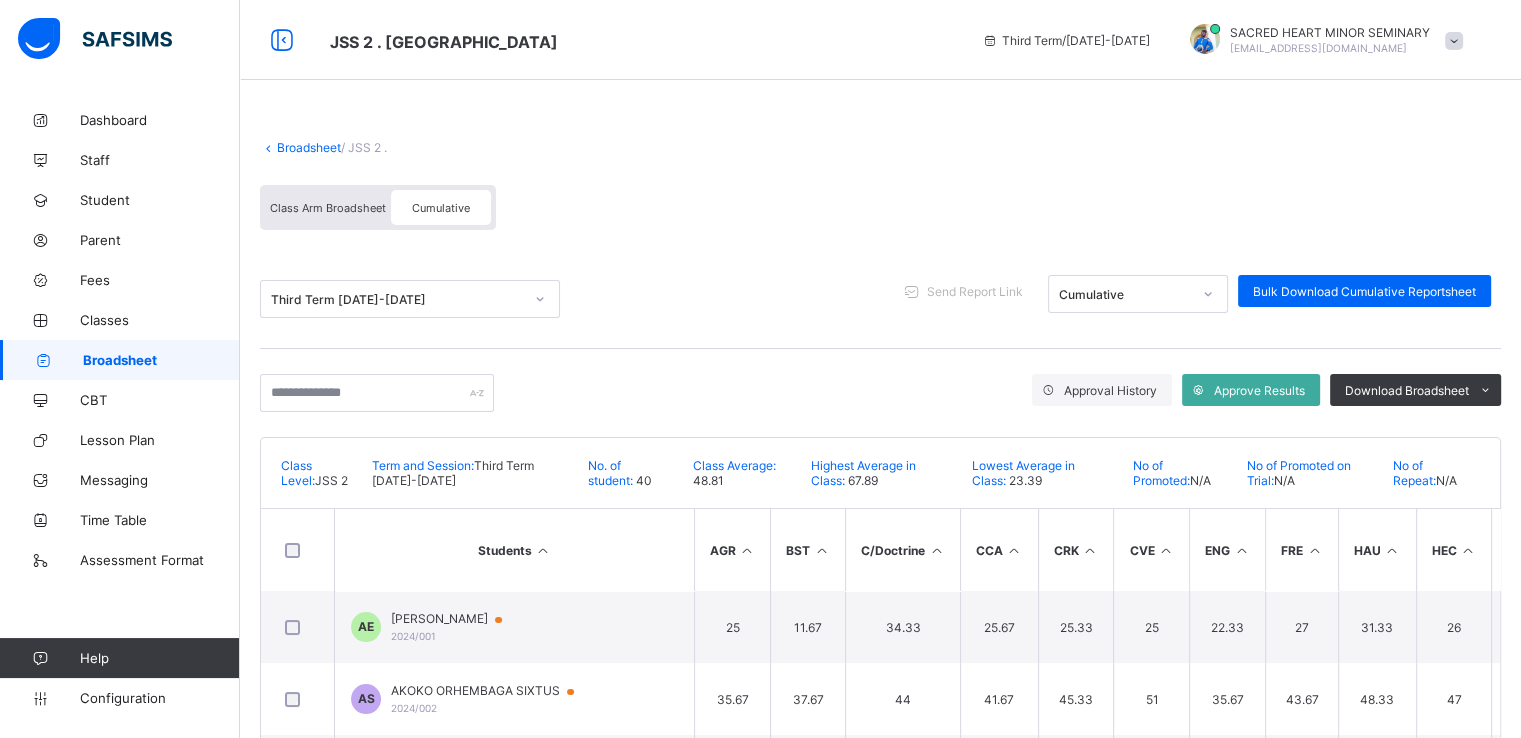 click on "Broadsheet" at bounding box center [309, 147] 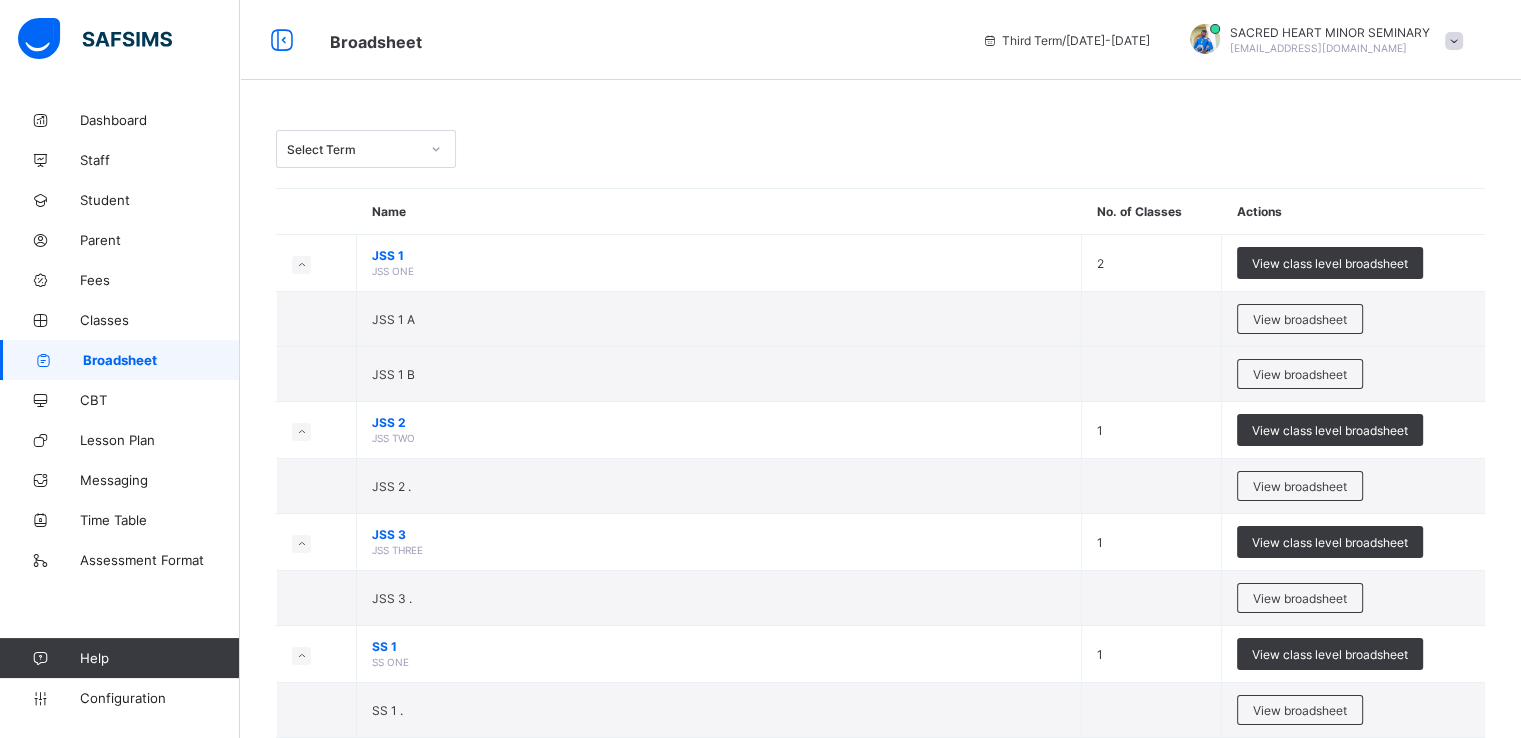 scroll, scrollTop: 272, scrollLeft: 0, axis: vertical 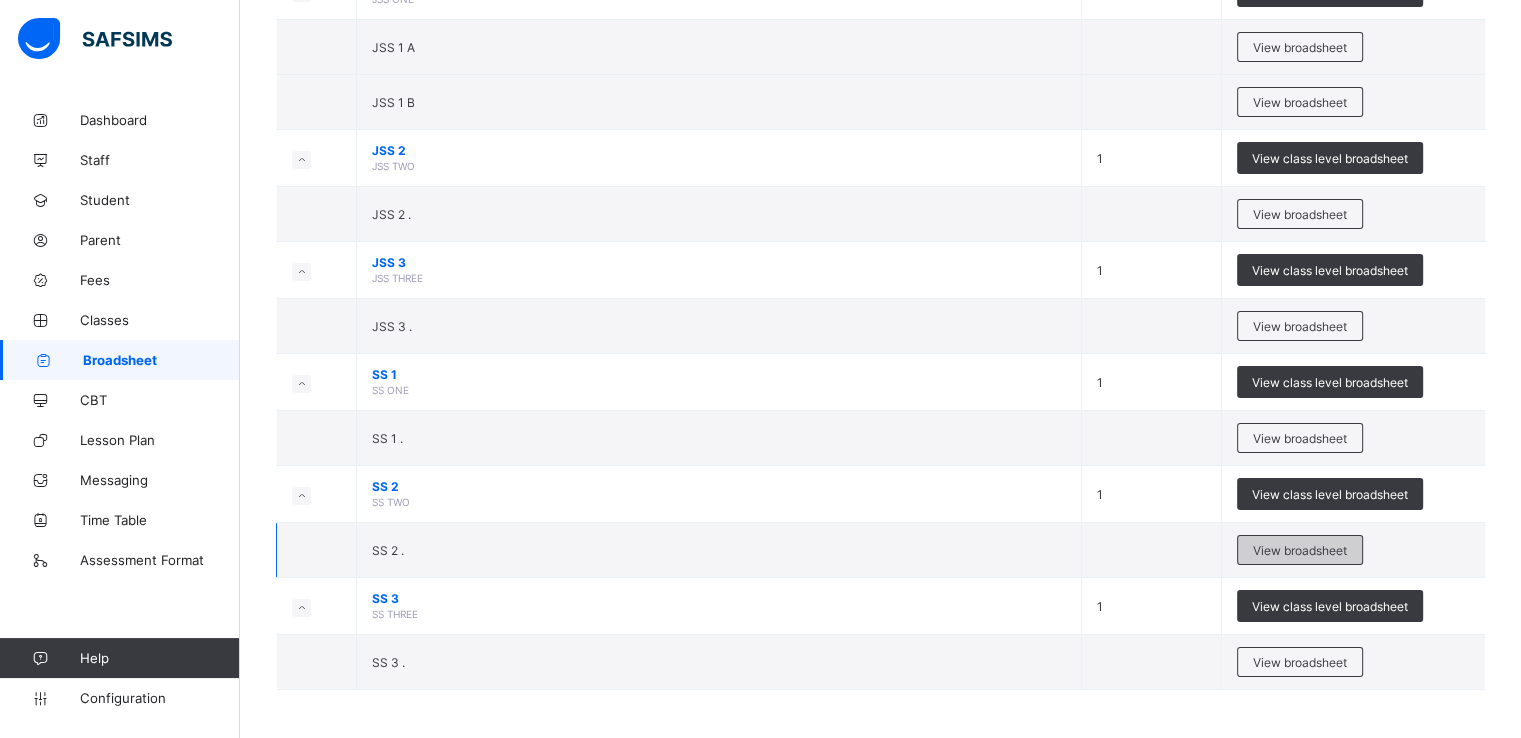 click on "View broadsheet" at bounding box center (1300, 550) 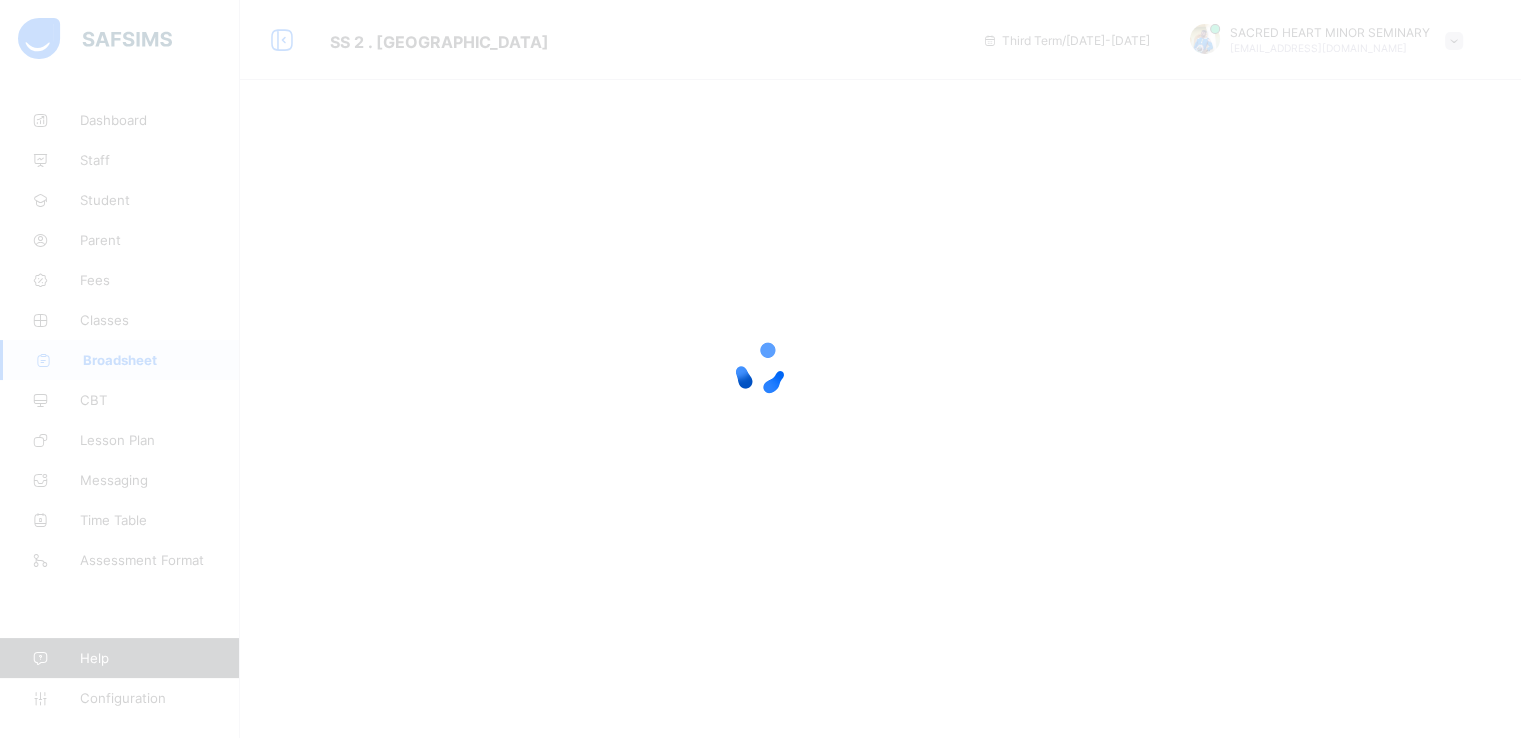 scroll, scrollTop: 0, scrollLeft: 0, axis: both 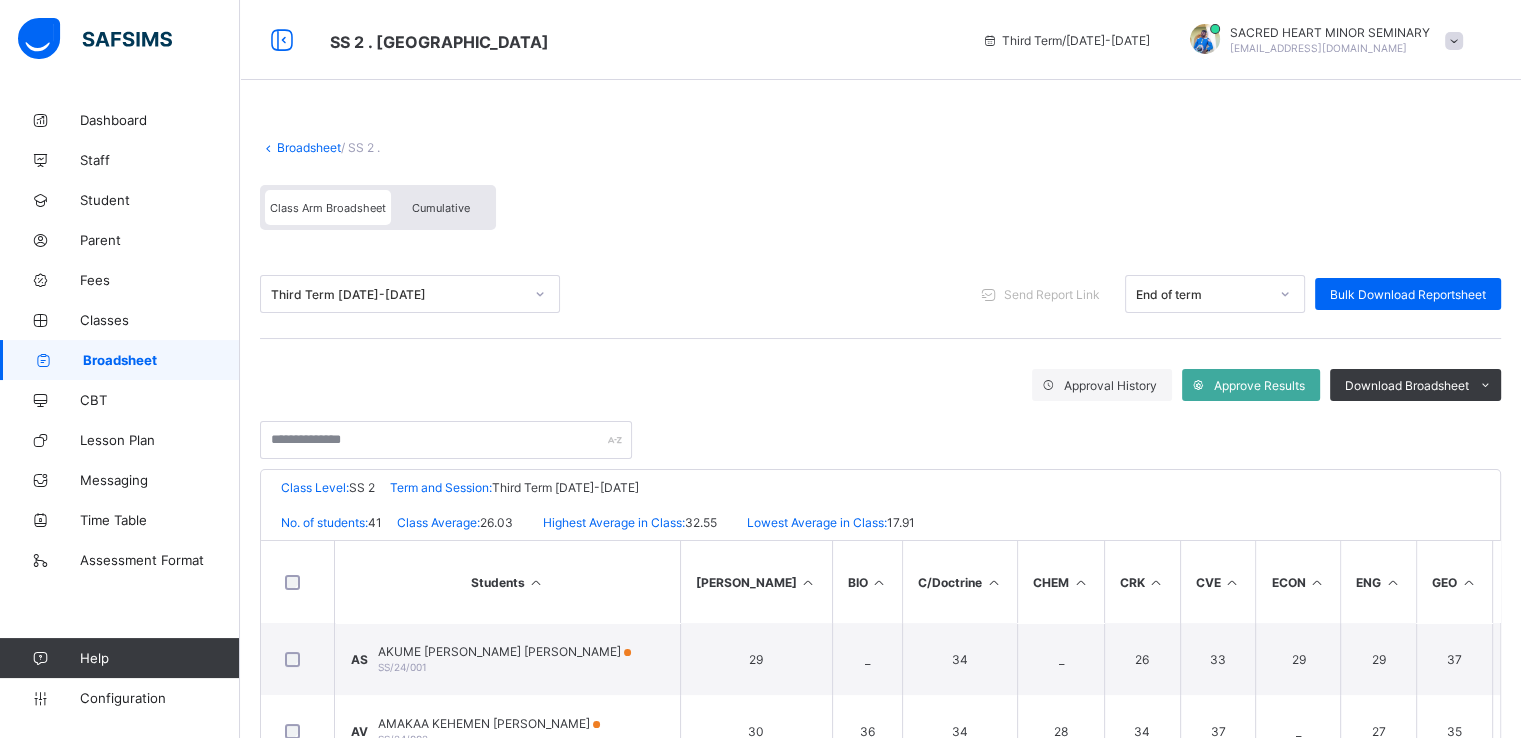 click on "Cumulative" at bounding box center (441, 207) 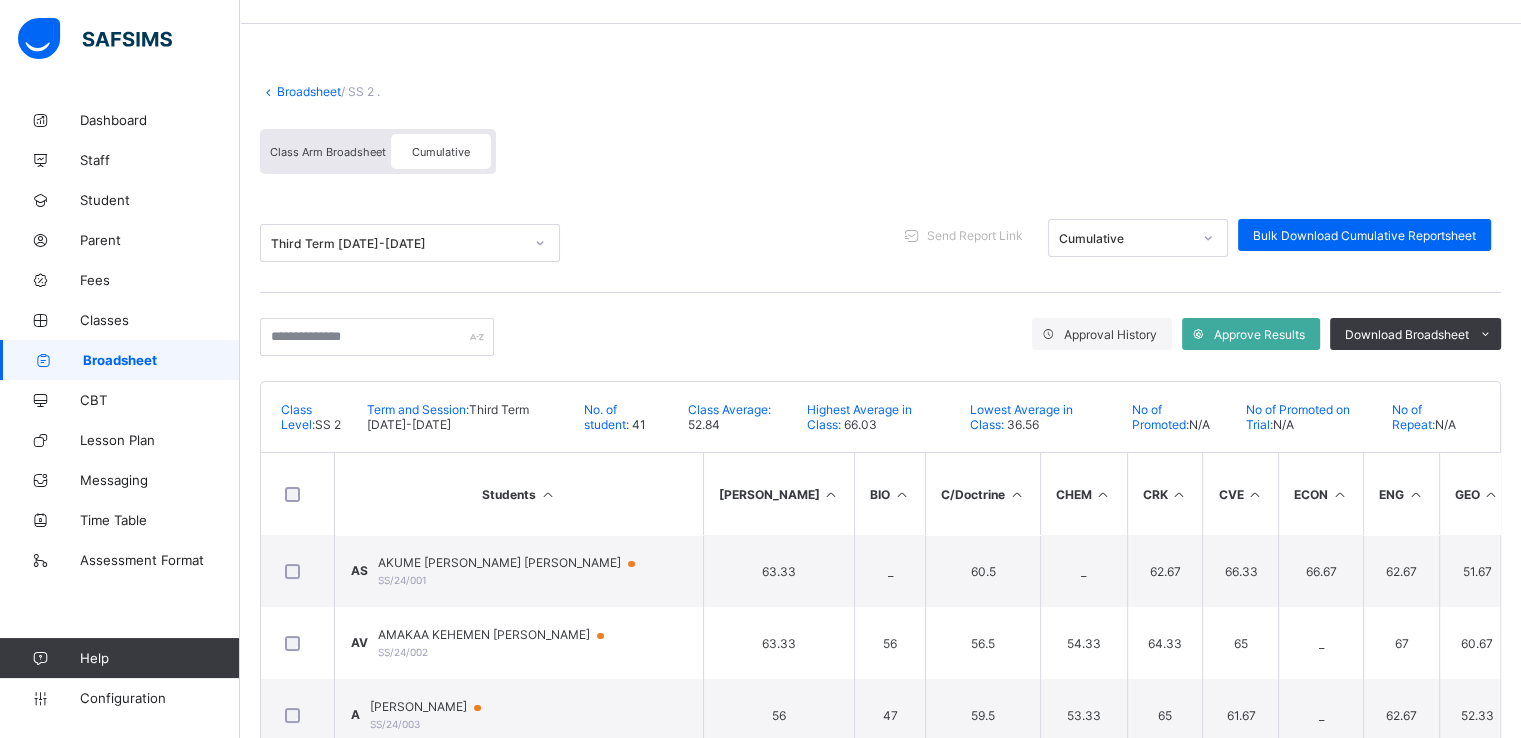 scroll, scrollTop: 312, scrollLeft: 0, axis: vertical 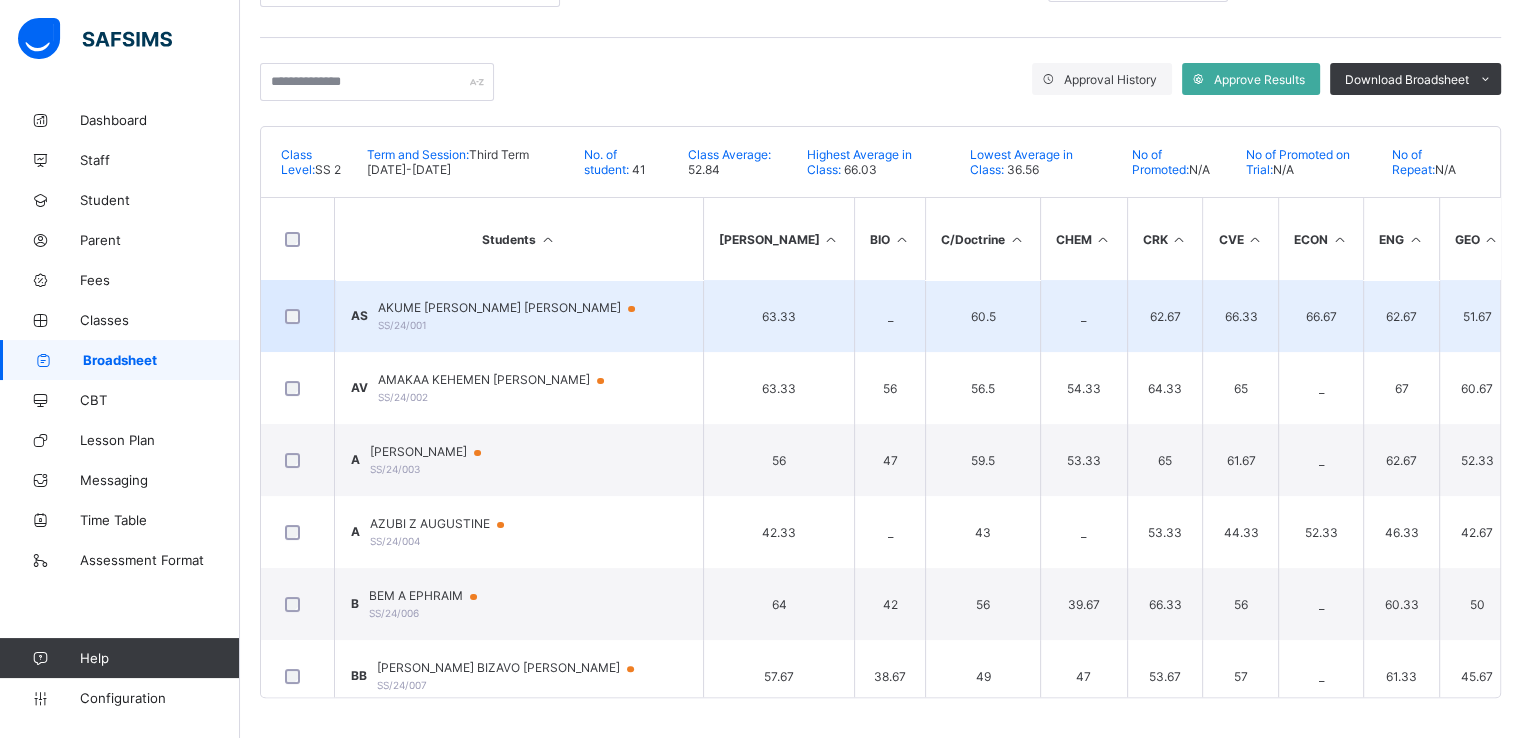 click on "AKUME  FIDELIS SAMUEL FIDELIS SAMUEL" at bounding box center (516, 308) 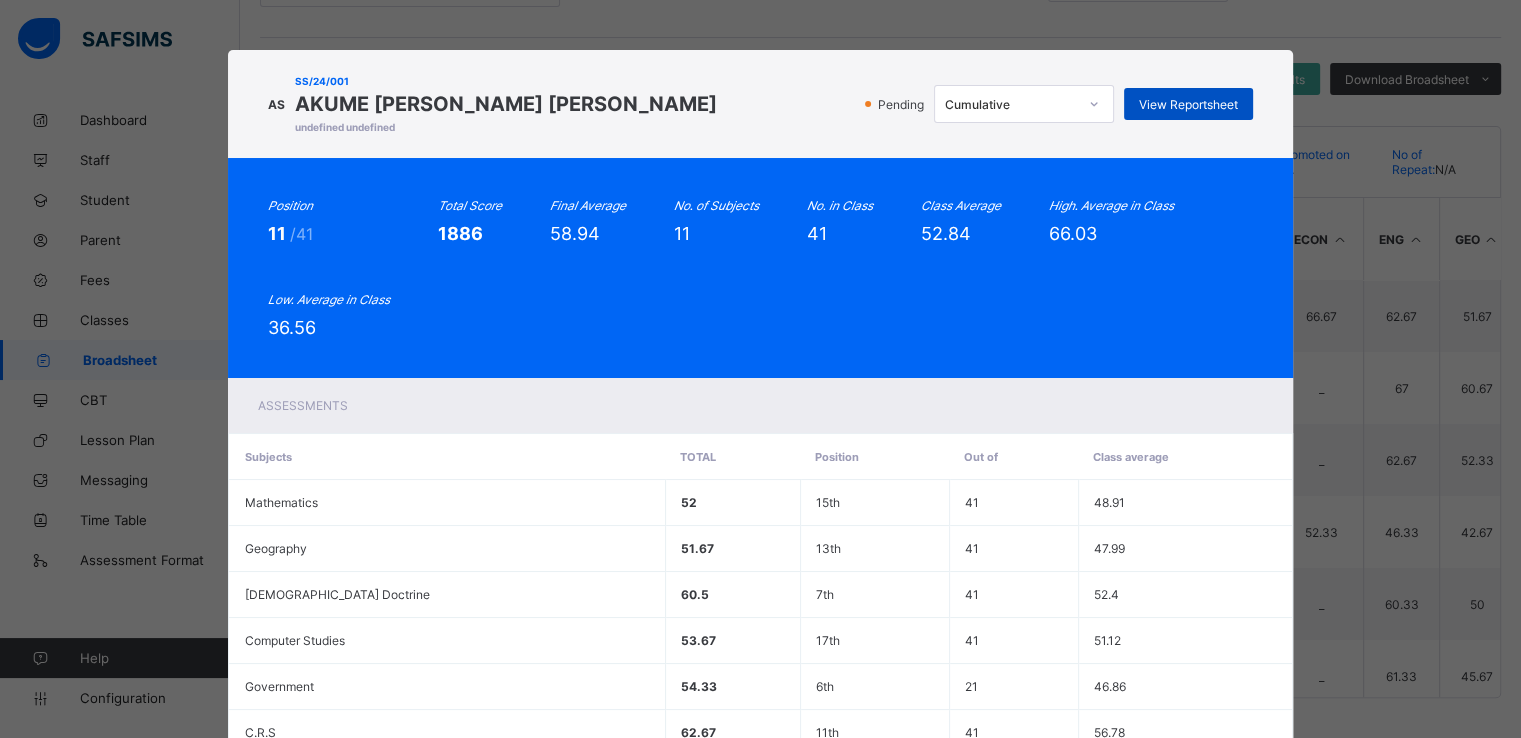 click on "View Reportsheet" at bounding box center [1188, 104] 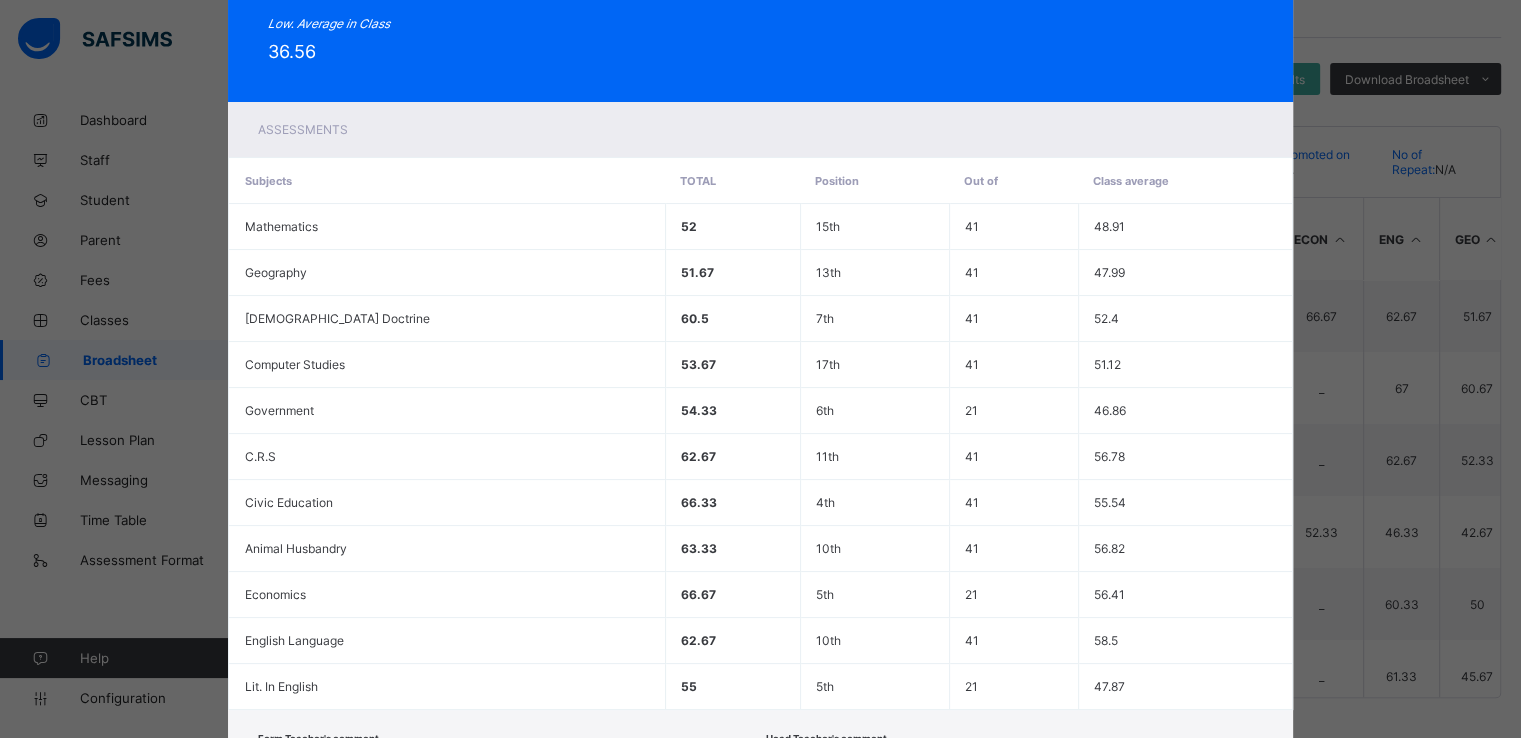 scroll, scrollTop: 0, scrollLeft: 0, axis: both 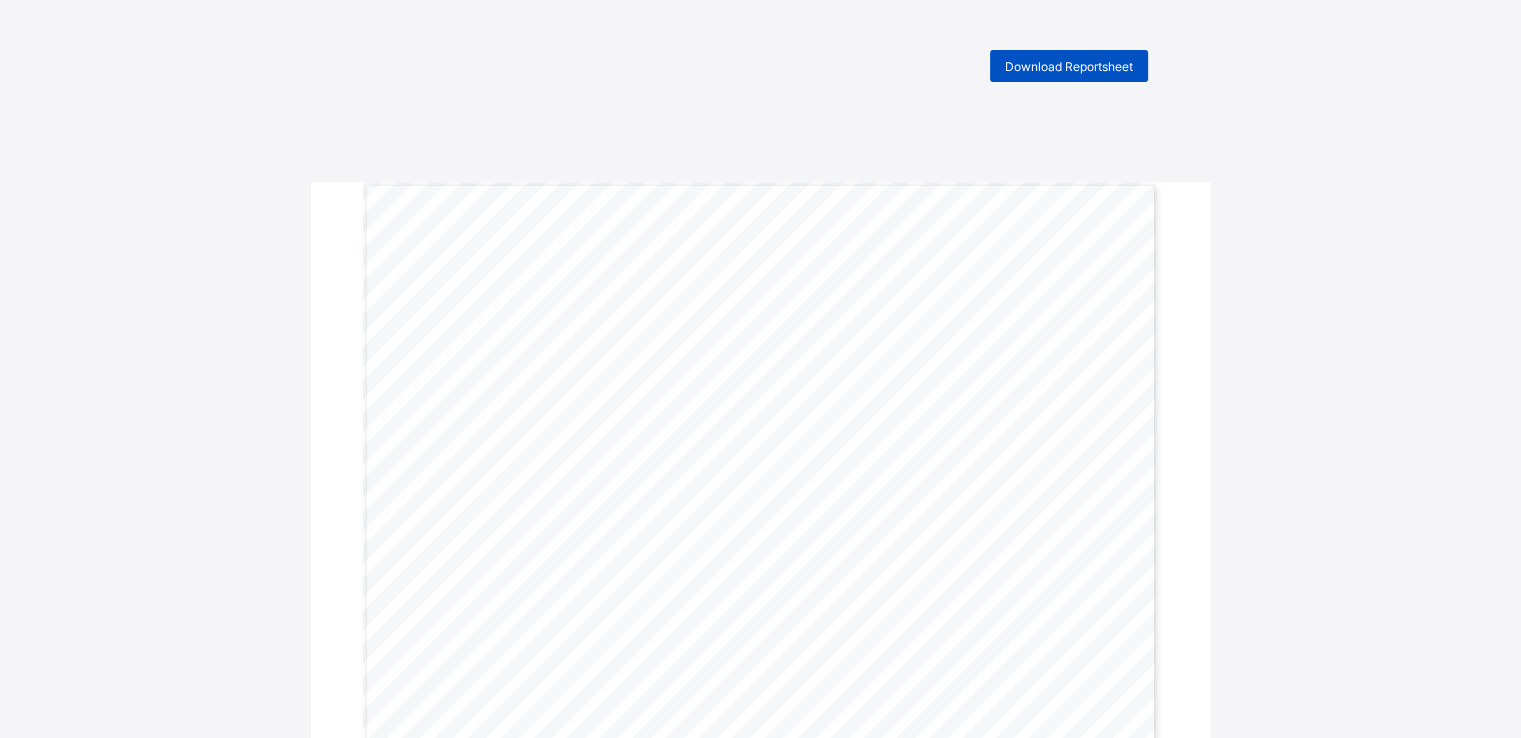 click on "Download Reportsheet" at bounding box center (1069, 66) 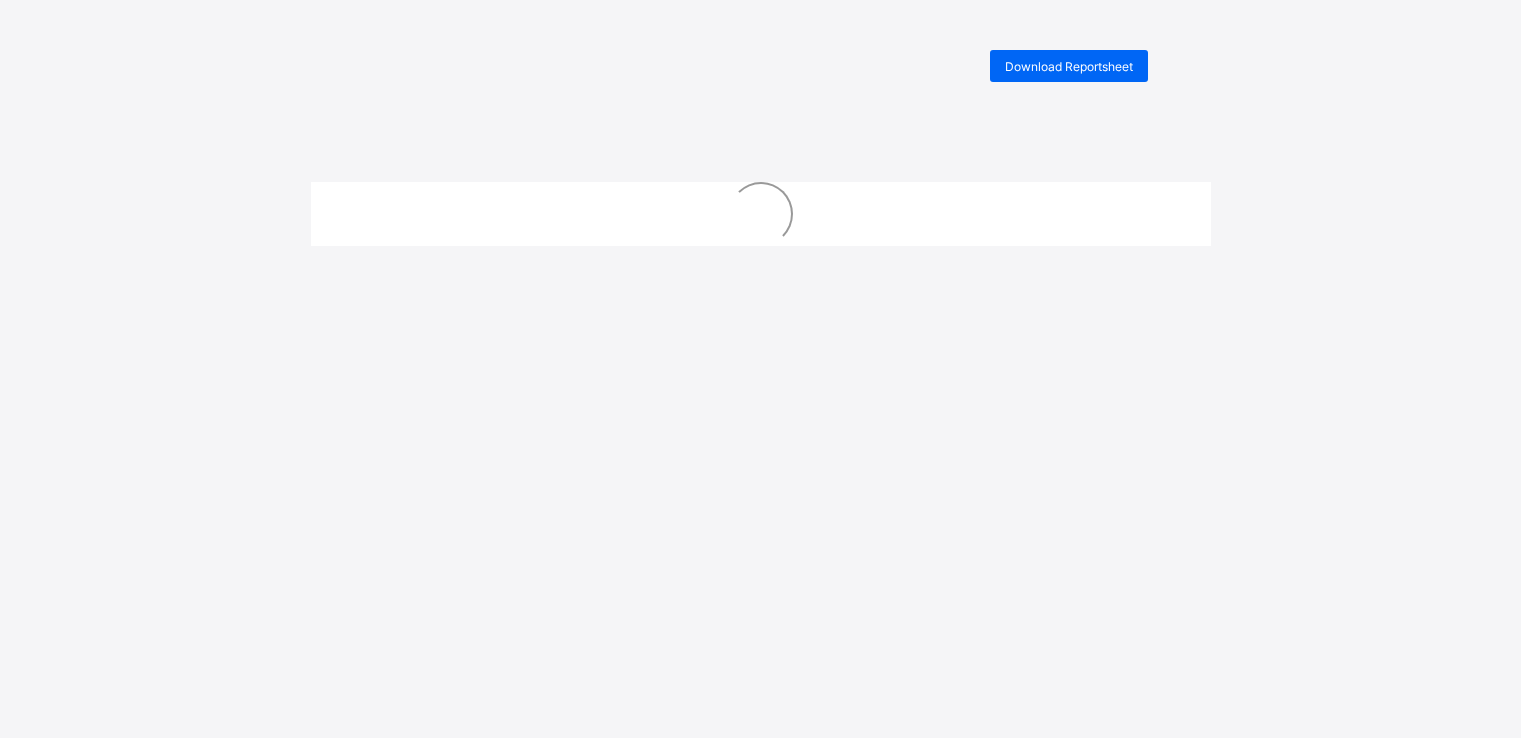scroll, scrollTop: 0, scrollLeft: 0, axis: both 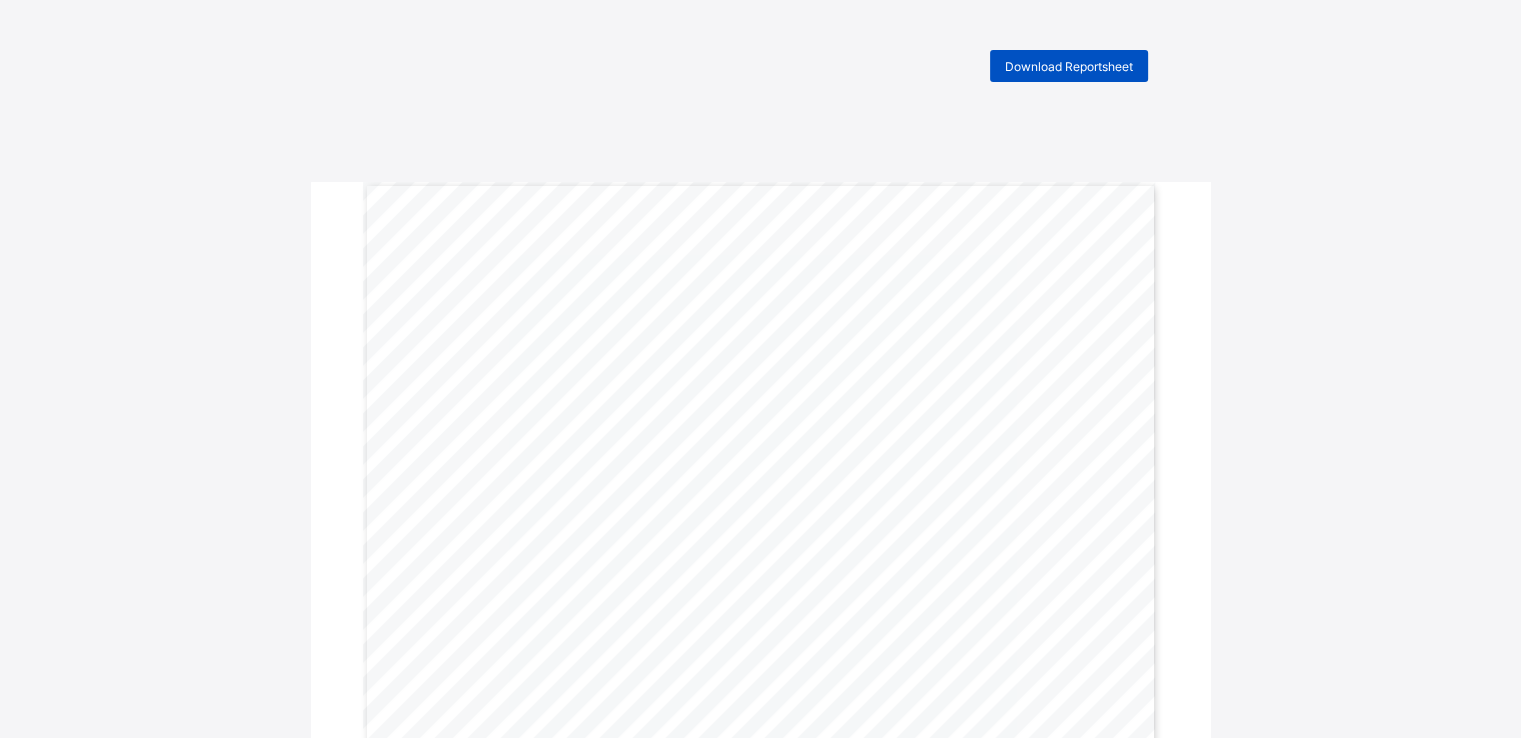 click on "Download Reportsheet" at bounding box center (1069, 66) 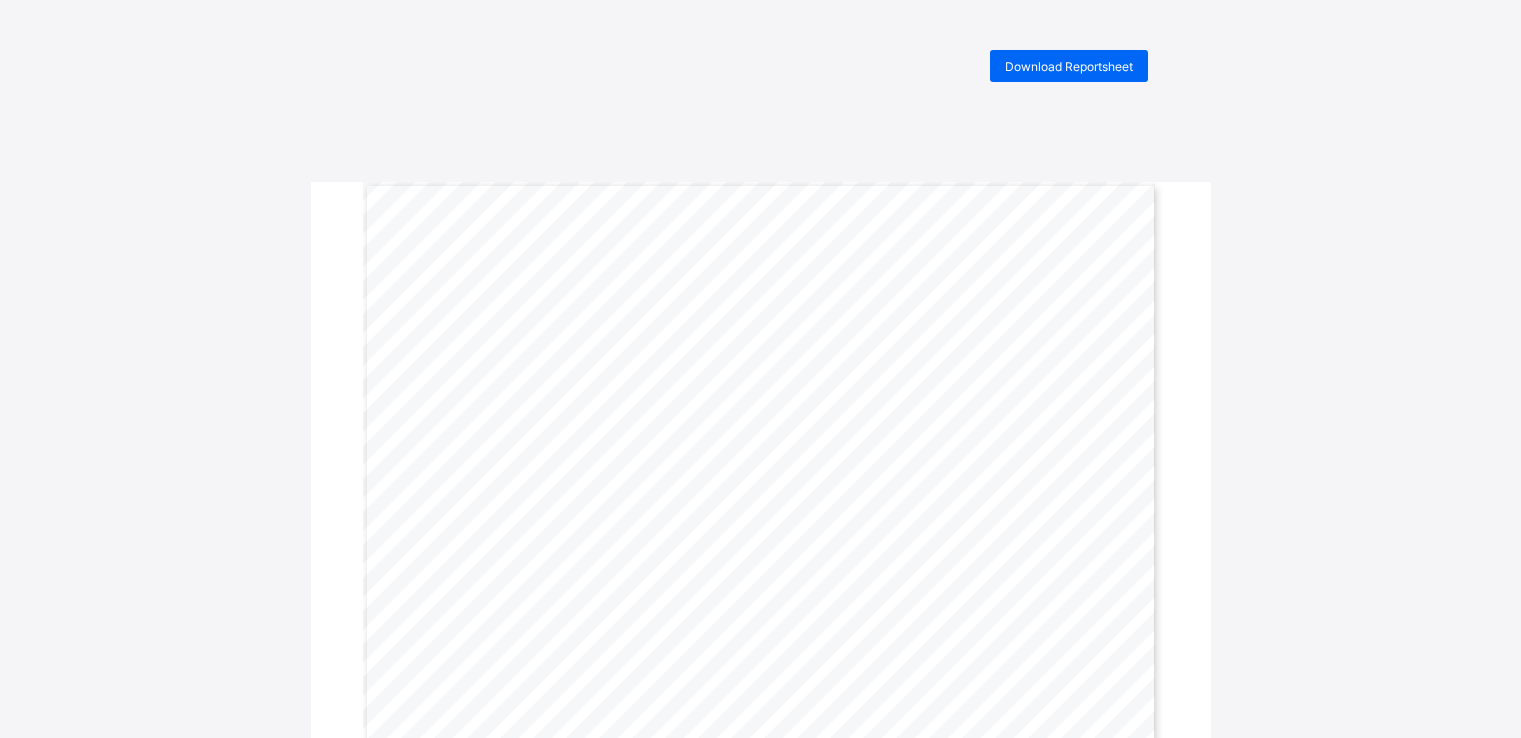 scroll, scrollTop: 0, scrollLeft: 0, axis: both 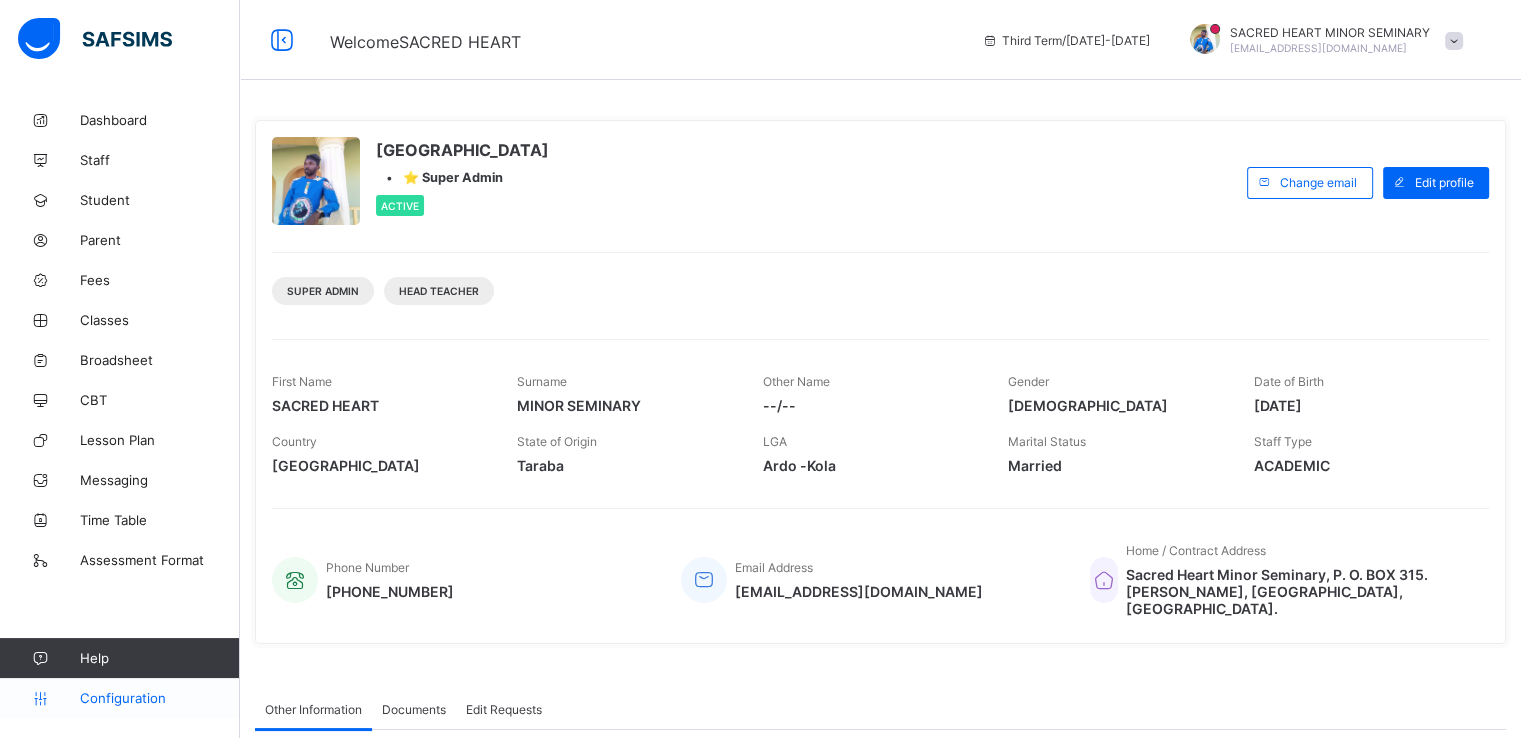 click on "Configuration" at bounding box center (159, 698) 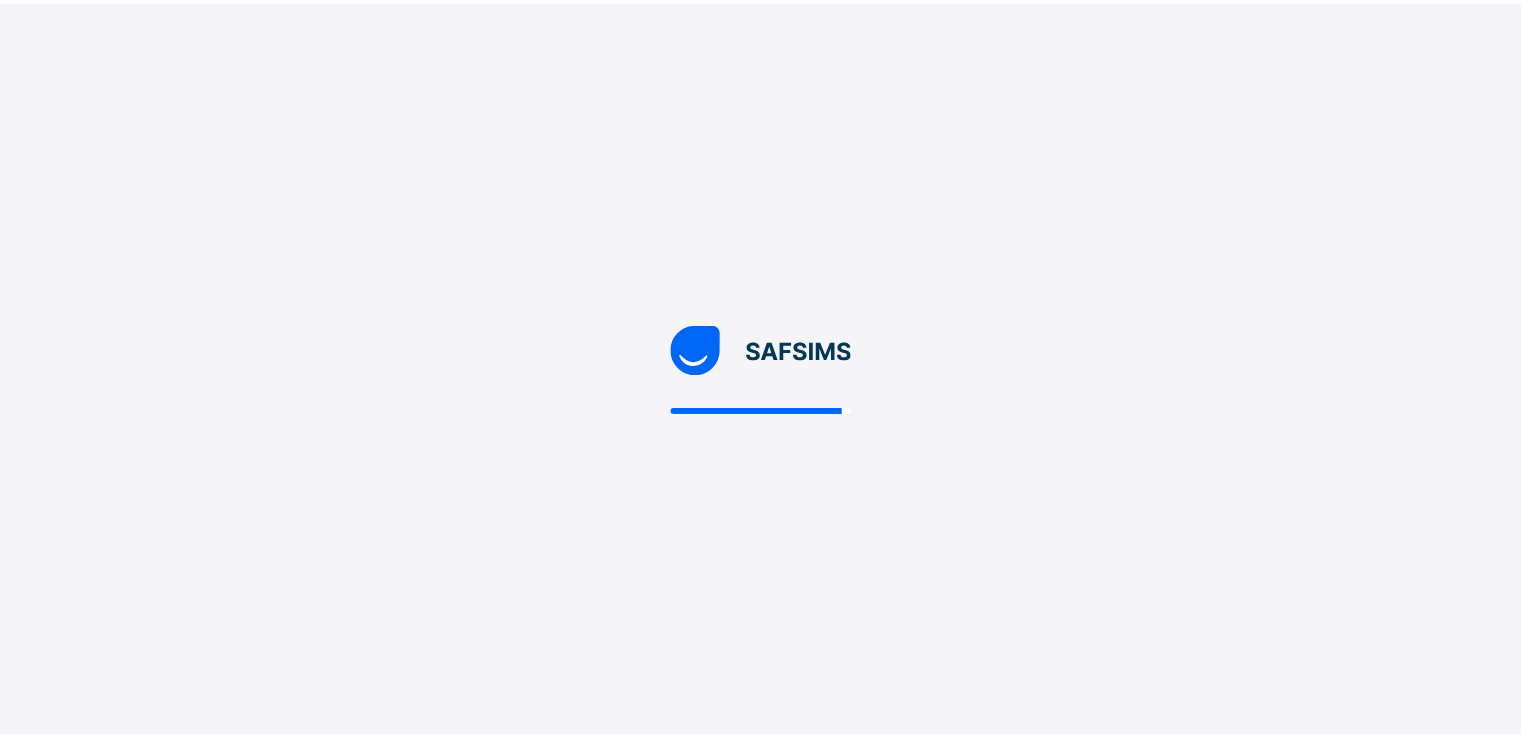 scroll, scrollTop: 0, scrollLeft: 0, axis: both 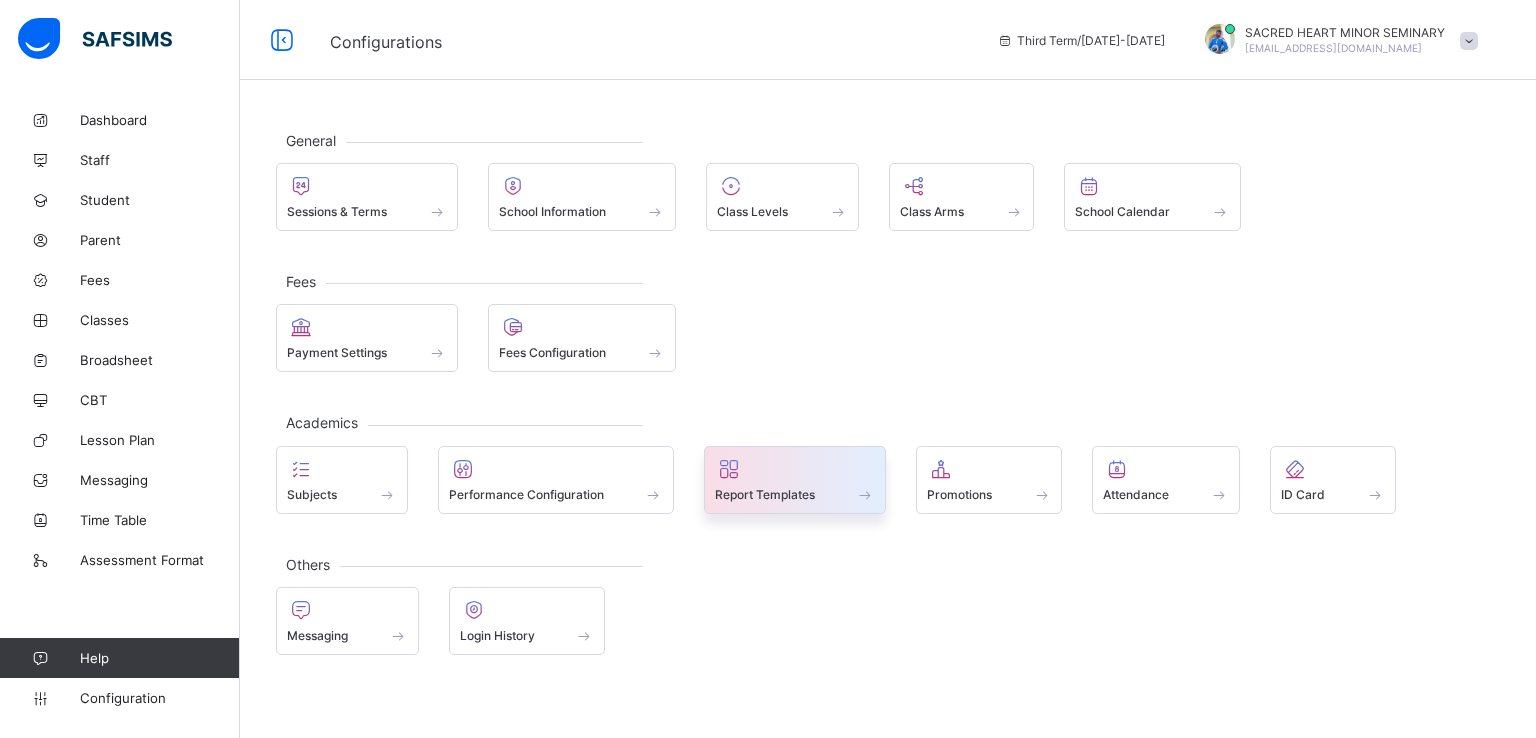 click on "Report Templates" at bounding box center (765, 494) 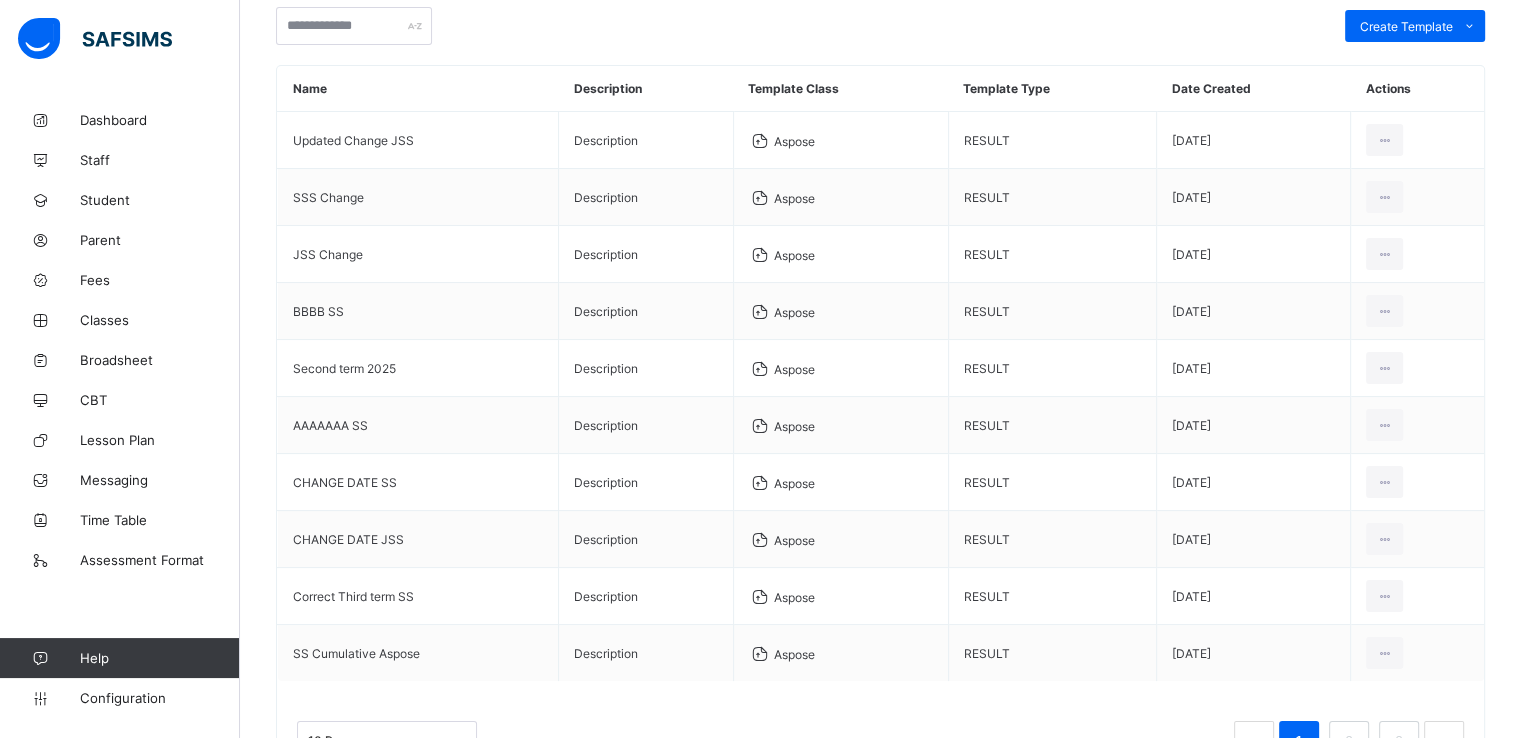 scroll, scrollTop: 280, scrollLeft: 0, axis: vertical 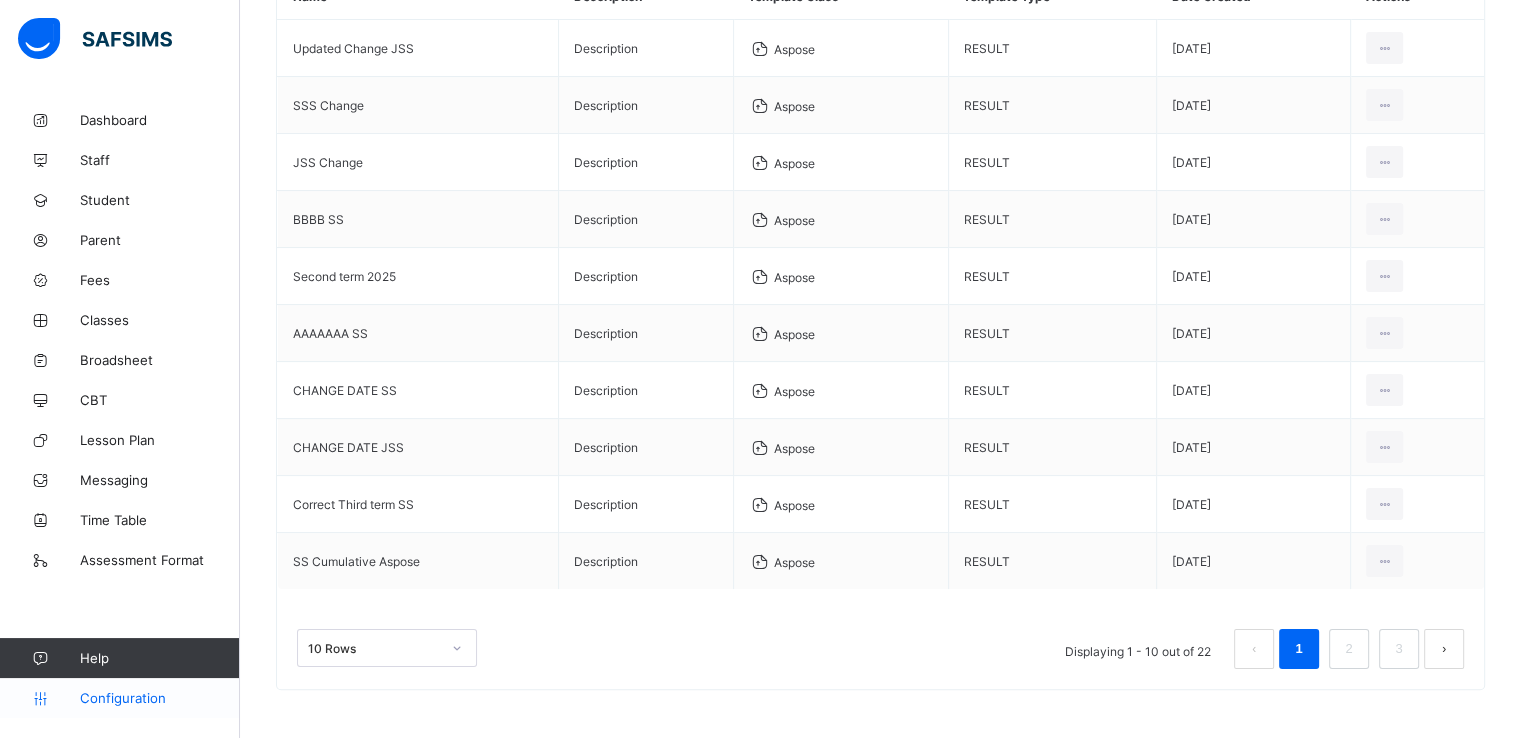 click on "Configuration" at bounding box center (159, 698) 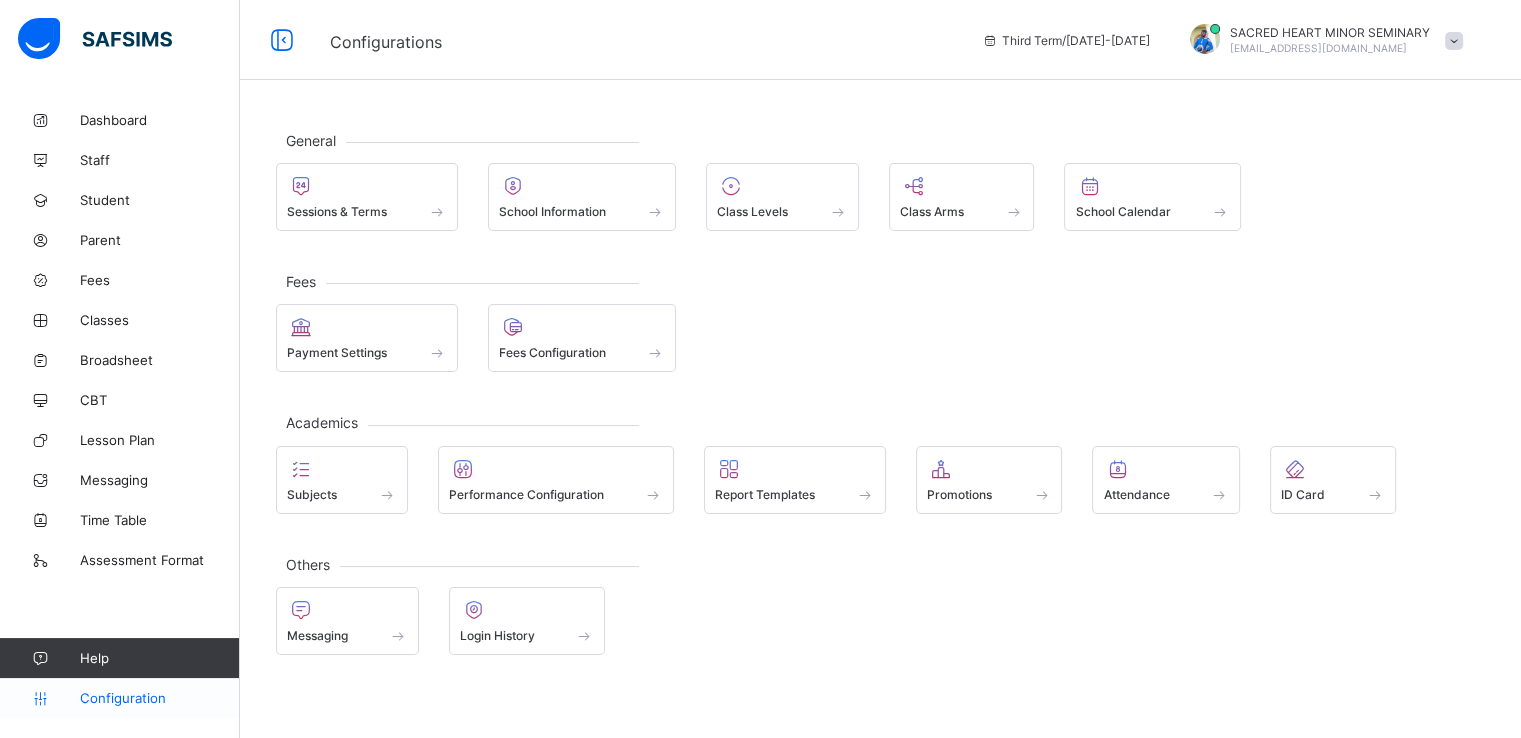 scroll, scrollTop: 0, scrollLeft: 0, axis: both 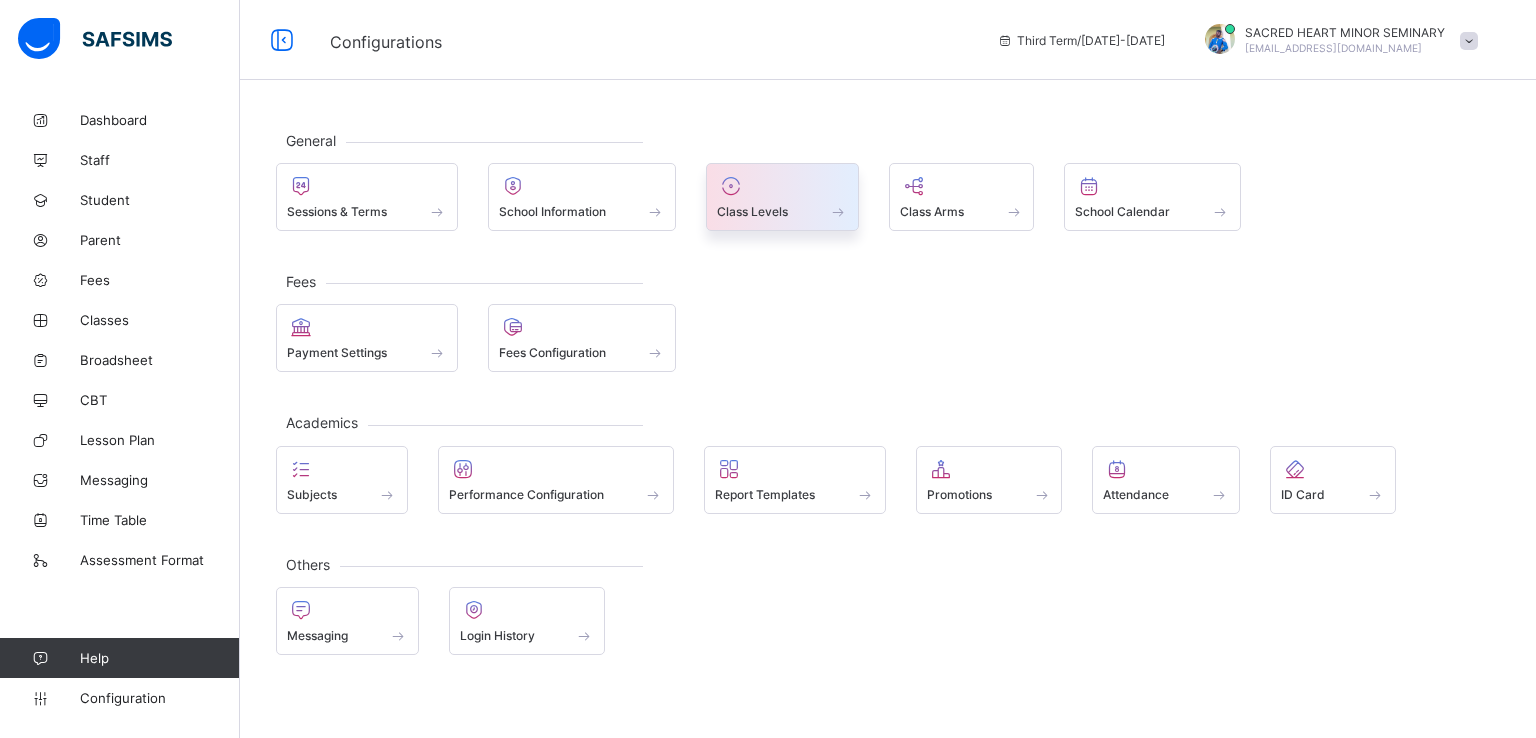 click on "Class Levels" at bounding box center [752, 211] 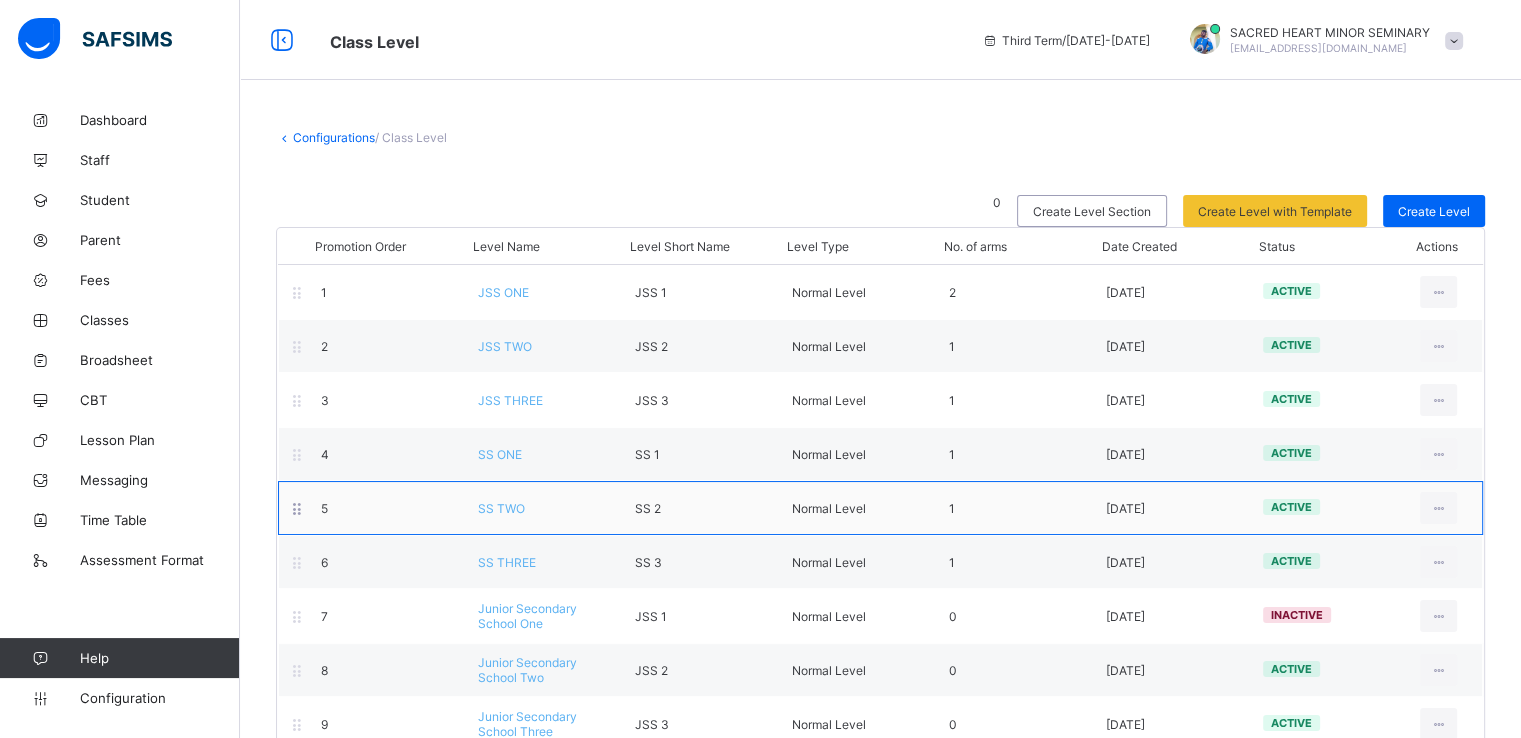 scroll, scrollTop: 201, scrollLeft: 0, axis: vertical 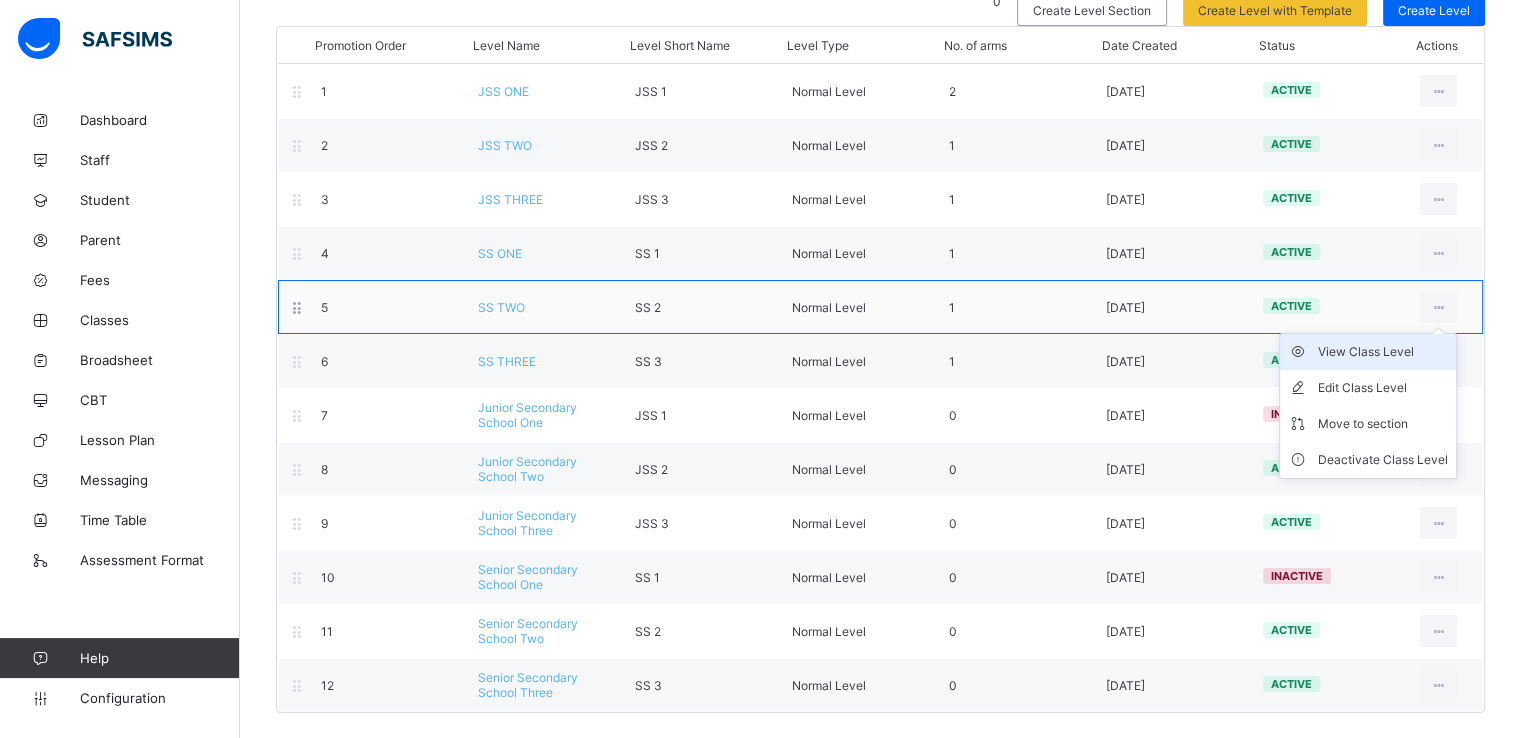 click on "View Class Level" at bounding box center [1383, 352] 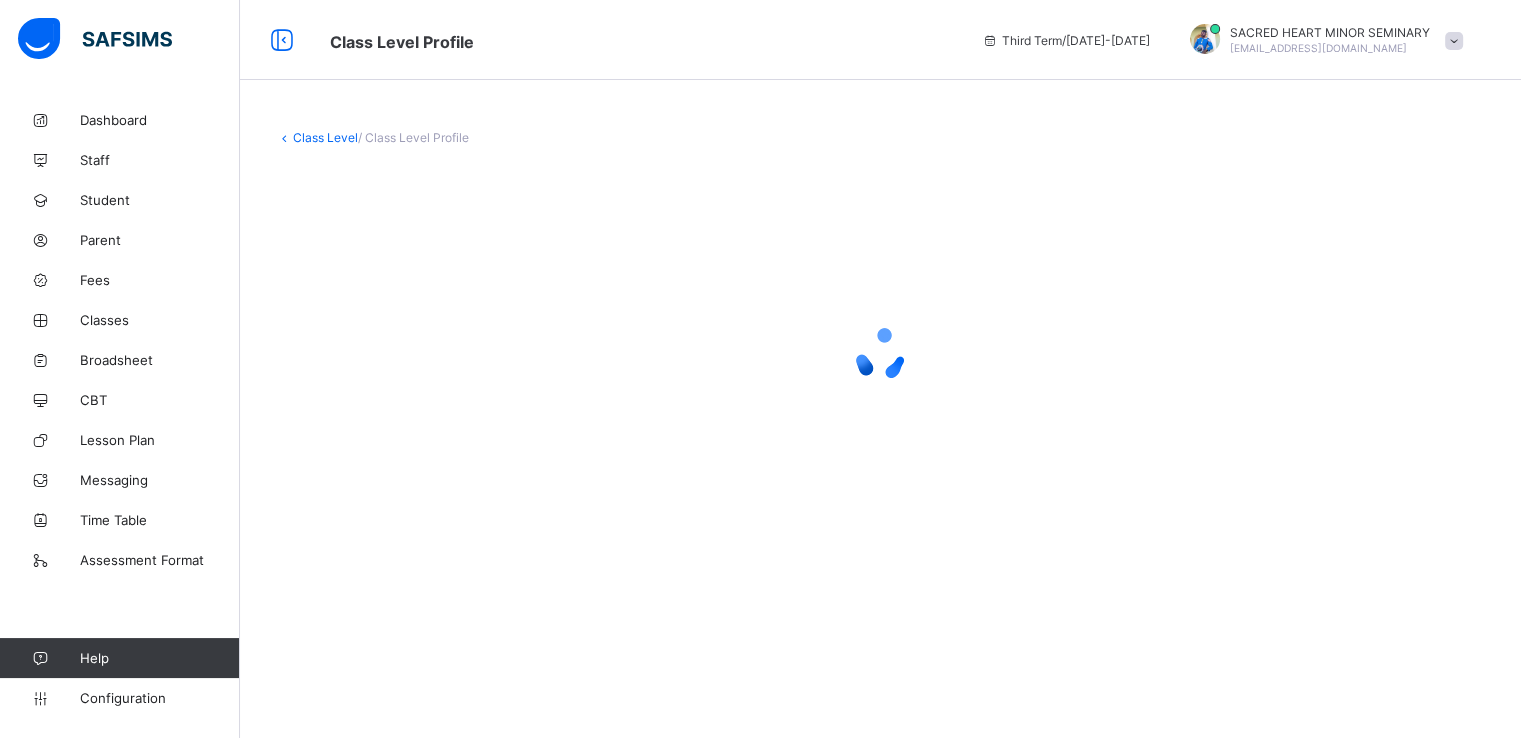 scroll, scrollTop: 0, scrollLeft: 0, axis: both 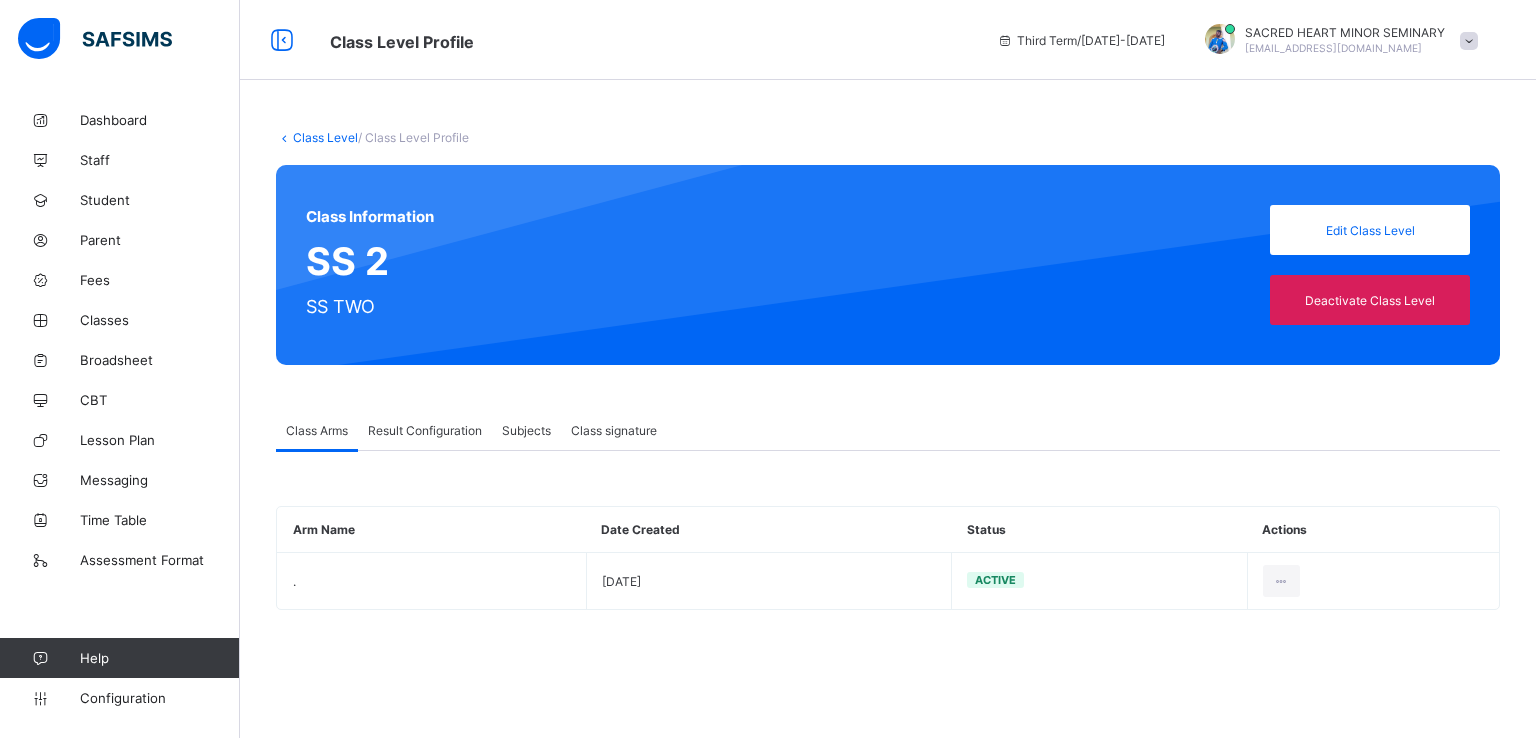 click on "Result Configuration" at bounding box center (425, 430) 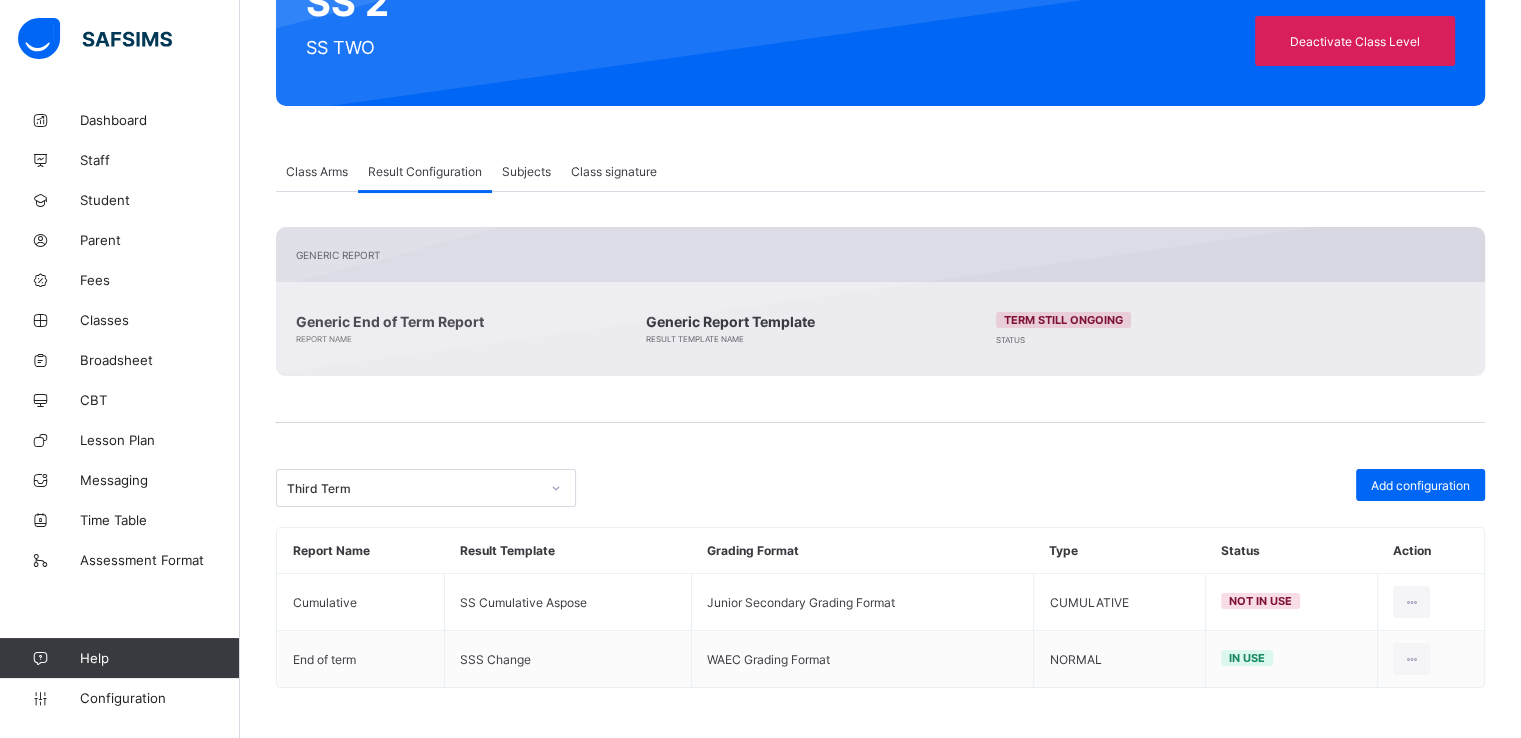 scroll, scrollTop: 259, scrollLeft: 0, axis: vertical 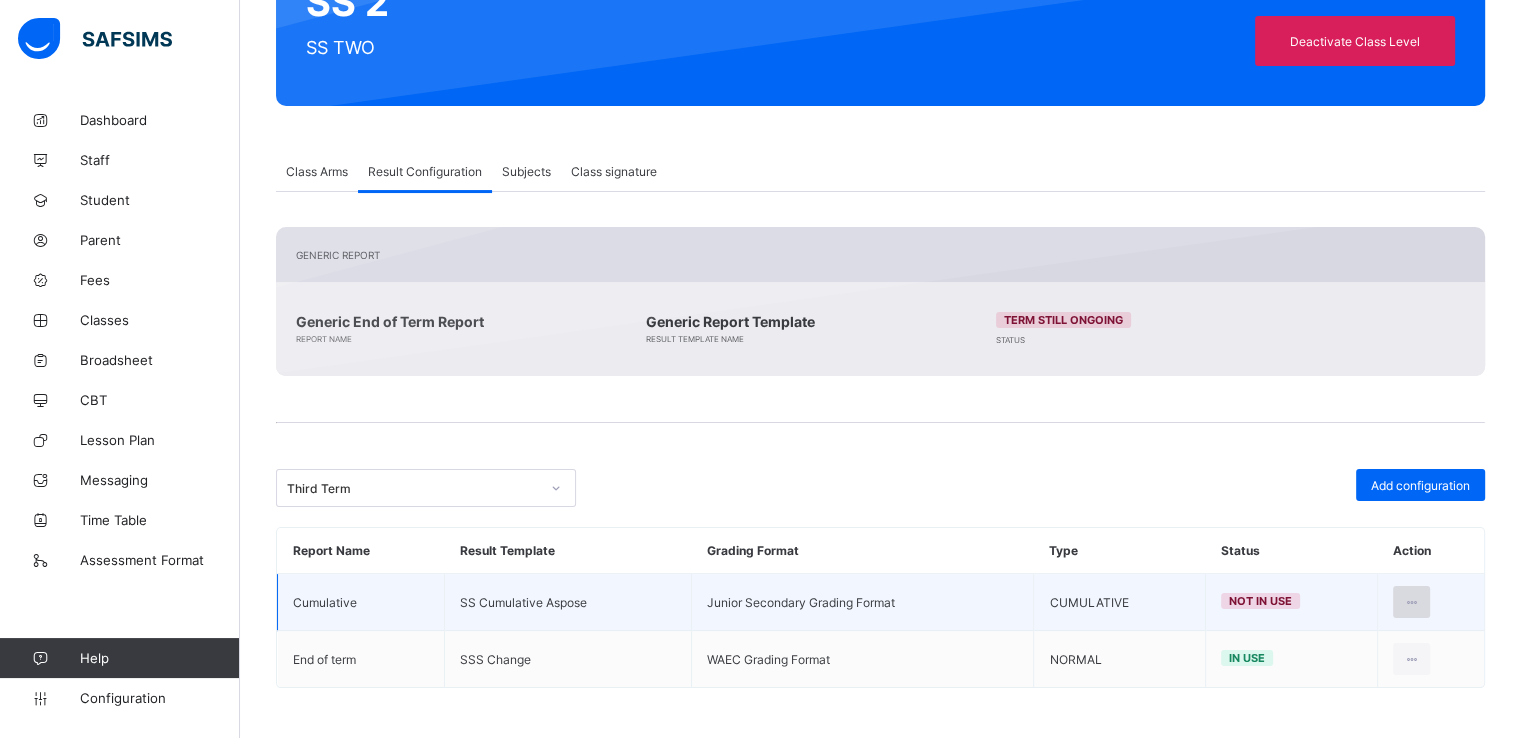 click at bounding box center [1411, 602] 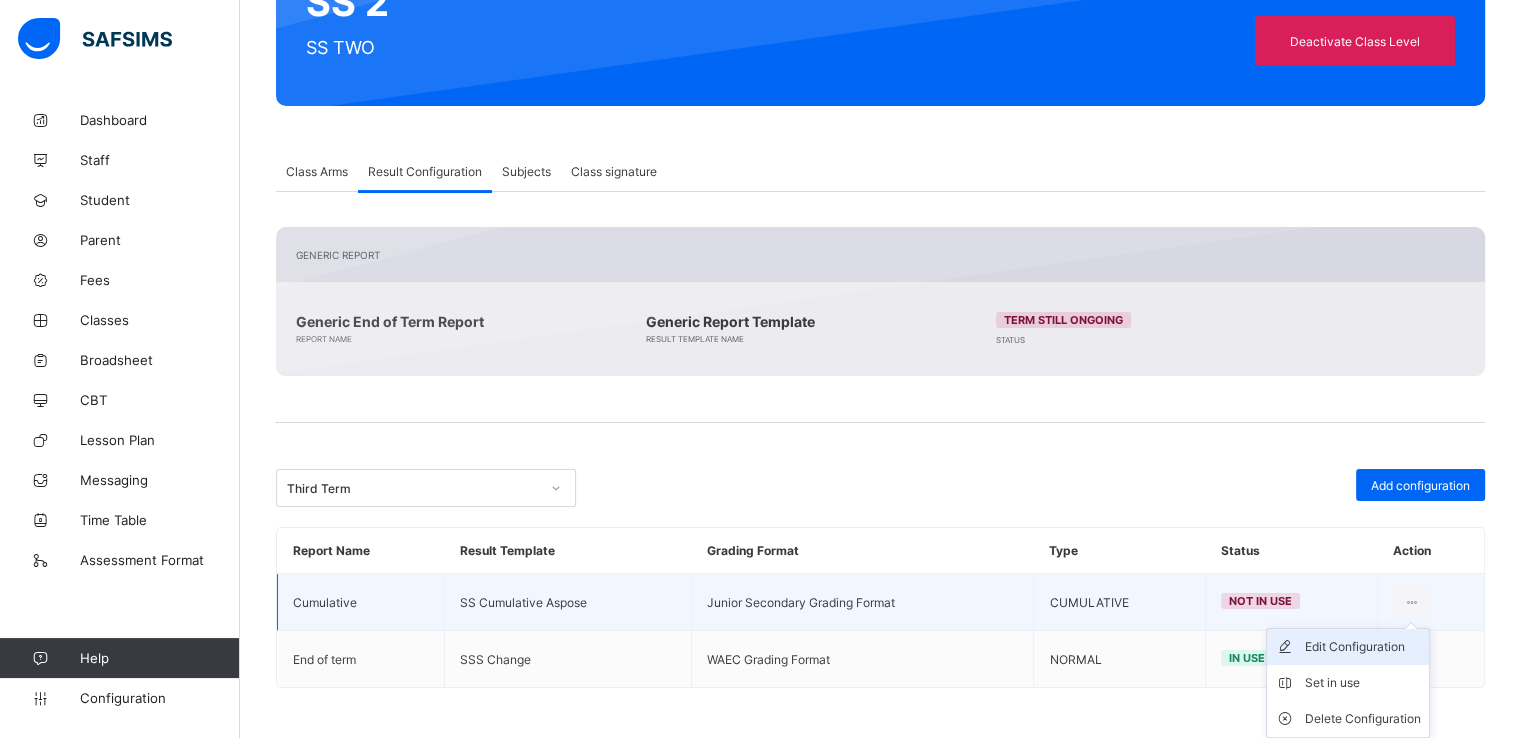 click on "Edit Configuration" at bounding box center (1363, 647) 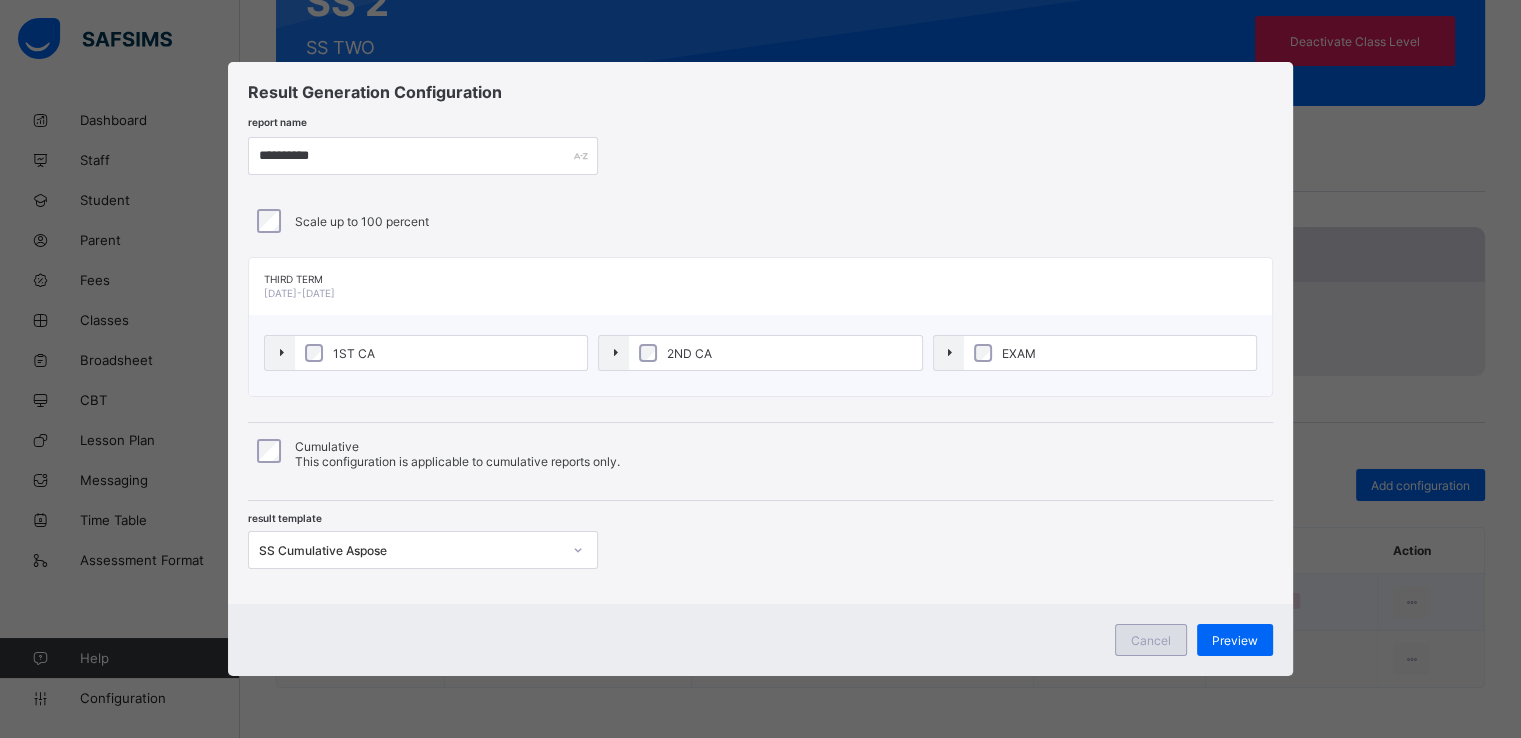 click on "Cancel" at bounding box center (1151, 640) 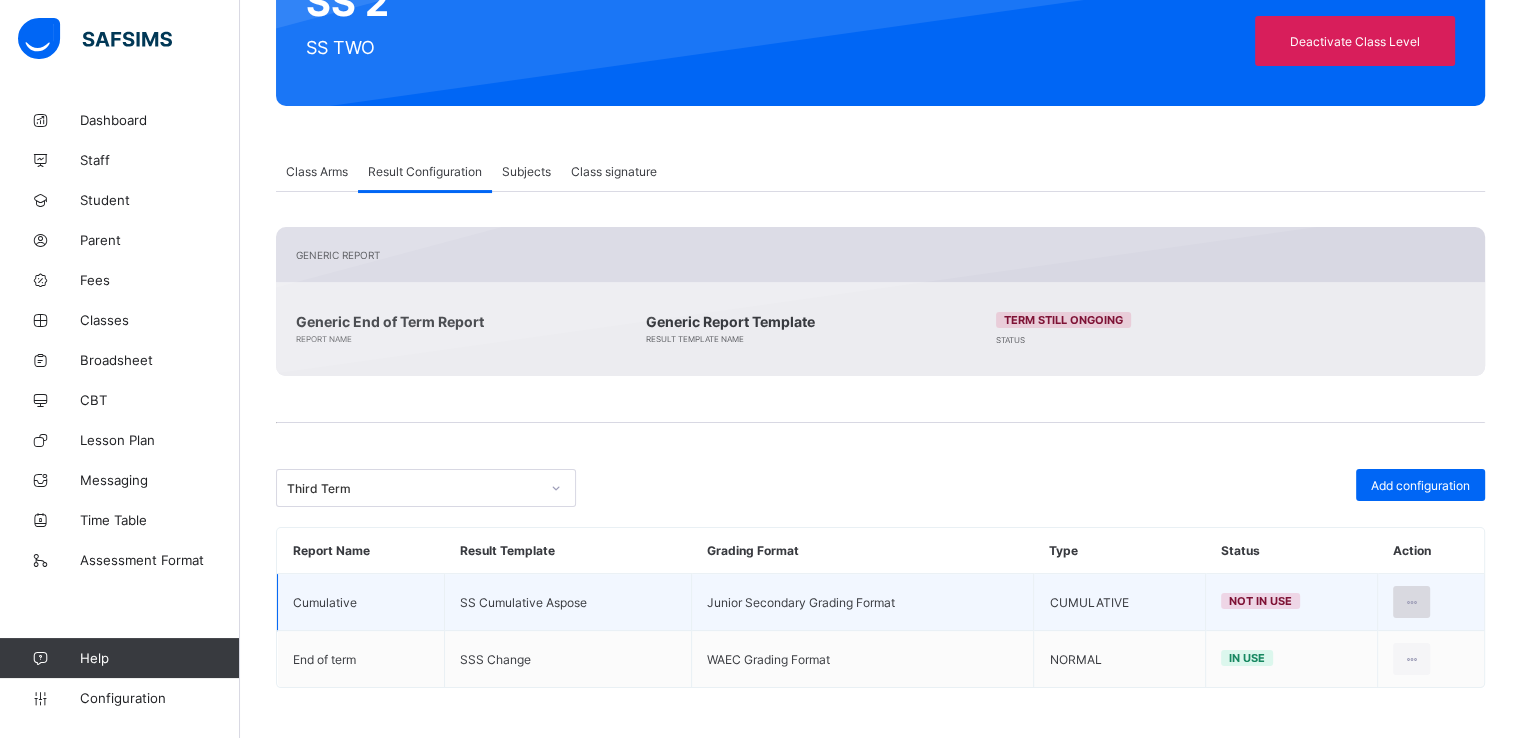 click at bounding box center (1411, 602) 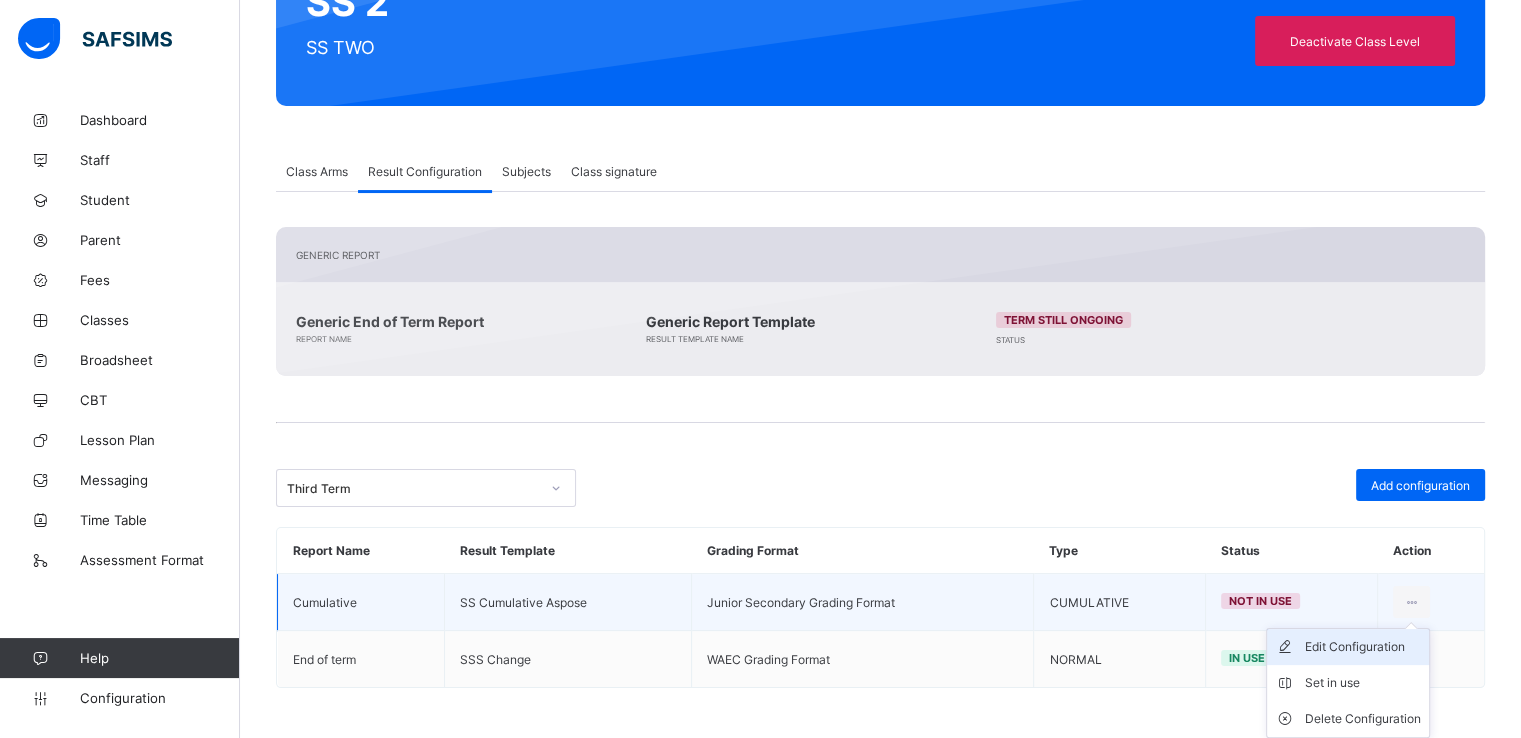 click on "Edit Configuration" at bounding box center (1363, 647) 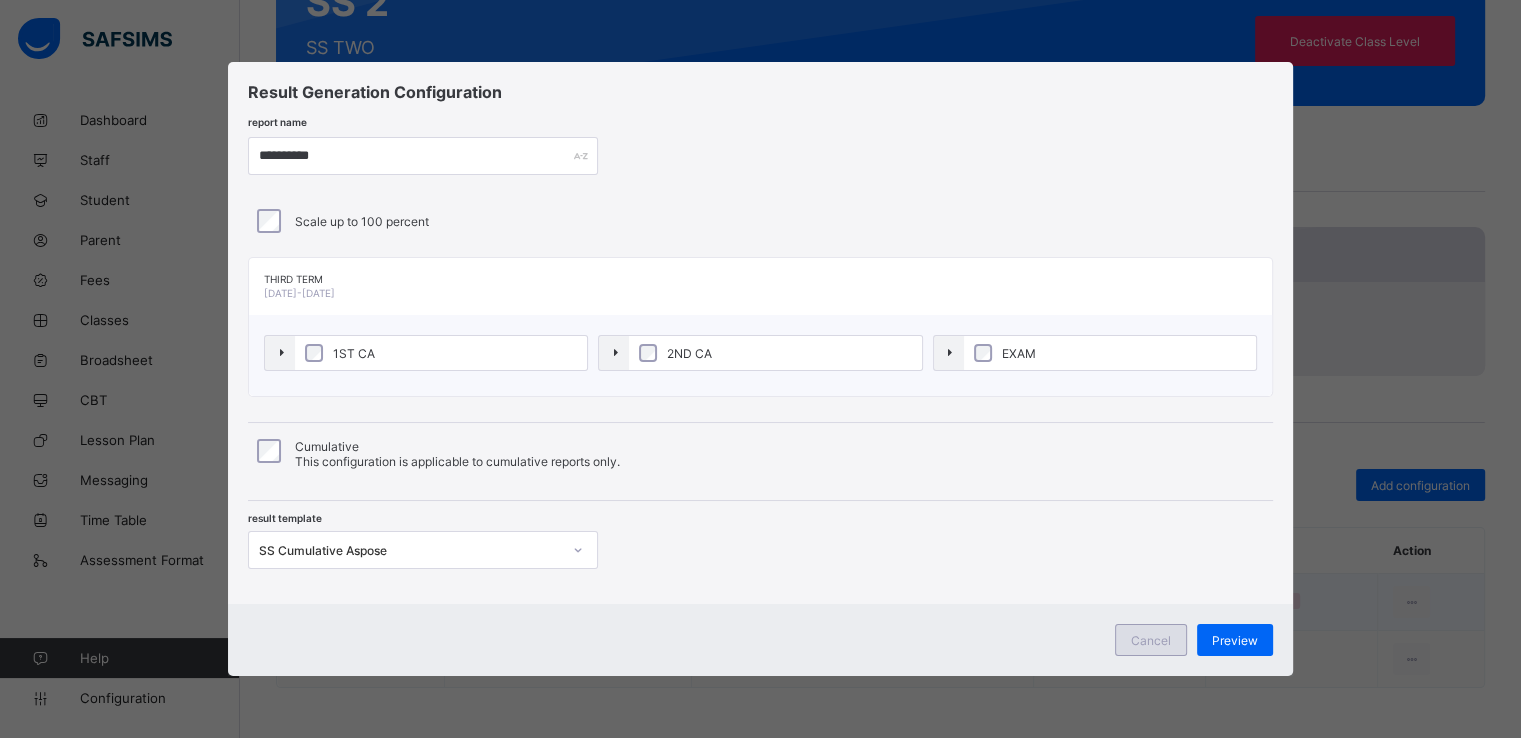 click on "Cancel" at bounding box center [1151, 640] 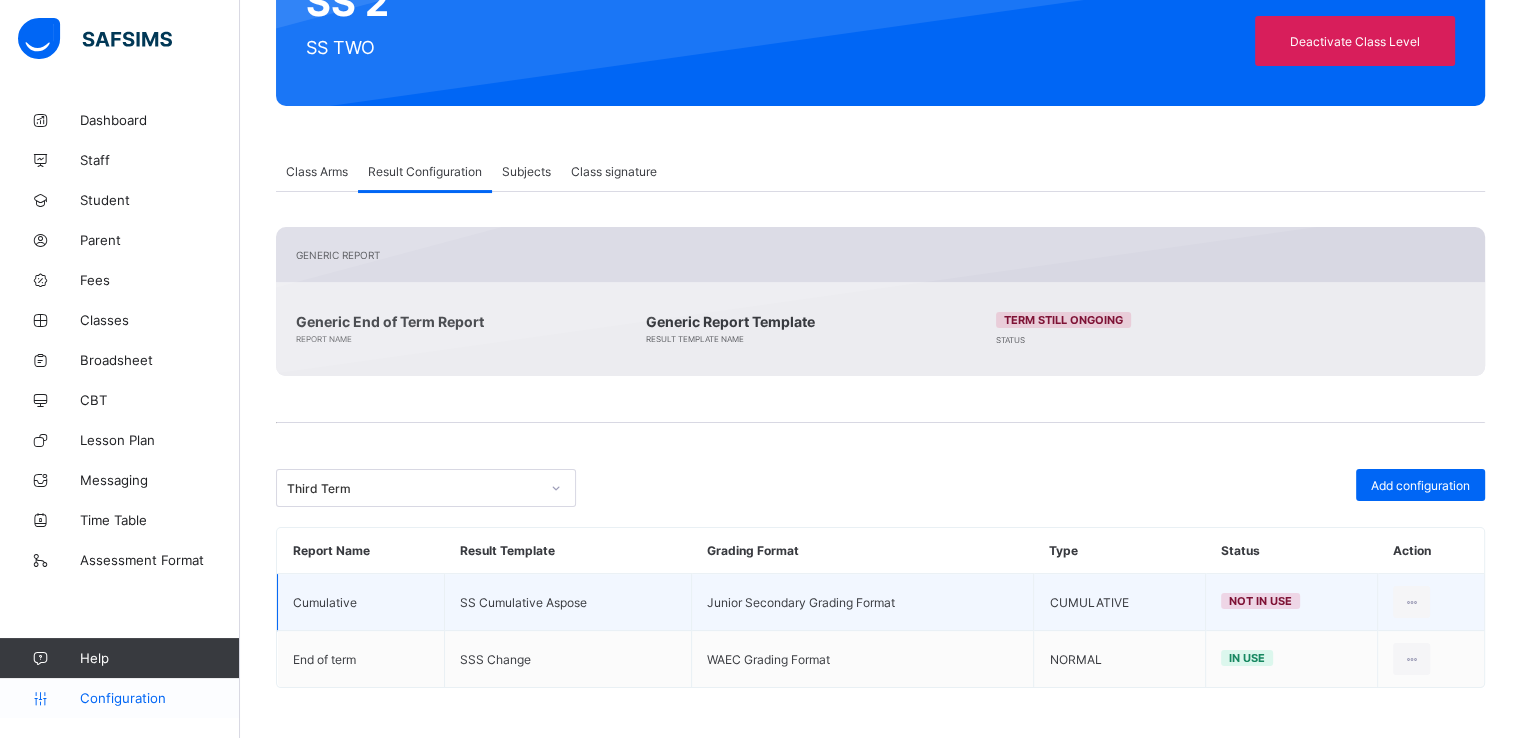 click on "Configuration" at bounding box center (159, 698) 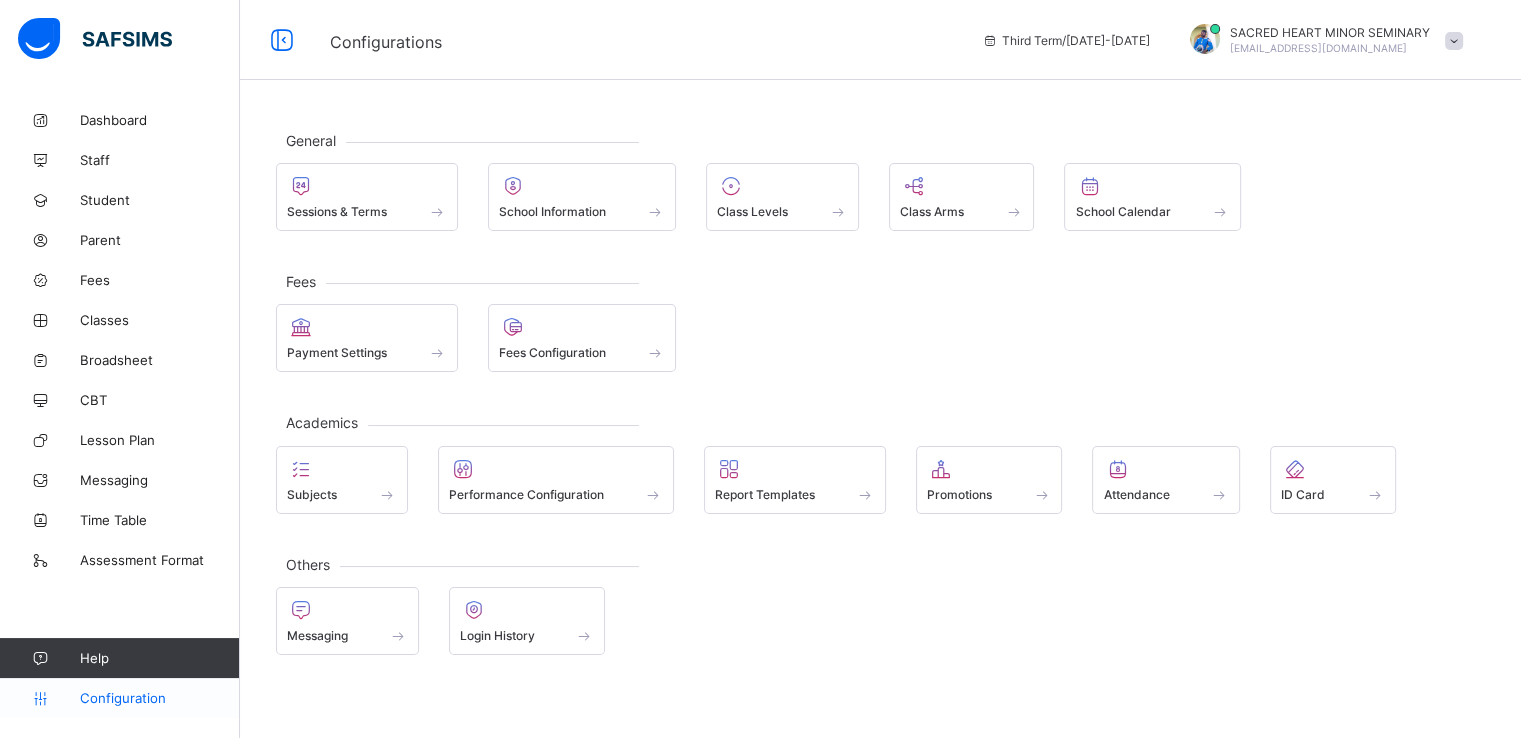 scroll, scrollTop: 0, scrollLeft: 0, axis: both 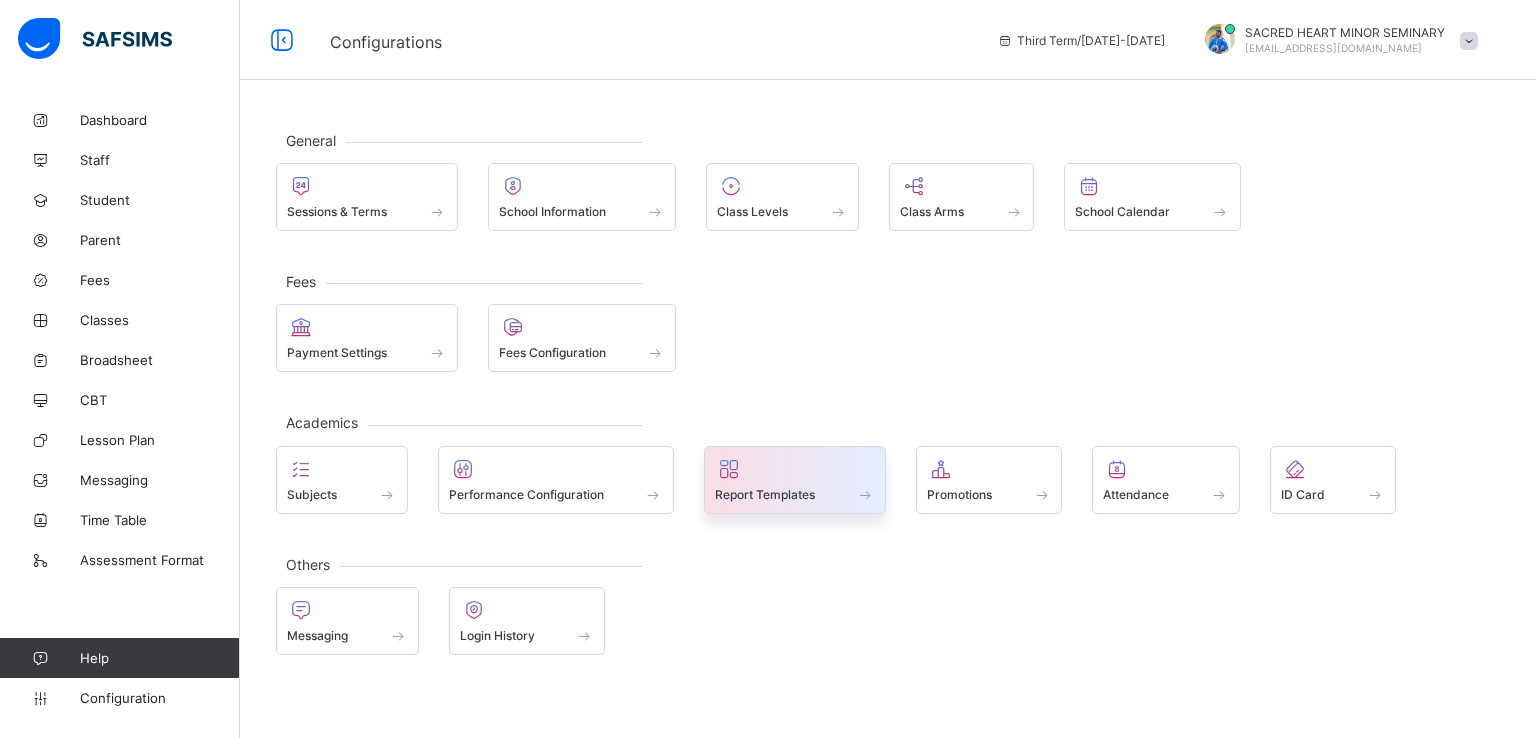 click on "Report Templates" at bounding box center (795, 480) 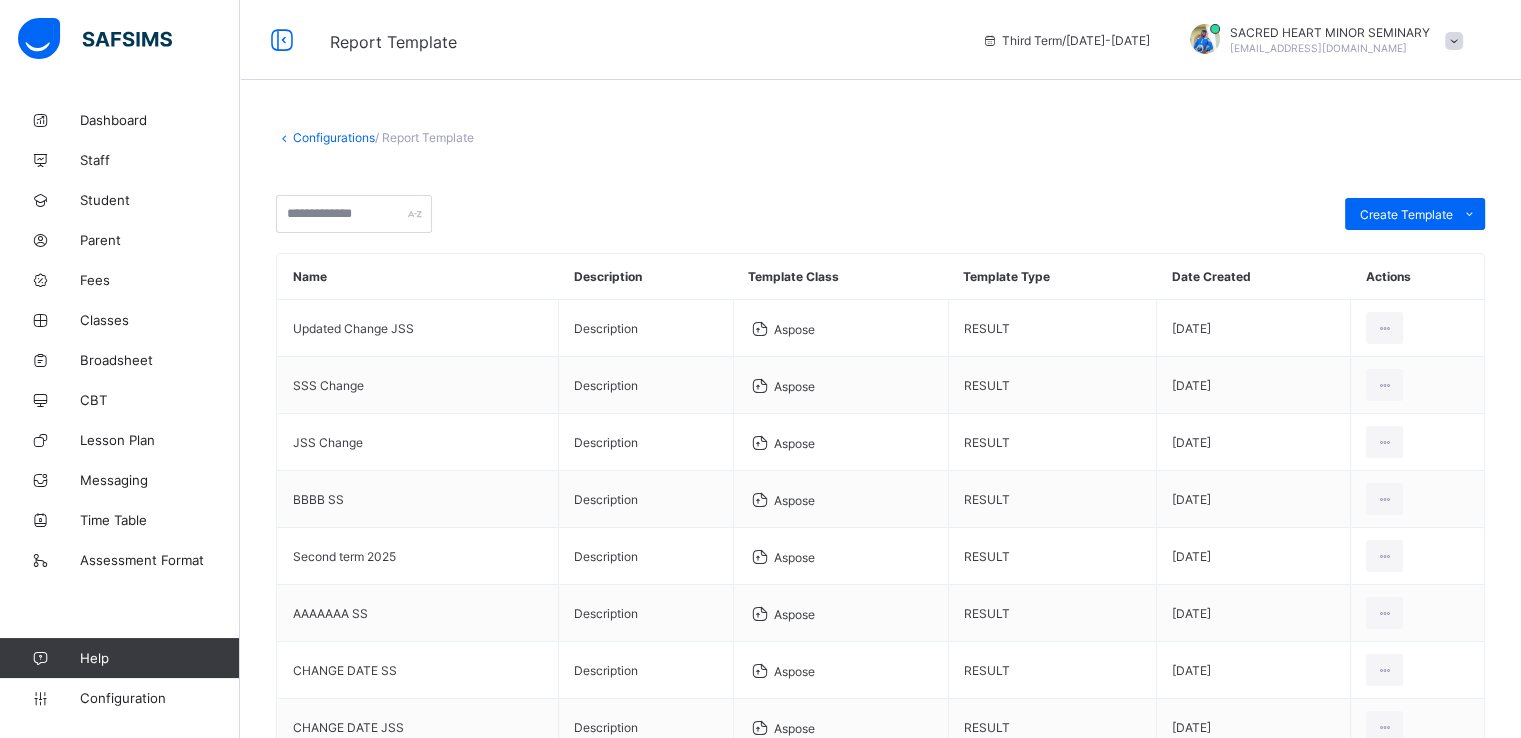 scroll, scrollTop: 228, scrollLeft: 0, axis: vertical 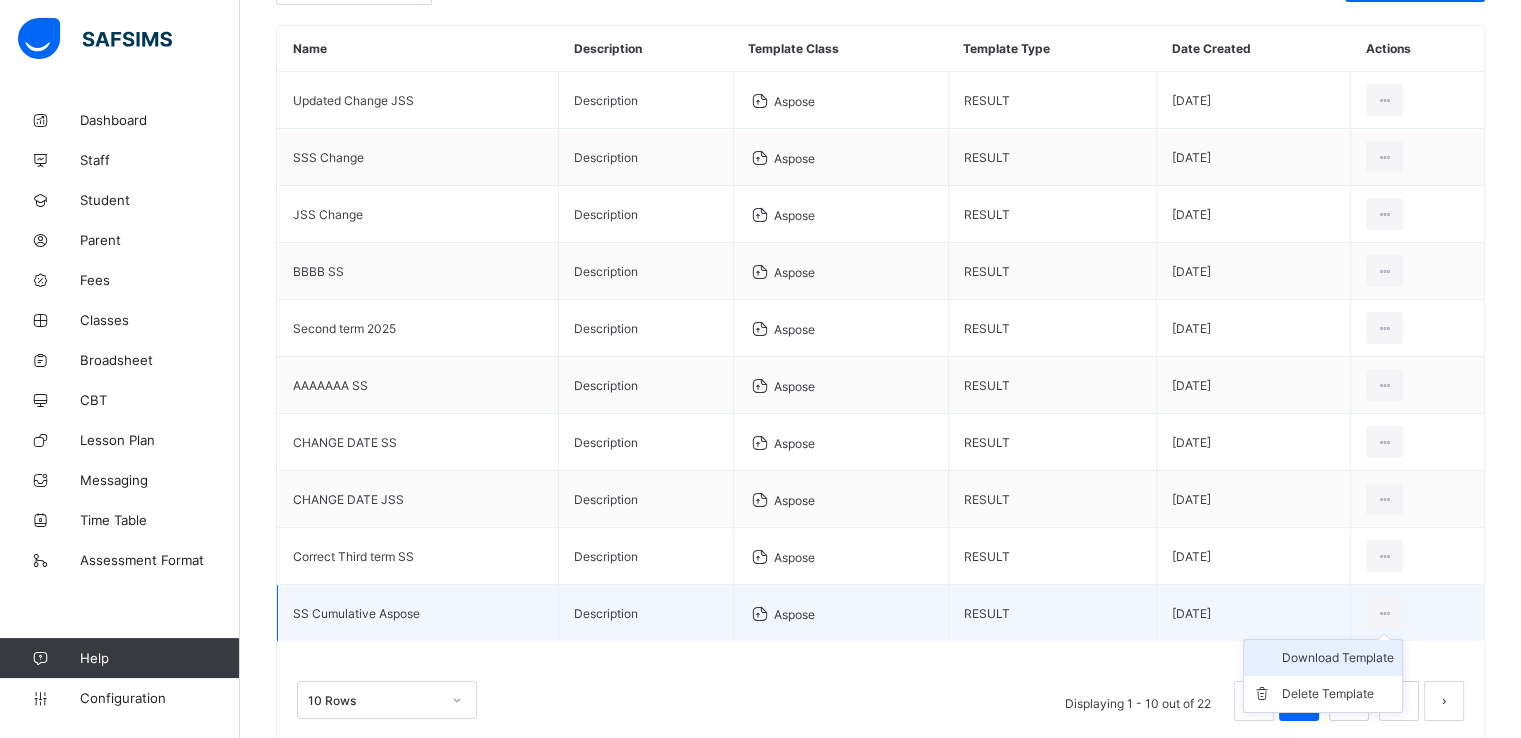 click on "Download Template" at bounding box center (1338, 658) 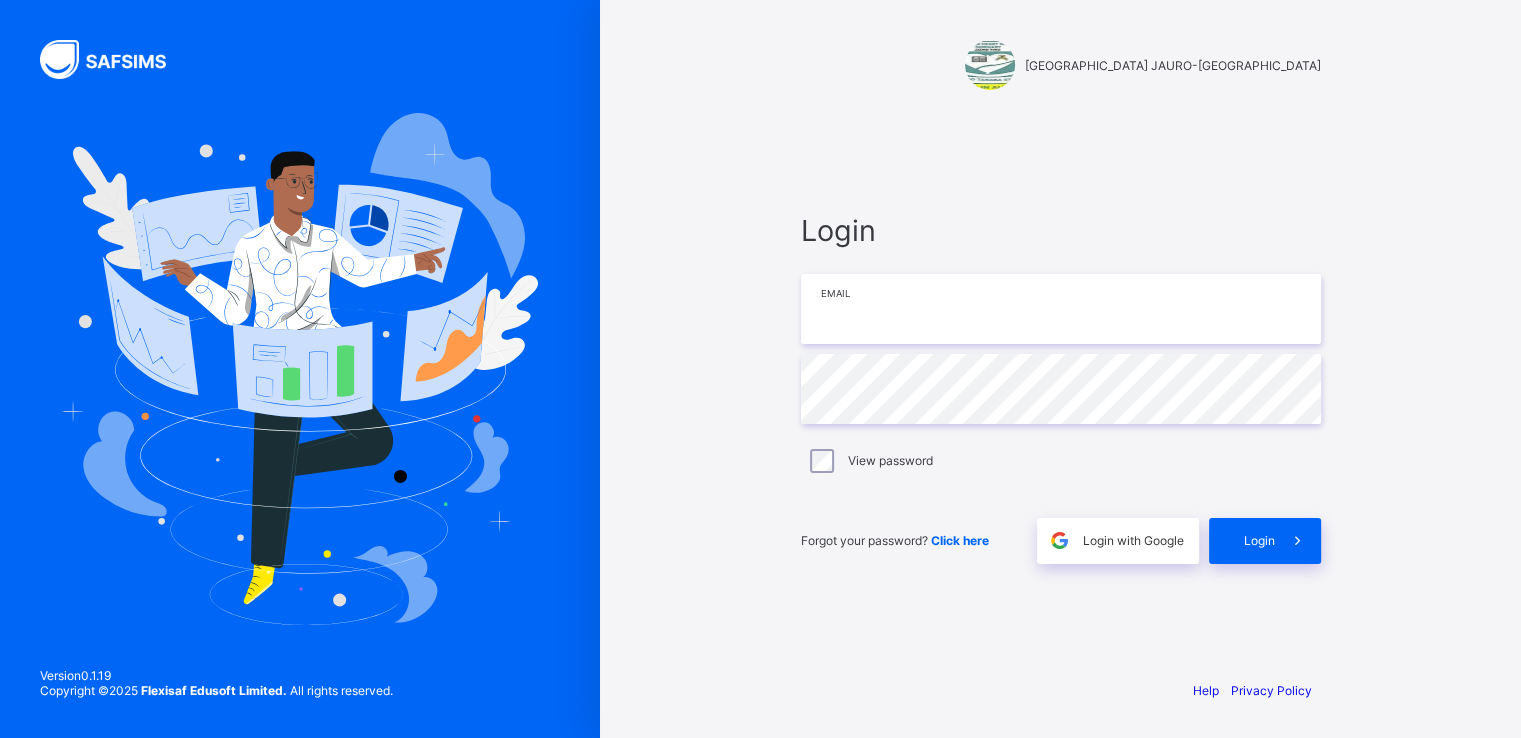type on "**********" 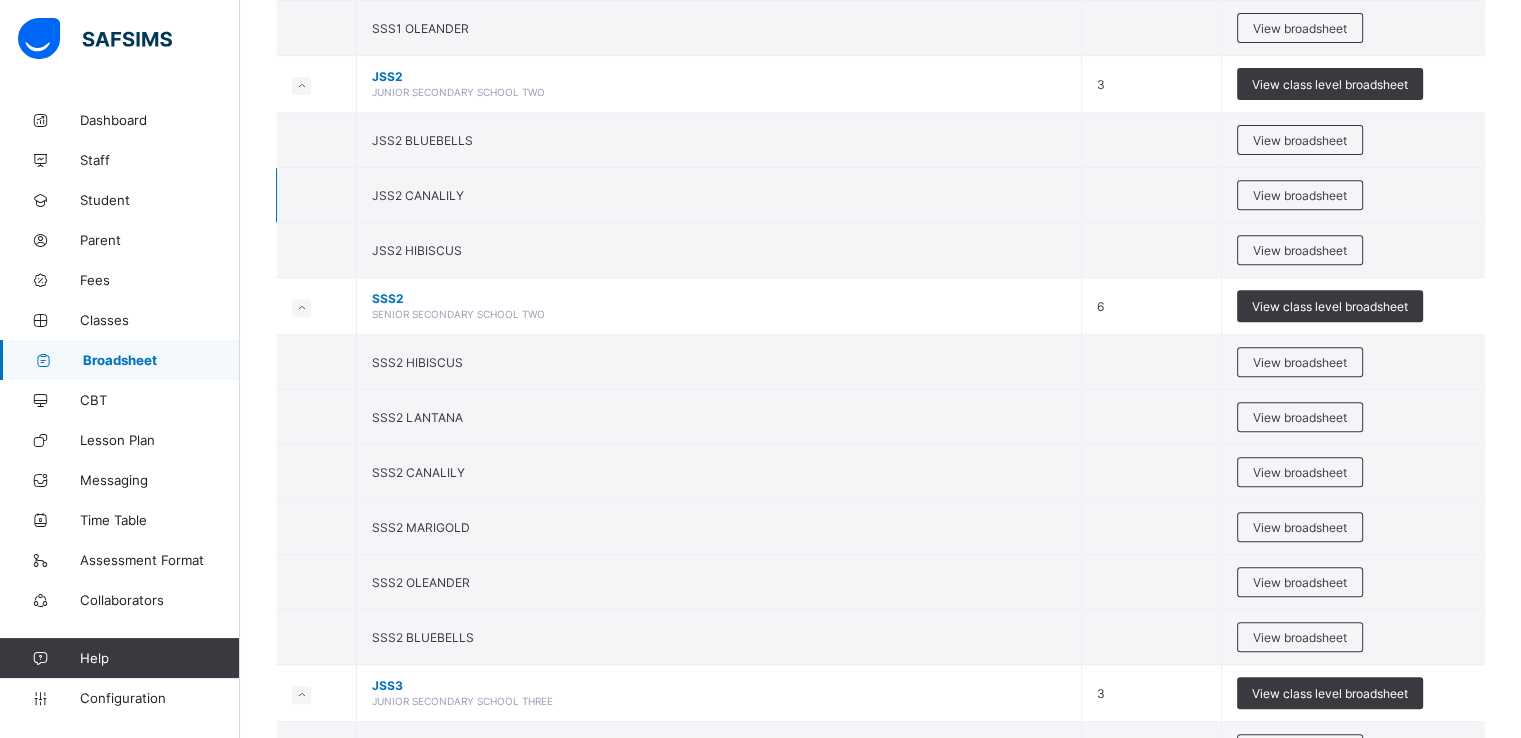 scroll, scrollTop: 792, scrollLeft: 0, axis: vertical 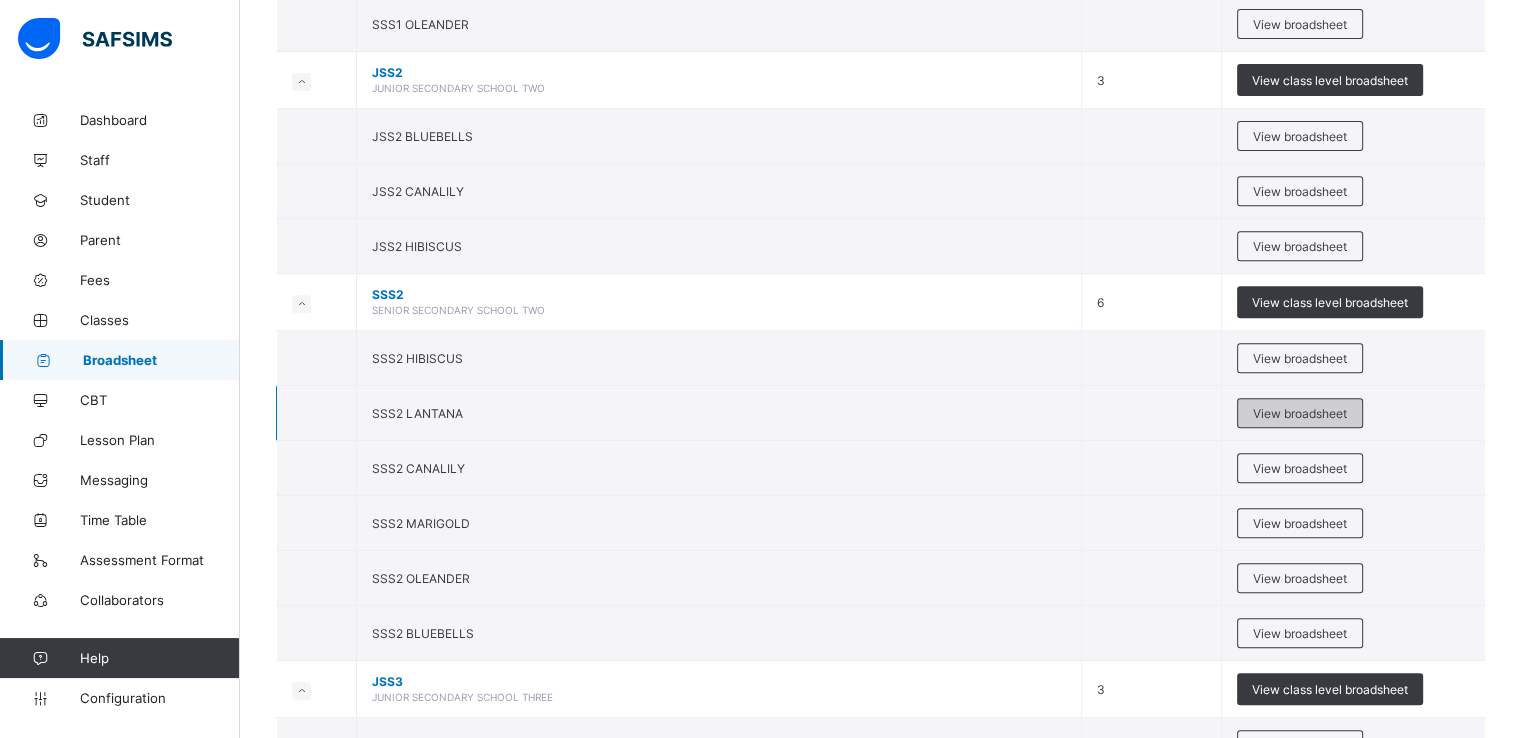 click on "View broadsheet" at bounding box center (1300, 413) 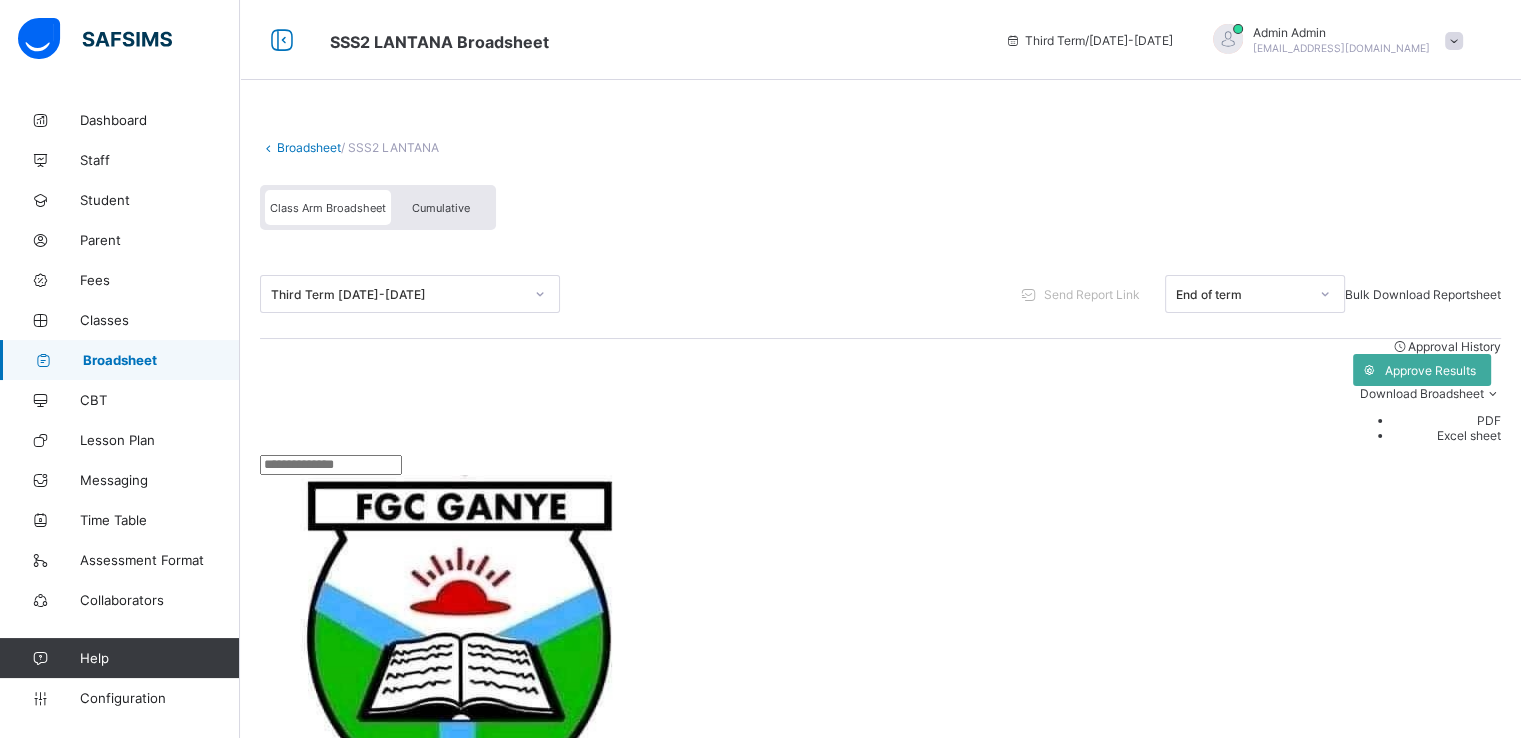 scroll, scrollTop: 344, scrollLeft: 0, axis: vertical 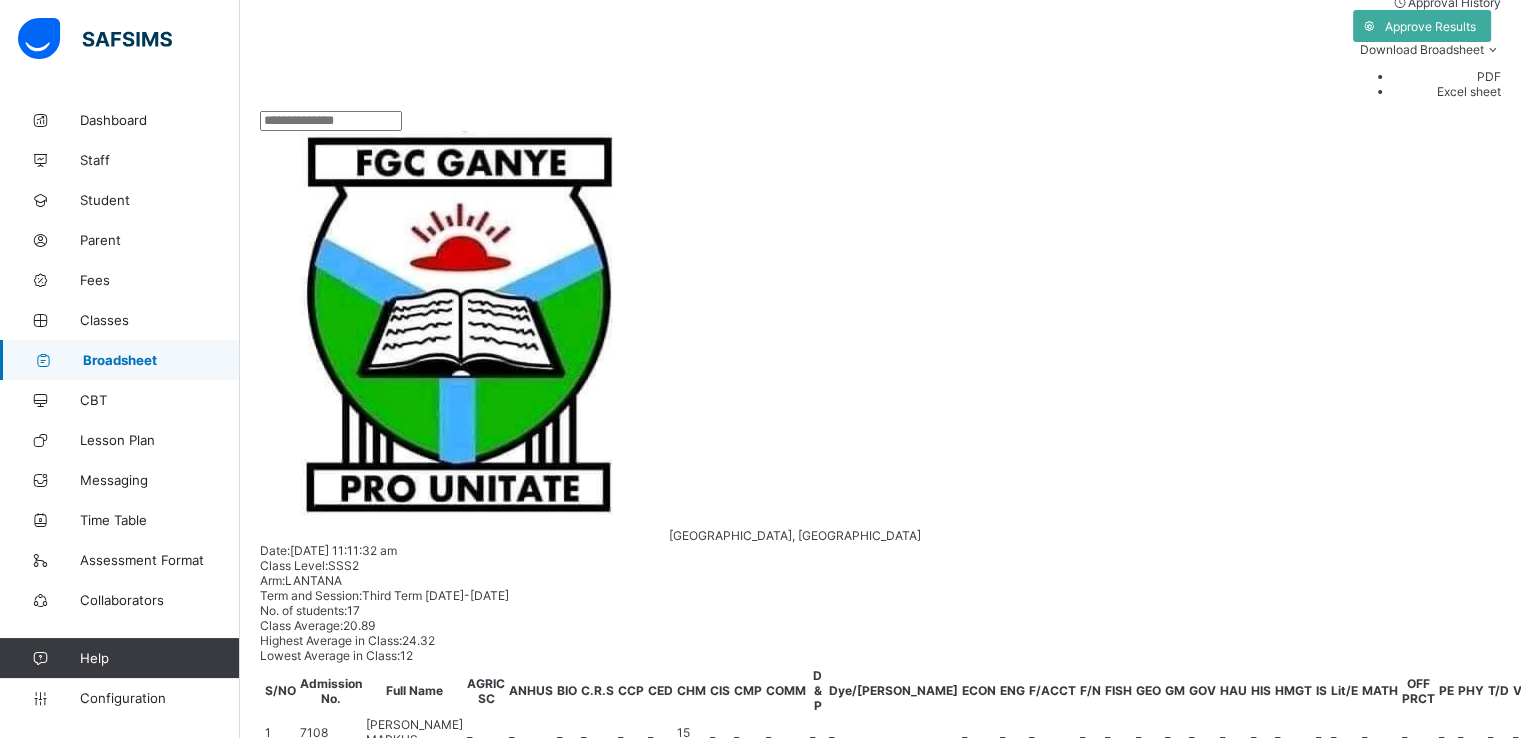 click on "Excel sheet" at bounding box center (1447, 91) 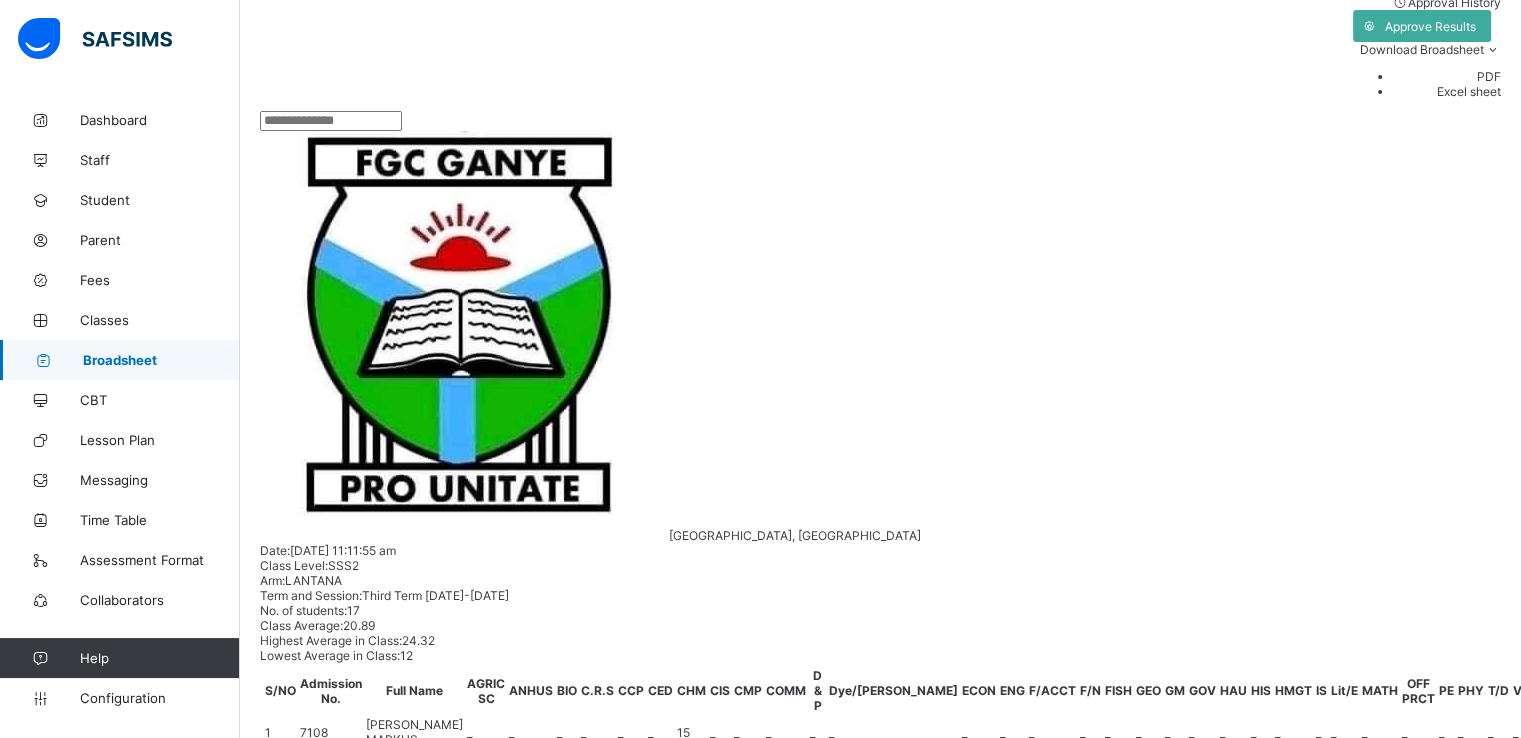 click on "ALL" at bounding box center [781, 2341] 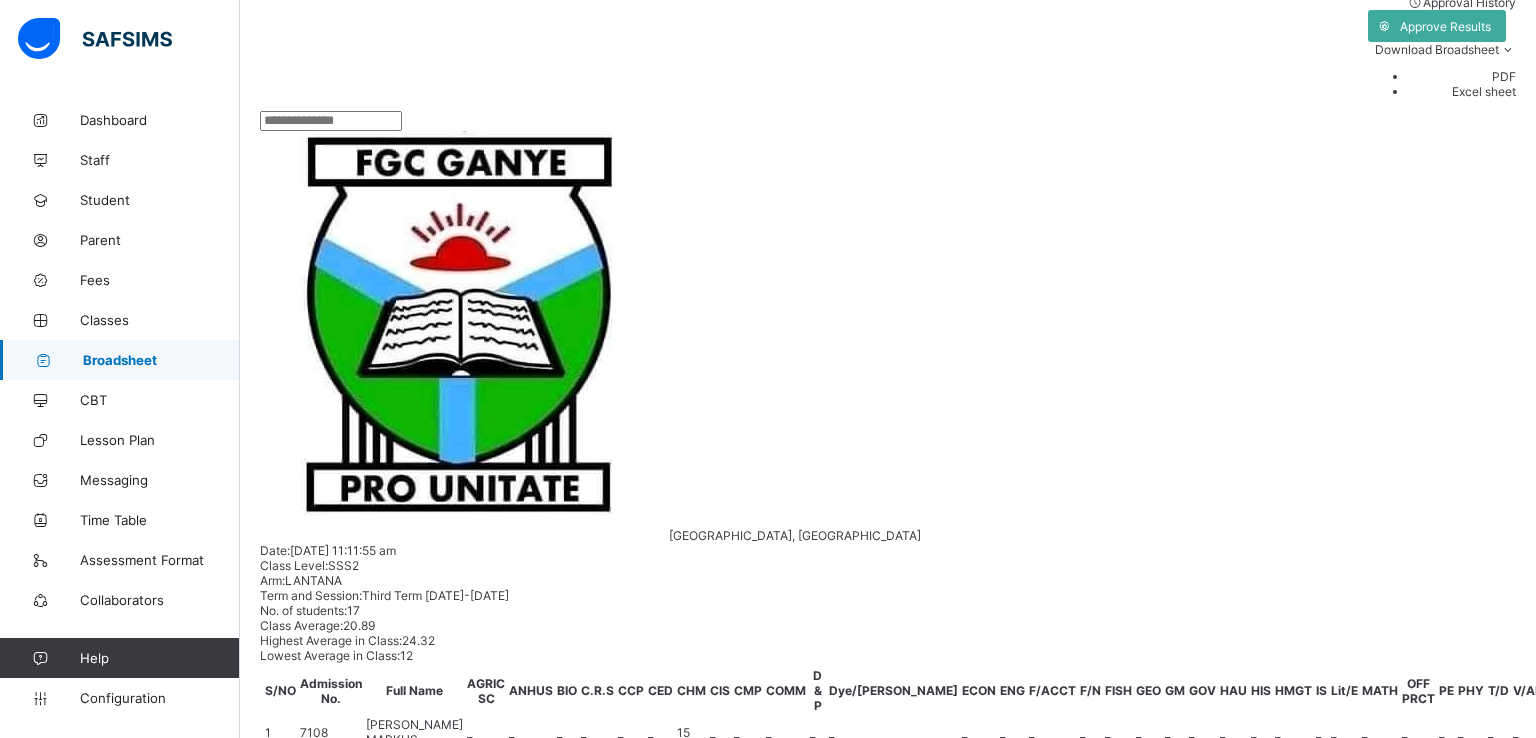 click on "Download" at bounding box center [1093, 2341] 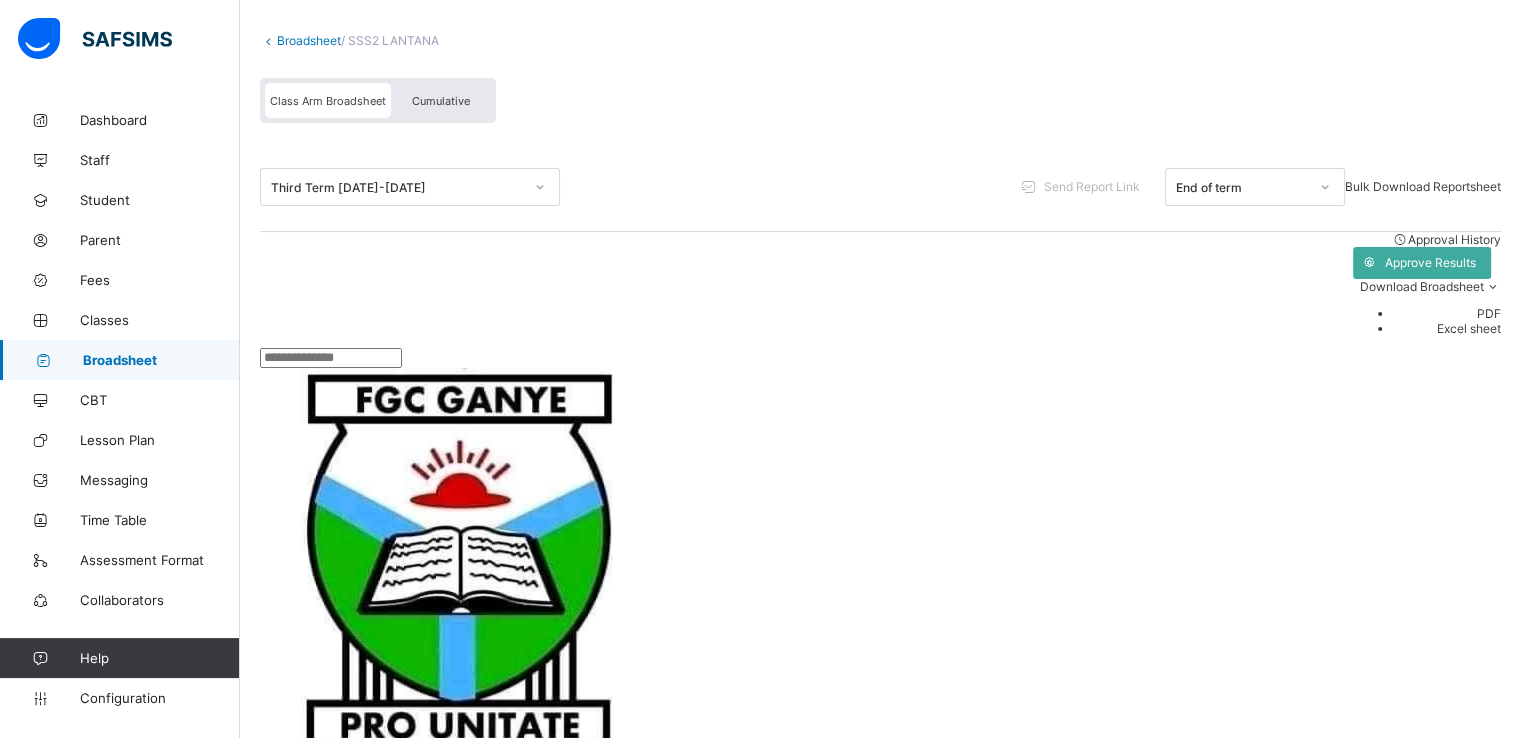 click on "Cancel" at bounding box center (1004, 2578) 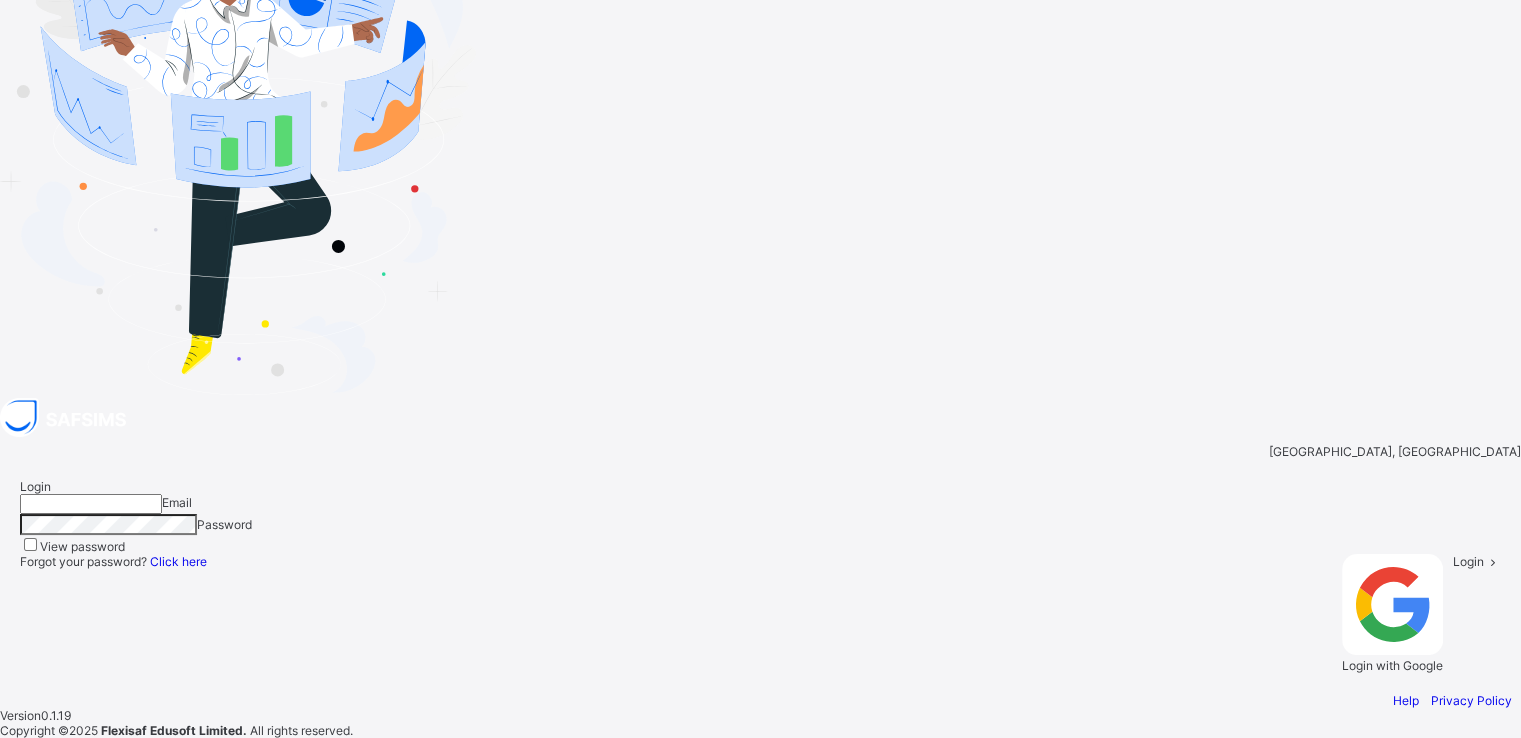 type on "**********" 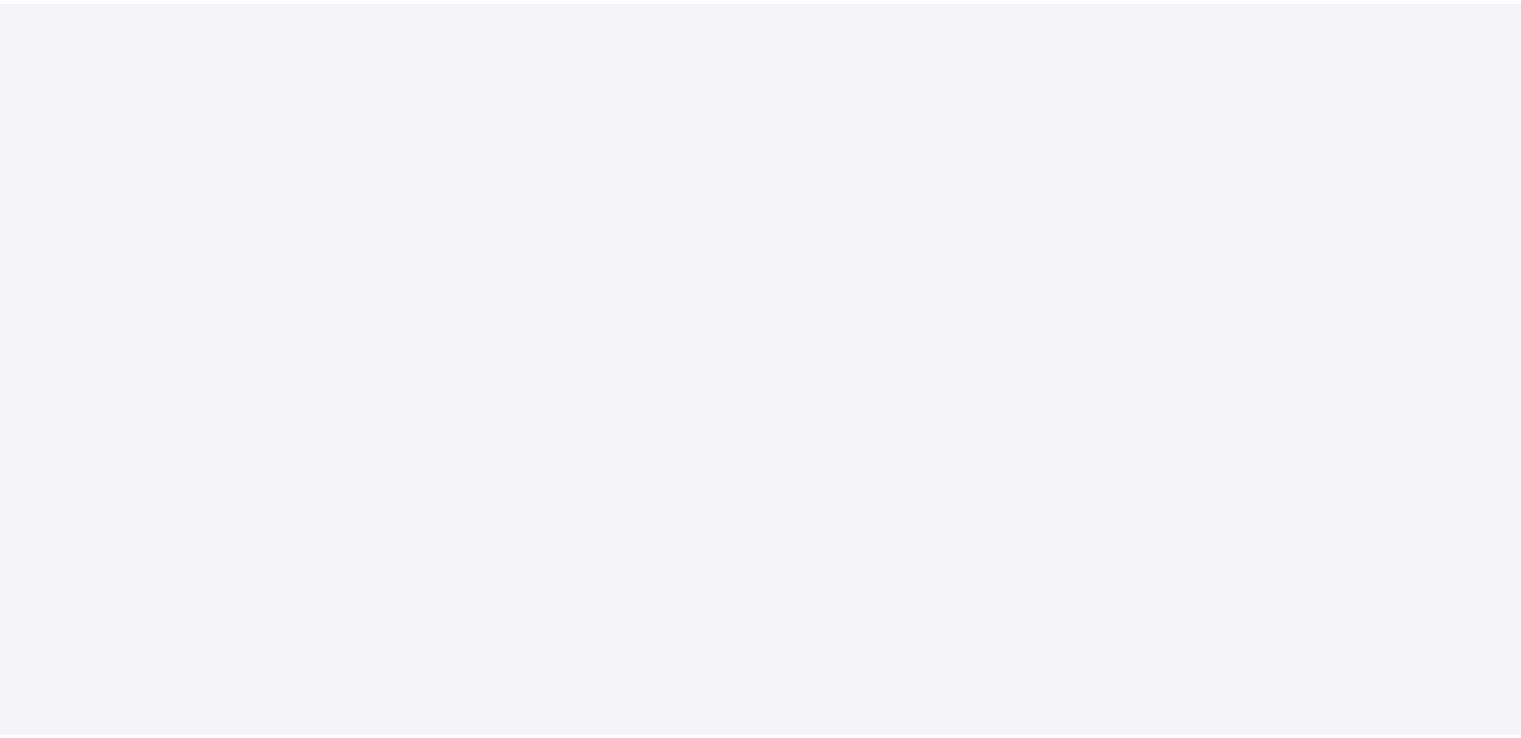 scroll, scrollTop: 0, scrollLeft: 0, axis: both 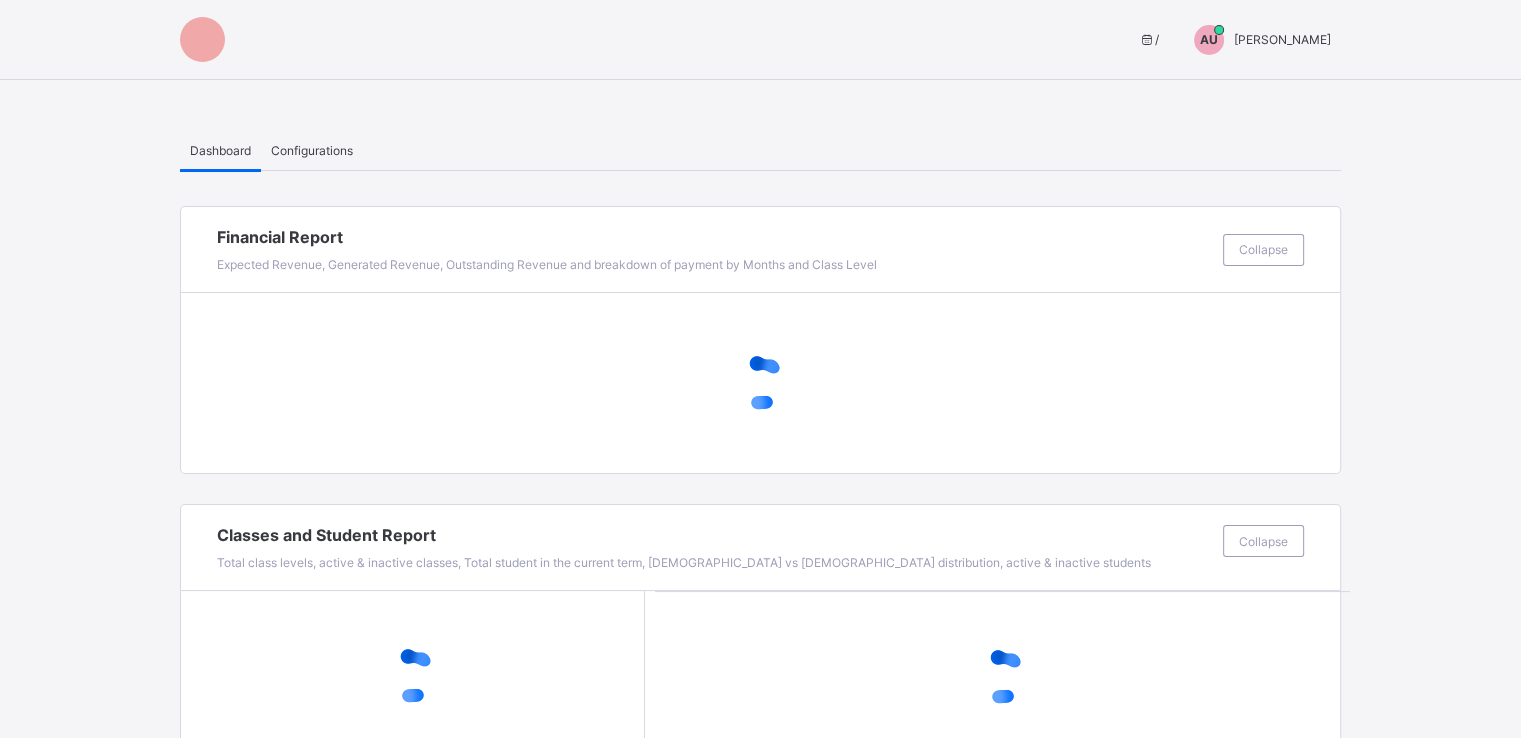 click on "AU [PERSON_NAME]" at bounding box center (1257, 40) 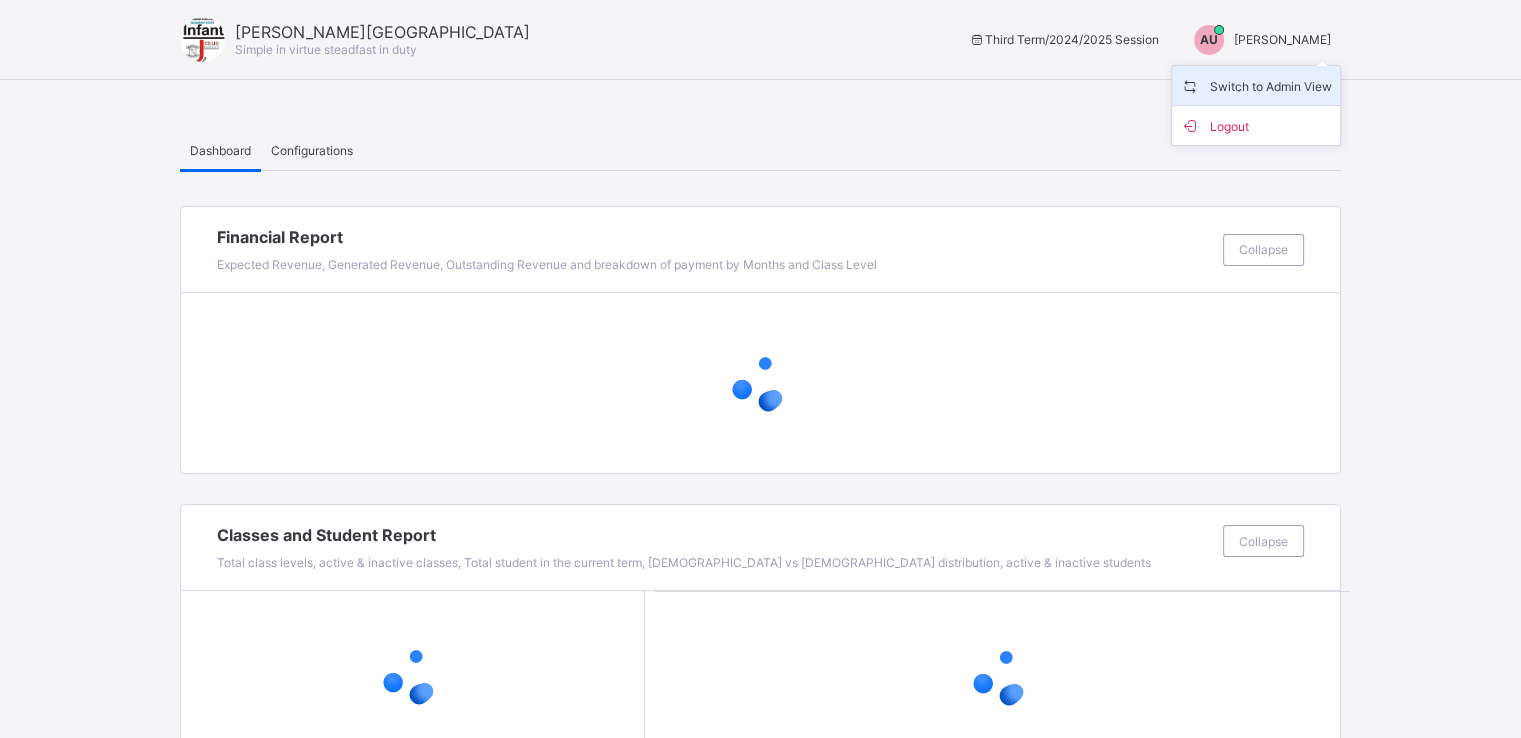 click on "Switch to Admin View" at bounding box center [1256, 85] 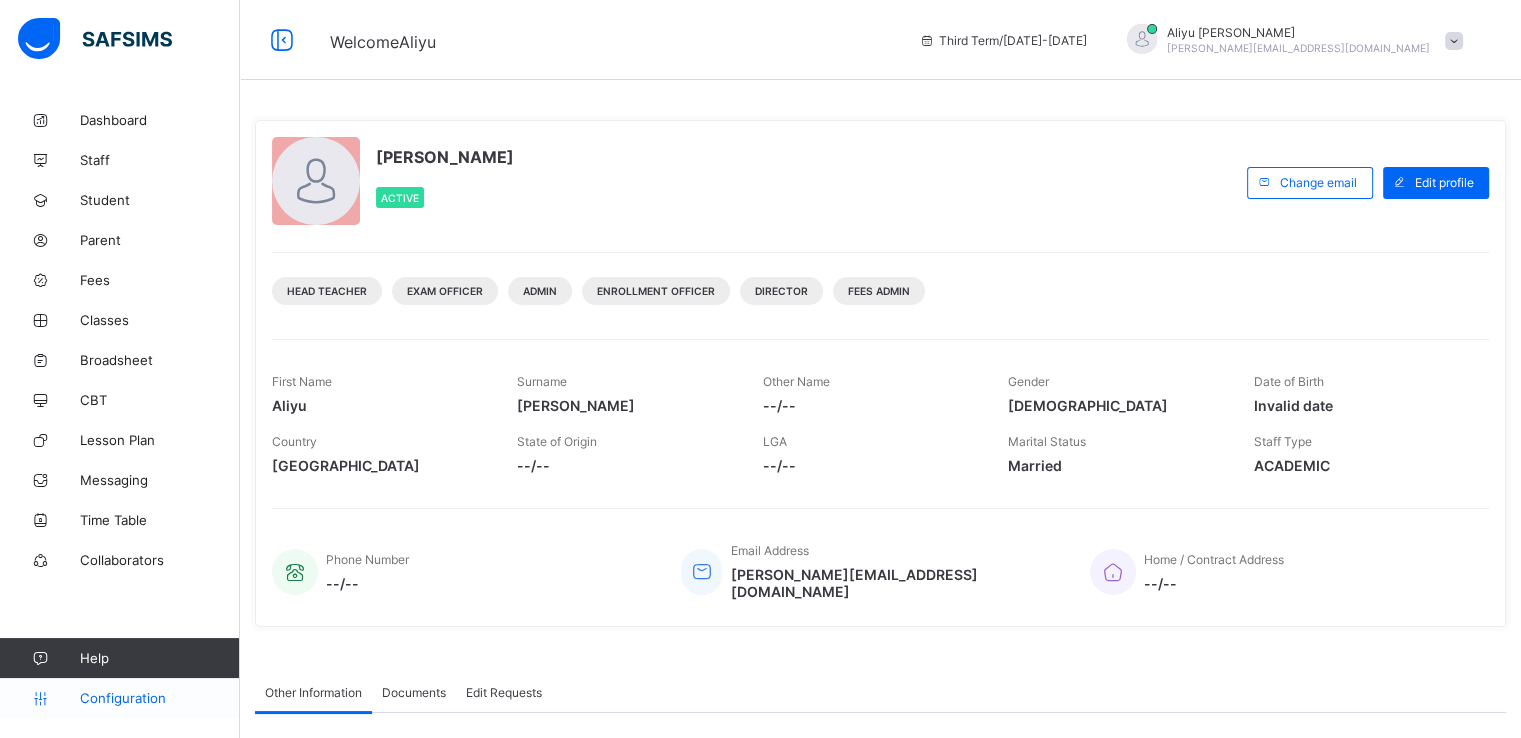 click on "Configuration" at bounding box center (159, 698) 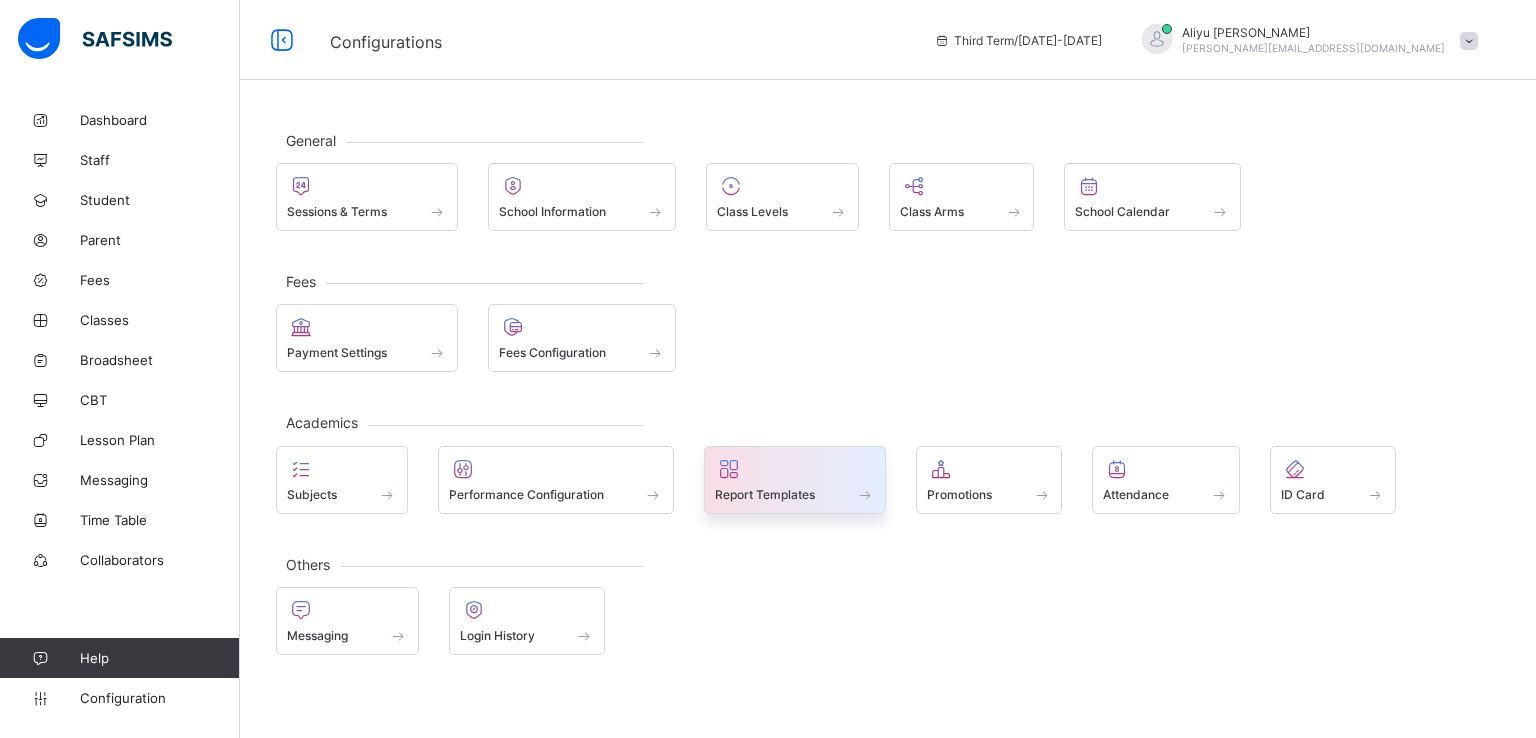 click on "Report Templates" at bounding box center (765, 494) 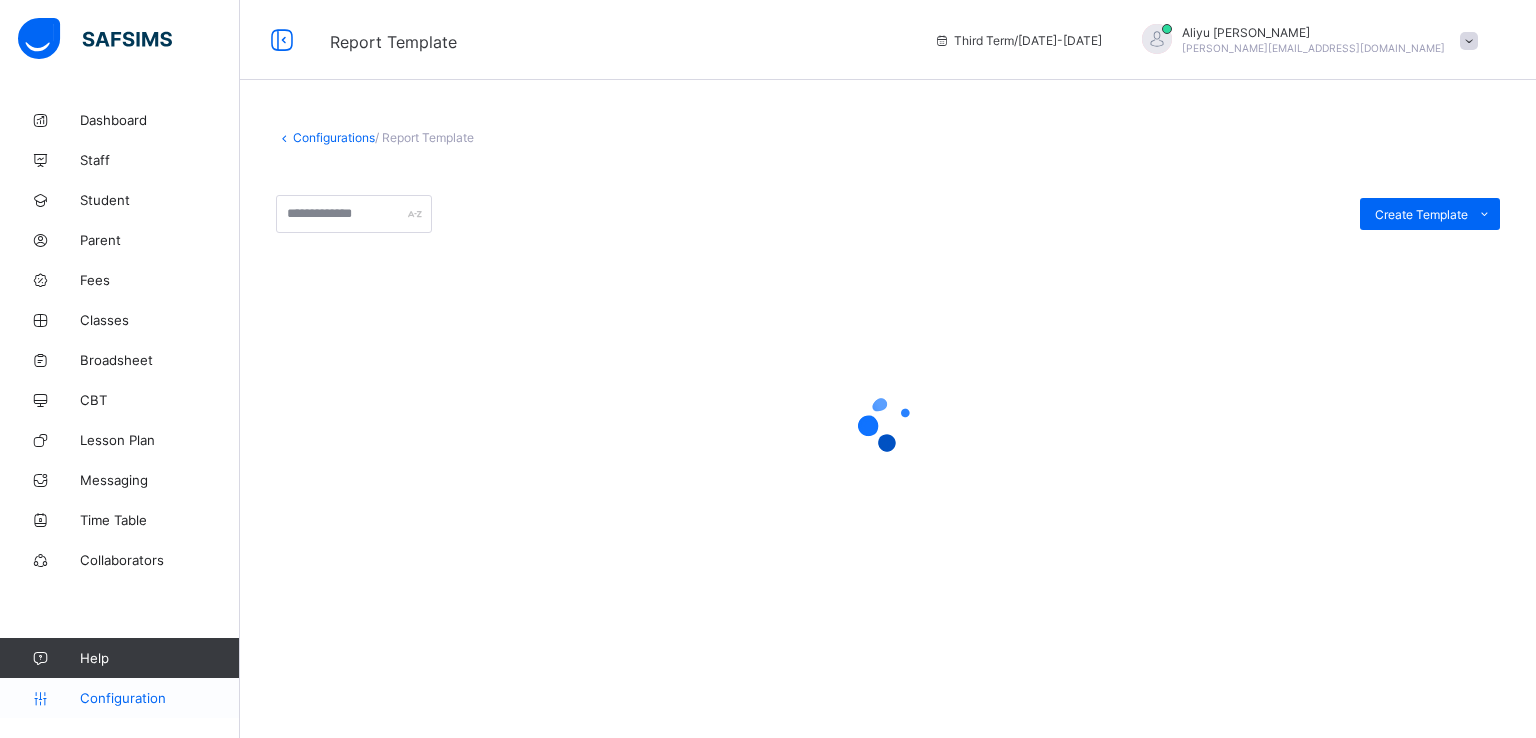 click on "Configuration" at bounding box center (159, 698) 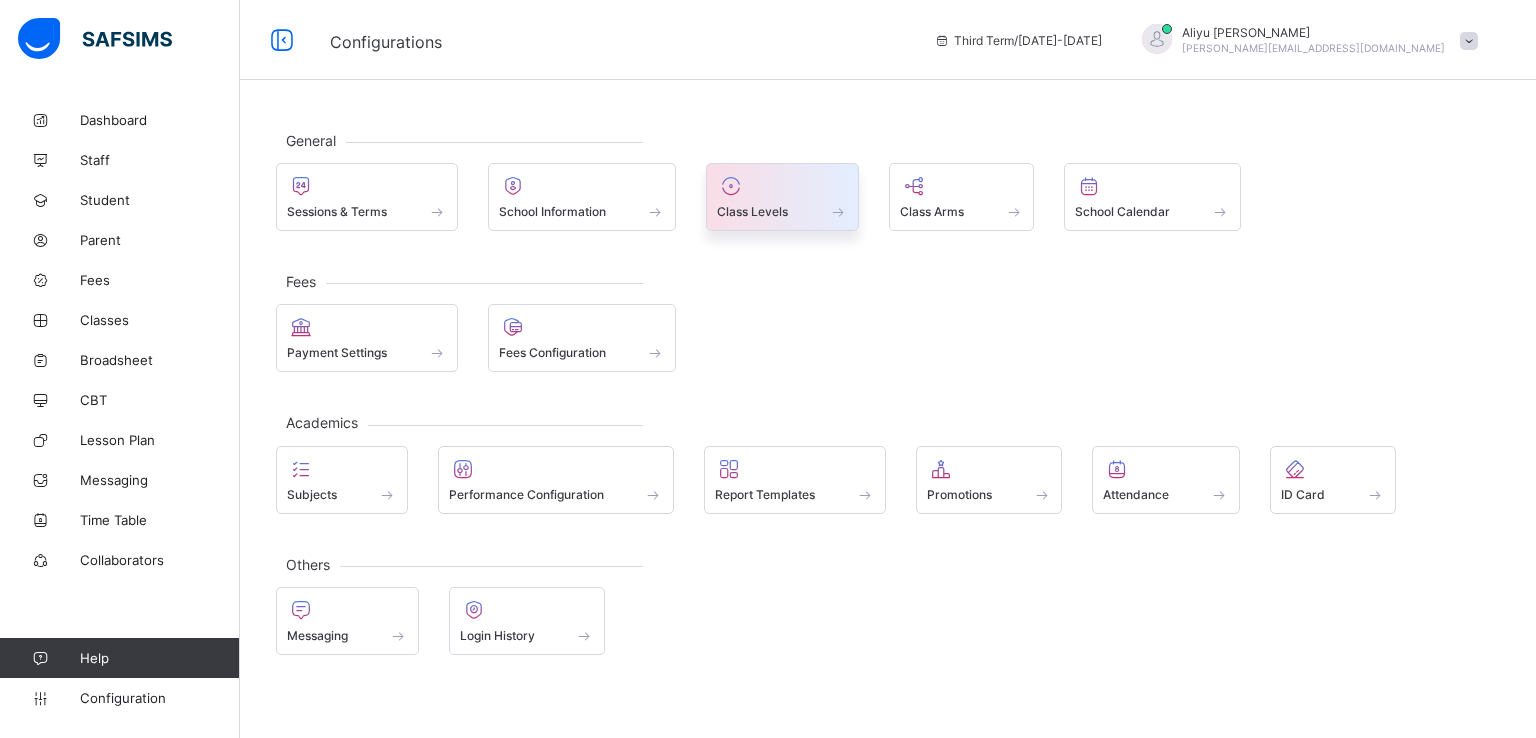 click at bounding box center [731, 186] 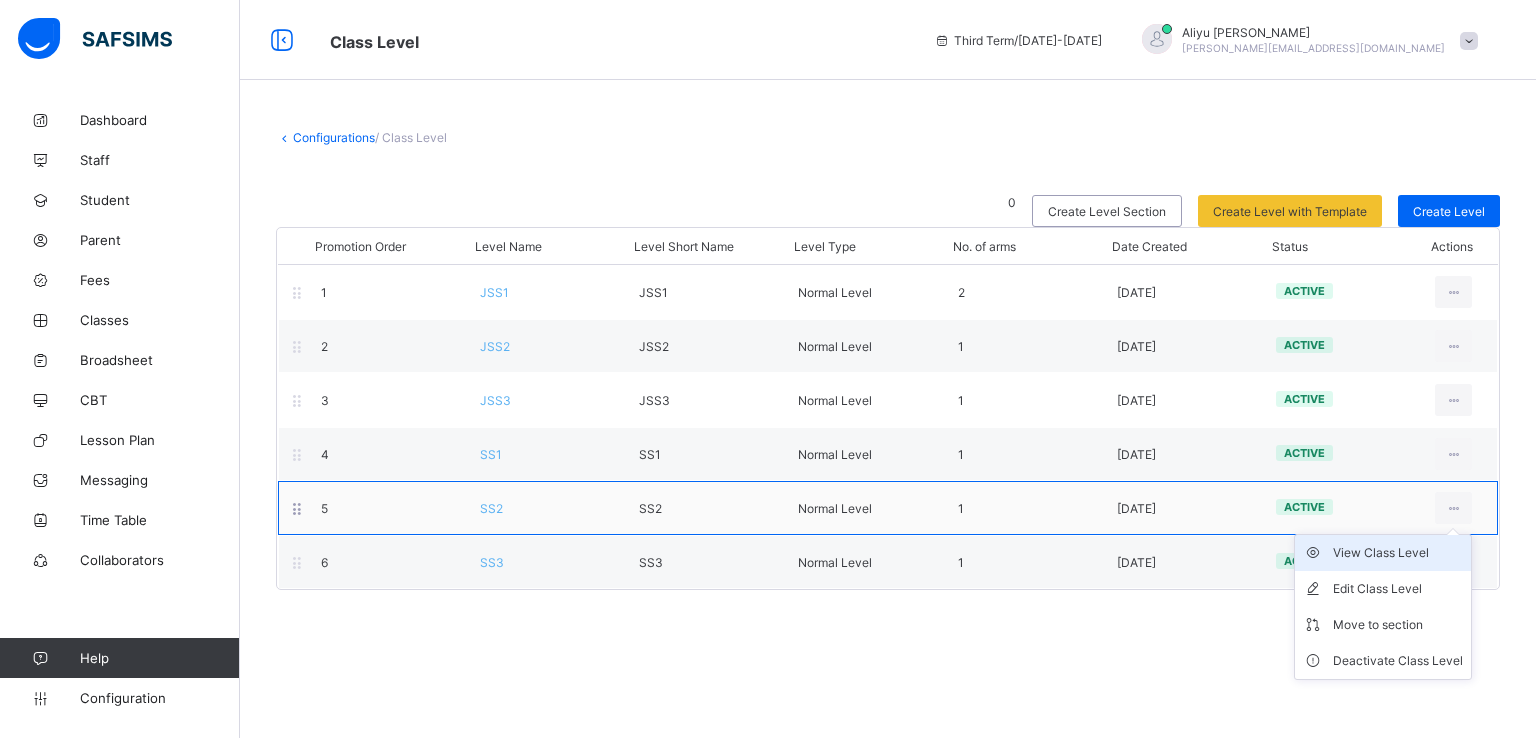 click on "View Class Level" at bounding box center (1398, 553) 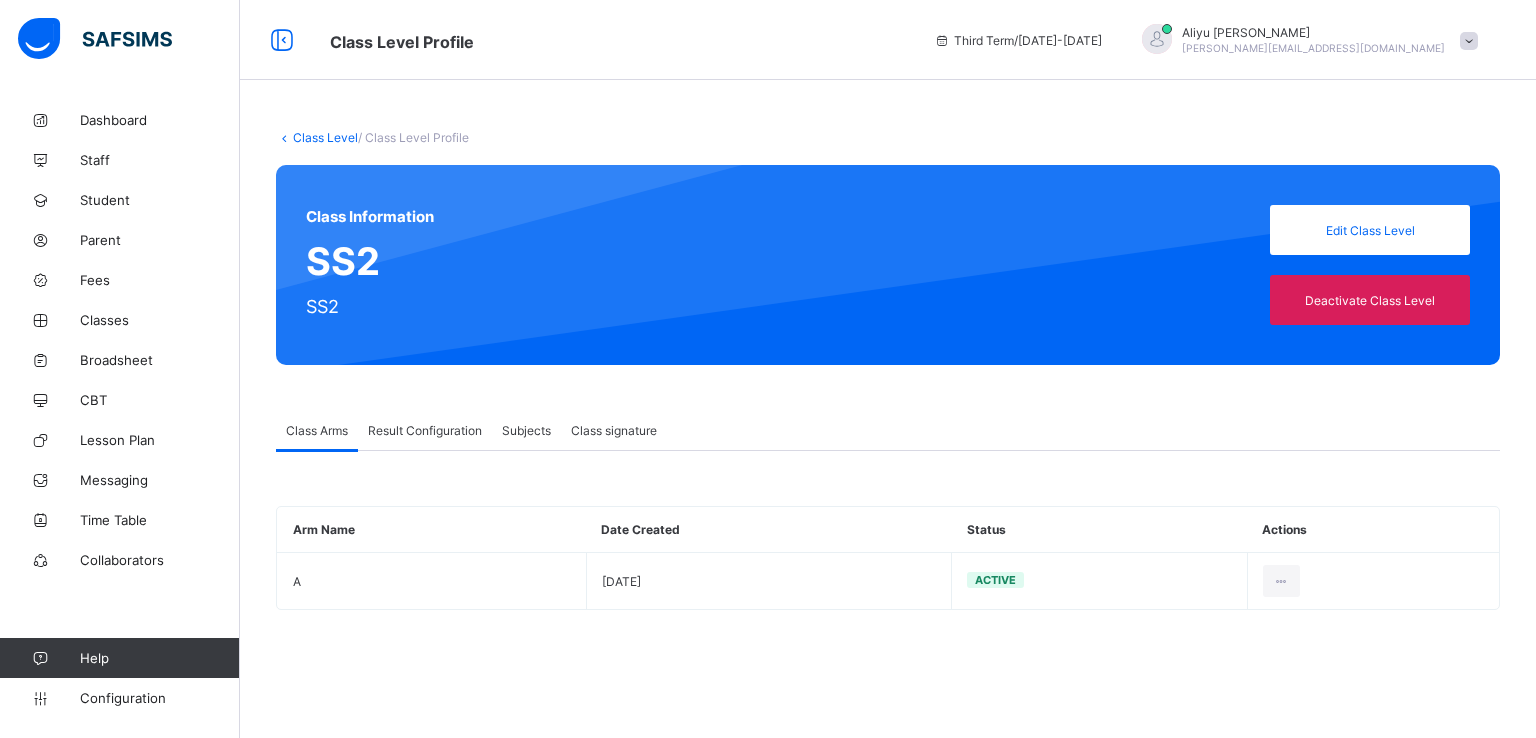 click on "Result Configuration" at bounding box center (425, 430) 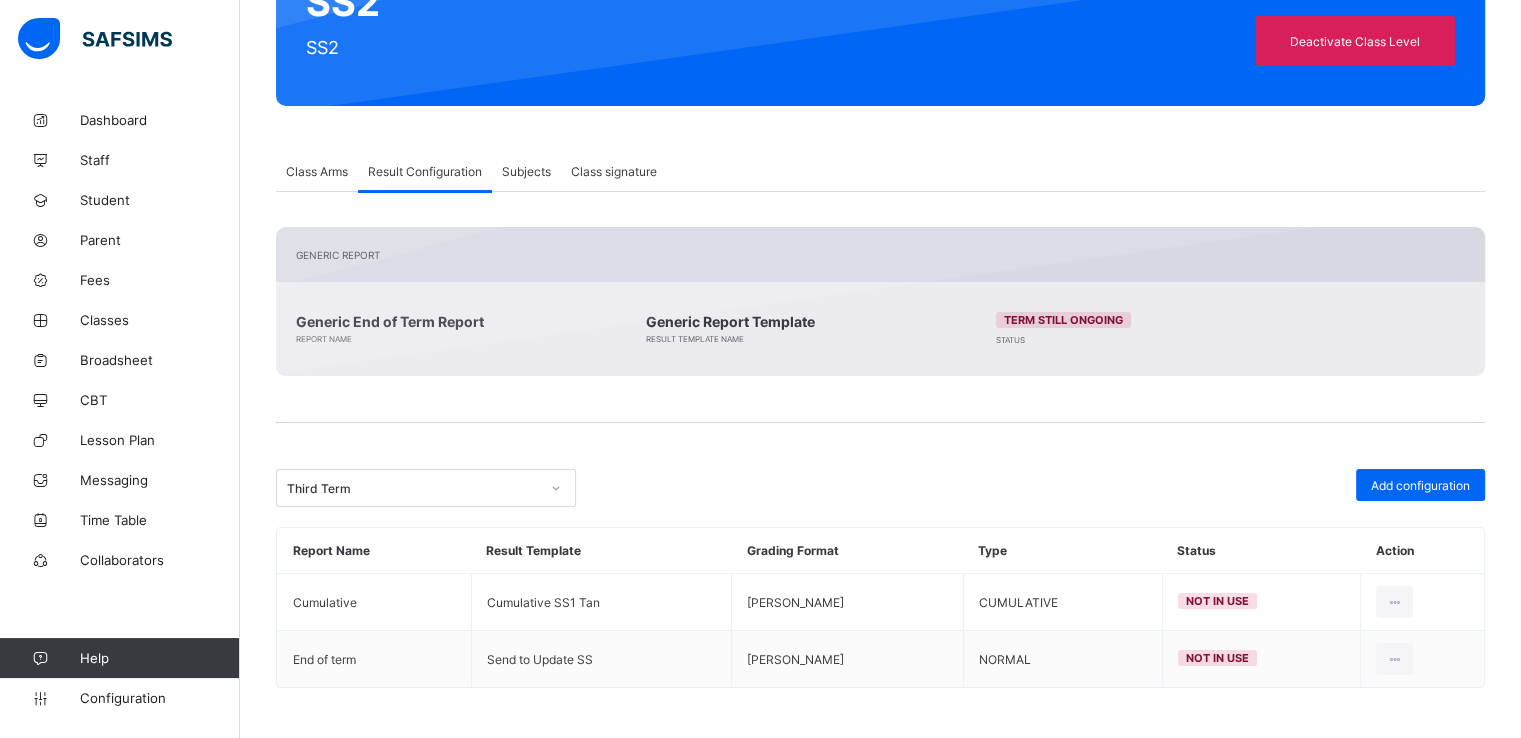 scroll, scrollTop: 259, scrollLeft: 0, axis: vertical 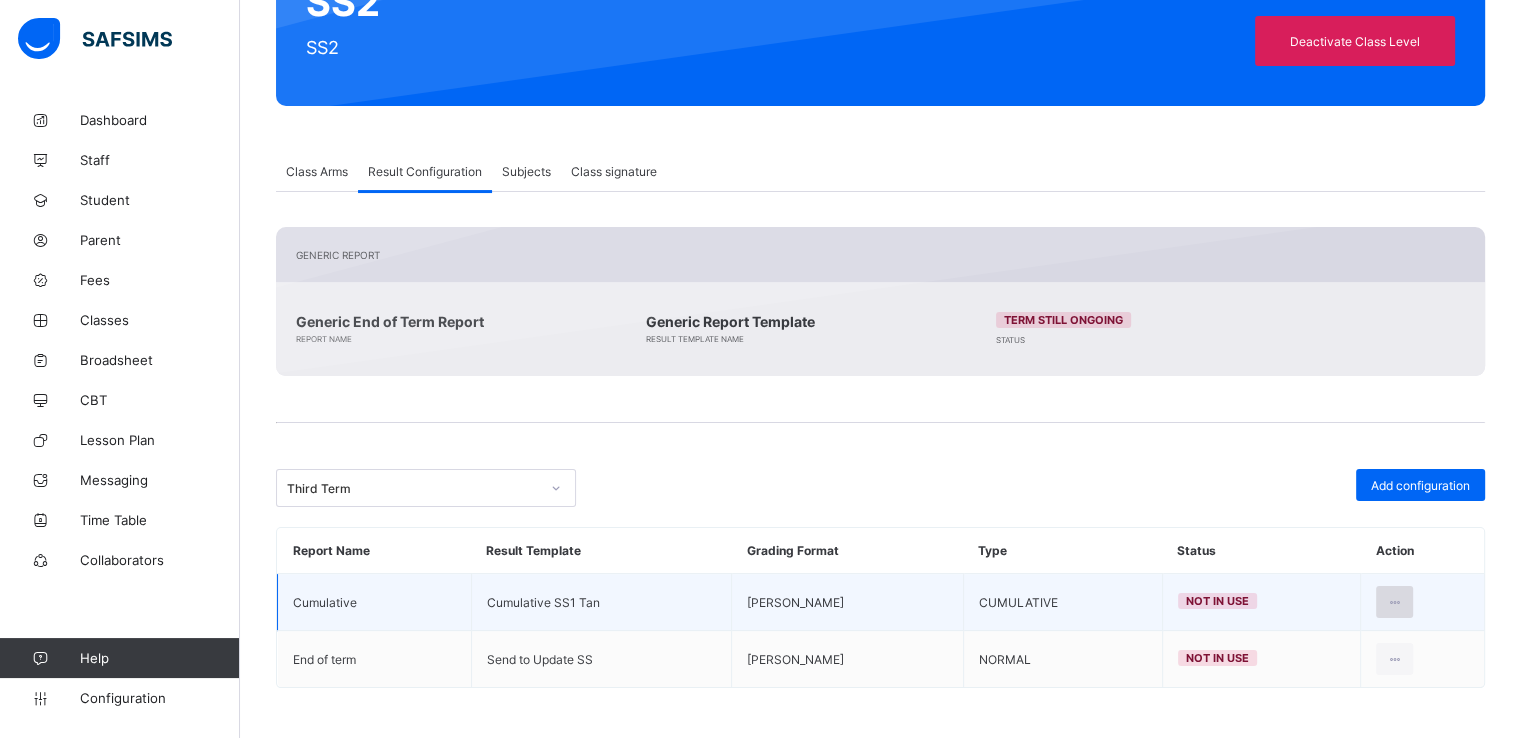 click at bounding box center (1394, 602) 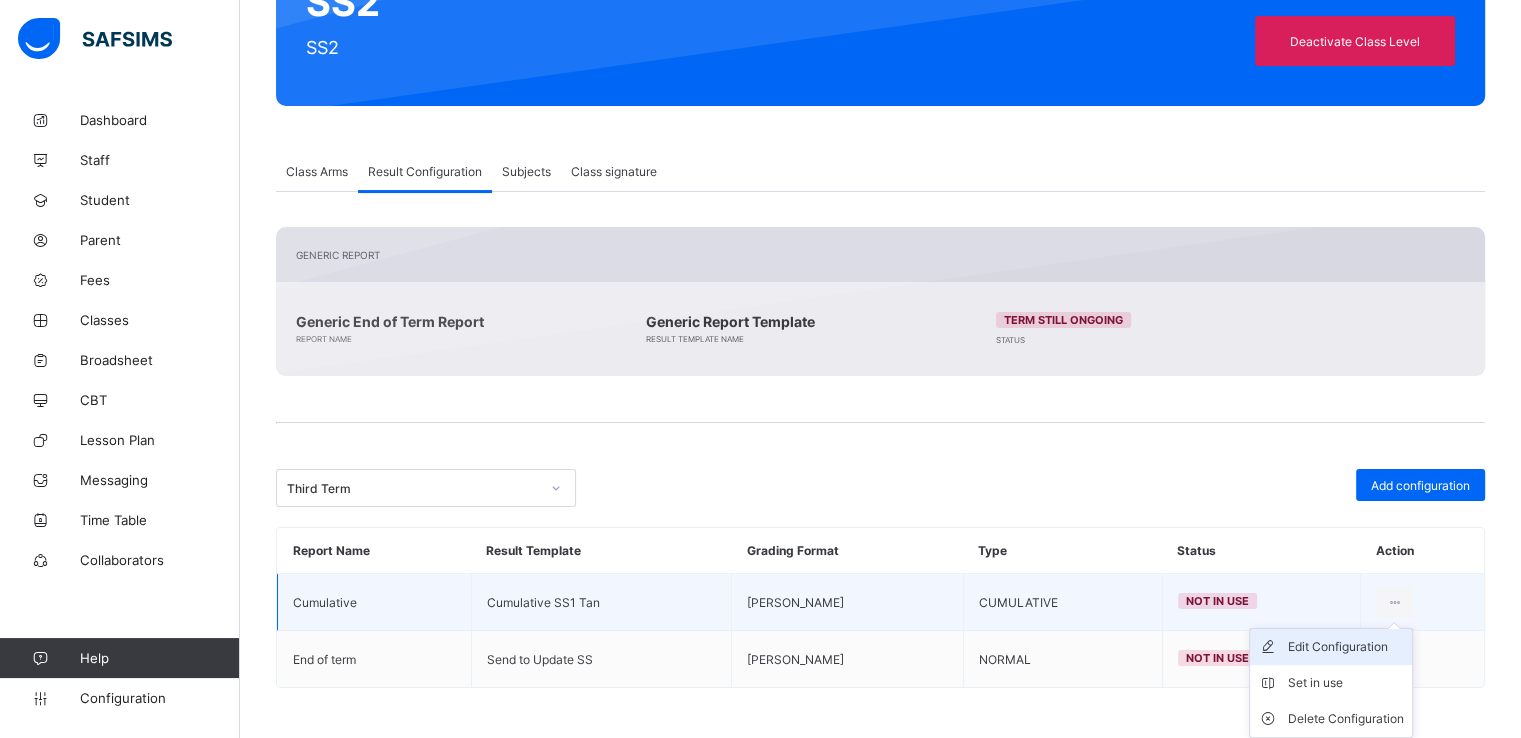 click on "Edit Configuration" at bounding box center (1346, 647) 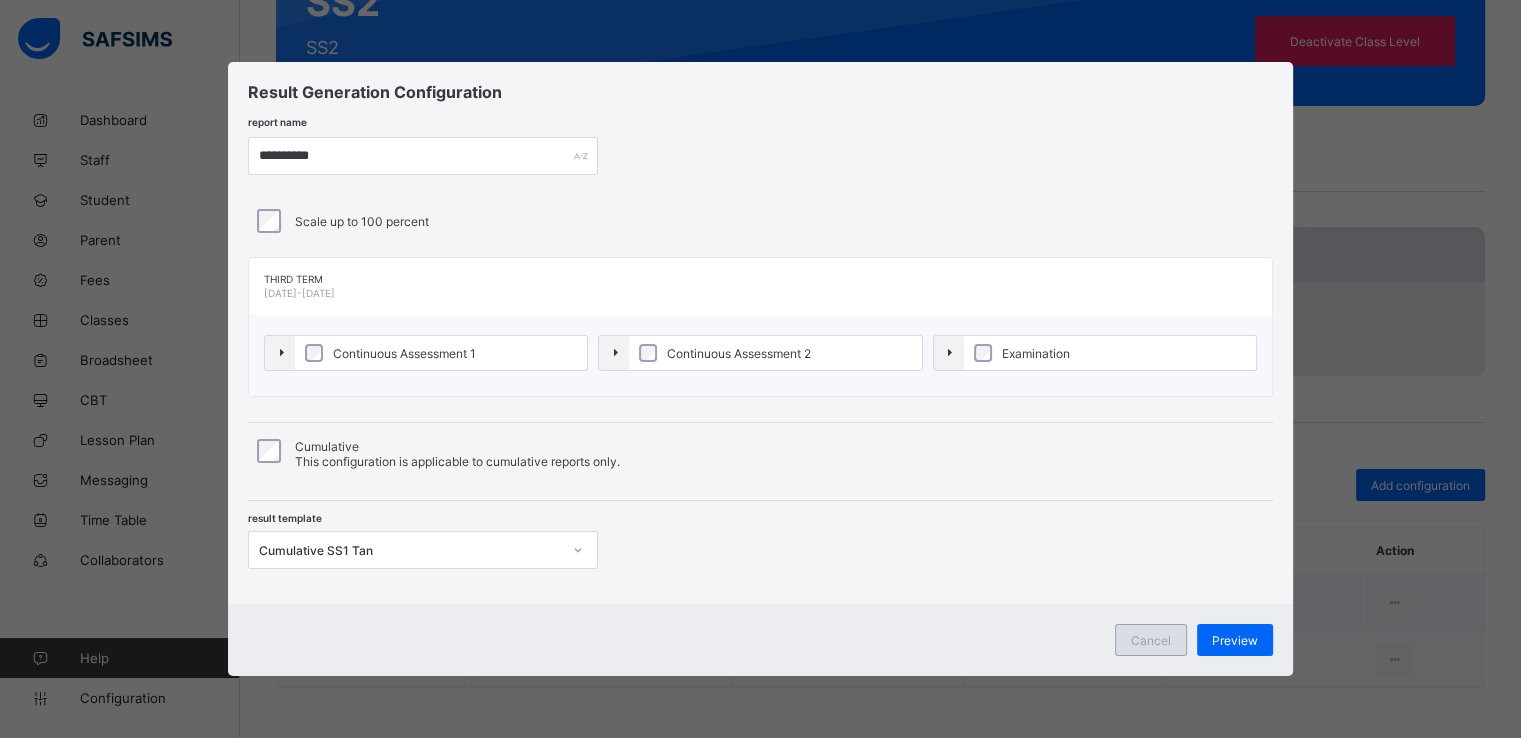 click on "Cancel" at bounding box center (1151, 640) 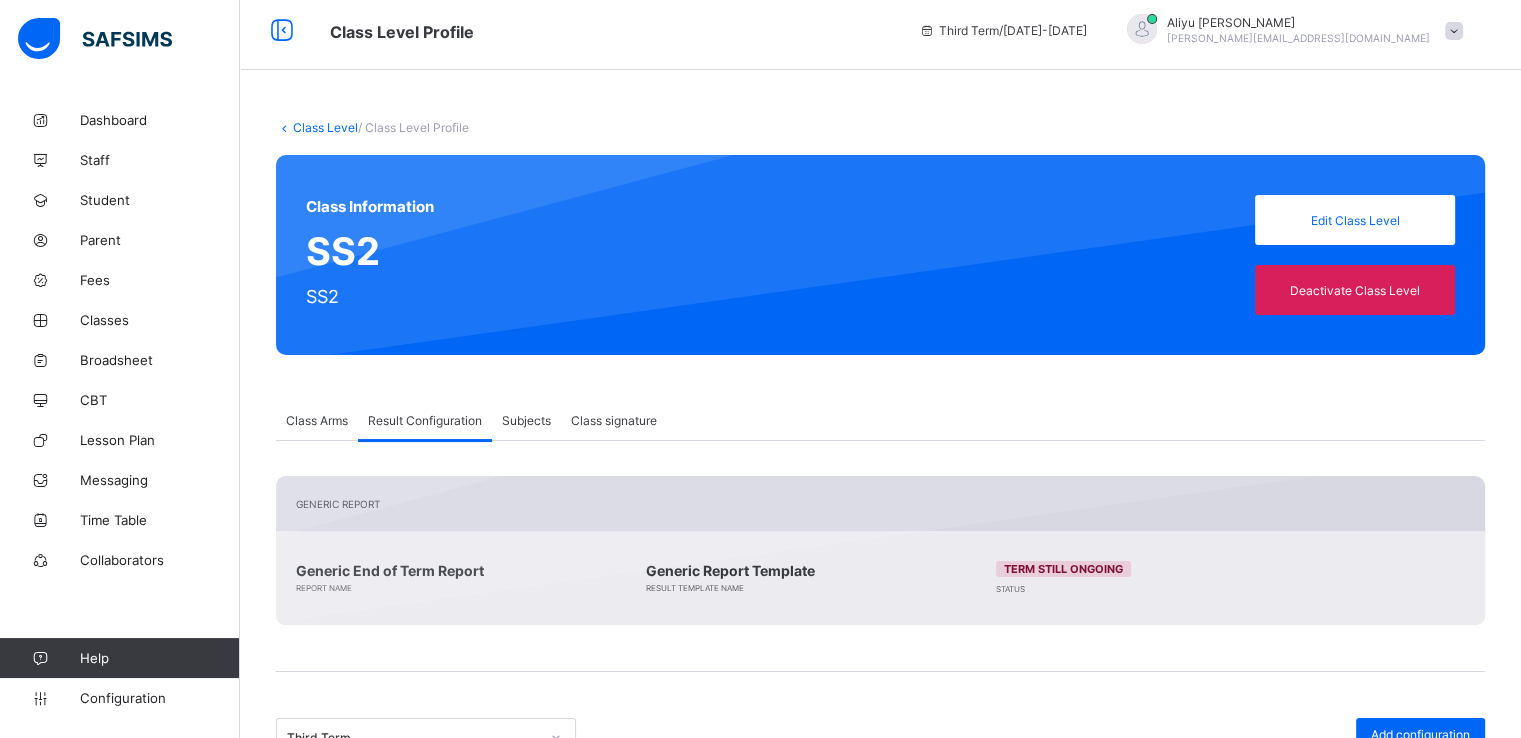 scroll, scrollTop: 0, scrollLeft: 0, axis: both 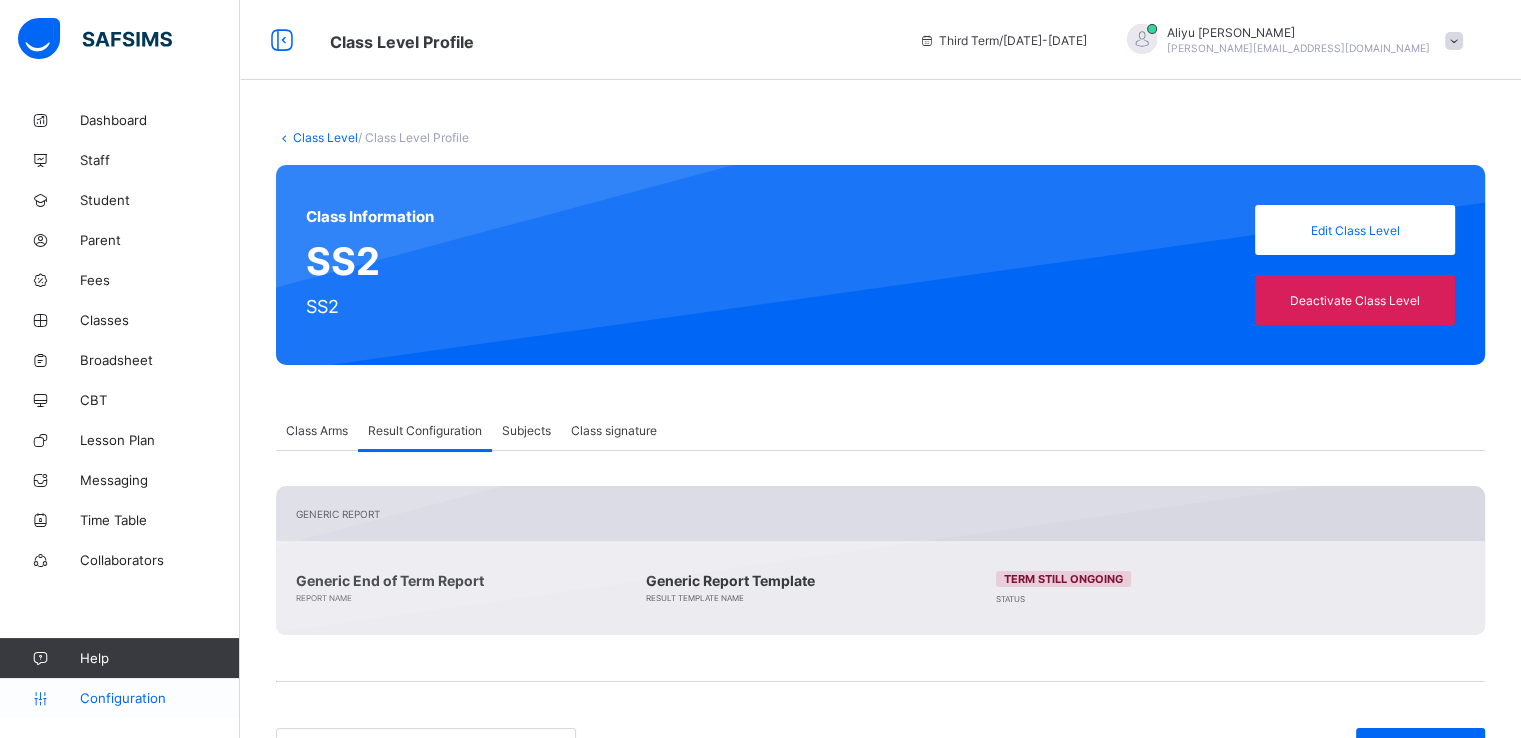 click on "Configuration" at bounding box center (119, 698) 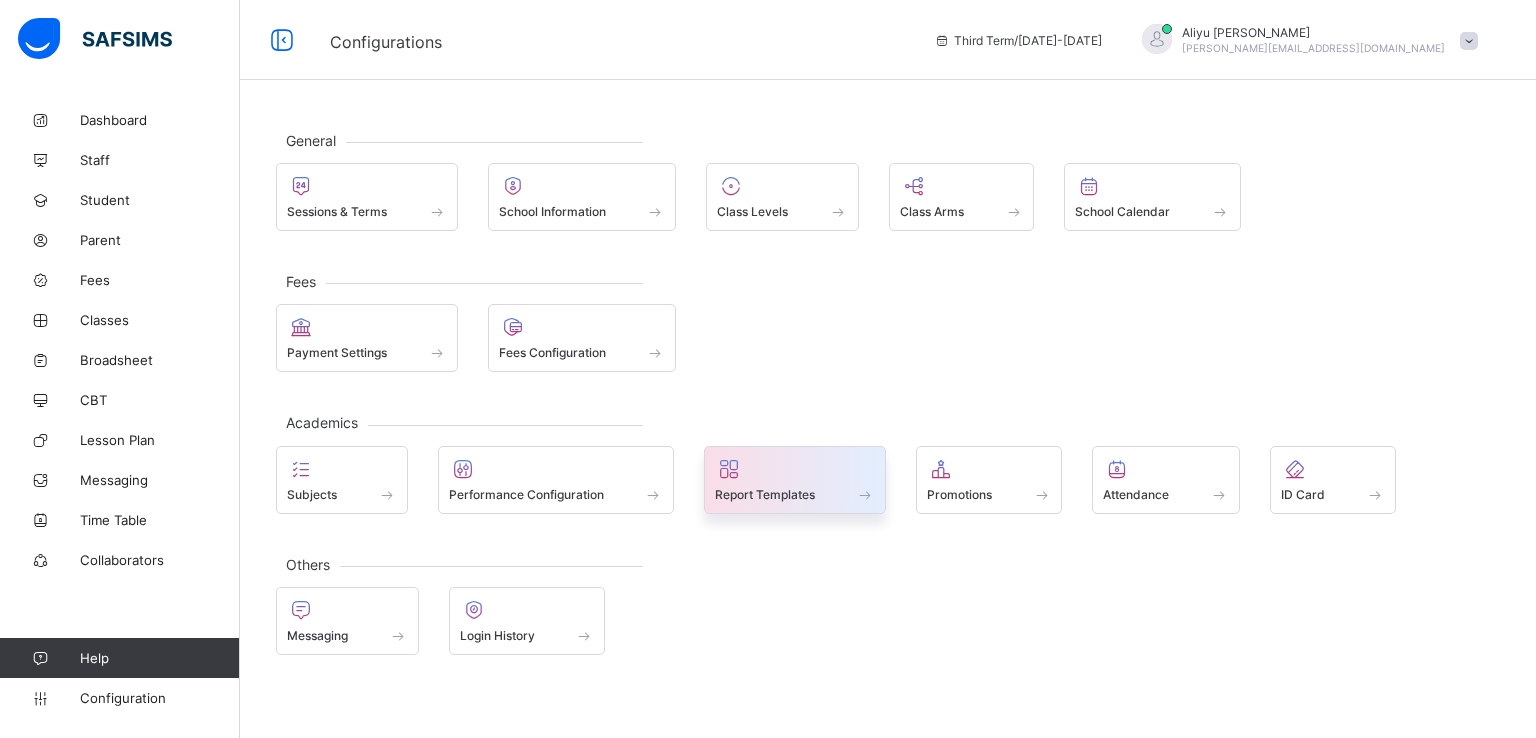 click on "Report Templates" at bounding box center (765, 494) 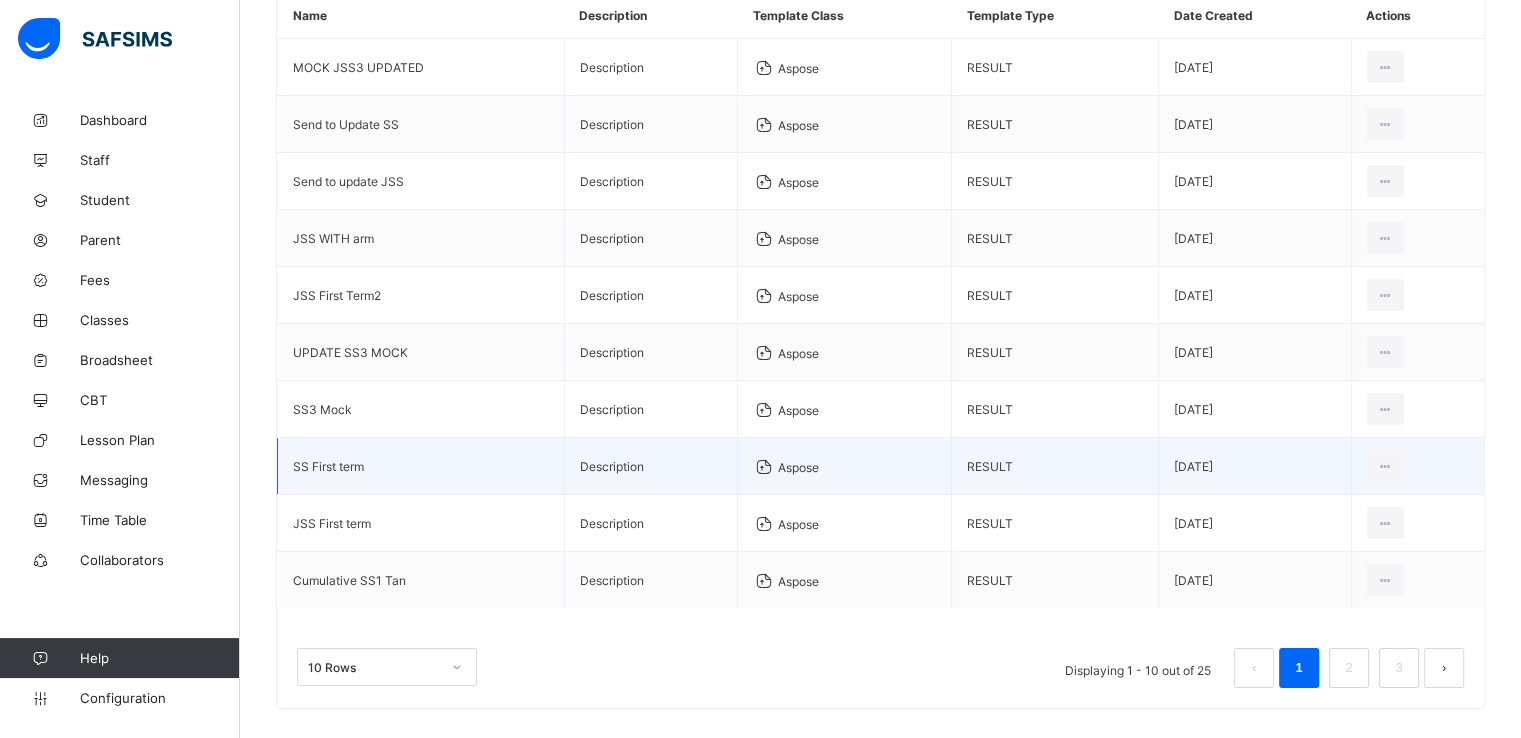 scroll, scrollTop: 280, scrollLeft: 0, axis: vertical 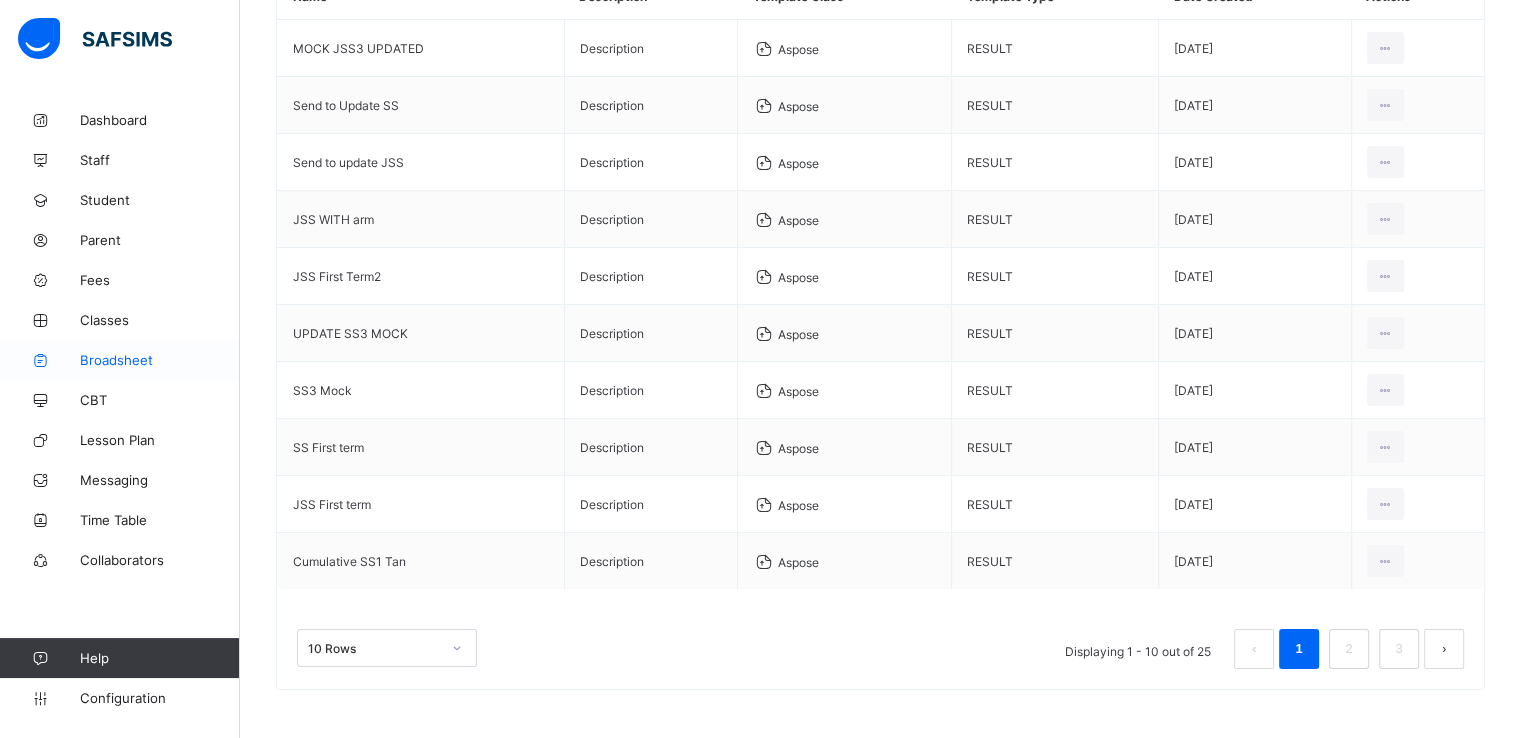 click on "Broadsheet" at bounding box center (160, 360) 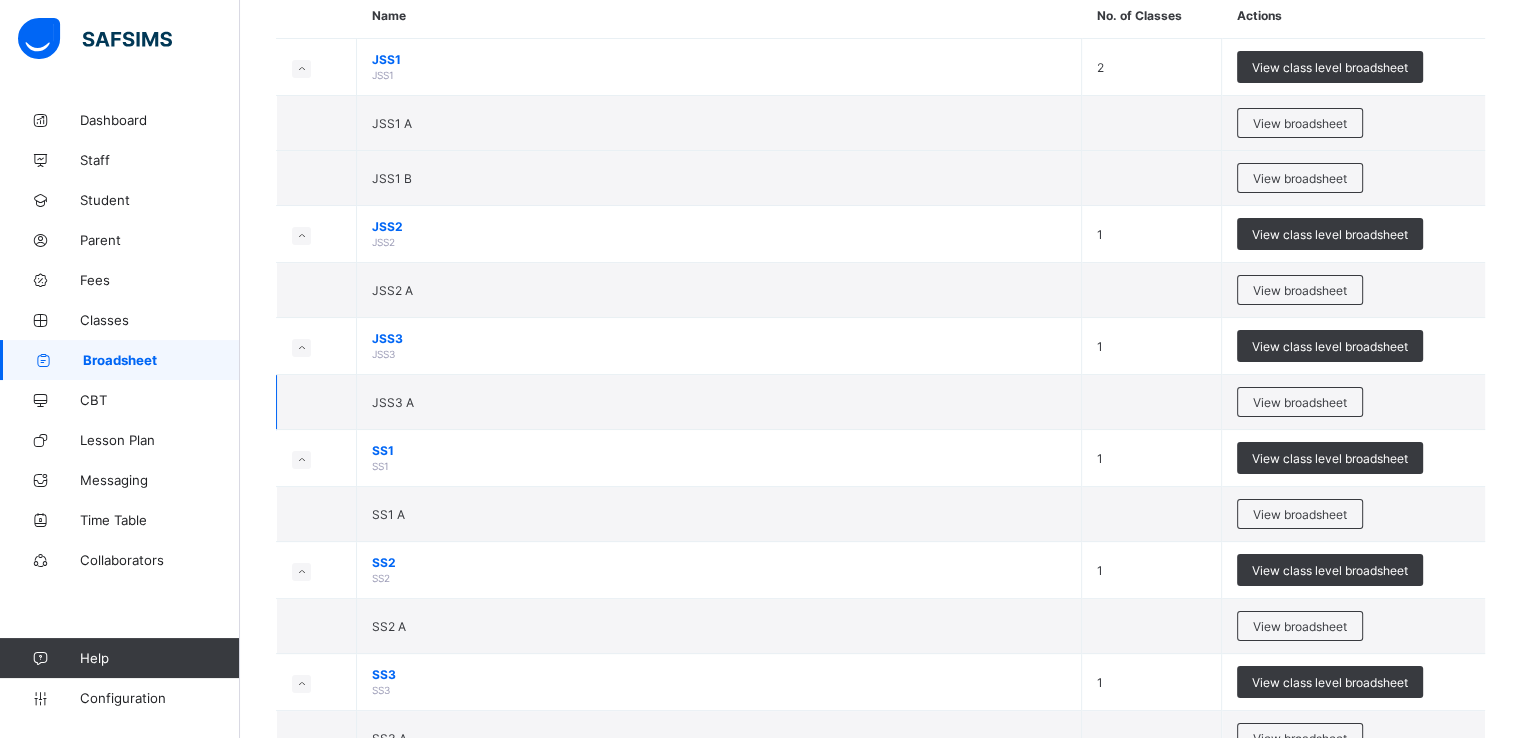 scroll, scrollTop: 272, scrollLeft: 0, axis: vertical 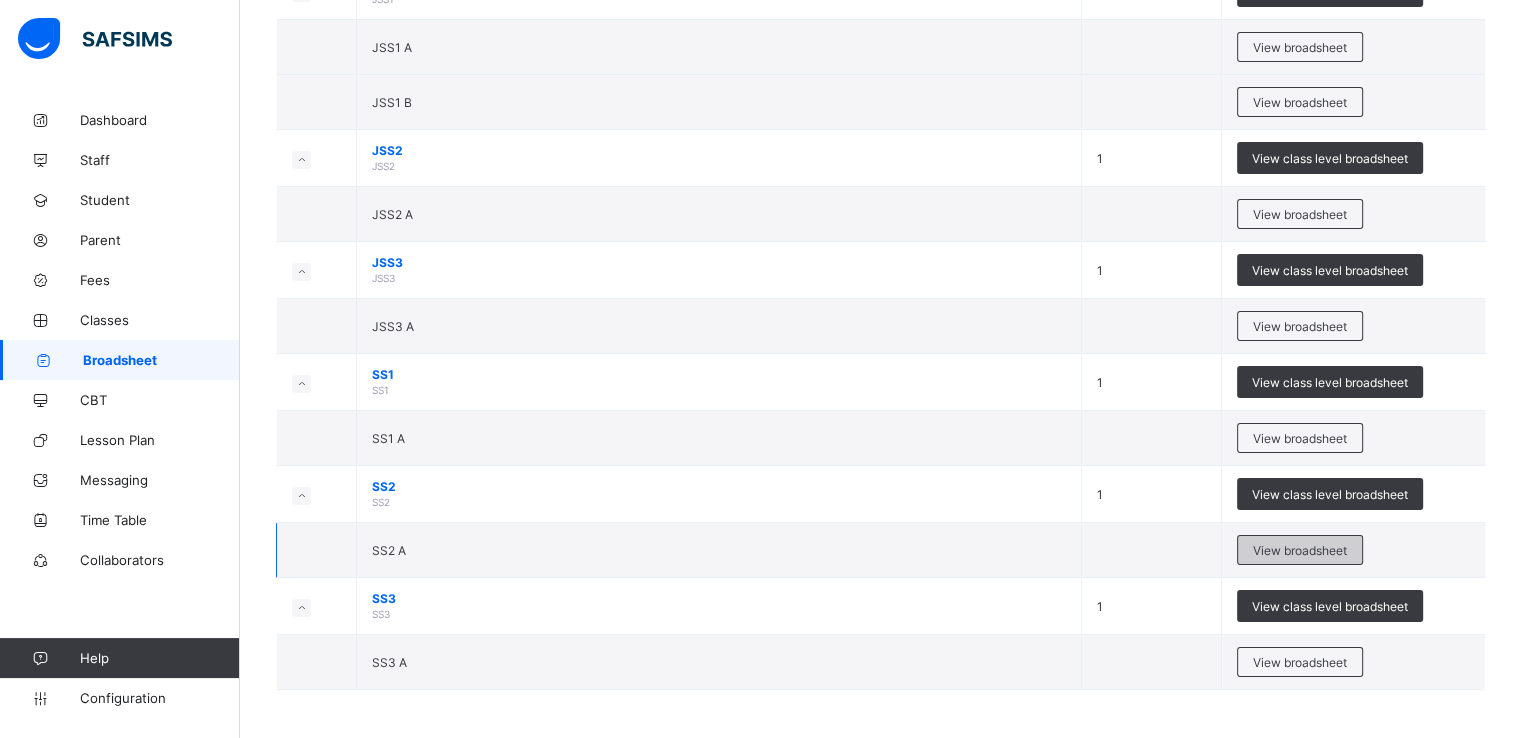 click on "View broadsheet" at bounding box center (1300, 550) 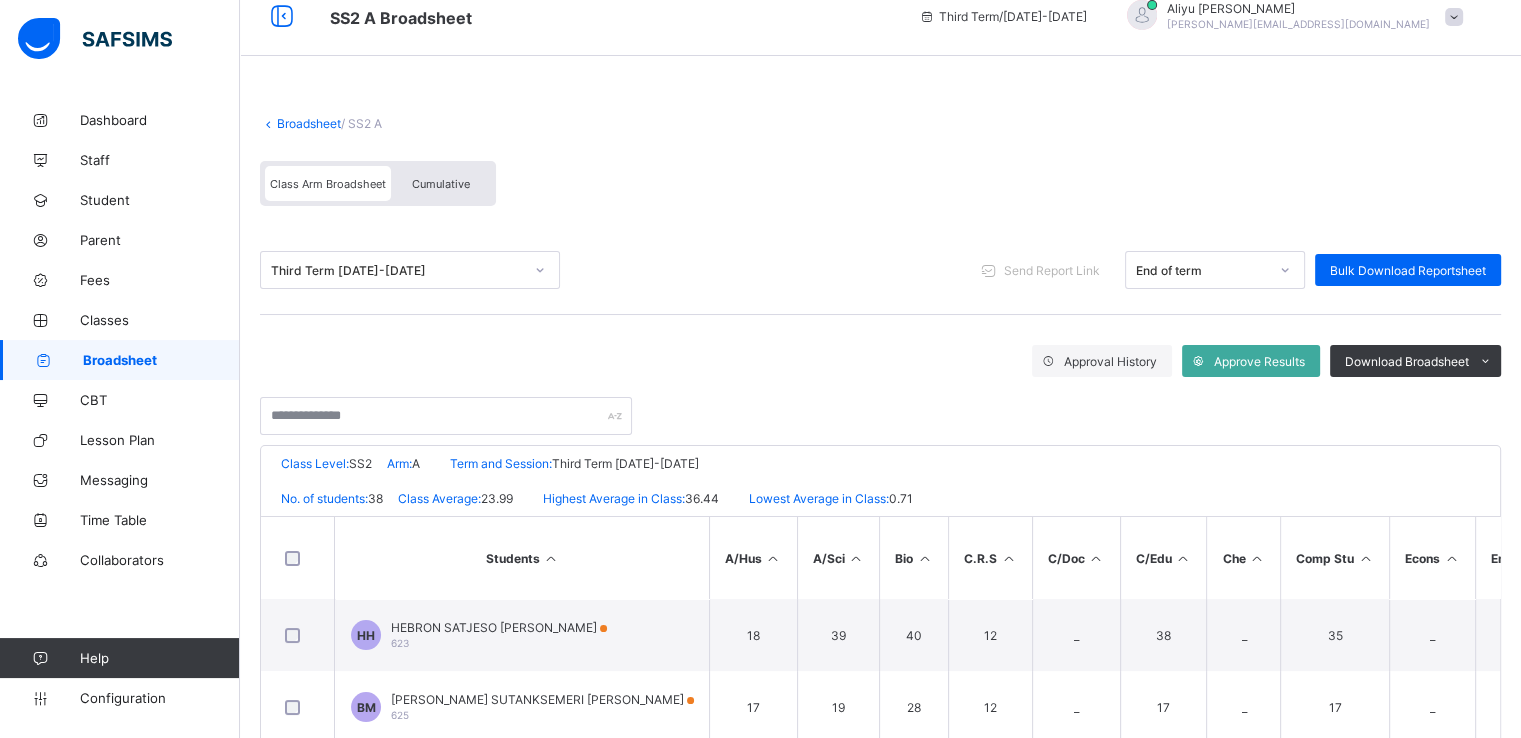 scroll, scrollTop: 16, scrollLeft: 0, axis: vertical 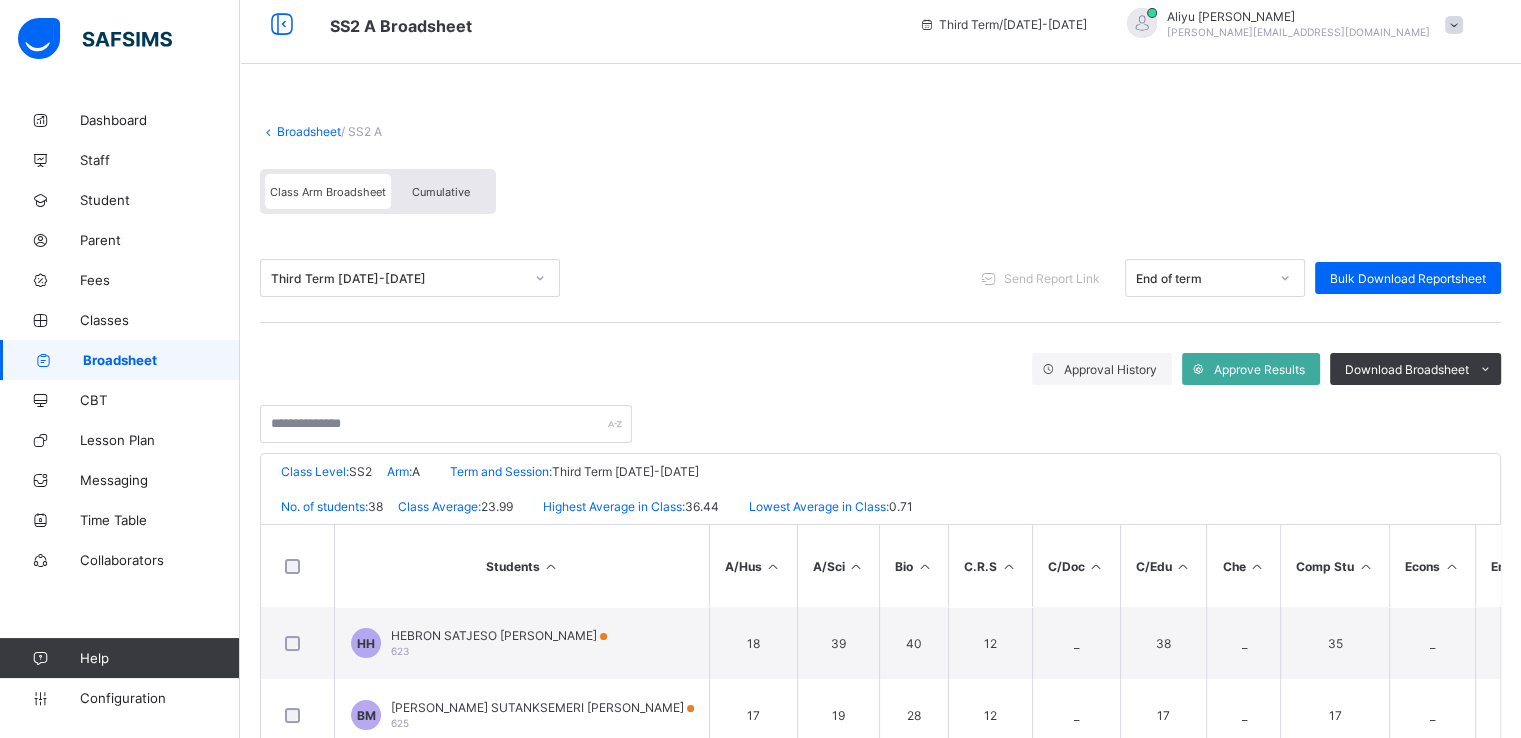 click on "Cumulative" at bounding box center [441, 191] 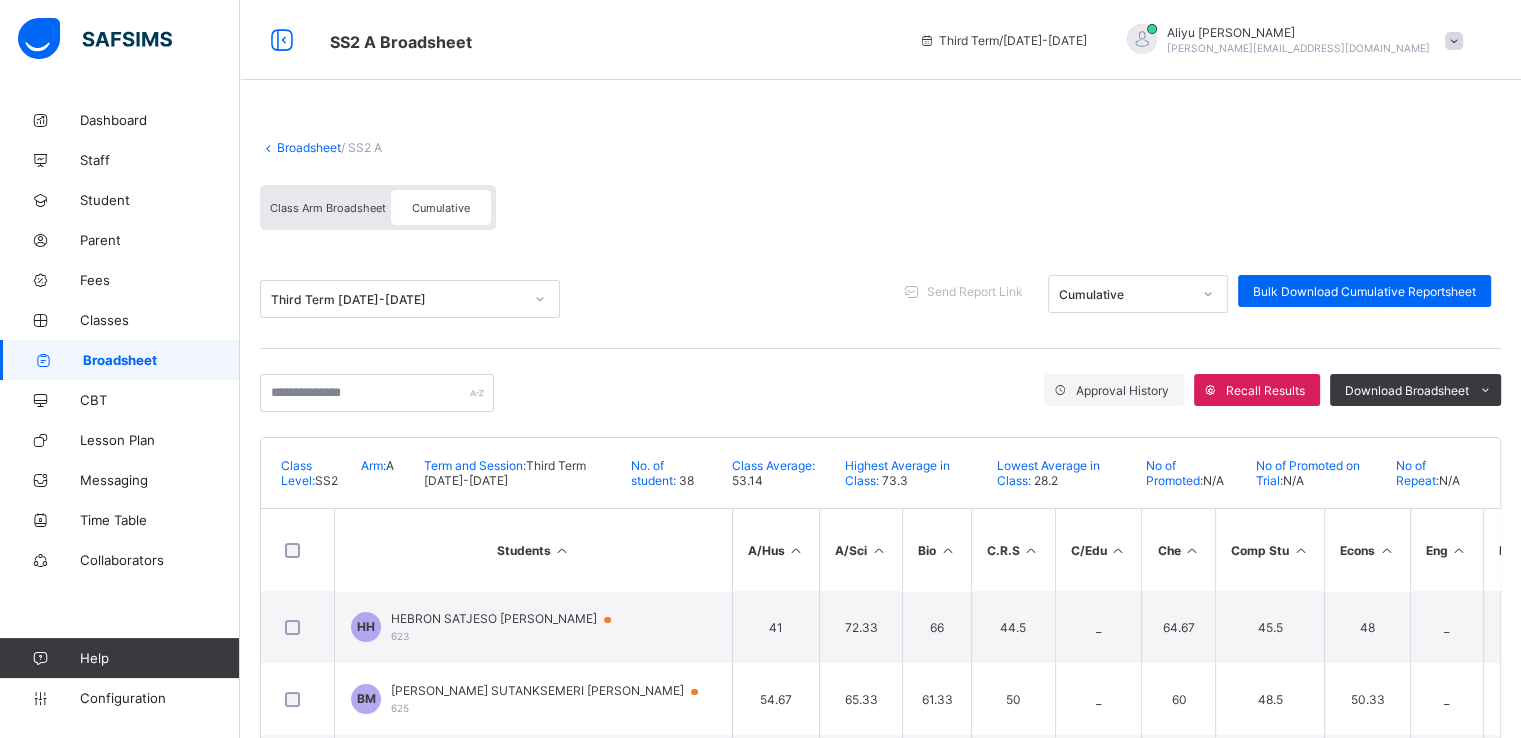 scroll, scrollTop: 312, scrollLeft: 0, axis: vertical 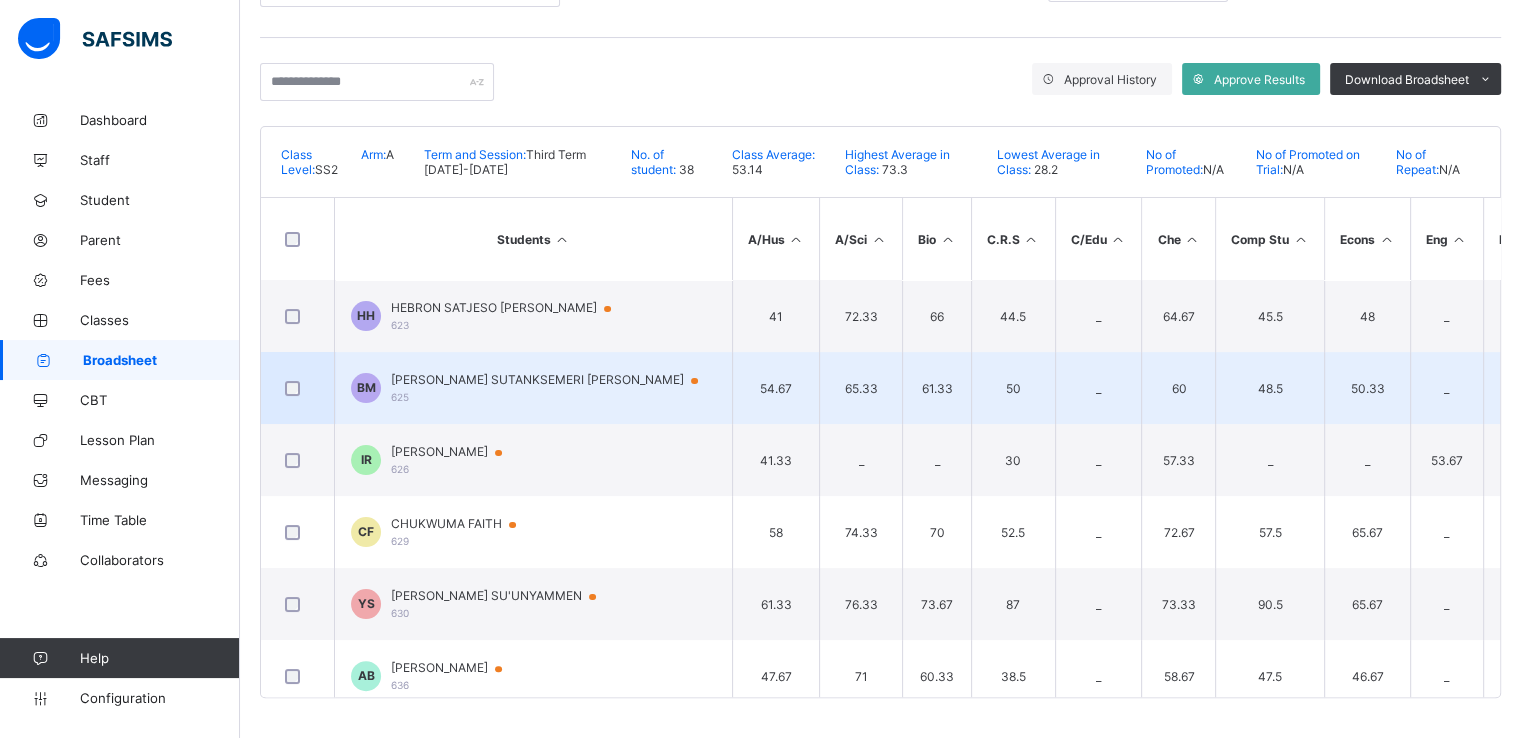 click on "BARDE SUTANKSEMERI MATHIAS     625" at bounding box center [554, 387] 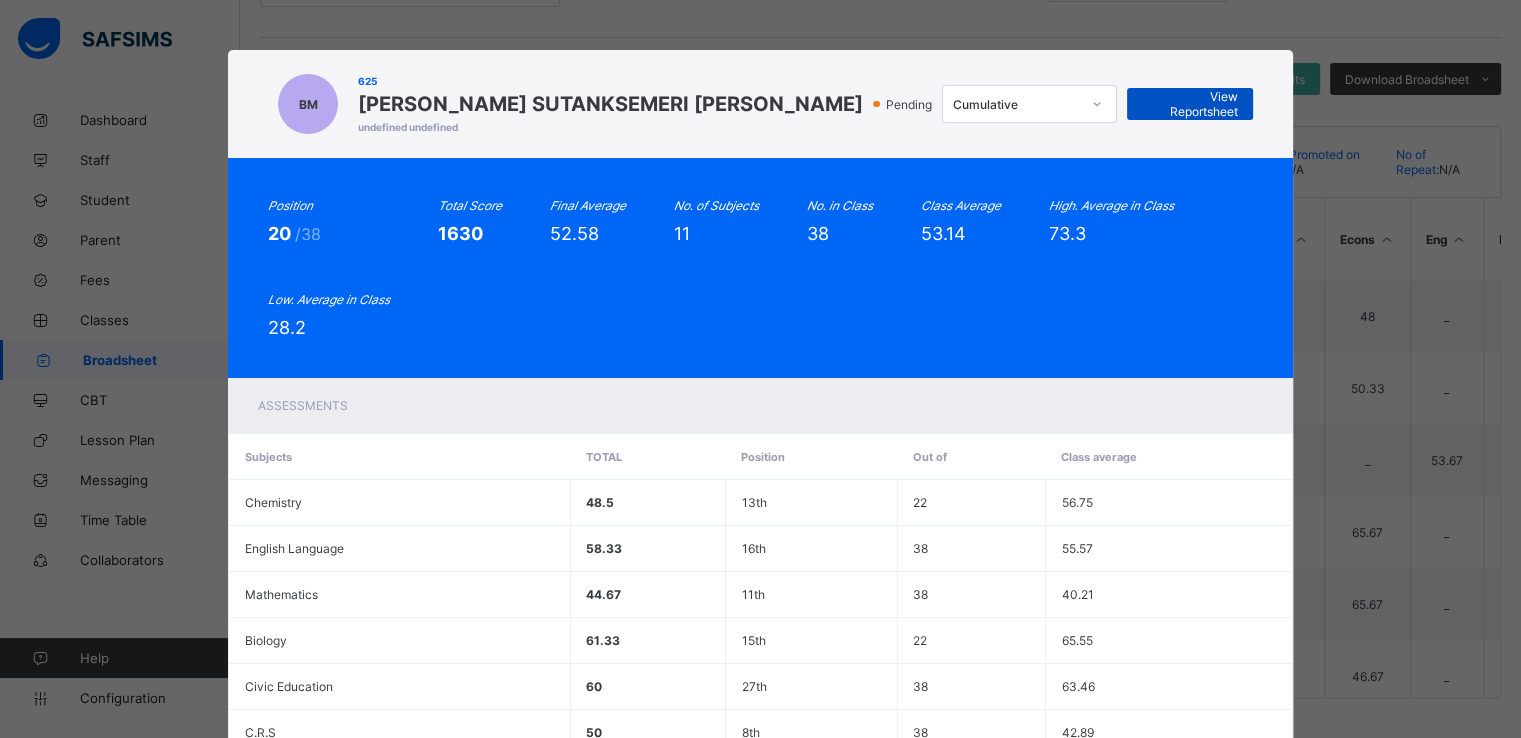 click on "View Reportsheet" at bounding box center (1190, 104) 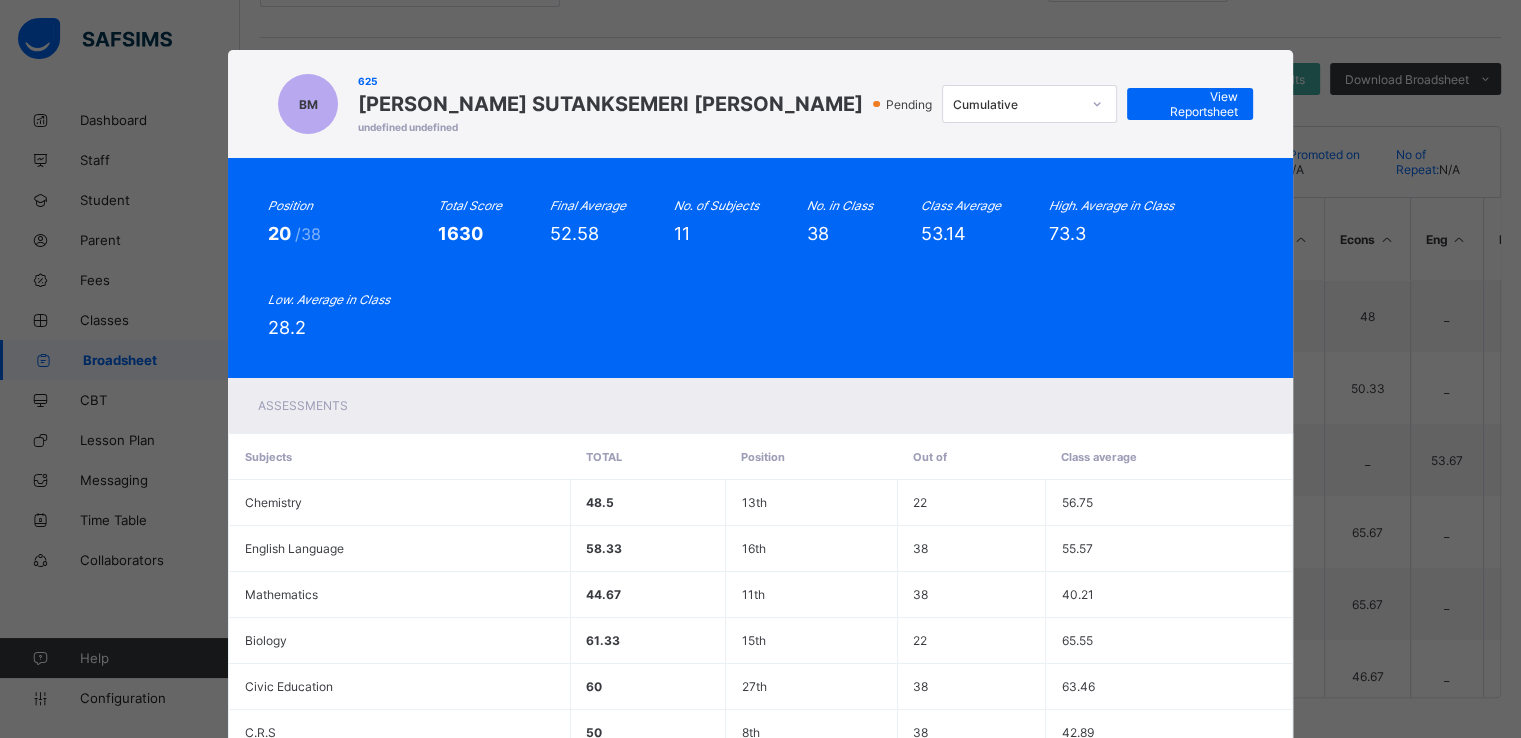 scroll, scrollTop: 432, scrollLeft: 0, axis: vertical 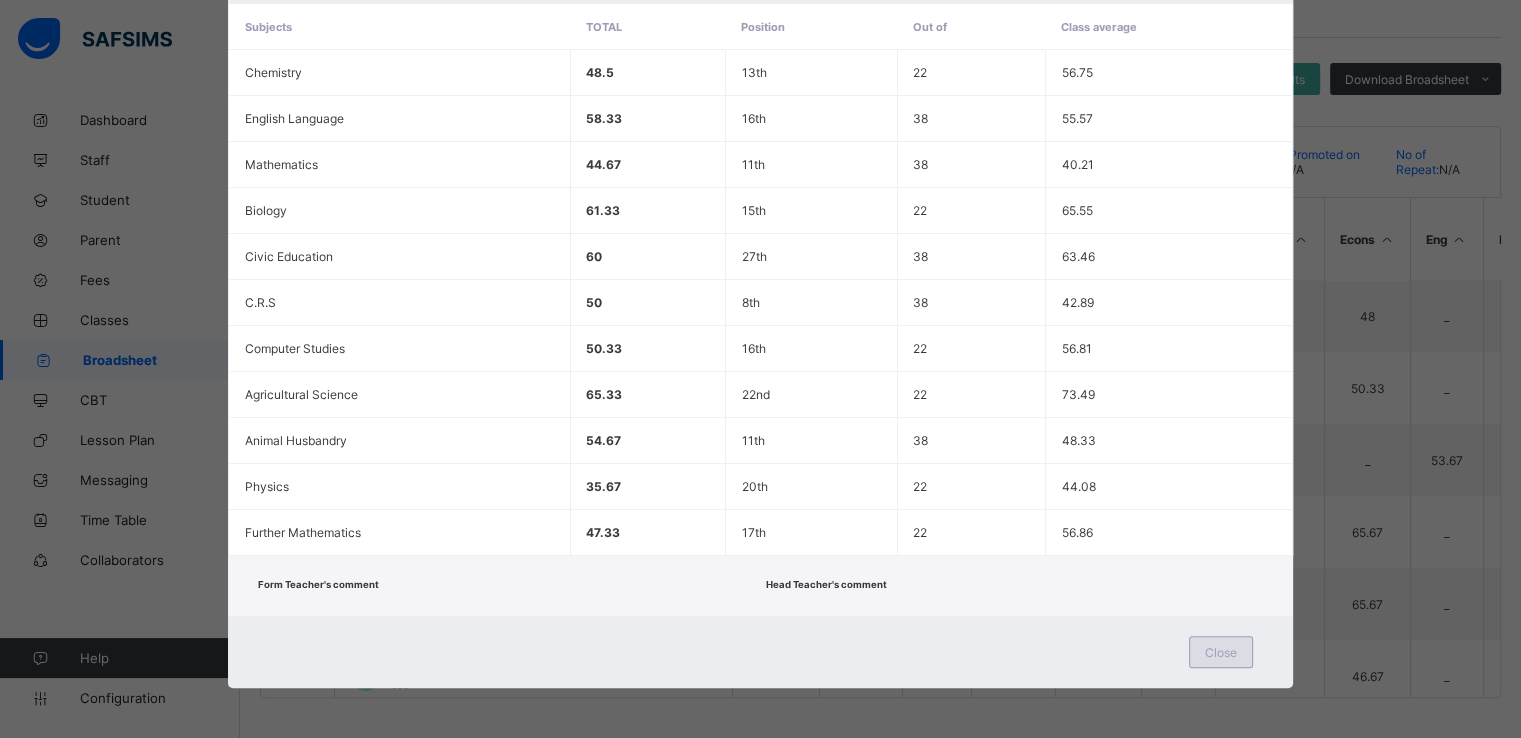click on "Close" at bounding box center (1221, 652) 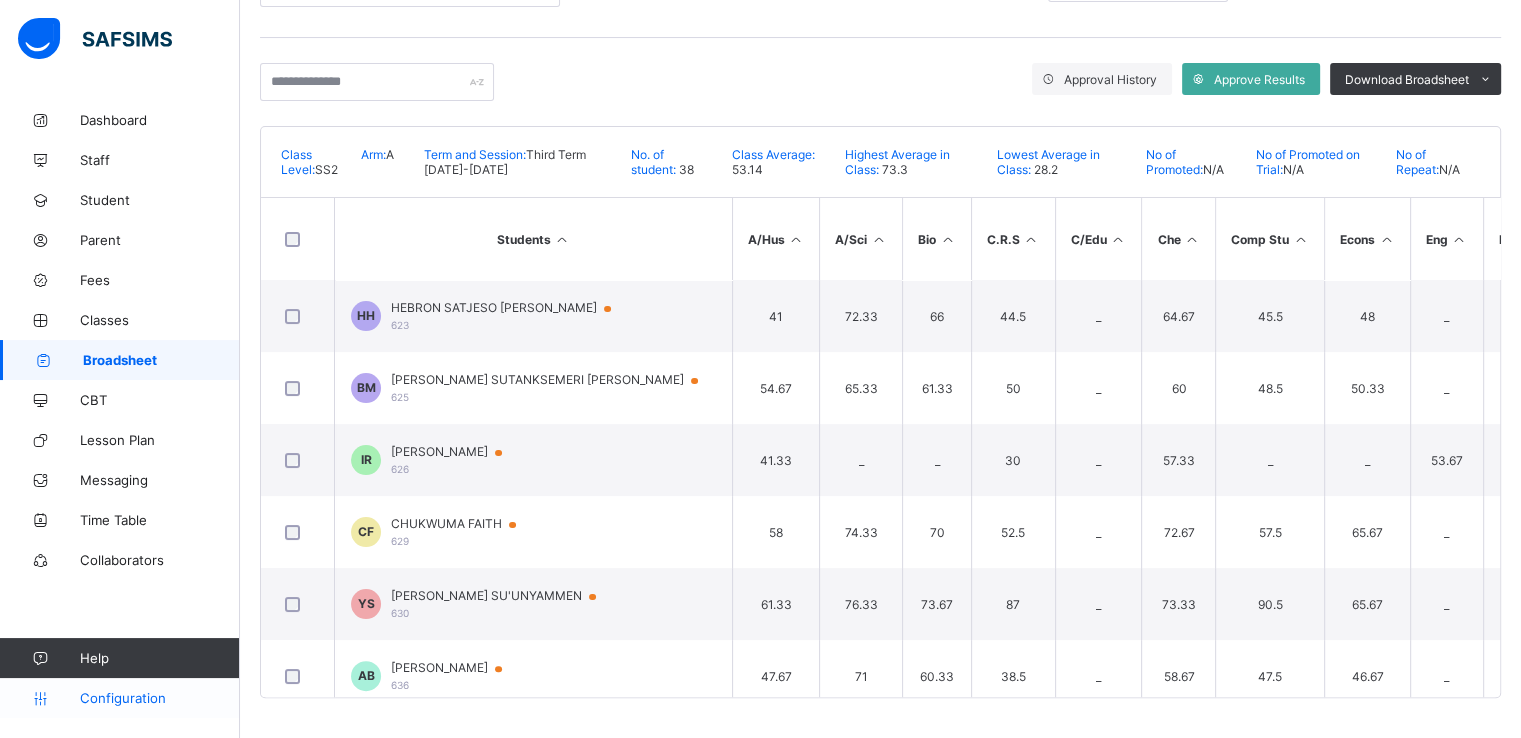 click on "Configuration" at bounding box center [159, 698] 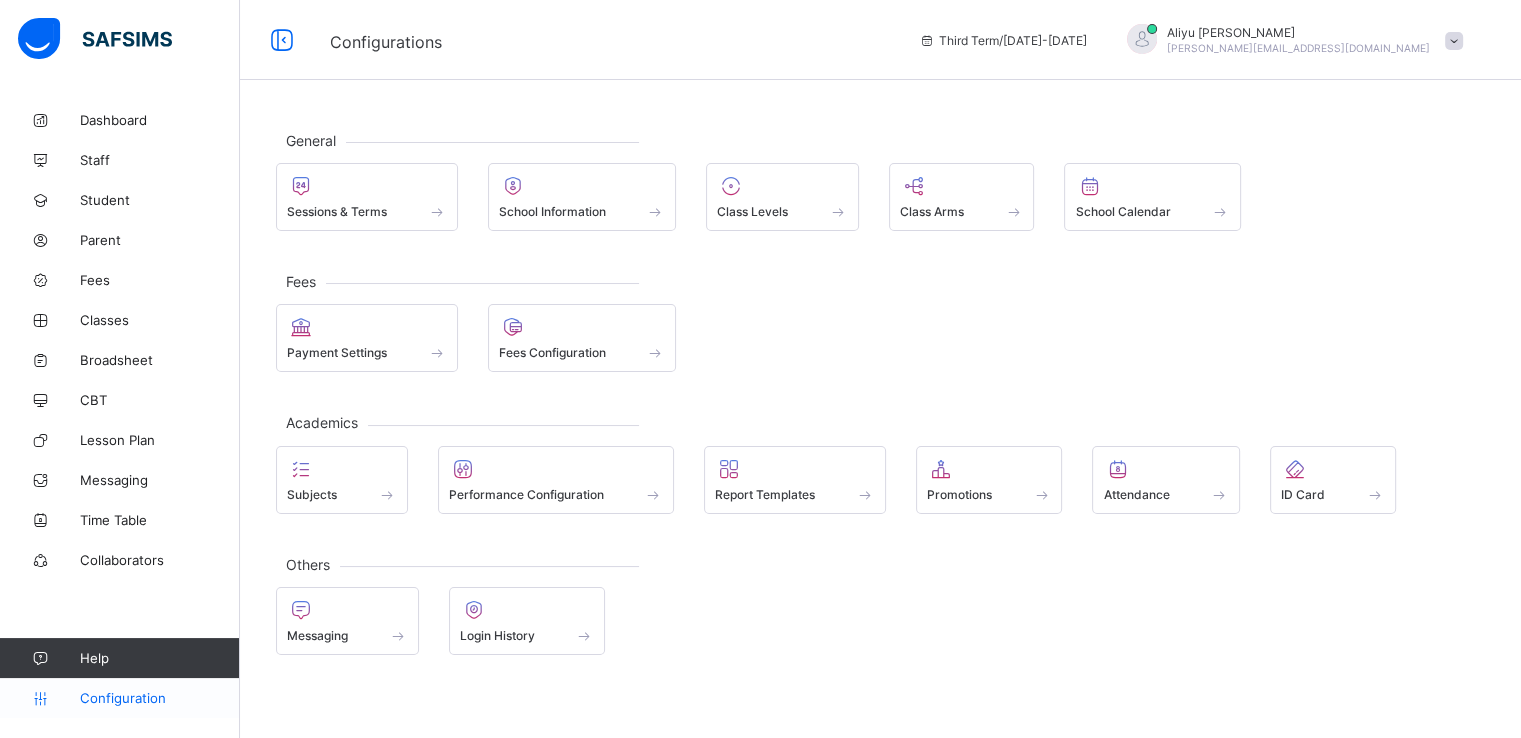 scroll, scrollTop: 0, scrollLeft: 0, axis: both 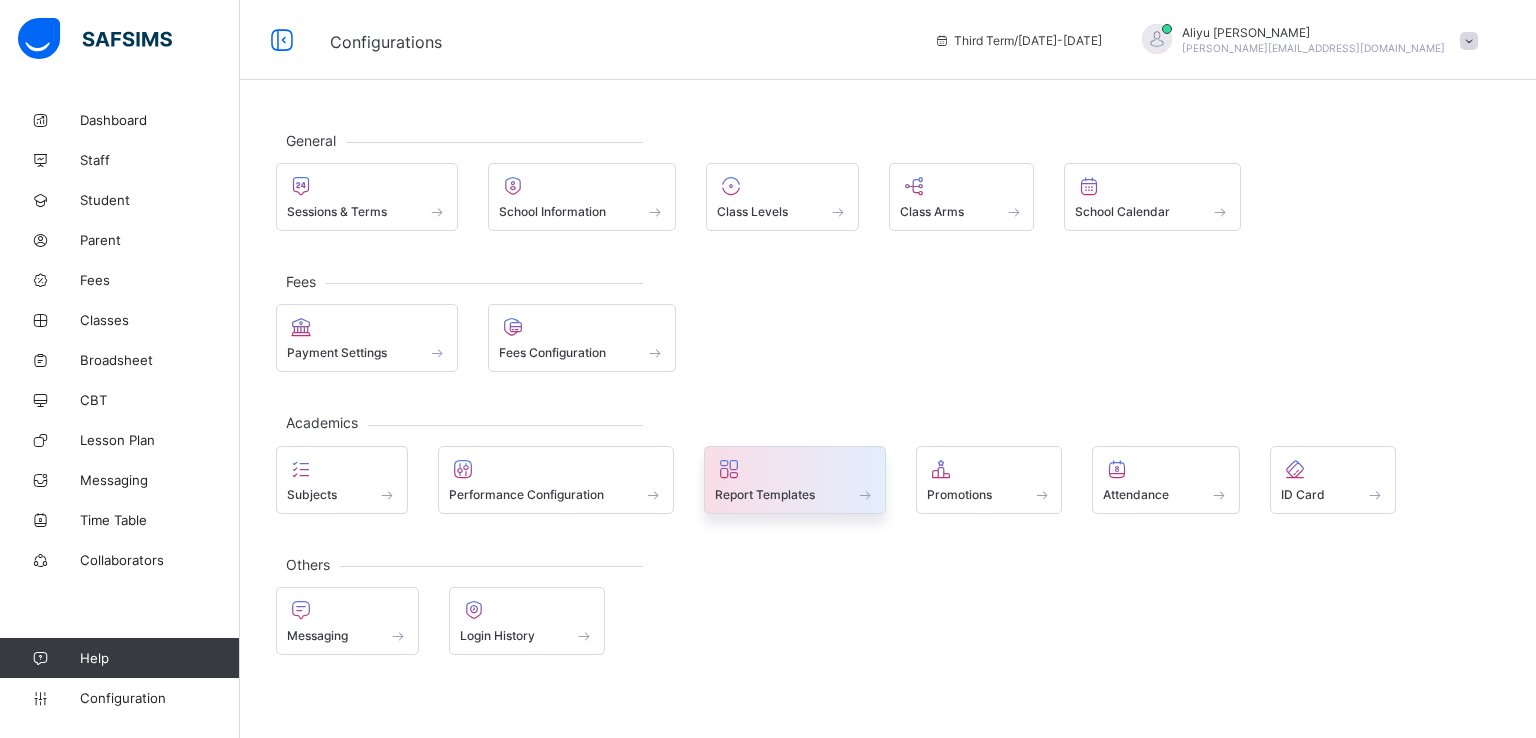 click on "Report Templates" at bounding box center (765, 494) 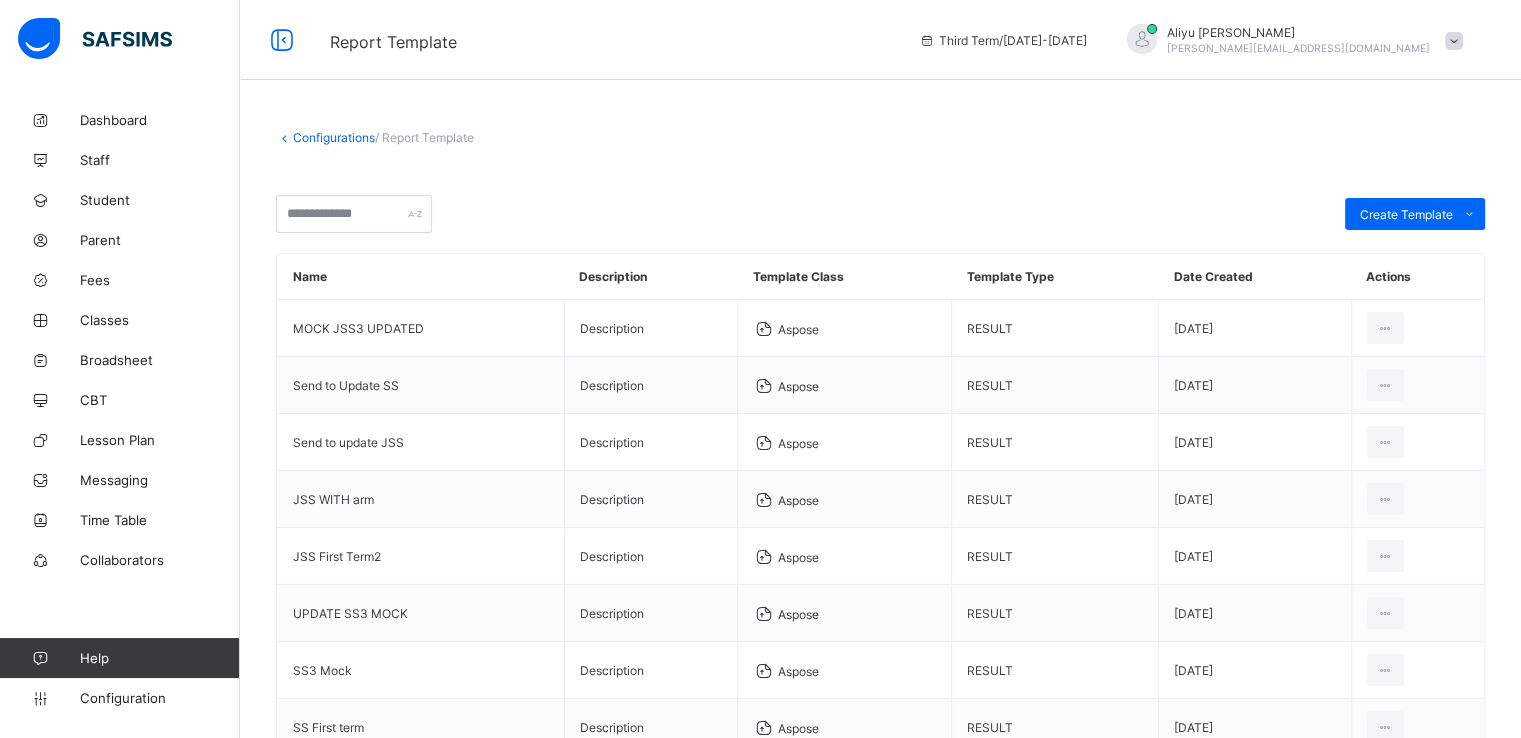 scroll, scrollTop: 280, scrollLeft: 0, axis: vertical 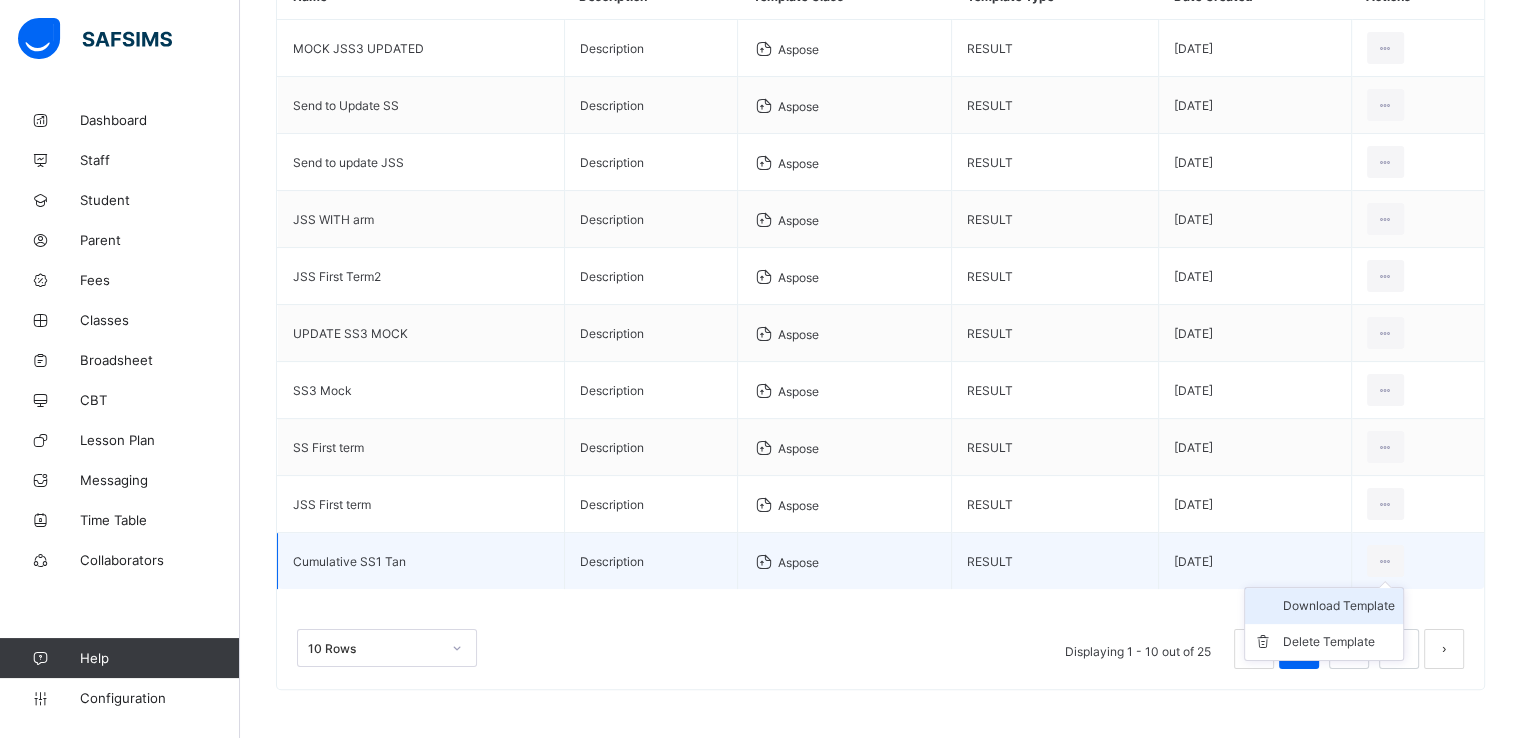 click on "Download Template" at bounding box center [1339, 606] 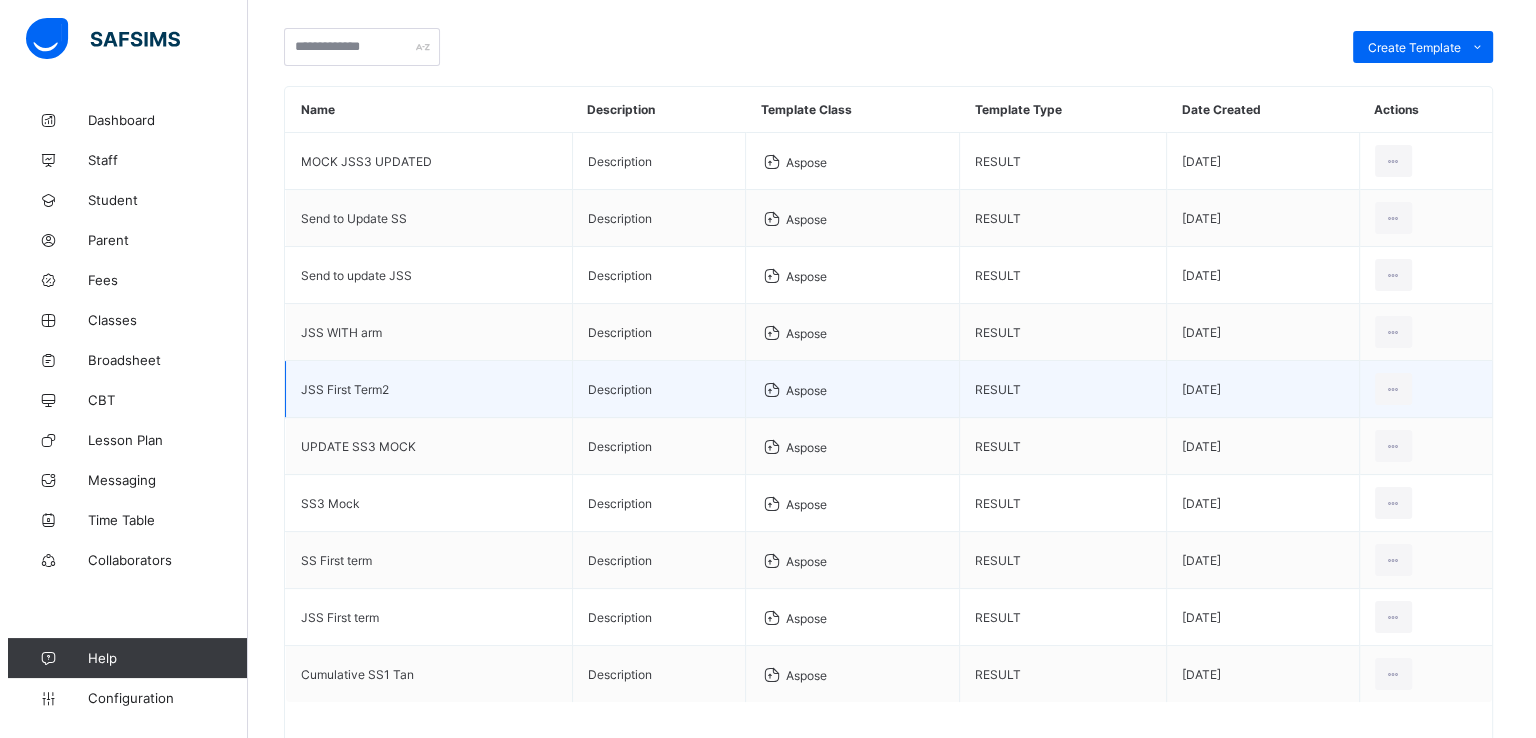 scroll, scrollTop: 0, scrollLeft: 0, axis: both 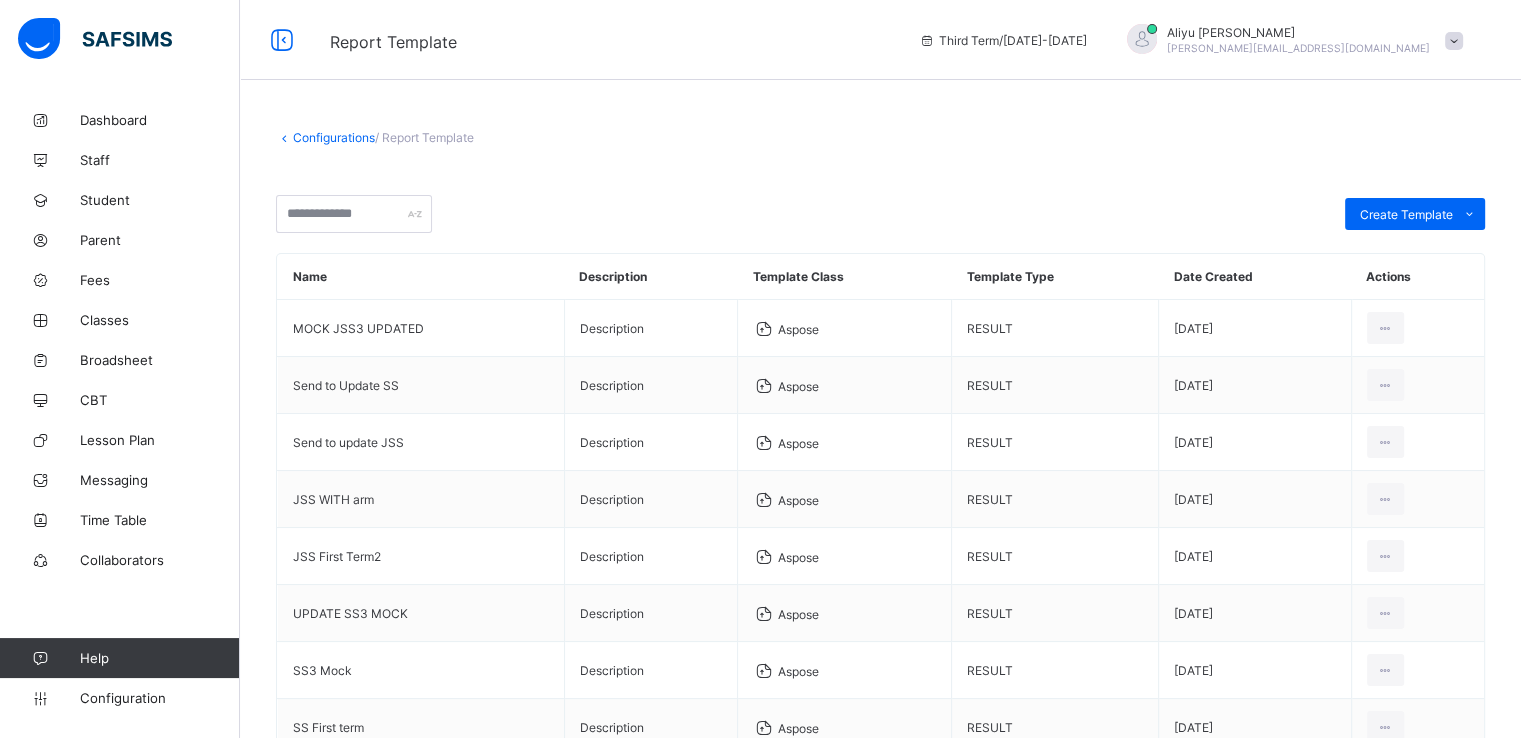 click at bounding box center [1454, 41] 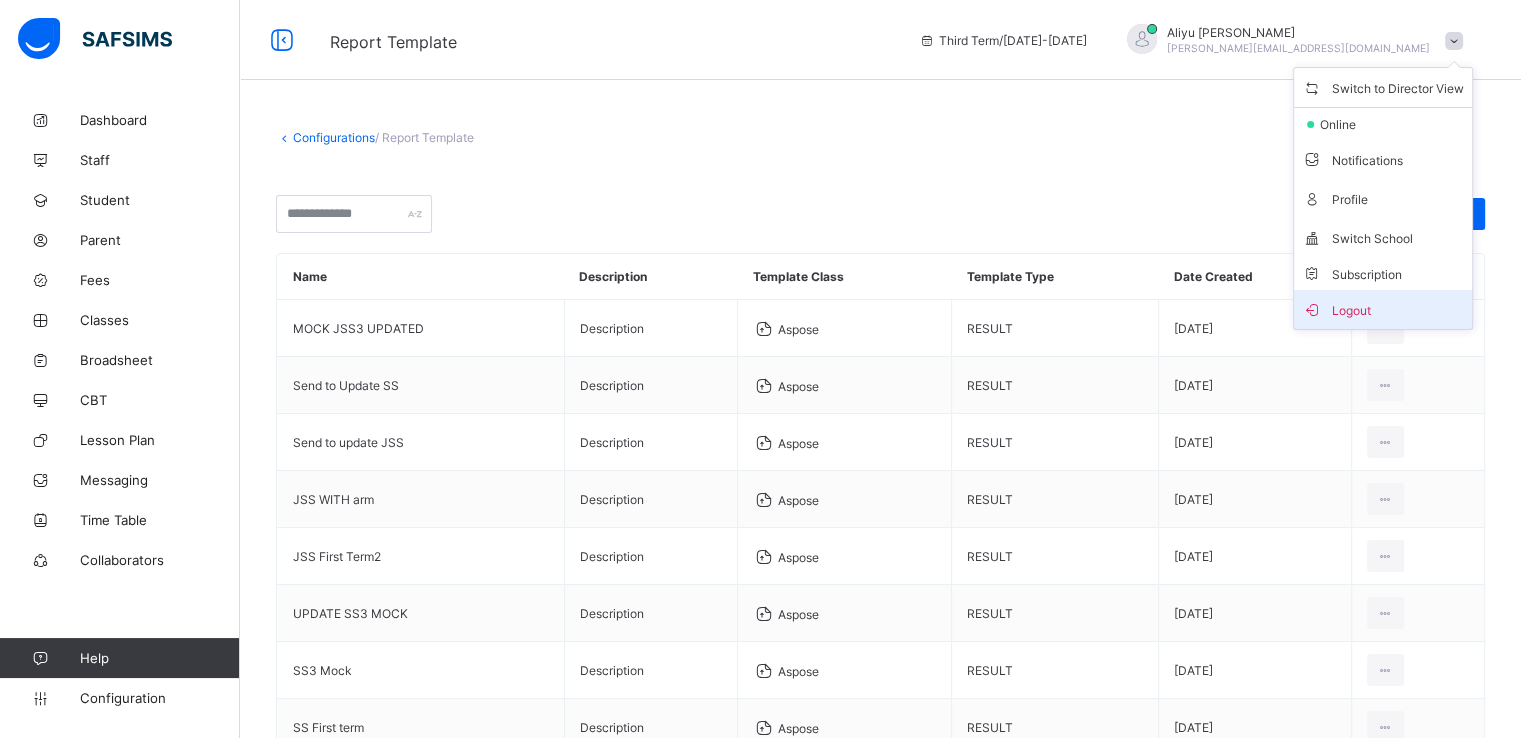 click on "Logout" at bounding box center [1383, 309] 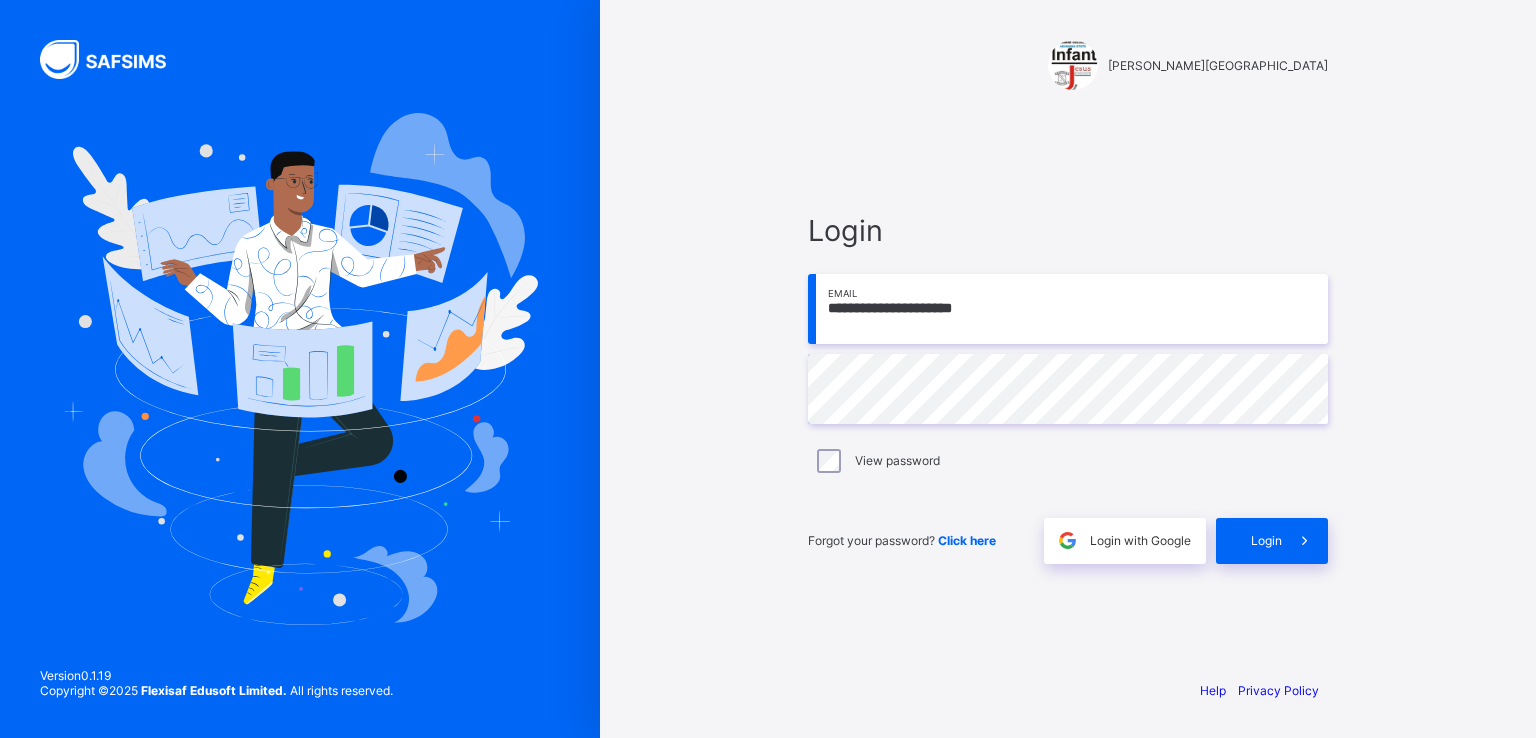 click on "Click here" at bounding box center [967, 540] 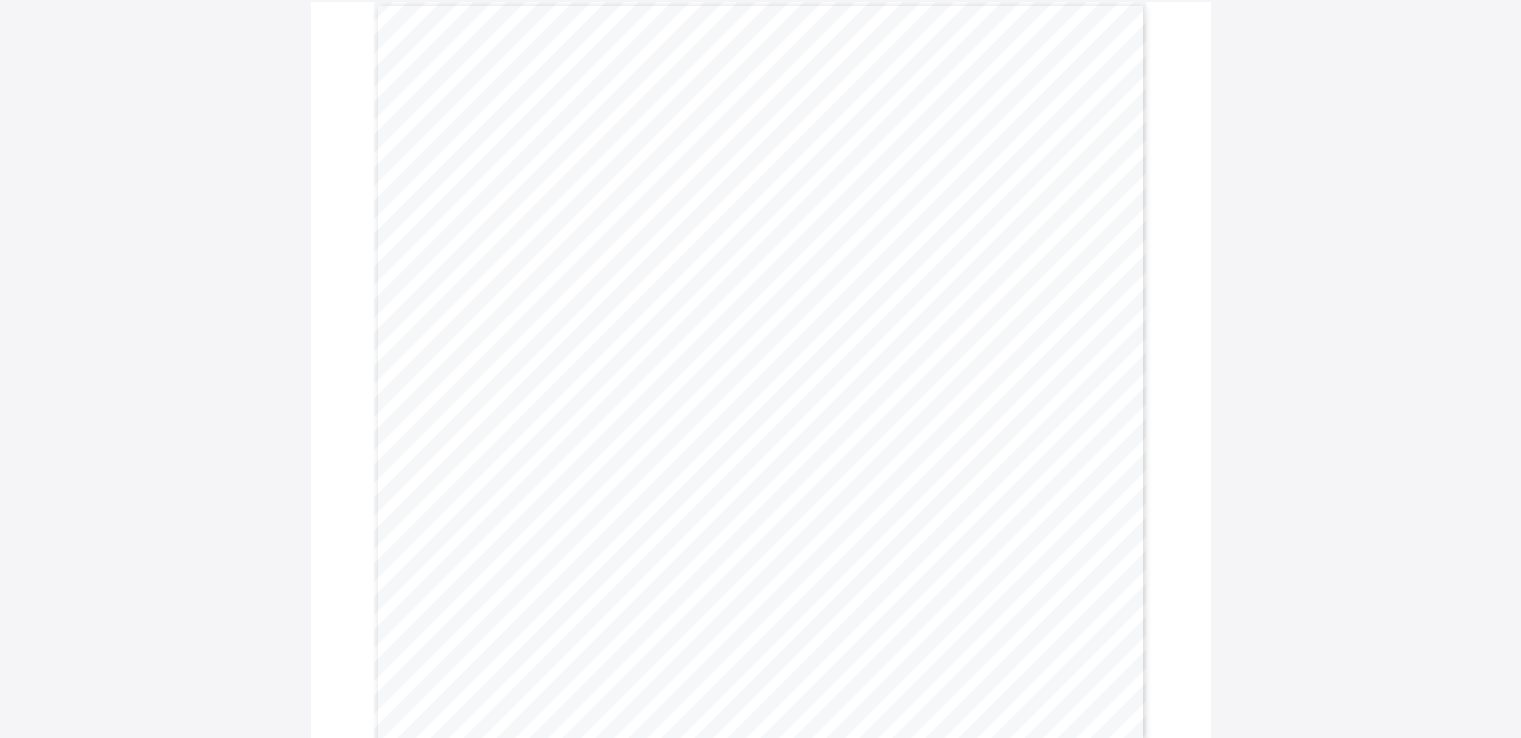 scroll, scrollTop: 188, scrollLeft: 0, axis: vertical 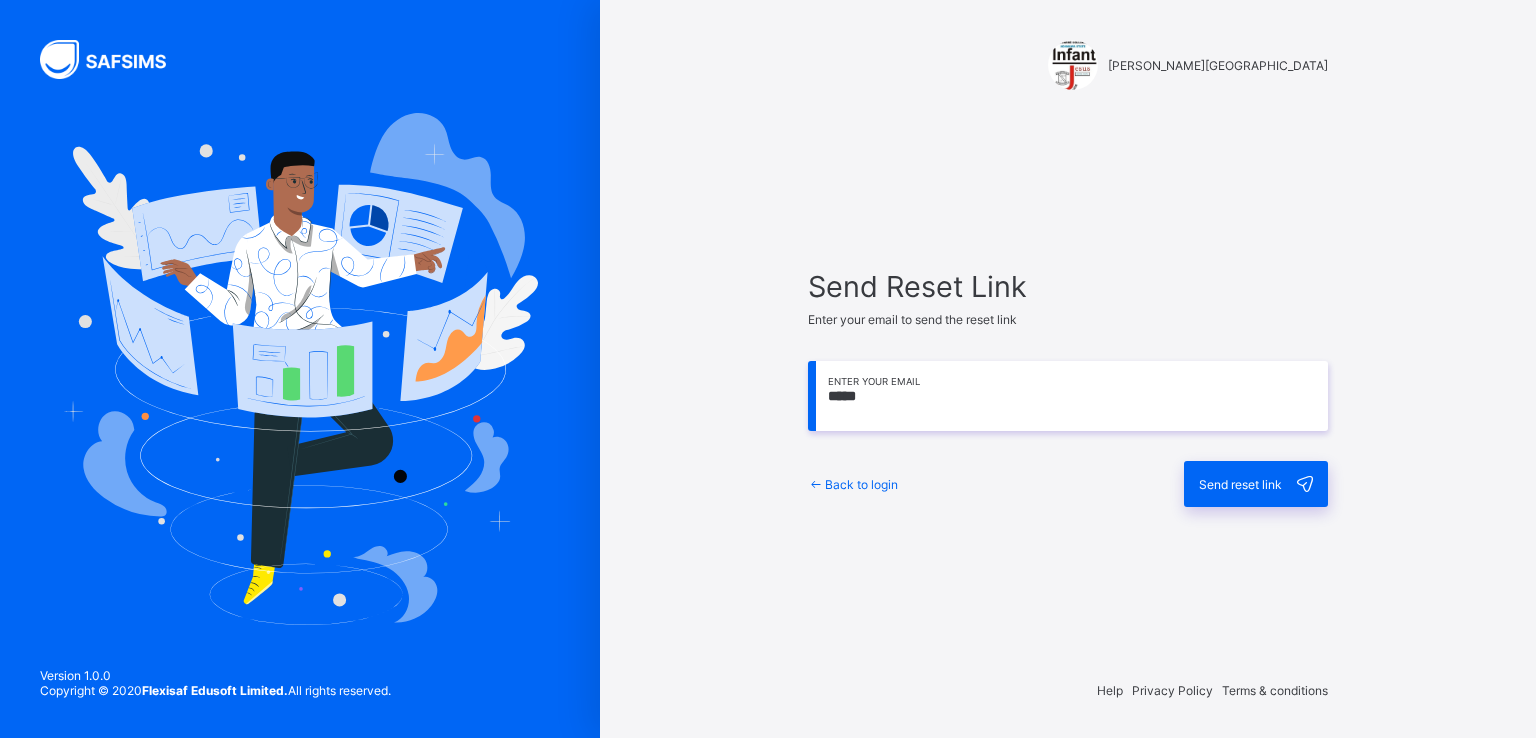 type on "**********" 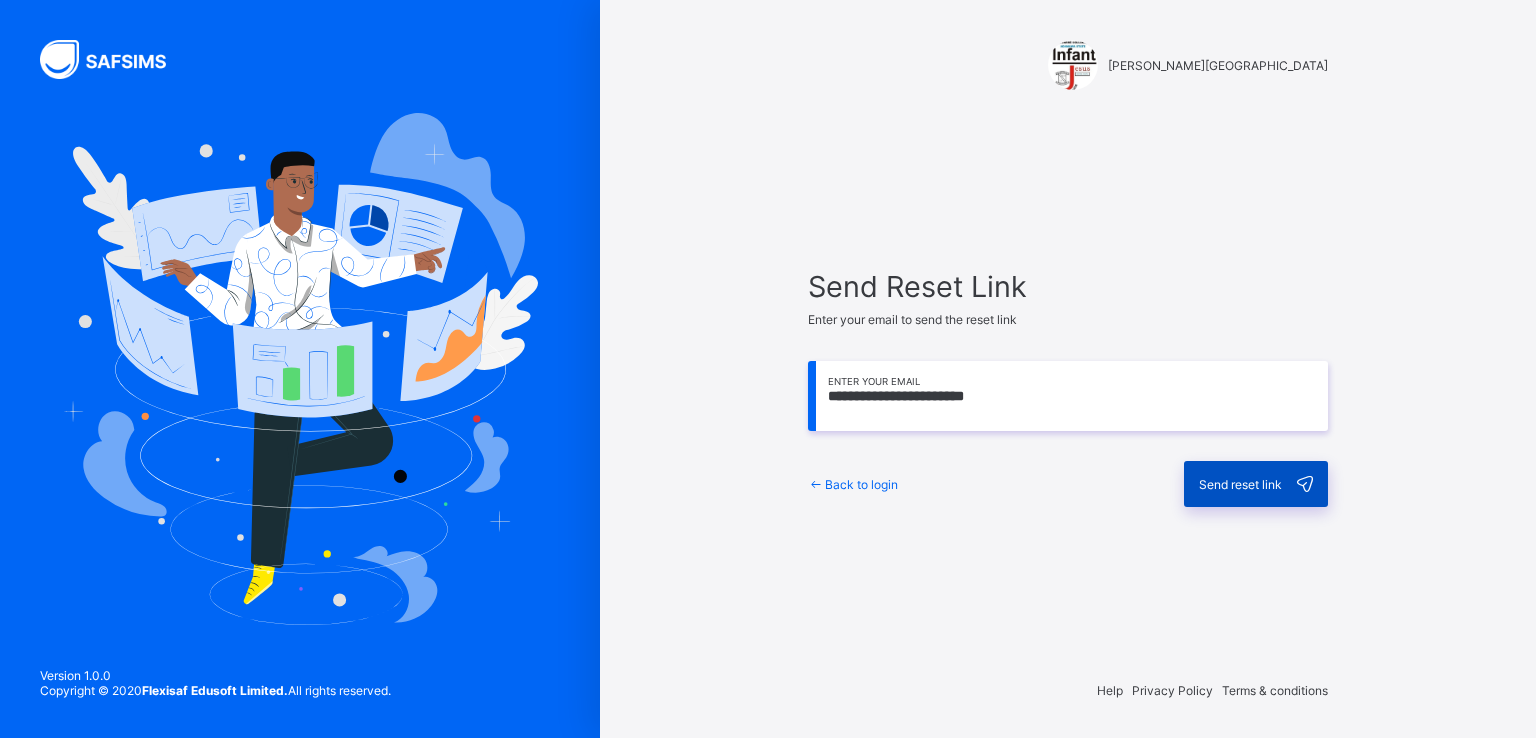 click on "Send reset link" at bounding box center (1240, 484) 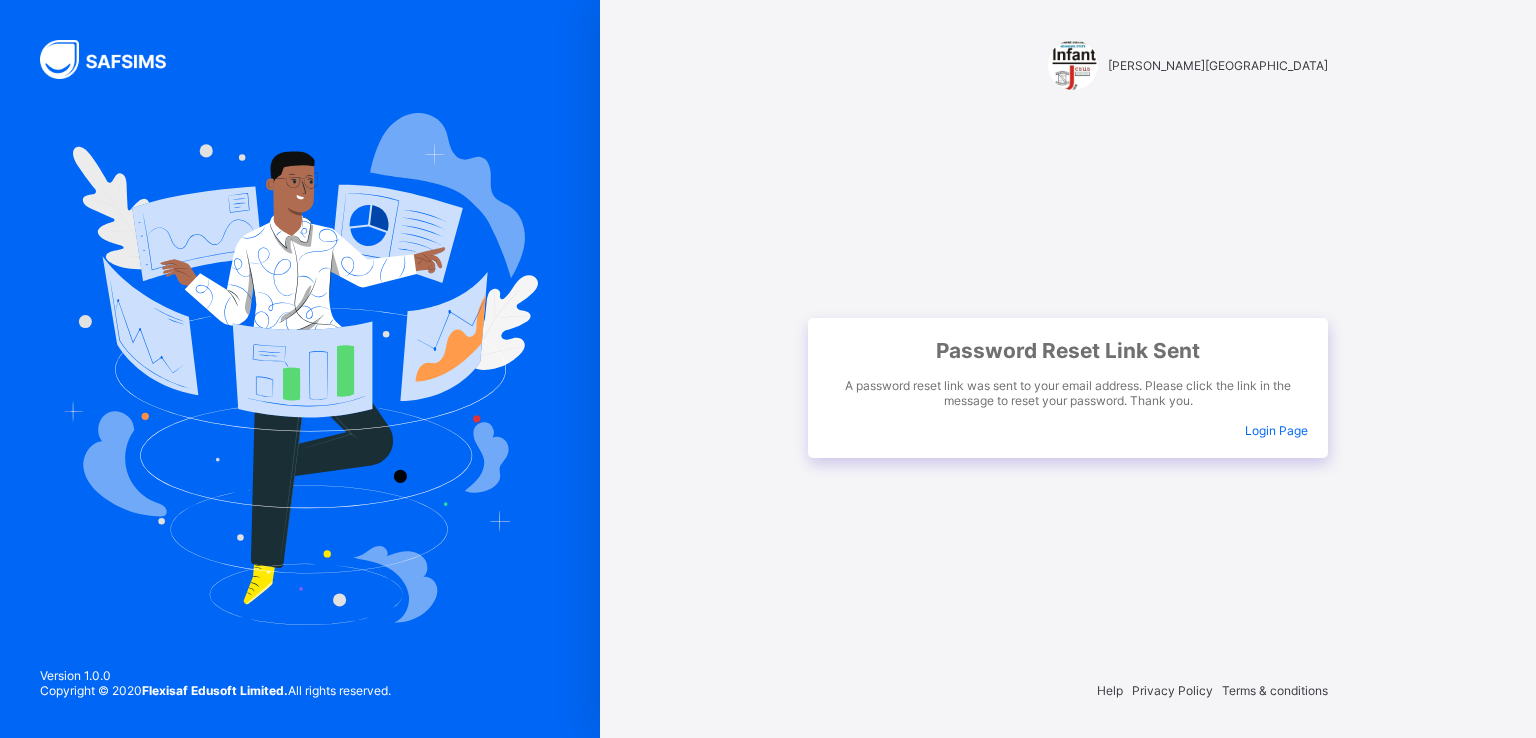 click on "Login Page" at bounding box center [1276, 430] 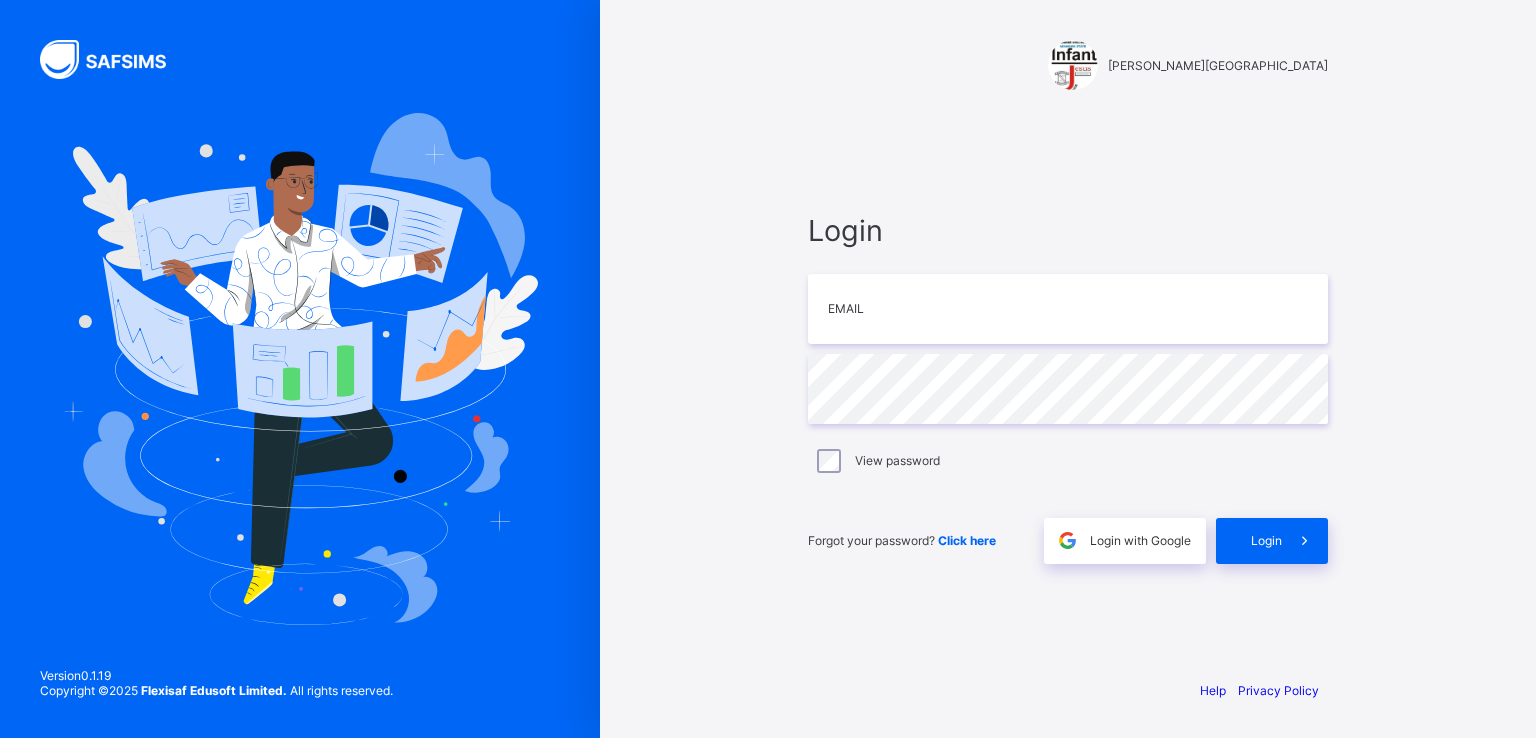 scroll, scrollTop: 0, scrollLeft: 0, axis: both 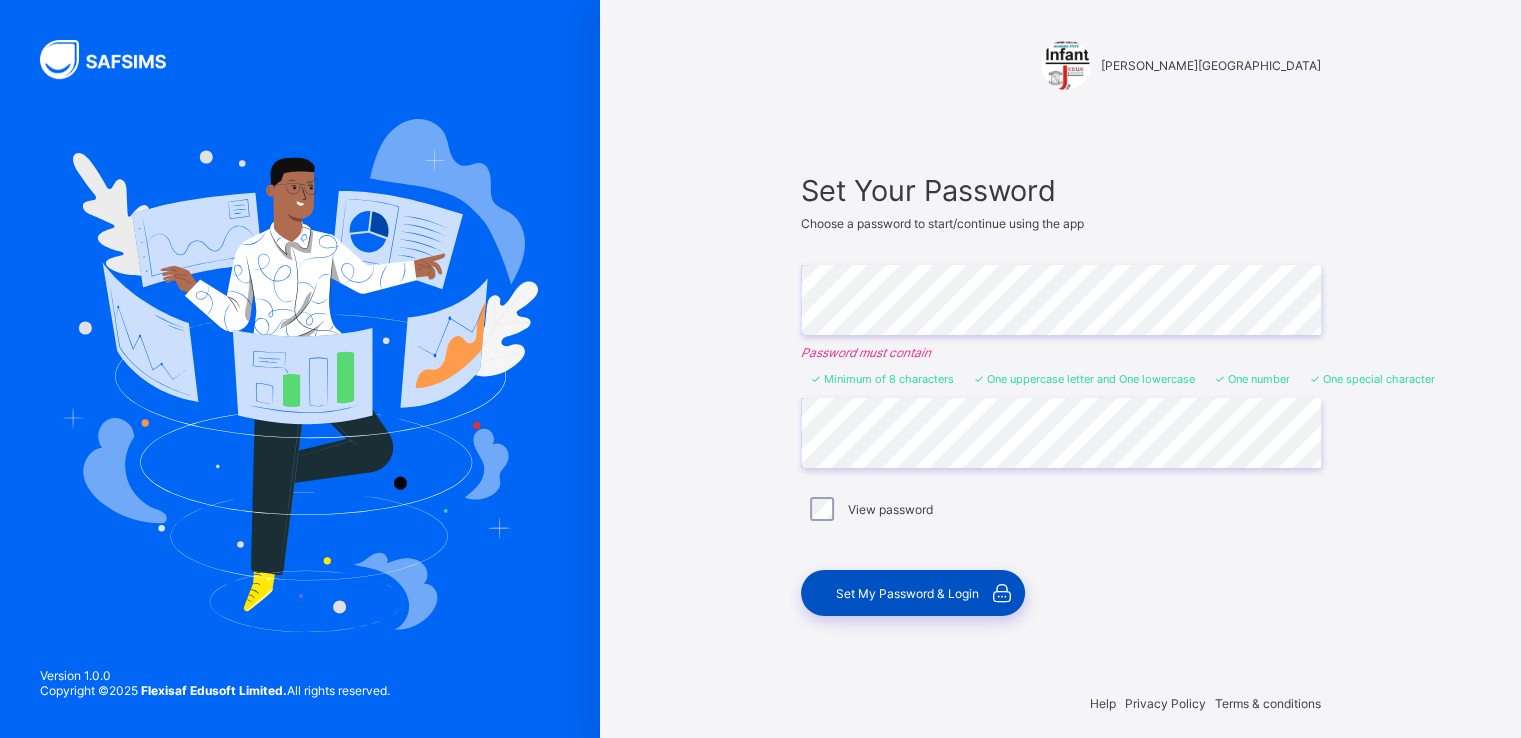 click on "Set My Password & Login" at bounding box center (907, 593) 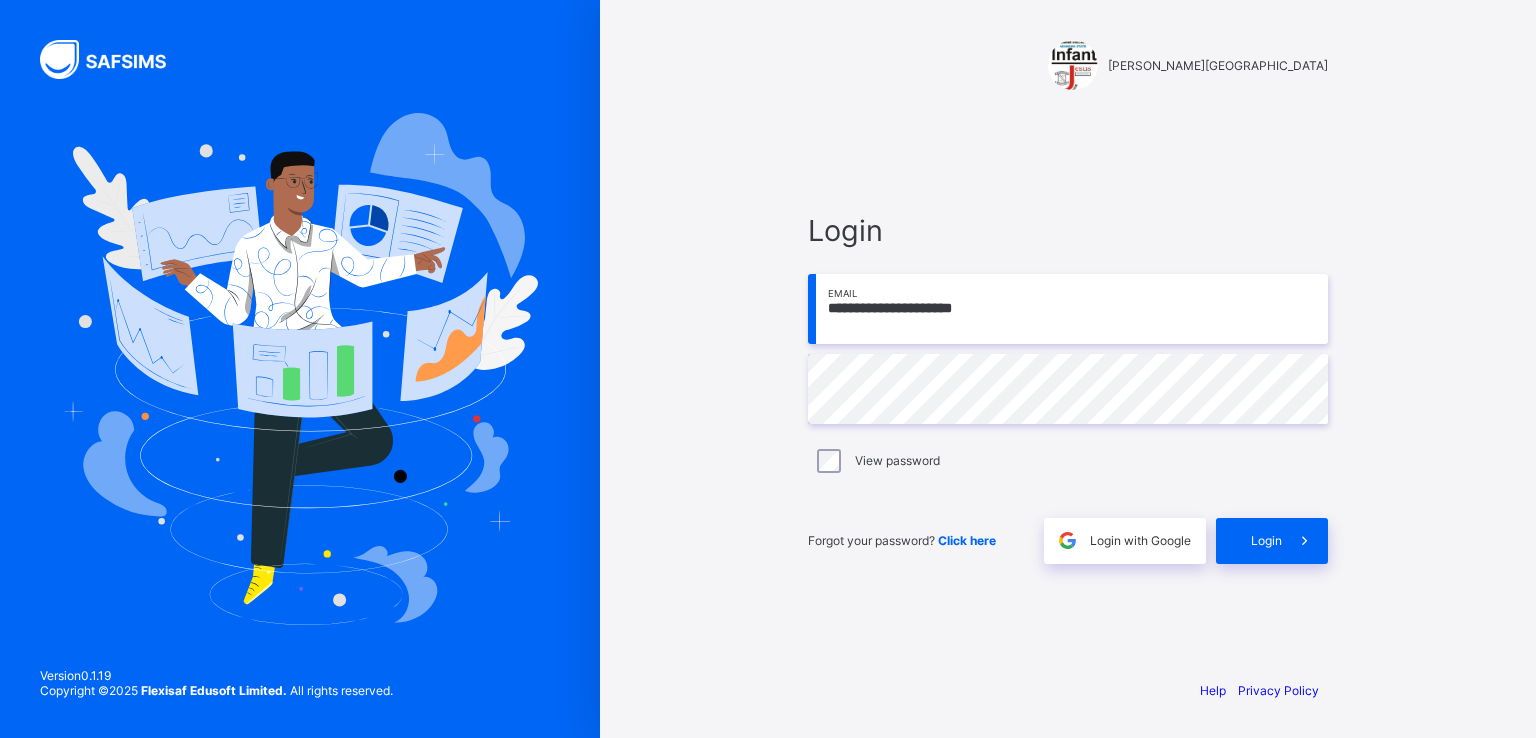 click on "**********" at bounding box center [1068, 309] 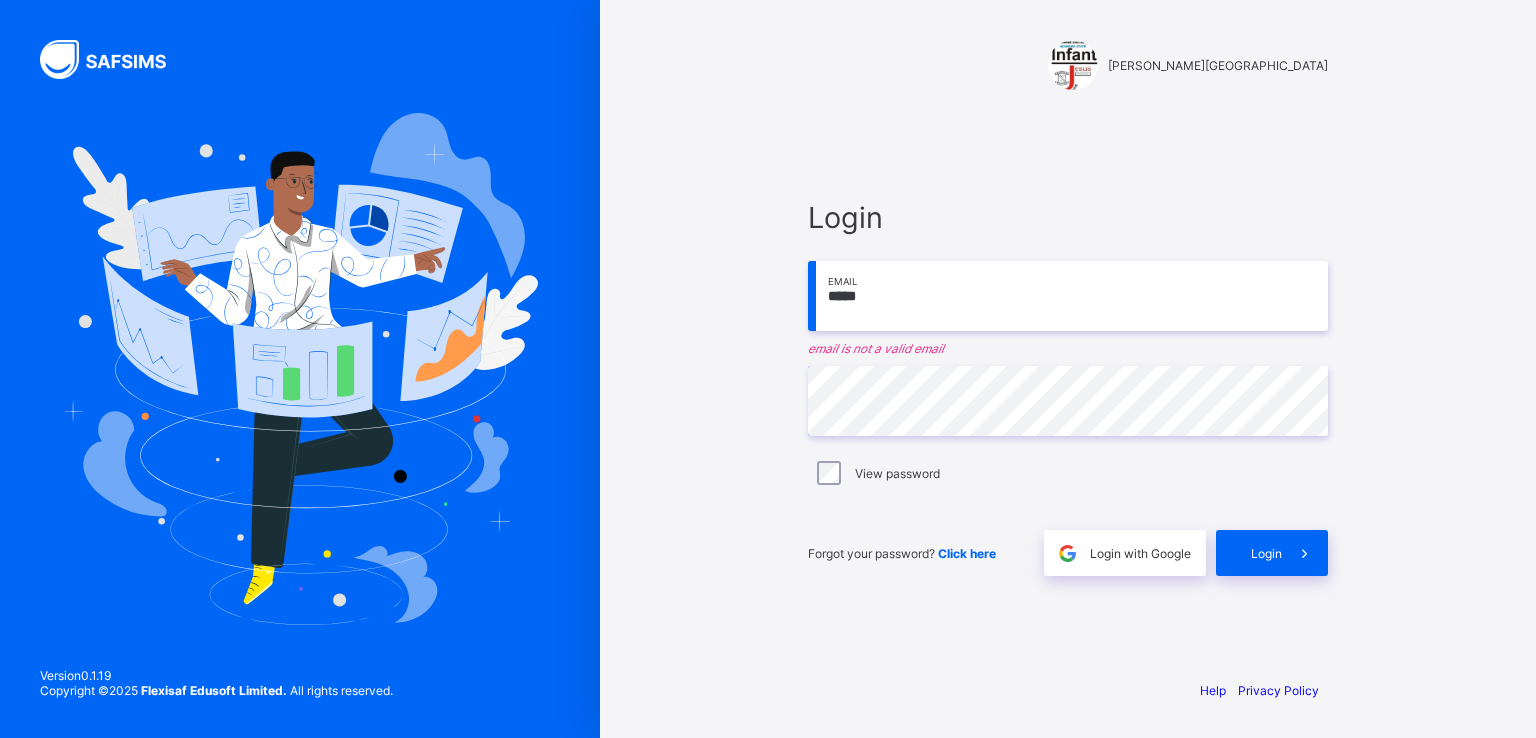 type on "**********" 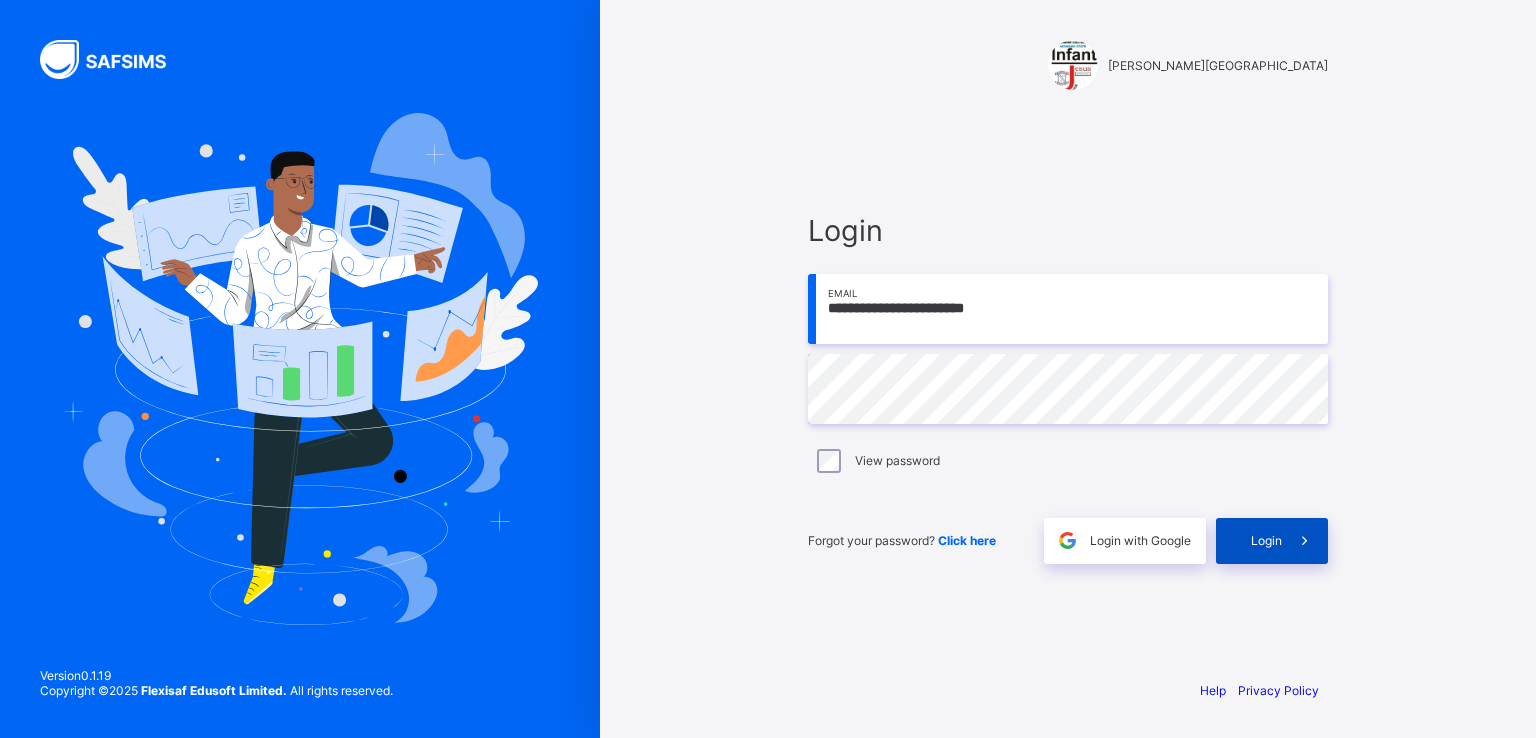 click on "Login" at bounding box center [1266, 540] 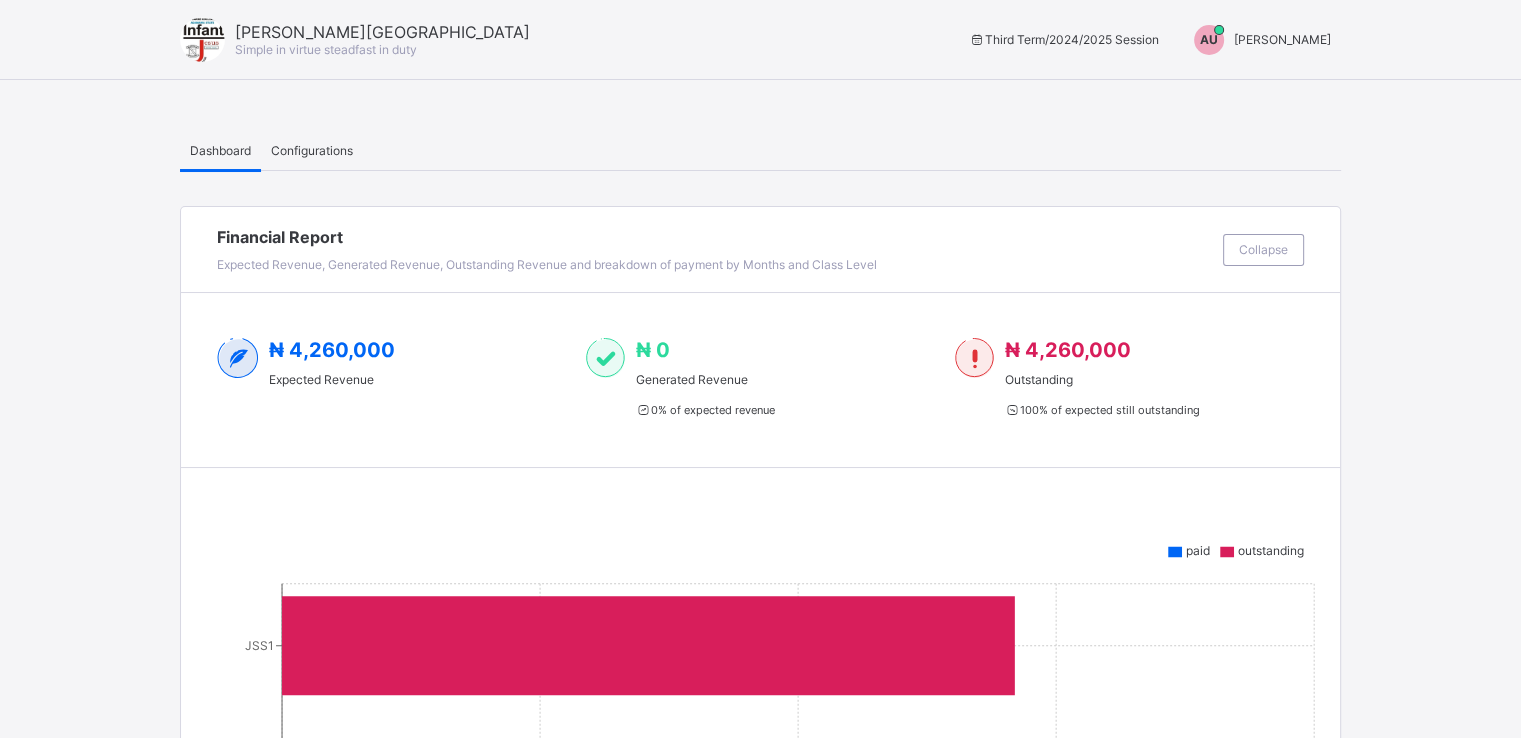 click on "Aliyu Umar" at bounding box center (1282, 39) 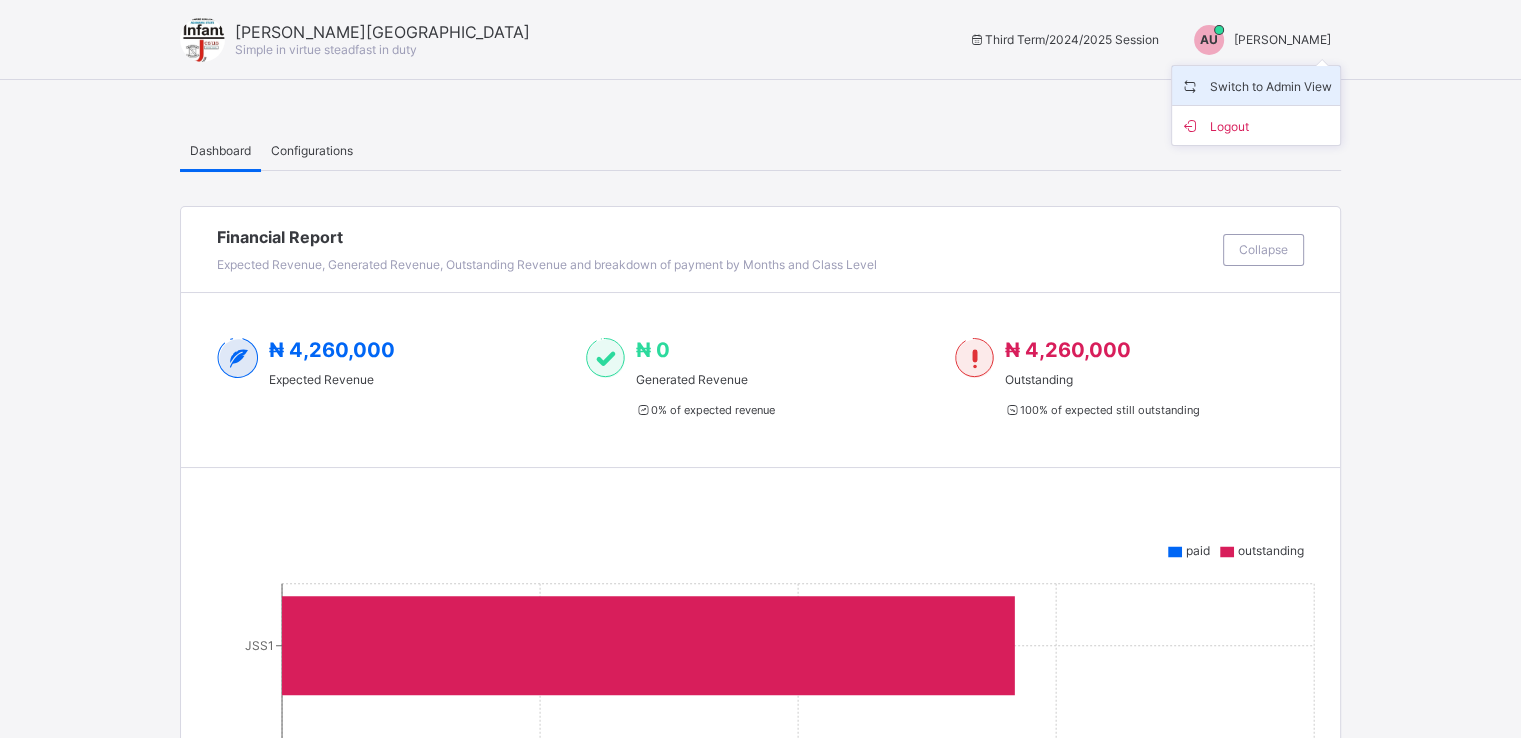 click on "Switch to Admin View" at bounding box center (1256, 85) 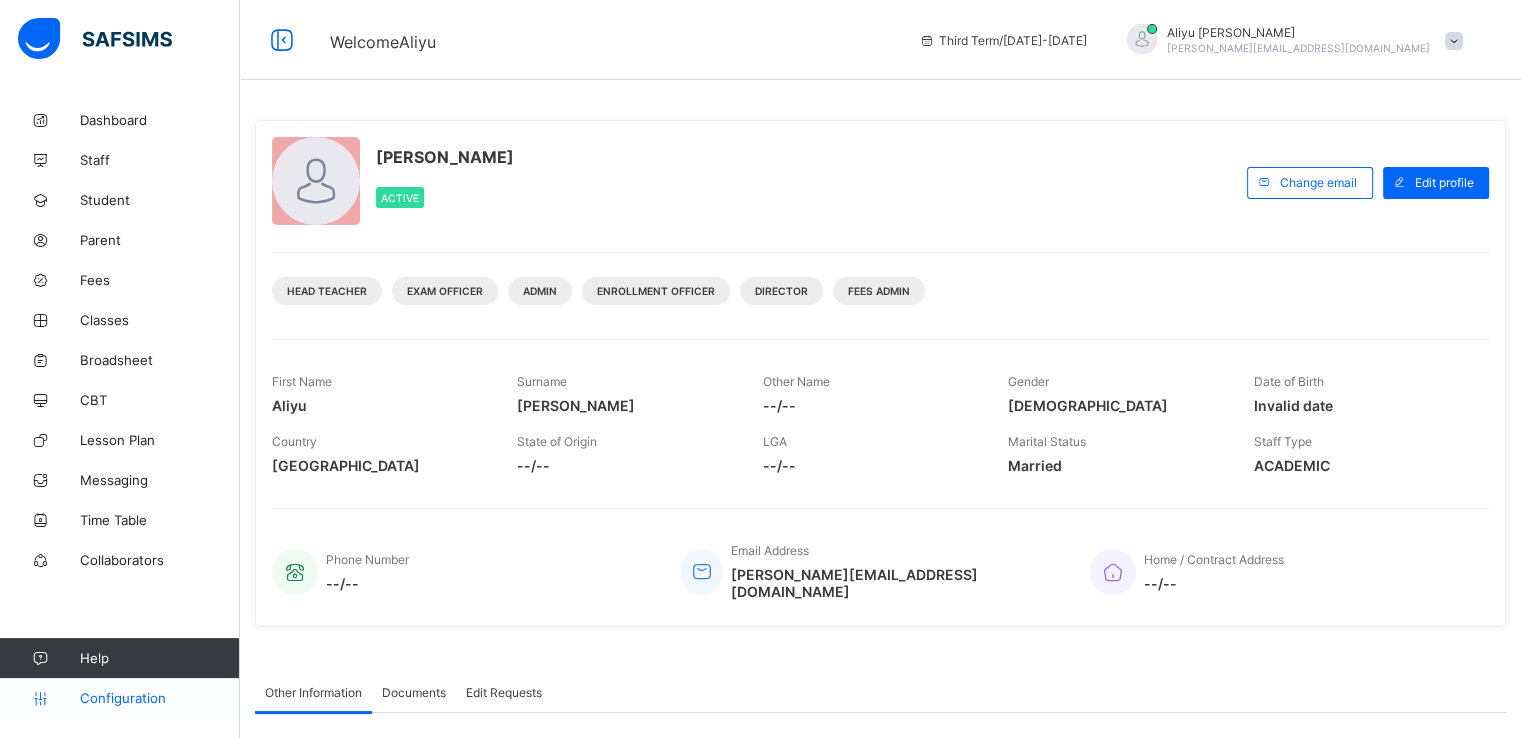 click on "Configuration" at bounding box center [159, 698] 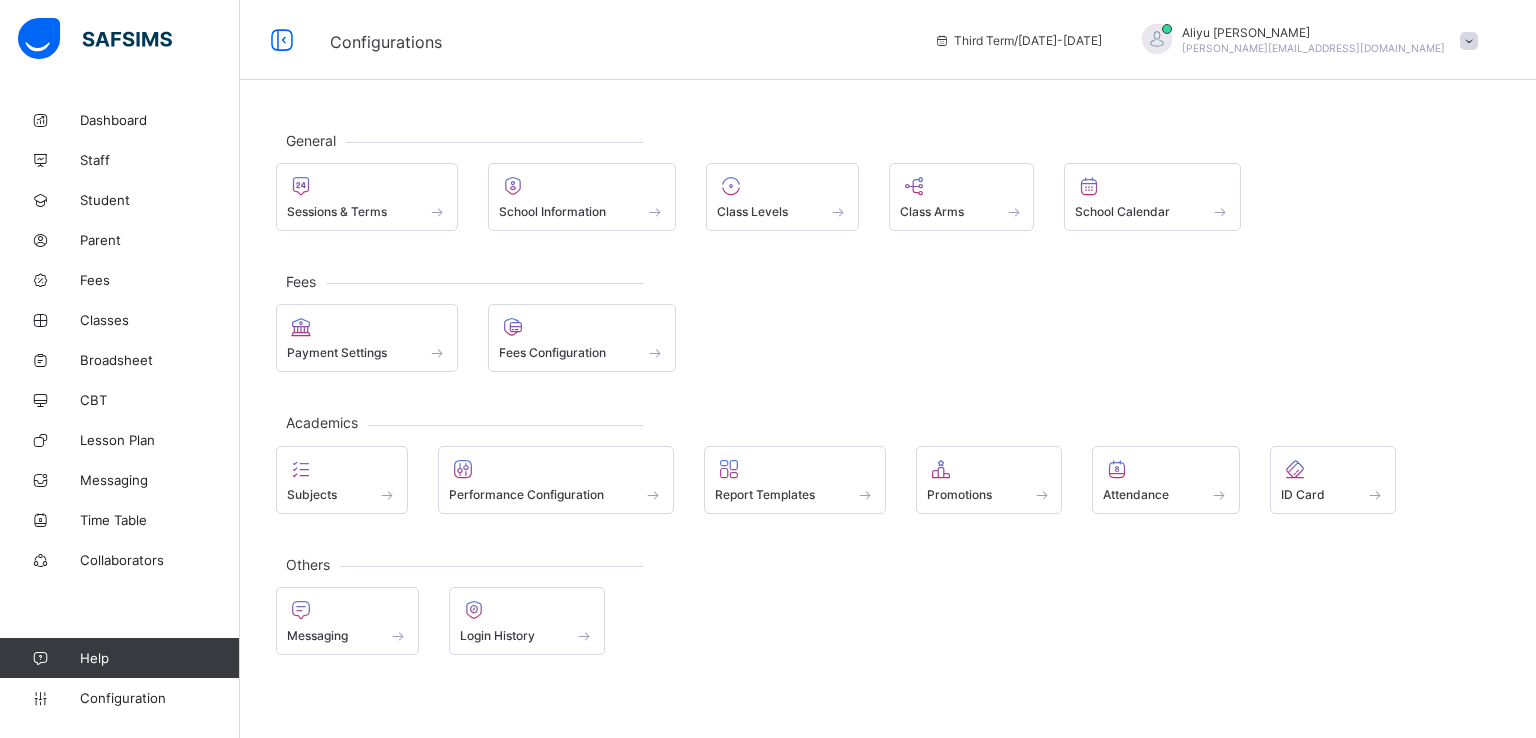 click on "General   Sessions & Terms   School Information   Class Levels   Class Arms   School Calendar Fees   Payment Settings   Fees Configuration Academics   Subjects   Performance Configuration   Report Templates   Promotions   Attendance   ID Card Others   Messaging   Login History" at bounding box center [888, 392] 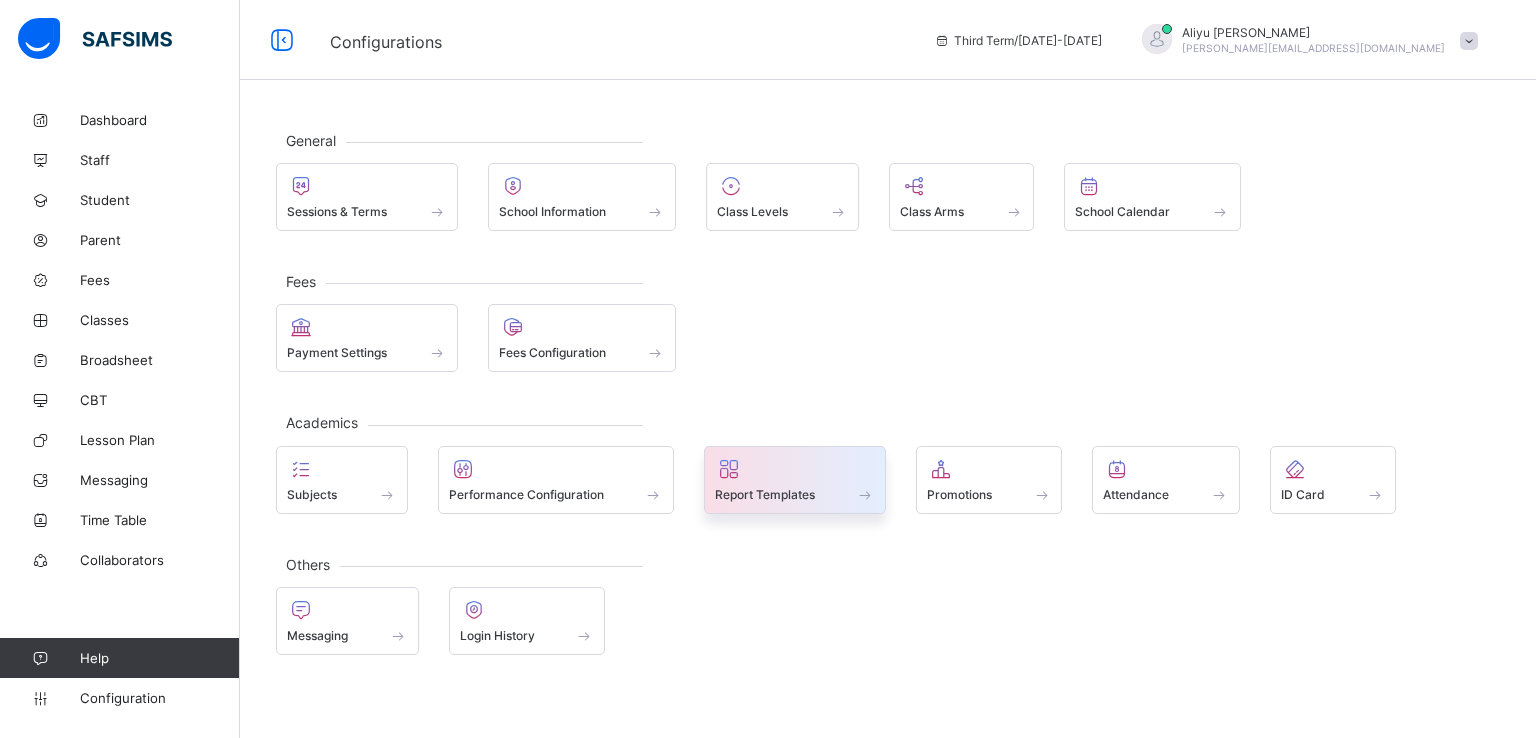 click at bounding box center (795, 483) 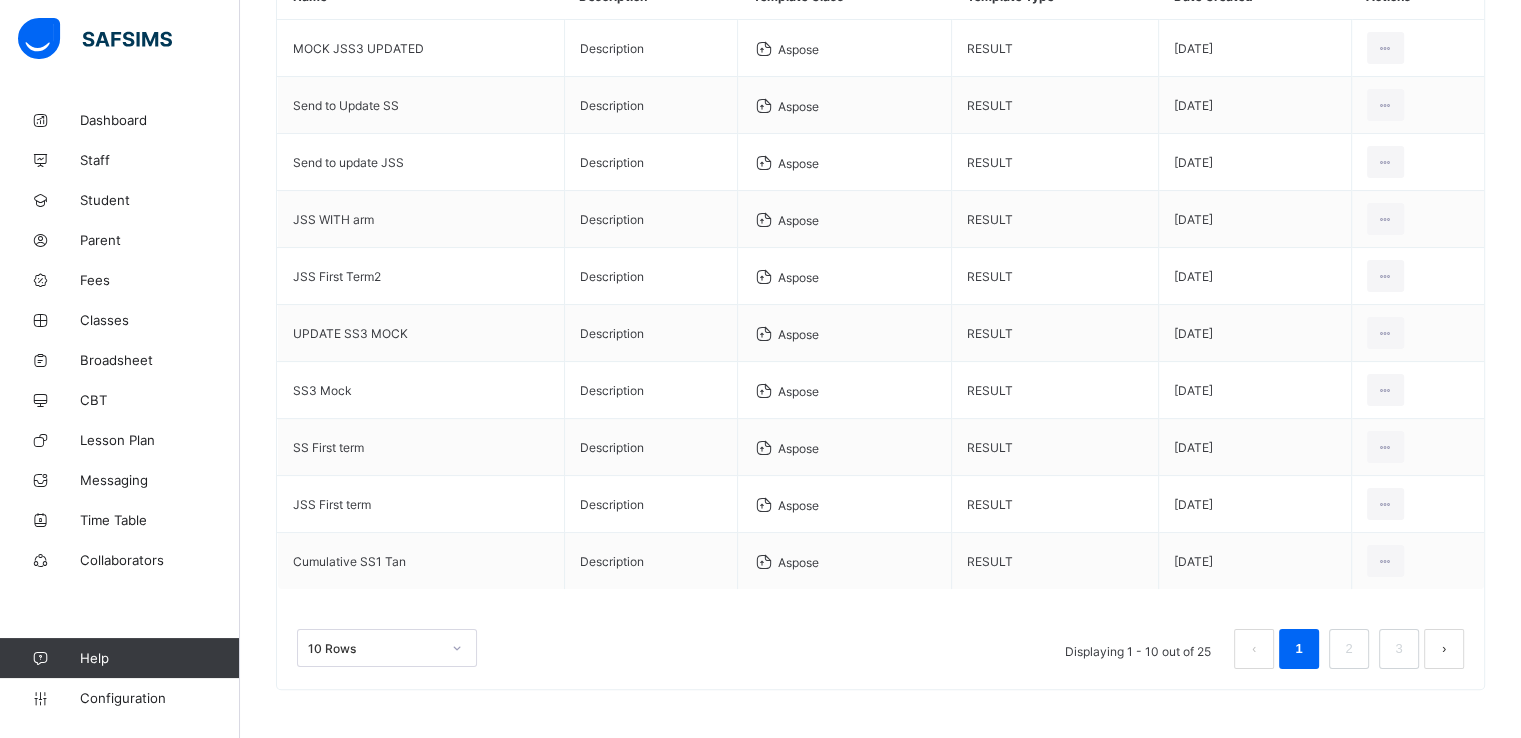 scroll, scrollTop: 0, scrollLeft: 0, axis: both 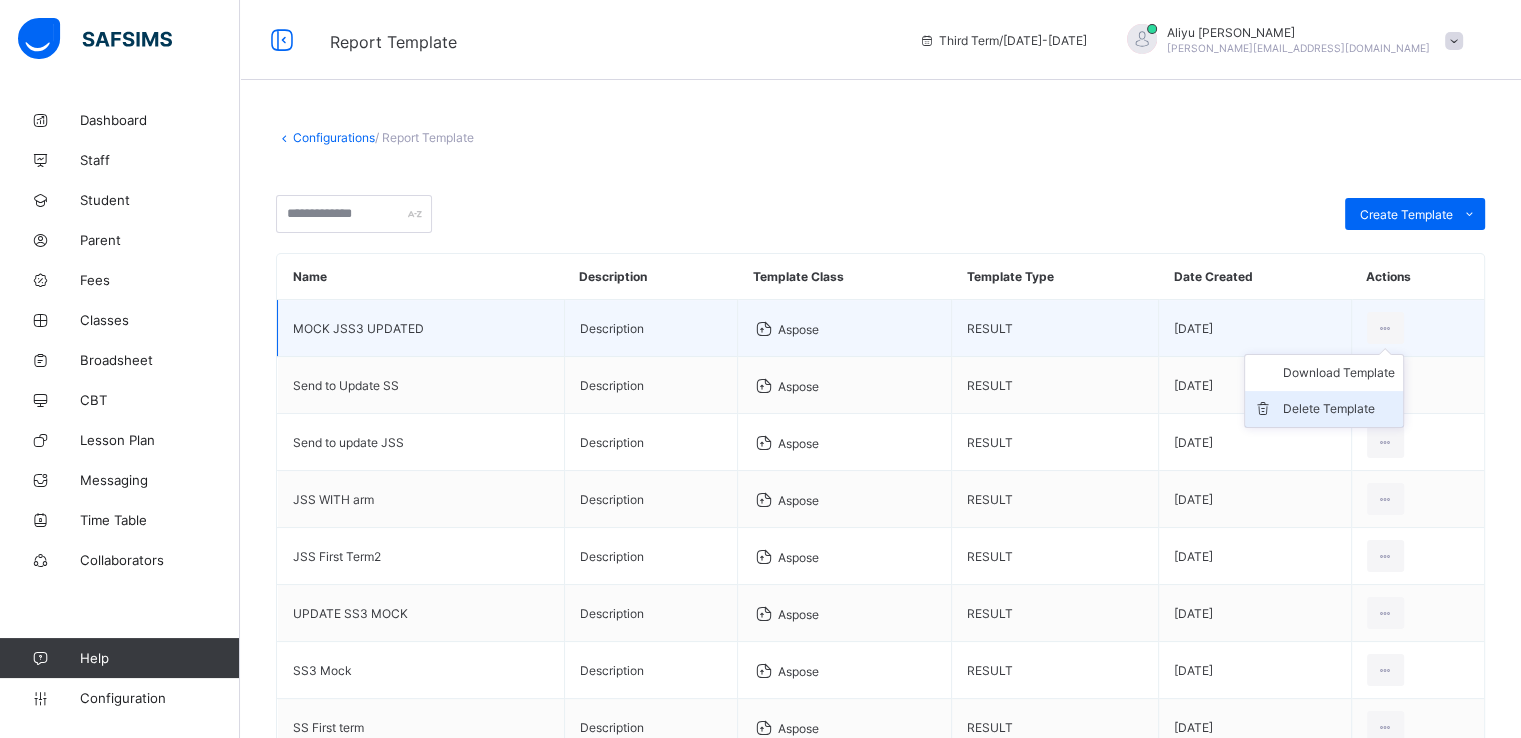 click on "Delete Template" at bounding box center [1339, 409] 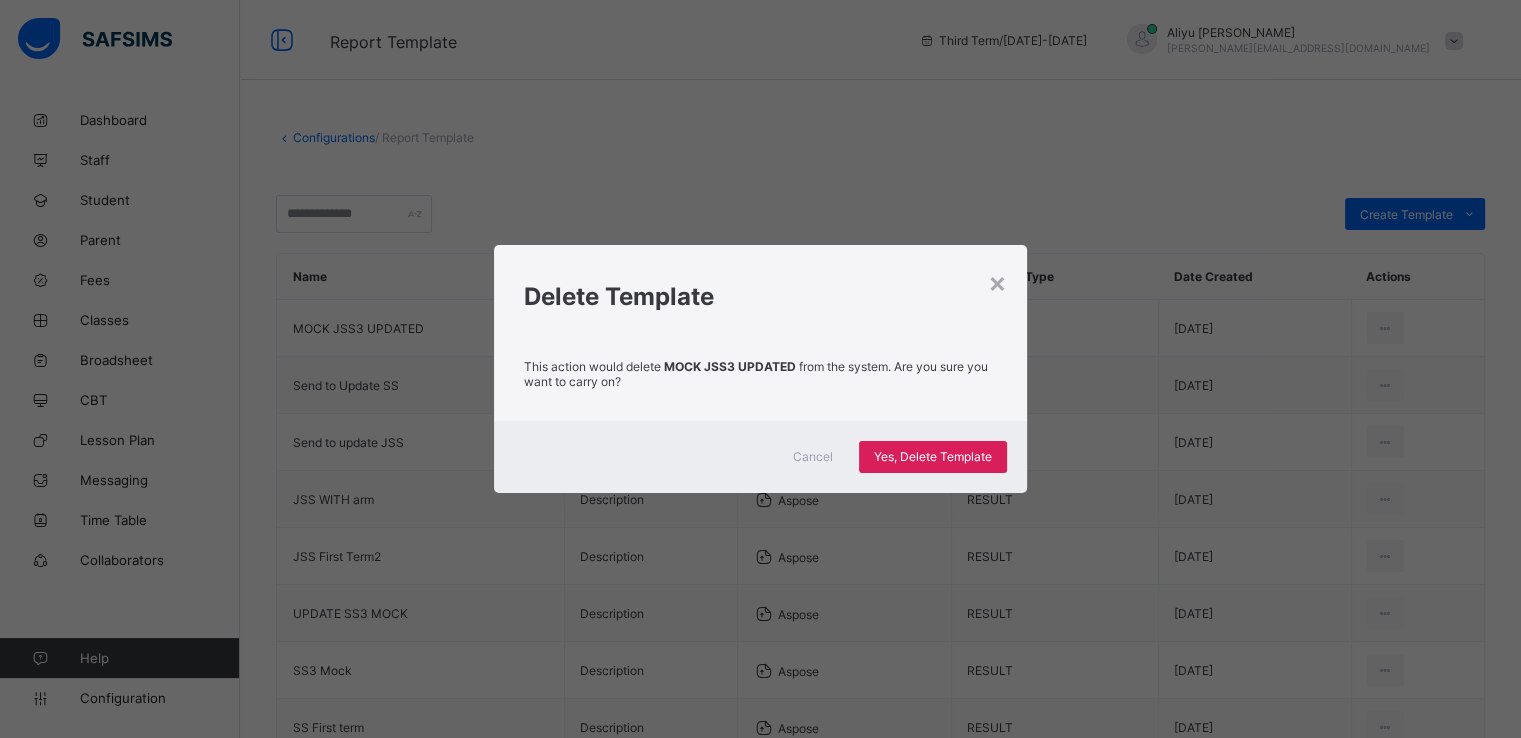 click on "Cancel Yes, Delete Template" at bounding box center (760, 457) 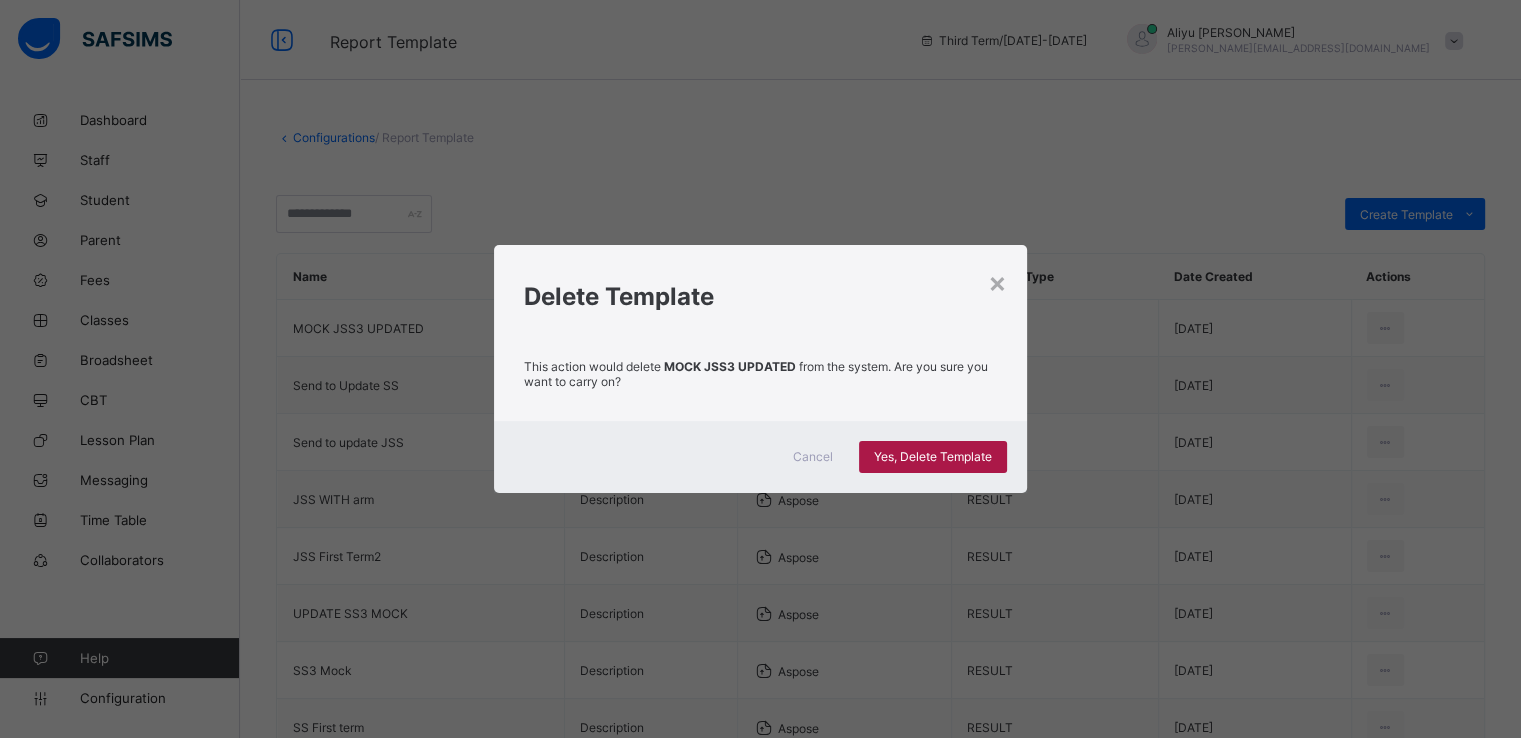 click on "Yes, Delete Template" at bounding box center (933, 456) 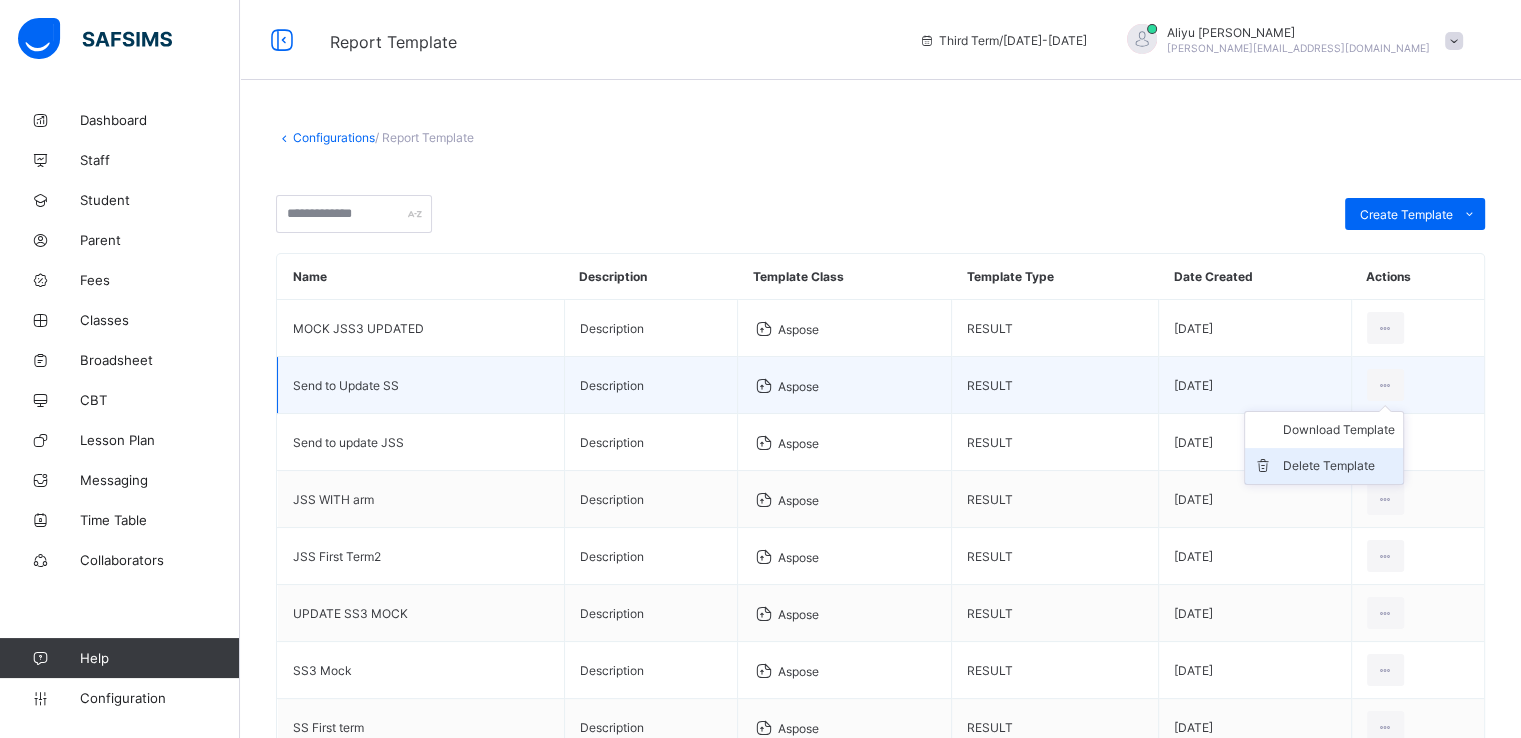 click on "Delete Template" at bounding box center [1339, 466] 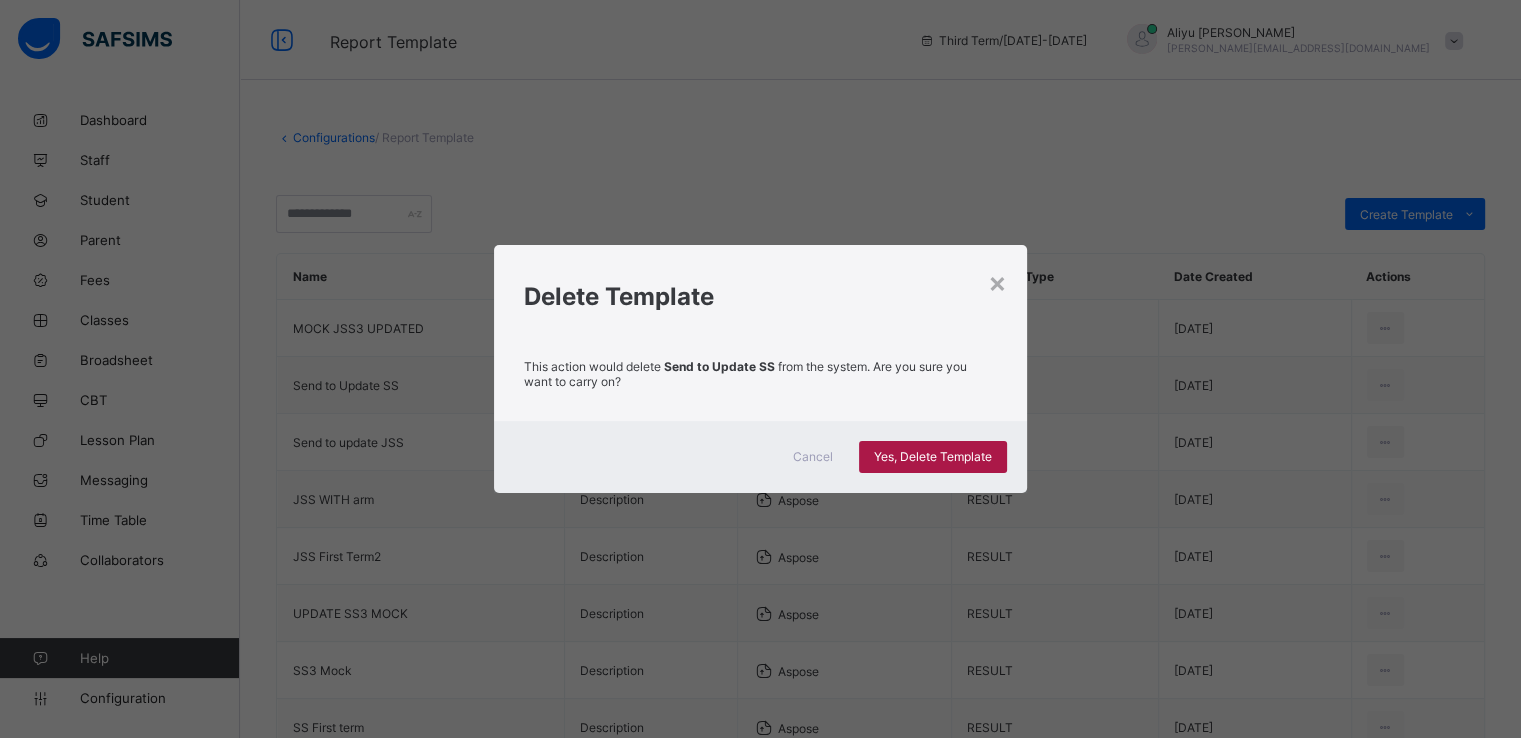 click on "Yes, Delete Template" at bounding box center (933, 457) 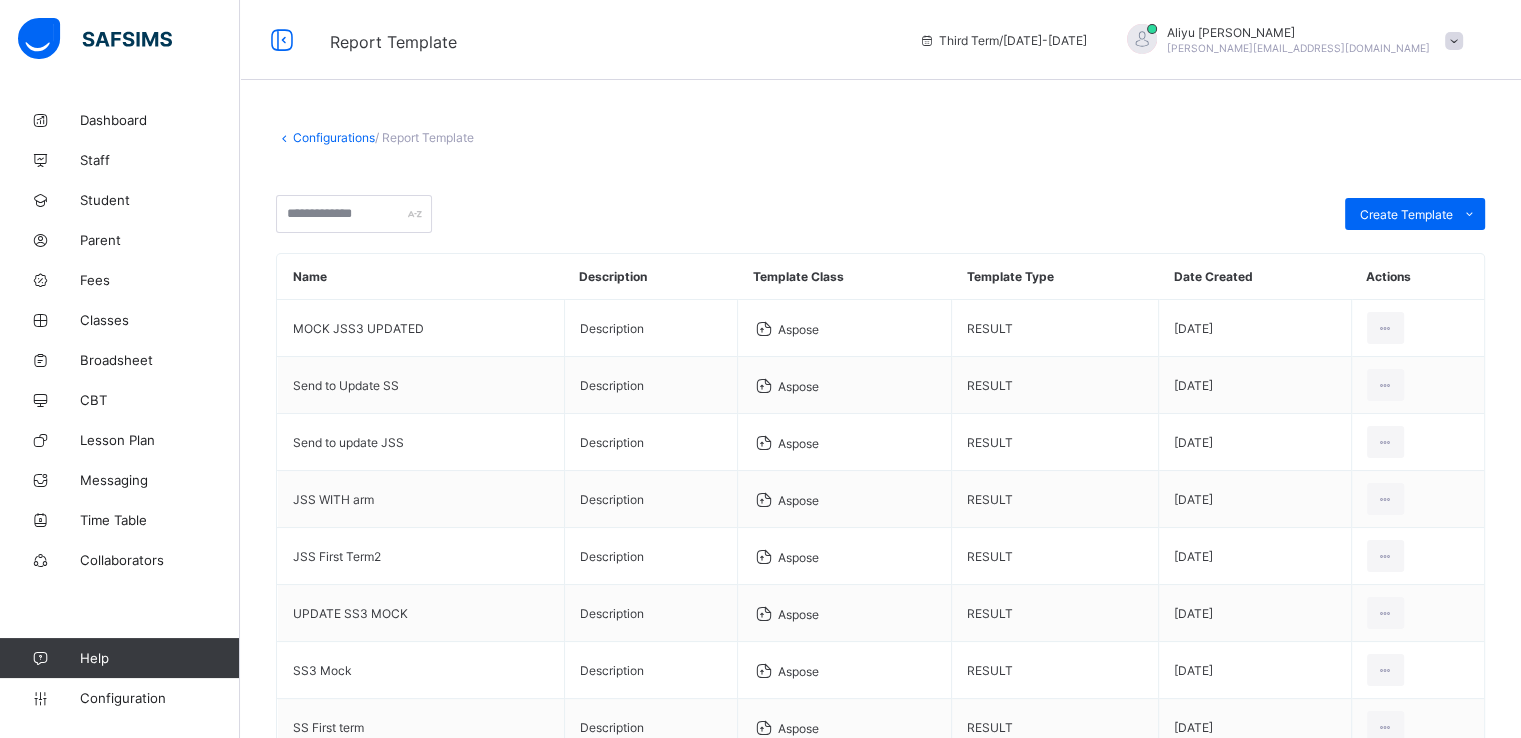 scroll, scrollTop: 280, scrollLeft: 0, axis: vertical 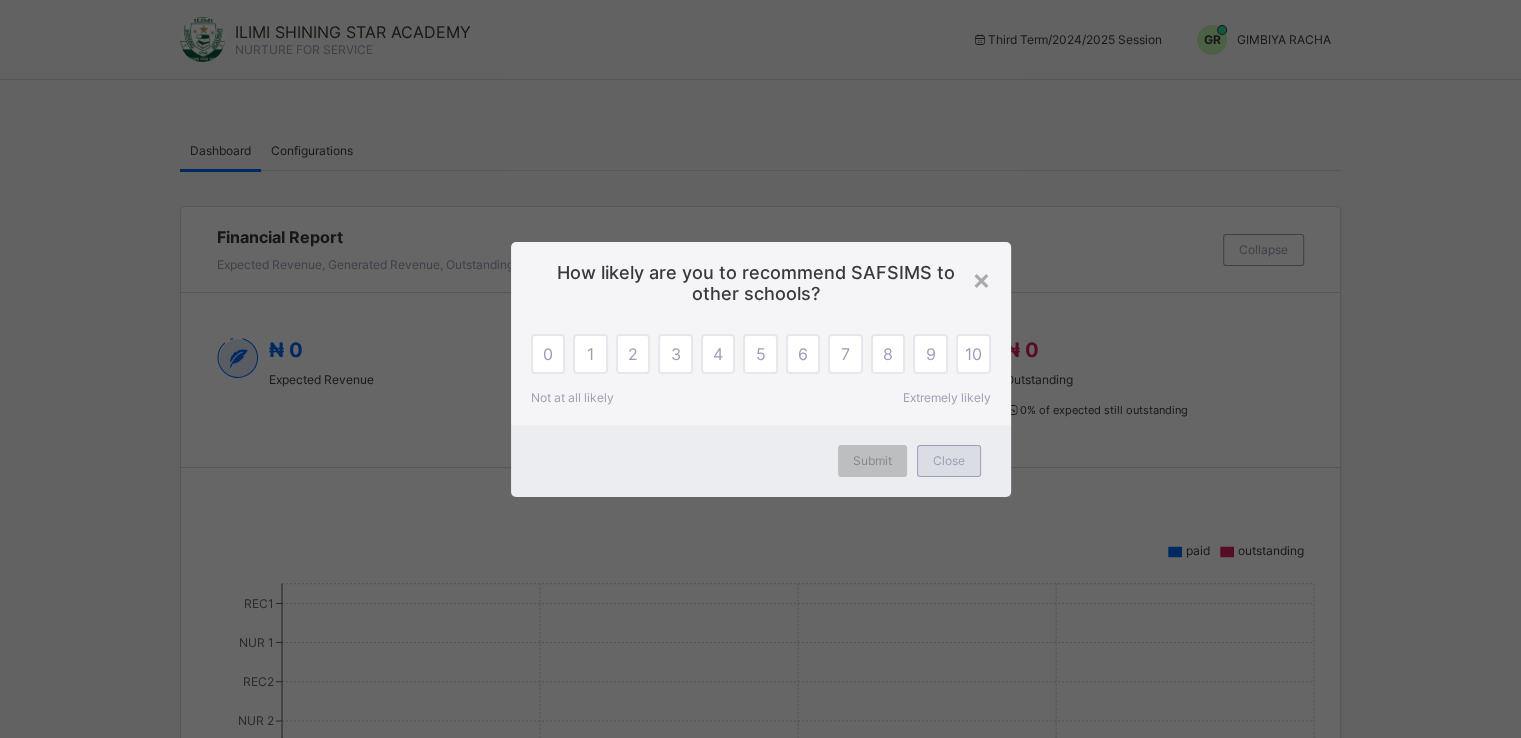 click on "Close" at bounding box center (949, 461) 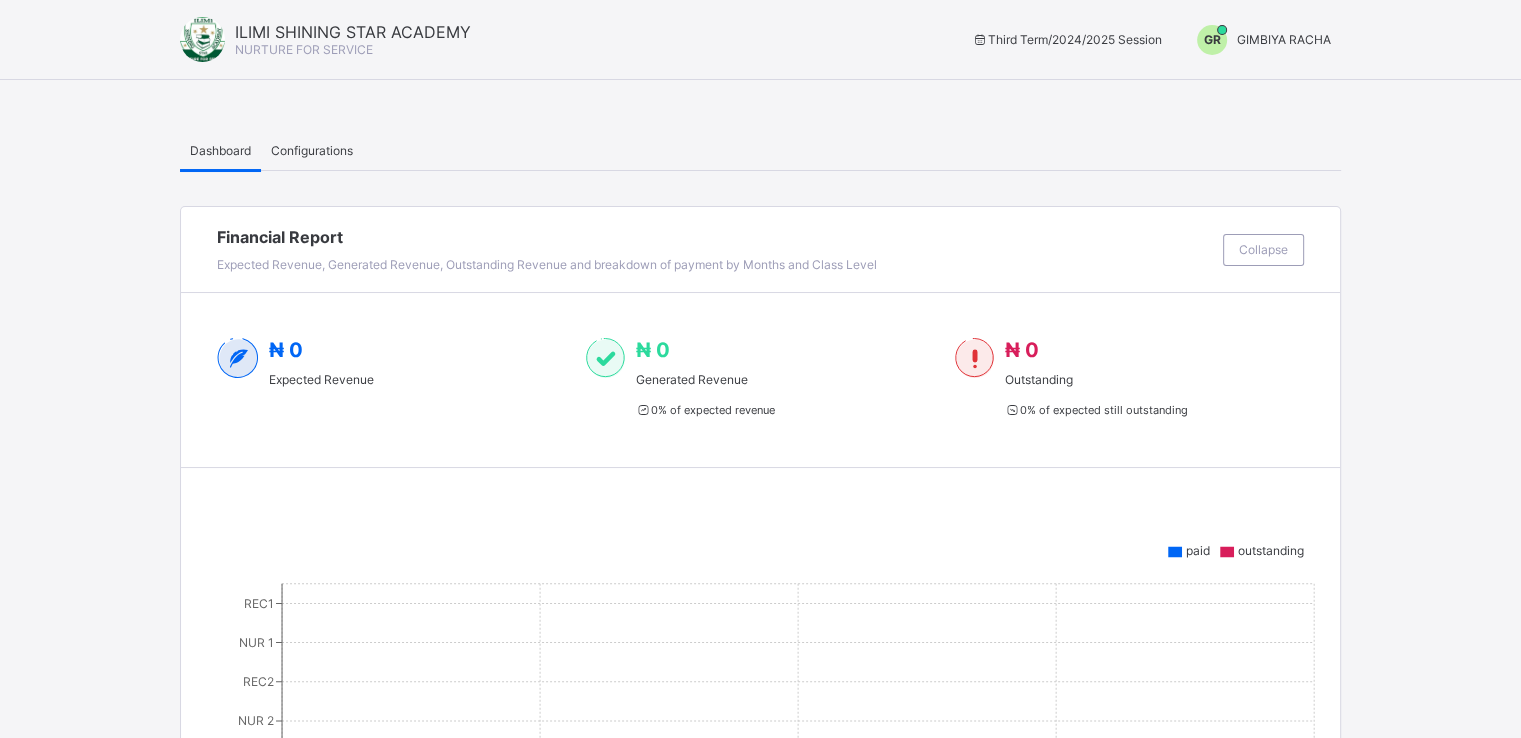 click on "GR GIMBIYA RACHA" at bounding box center [1259, 40] 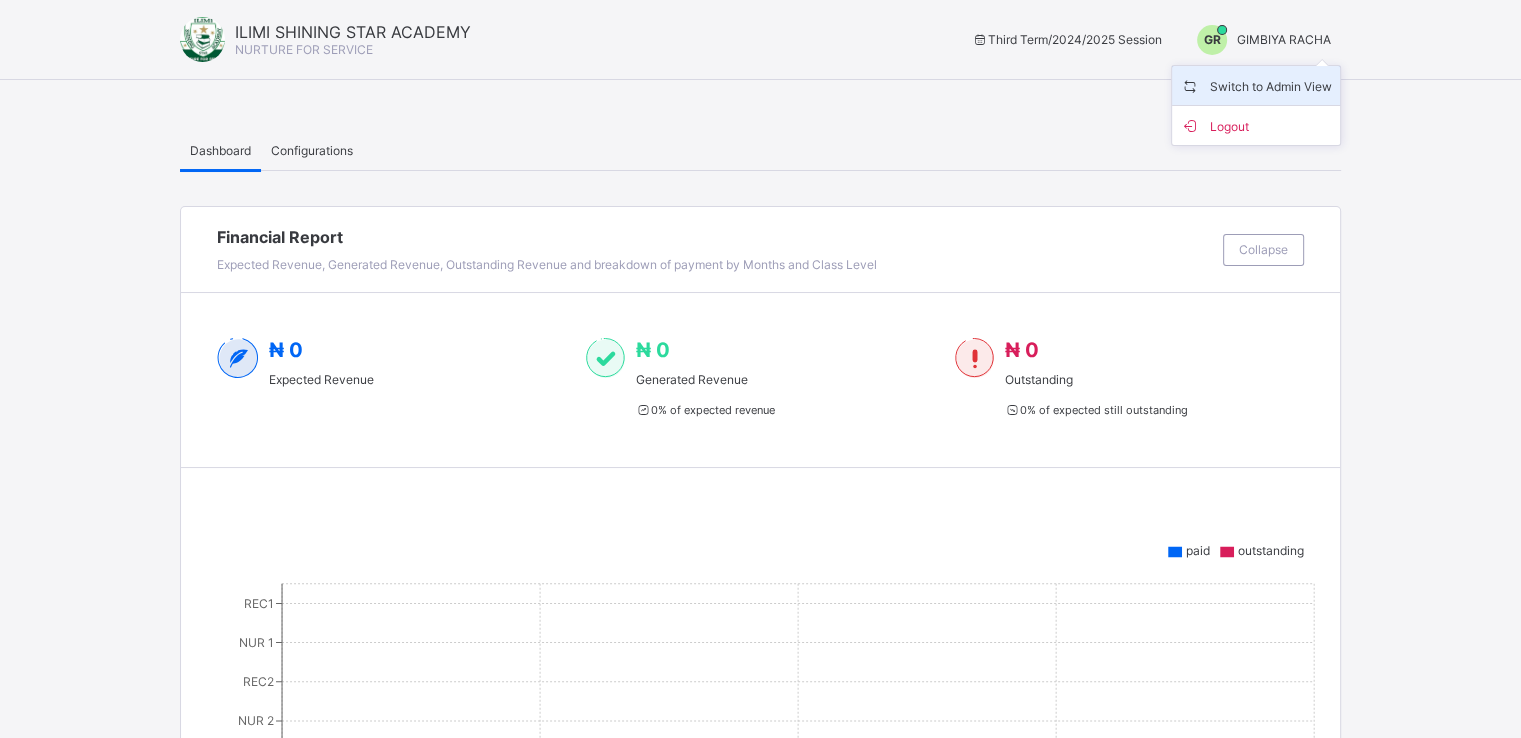 click on "Switch to Admin View" at bounding box center [1256, 85] 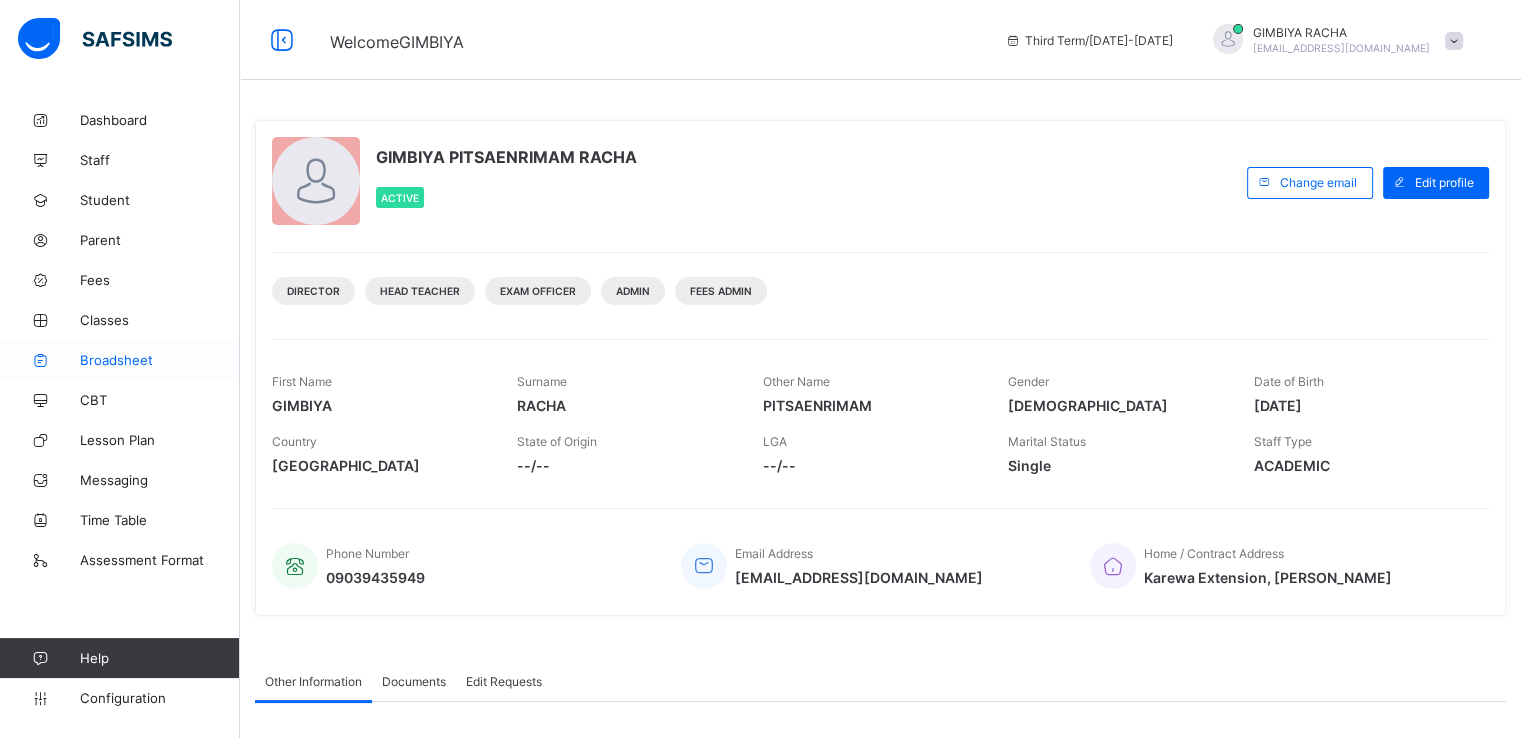 click on "Broadsheet" at bounding box center (160, 360) 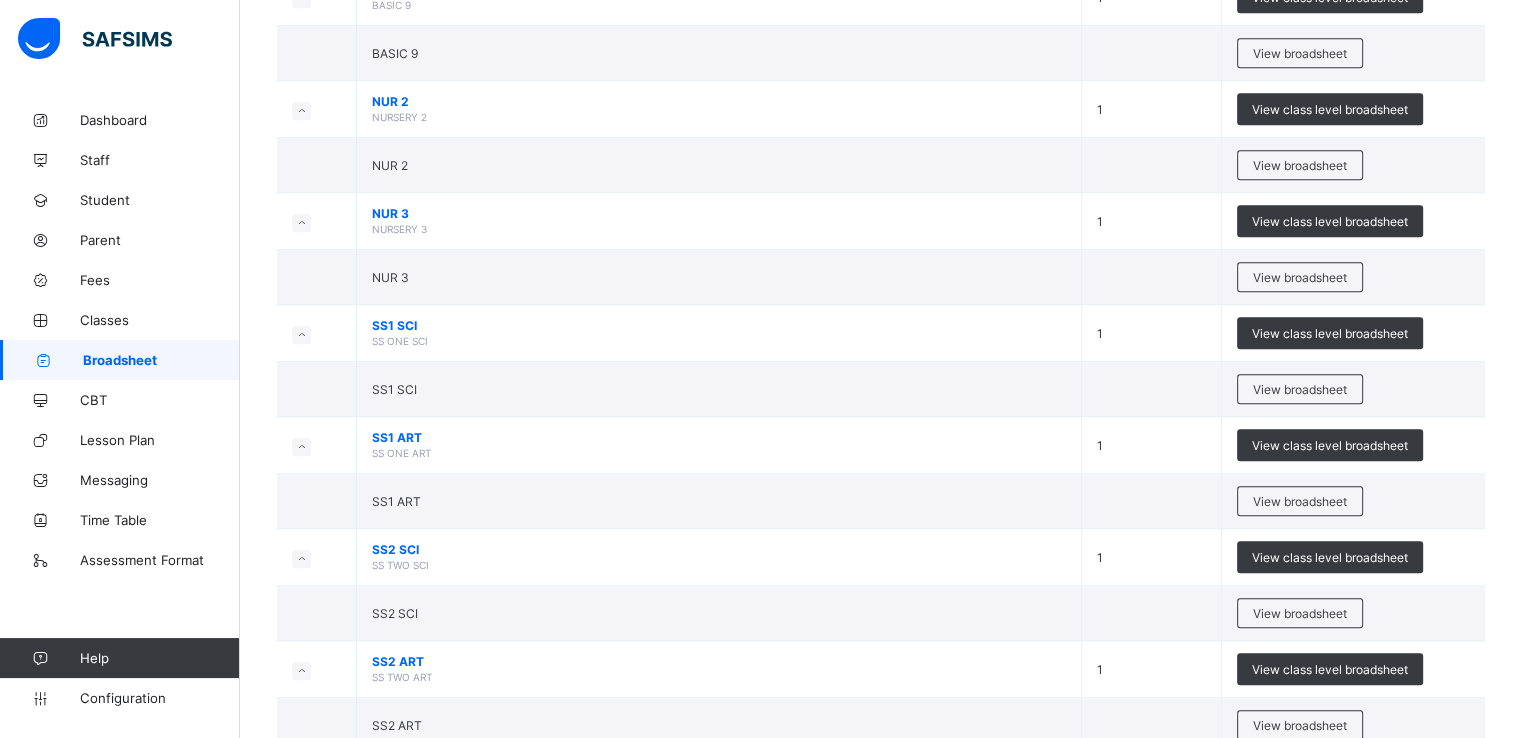 scroll, scrollTop: 1779, scrollLeft: 0, axis: vertical 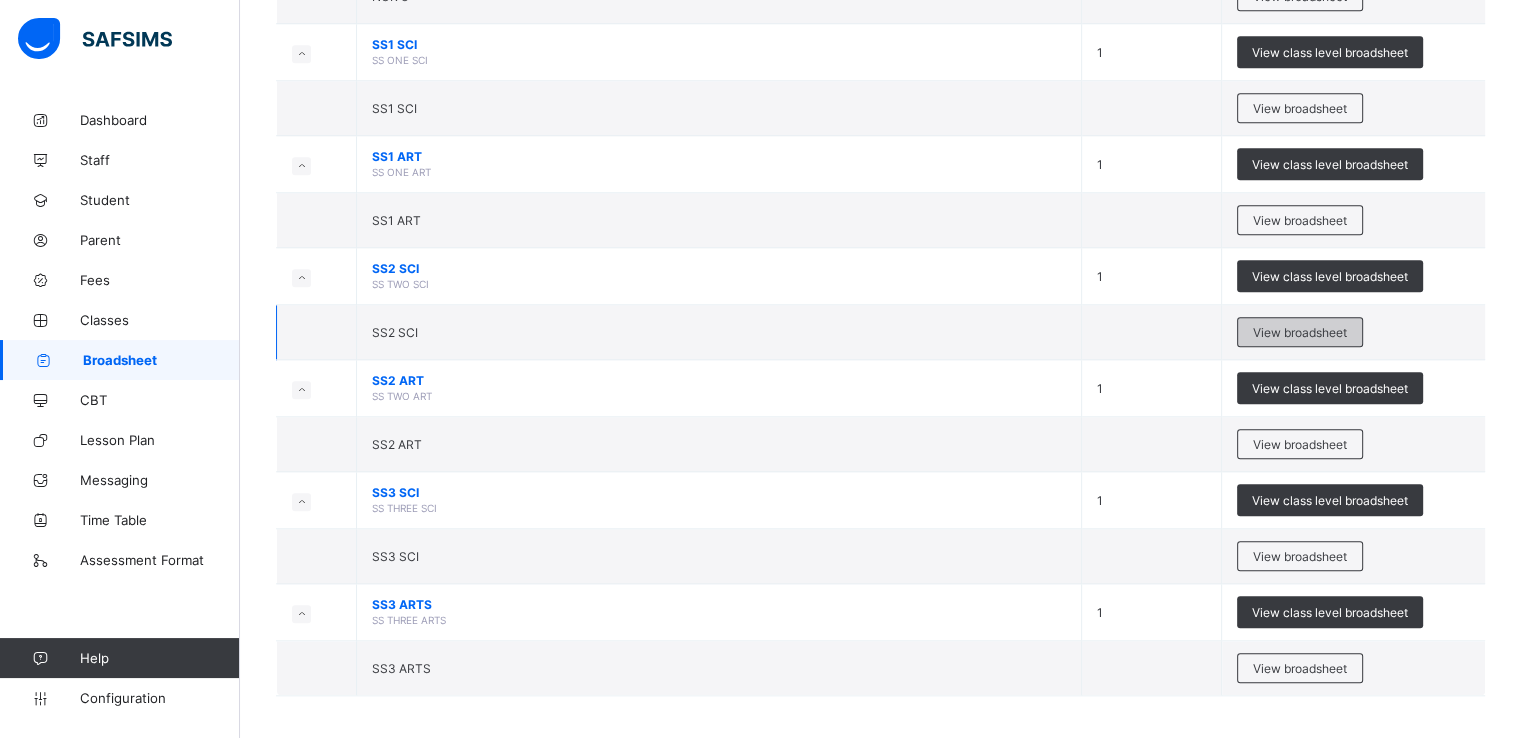 click on "View broadsheet" at bounding box center (1300, 332) 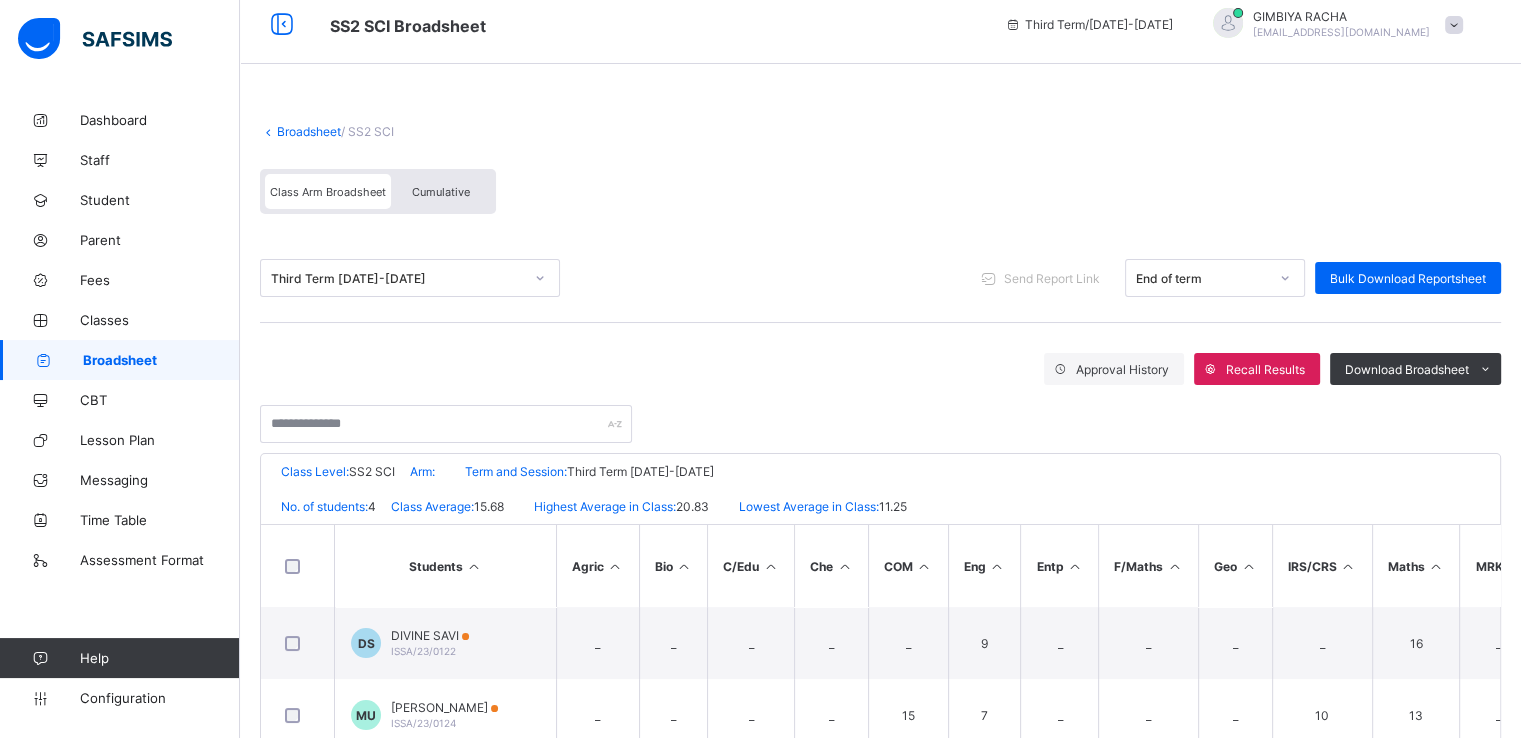 scroll, scrollTop: 18, scrollLeft: 0, axis: vertical 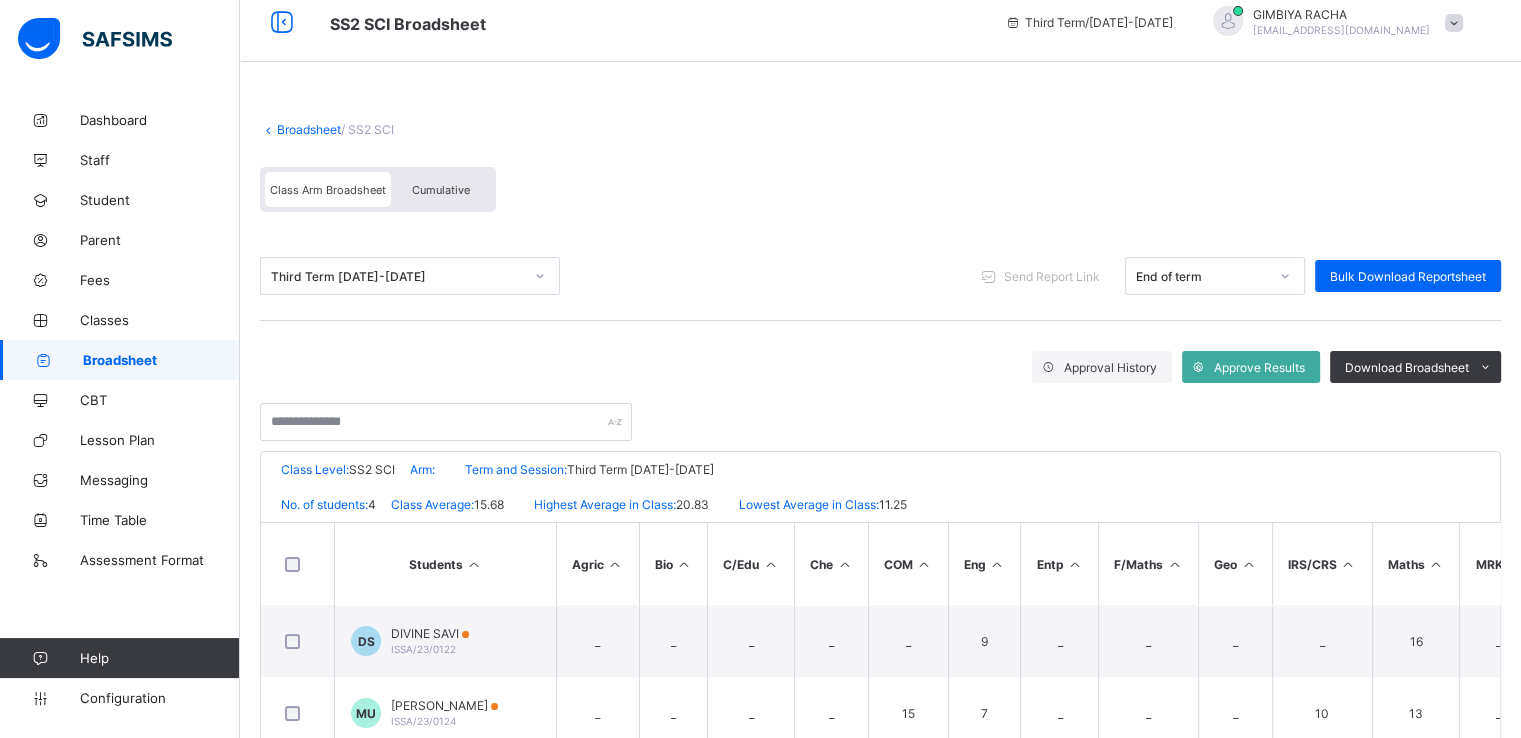 click on "Cumulative" at bounding box center [441, 190] 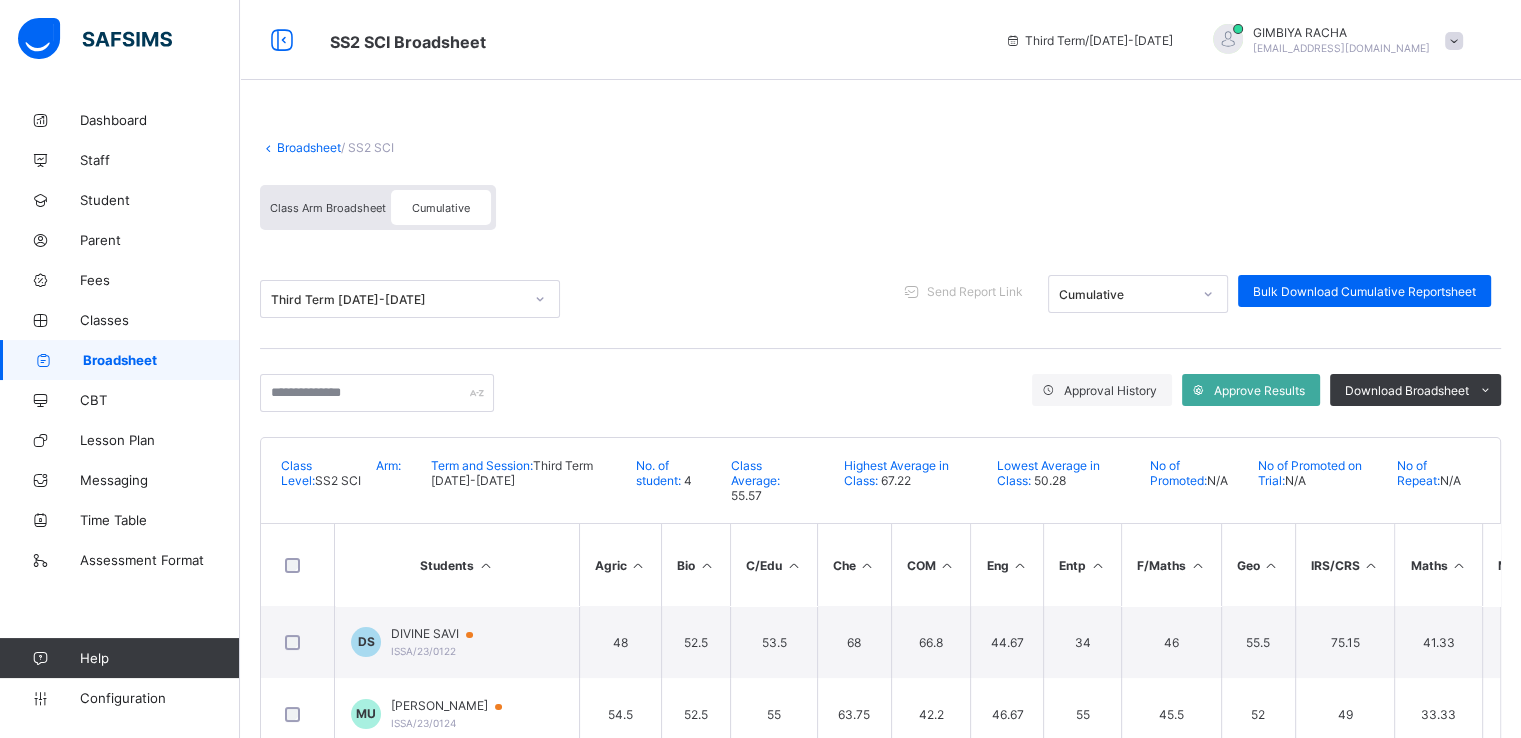 scroll, scrollTop: 205, scrollLeft: 0, axis: vertical 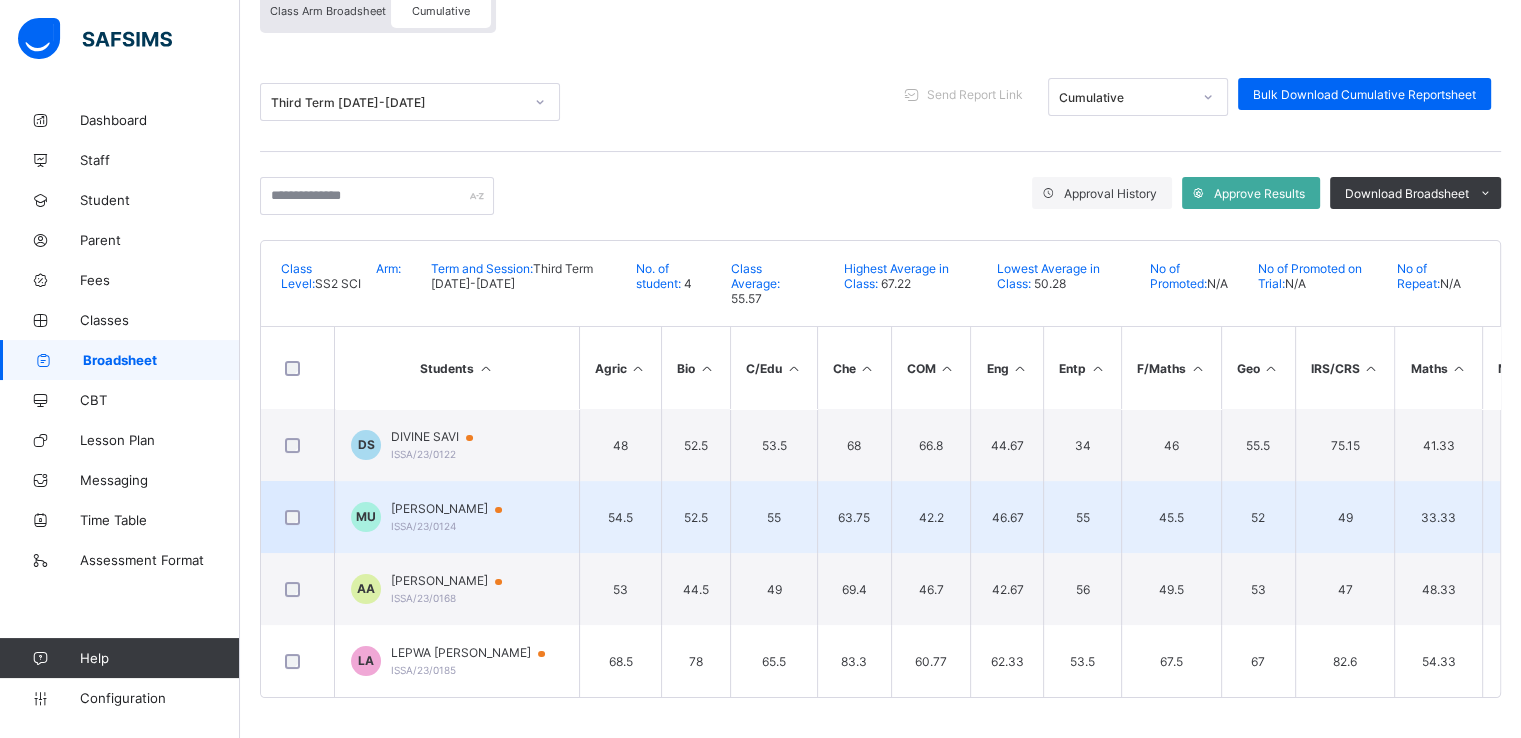 click on "MUKHTAR  [PERSON_NAME]/23/0124" at bounding box center (456, 516) 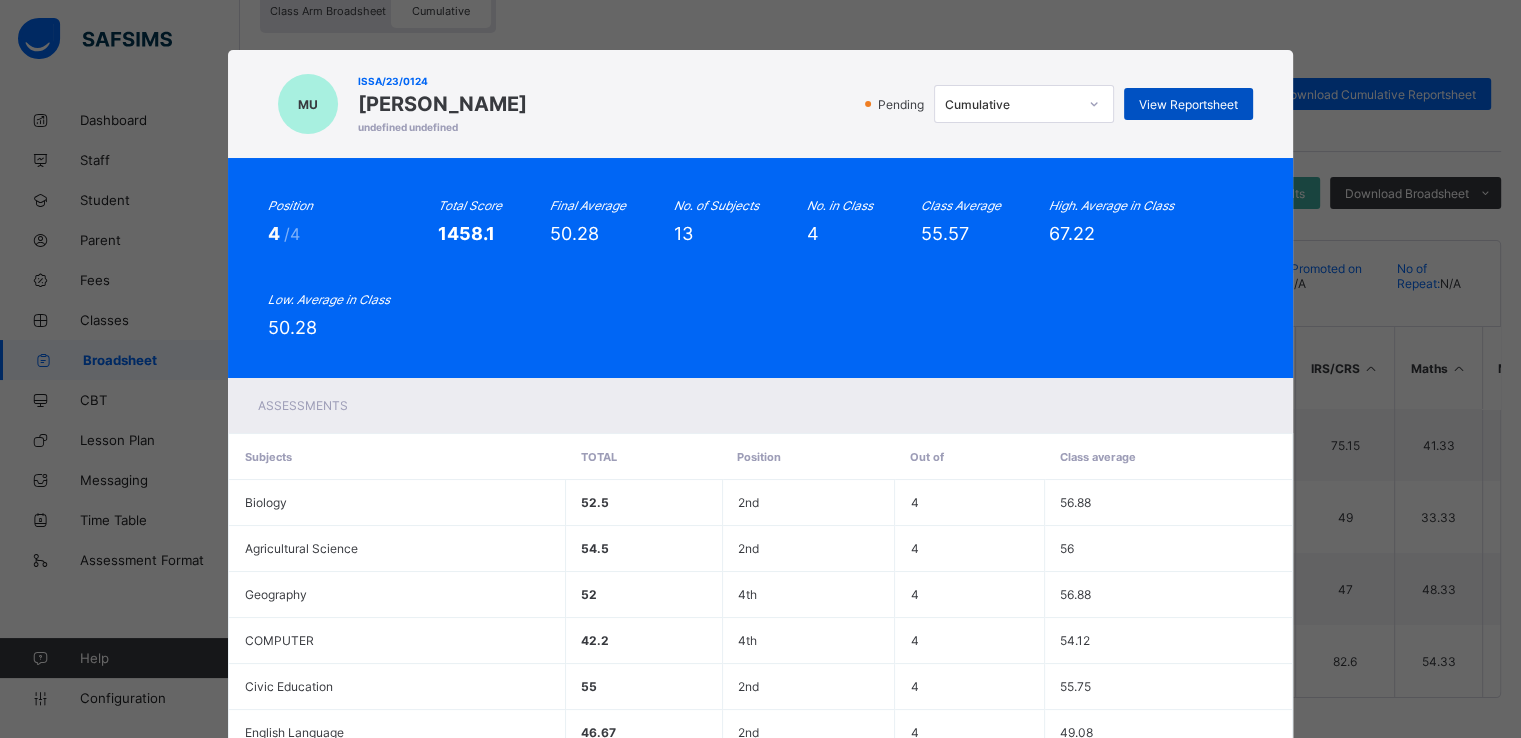 click on "View Reportsheet" at bounding box center (1188, 104) 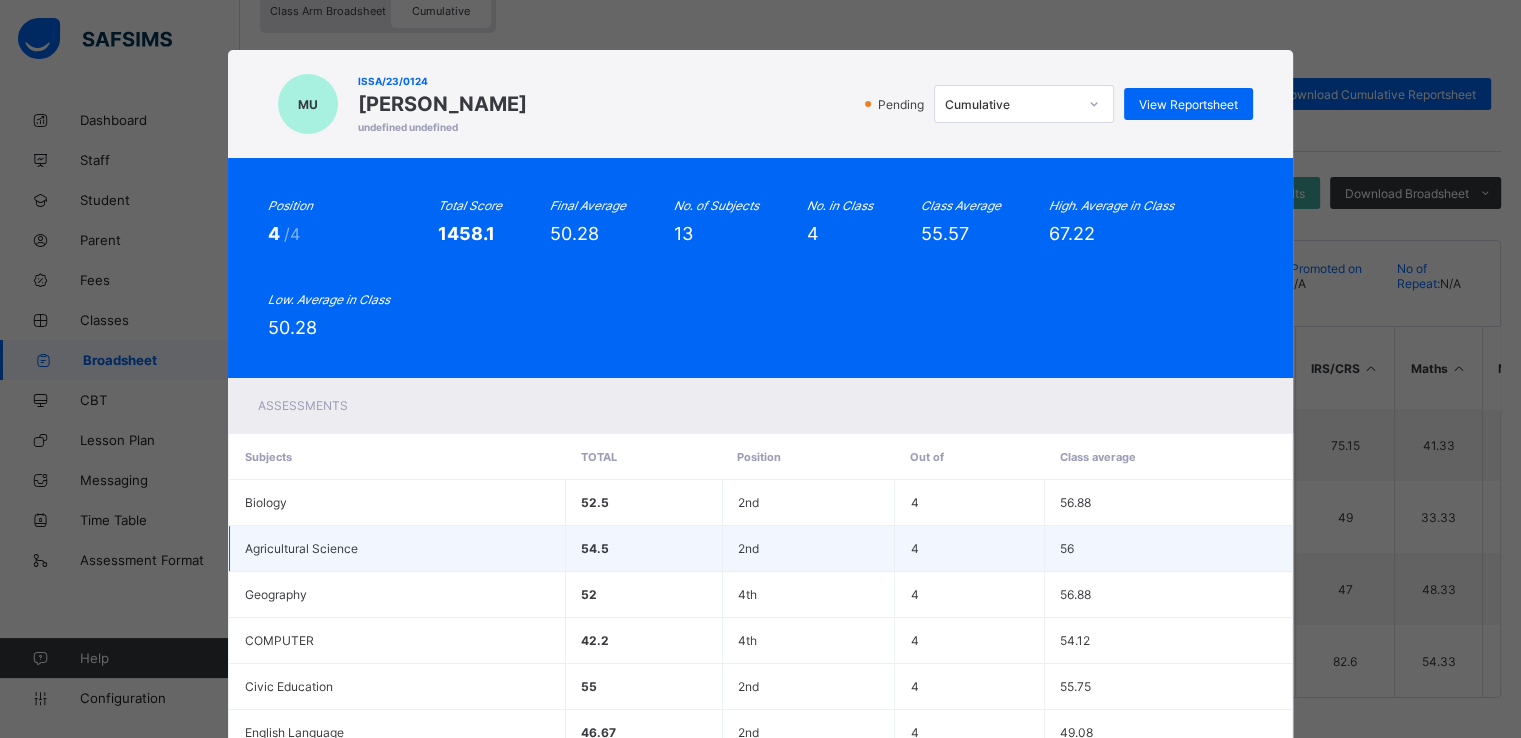 scroll, scrollTop: 524, scrollLeft: 0, axis: vertical 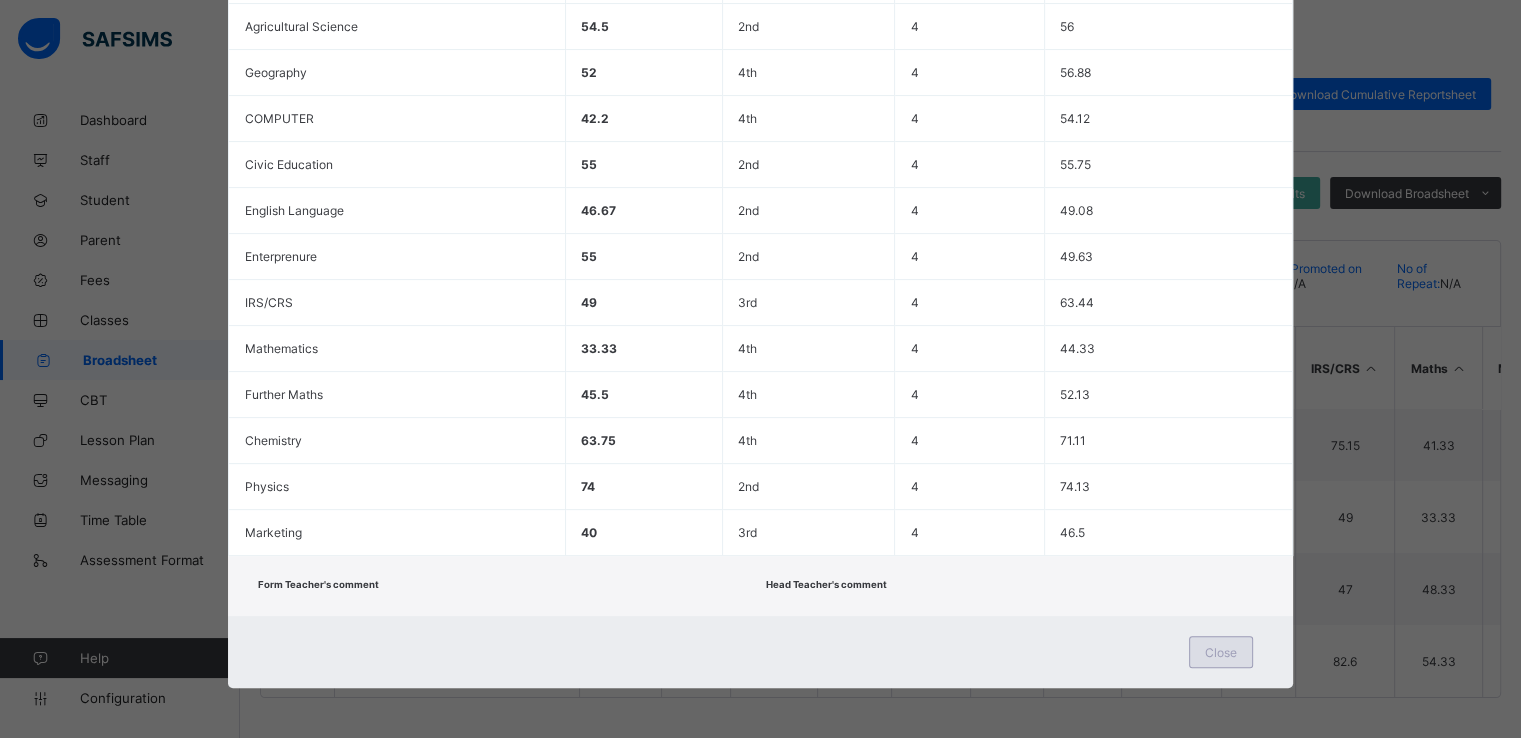 click on "Close" at bounding box center [1221, 652] 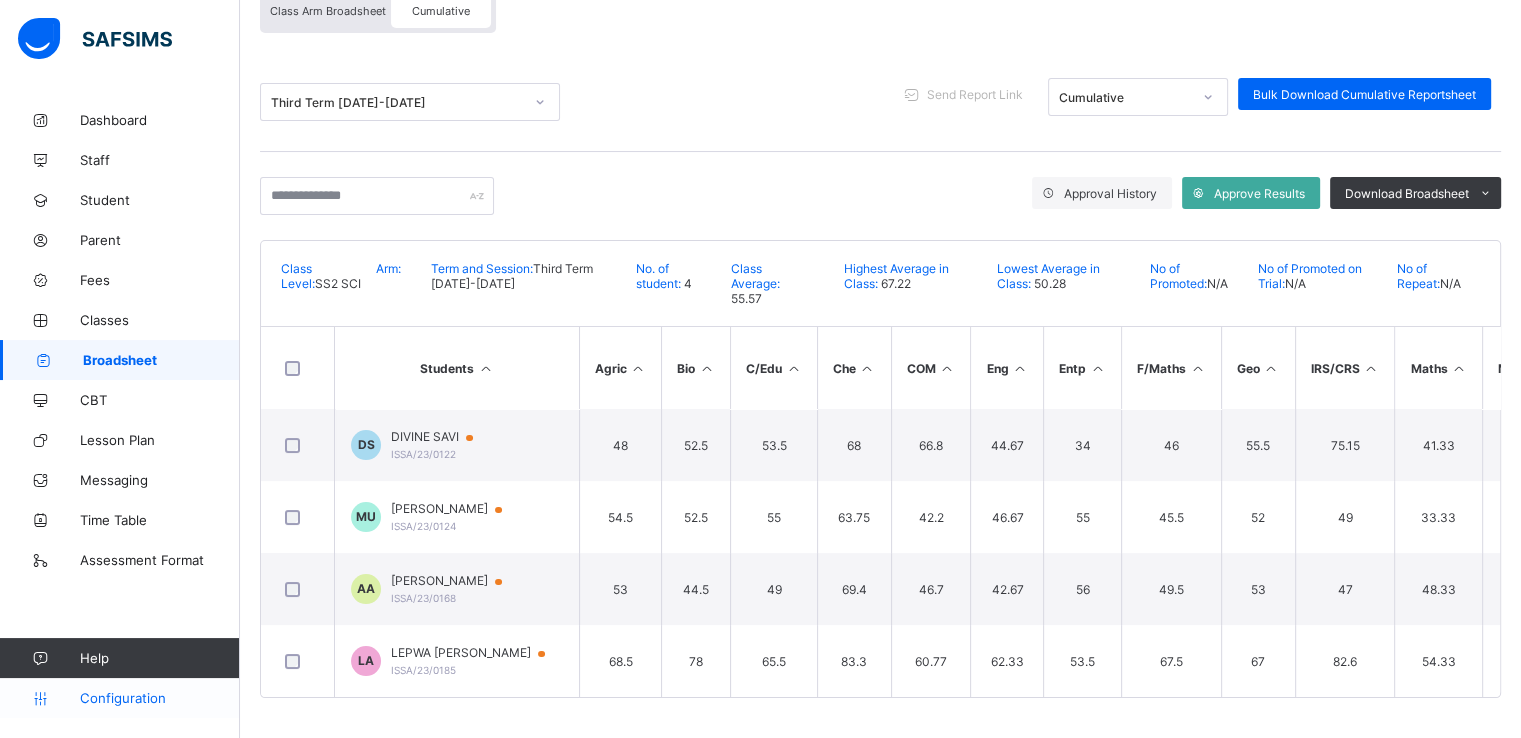 click on "Configuration" at bounding box center [159, 698] 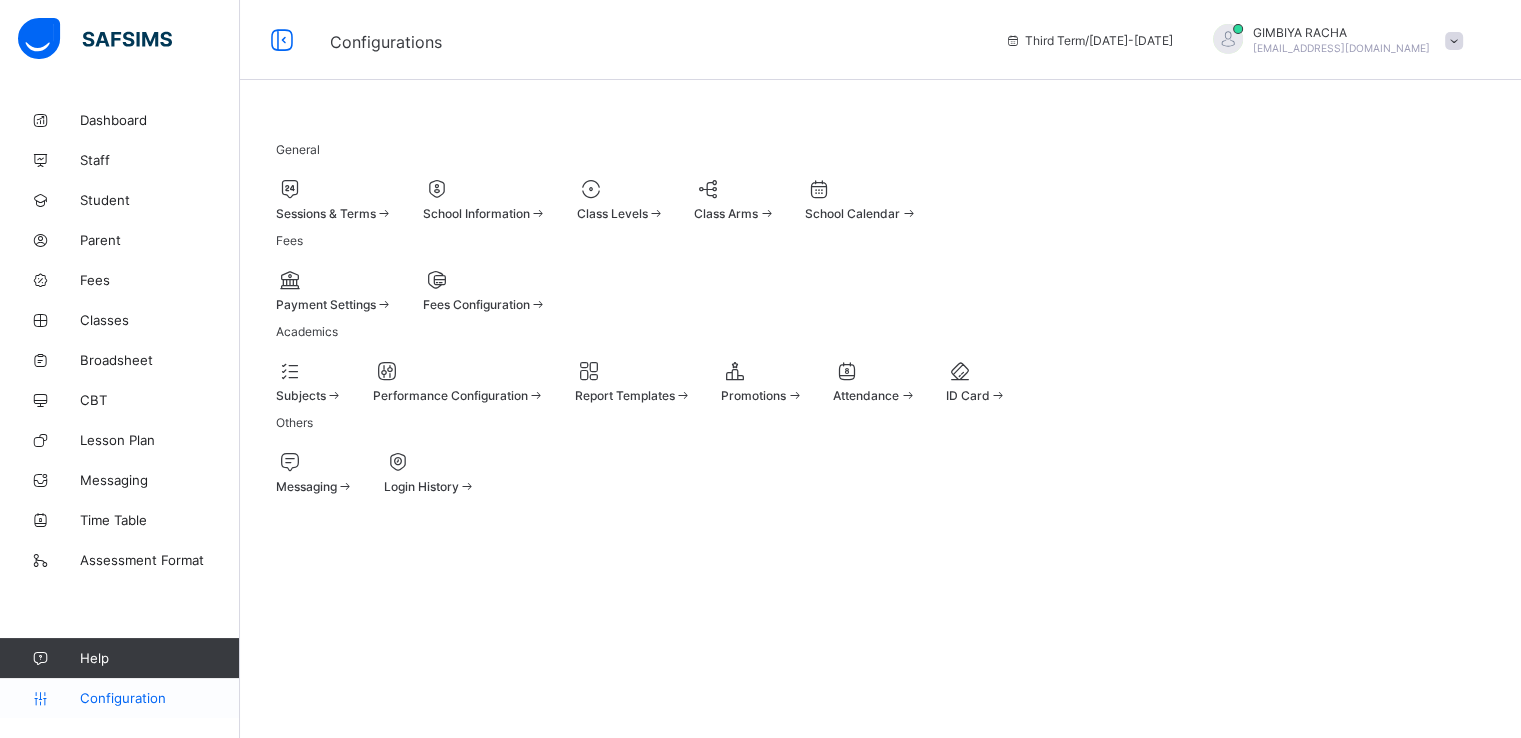 scroll, scrollTop: 0, scrollLeft: 0, axis: both 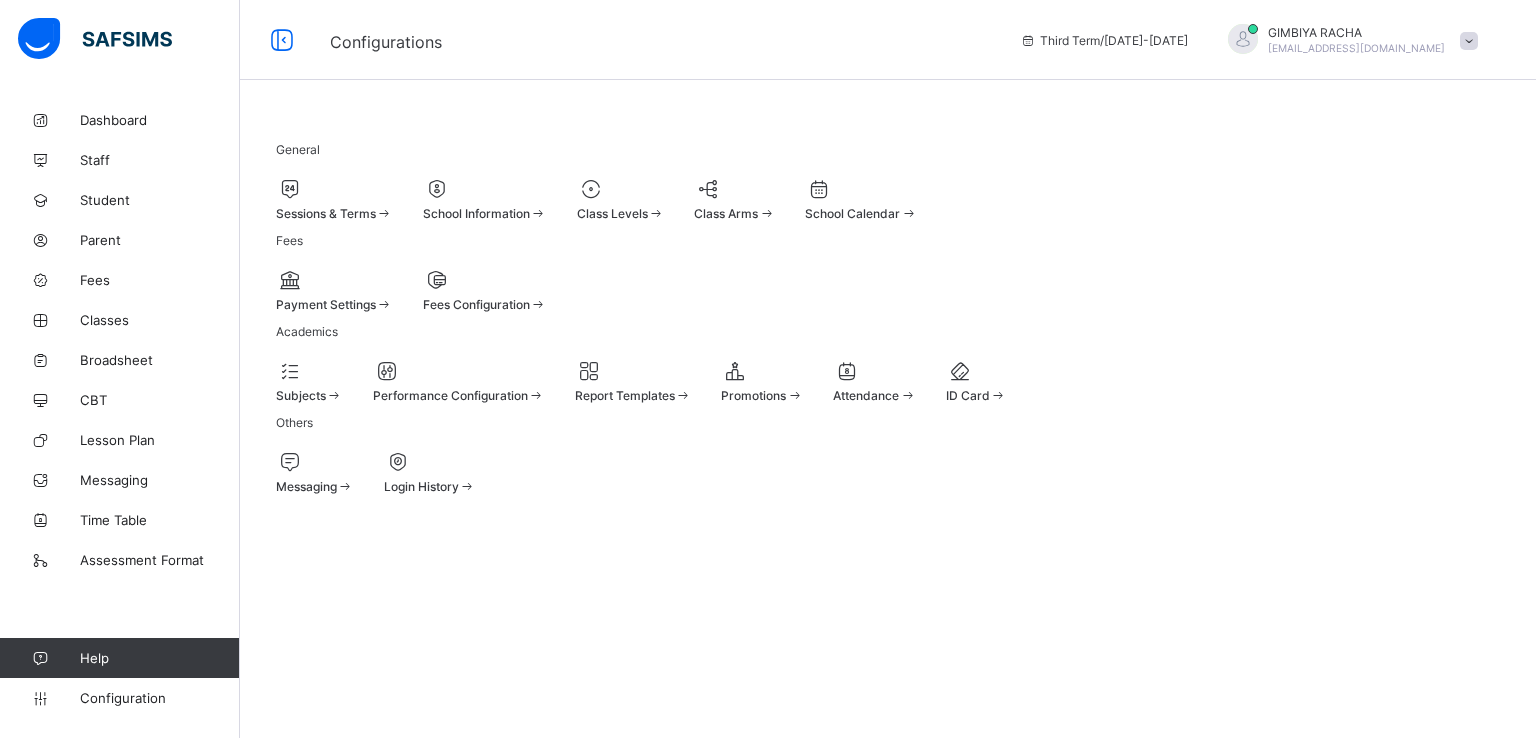 click on "Report Templates" at bounding box center (625, 395) 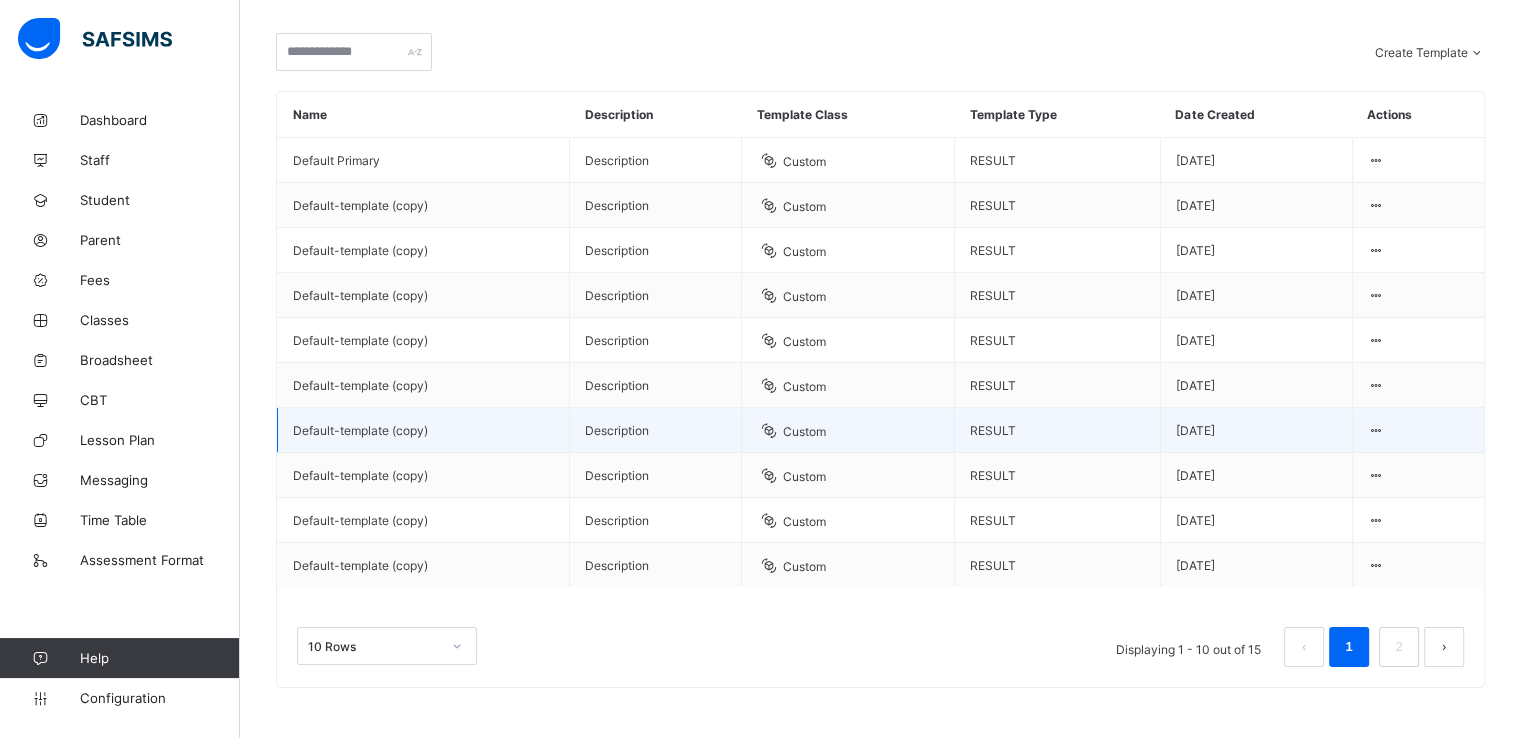 scroll, scrollTop: 280, scrollLeft: 0, axis: vertical 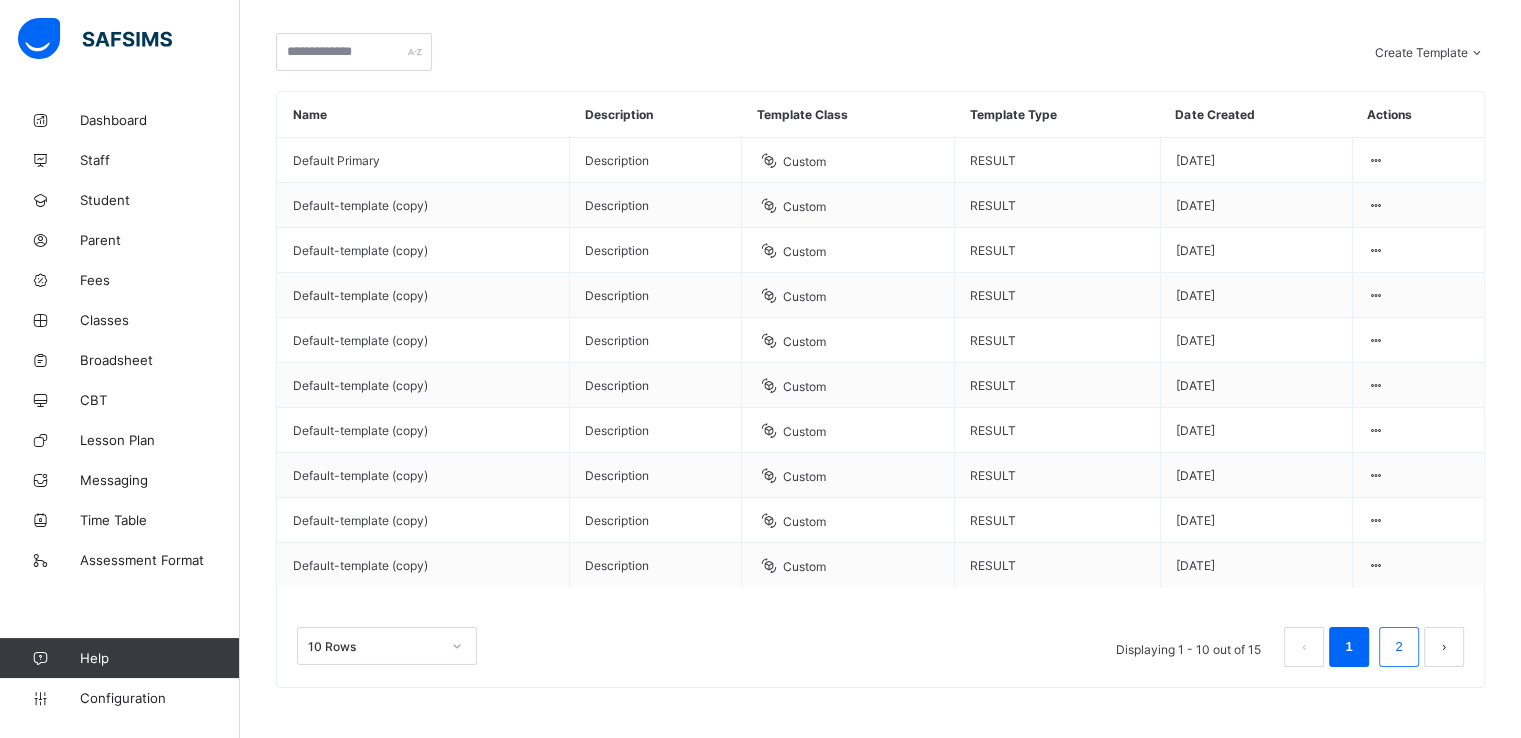 click on "2" at bounding box center (1398, 647) 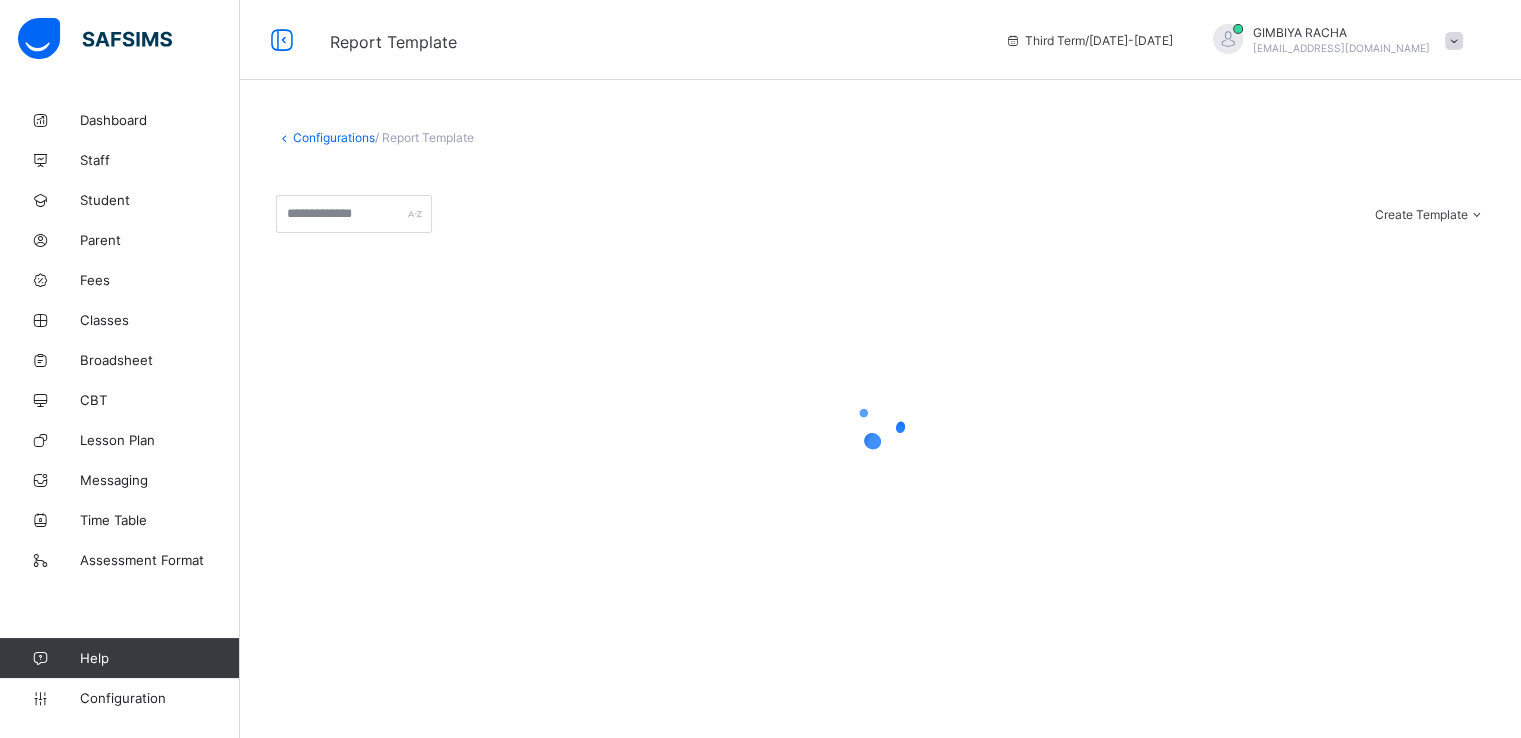 scroll, scrollTop: 0, scrollLeft: 0, axis: both 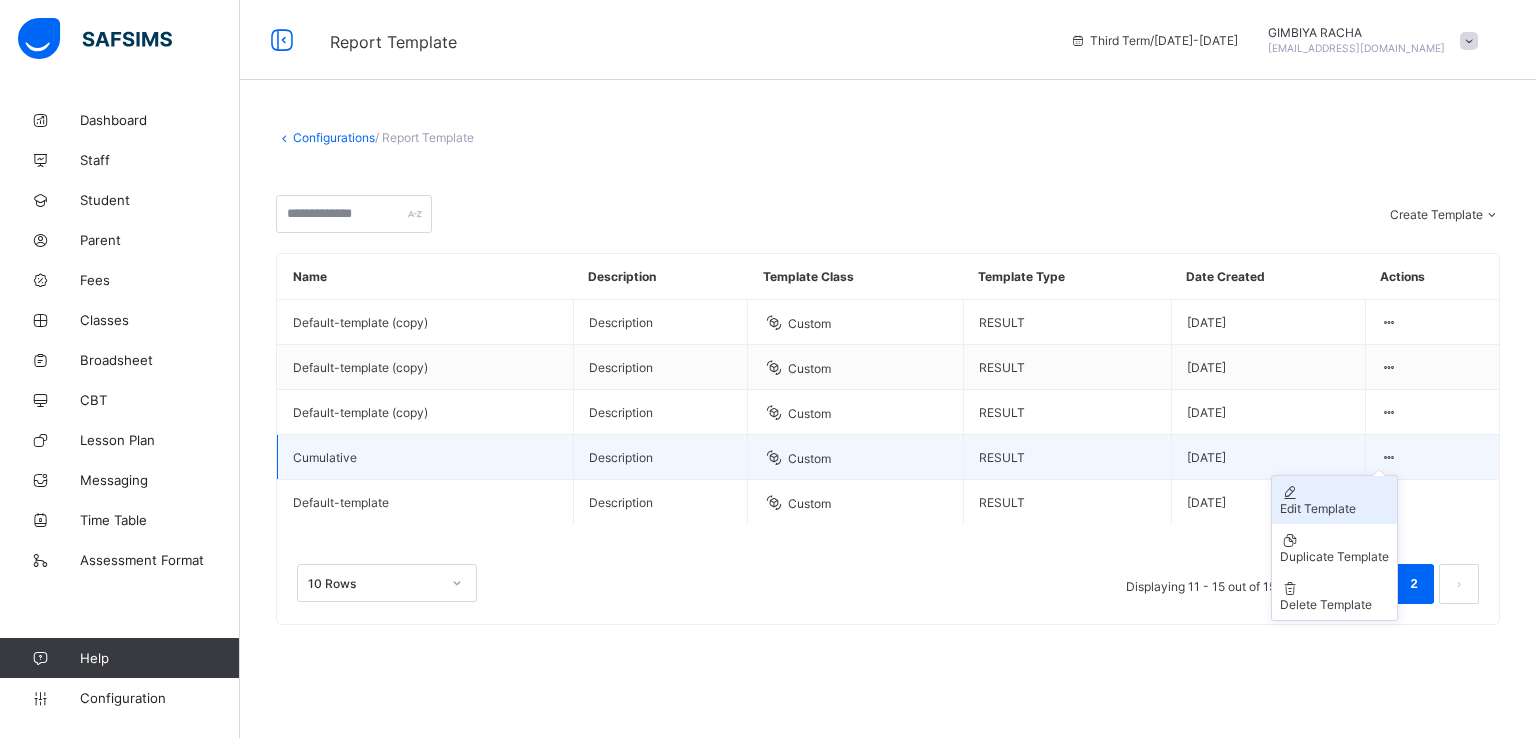 click on "Edit Template" at bounding box center [1334, 508] 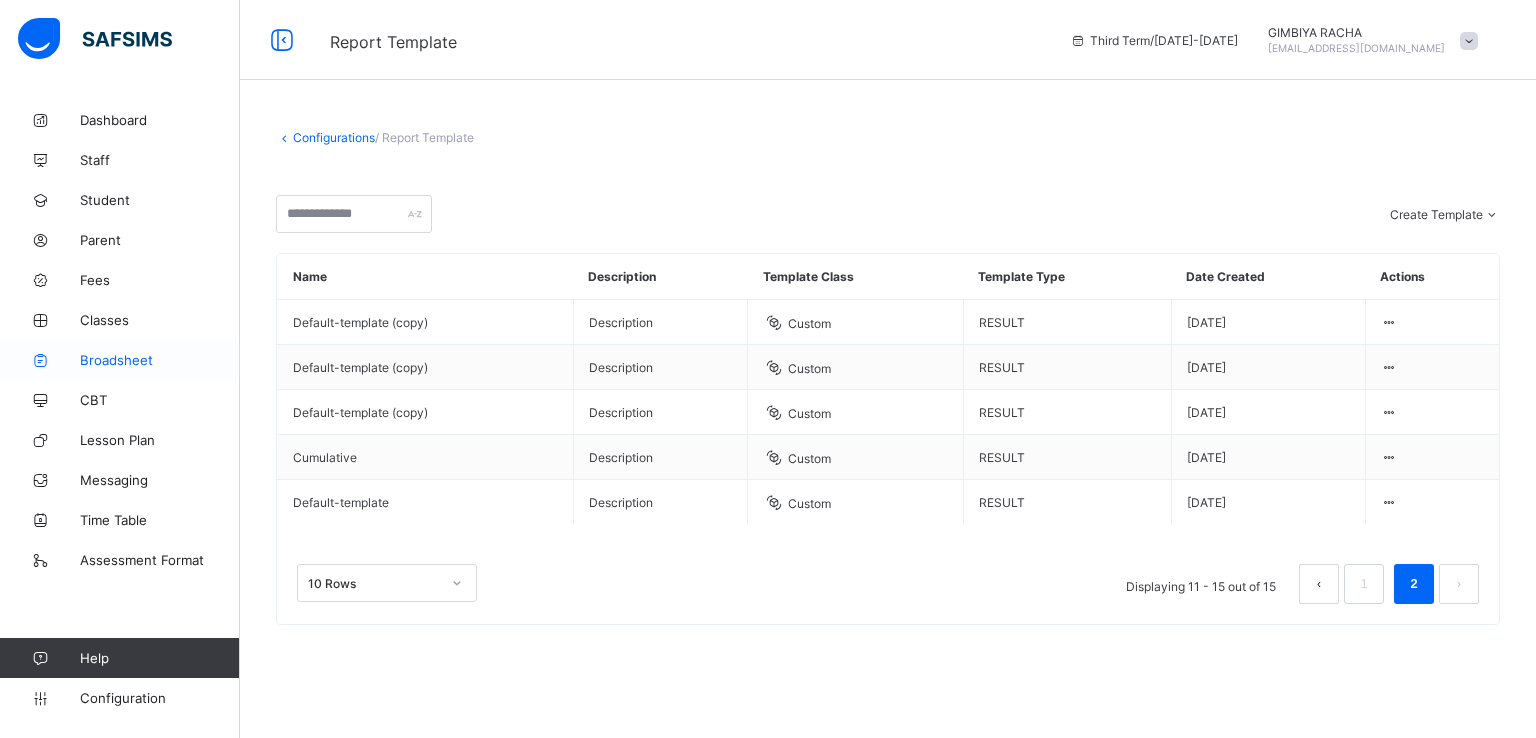 click on "Broadsheet" at bounding box center [160, 360] 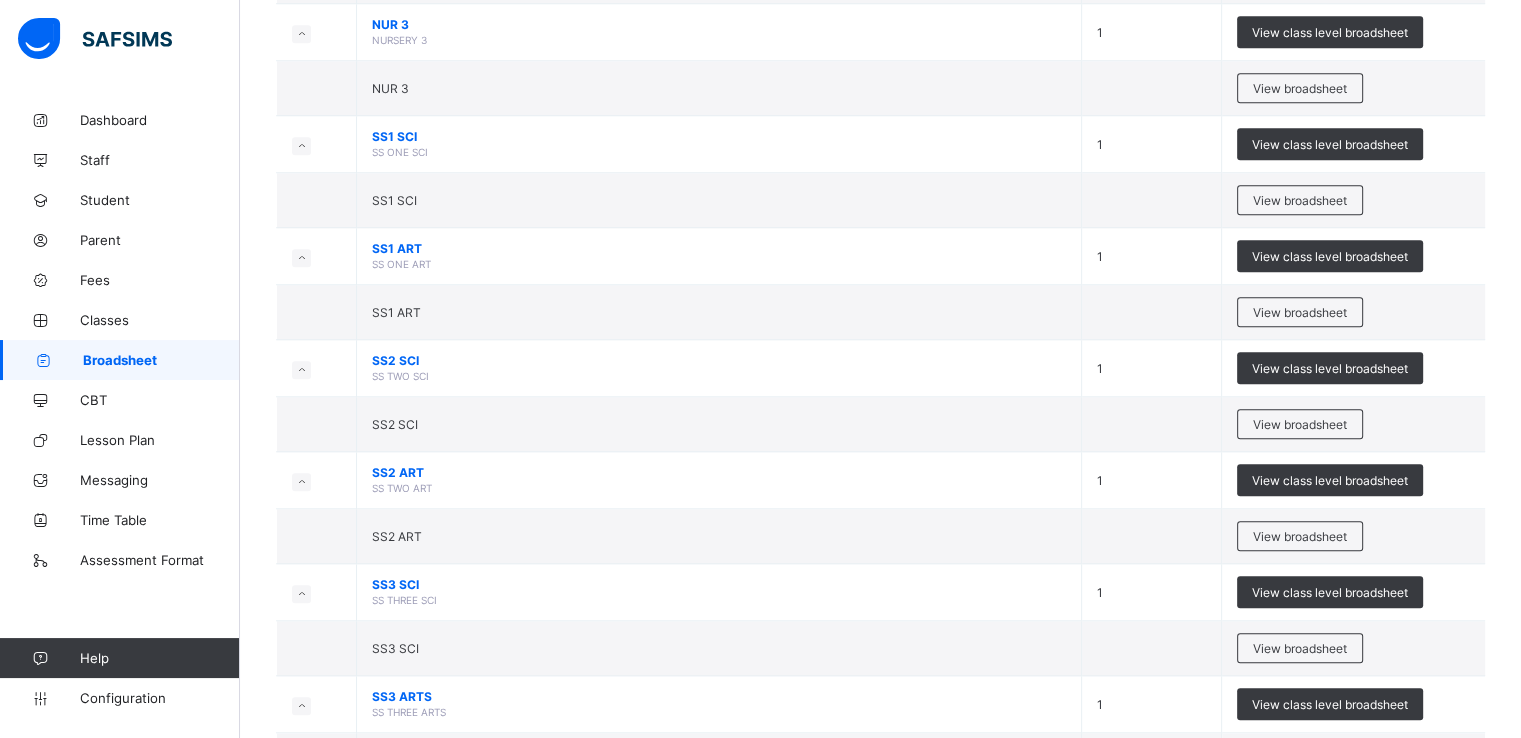 scroll, scrollTop: 1779, scrollLeft: 0, axis: vertical 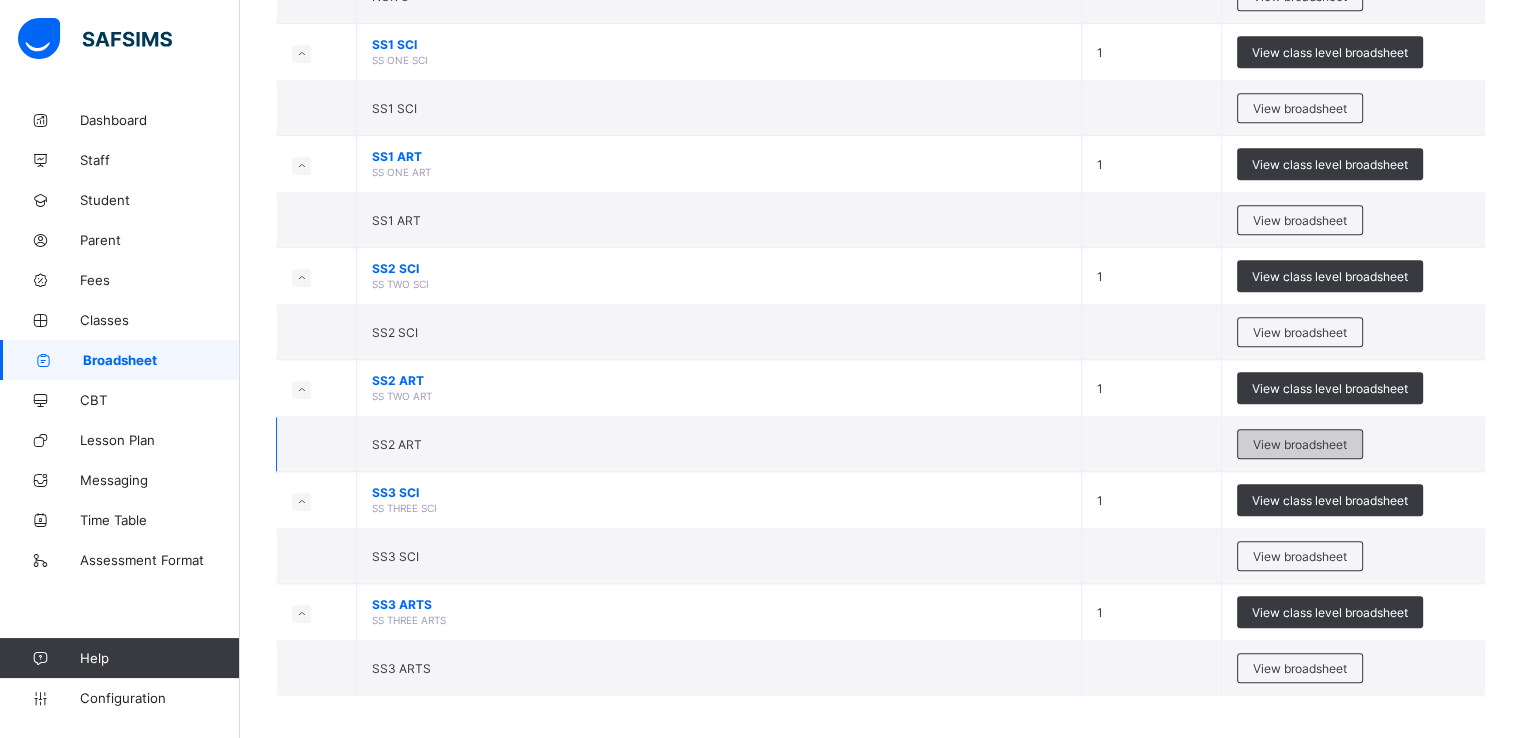 click on "View broadsheet" at bounding box center (1300, 444) 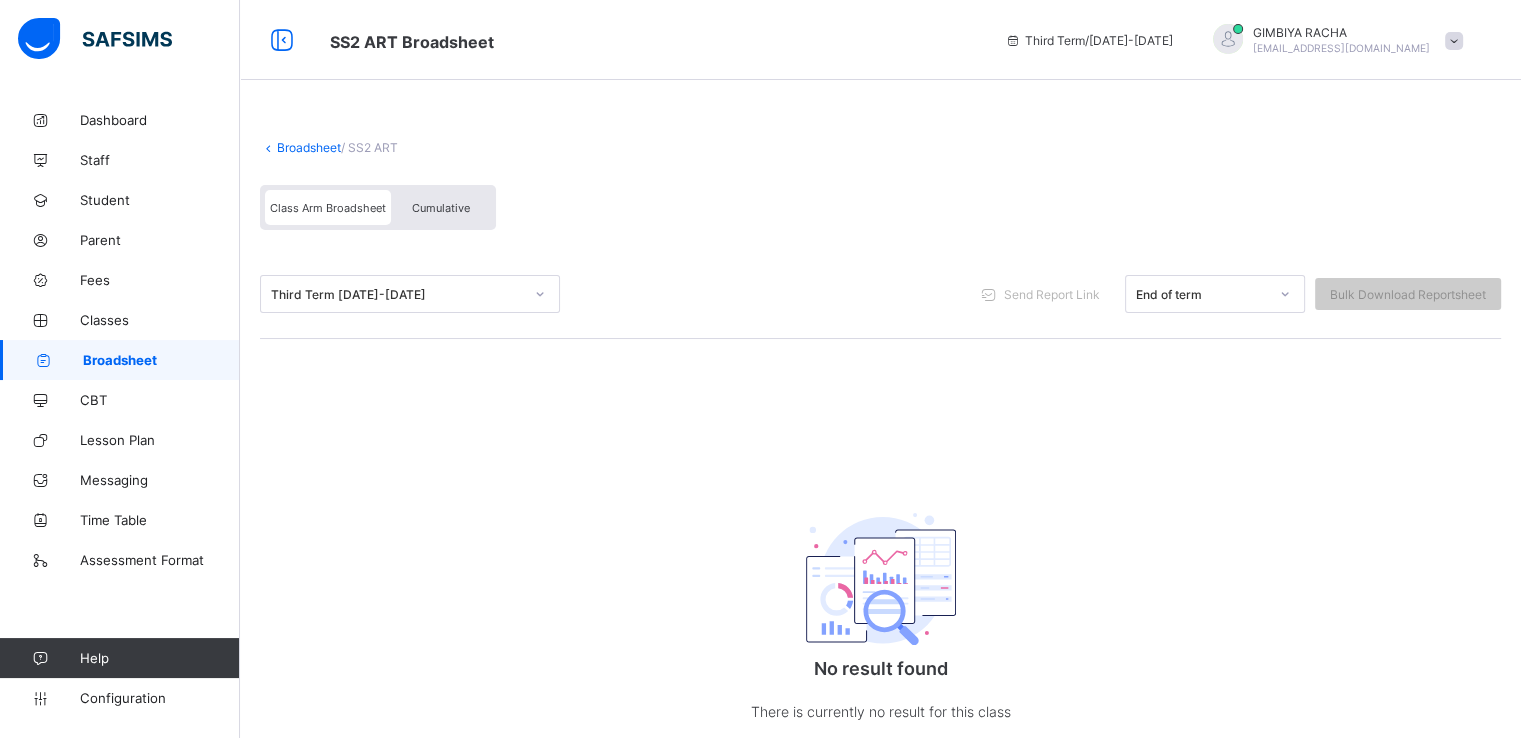 click on "Broadsheet" at bounding box center (309, 147) 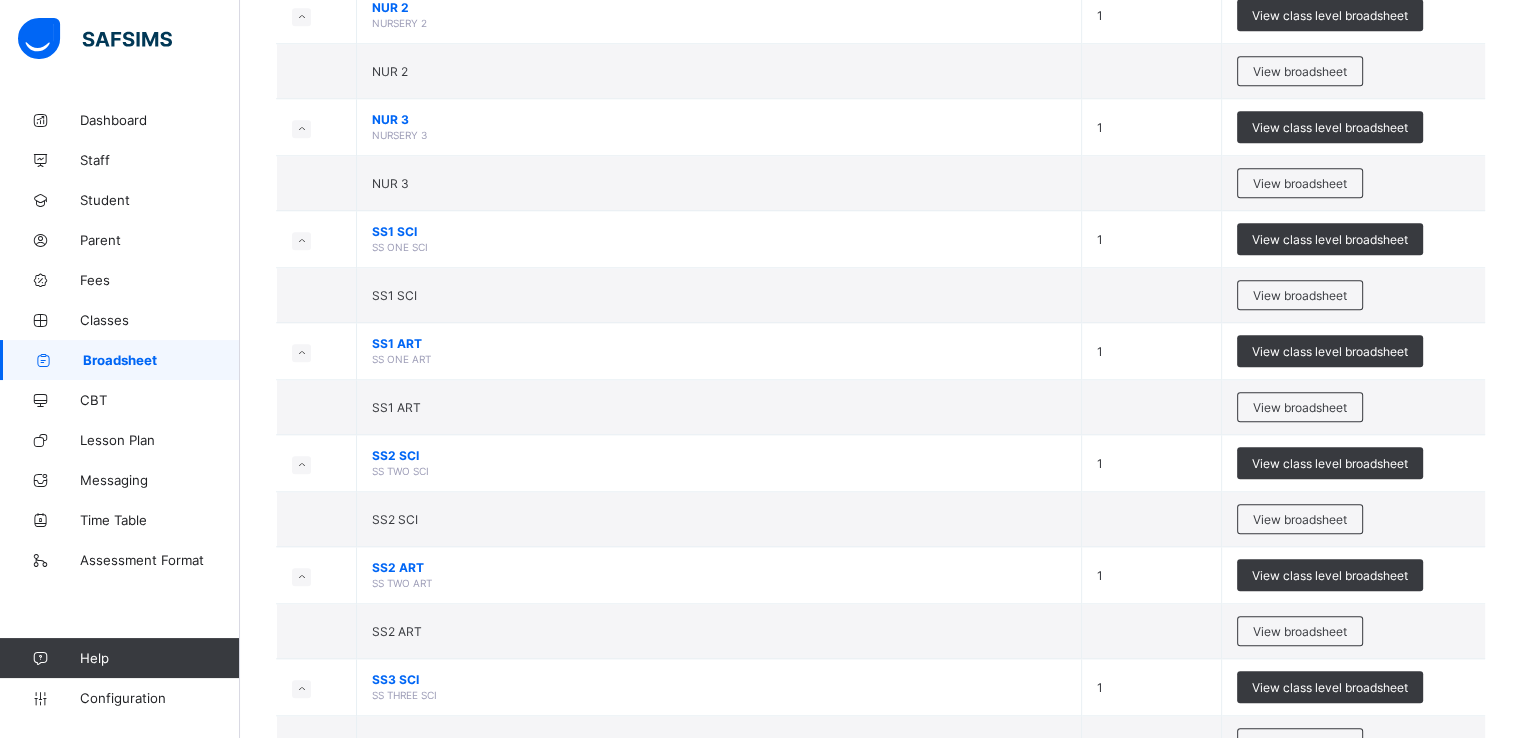 scroll, scrollTop: 1779, scrollLeft: 0, axis: vertical 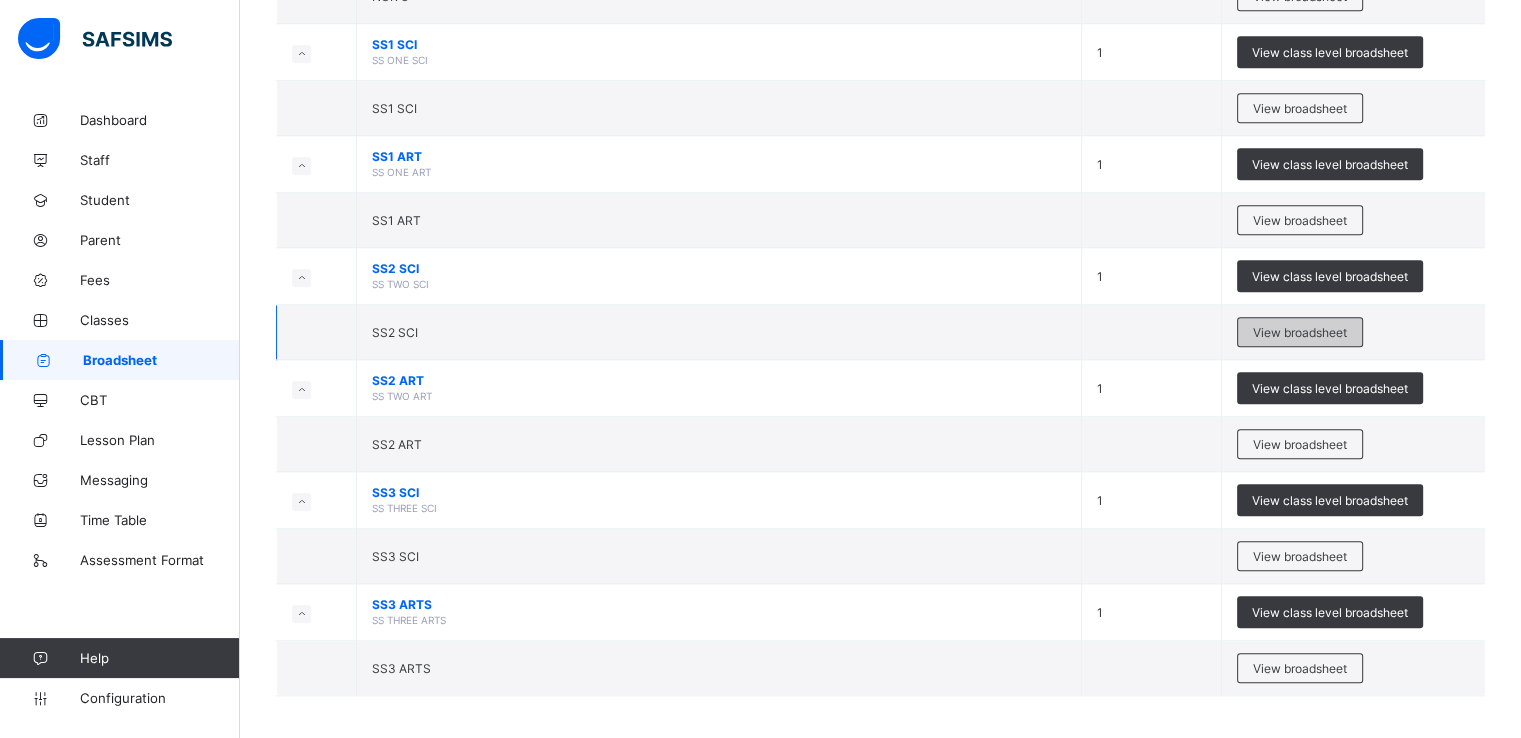 click on "View broadsheet" at bounding box center (1300, 332) 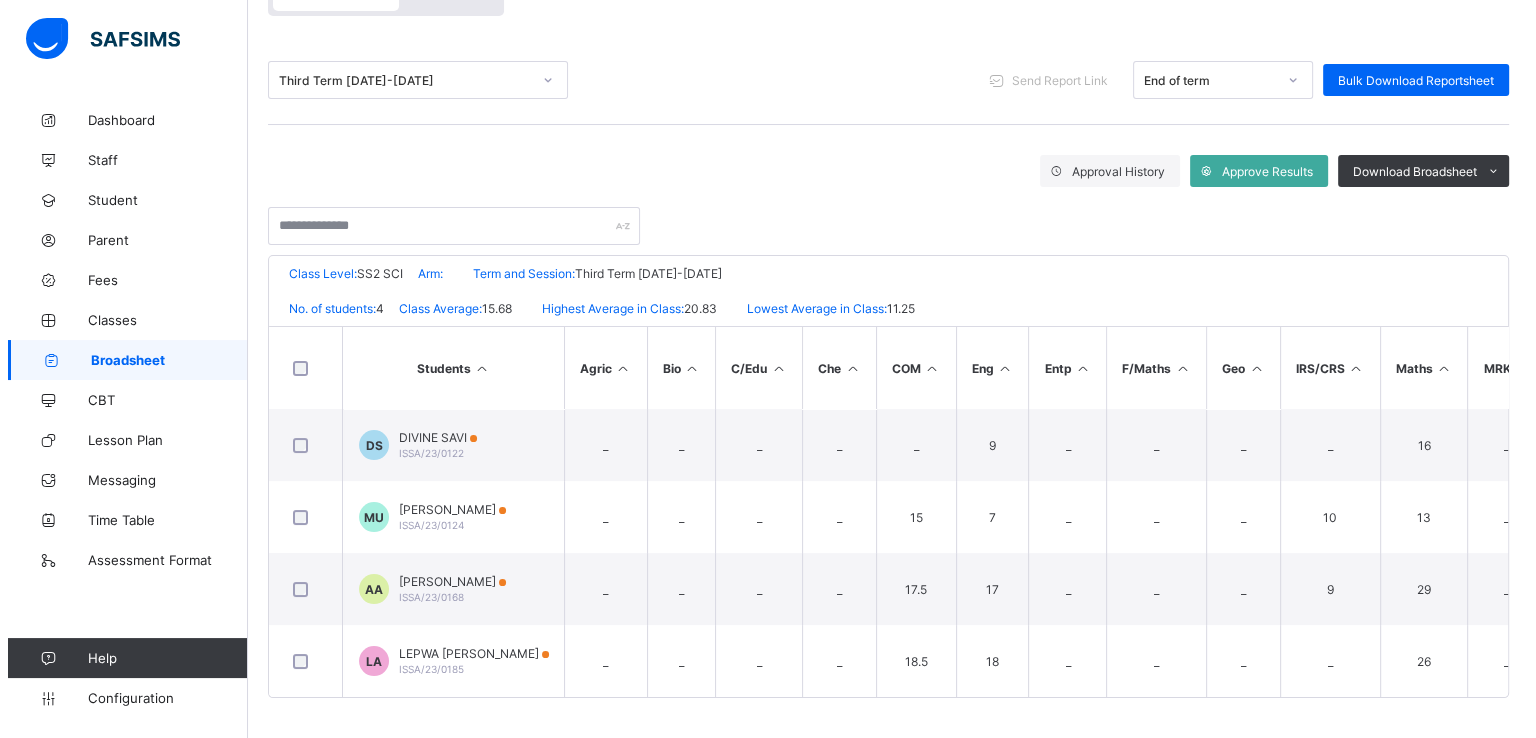 scroll, scrollTop: 0, scrollLeft: 0, axis: both 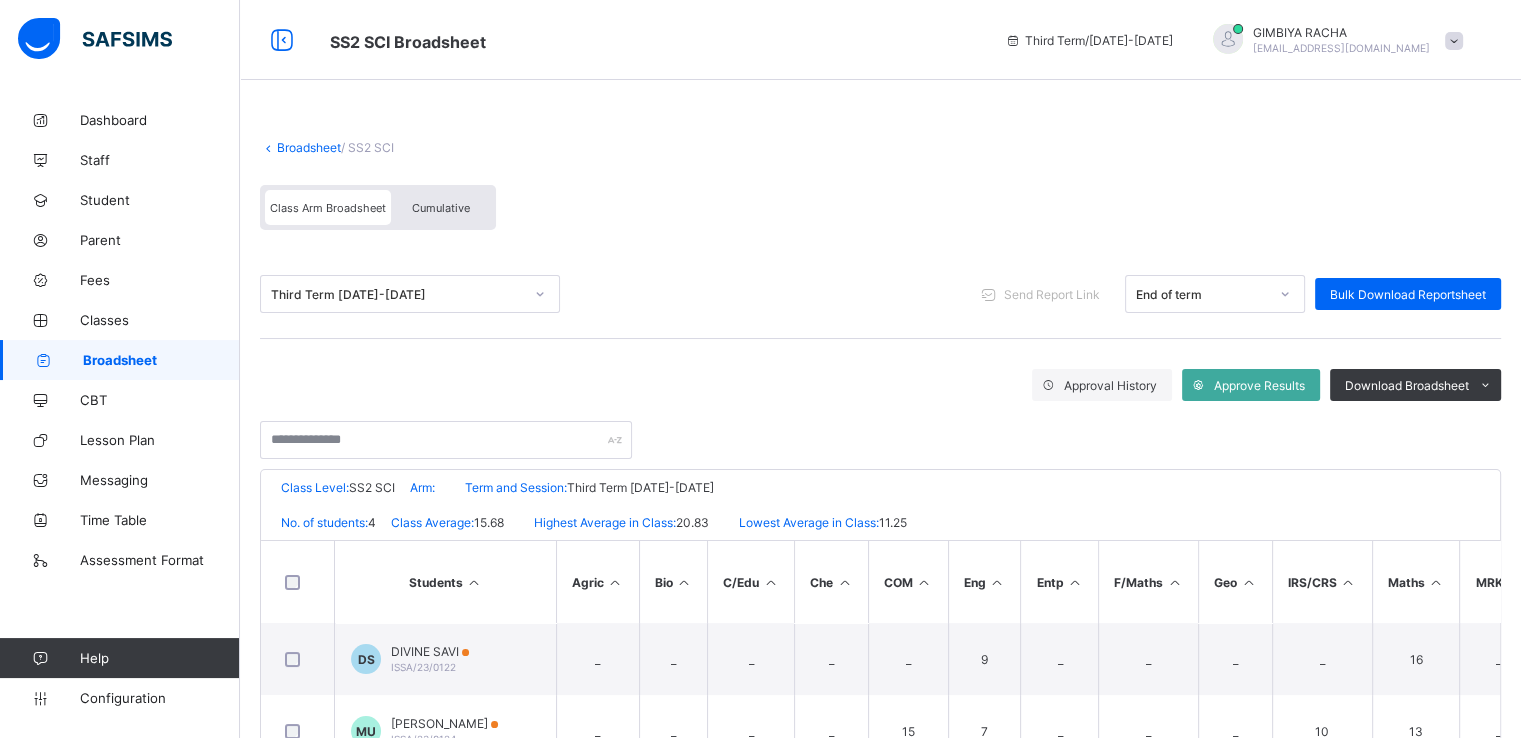 click on "Cumulative" at bounding box center (441, 207) 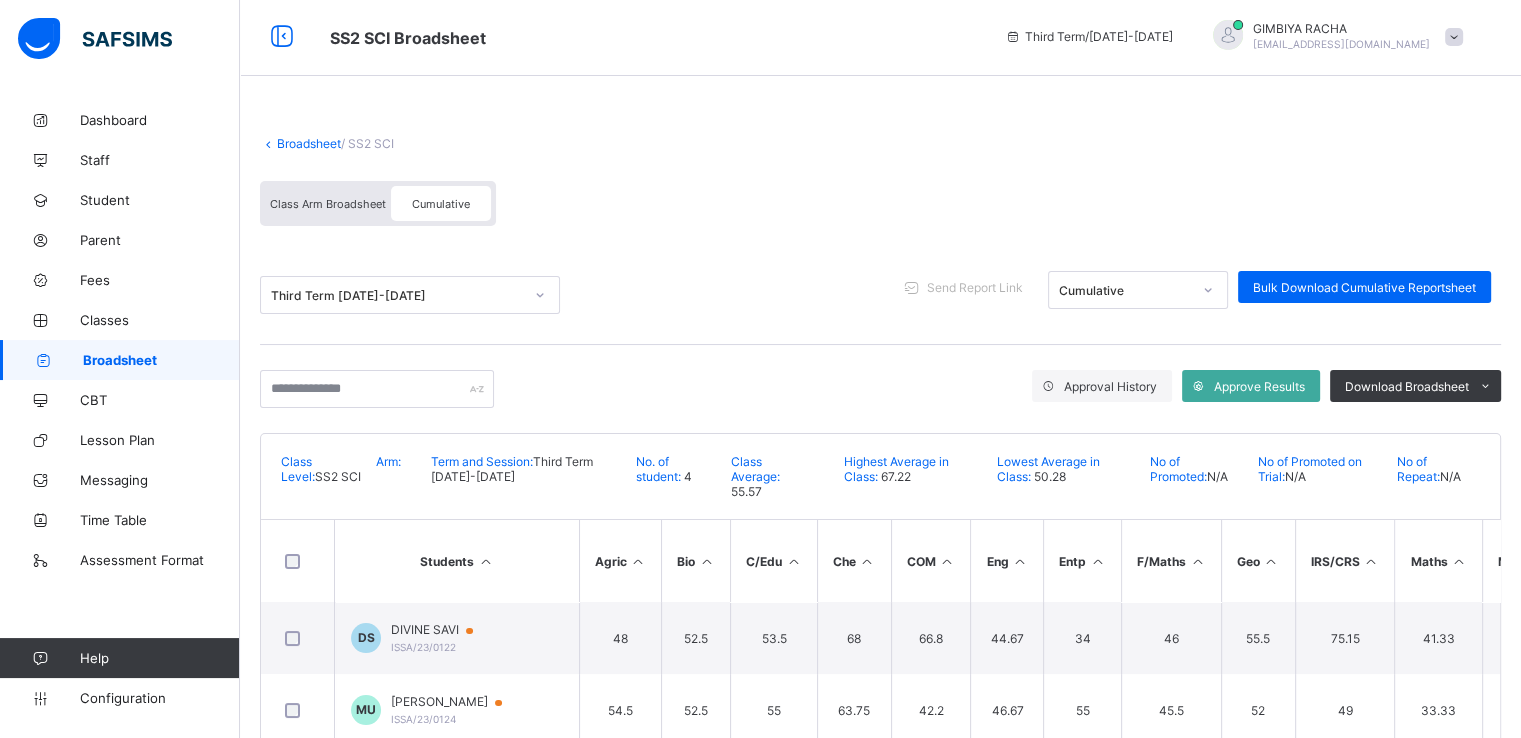 scroll, scrollTop: 205, scrollLeft: 0, axis: vertical 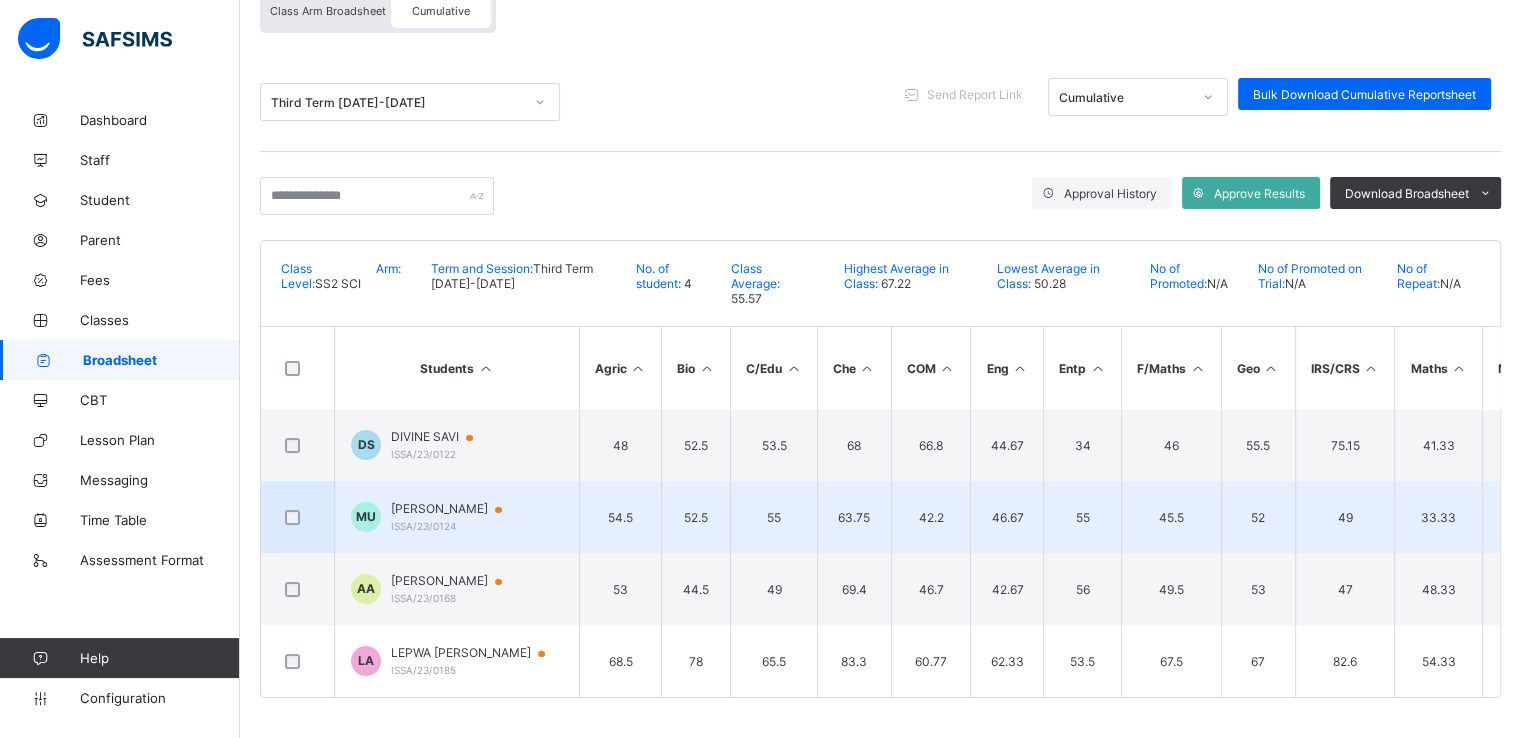 click on "MUKHTAR  UMAR" at bounding box center (456, 509) 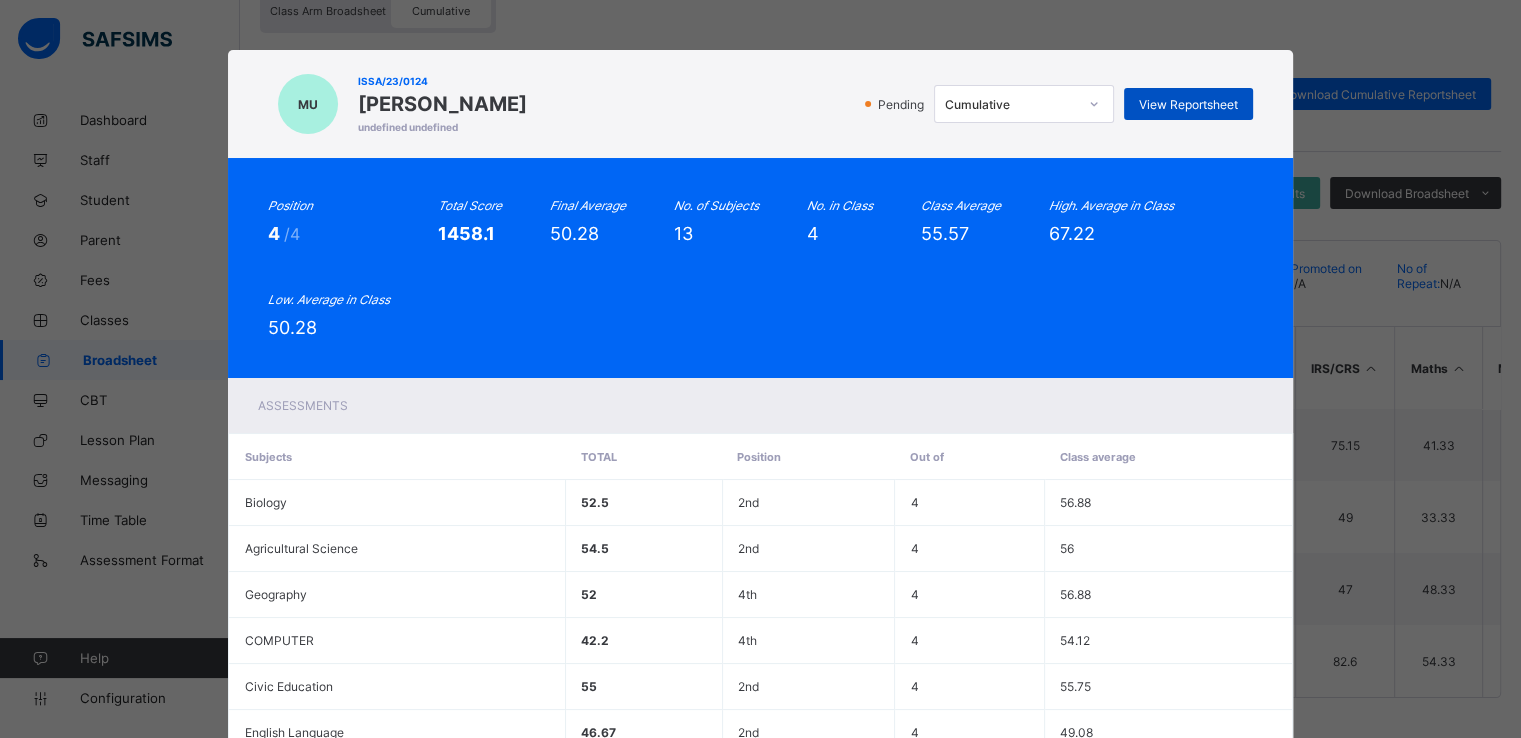 click on "View Reportsheet" at bounding box center [1188, 104] 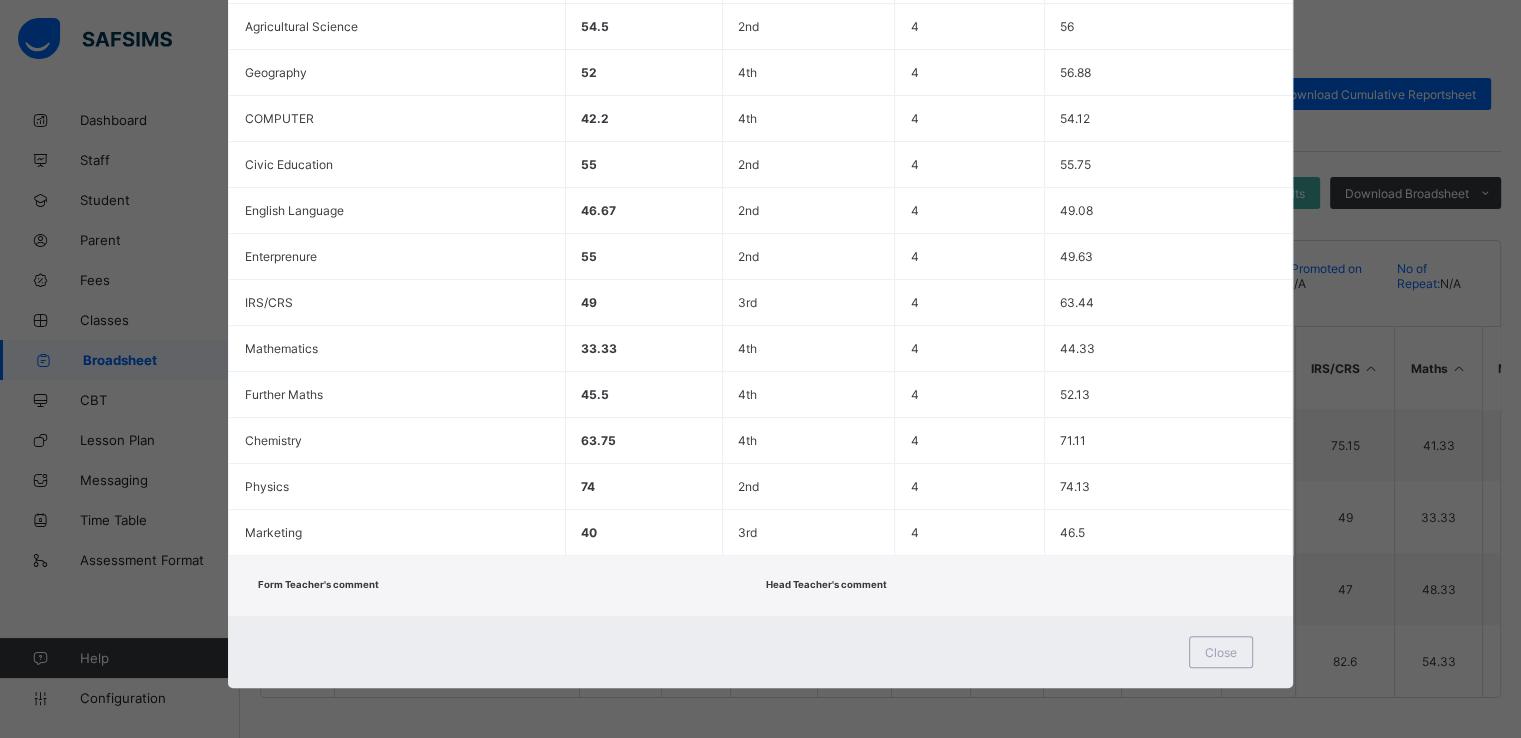 scroll, scrollTop: 523, scrollLeft: 0, axis: vertical 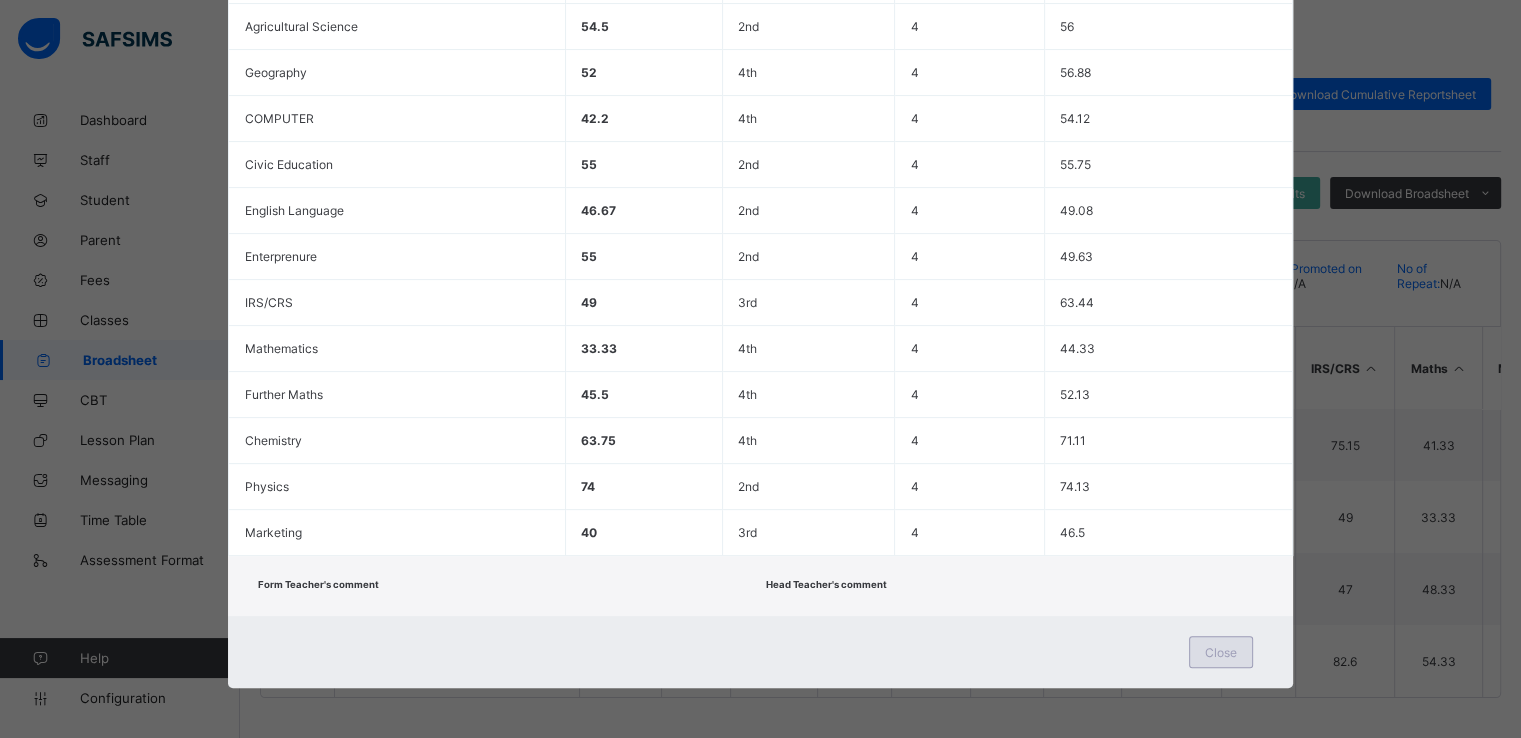 click on "Close" at bounding box center (1221, 652) 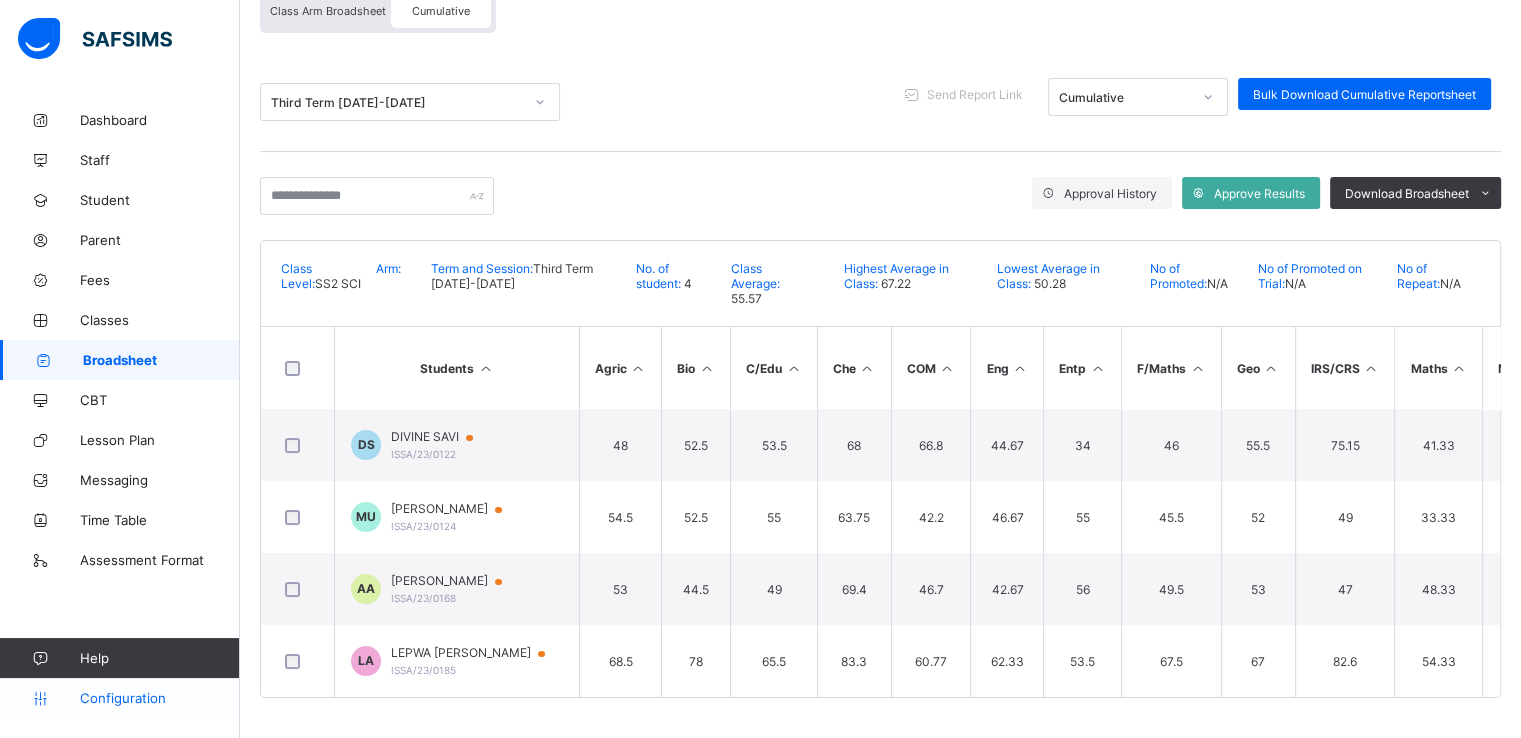 click on "Configuration" at bounding box center (159, 698) 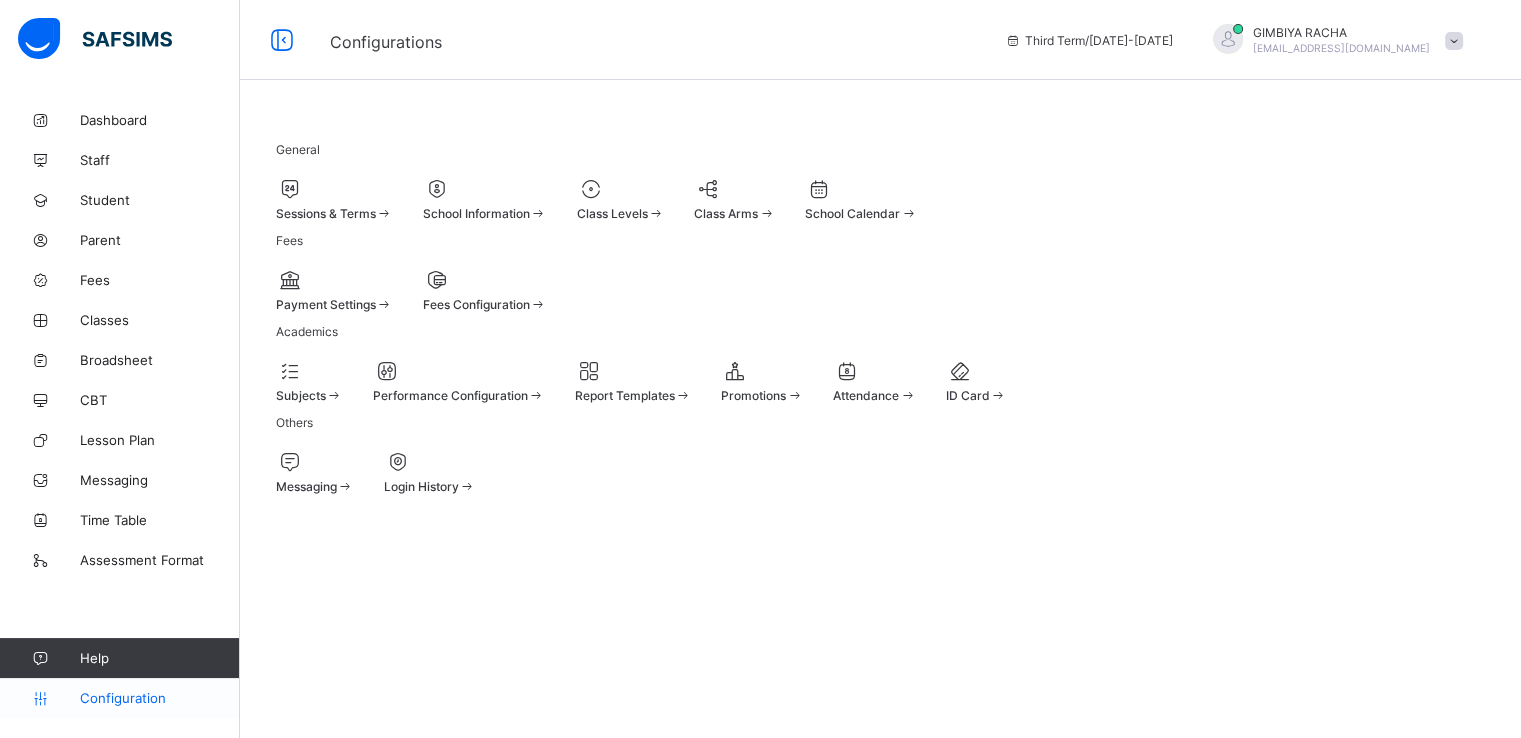 scroll, scrollTop: 0, scrollLeft: 0, axis: both 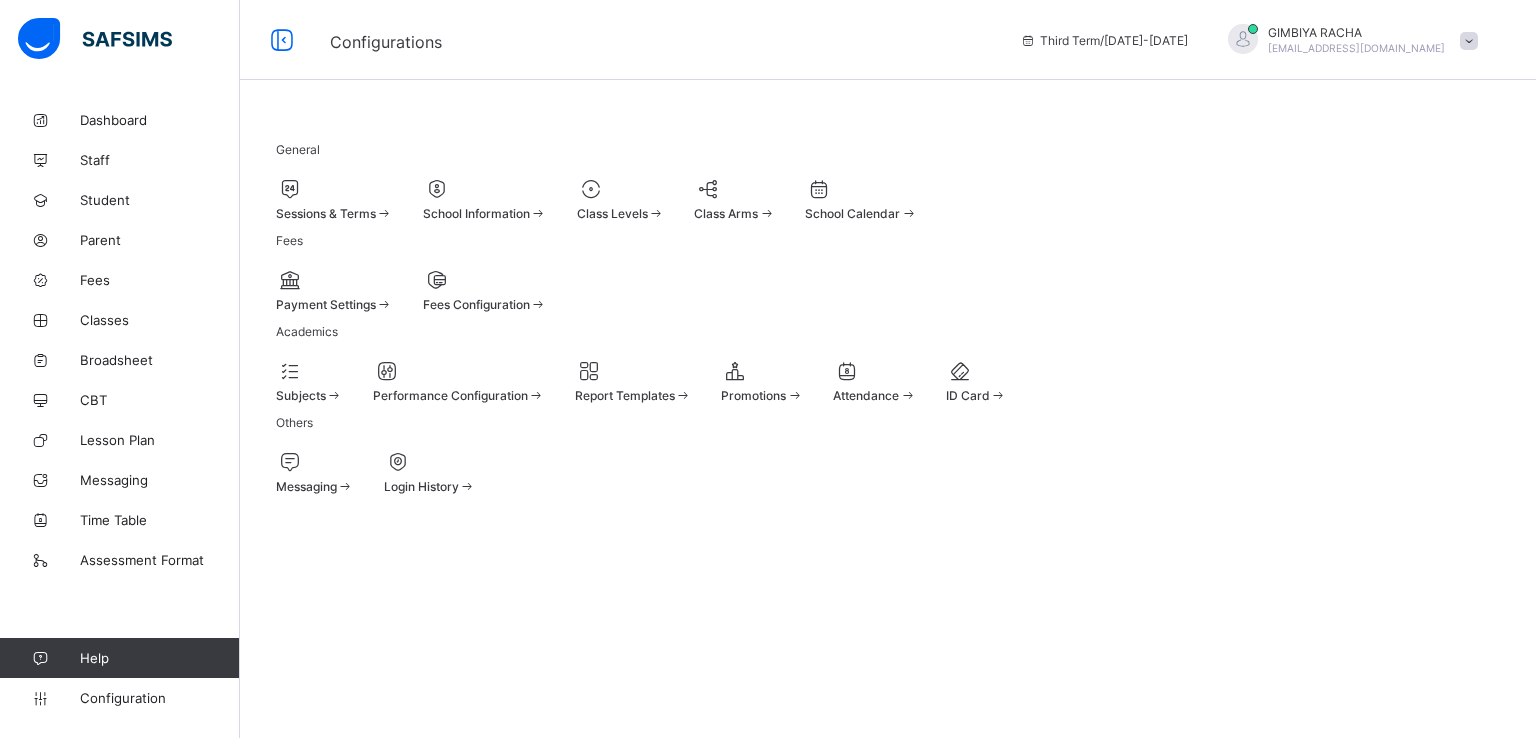 click on "Report Templates" at bounding box center [633, 381] 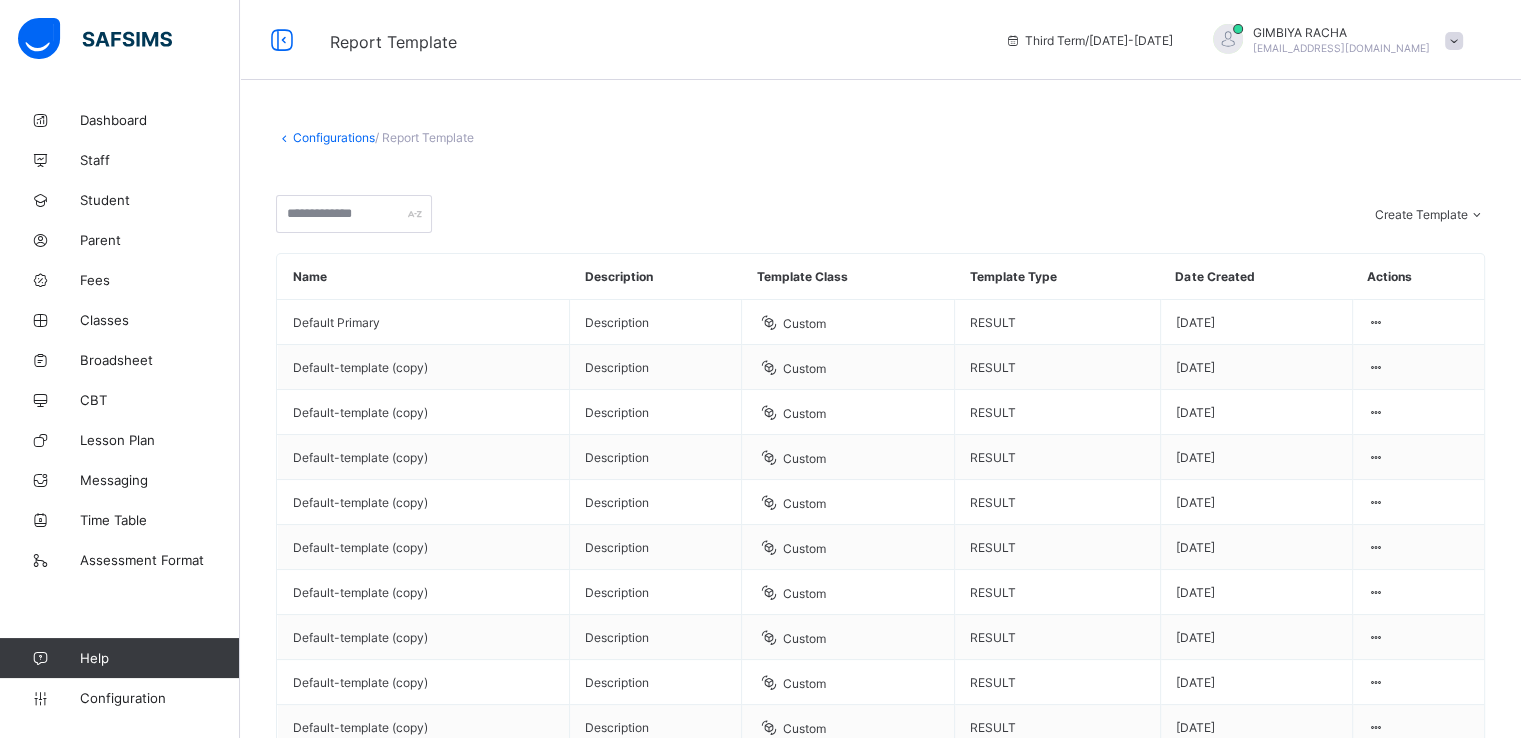 scroll, scrollTop: 280, scrollLeft: 0, axis: vertical 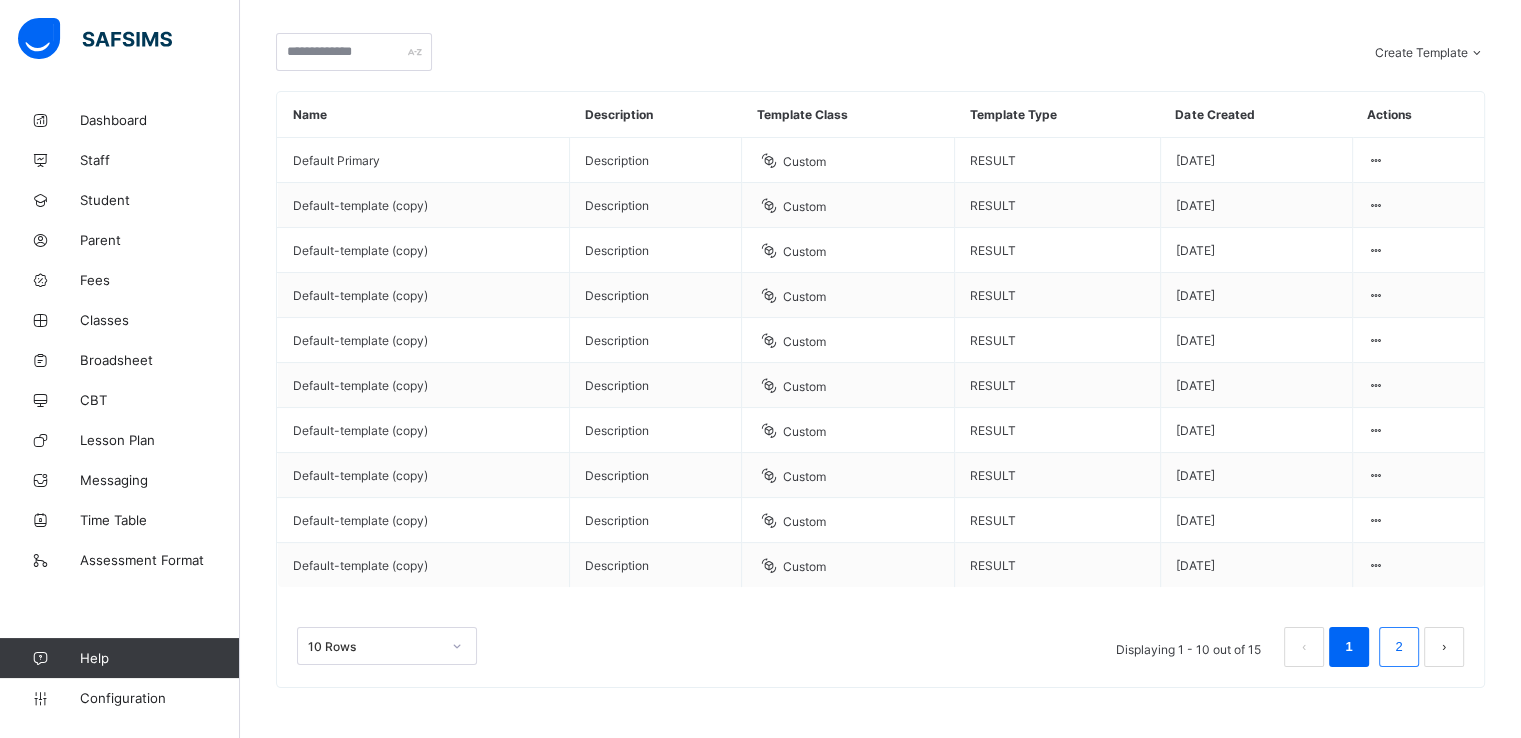 click on "2" at bounding box center [1399, 647] 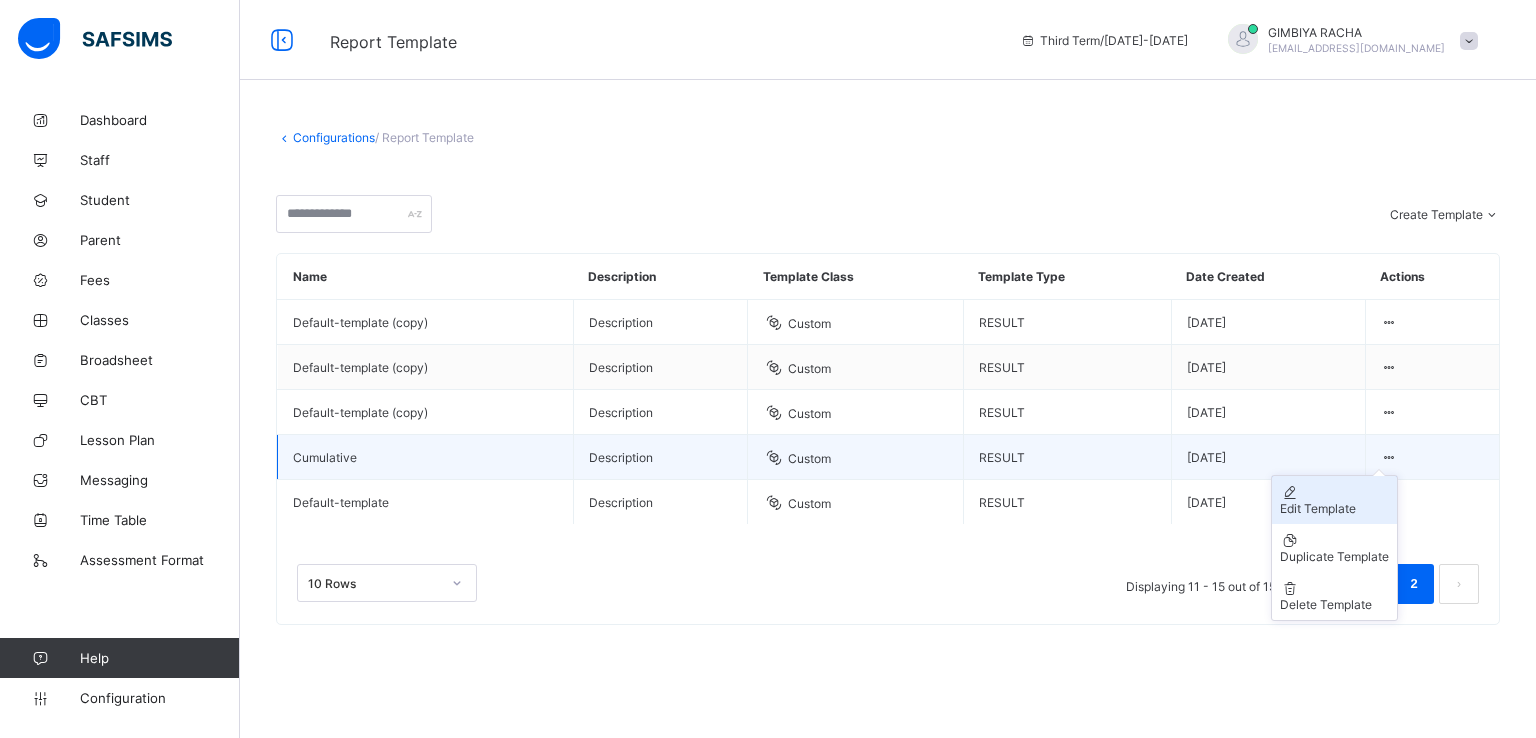 click on "Edit Template" at bounding box center (1334, 508) 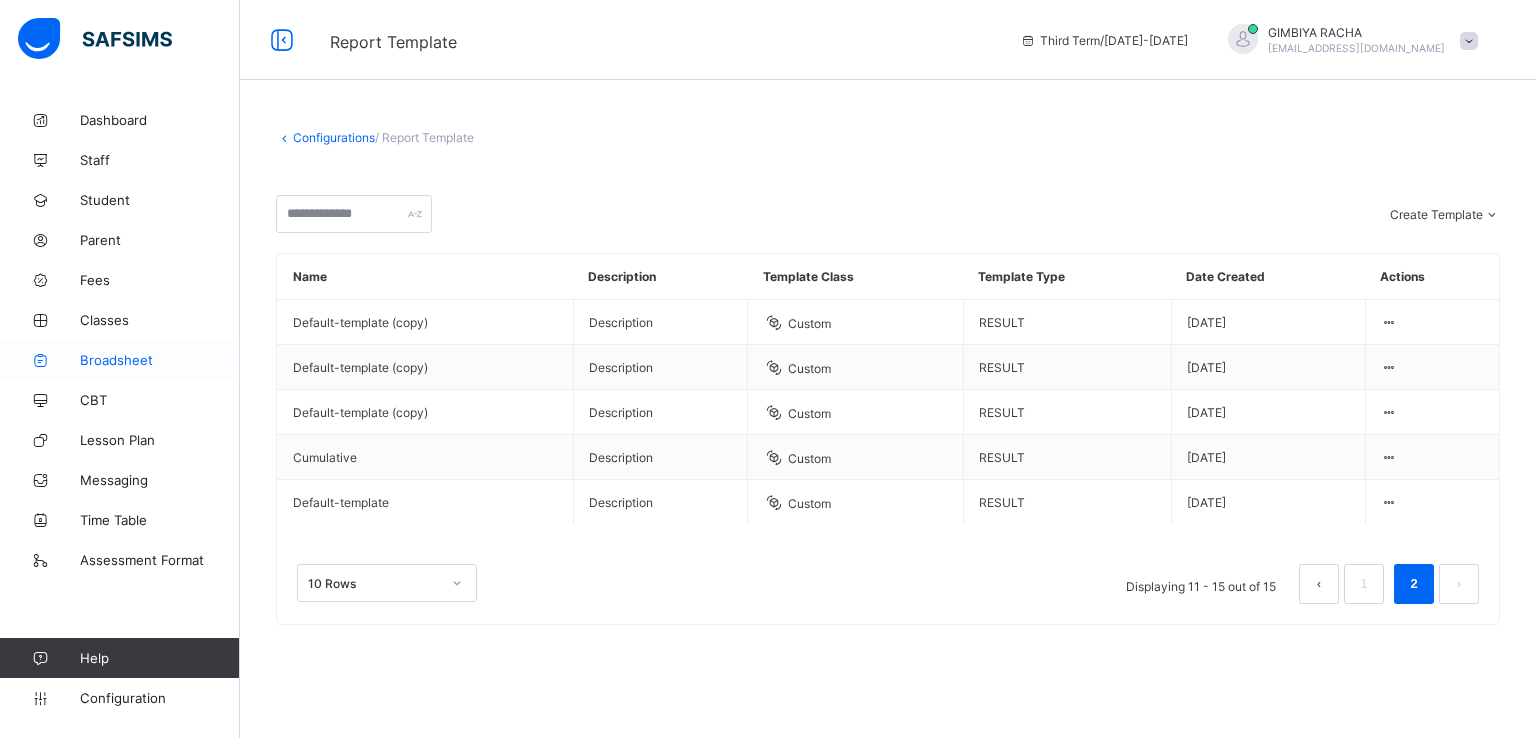 click on "Broadsheet" at bounding box center [160, 360] 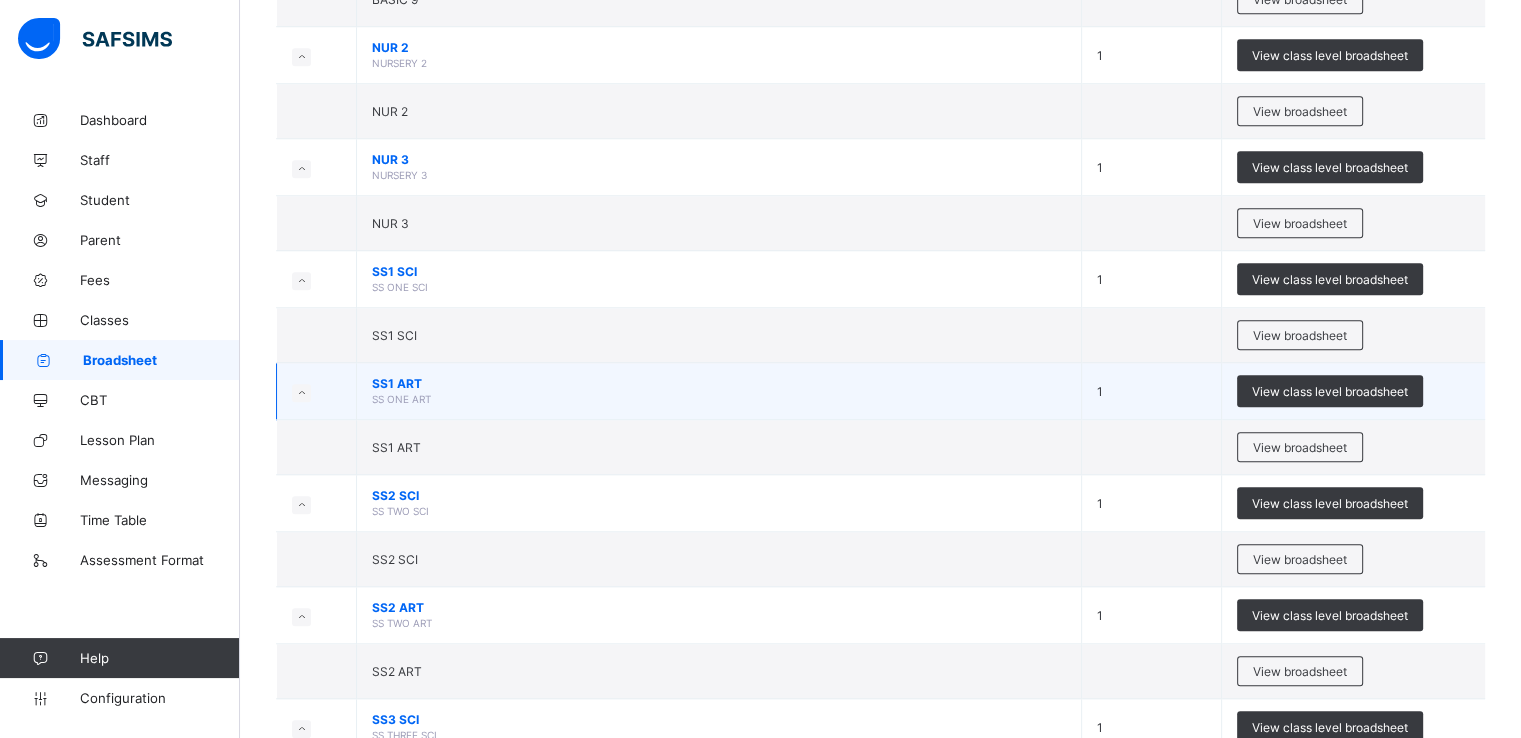 scroll, scrollTop: 1662, scrollLeft: 0, axis: vertical 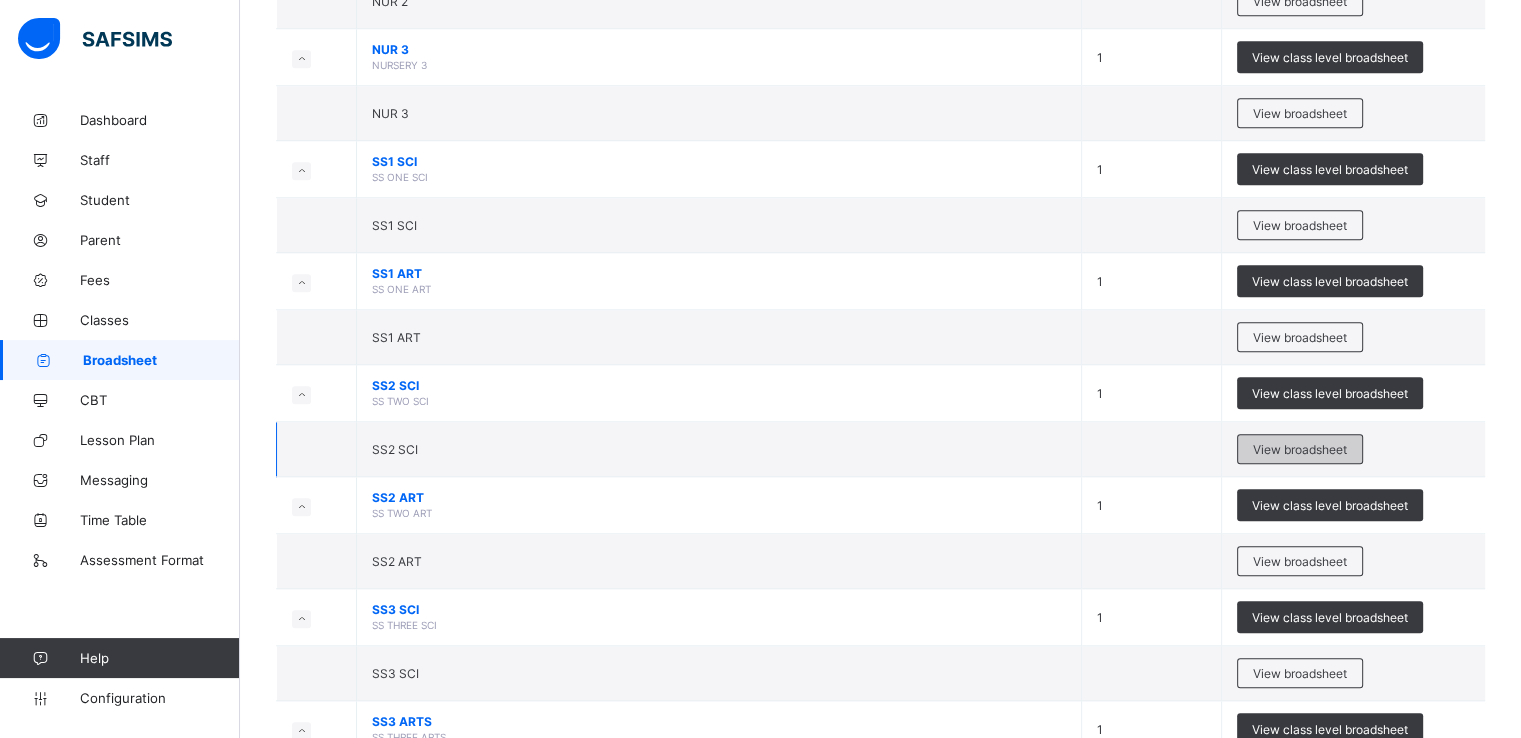 click on "View broadsheet" at bounding box center (1300, 449) 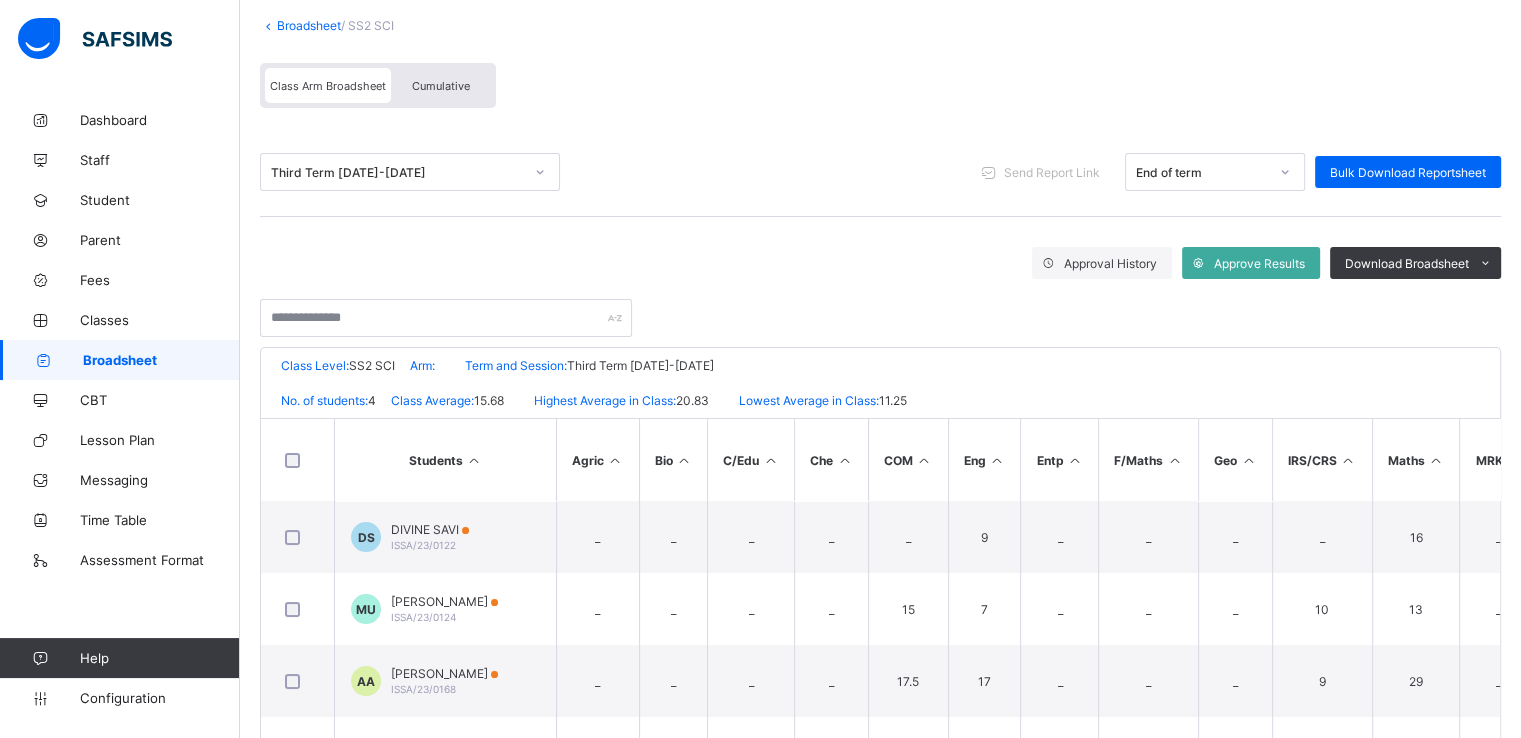 scroll, scrollTop: 0, scrollLeft: 0, axis: both 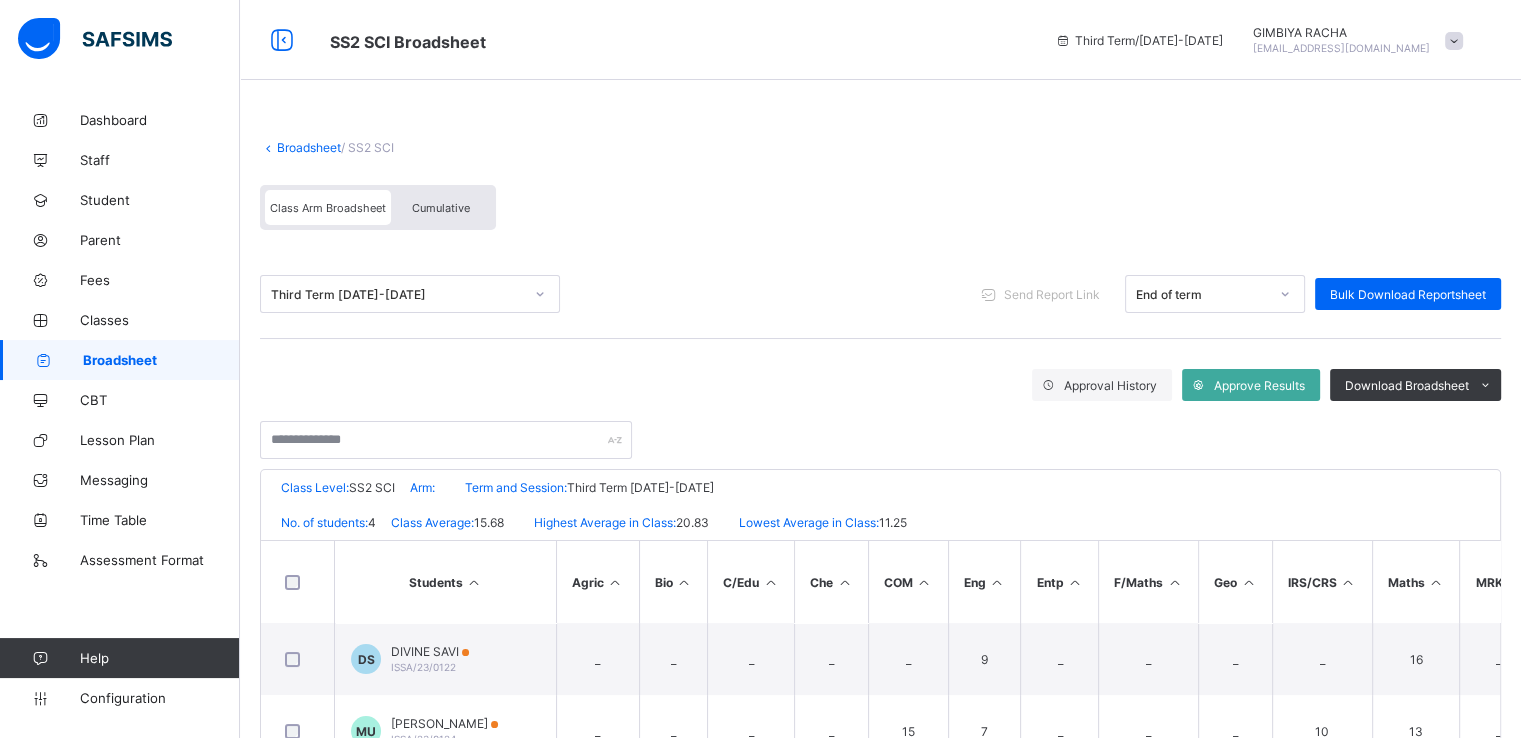 click on "Cumulative" at bounding box center [441, 208] 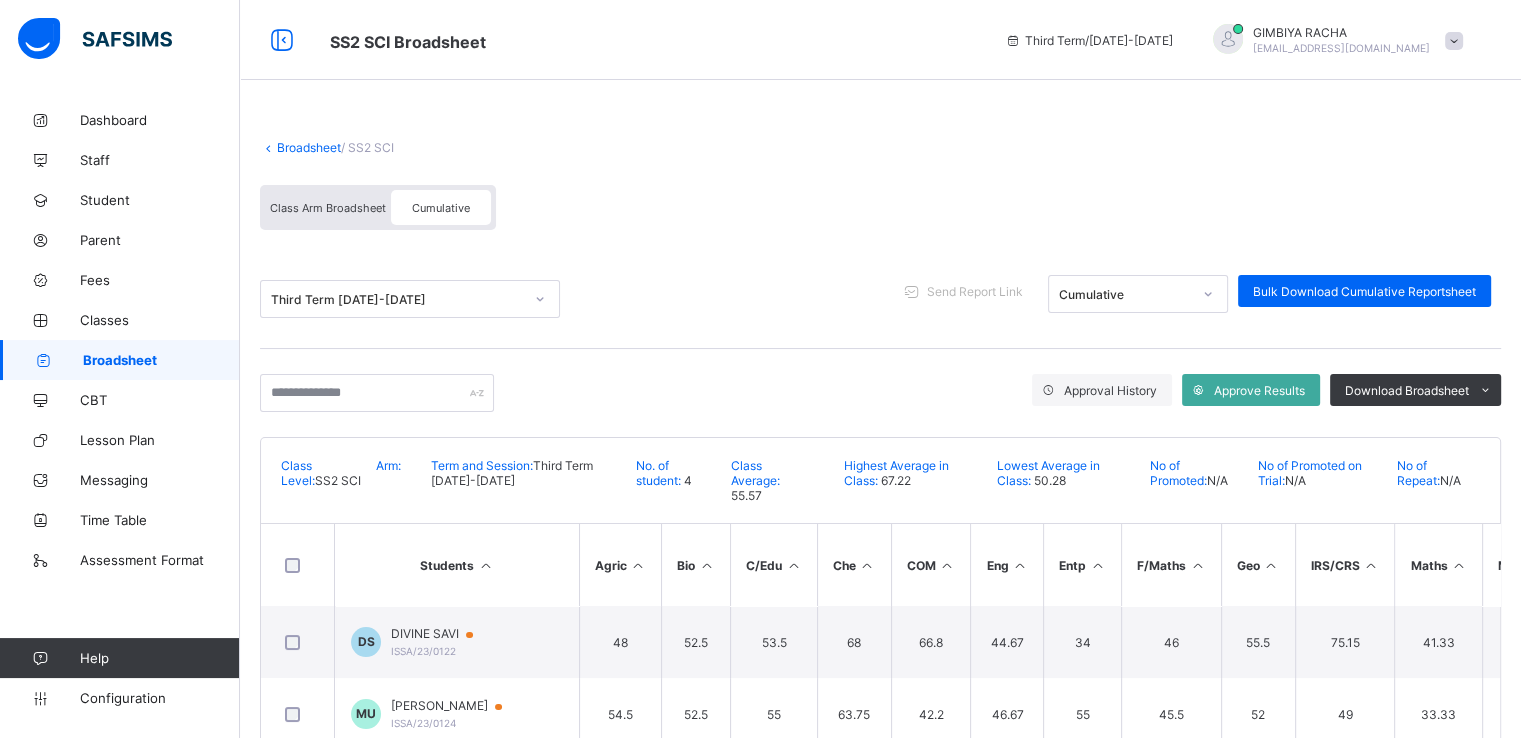 scroll, scrollTop: 205, scrollLeft: 0, axis: vertical 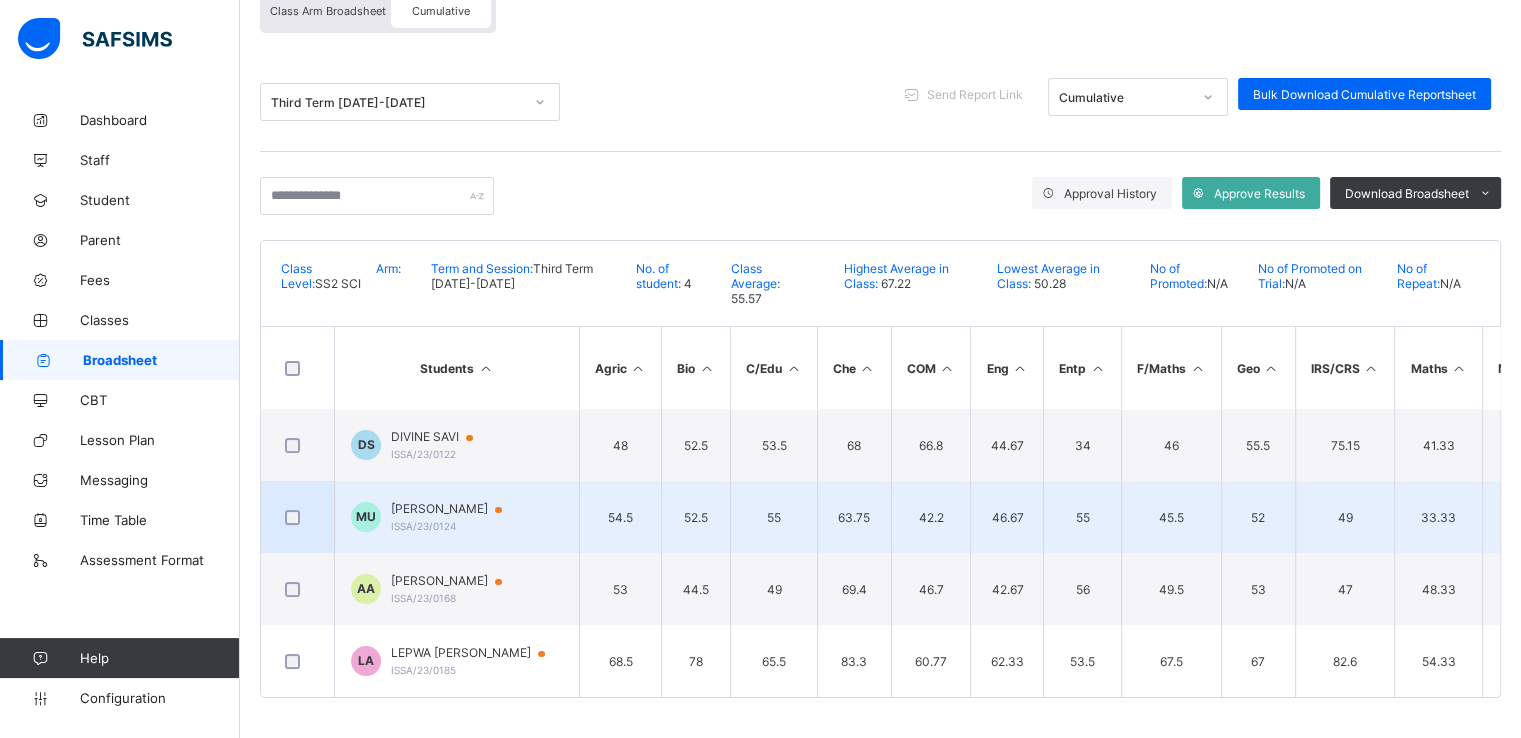 click on "MUKHTAR  UMAR" at bounding box center [456, 509] 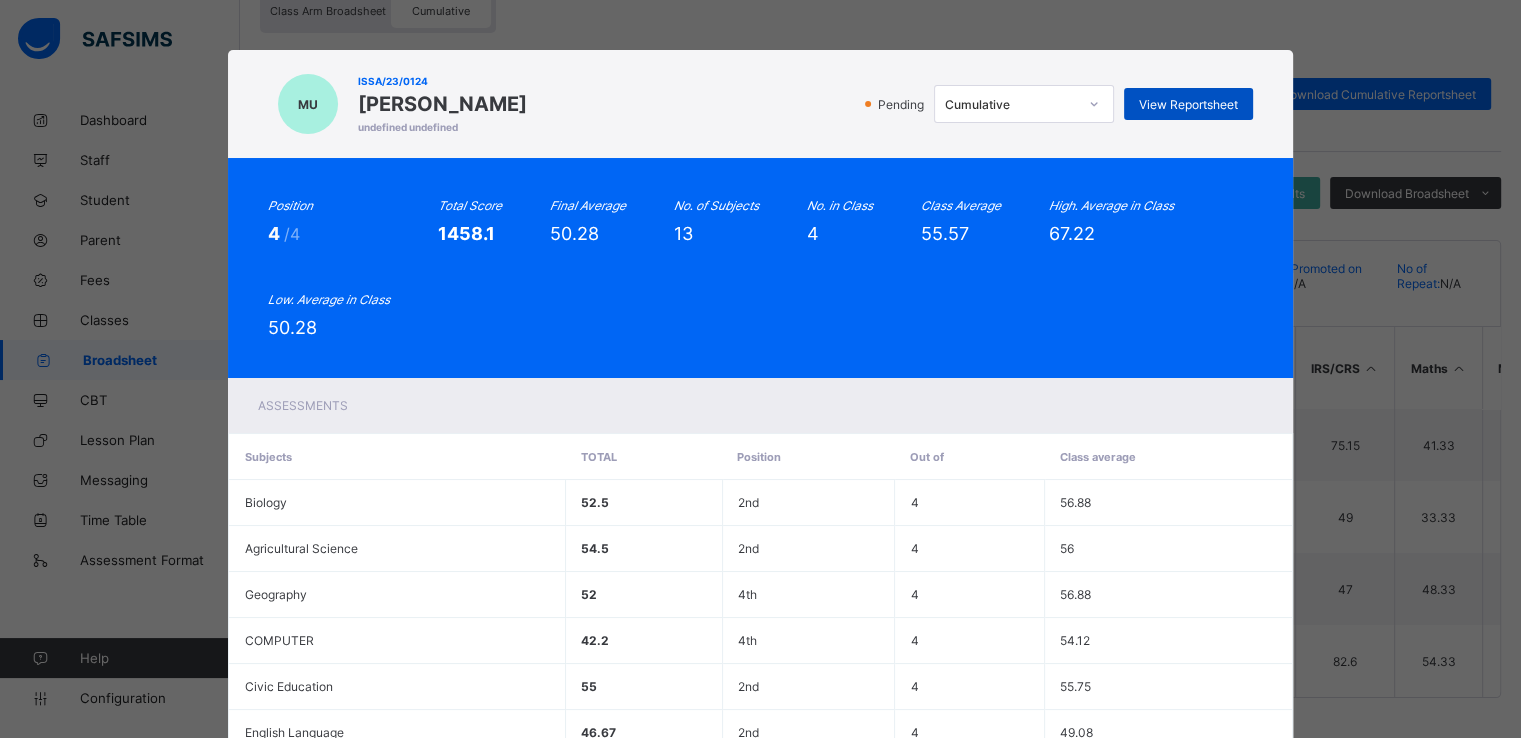 click on "View Reportsheet" at bounding box center (1188, 104) 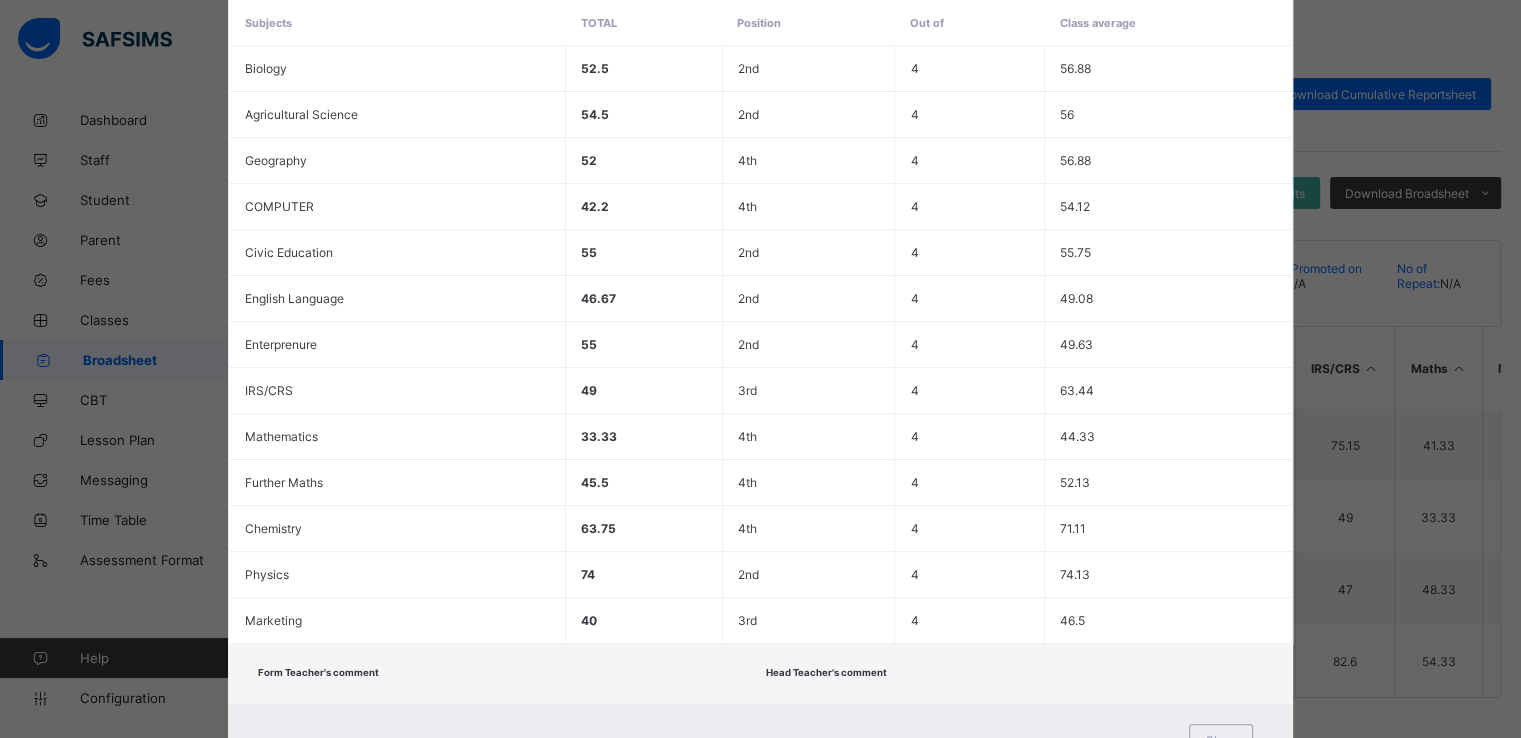 scroll, scrollTop: 524, scrollLeft: 0, axis: vertical 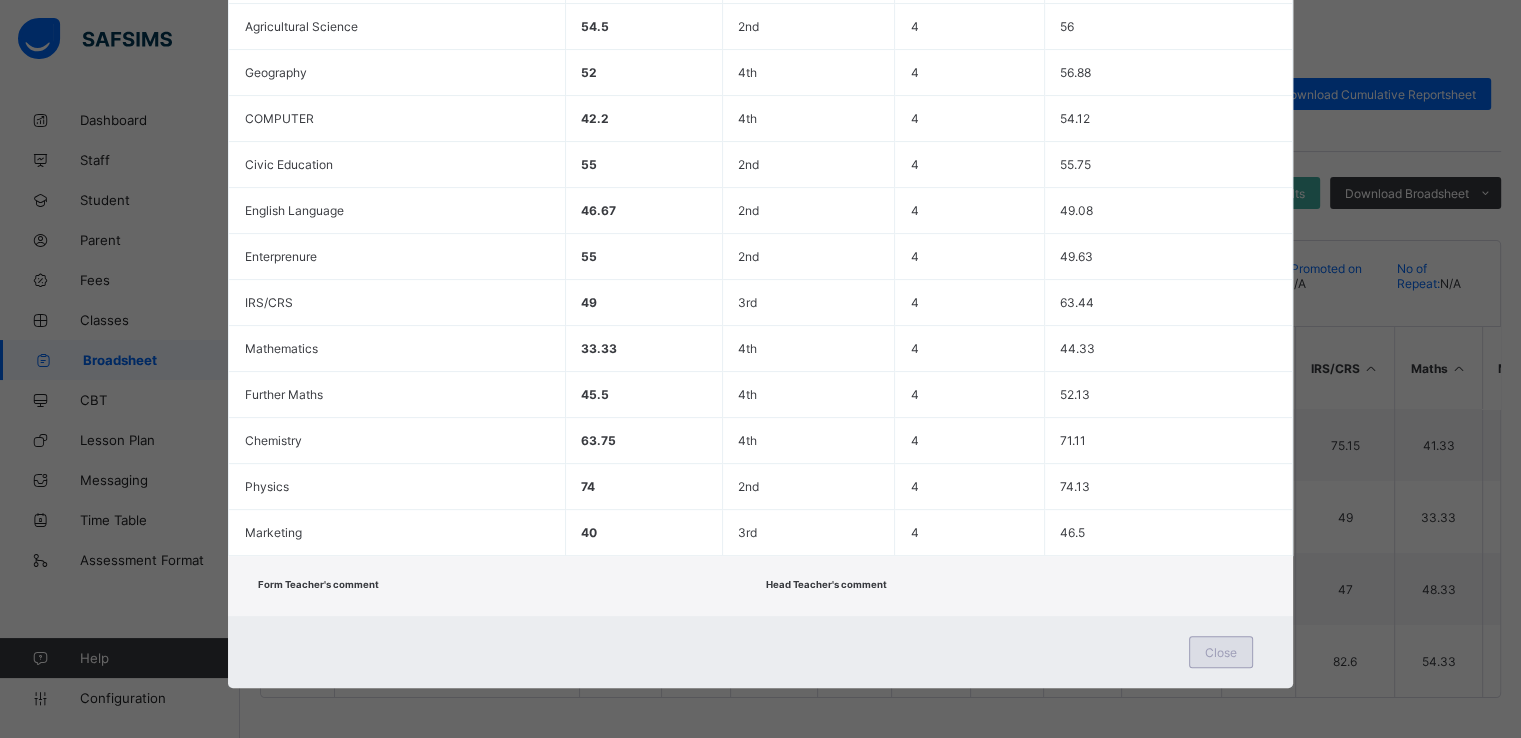 click on "Close" at bounding box center (1221, 652) 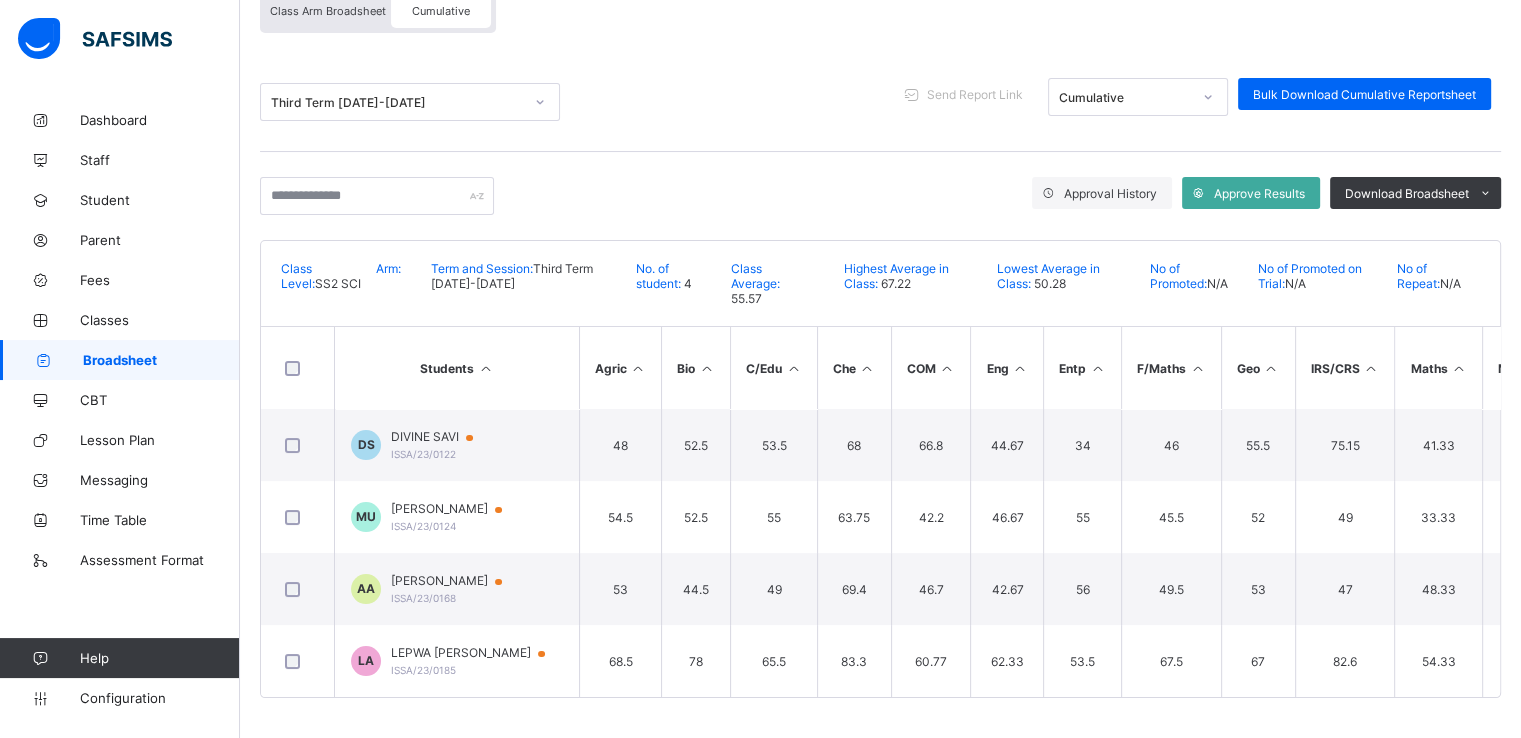 click on "Broadsheet" at bounding box center (161, 360) 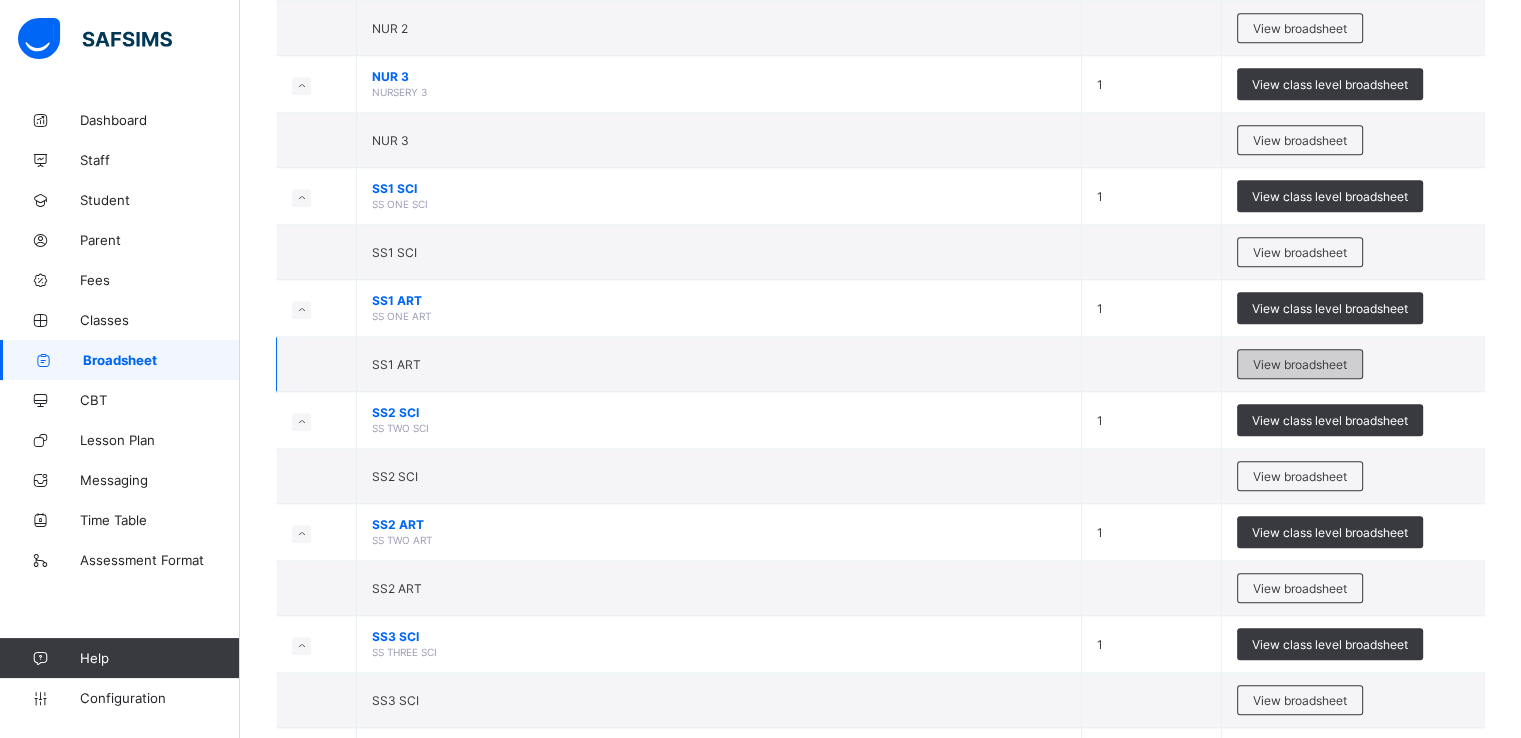scroll, scrollTop: 1636, scrollLeft: 0, axis: vertical 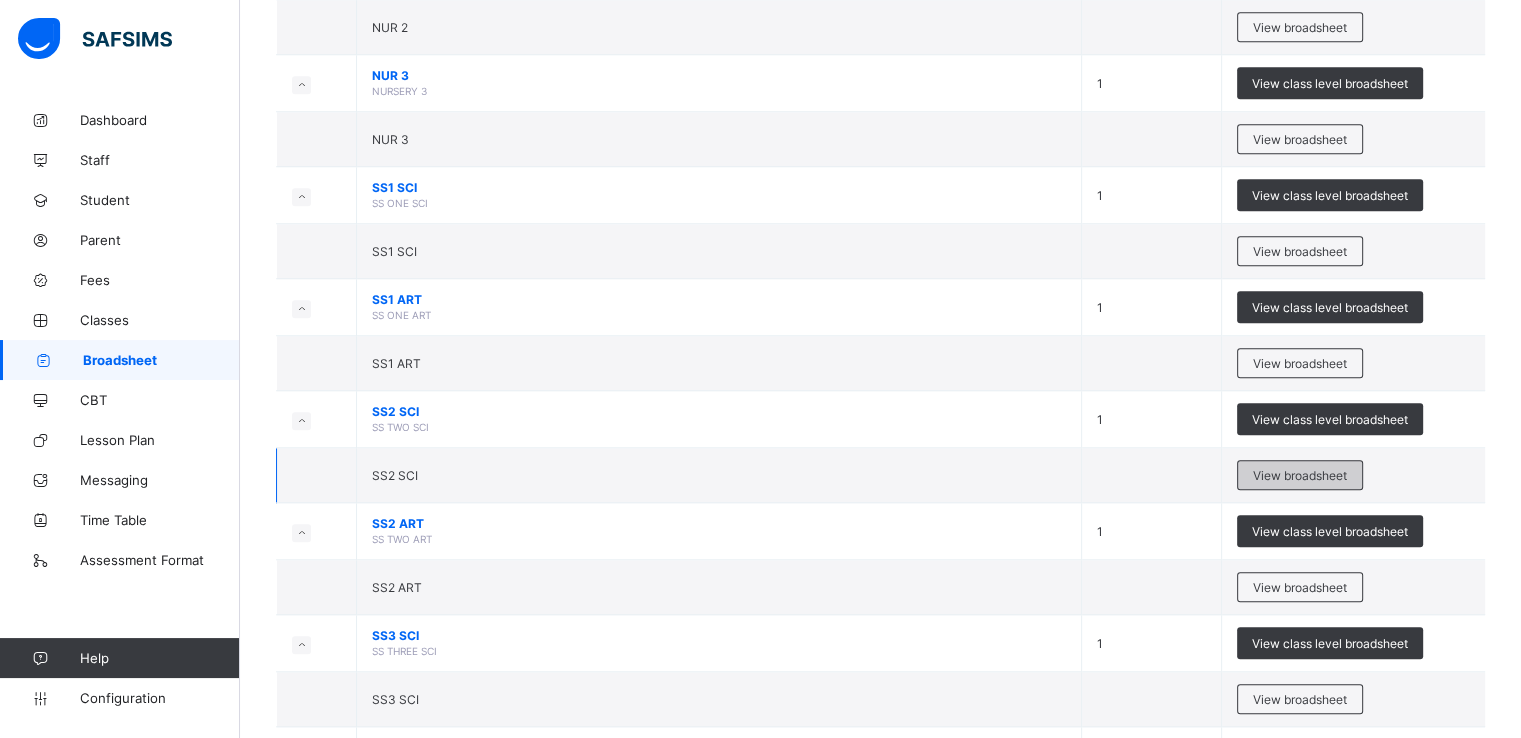 click on "View broadsheet" at bounding box center (1300, 475) 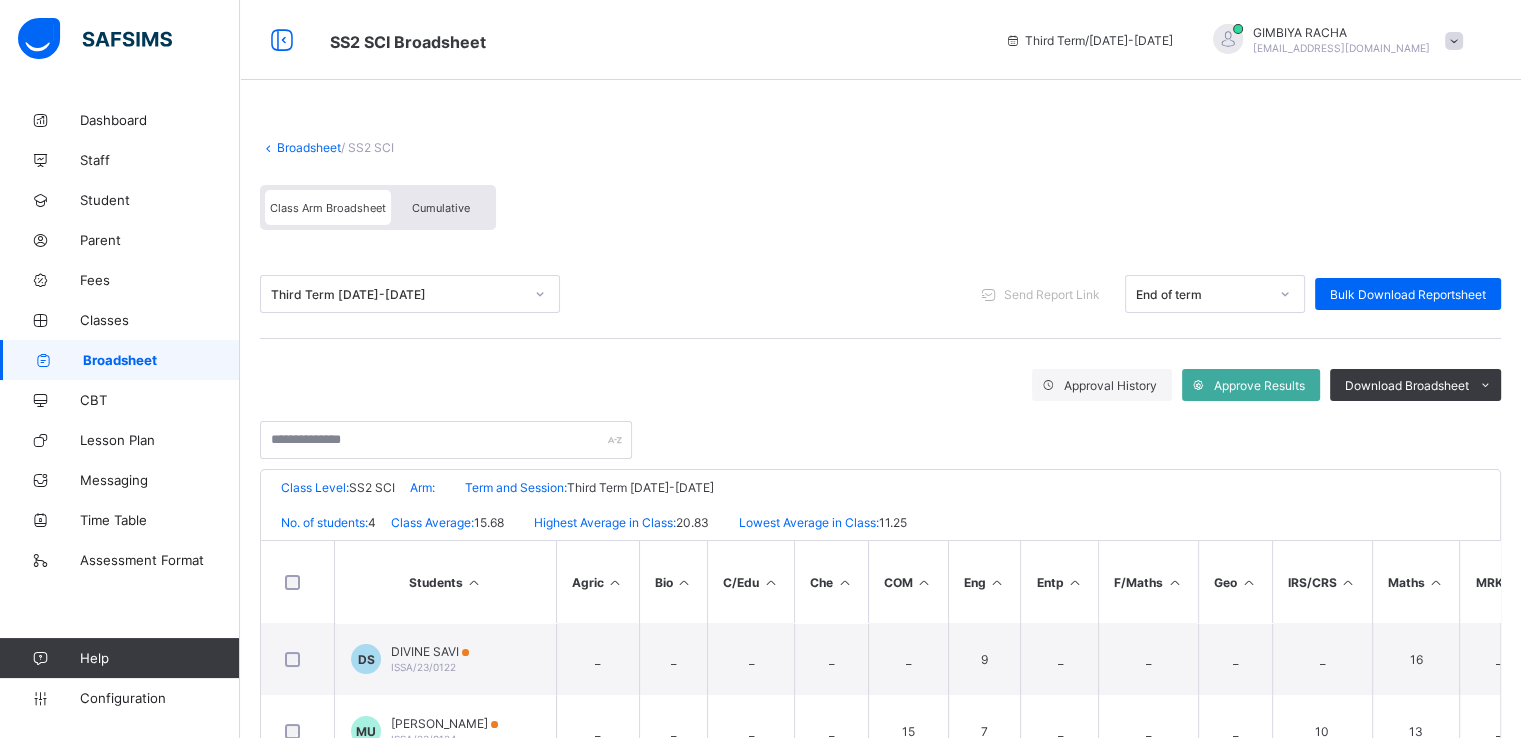 click on "Cumulative" at bounding box center [441, 208] 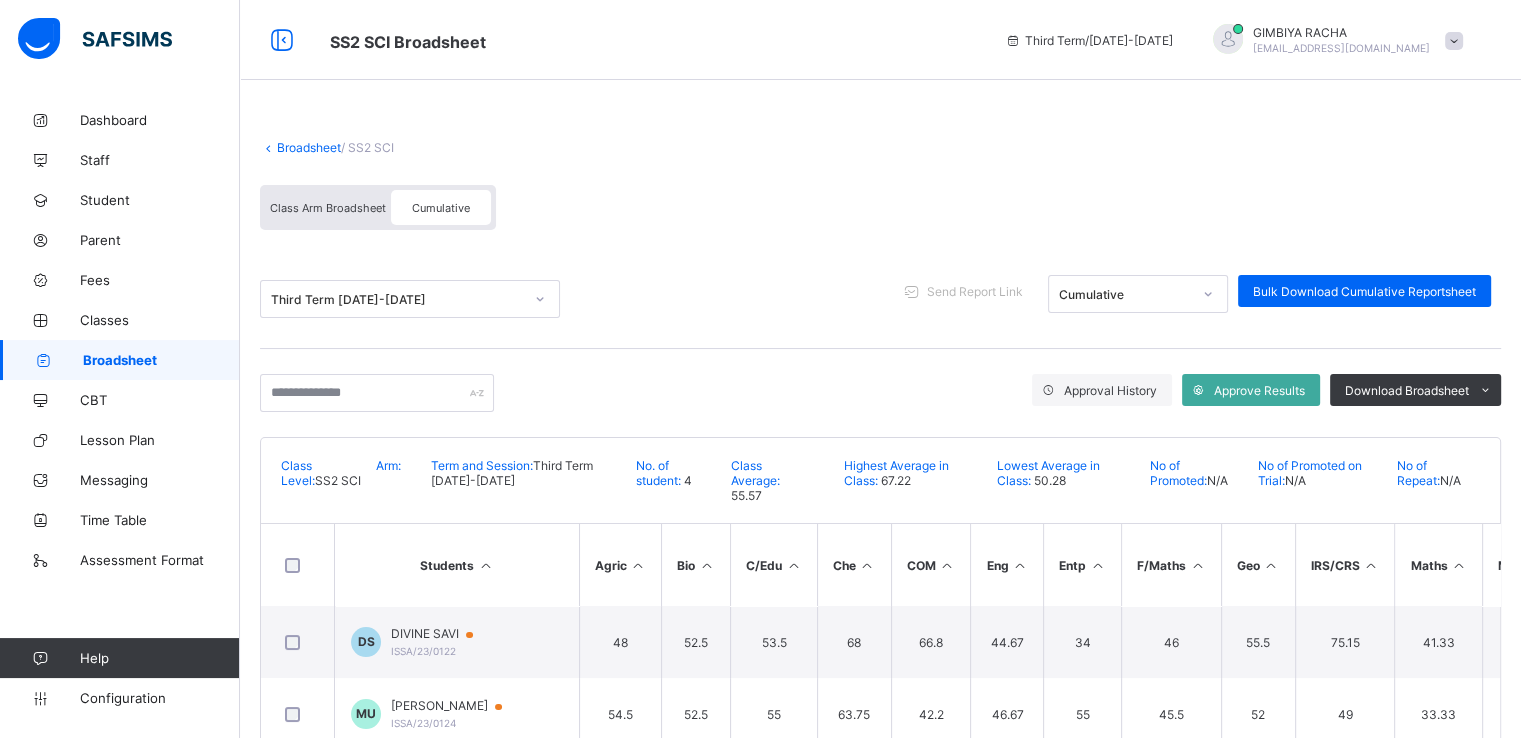 scroll, scrollTop: 205, scrollLeft: 0, axis: vertical 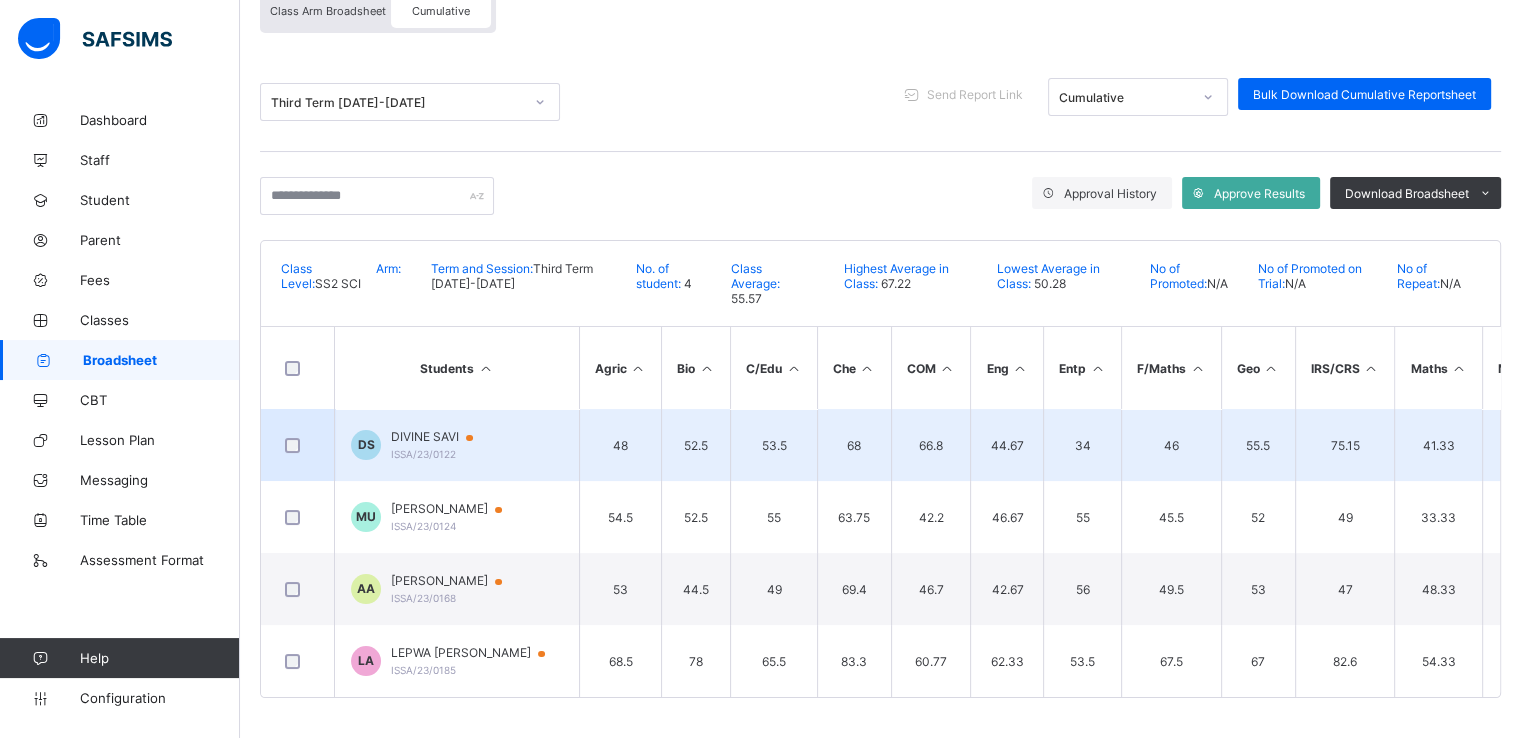 click on "DIVINE  SAVI" at bounding box center (441, 437) 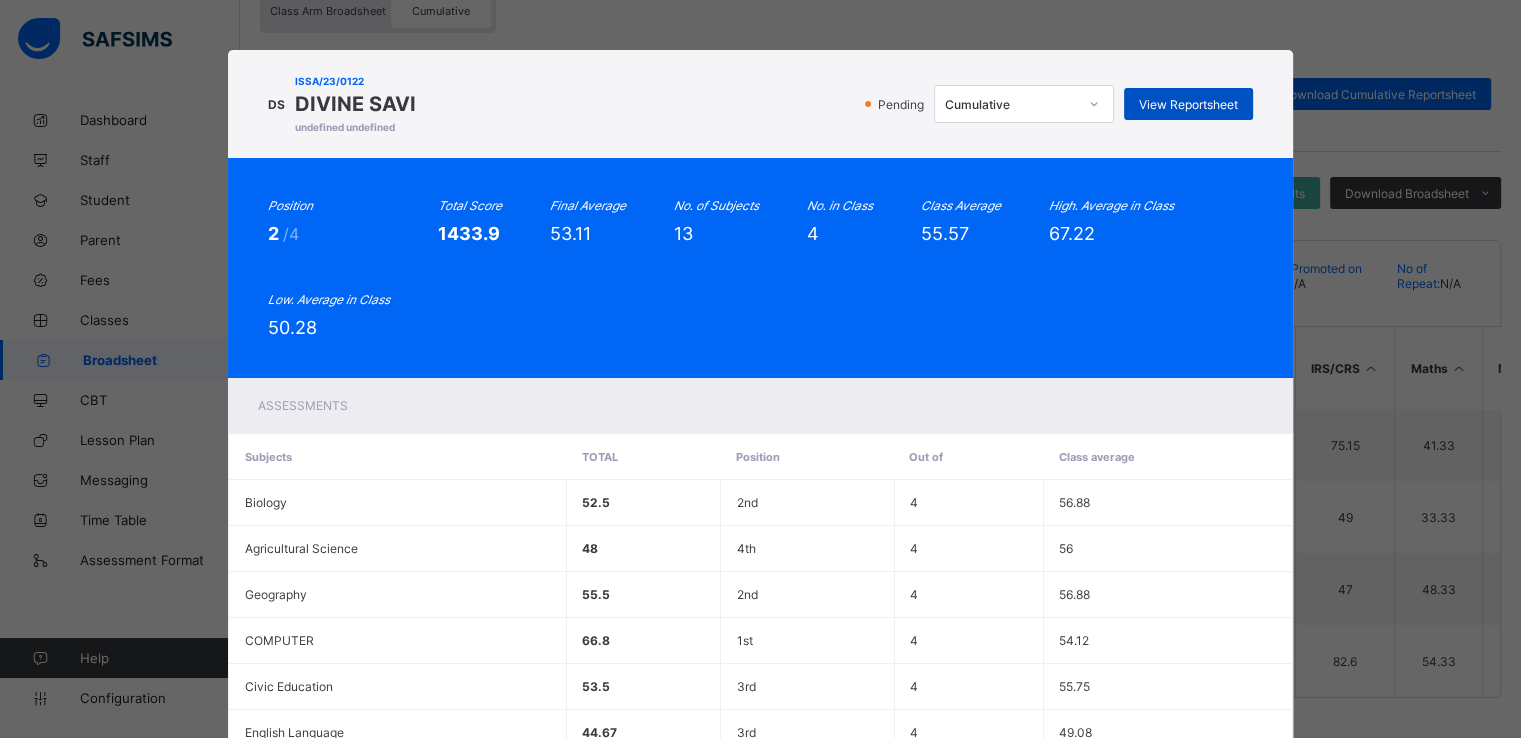 click on "View Reportsheet" at bounding box center [1188, 104] 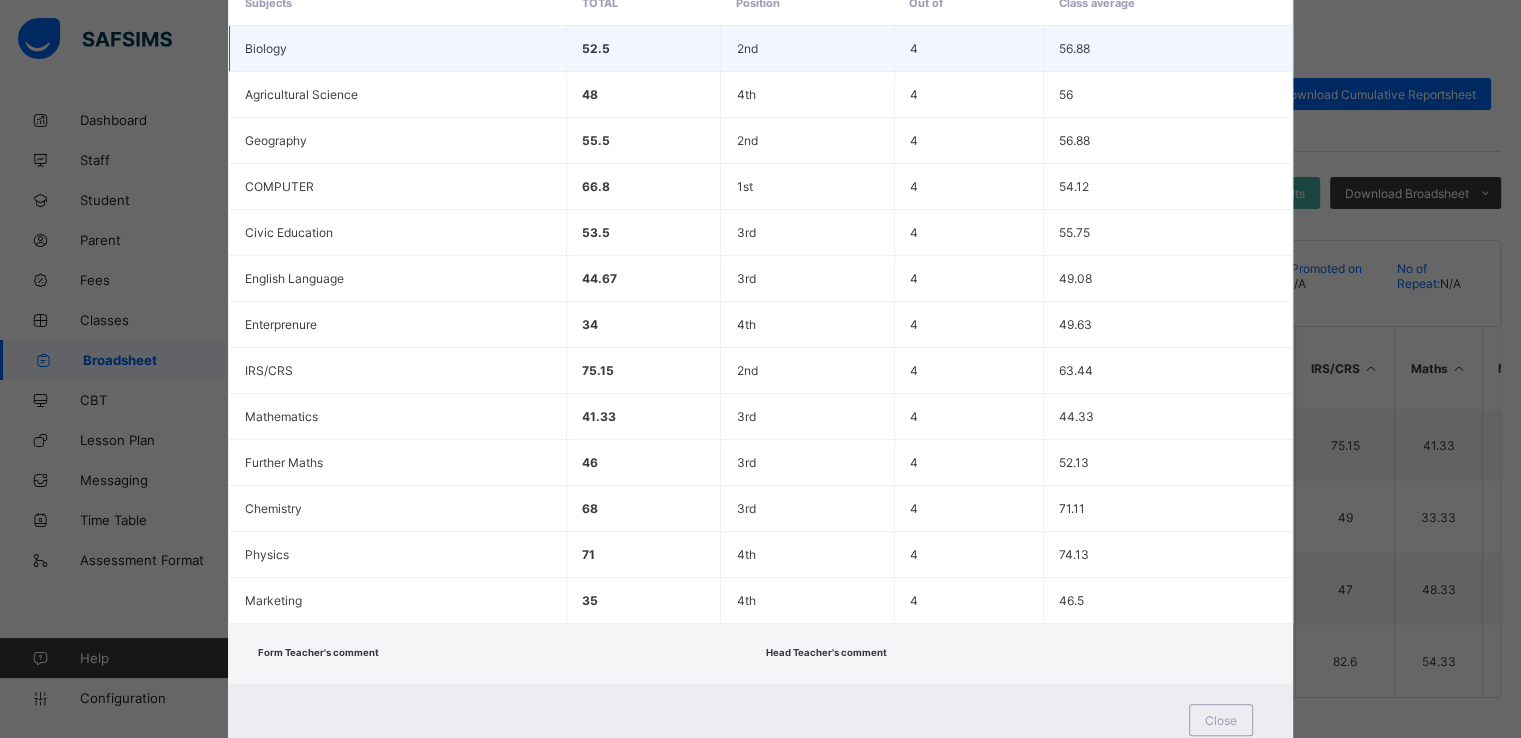 scroll, scrollTop: 524, scrollLeft: 0, axis: vertical 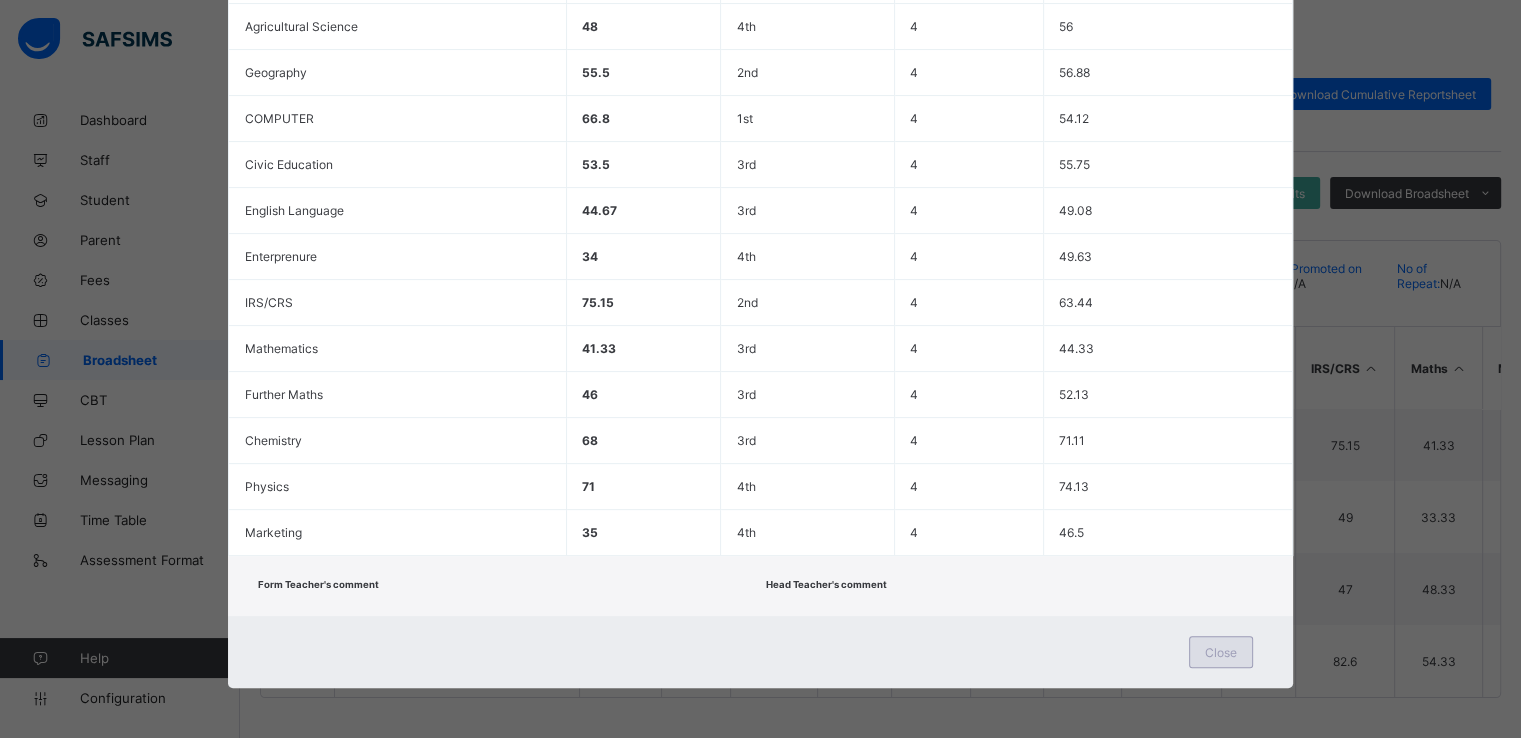 click on "Close" at bounding box center [1221, 652] 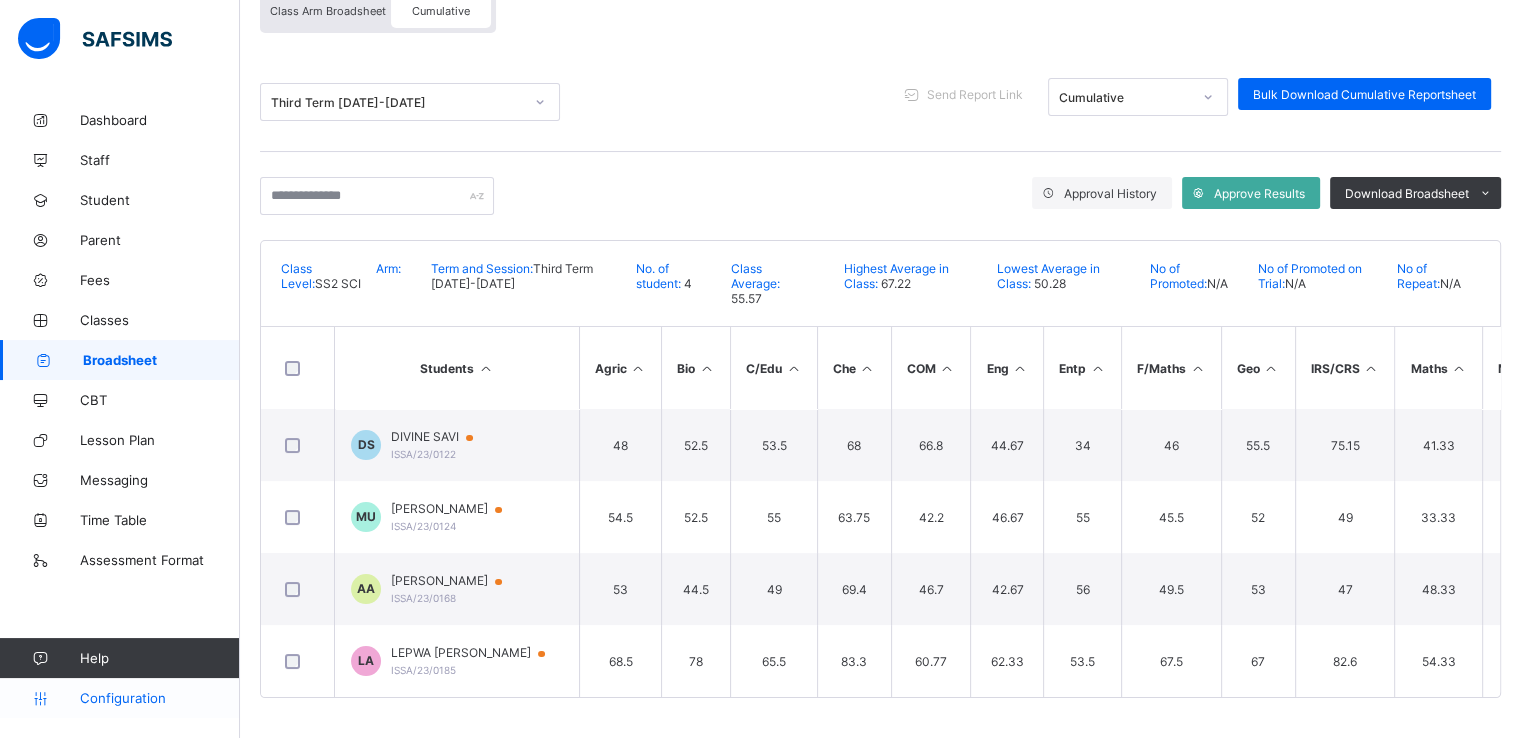 click on "Configuration" at bounding box center [159, 698] 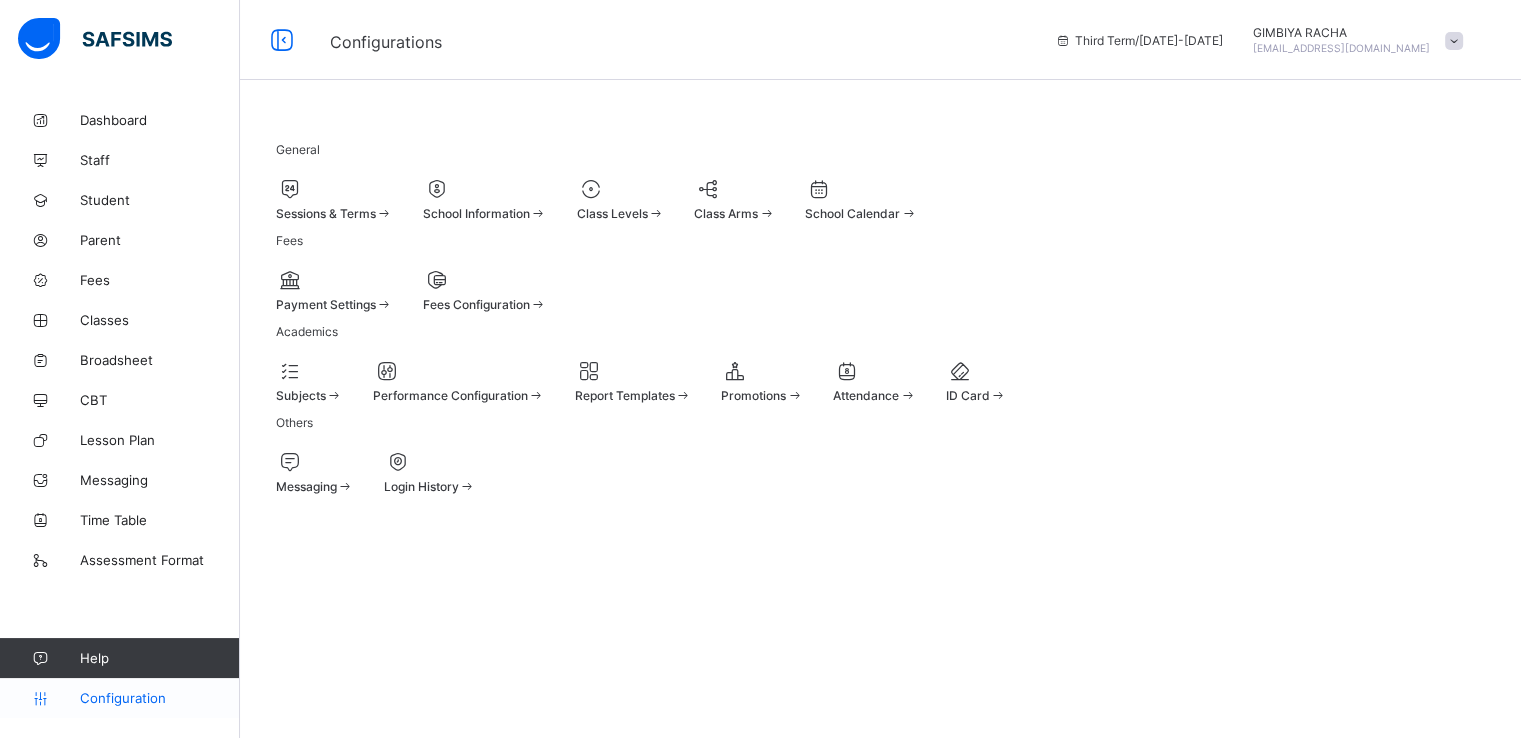 scroll, scrollTop: 0, scrollLeft: 0, axis: both 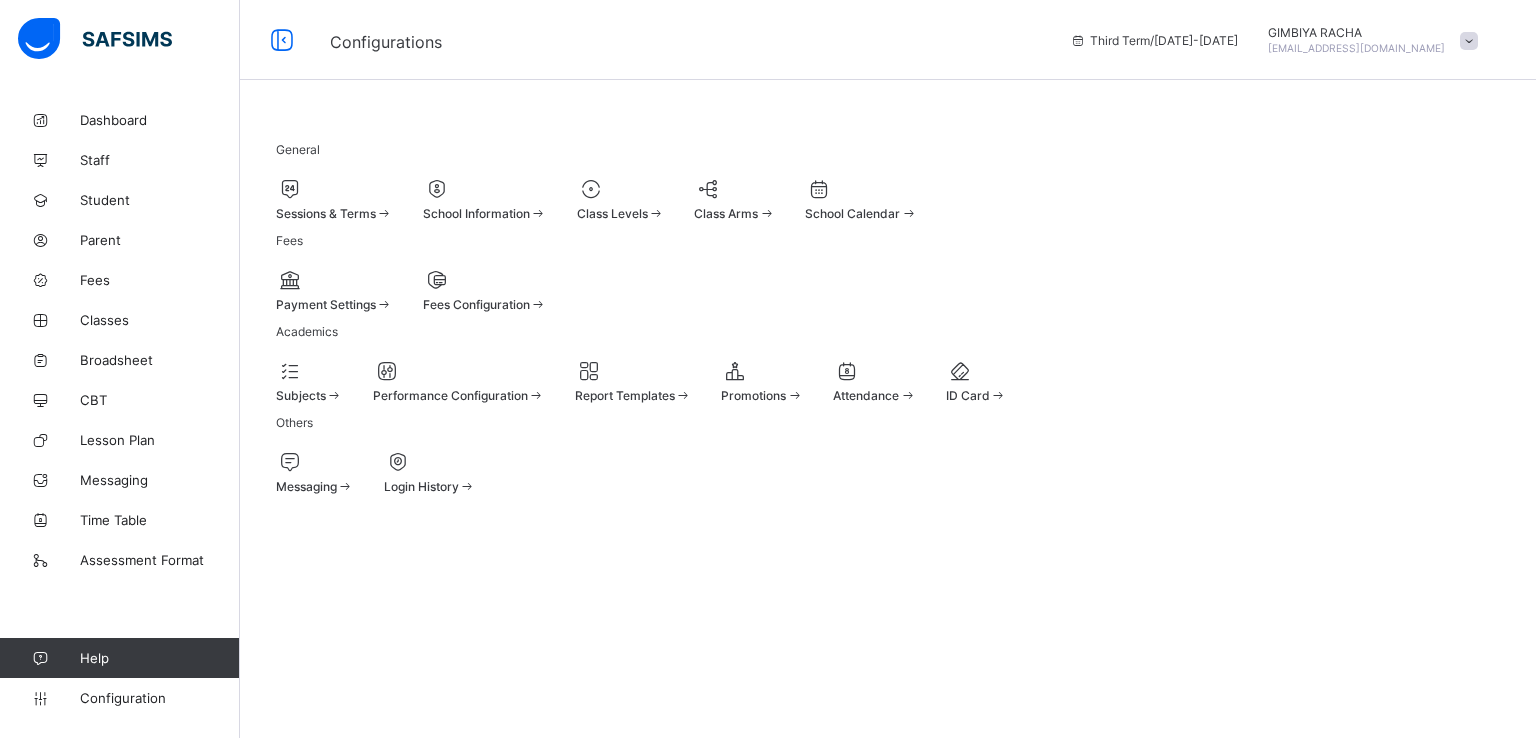 click at bounding box center [309, 385] 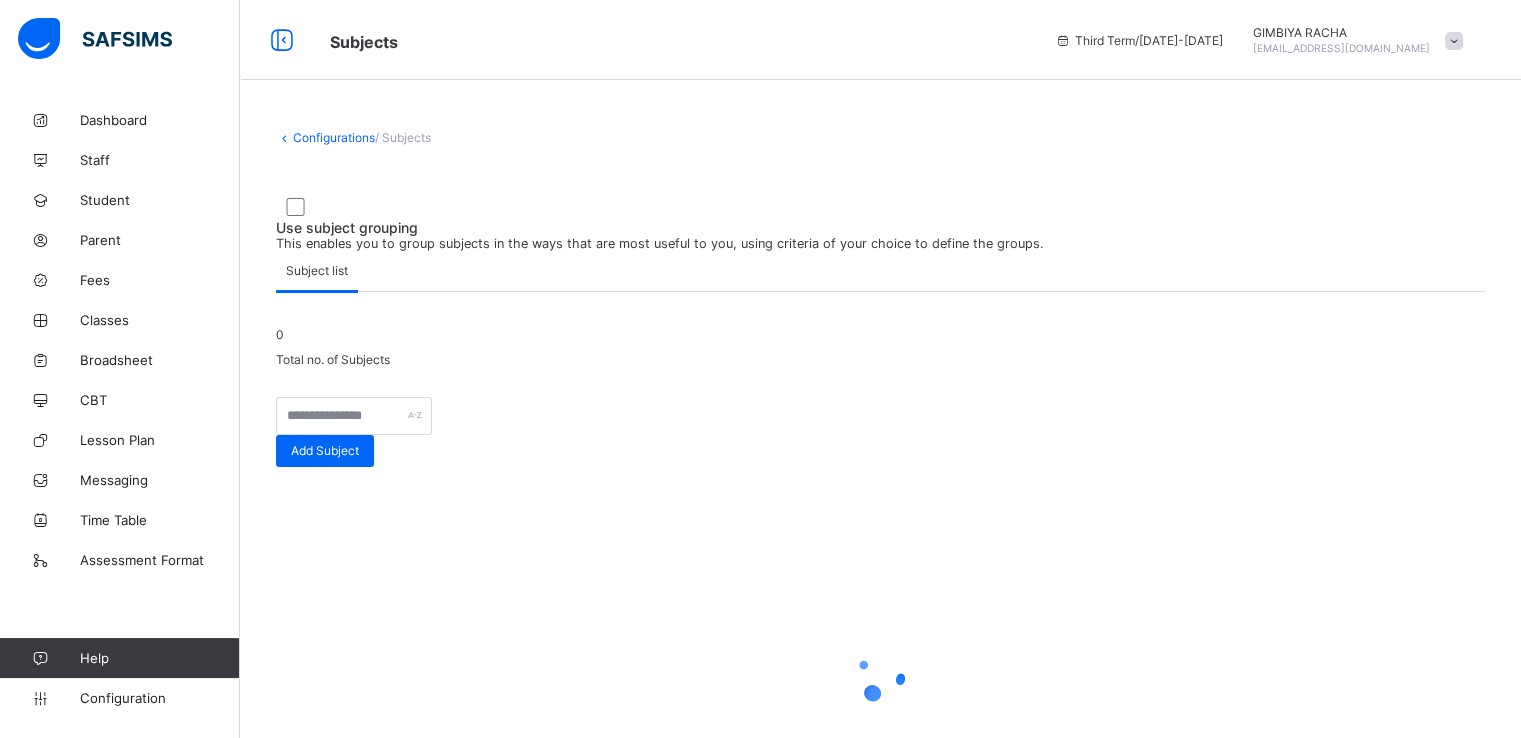 scroll, scrollTop: 229, scrollLeft: 0, axis: vertical 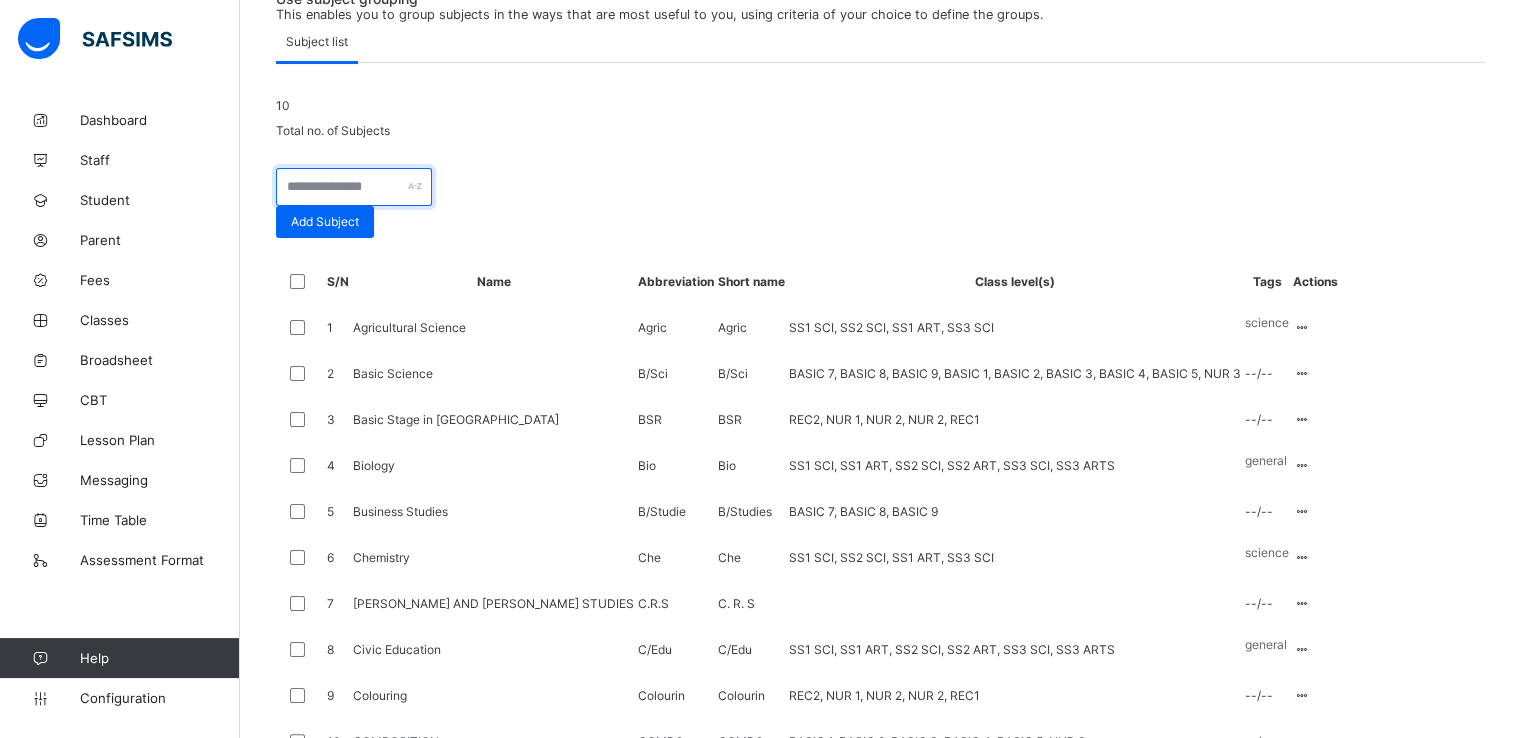 click at bounding box center [354, 187] 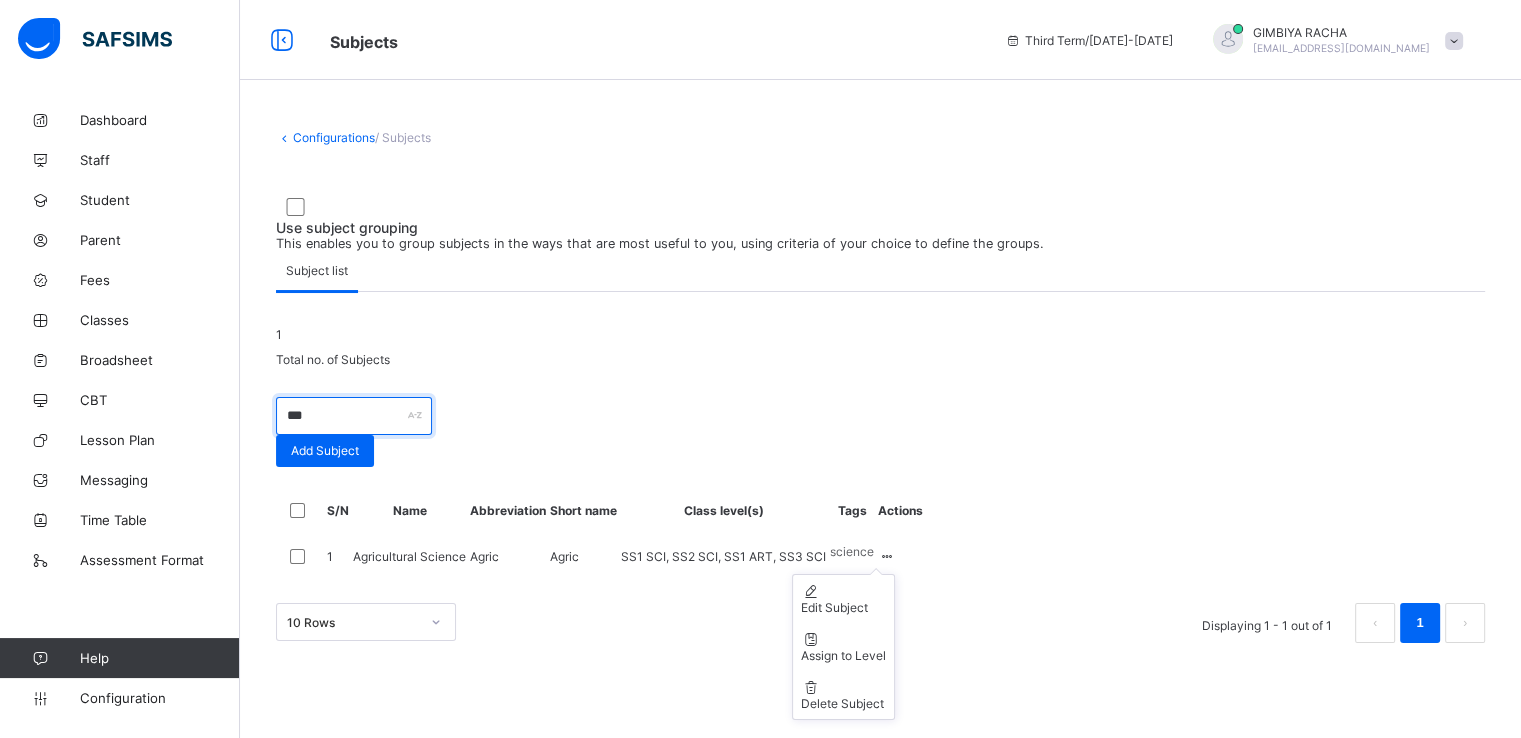 scroll, scrollTop: 57, scrollLeft: 0, axis: vertical 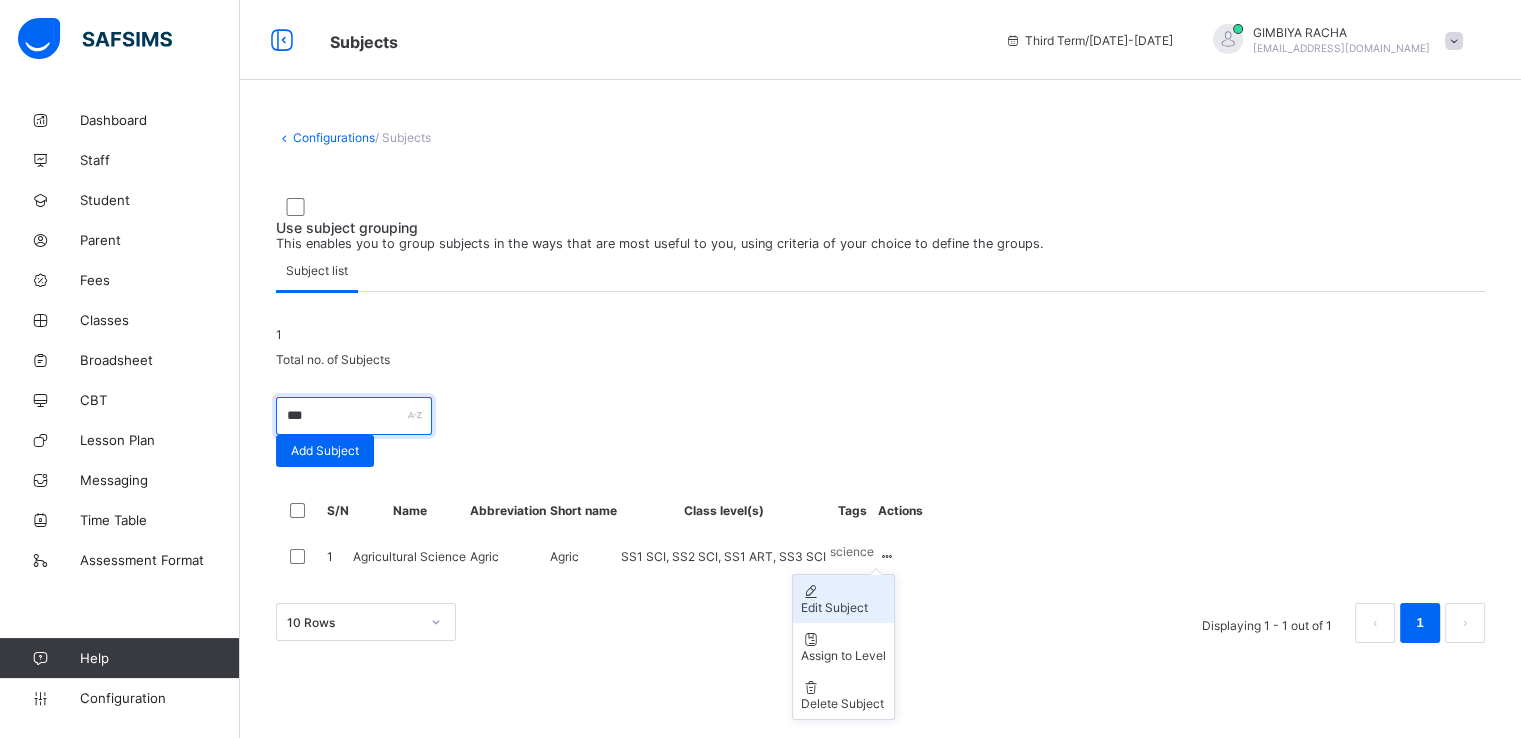 type on "***" 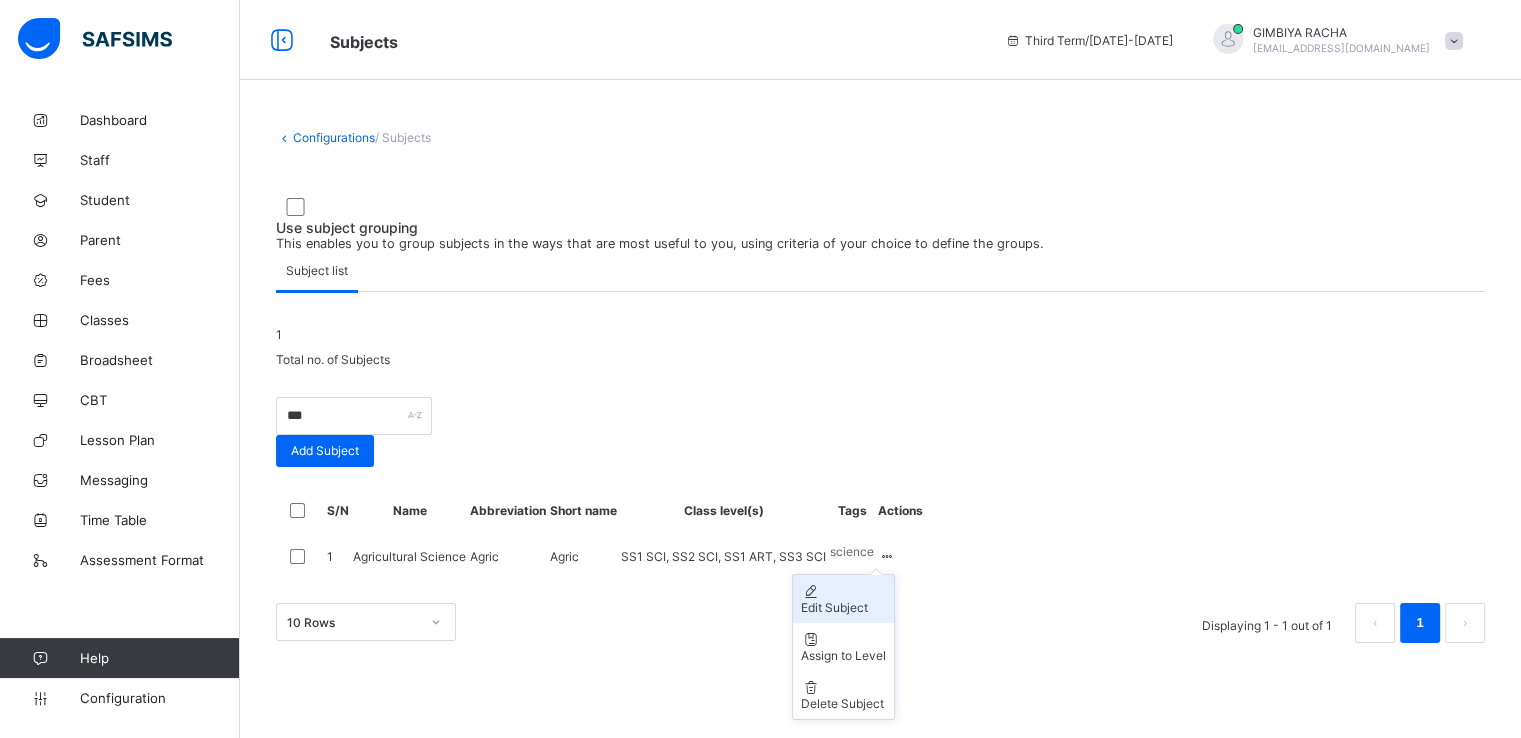 click on "Edit Subject" at bounding box center (843, 607) 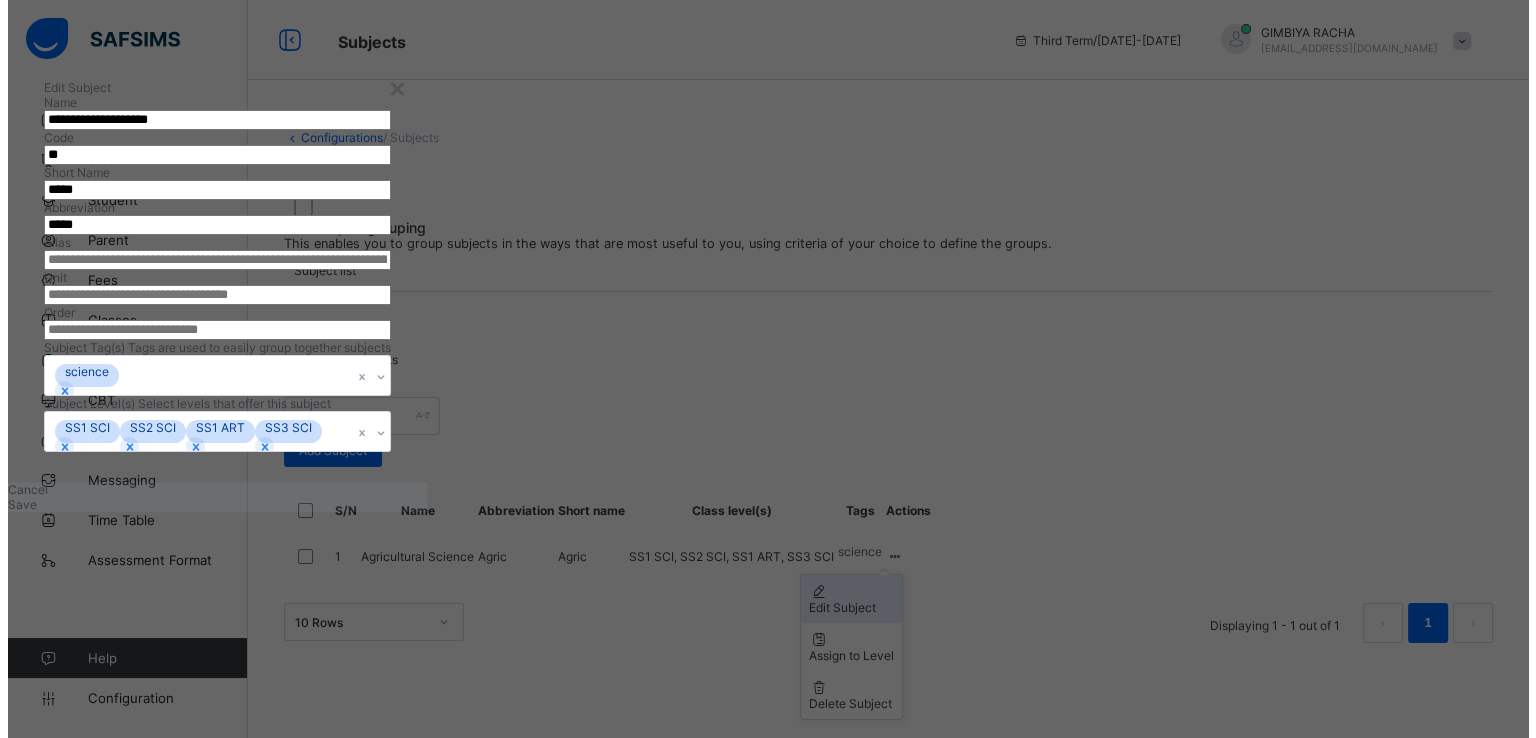 scroll, scrollTop: 52, scrollLeft: 0, axis: vertical 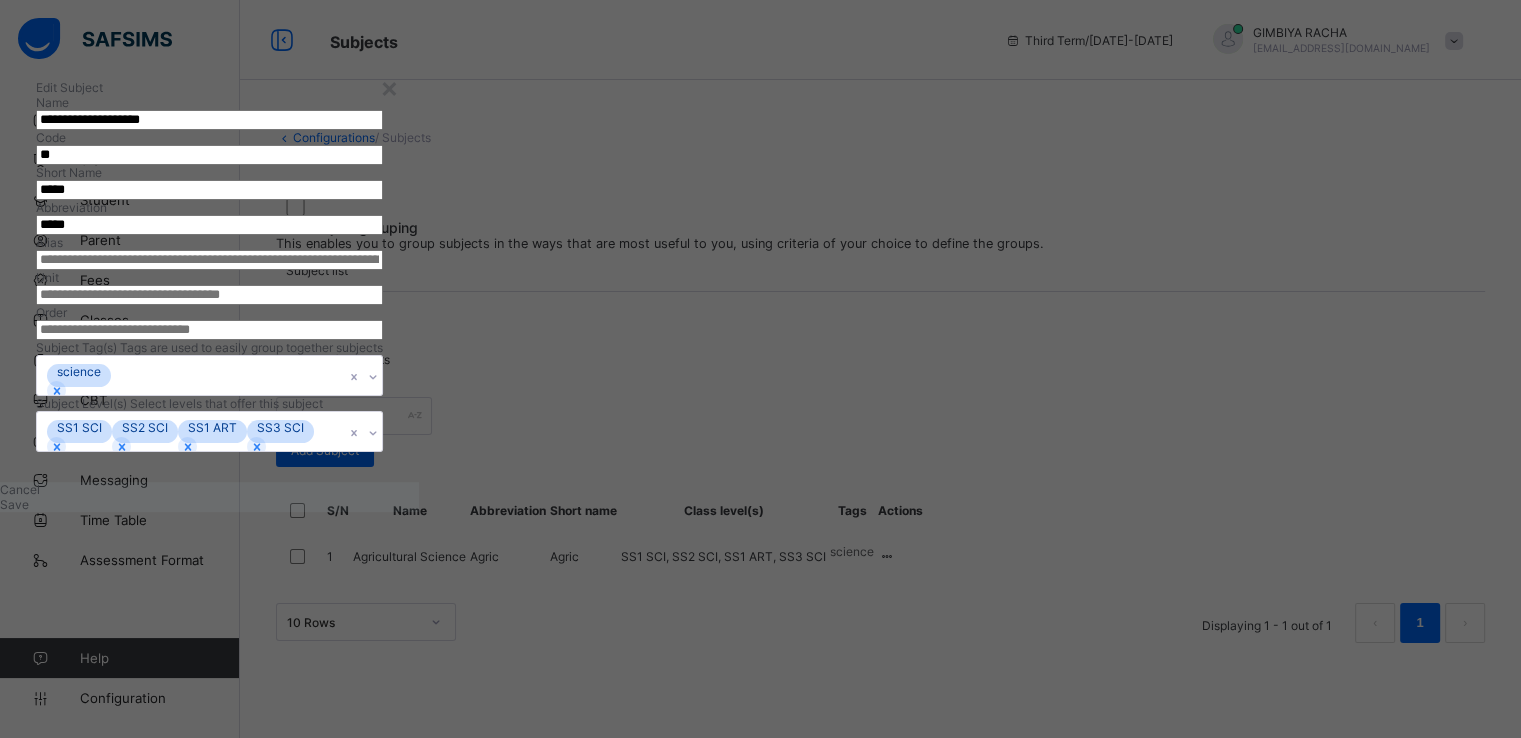 click on "**********" at bounding box center [209, 120] 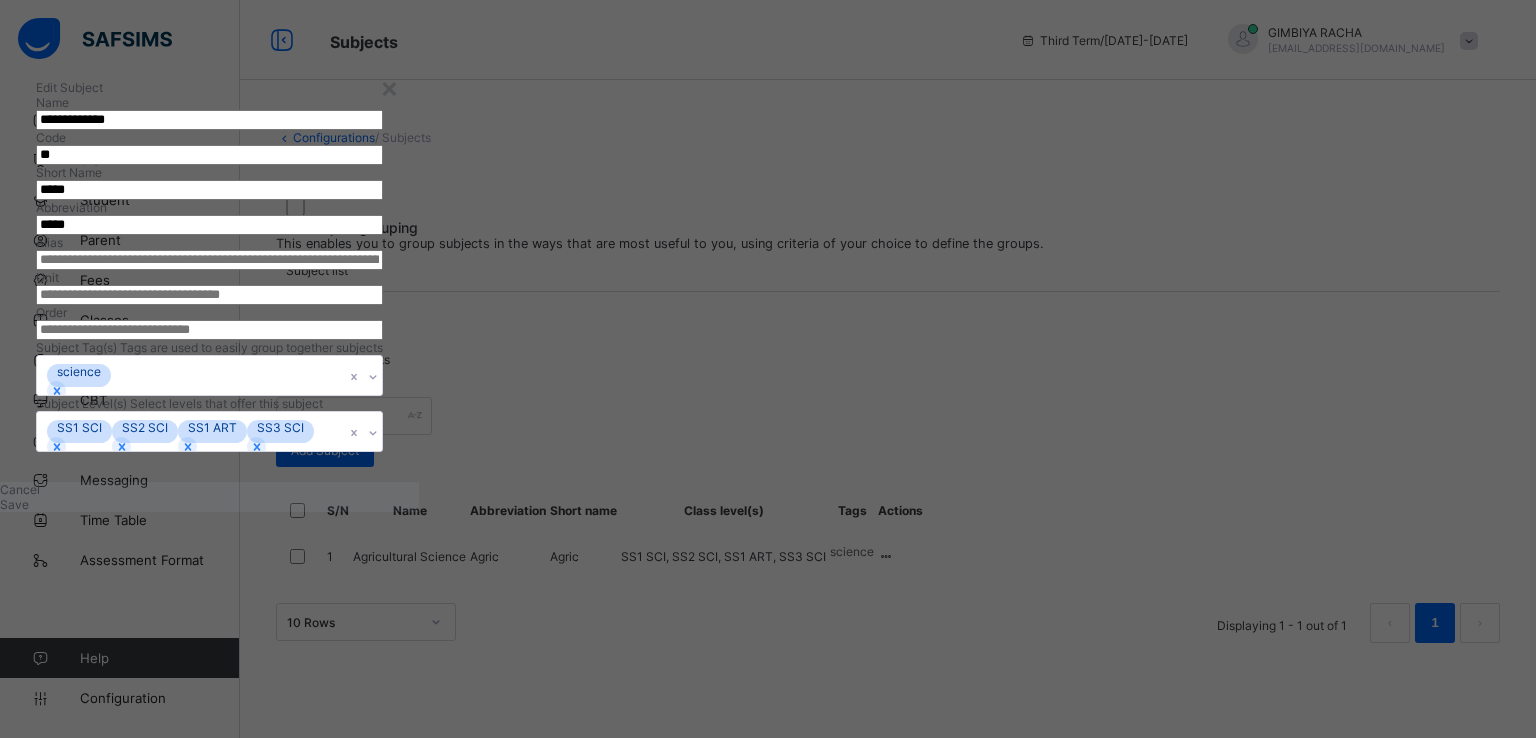 click on "**********" at bounding box center [209, 120] 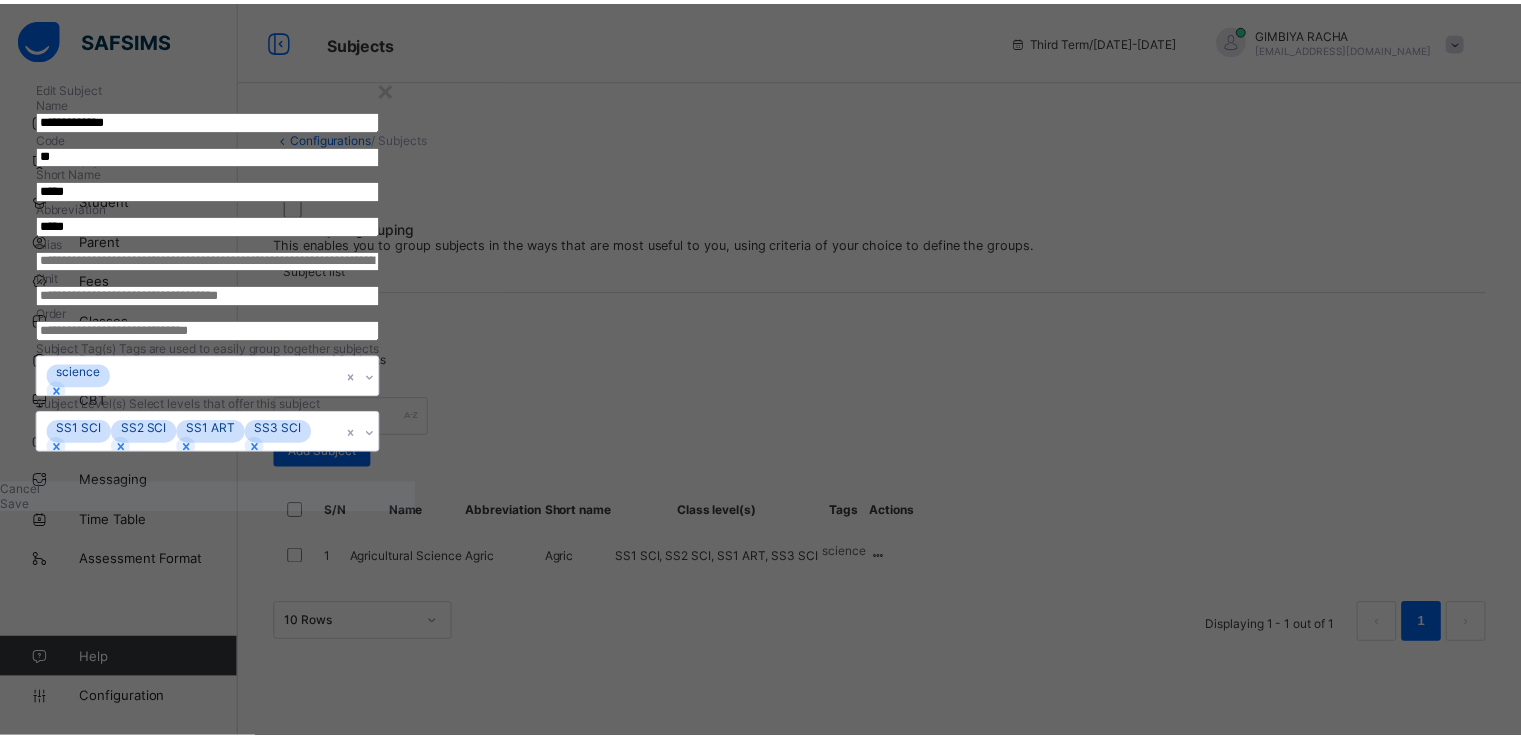 scroll, scrollTop: 206, scrollLeft: 0, axis: vertical 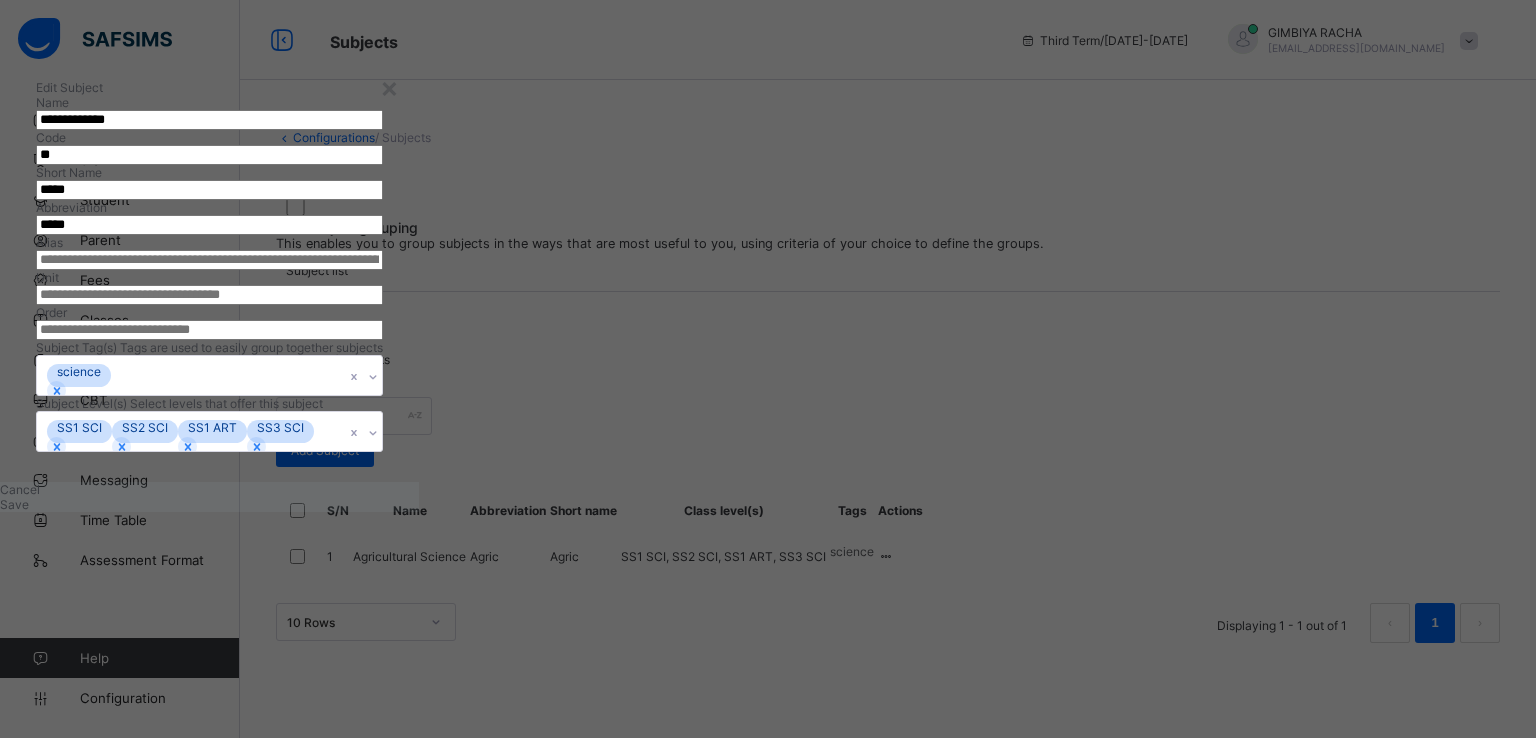 type on "**********" 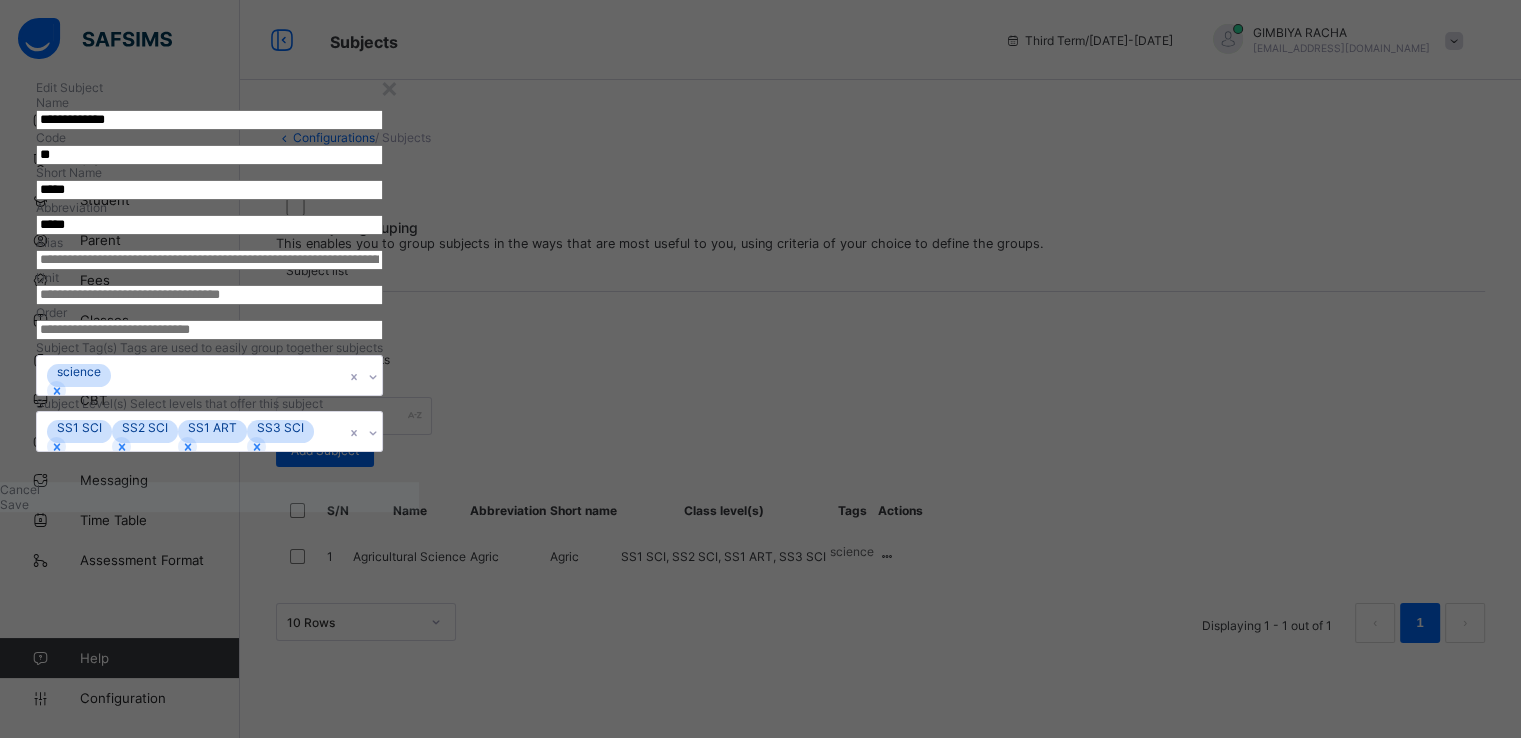 scroll, scrollTop: 0, scrollLeft: 0, axis: both 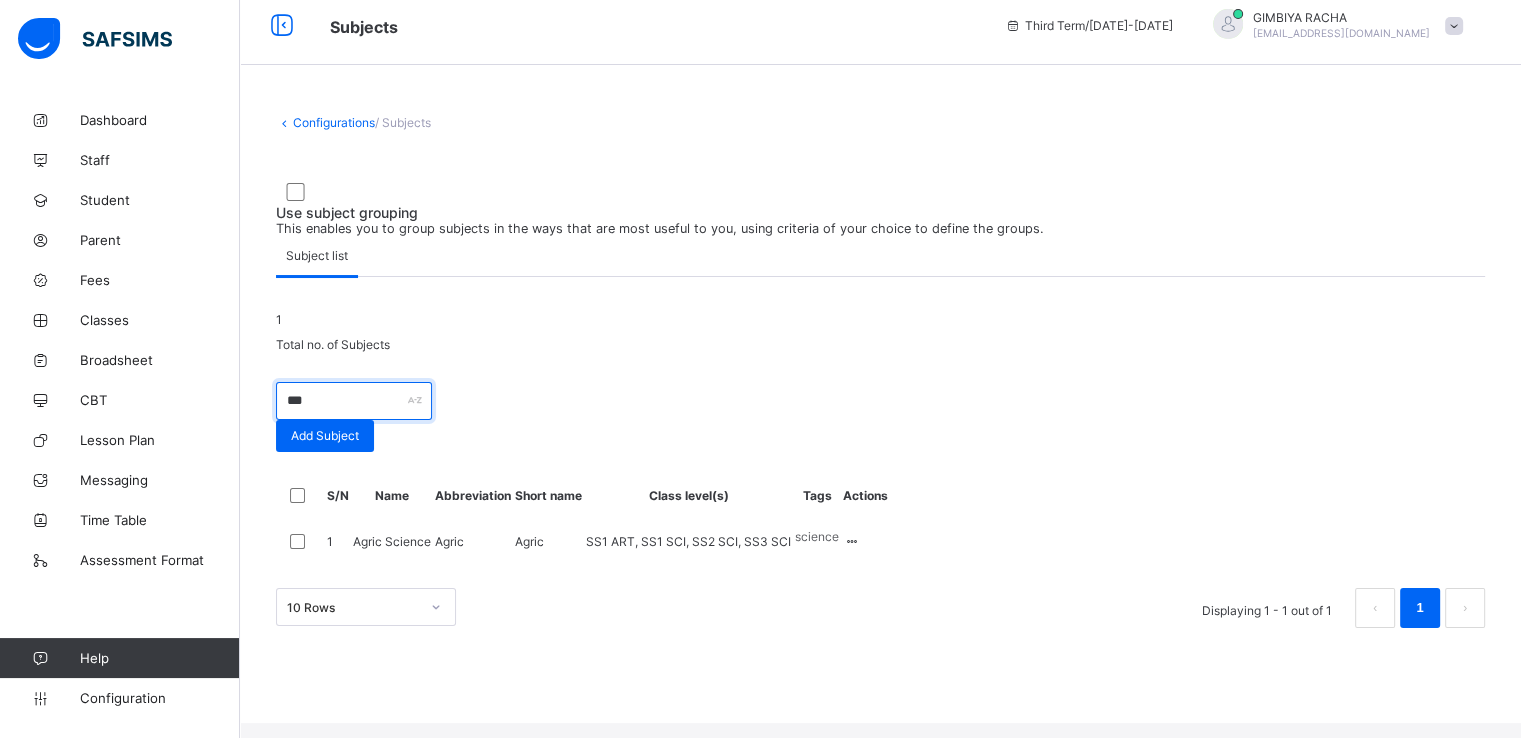 click on "***" at bounding box center (354, 401) 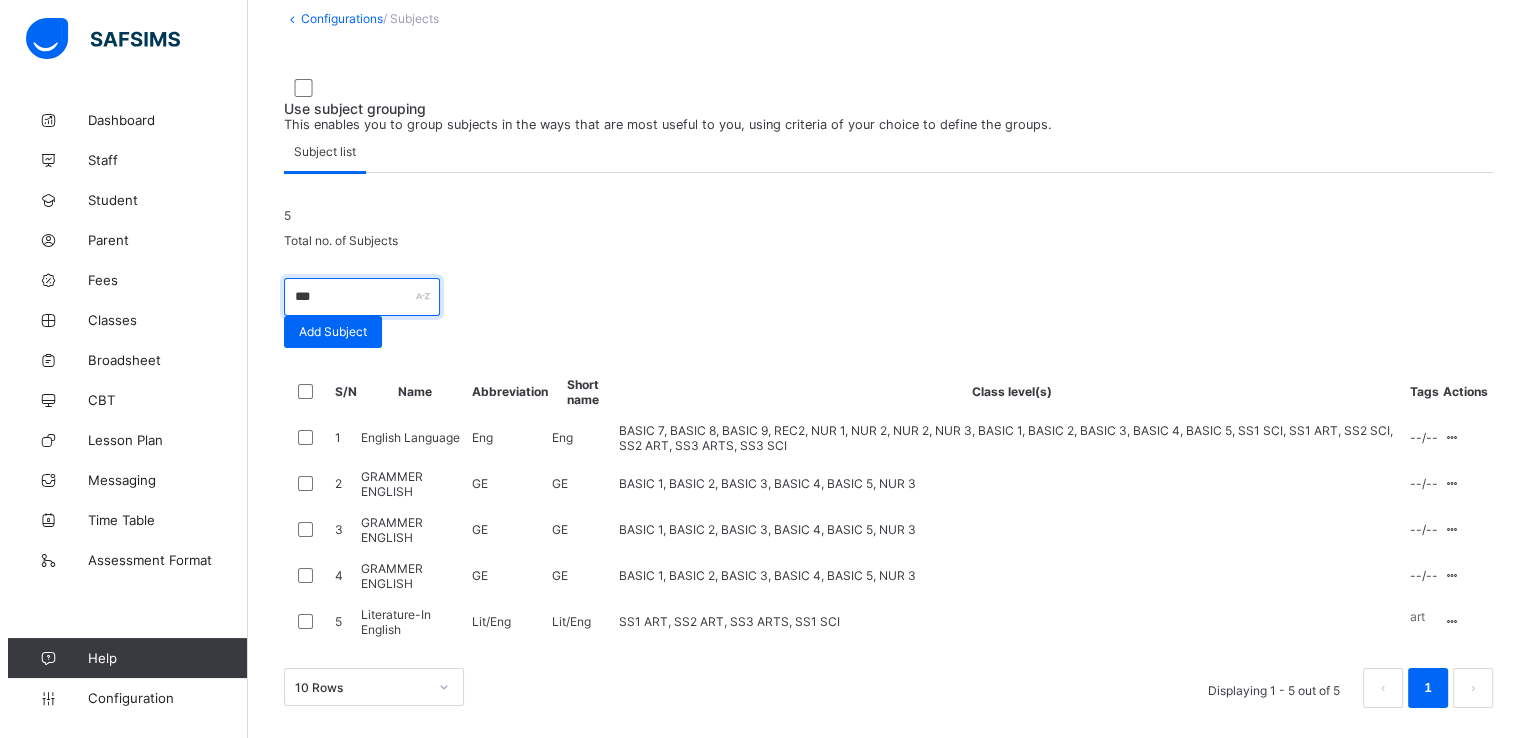 scroll, scrollTop: 319, scrollLeft: 0, axis: vertical 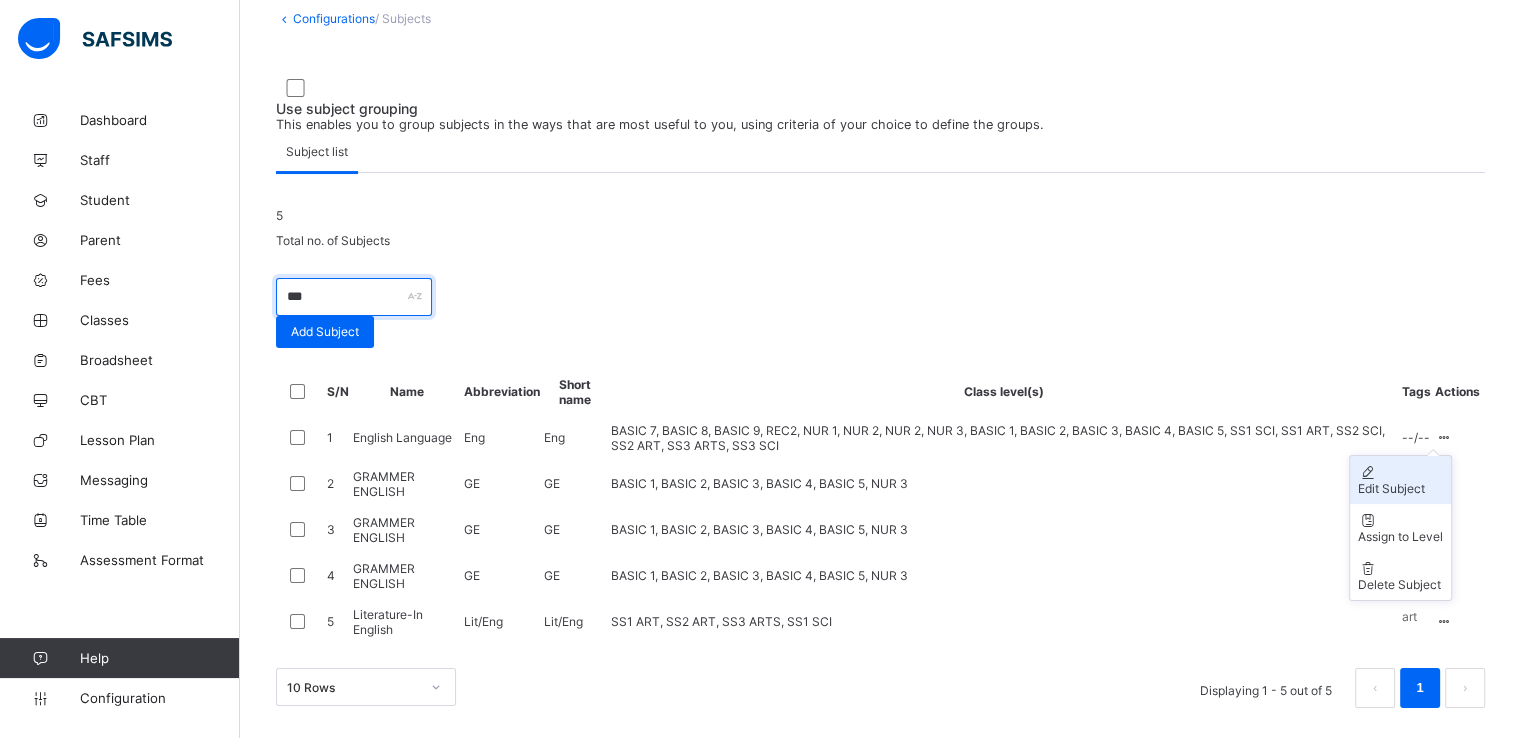 type on "***" 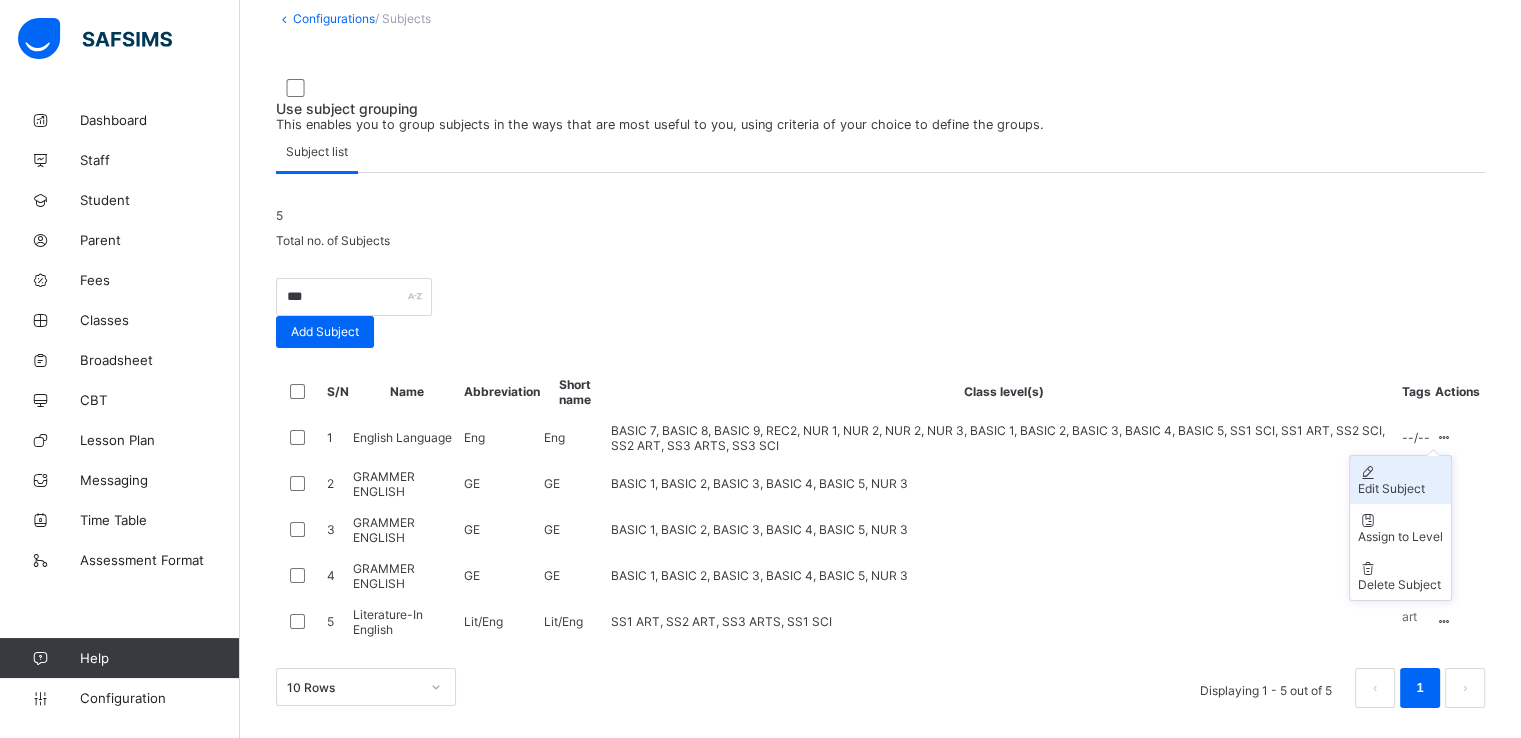 click on "Edit Subject" at bounding box center (1400, 488) 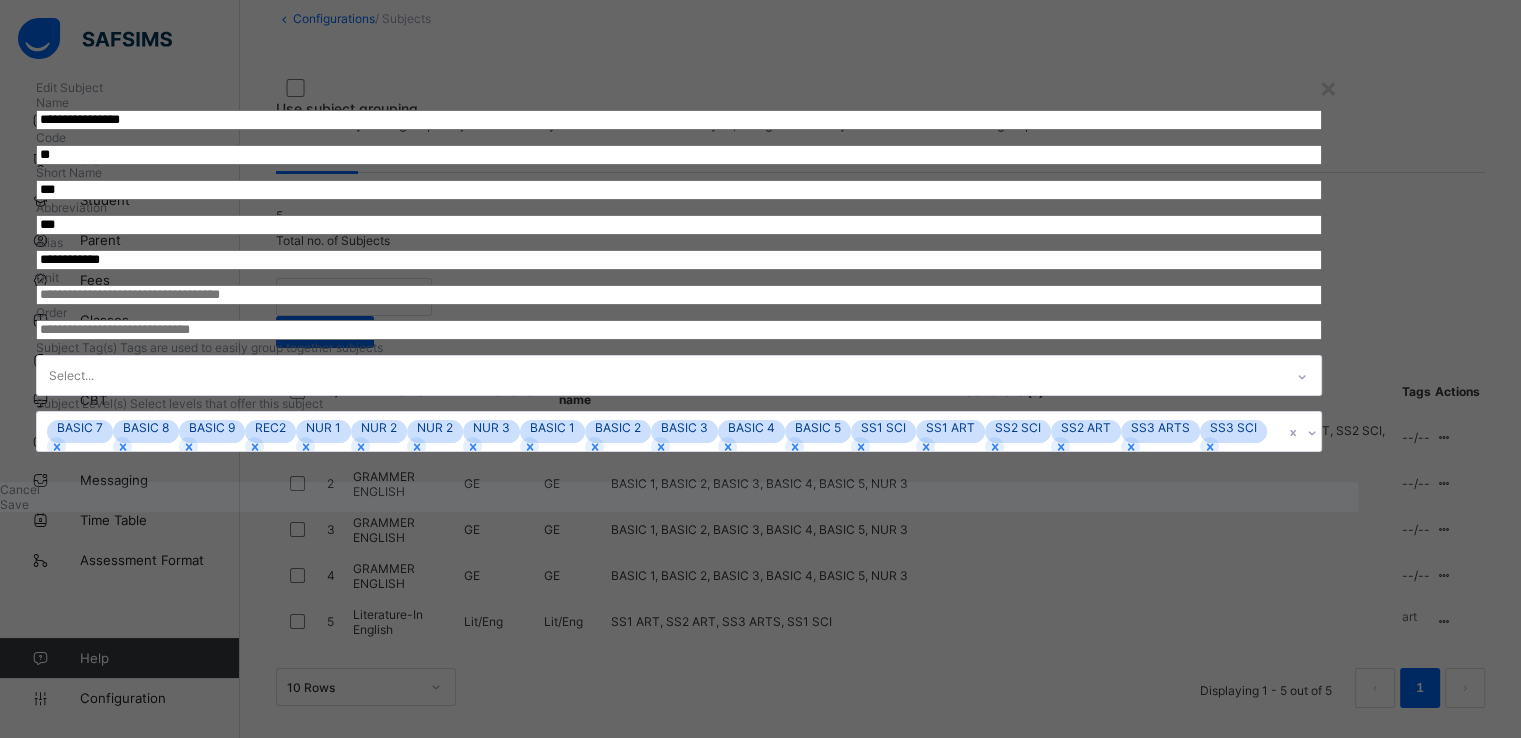 click on "**********" at bounding box center (679, 120) 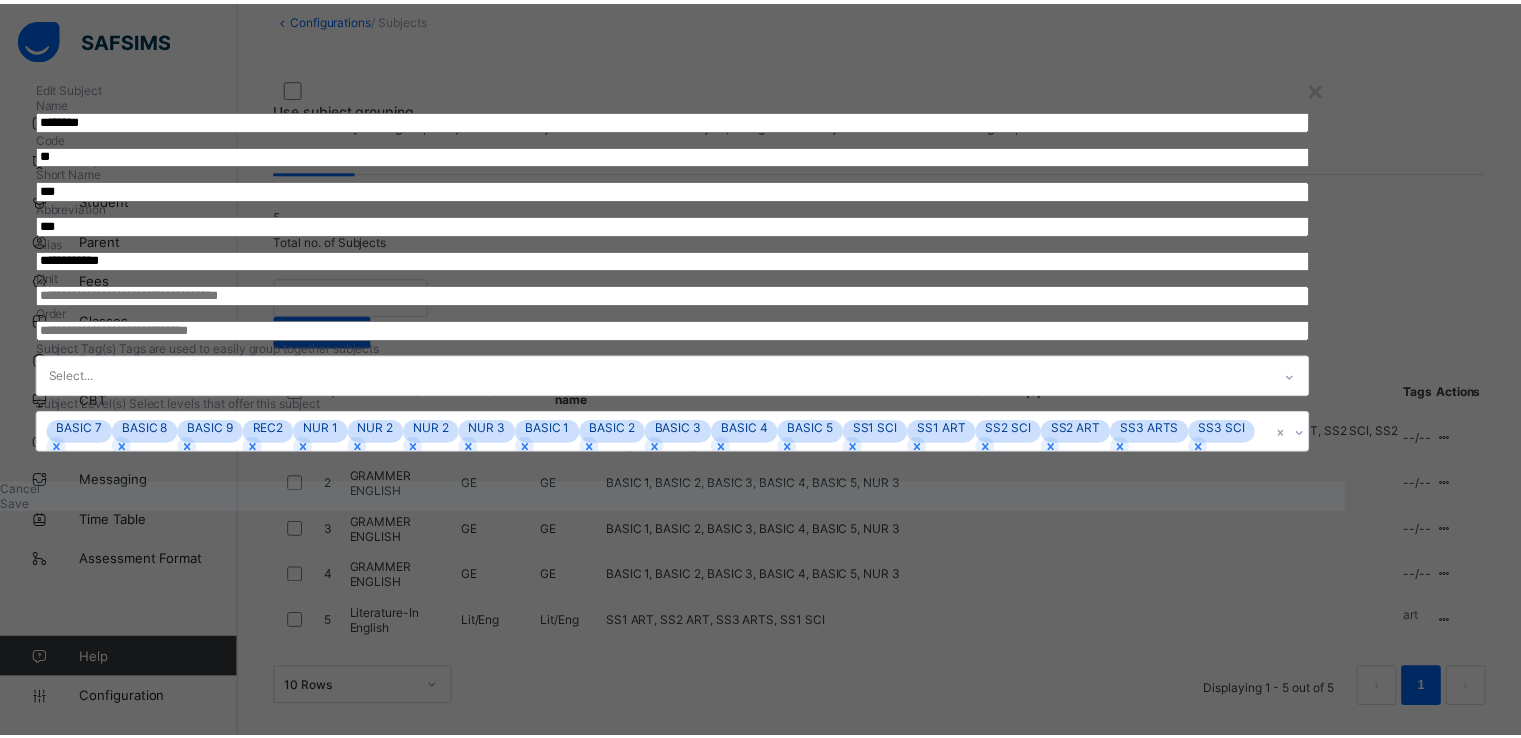 scroll, scrollTop: 283, scrollLeft: 0, axis: vertical 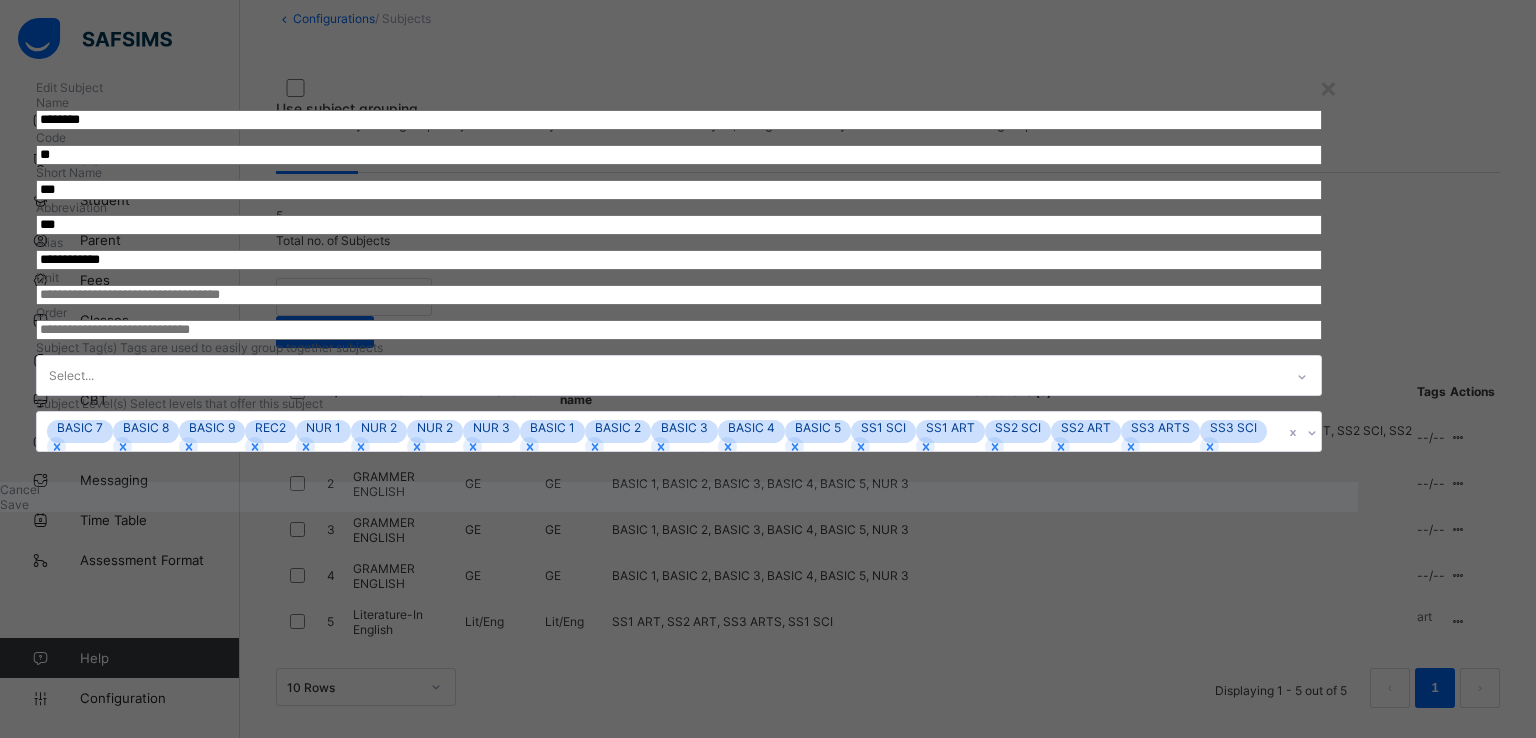 type on "*******" 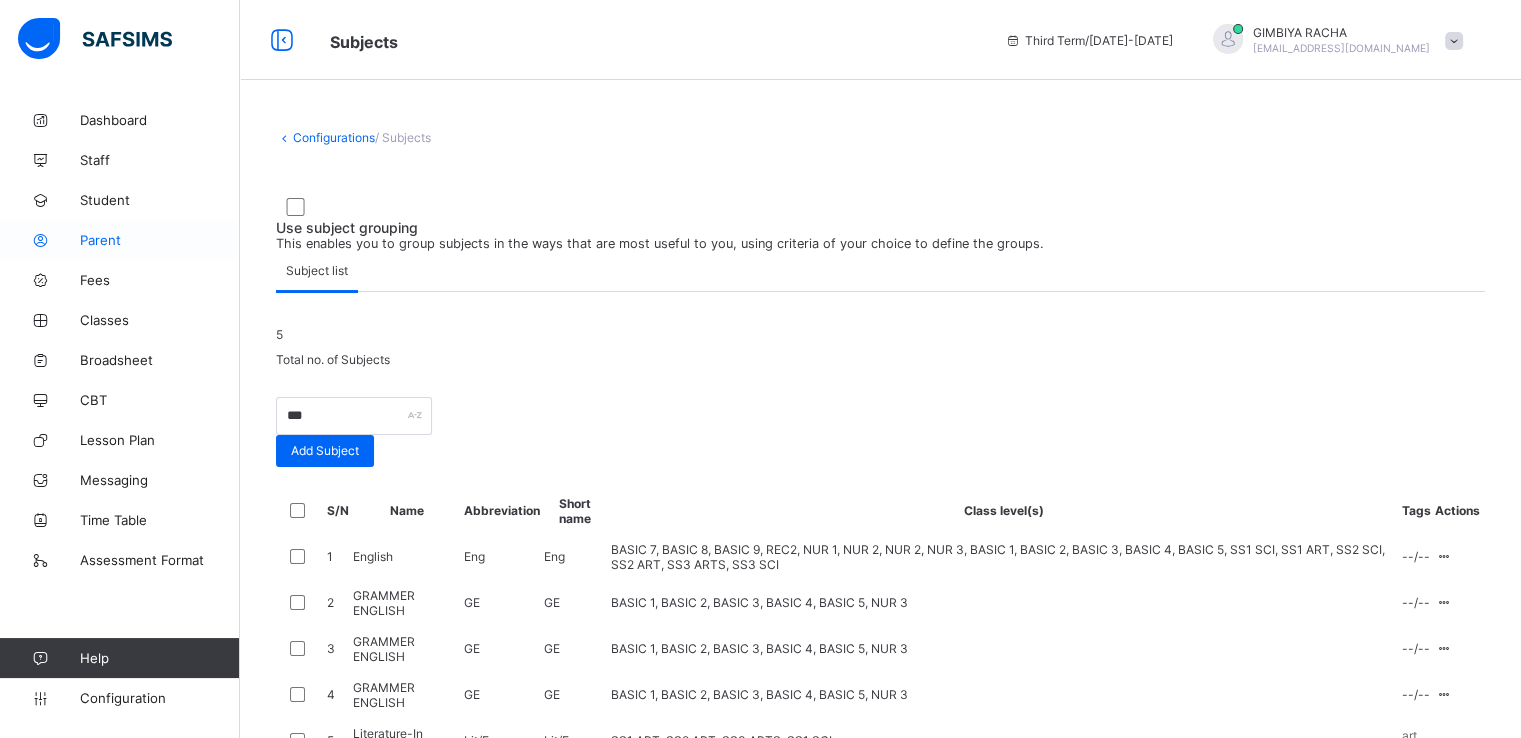 scroll, scrollTop: 0, scrollLeft: 0, axis: both 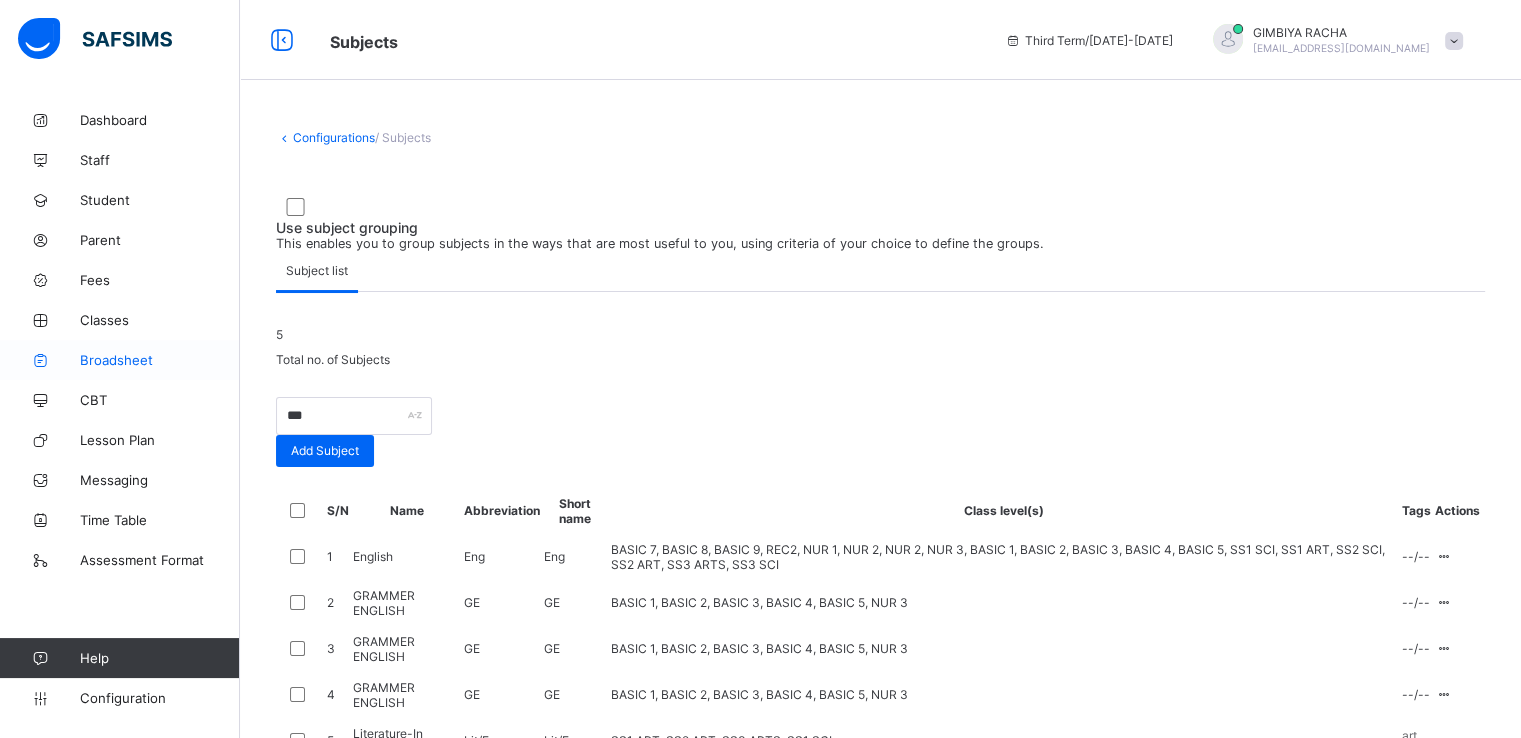 click on "Broadsheet" at bounding box center [160, 360] 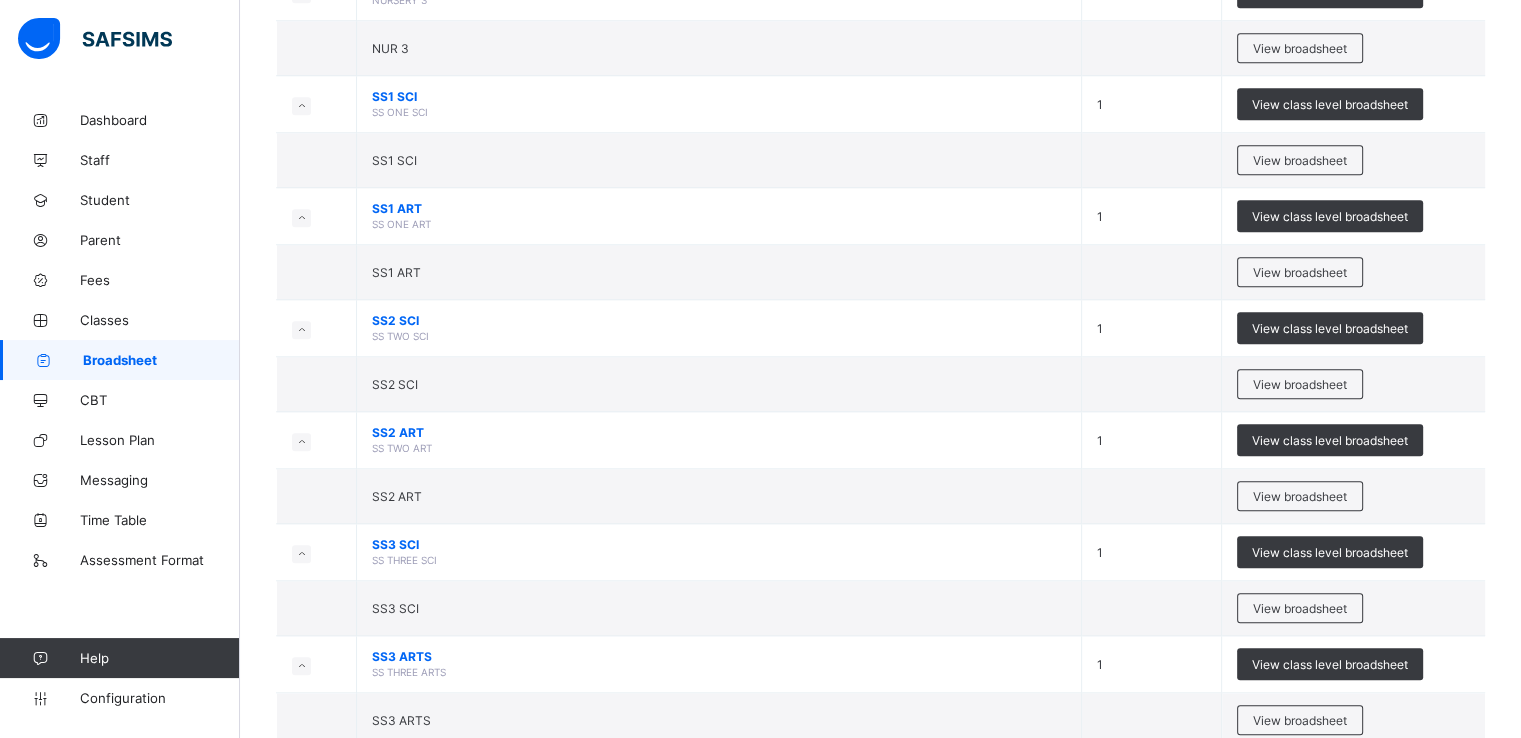 scroll, scrollTop: 1732, scrollLeft: 0, axis: vertical 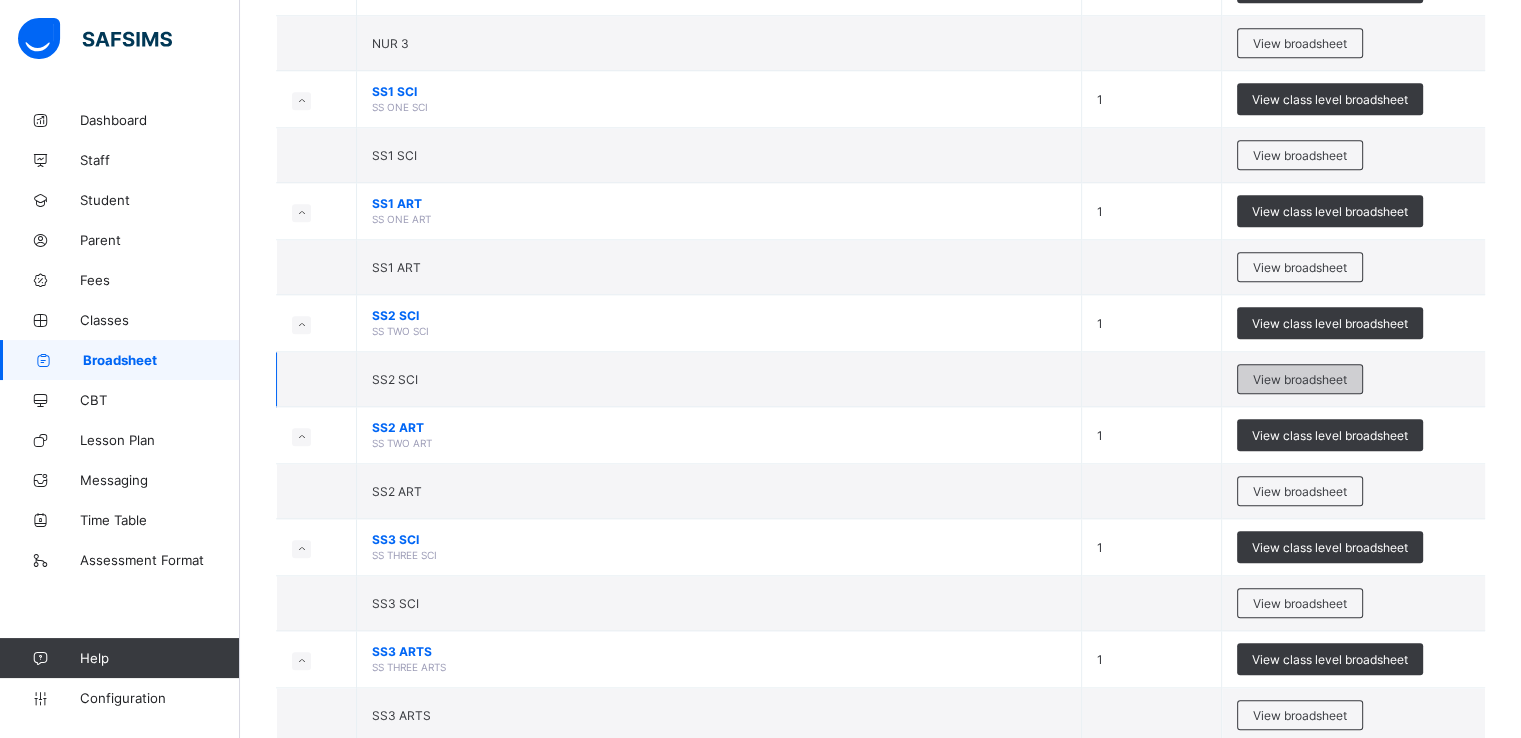 click on "View broadsheet" at bounding box center [1300, 379] 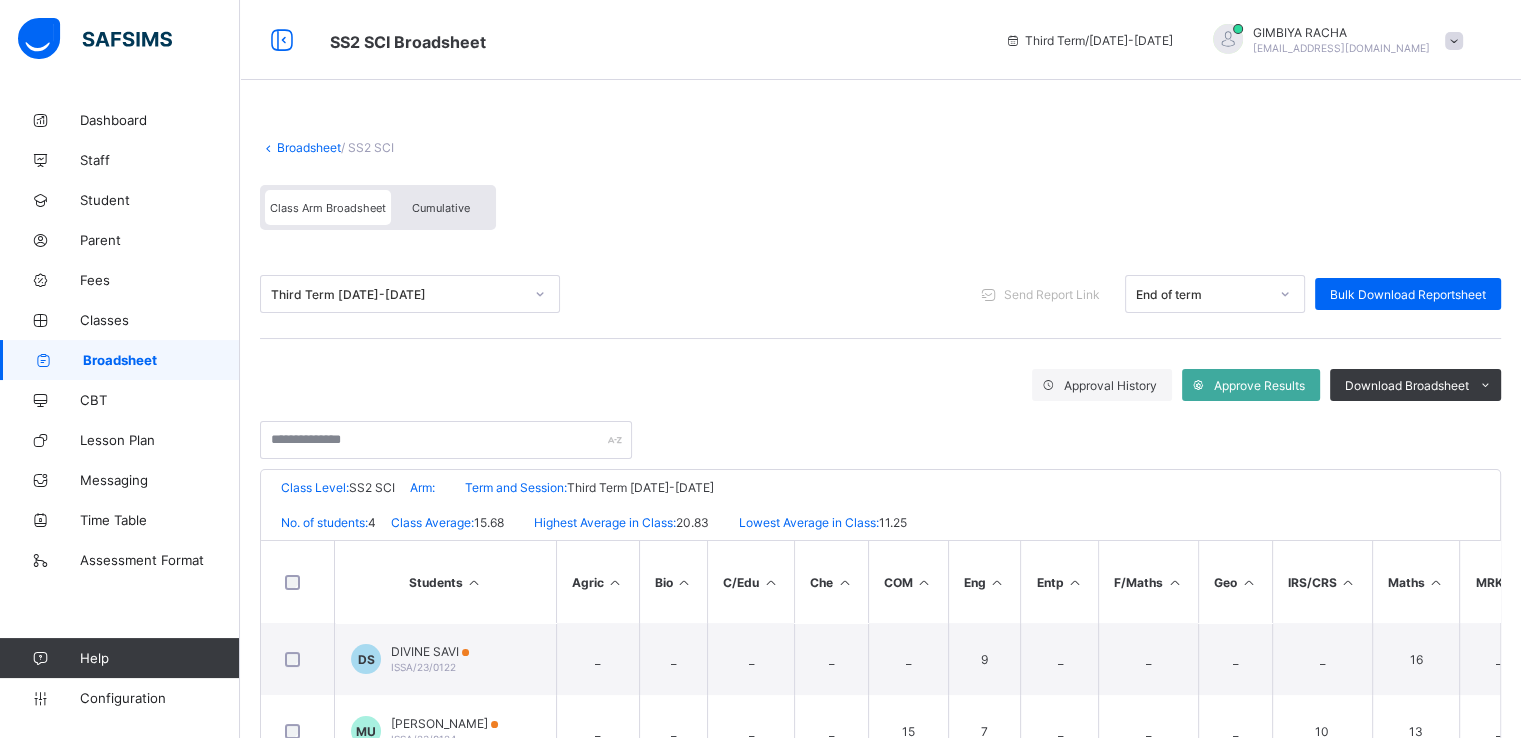 click on "Cumulative" at bounding box center [441, 207] 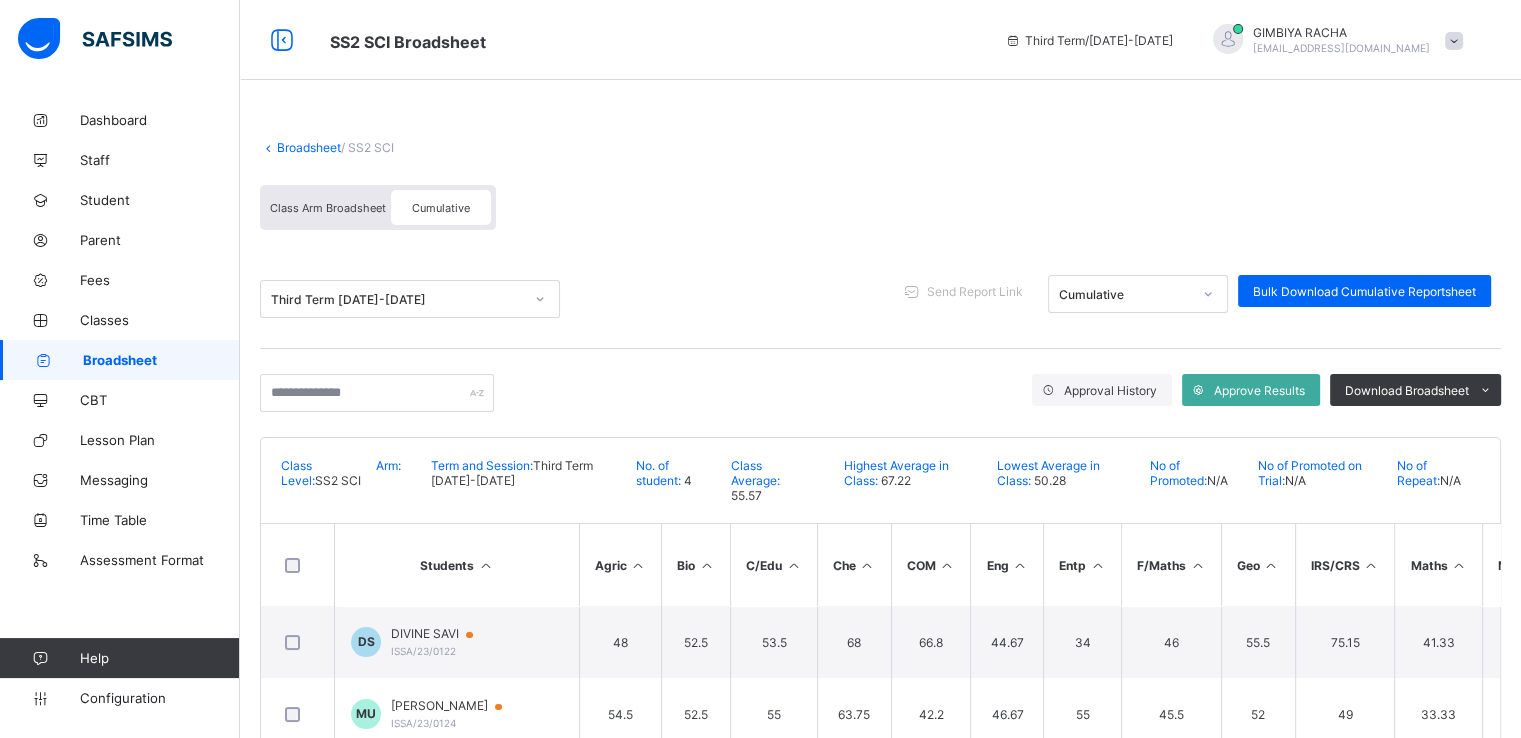 scroll, scrollTop: 205, scrollLeft: 0, axis: vertical 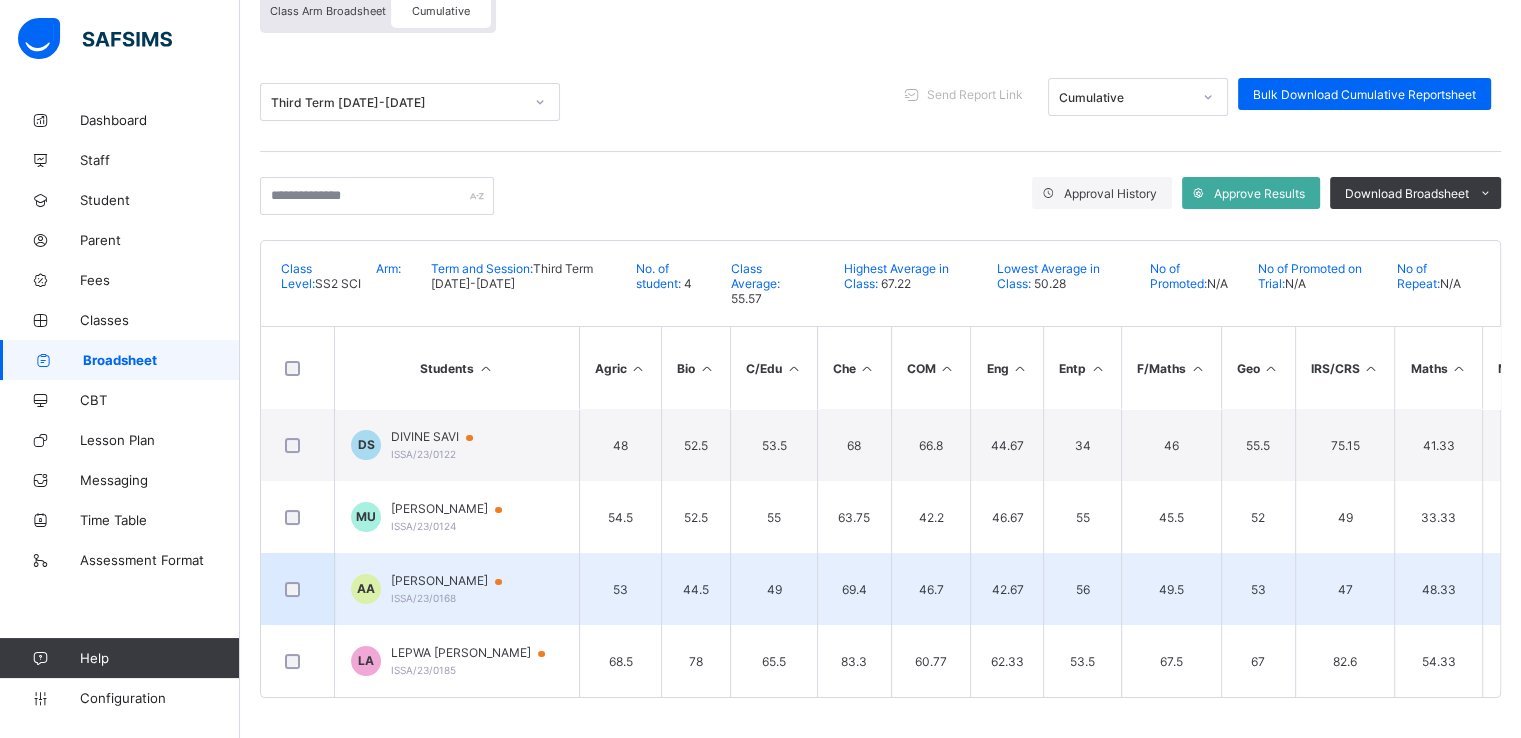 click on "ABDUL-RAZAK  AHMAD" at bounding box center [456, 581] 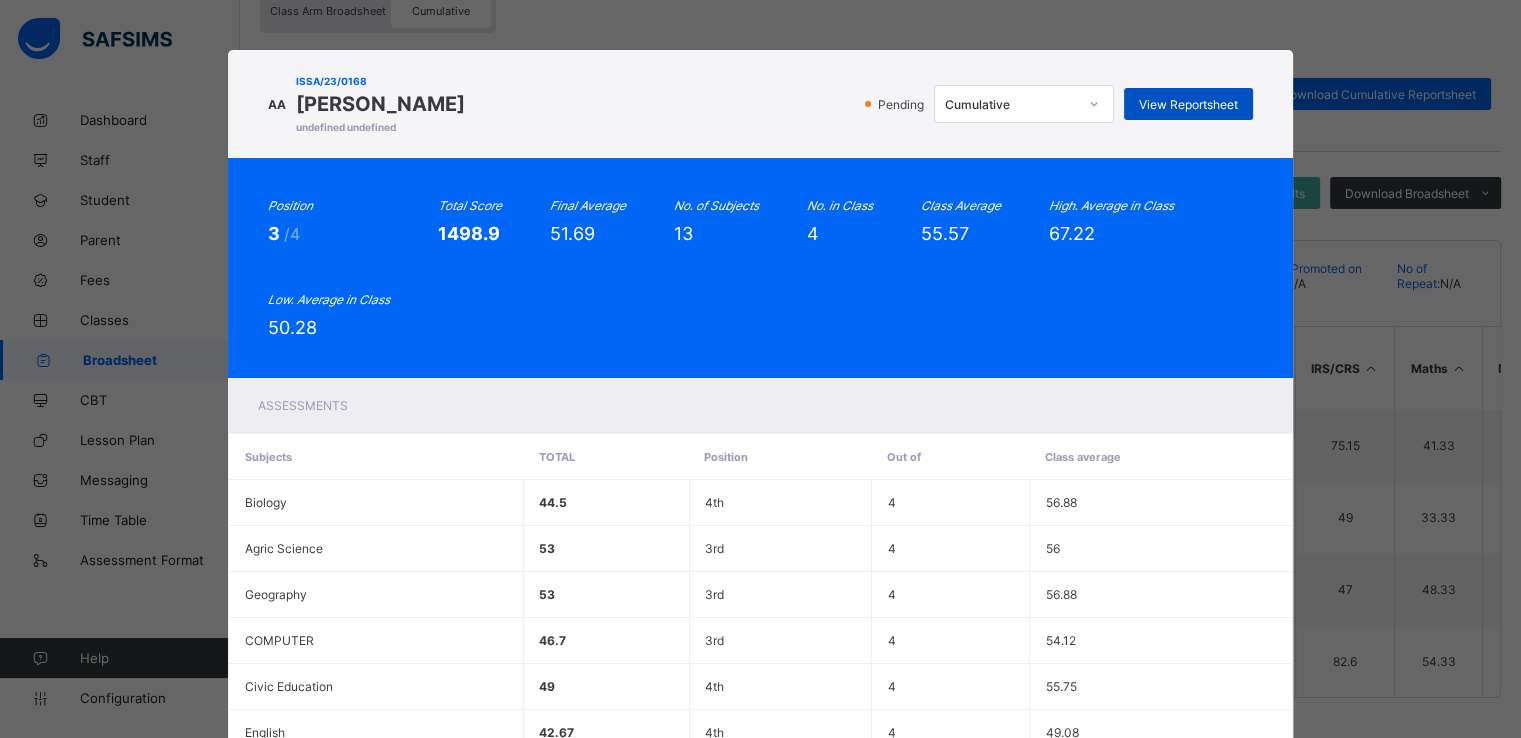 click on "View Reportsheet" at bounding box center (1188, 104) 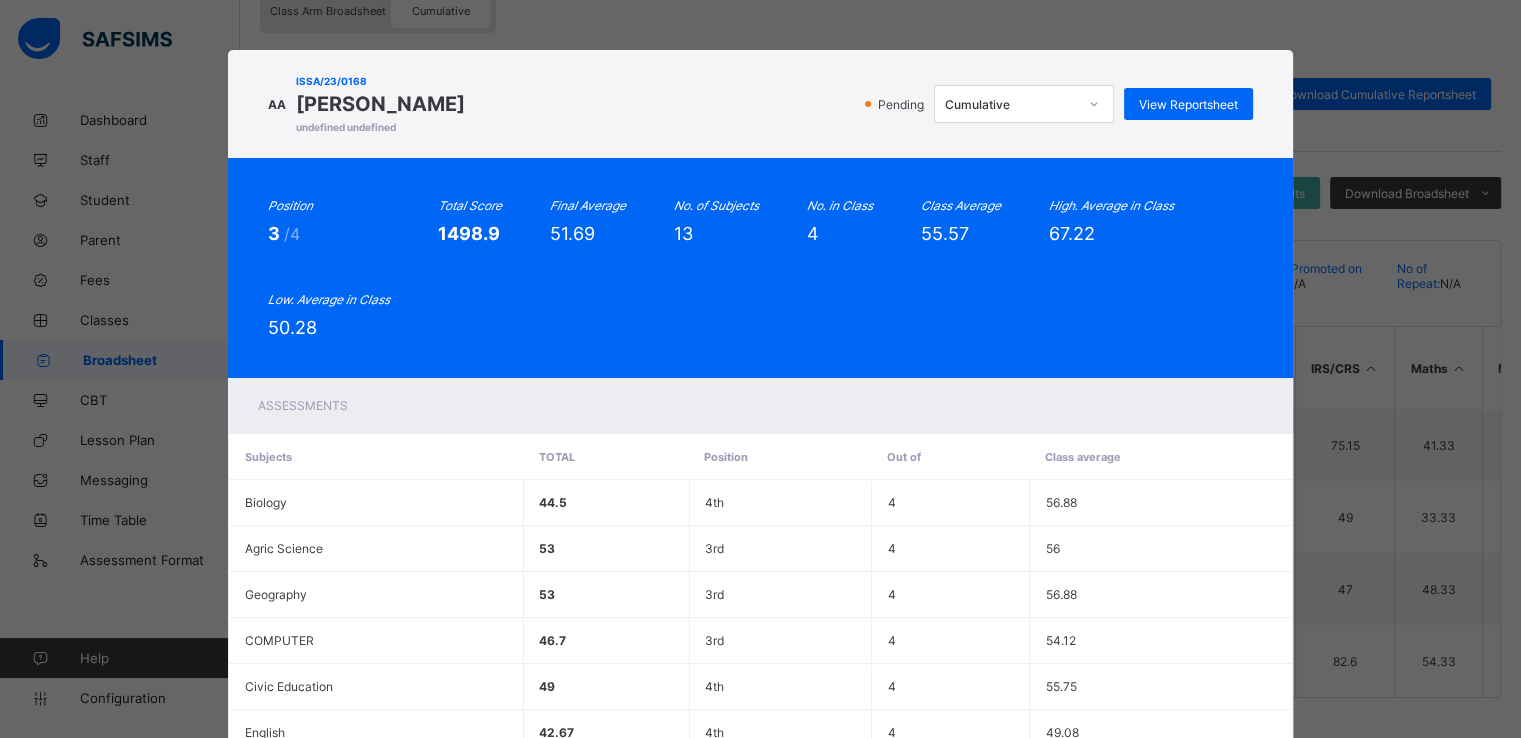 scroll, scrollTop: 524, scrollLeft: 0, axis: vertical 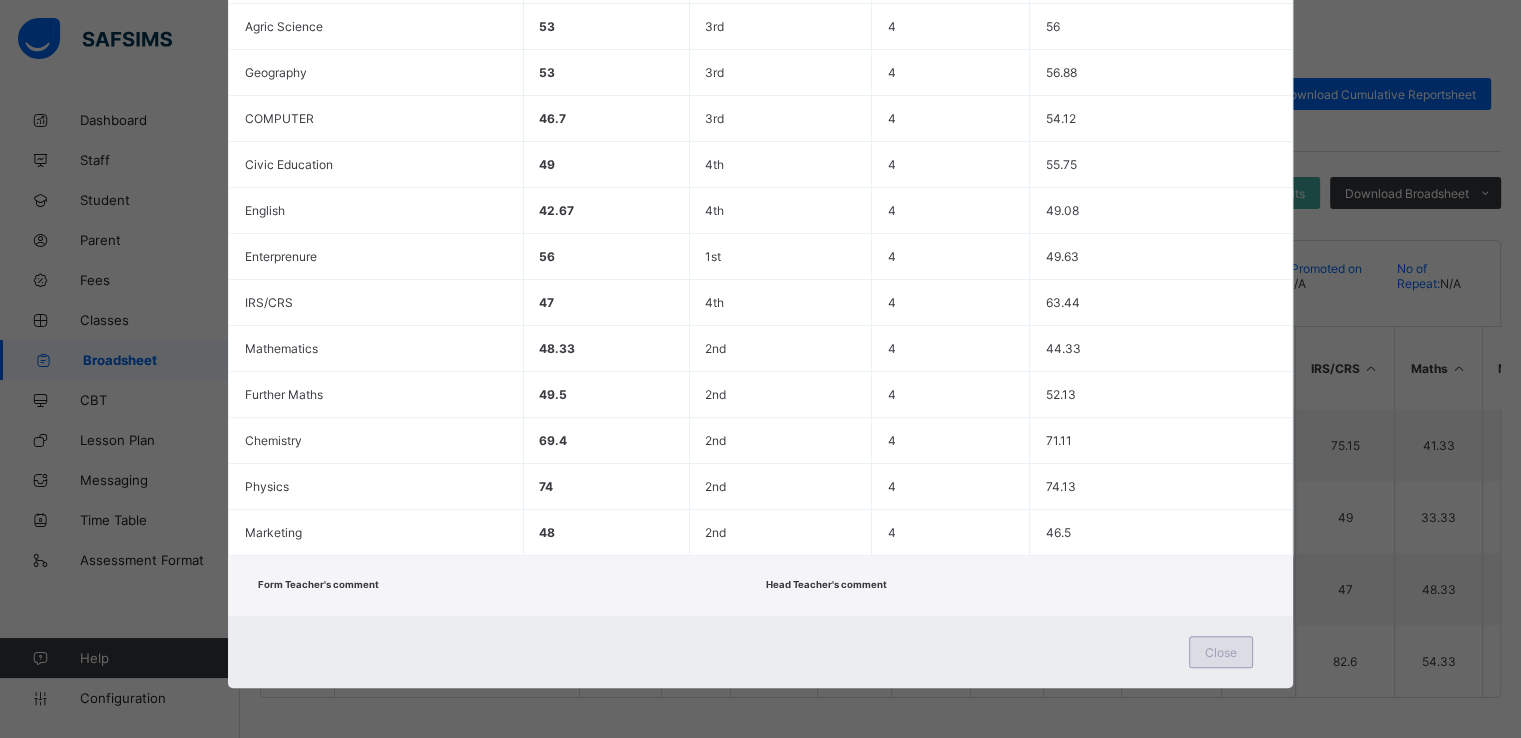 click on "Close" at bounding box center [1221, 652] 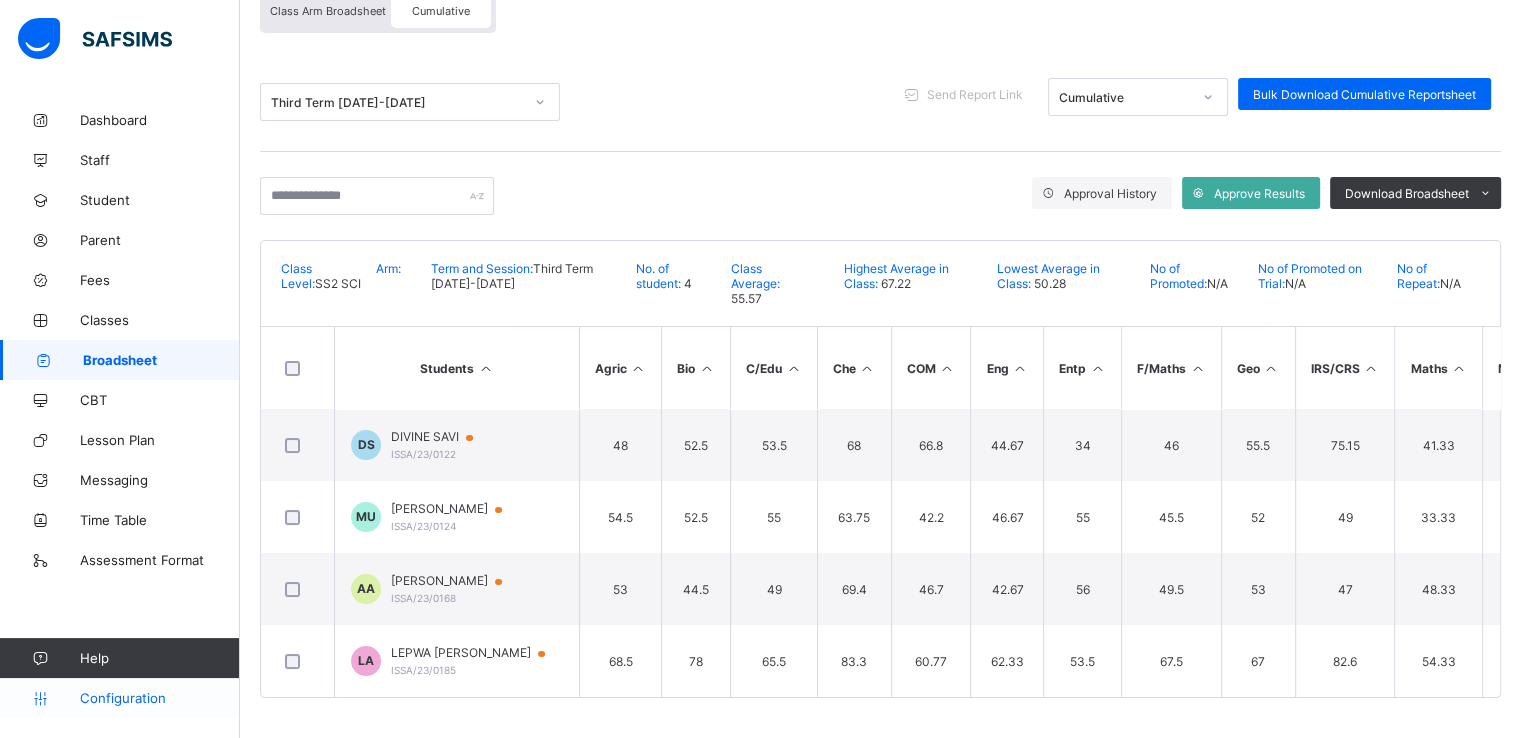click on "Configuration" at bounding box center [159, 698] 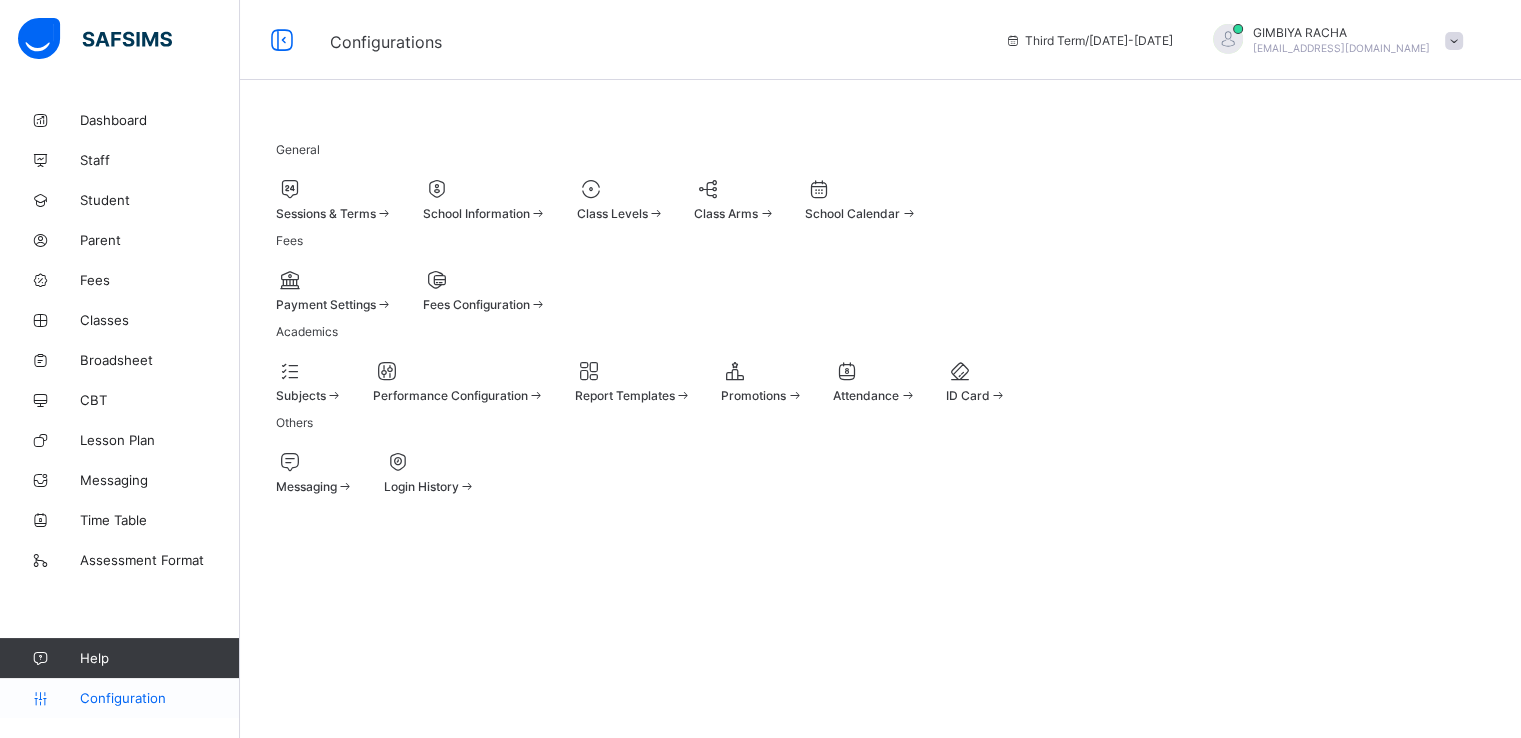 scroll, scrollTop: 0, scrollLeft: 0, axis: both 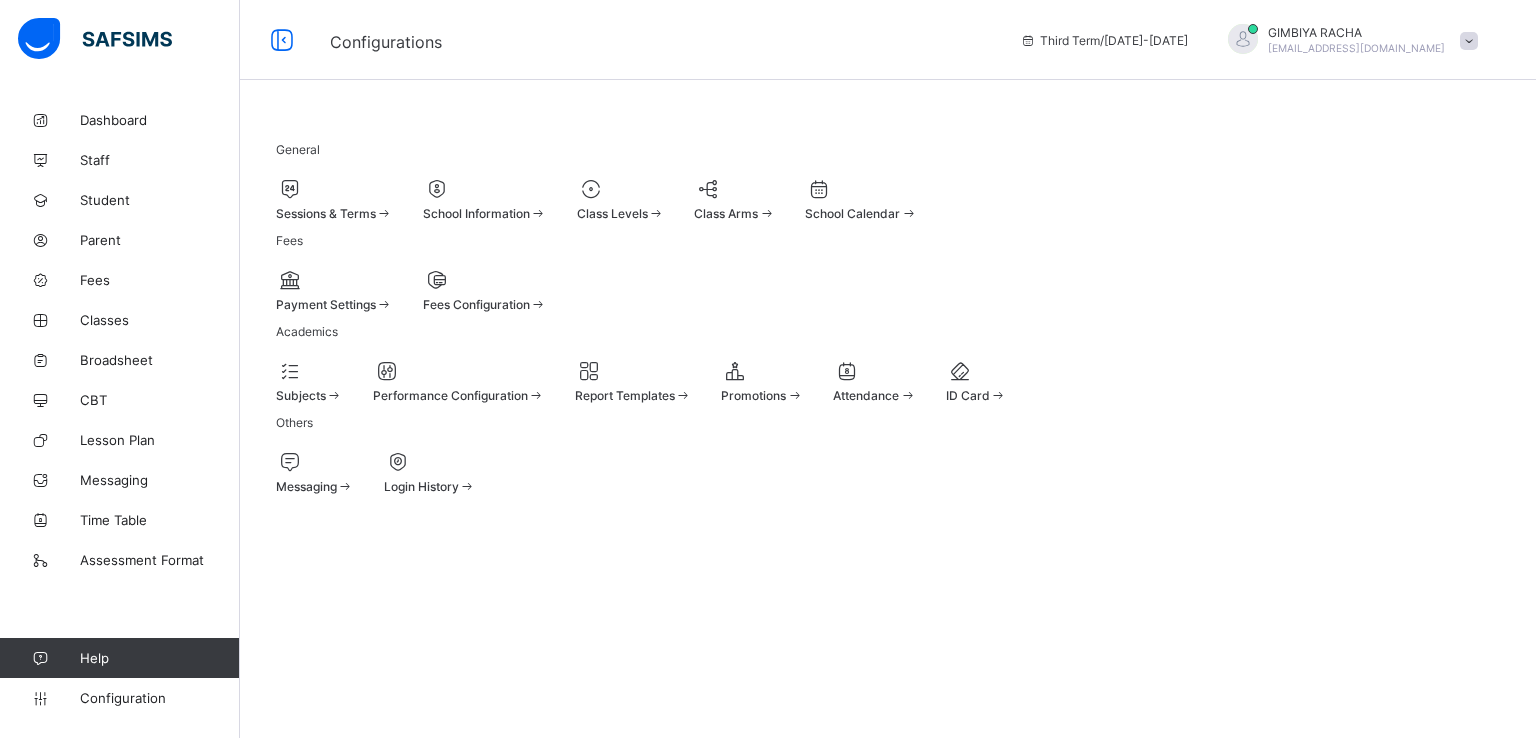 click at bounding box center [309, 385] 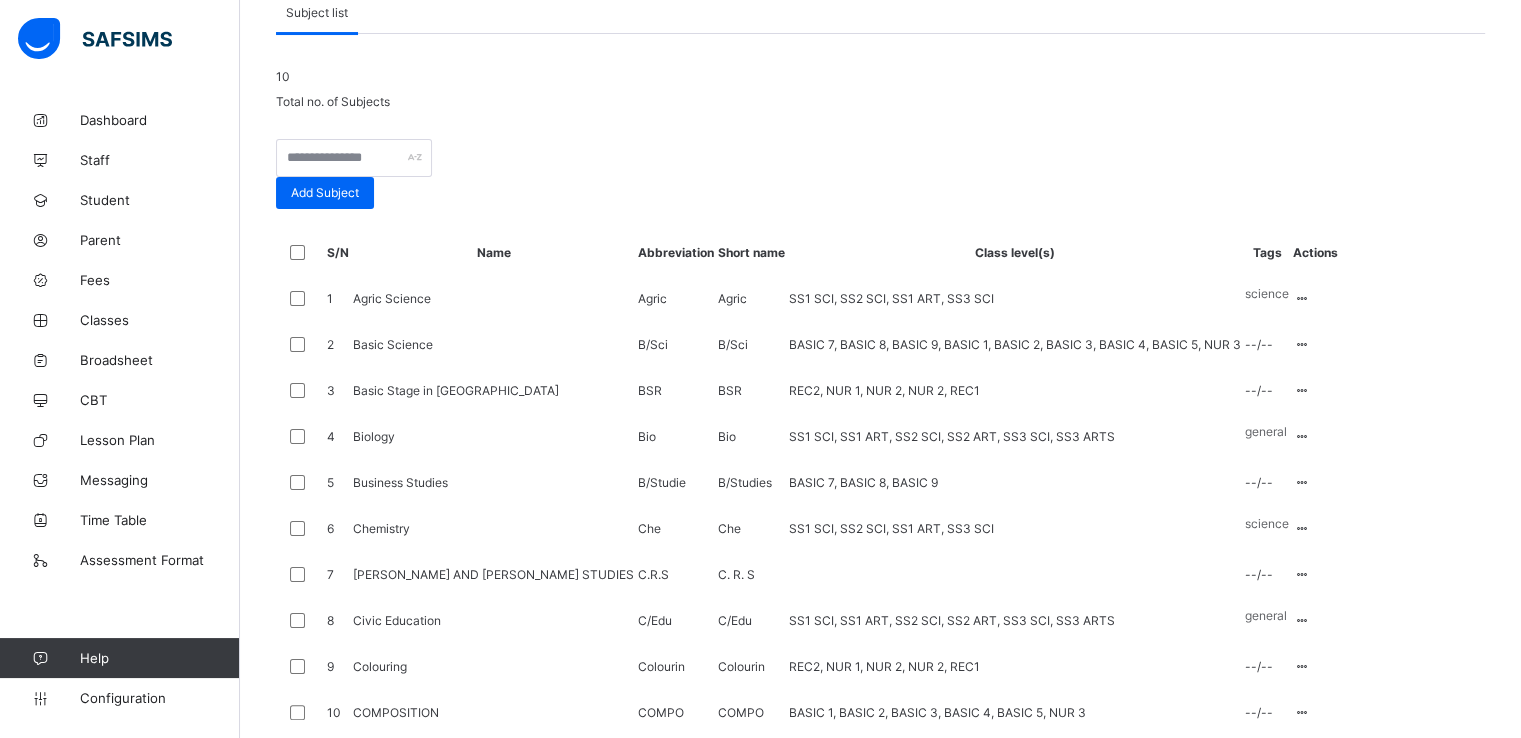 scroll, scrollTop: 262, scrollLeft: 0, axis: vertical 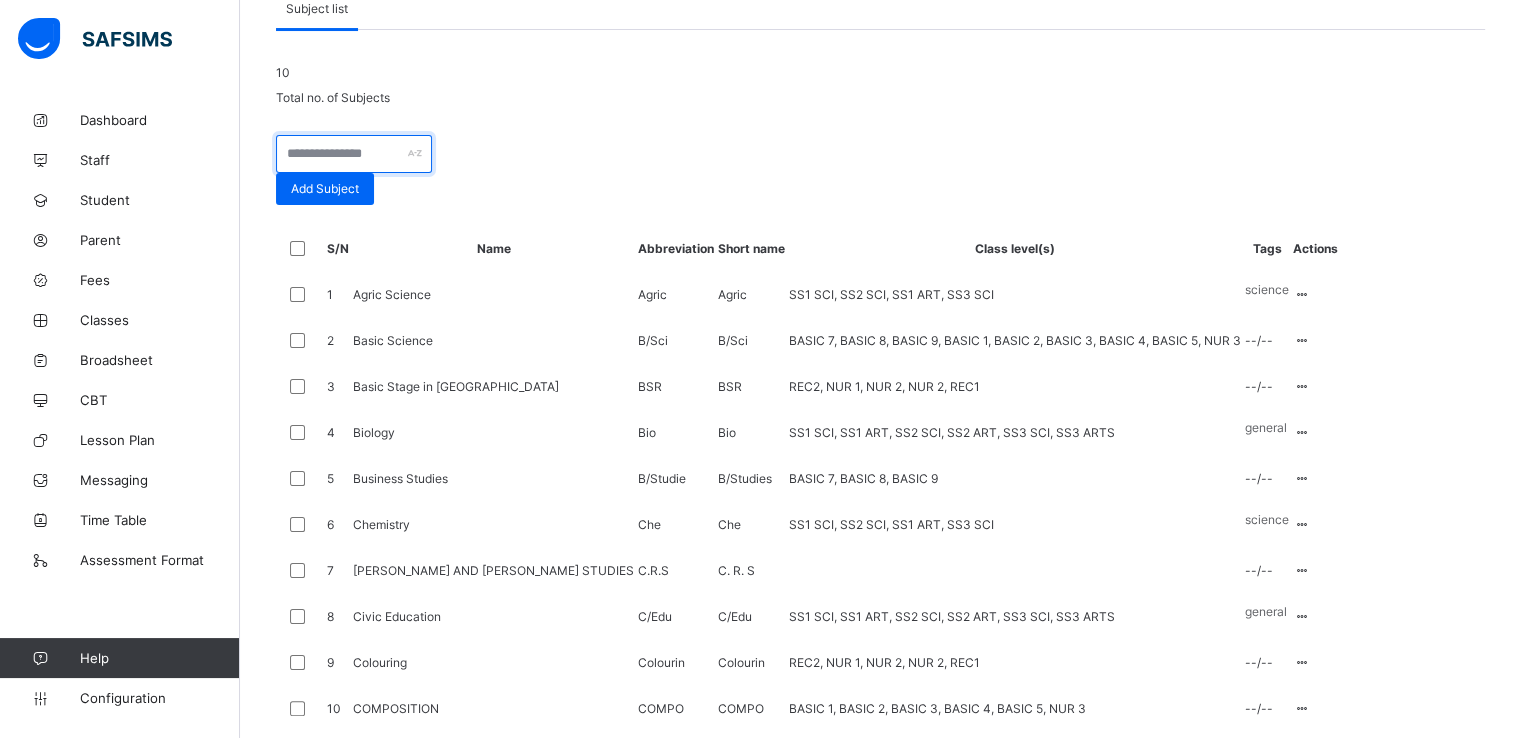 click at bounding box center [354, 154] 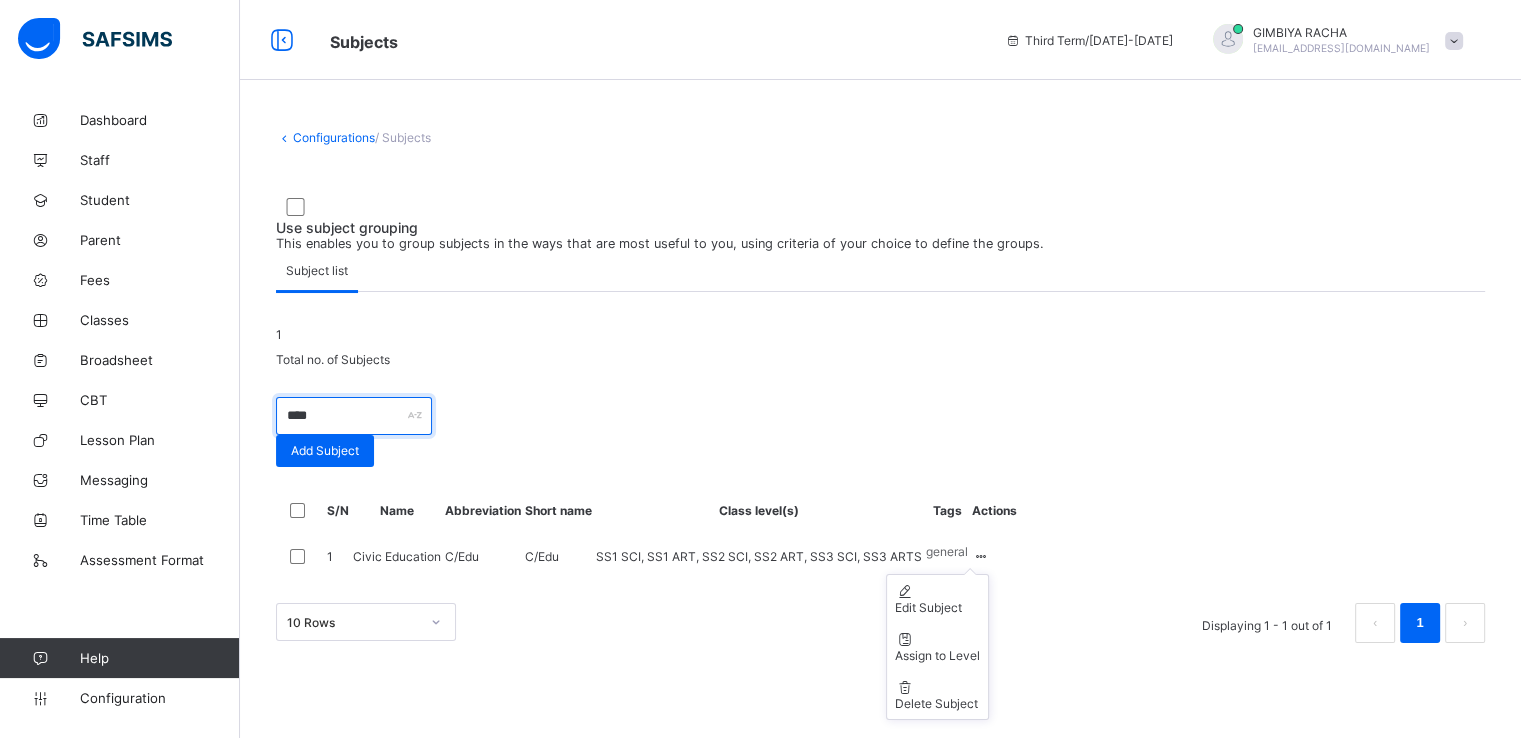 scroll, scrollTop: 57, scrollLeft: 0, axis: vertical 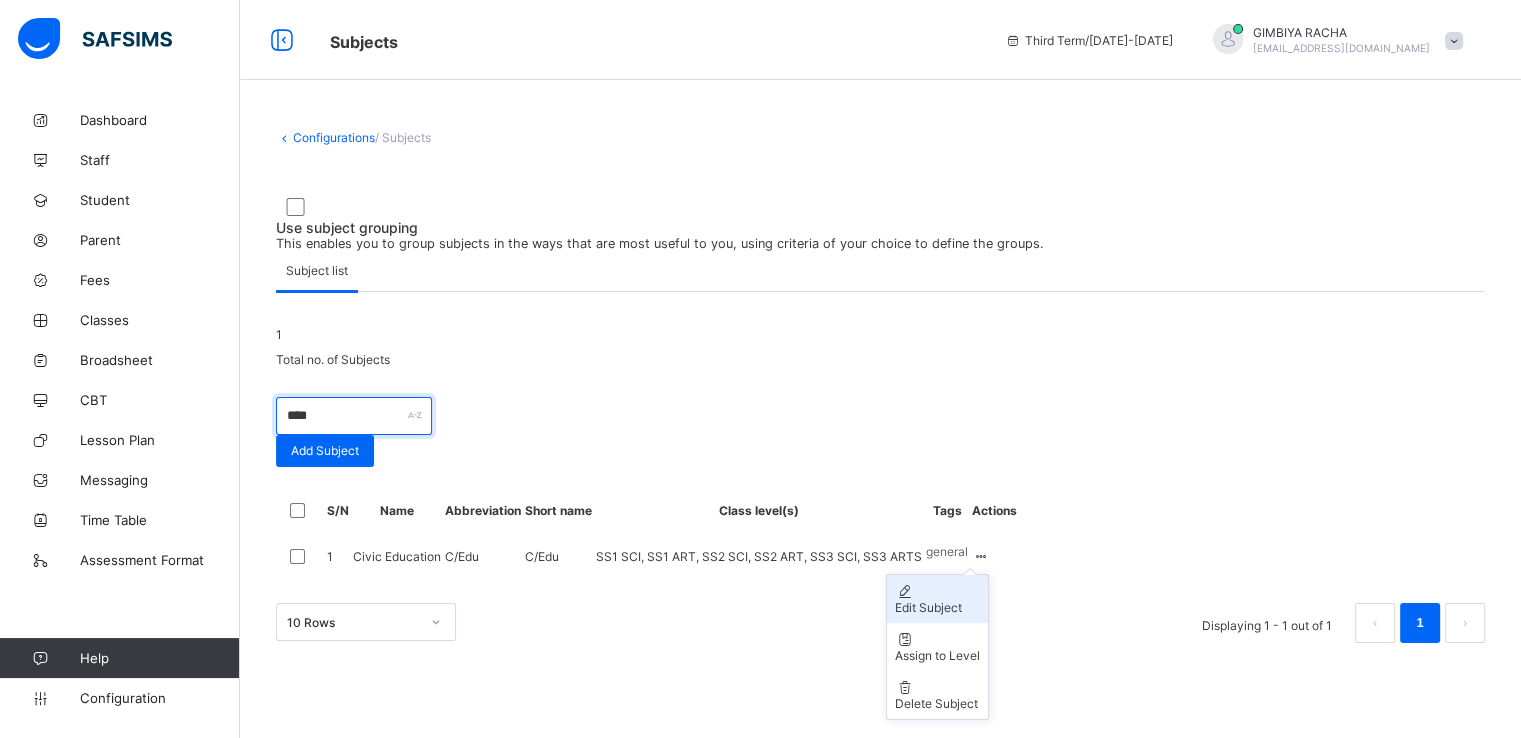 type on "****" 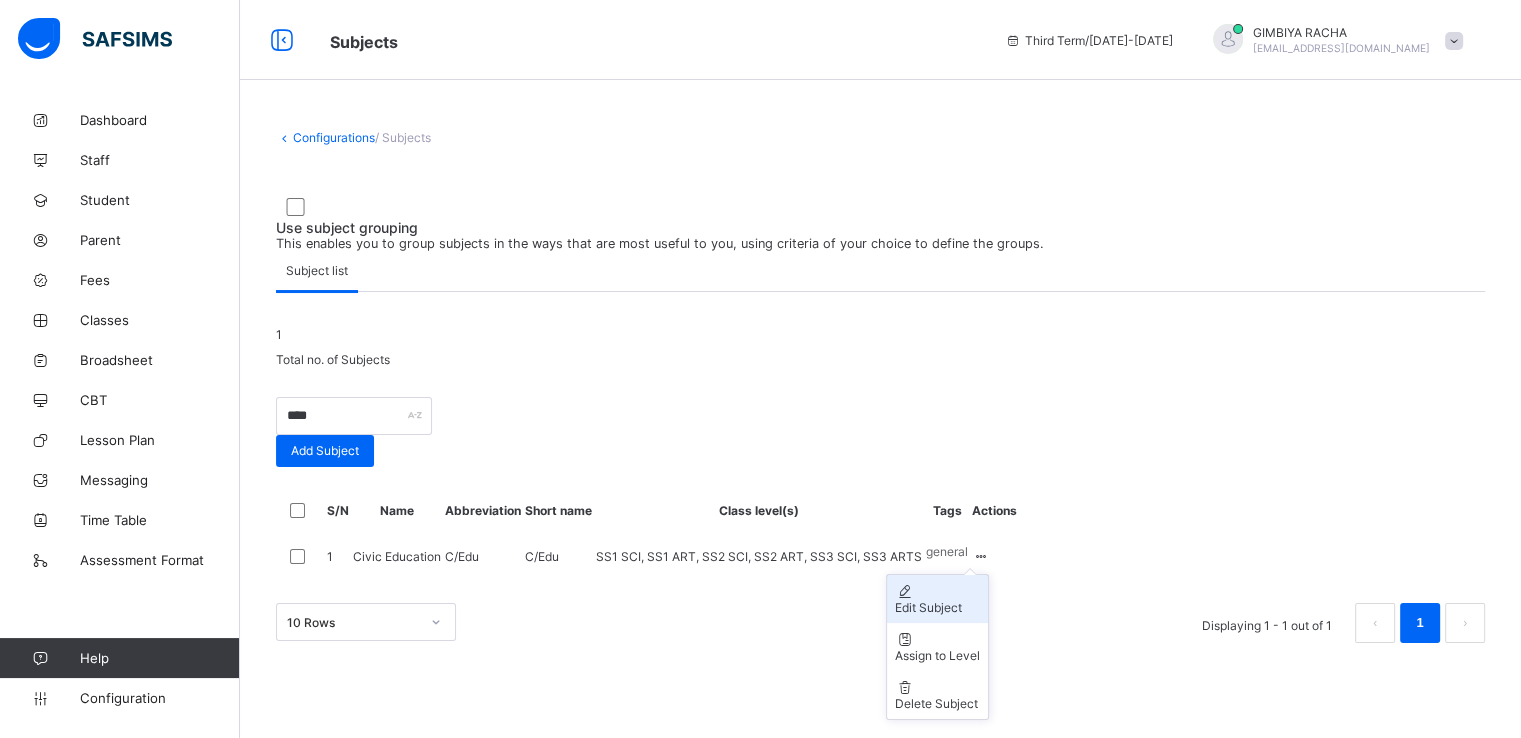 click on "Edit Subject" at bounding box center (937, 607) 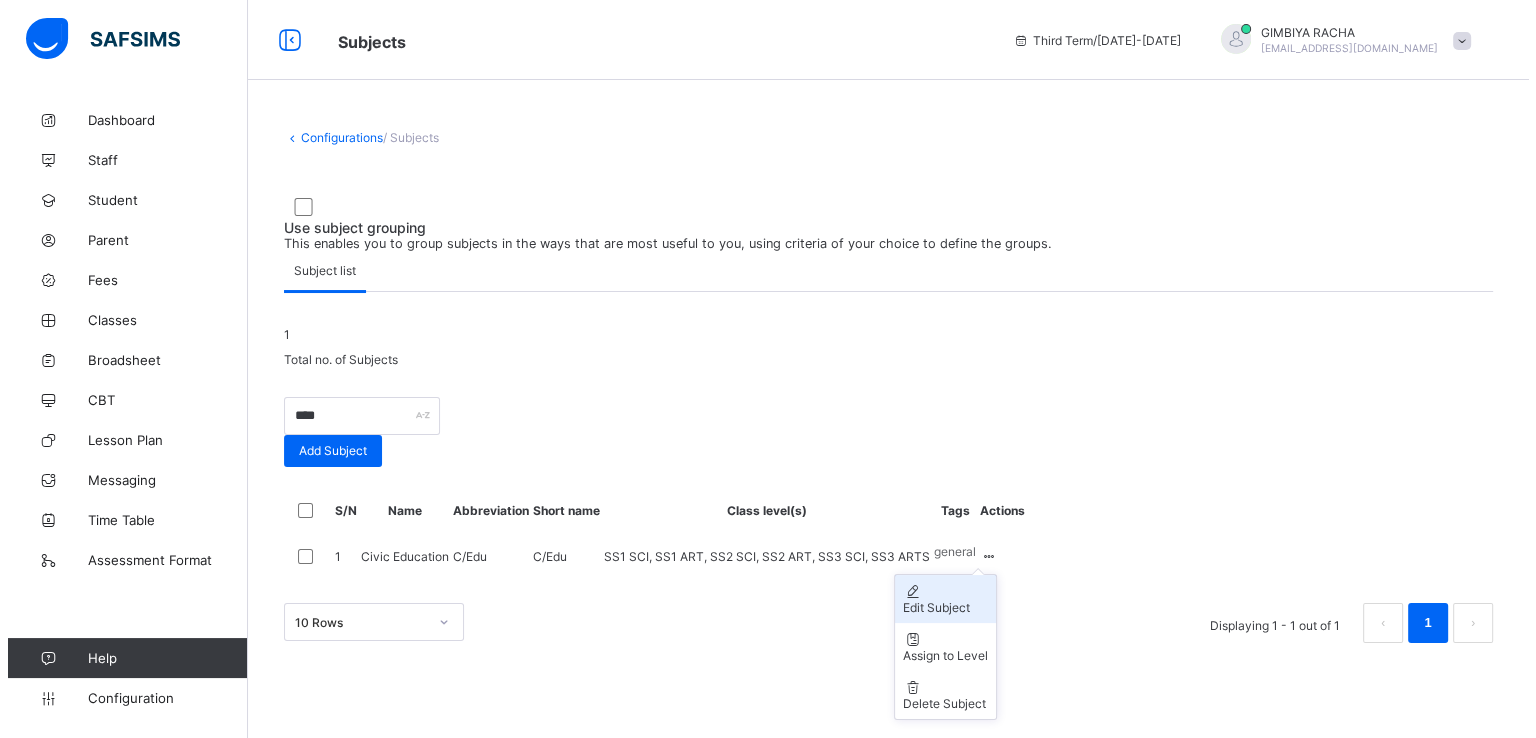 scroll, scrollTop: 52, scrollLeft: 0, axis: vertical 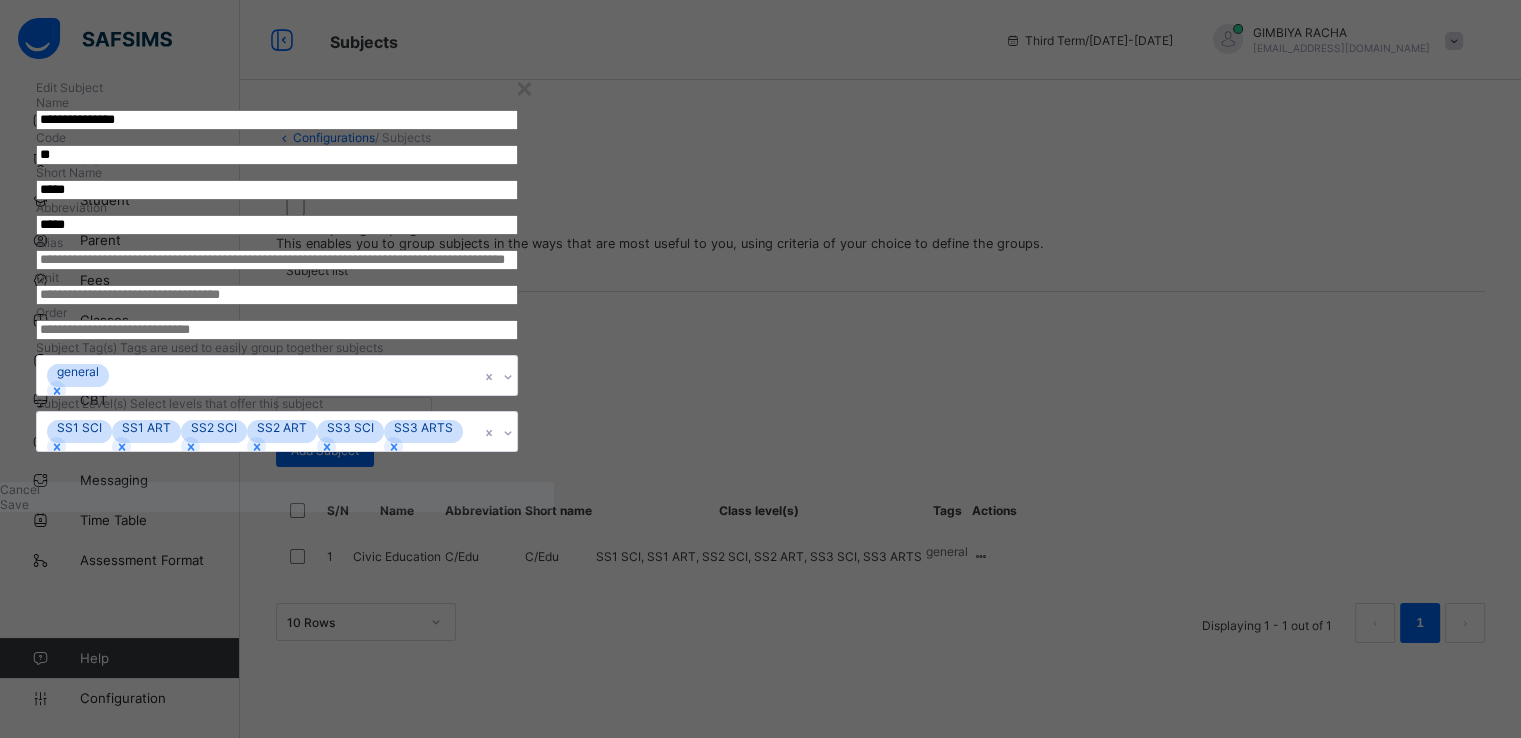 click on "**********" at bounding box center (277, 120) 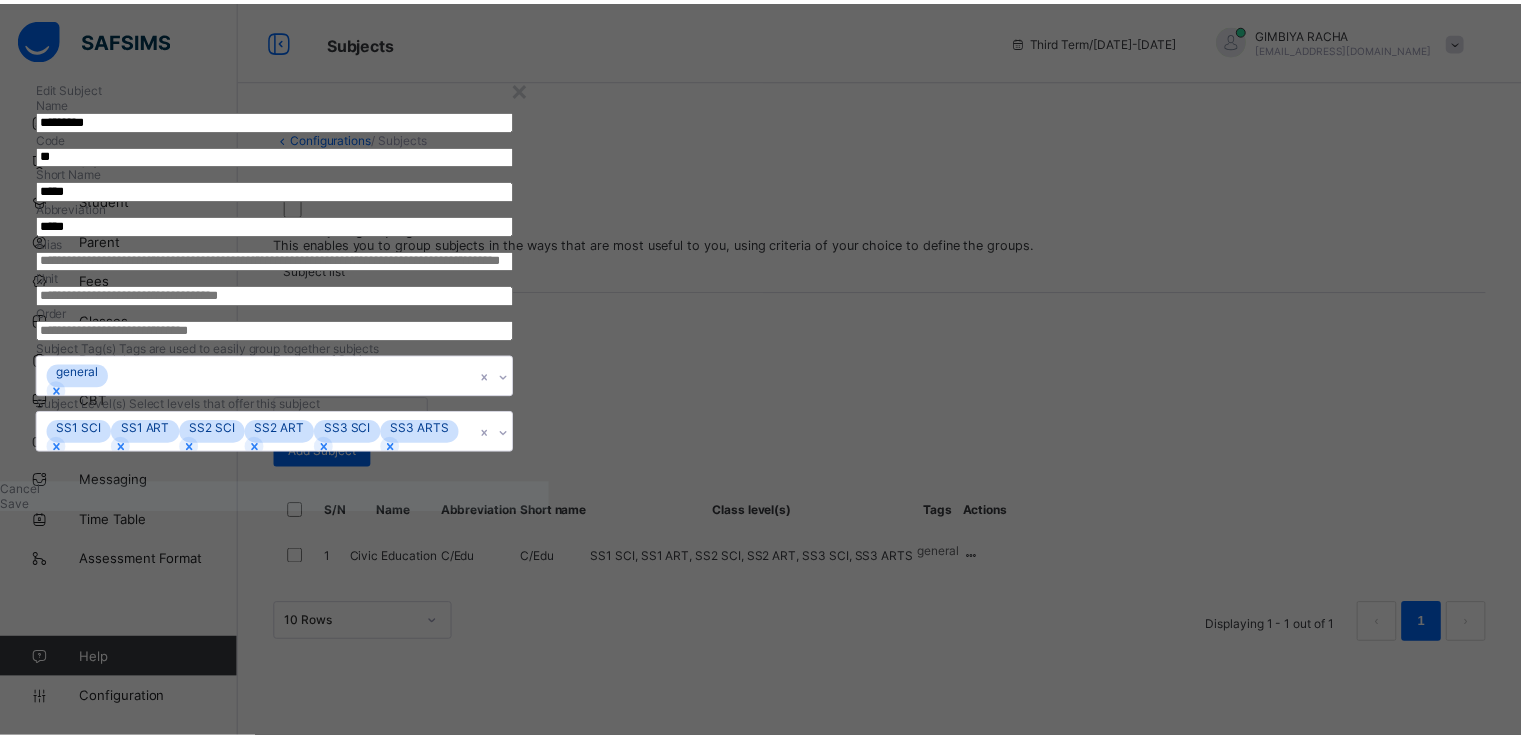 scroll, scrollTop: 229, scrollLeft: 0, axis: vertical 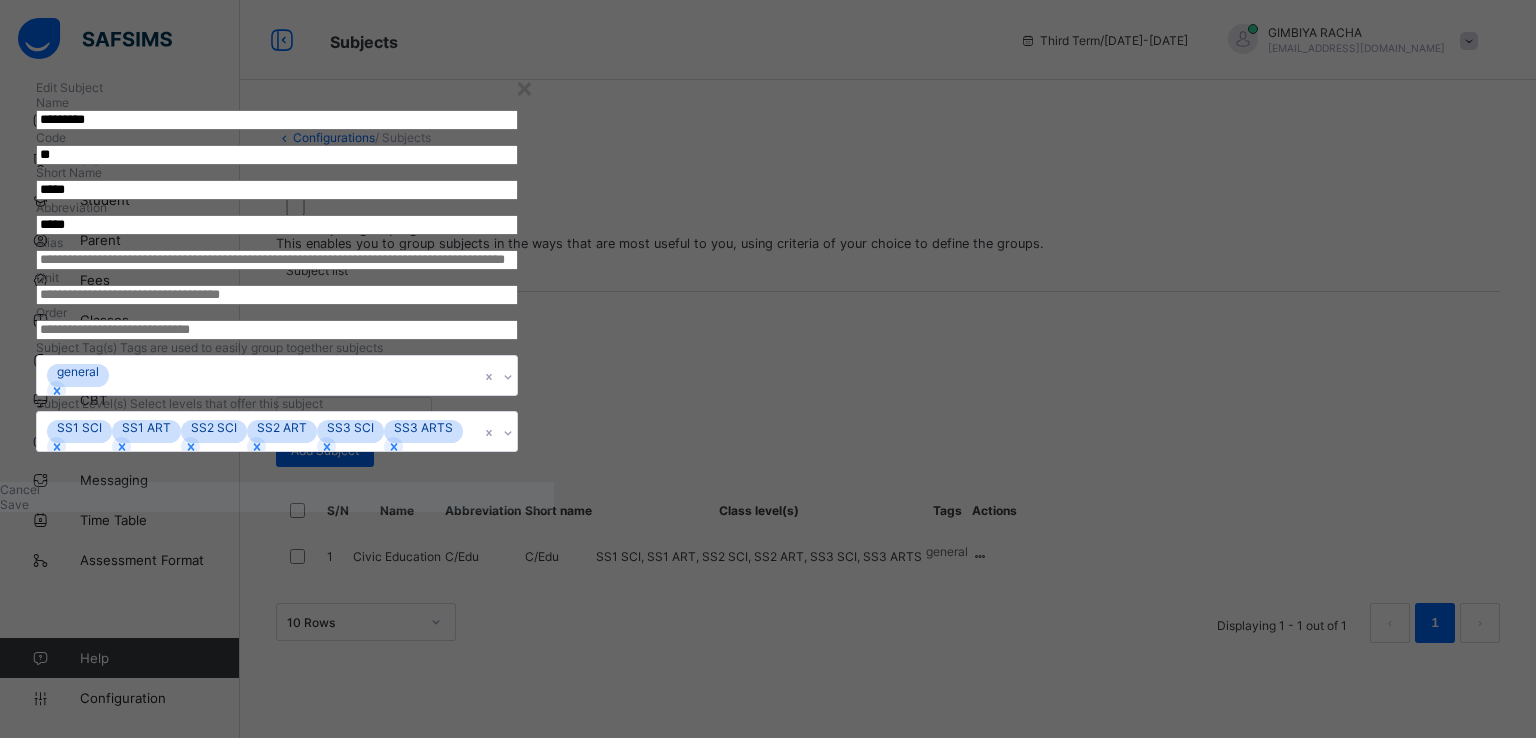 type on "*********" 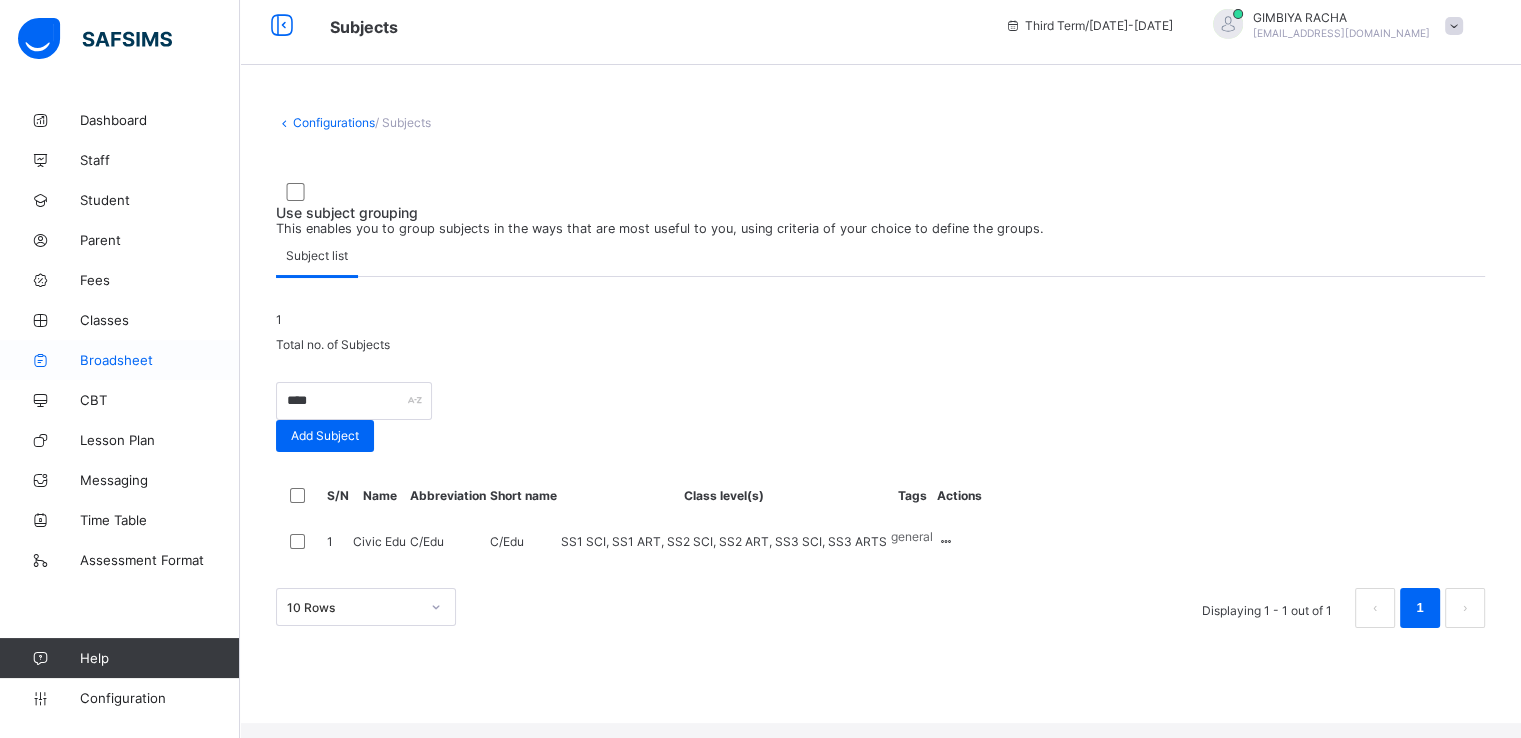 click on "Broadsheet" at bounding box center [160, 360] 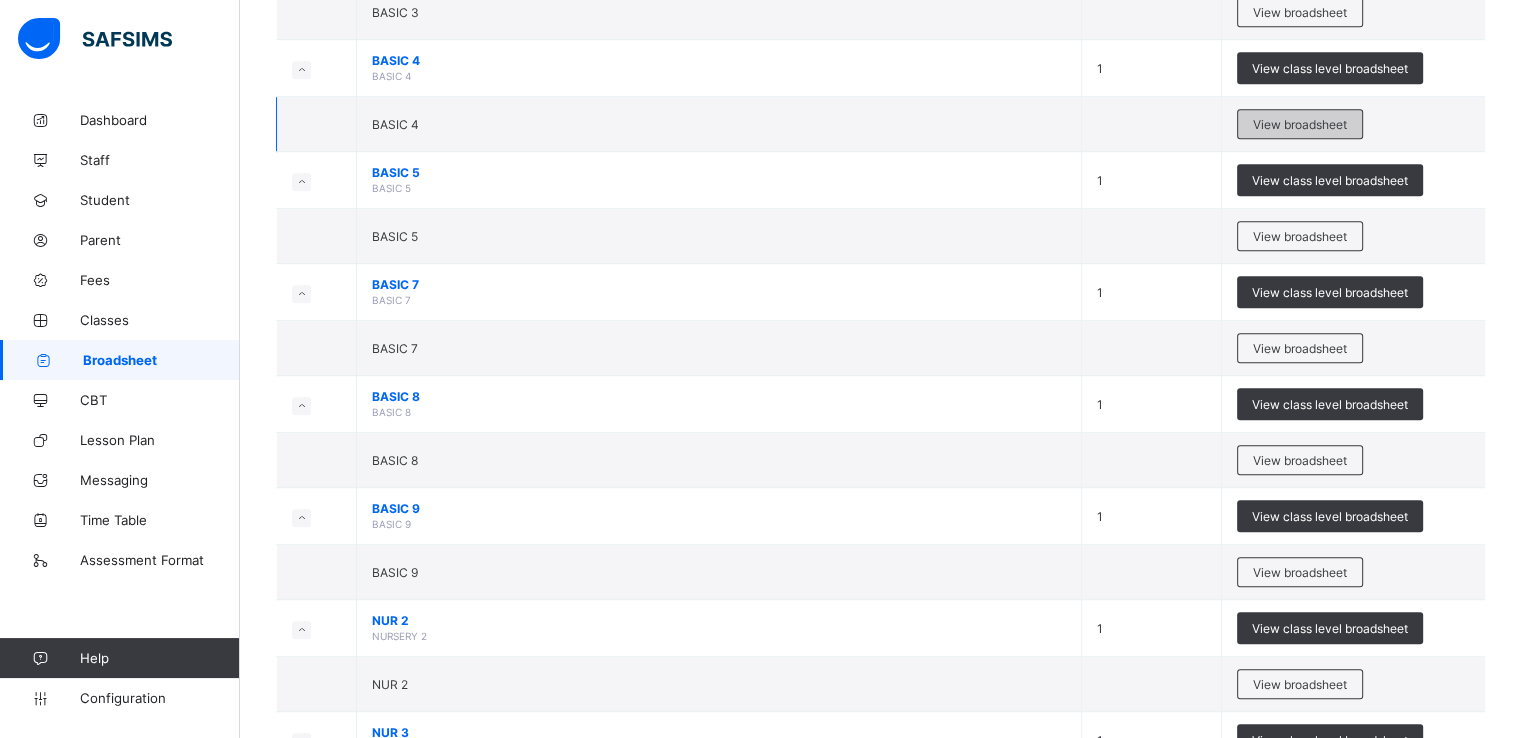 scroll, scrollTop: 968, scrollLeft: 0, axis: vertical 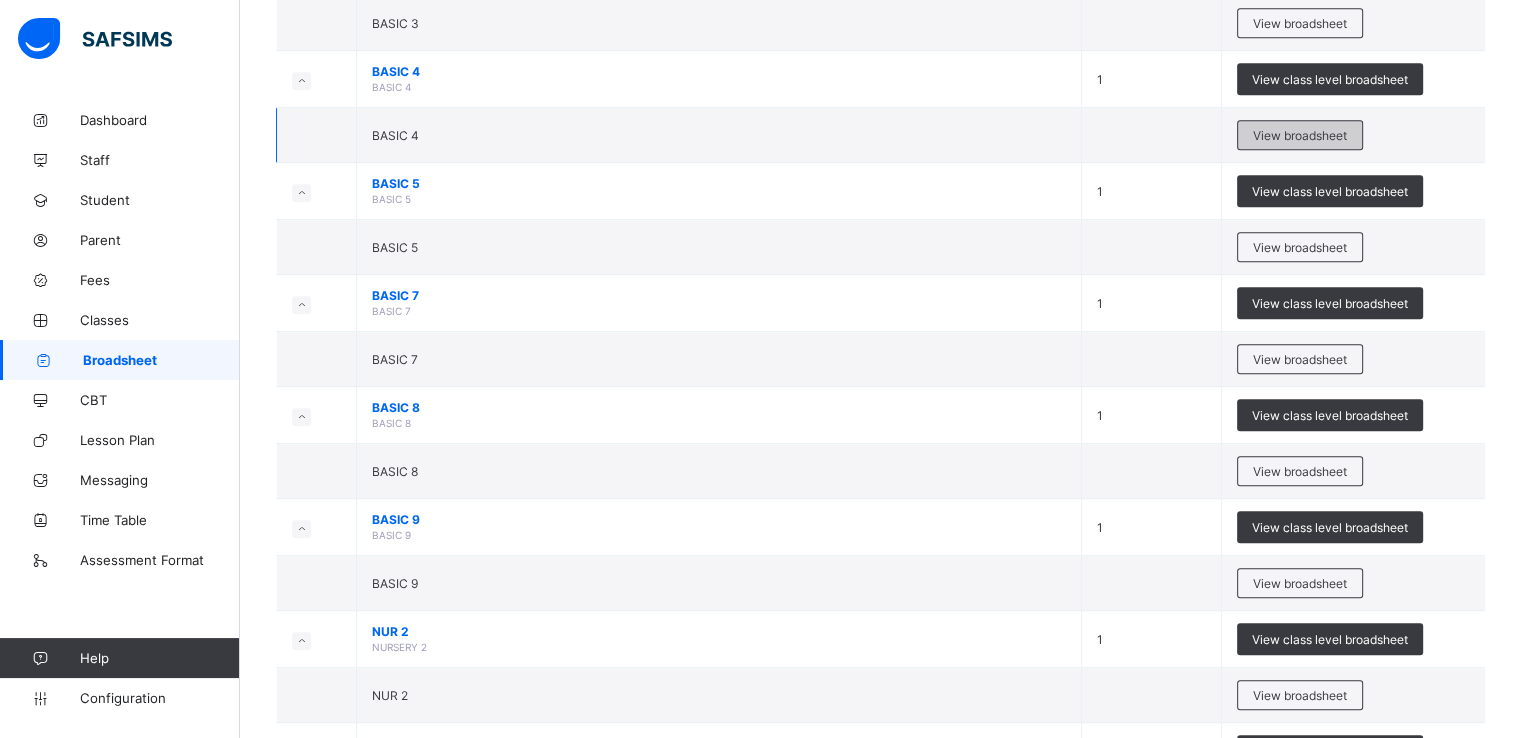 click on "View broadsheet" at bounding box center [1300, 135] 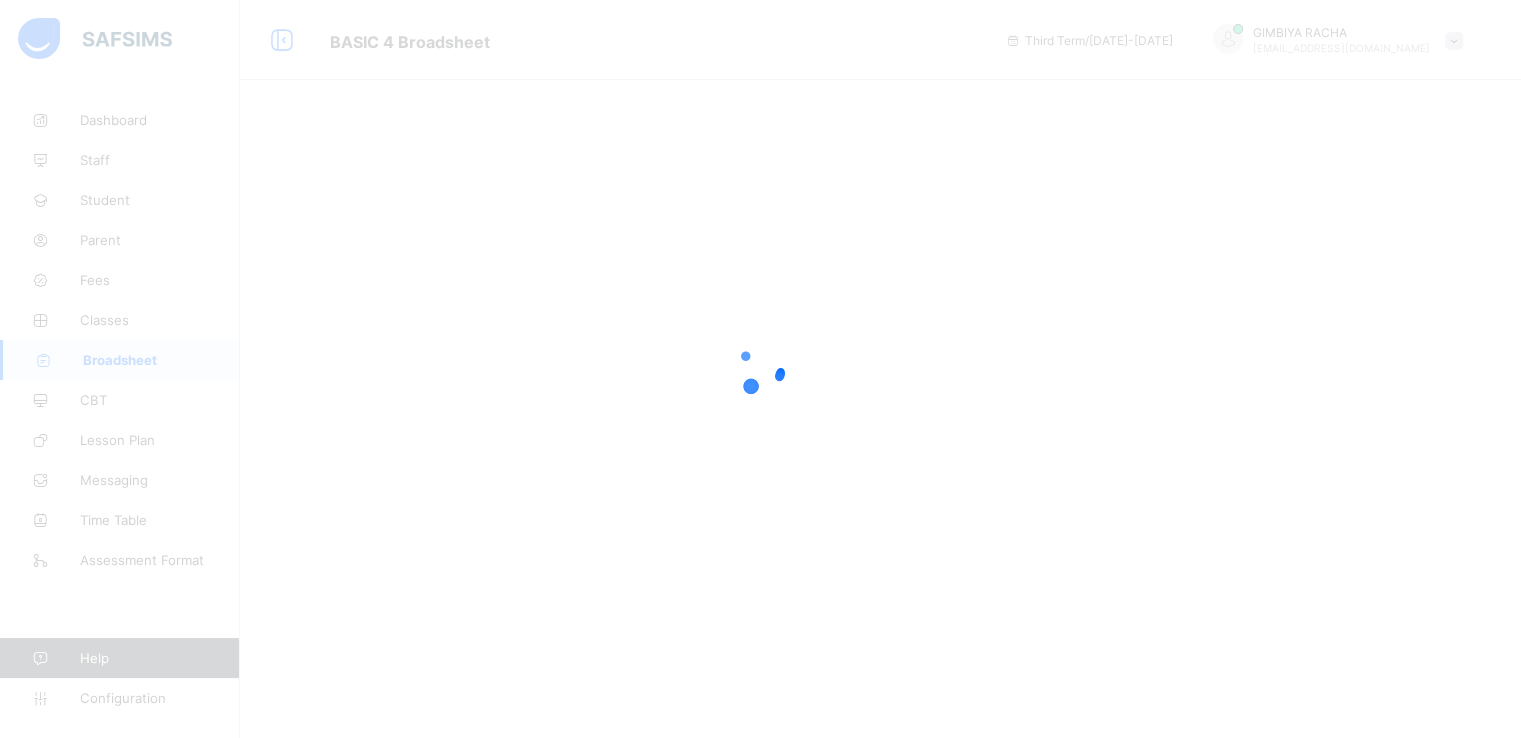 scroll, scrollTop: 0, scrollLeft: 0, axis: both 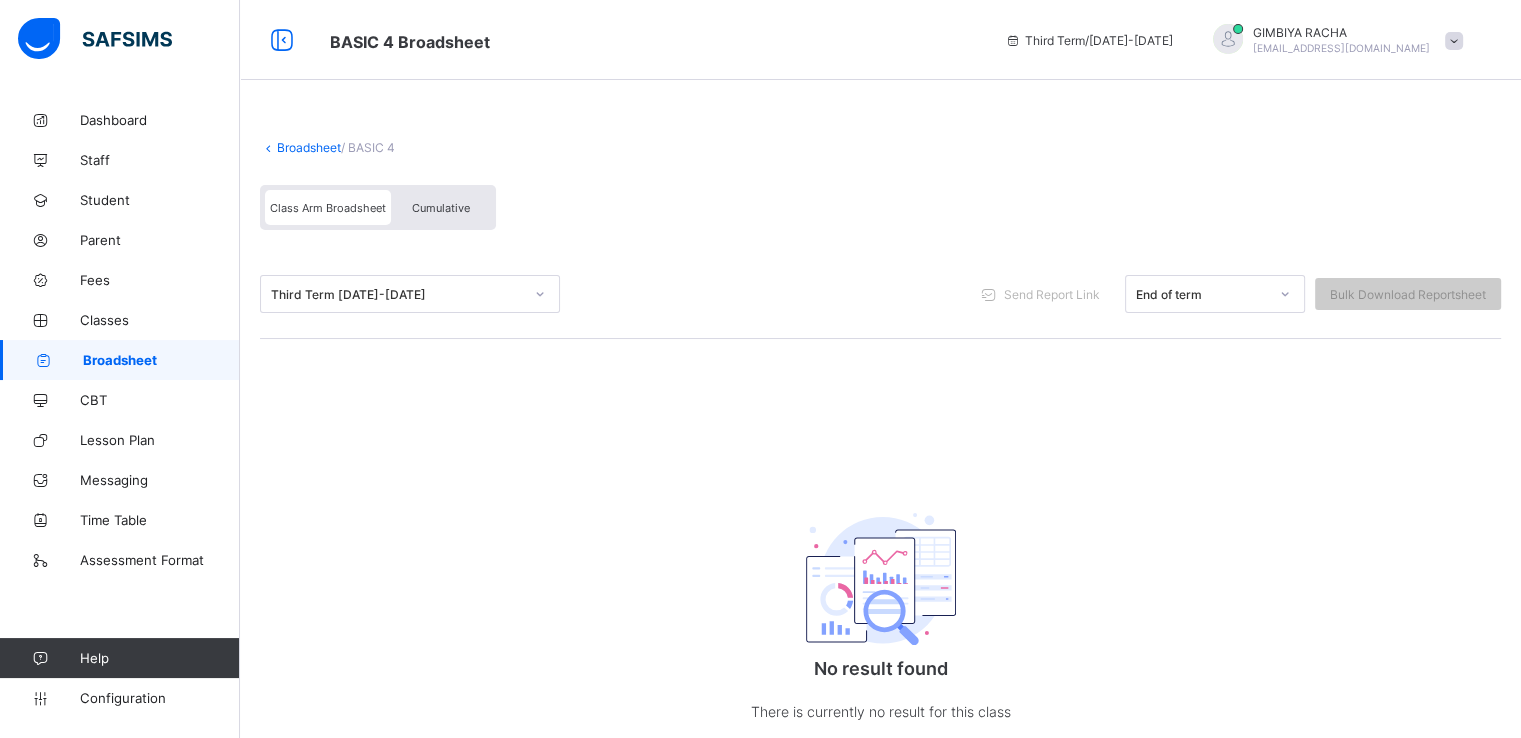 click on "Broadsheet" at bounding box center (161, 360) 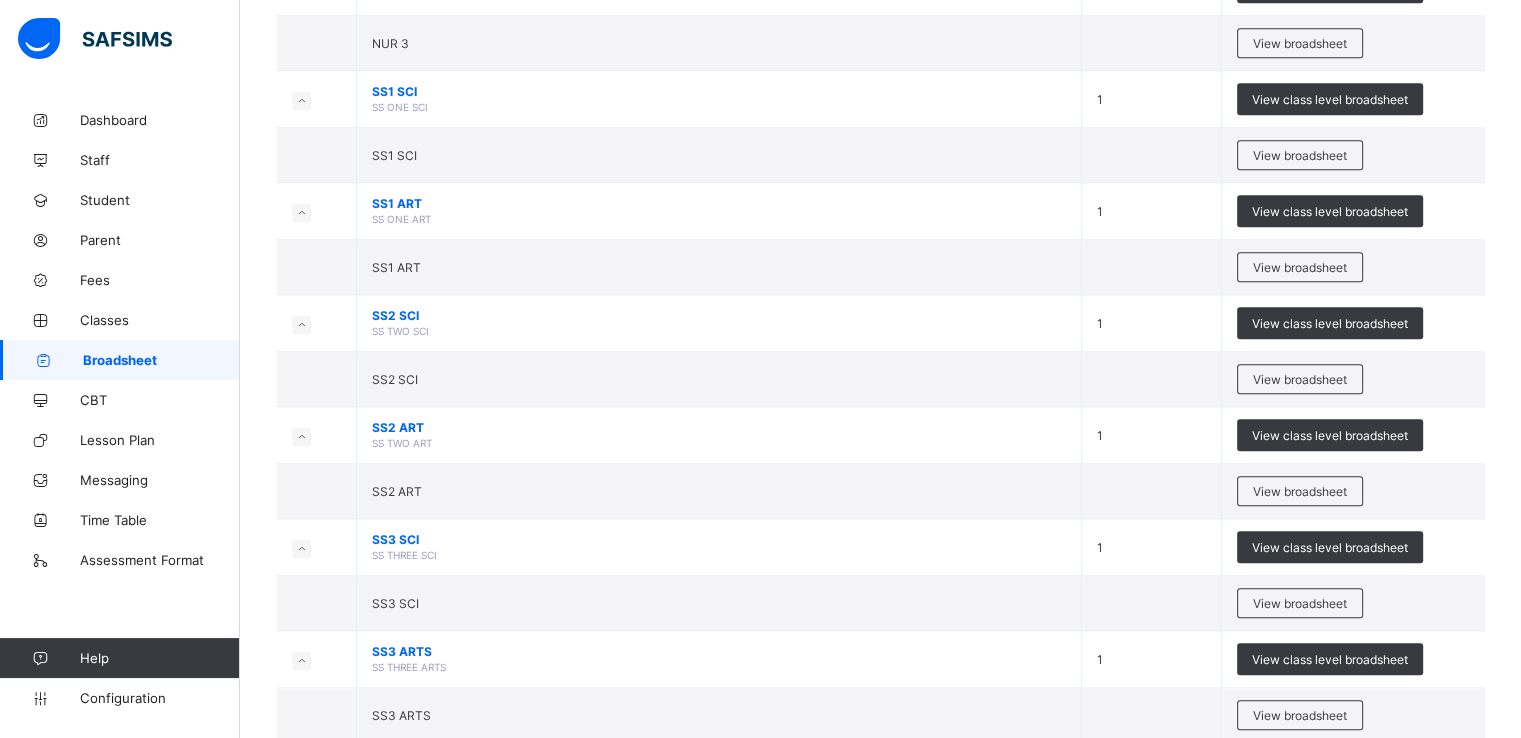 scroll, scrollTop: 1779, scrollLeft: 0, axis: vertical 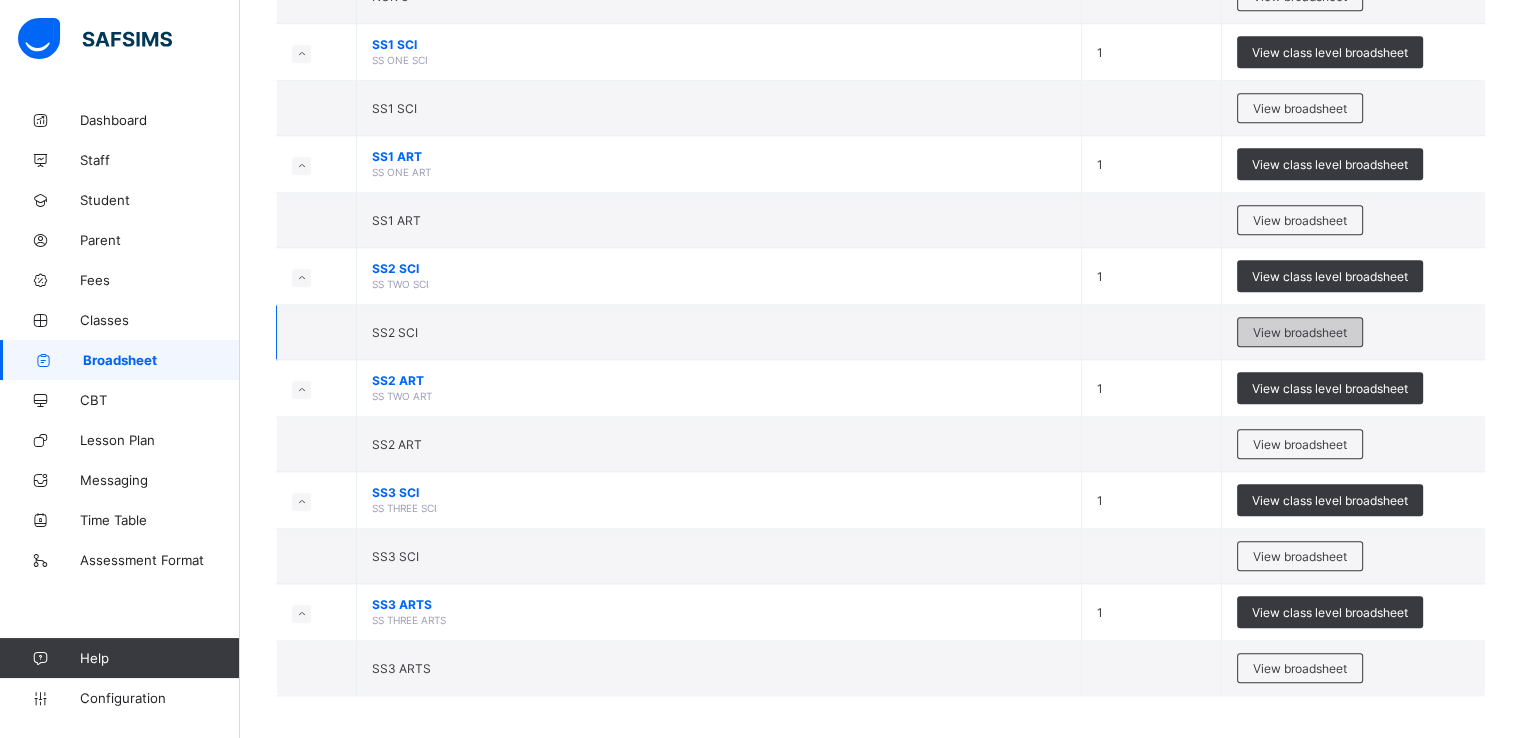 click on "View broadsheet" at bounding box center (1300, 332) 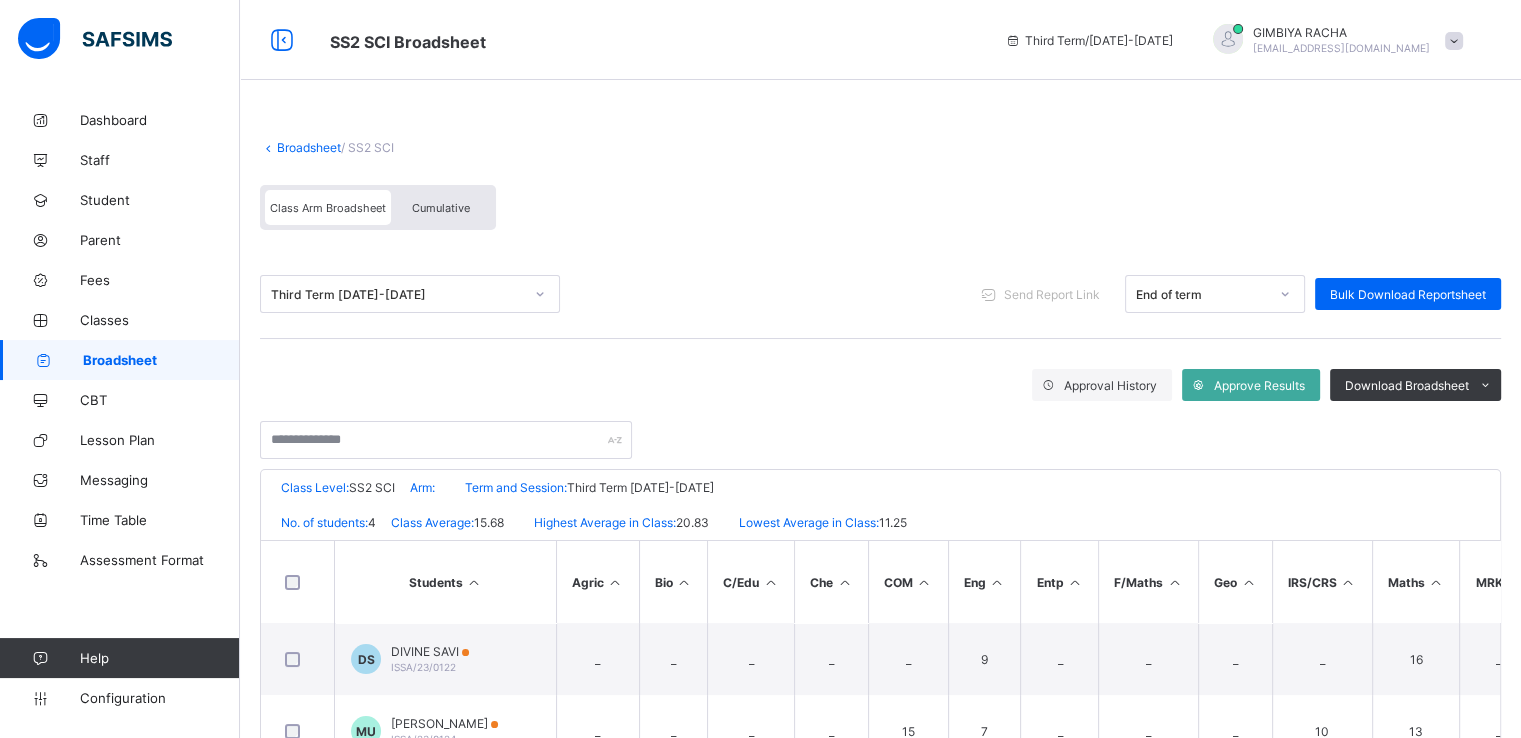 scroll, scrollTop: 222, scrollLeft: 0, axis: vertical 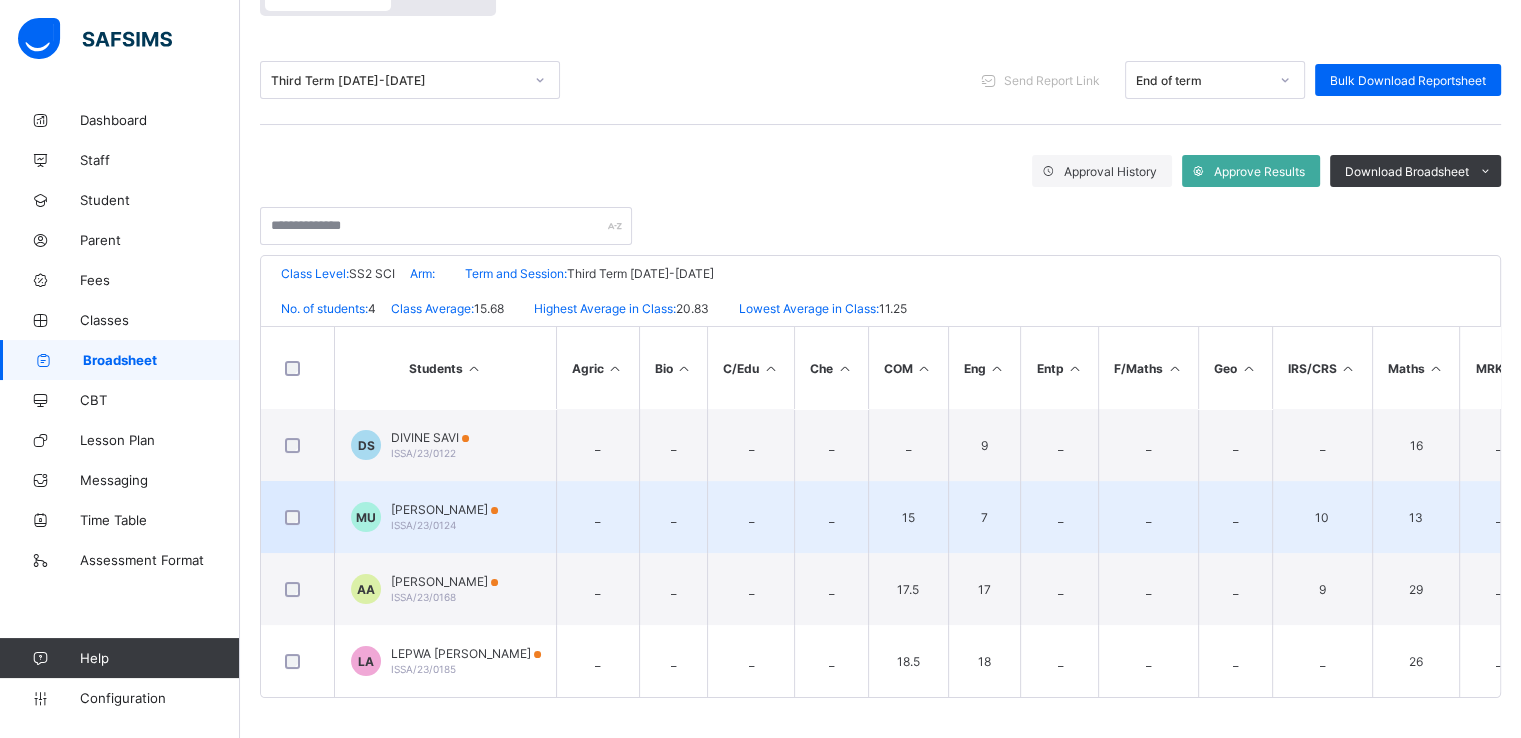 click on "[PERSON_NAME]" at bounding box center [444, 509] 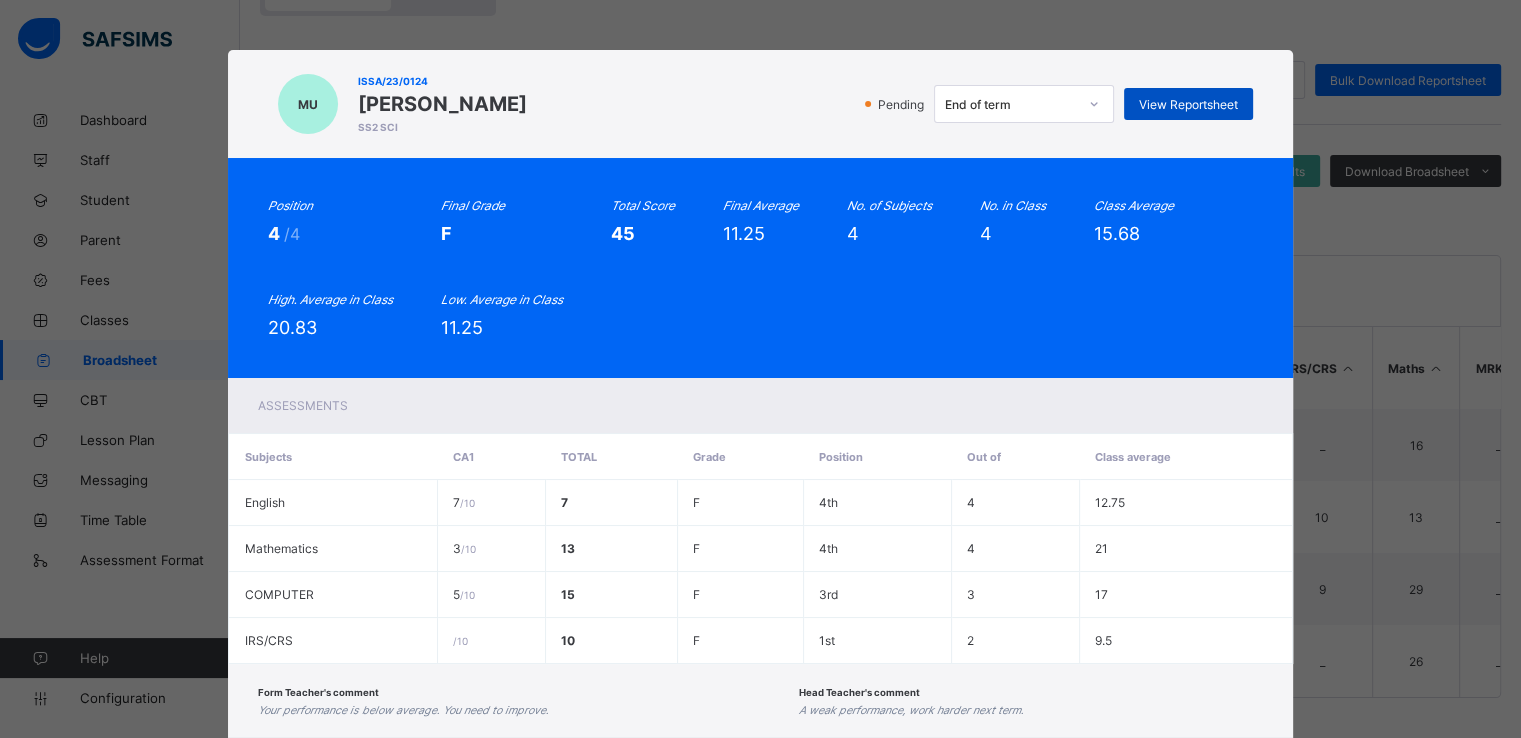 click on "View Reportsheet" at bounding box center (1188, 104) 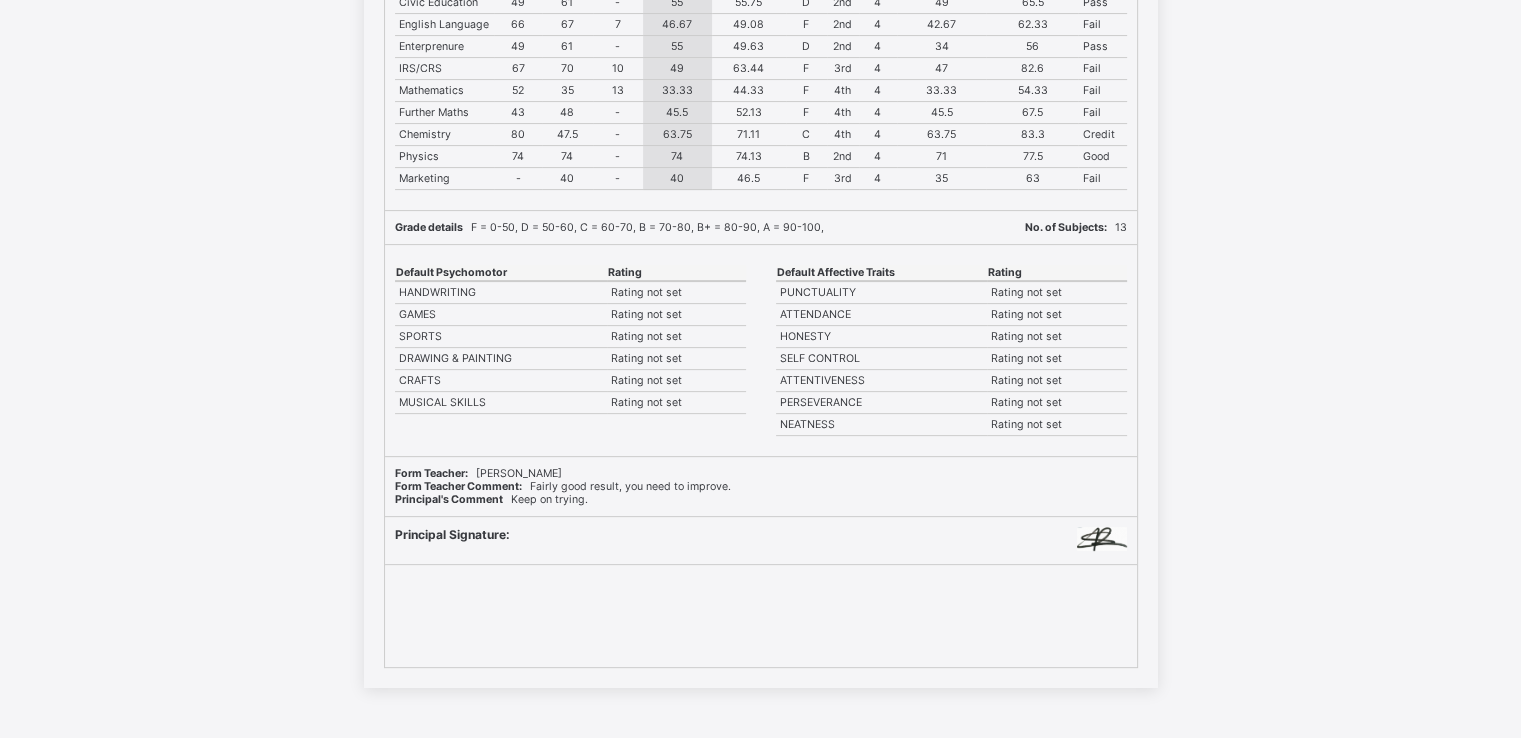 scroll, scrollTop: 0, scrollLeft: 0, axis: both 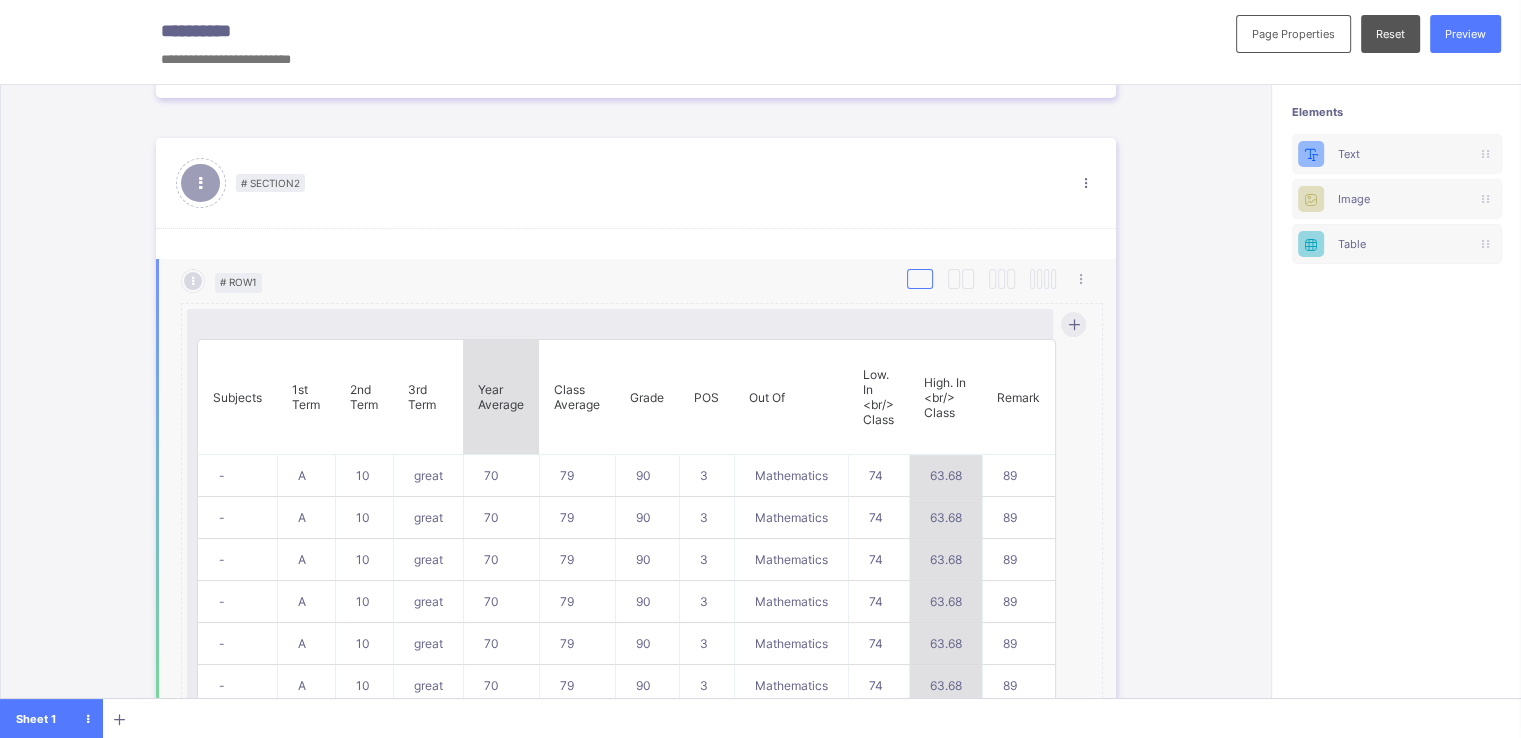 click at bounding box center [920, 279] 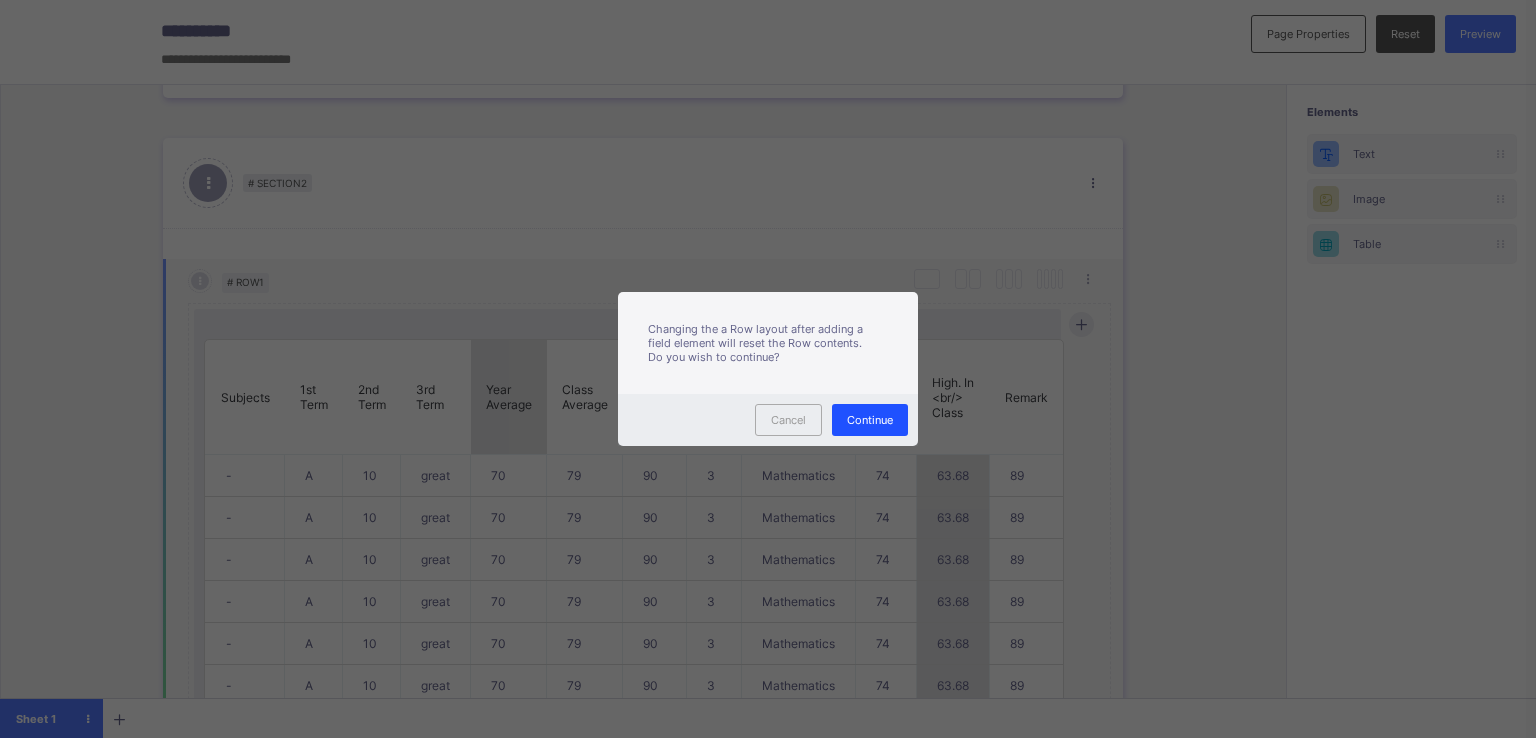 click on "Continue" at bounding box center [870, 420] 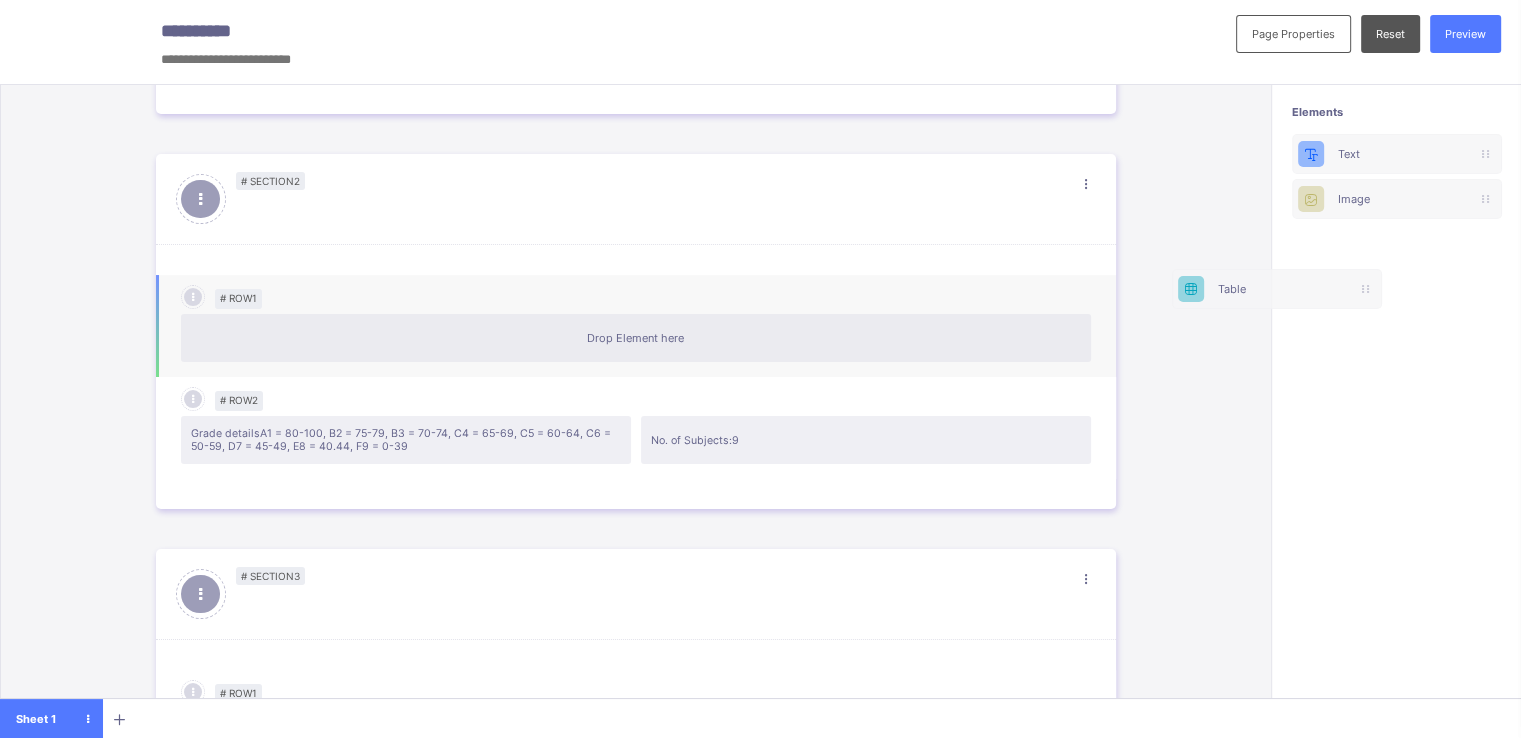scroll, scrollTop: 0, scrollLeft: 15, axis: horizontal 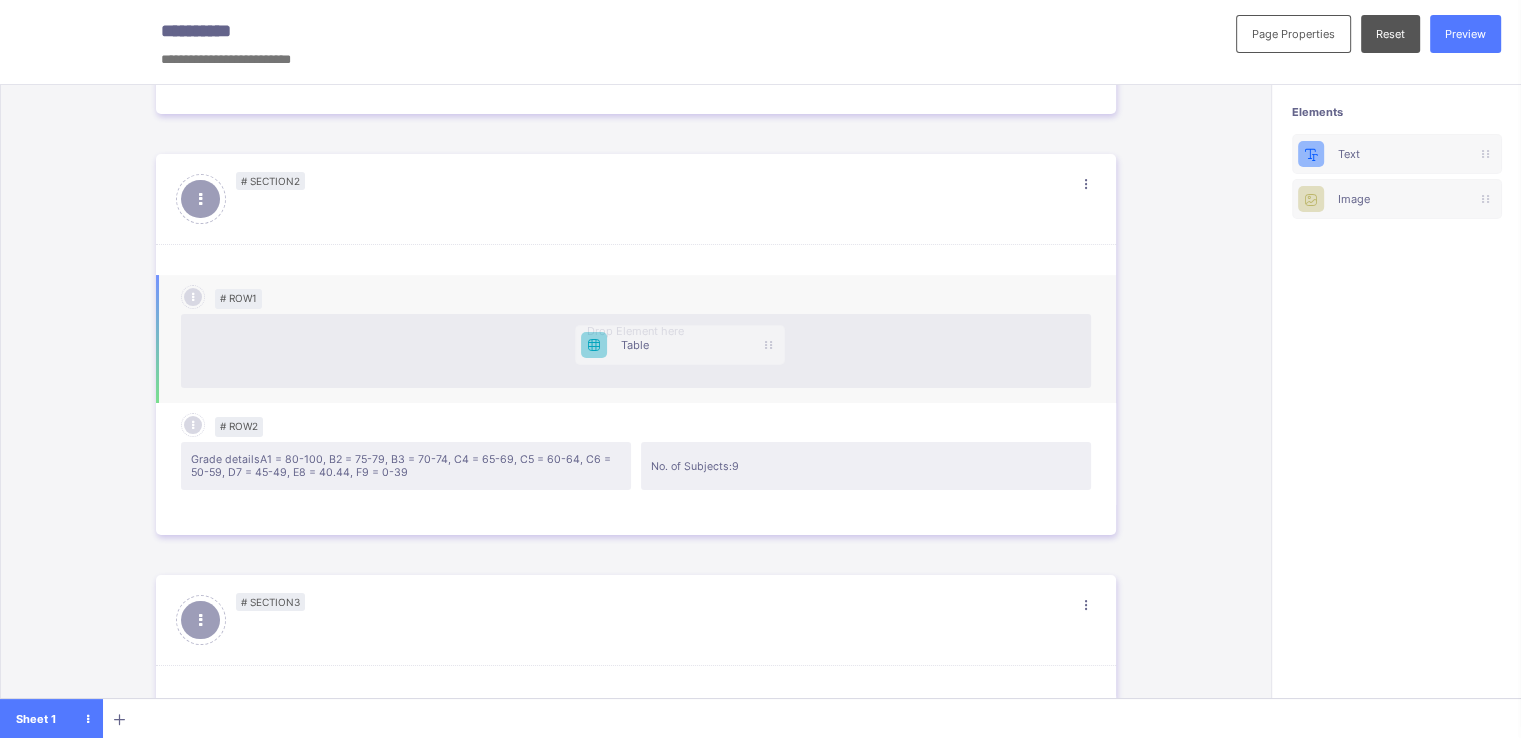 drag, startPoint x: 1364, startPoint y: 246, endPoint x: 627, endPoint y: 348, distance: 744.02484 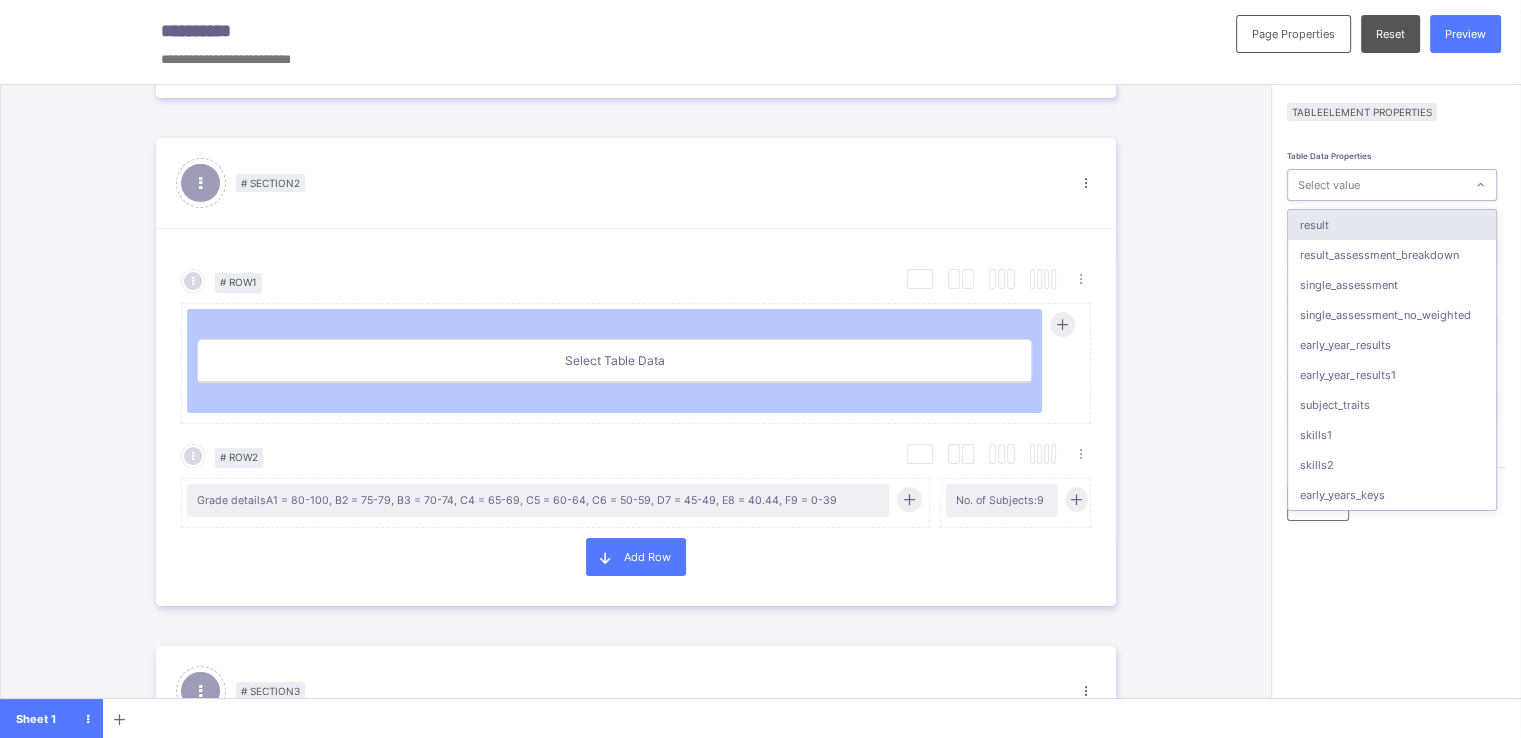 click on "Select value" at bounding box center (1329, 185) 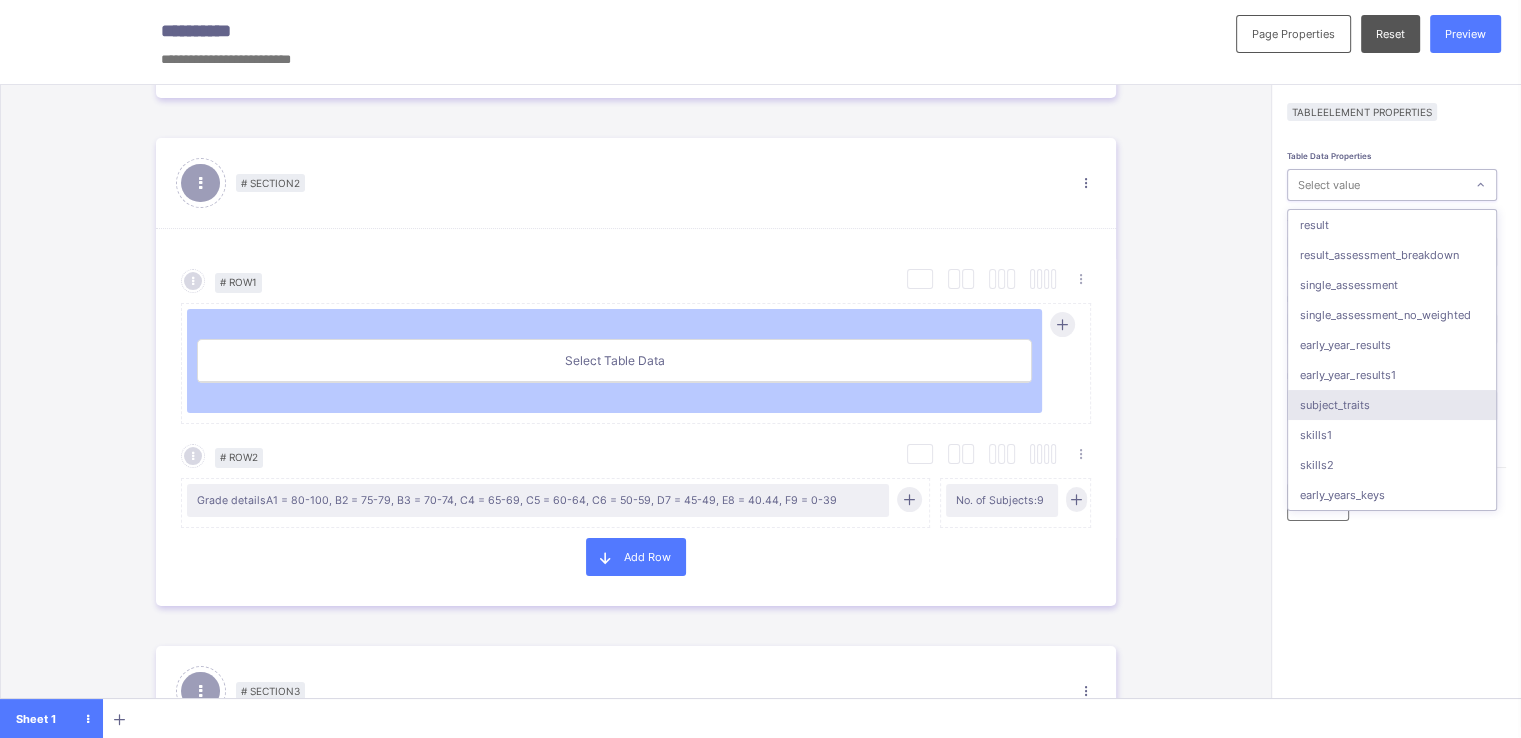 scroll, scrollTop: 160, scrollLeft: 0, axis: vertical 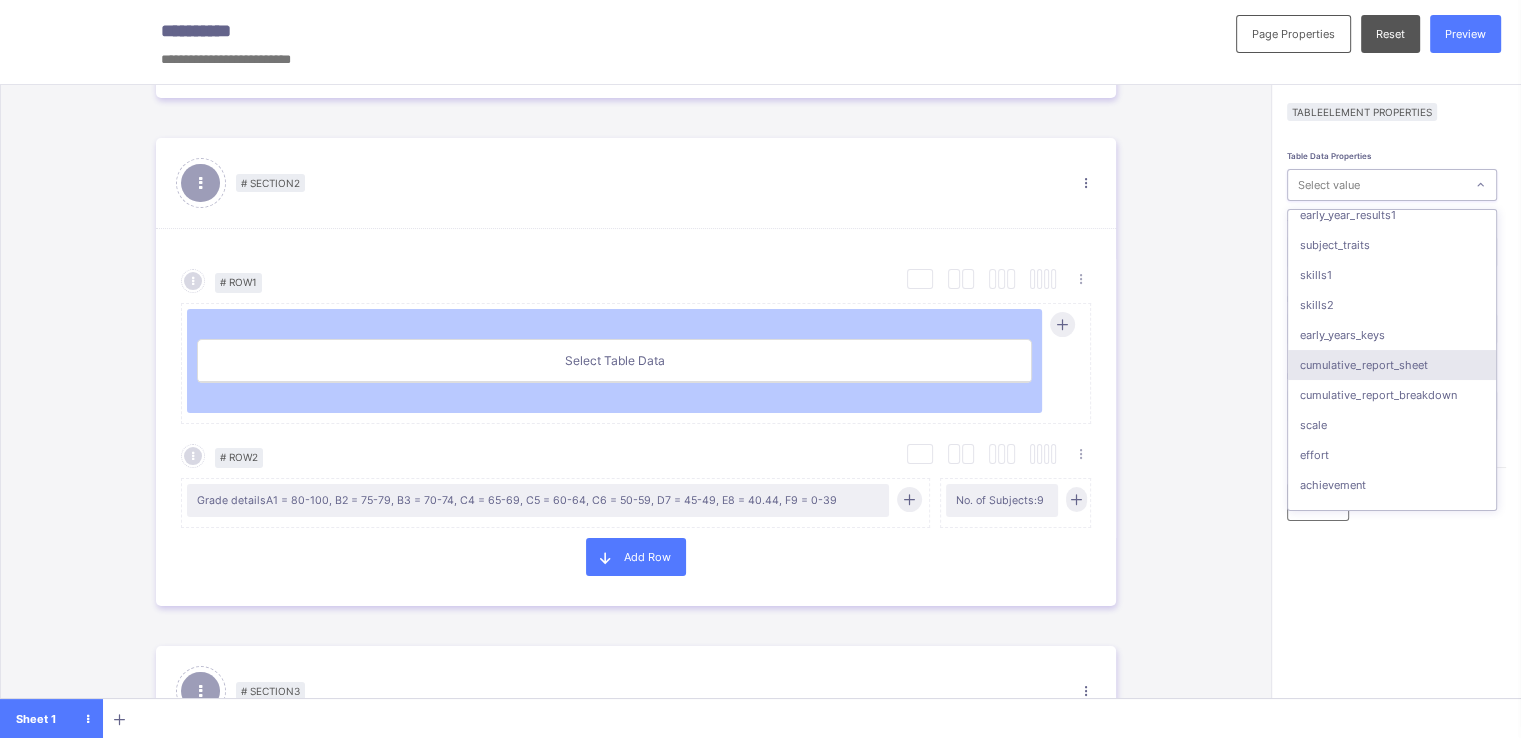 click on "cumulative_report_sheet" at bounding box center (1392, 365) 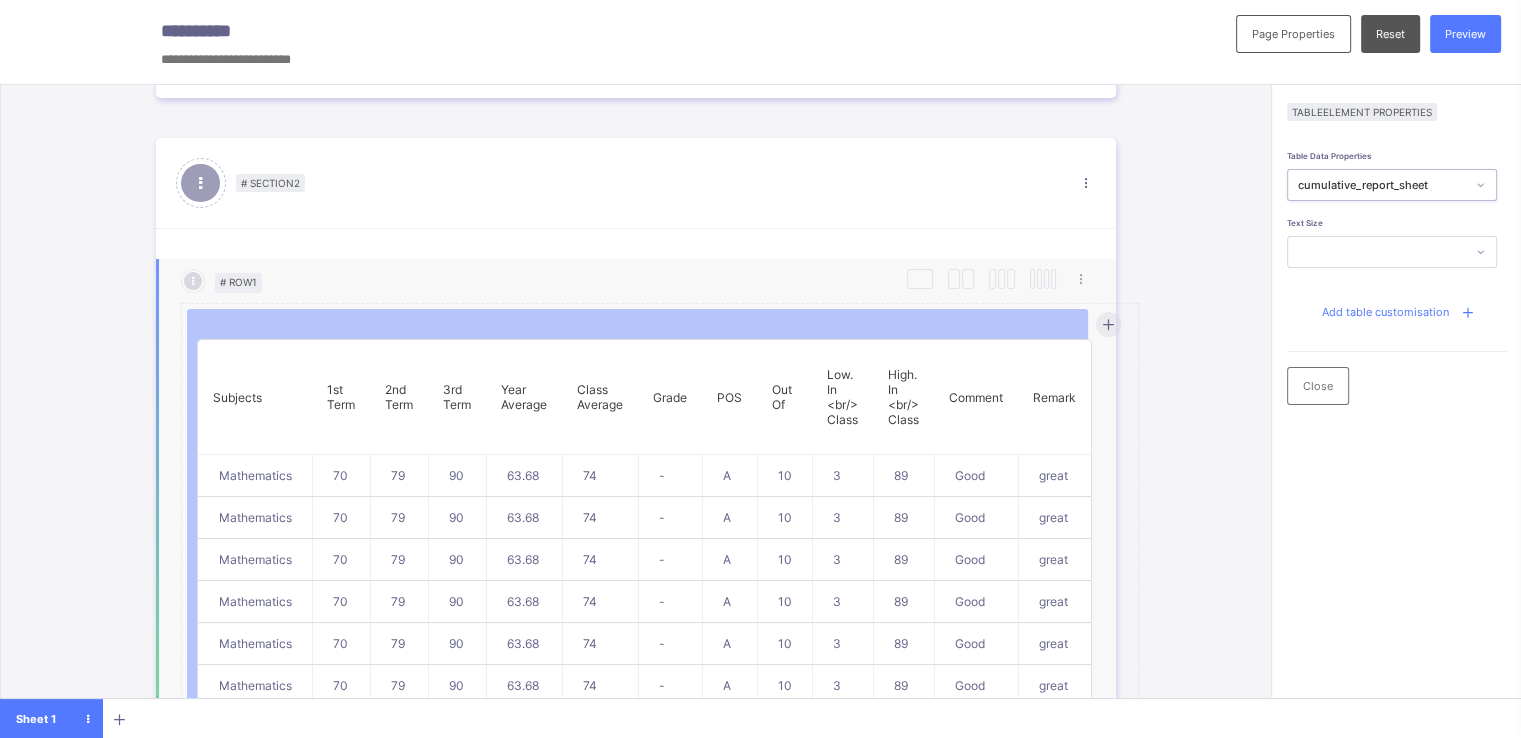 scroll, scrollTop: 880, scrollLeft: 0, axis: vertical 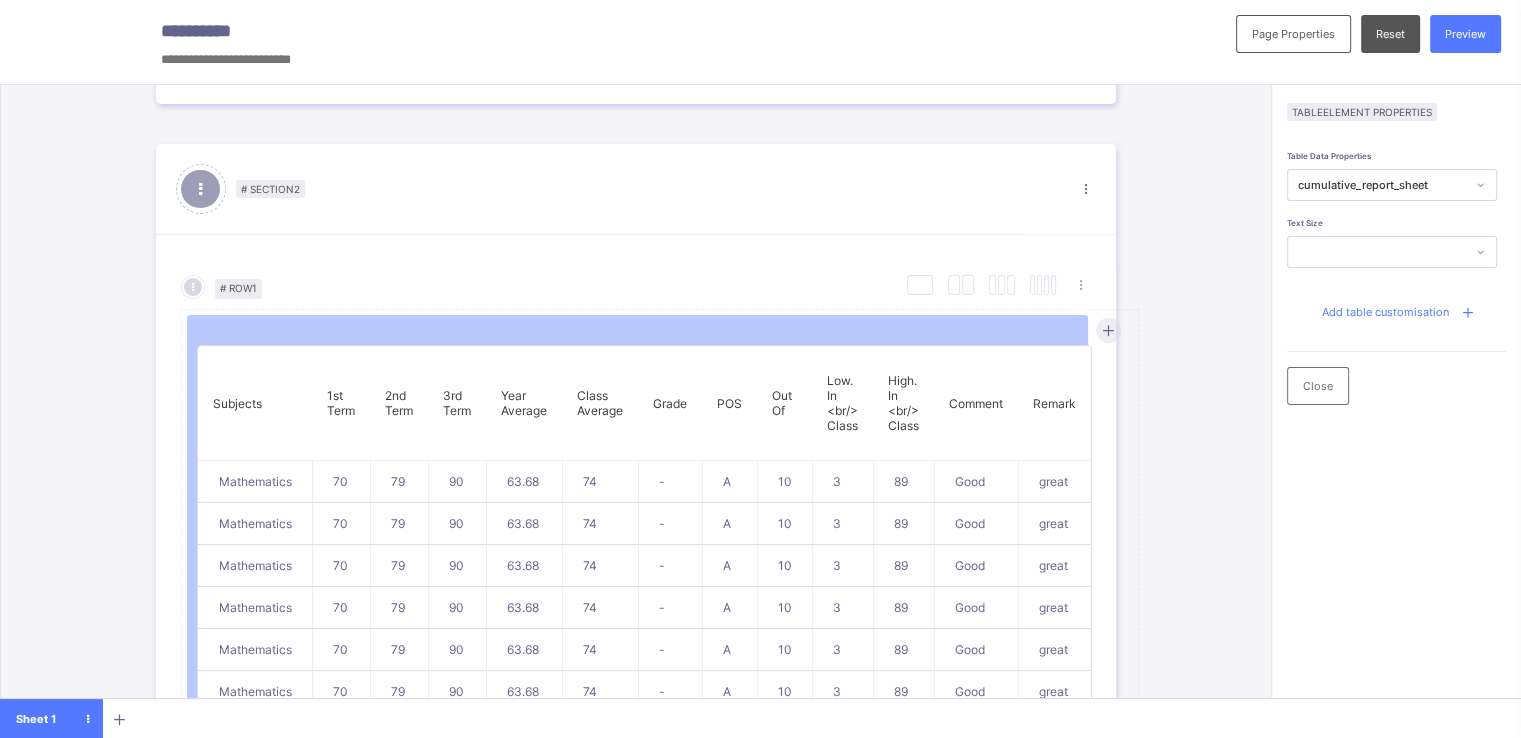 click on "Add table customisation" at bounding box center (1385, 312) 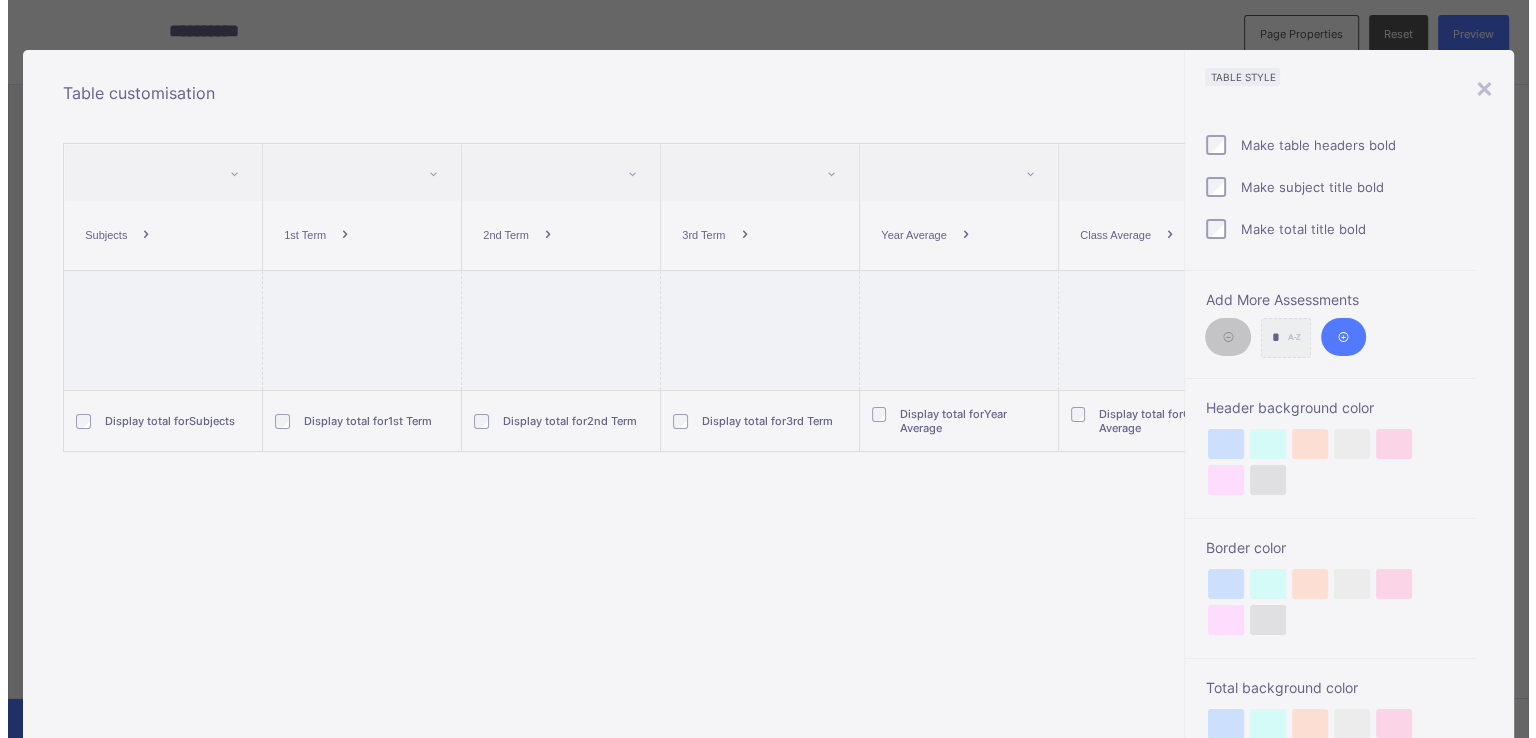 scroll, scrollTop: 0, scrollLeft: 0, axis: both 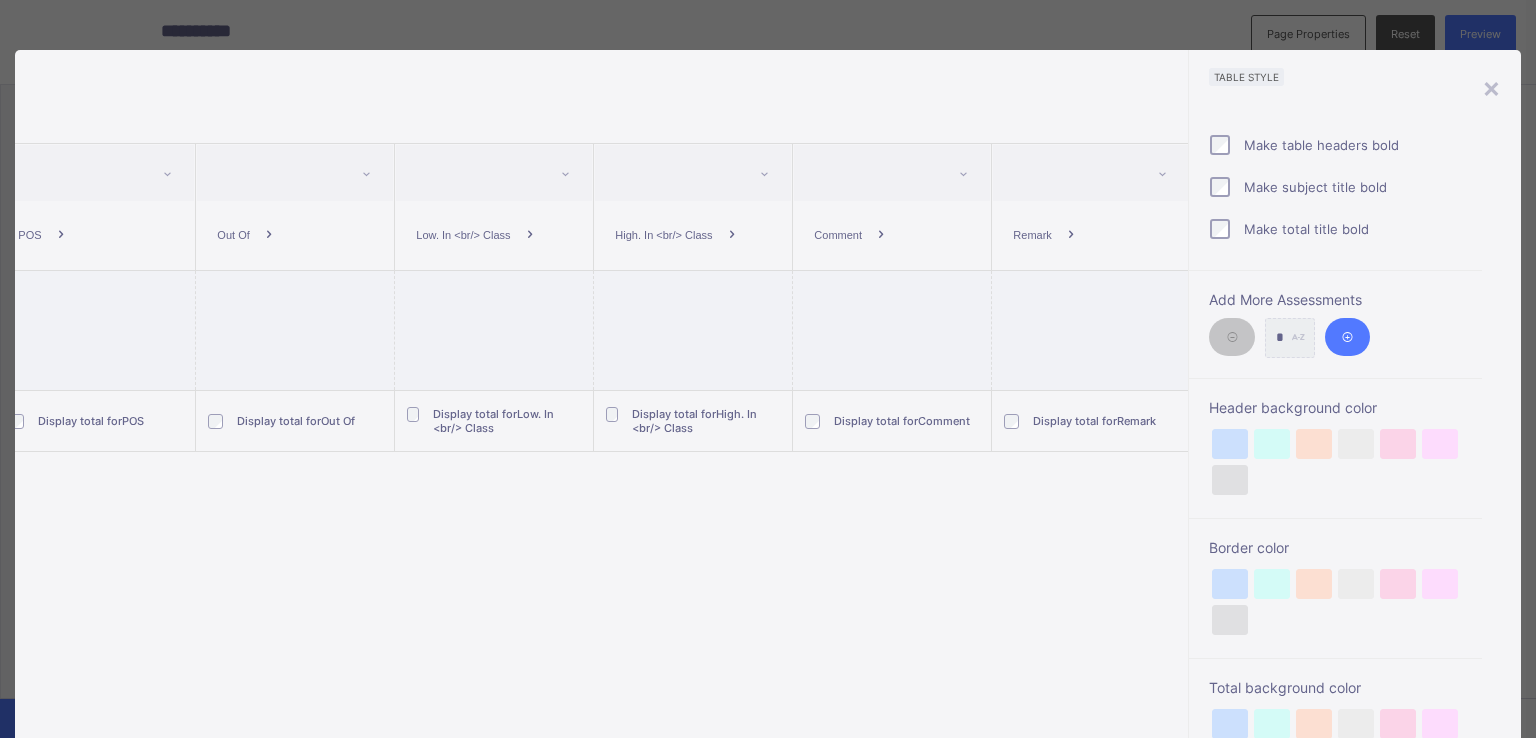 click at bounding box center (881, 235) 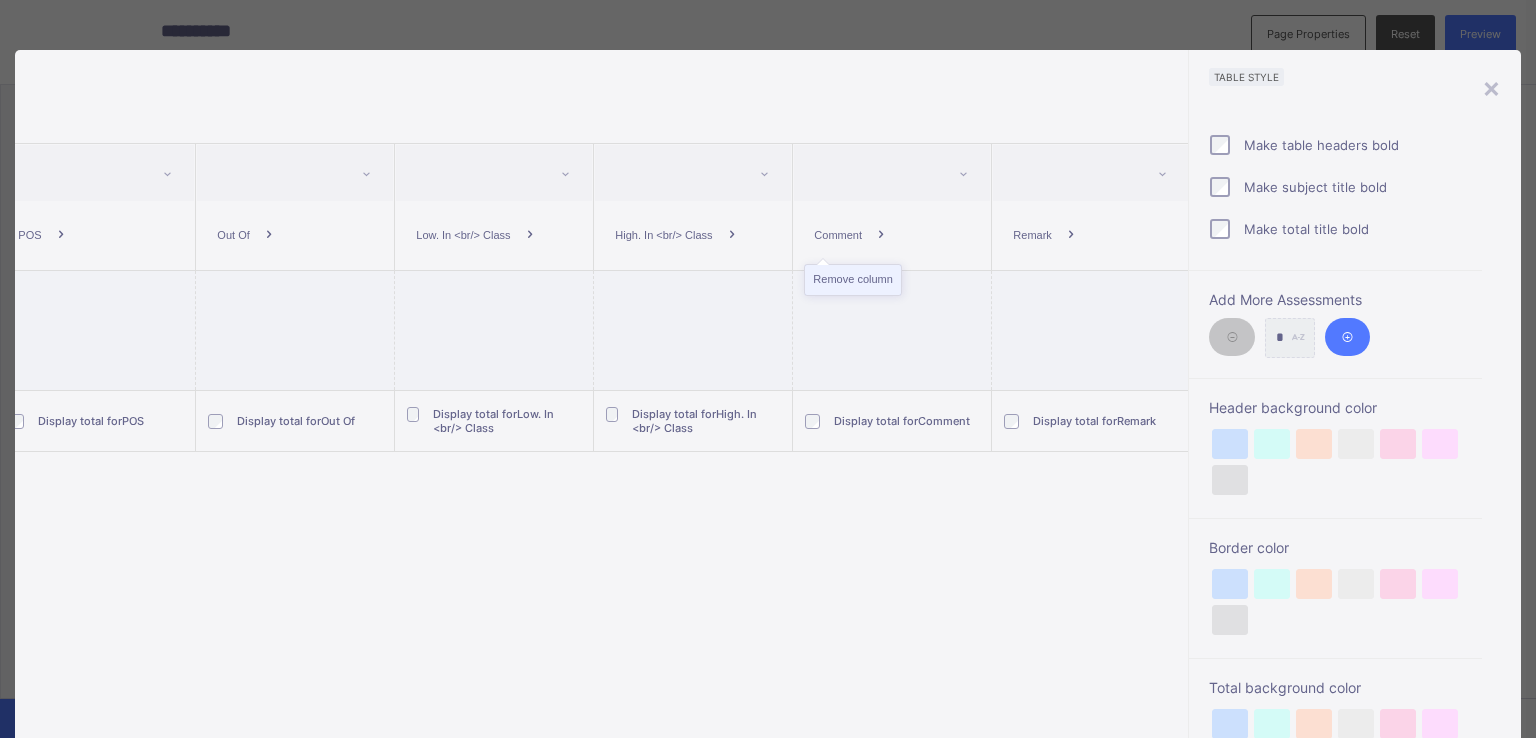 click on "Remove column" at bounding box center [852, 280] 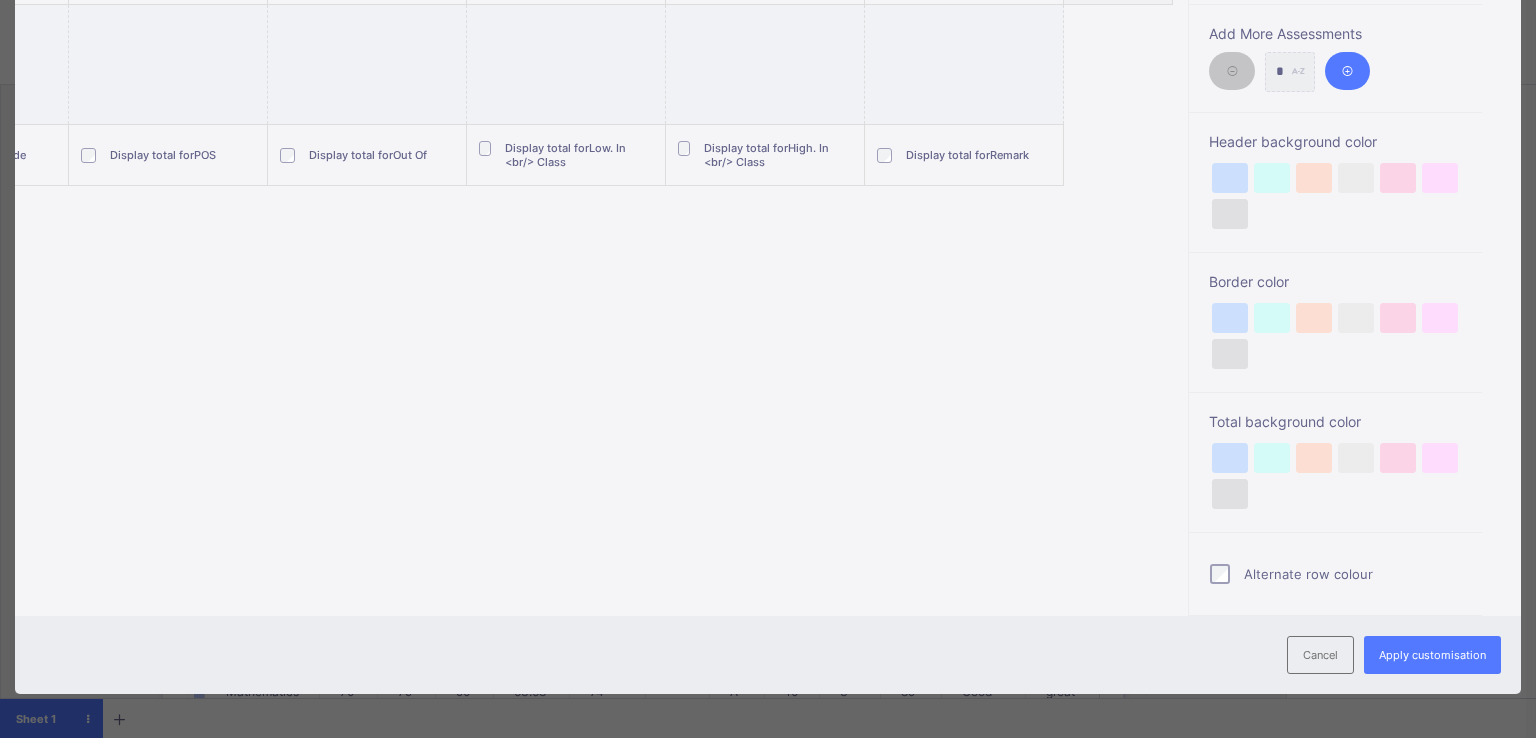 scroll, scrollTop: 269, scrollLeft: 0, axis: vertical 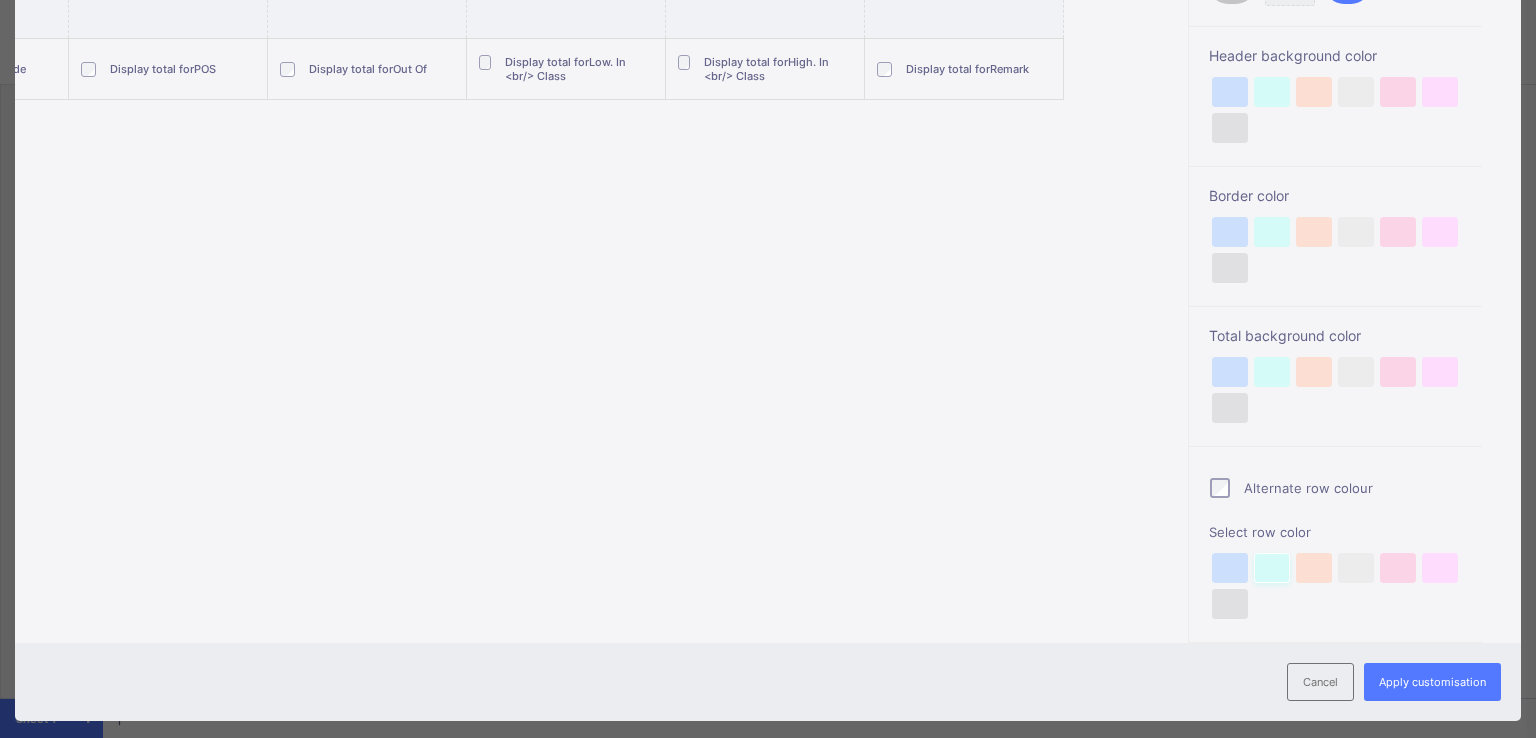 click at bounding box center [1272, 568] 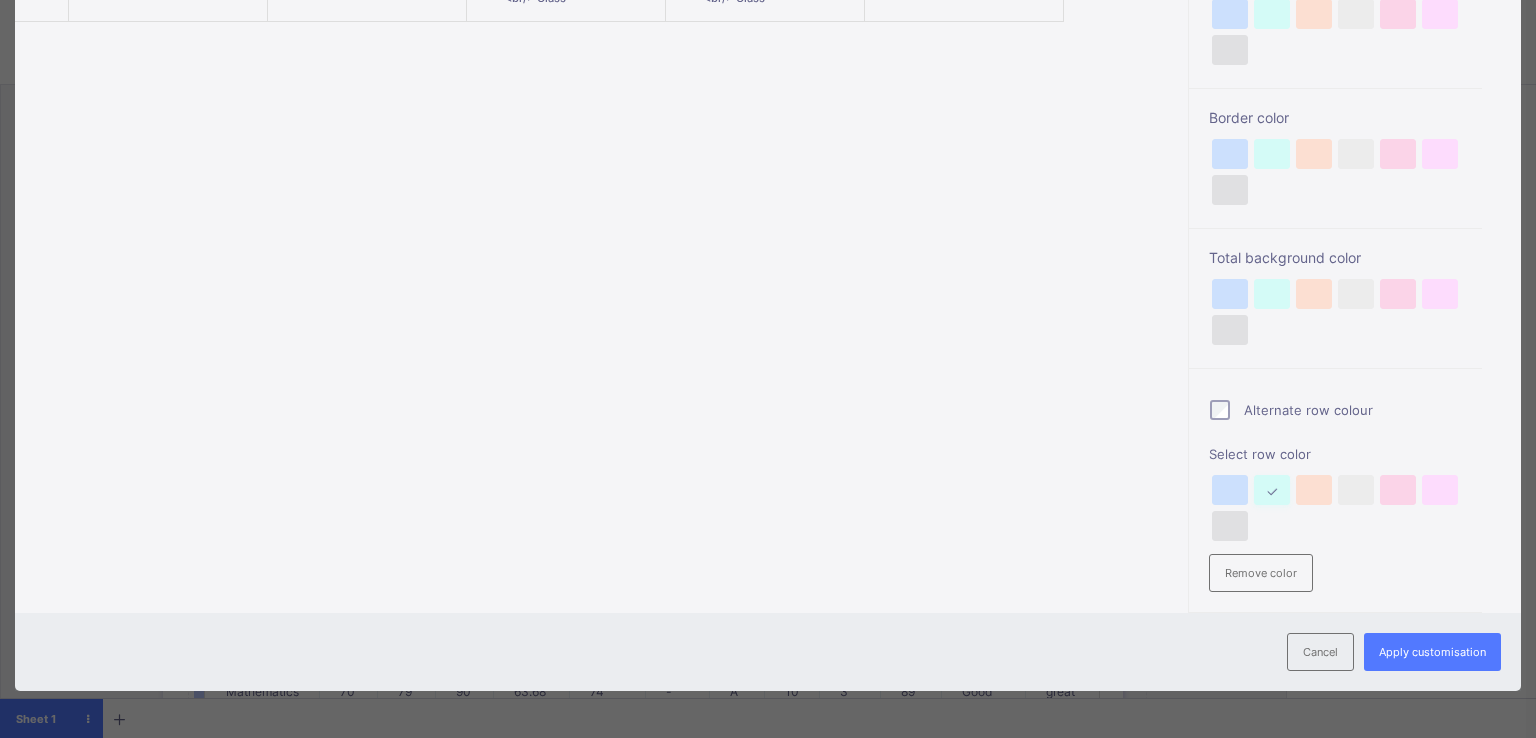 scroll, scrollTop: 255, scrollLeft: 0, axis: vertical 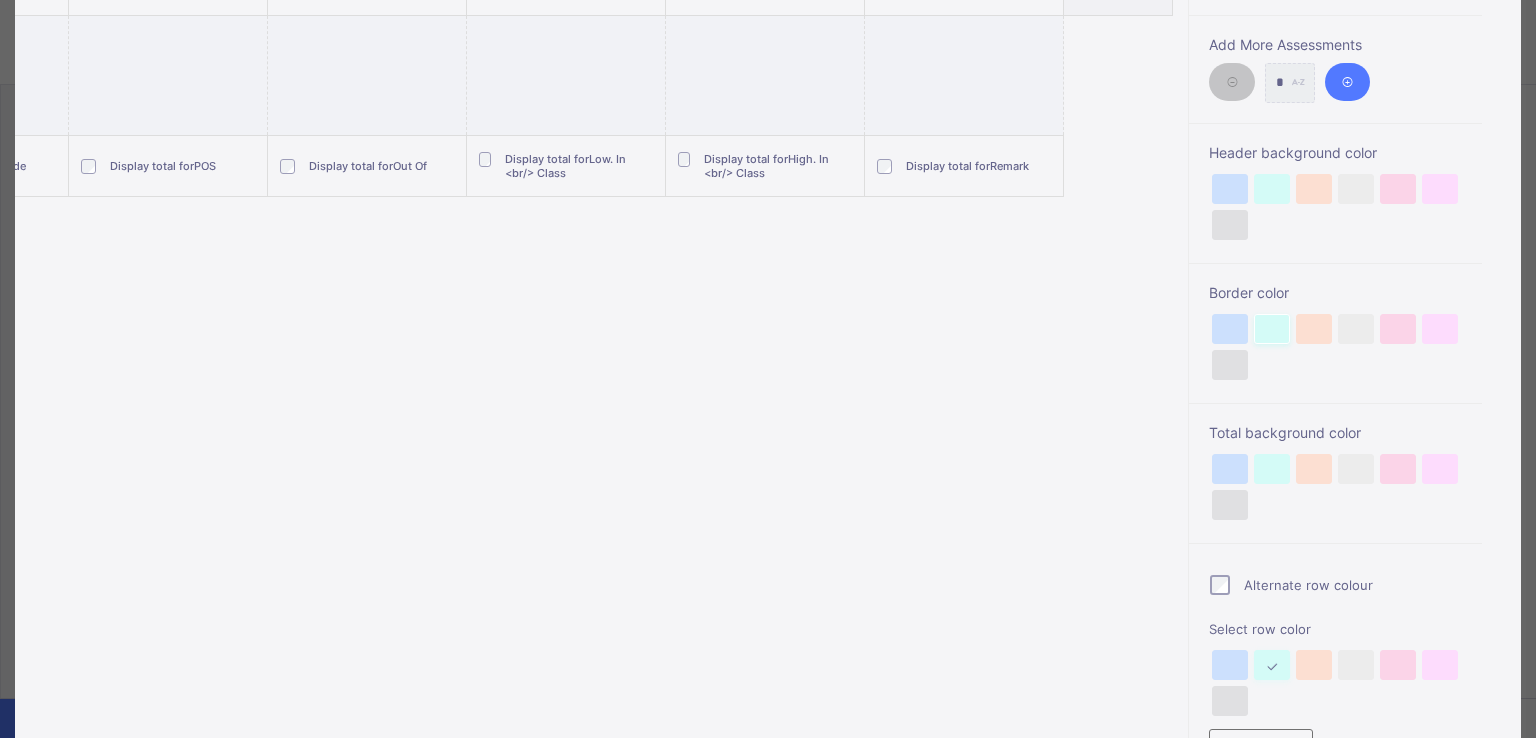 click at bounding box center [1272, 329] 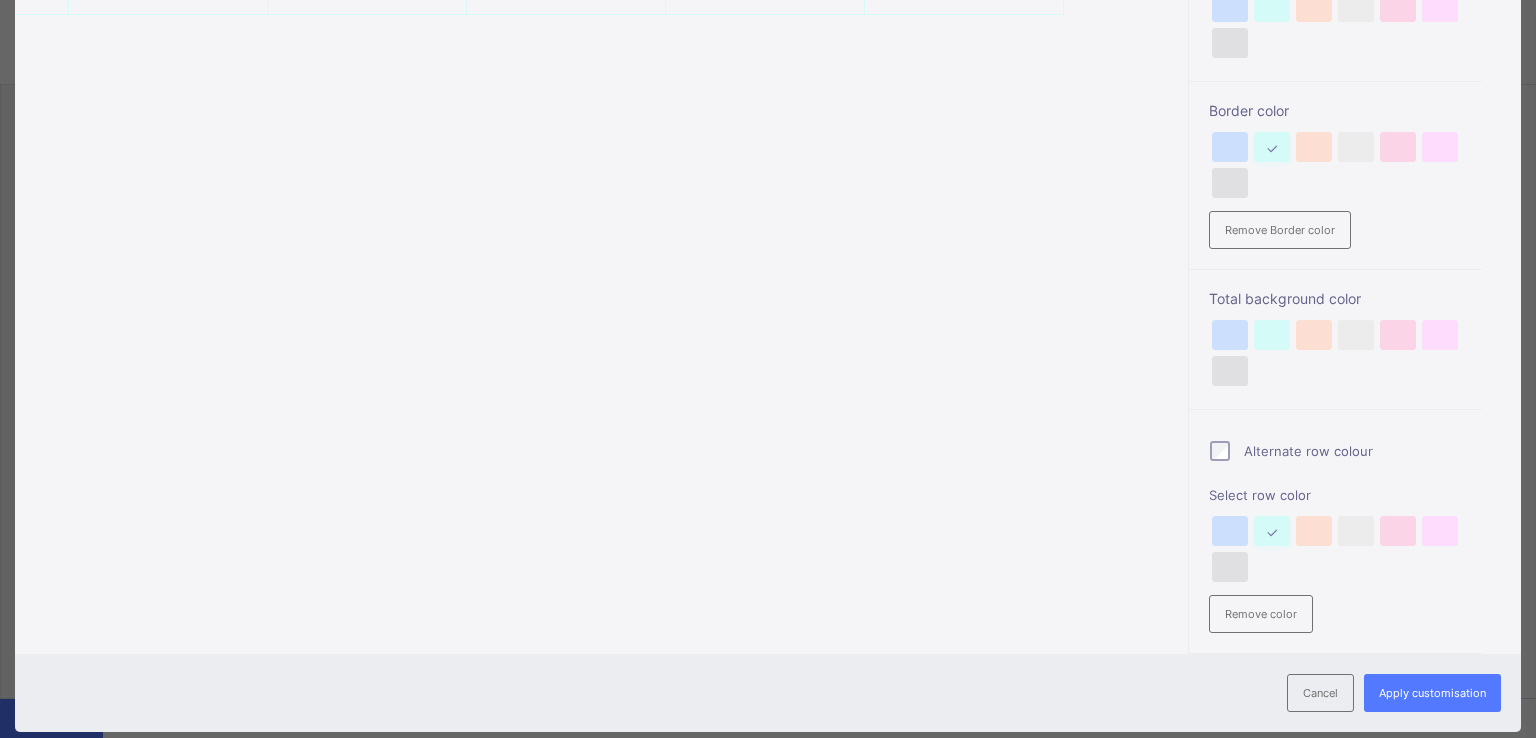 scroll, scrollTop: 439, scrollLeft: 0, axis: vertical 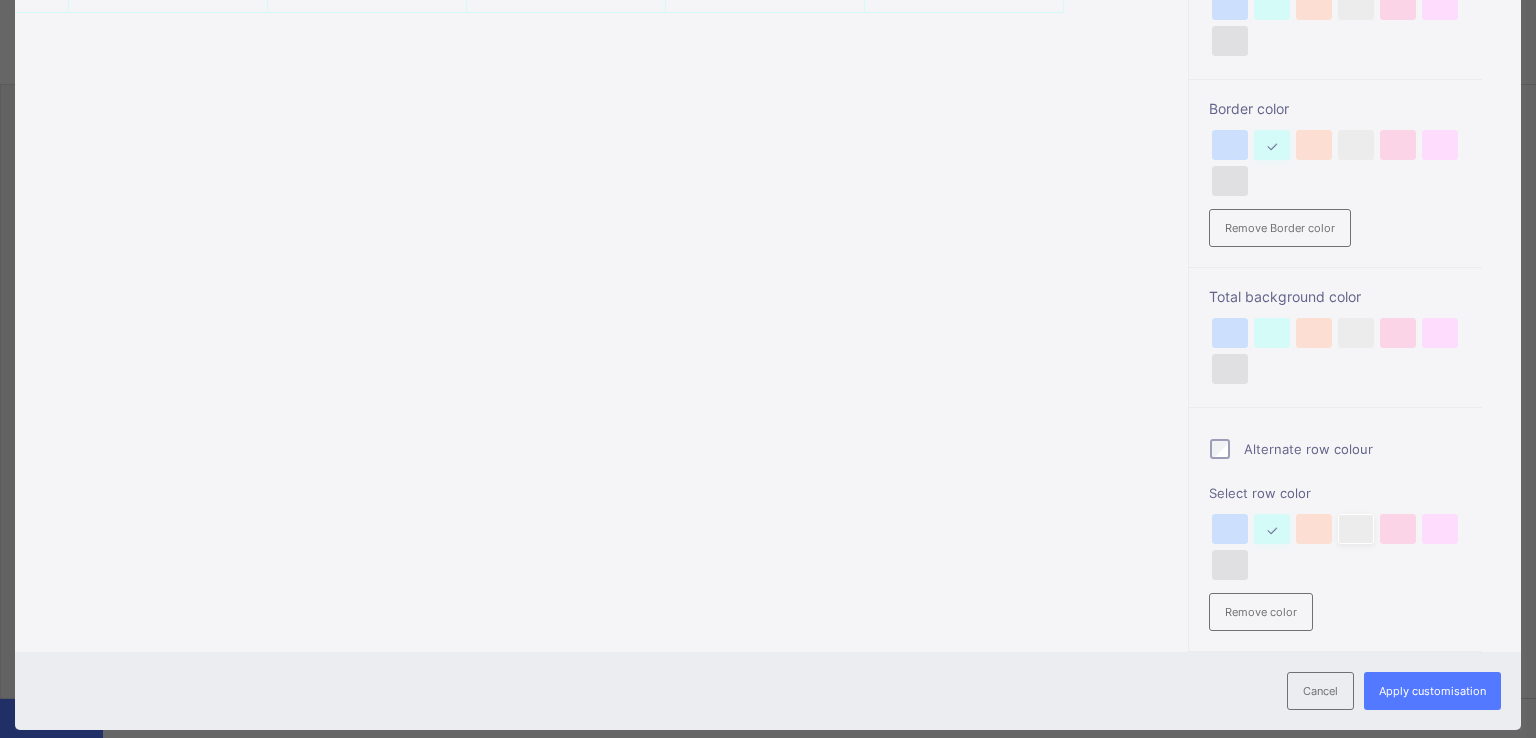 click at bounding box center [1356, 529] 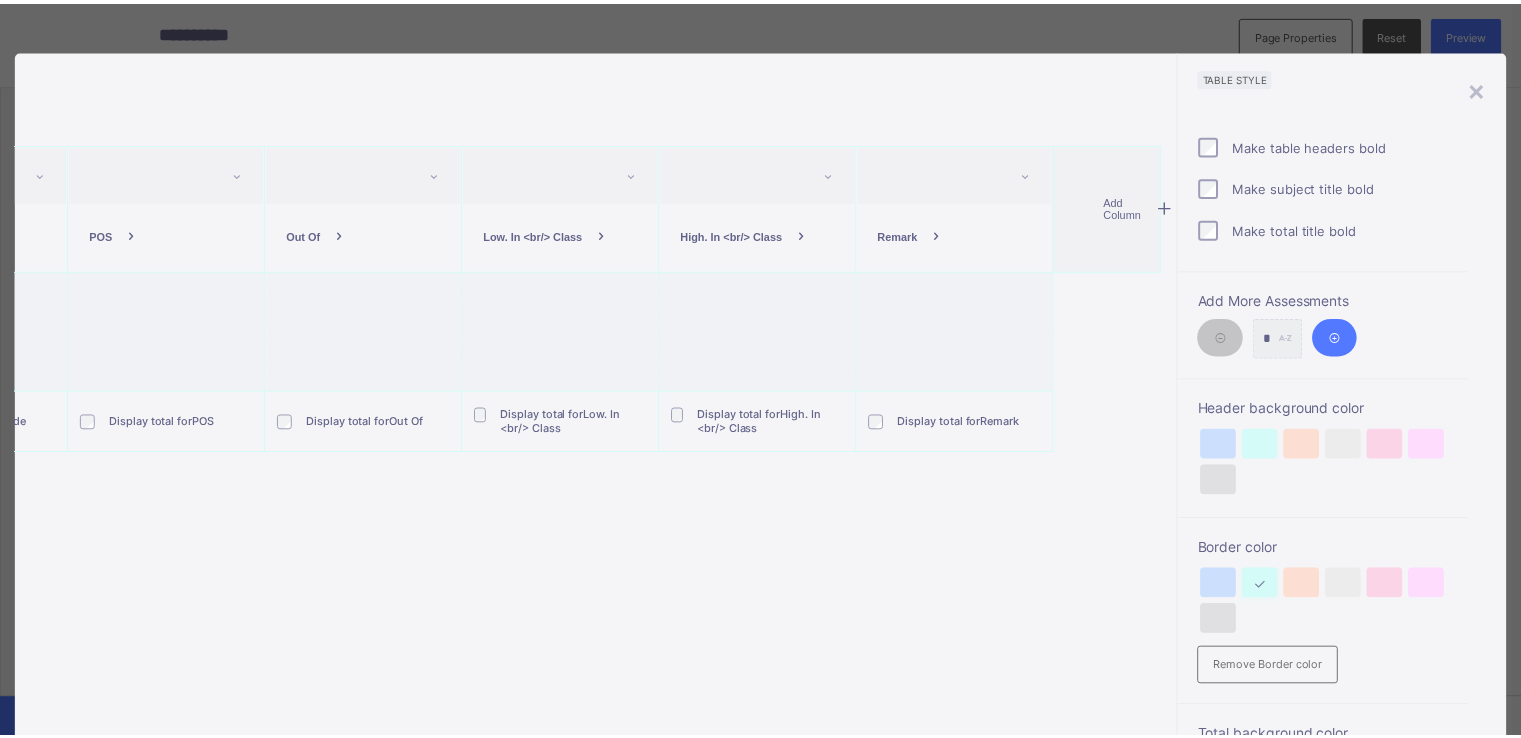 scroll, scrollTop: 478, scrollLeft: 0, axis: vertical 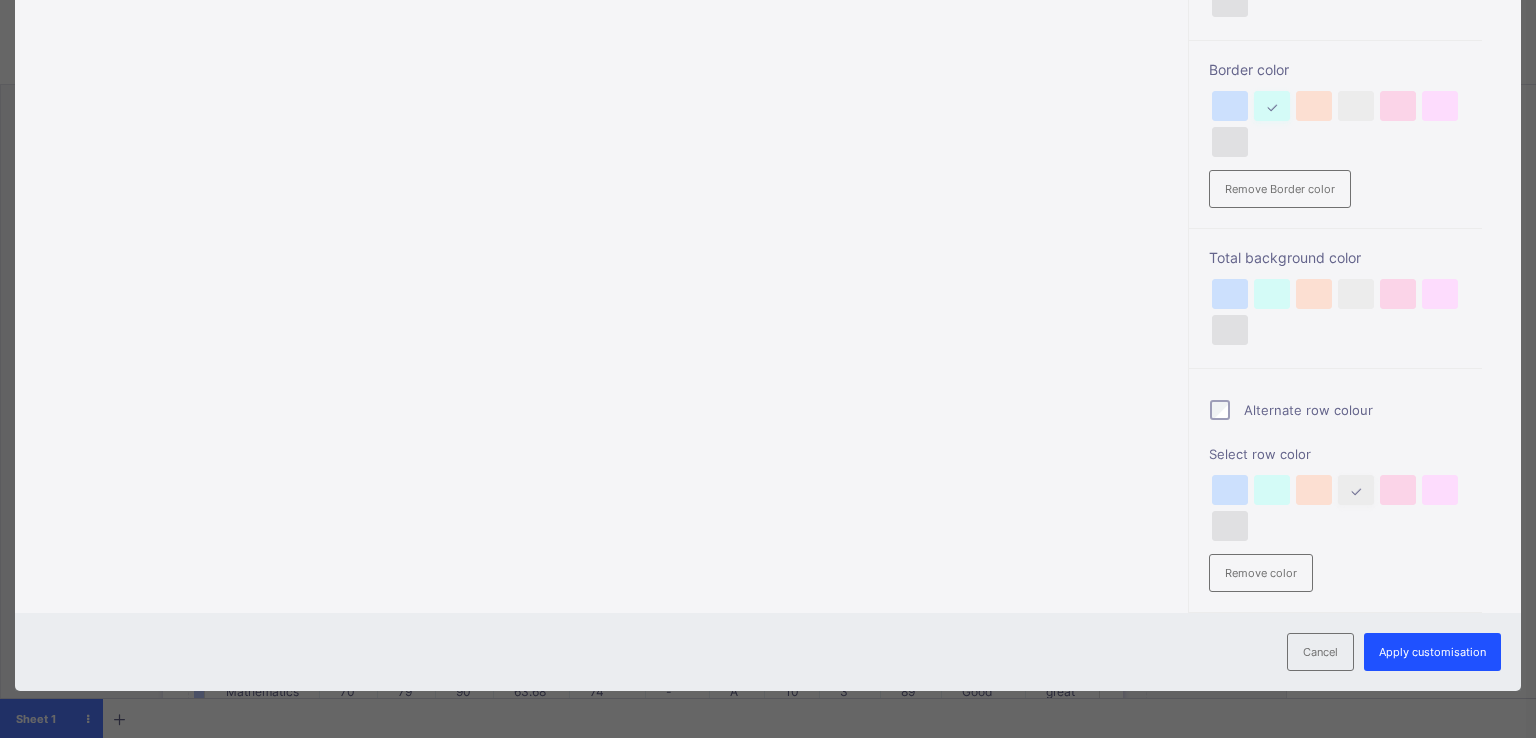 click on "Apply customisation" at bounding box center (1432, 652) 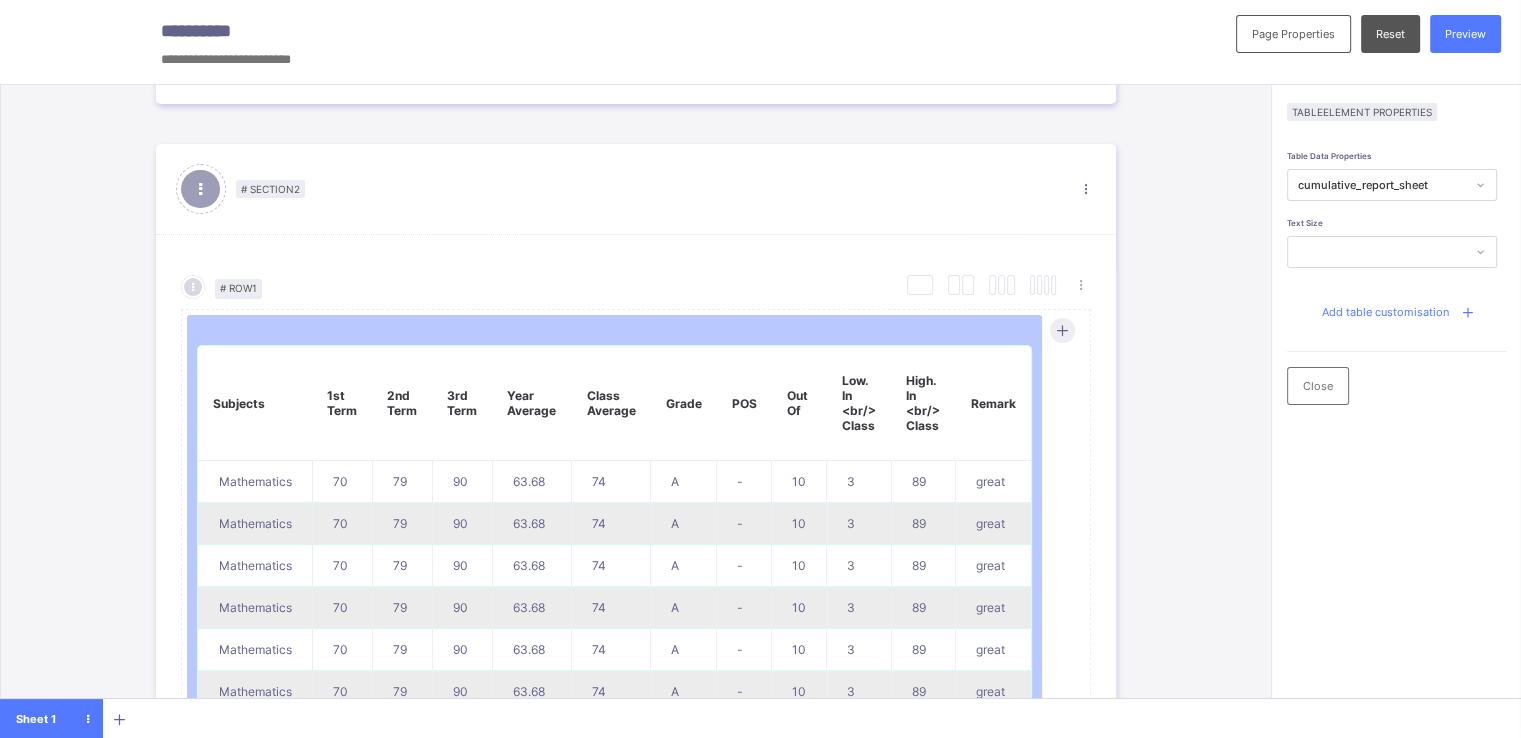 scroll, scrollTop: 735, scrollLeft: 0, axis: vertical 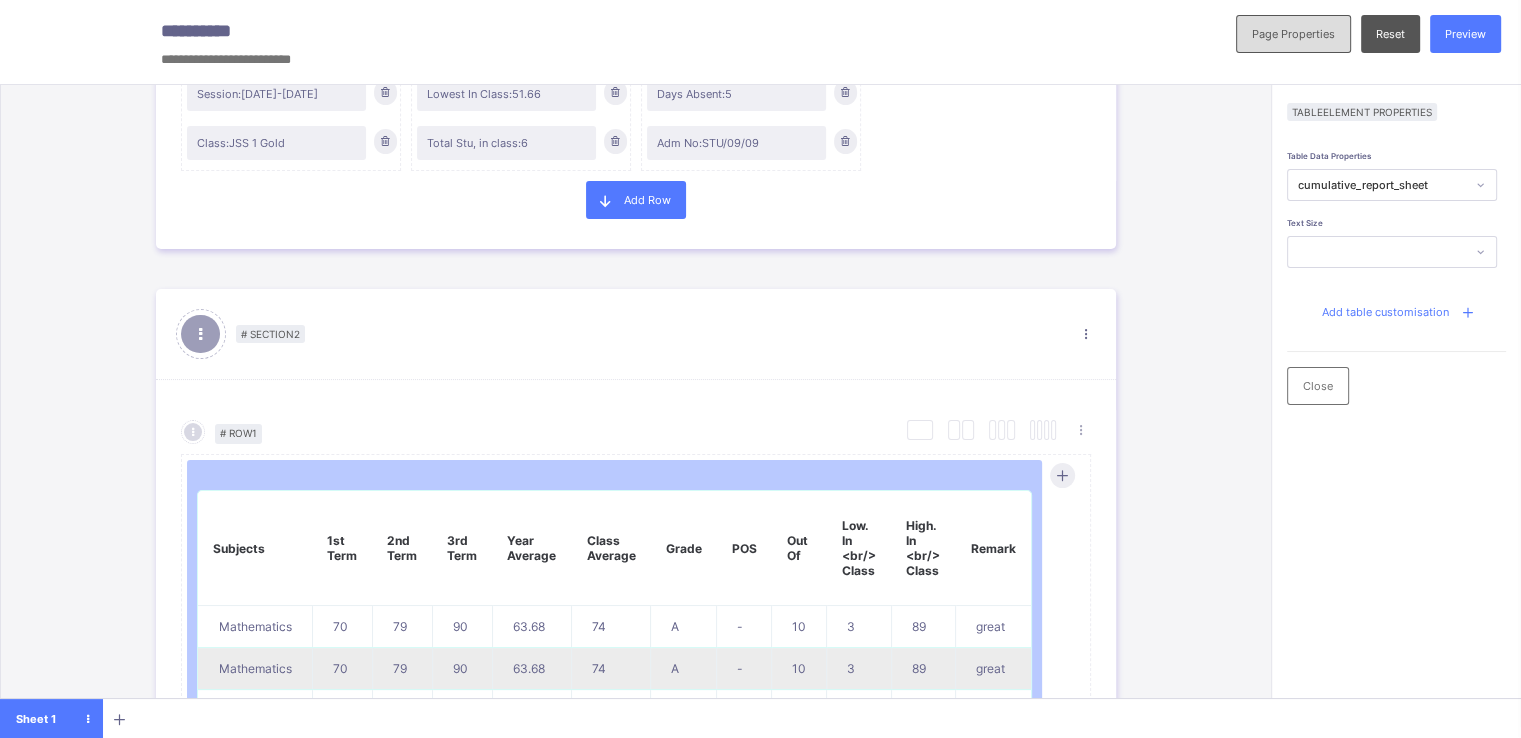 click on "Page Properties" at bounding box center [1293, 34] 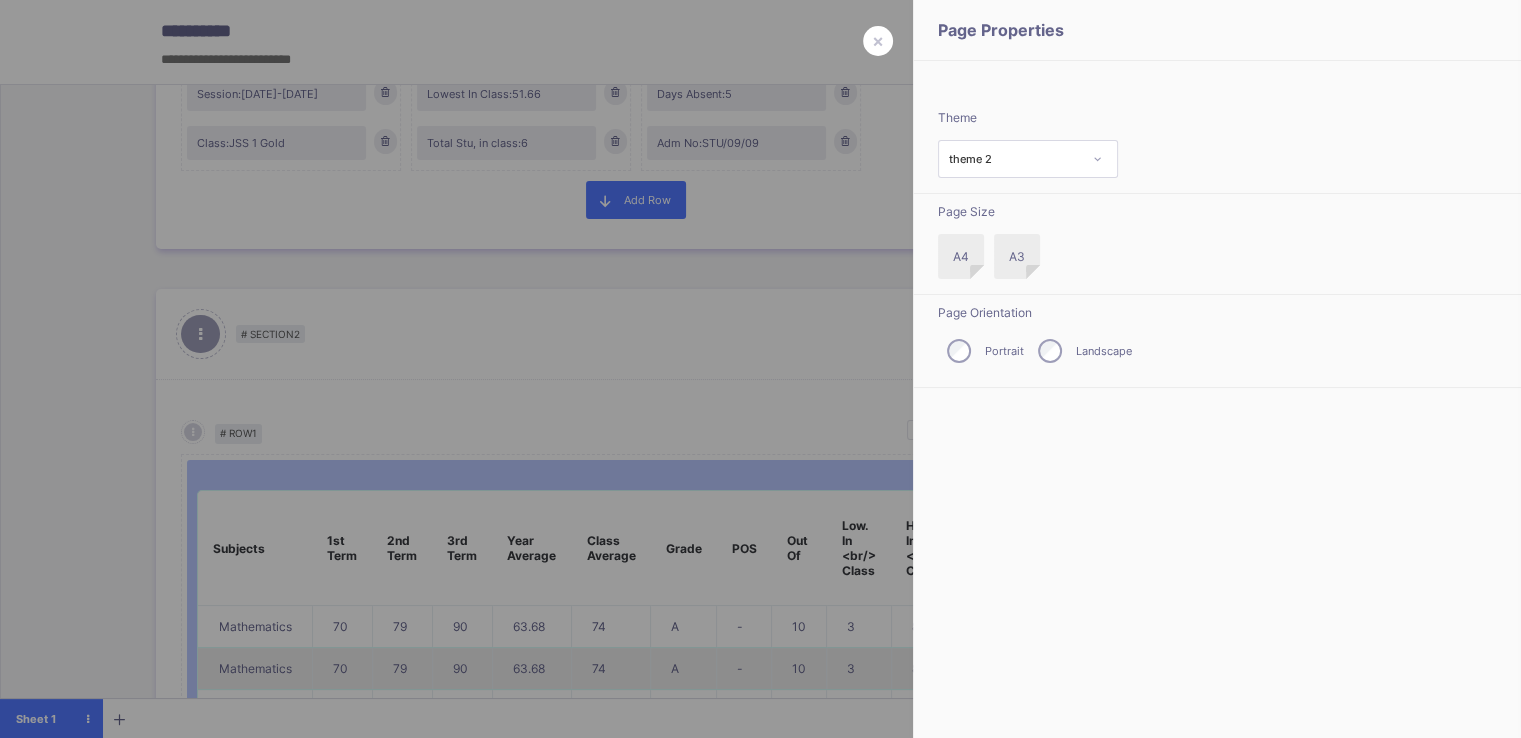 click on "theme 2" at bounding box center [1009, 159] 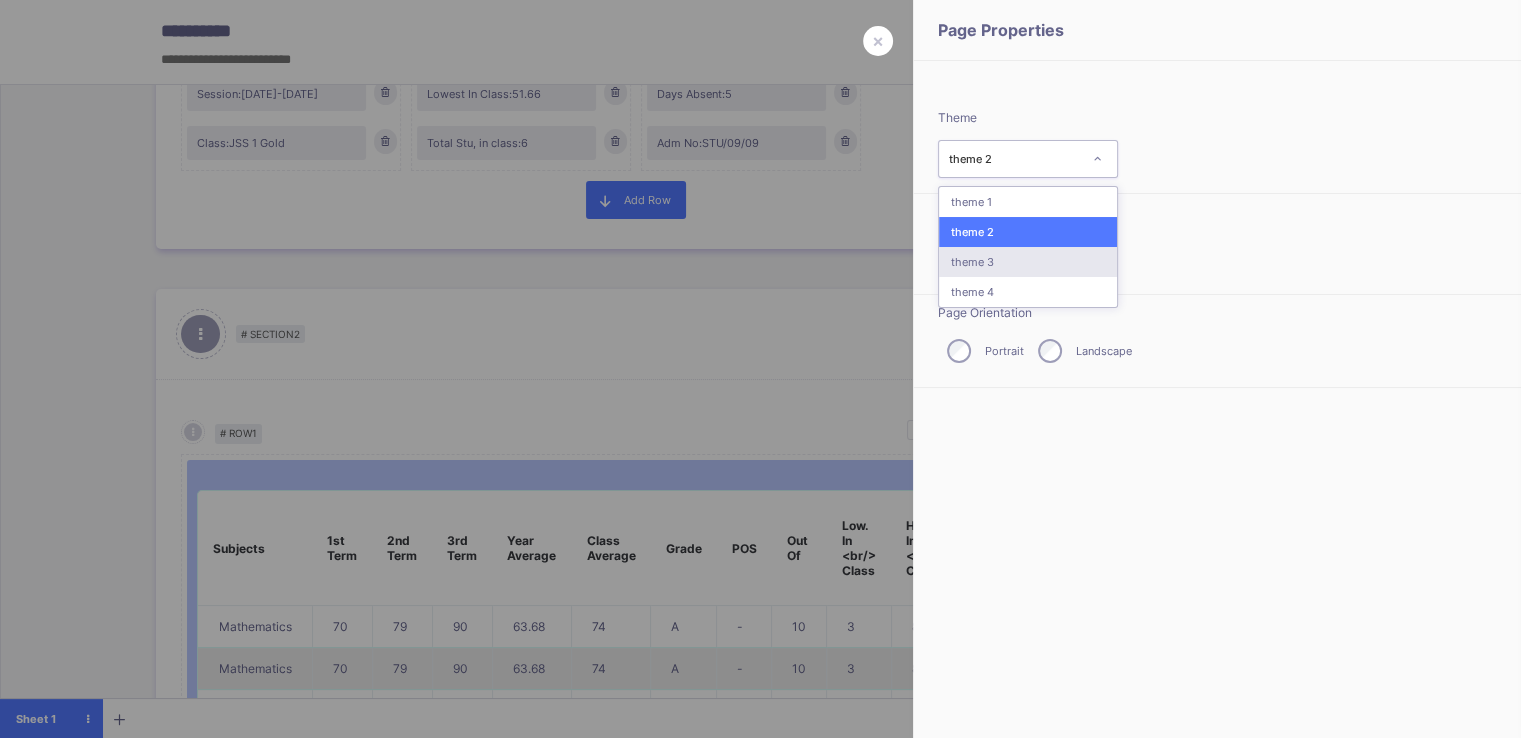 click on "theme 3" at bounding box center (1028, 262) 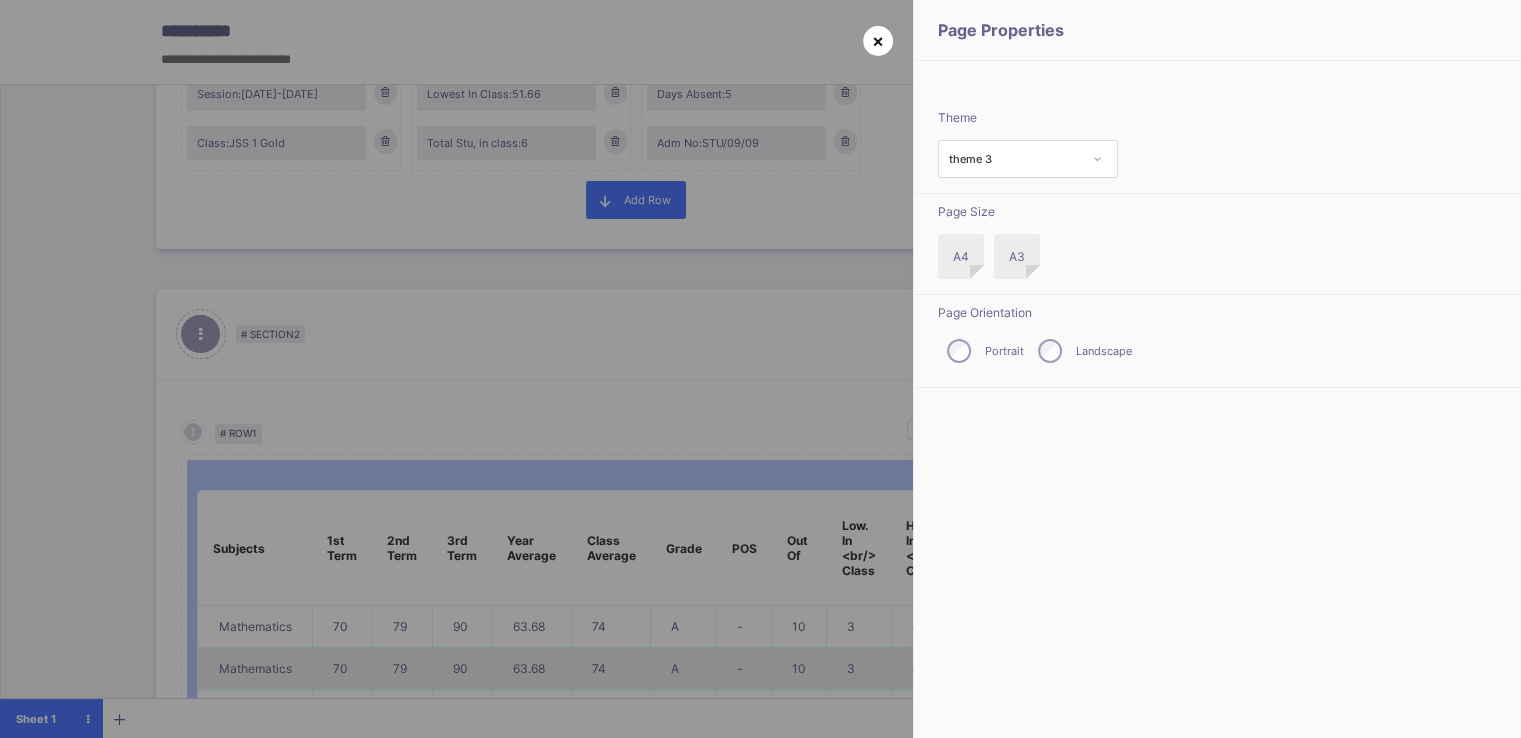 click on "×" at bounding box center [878, 40] 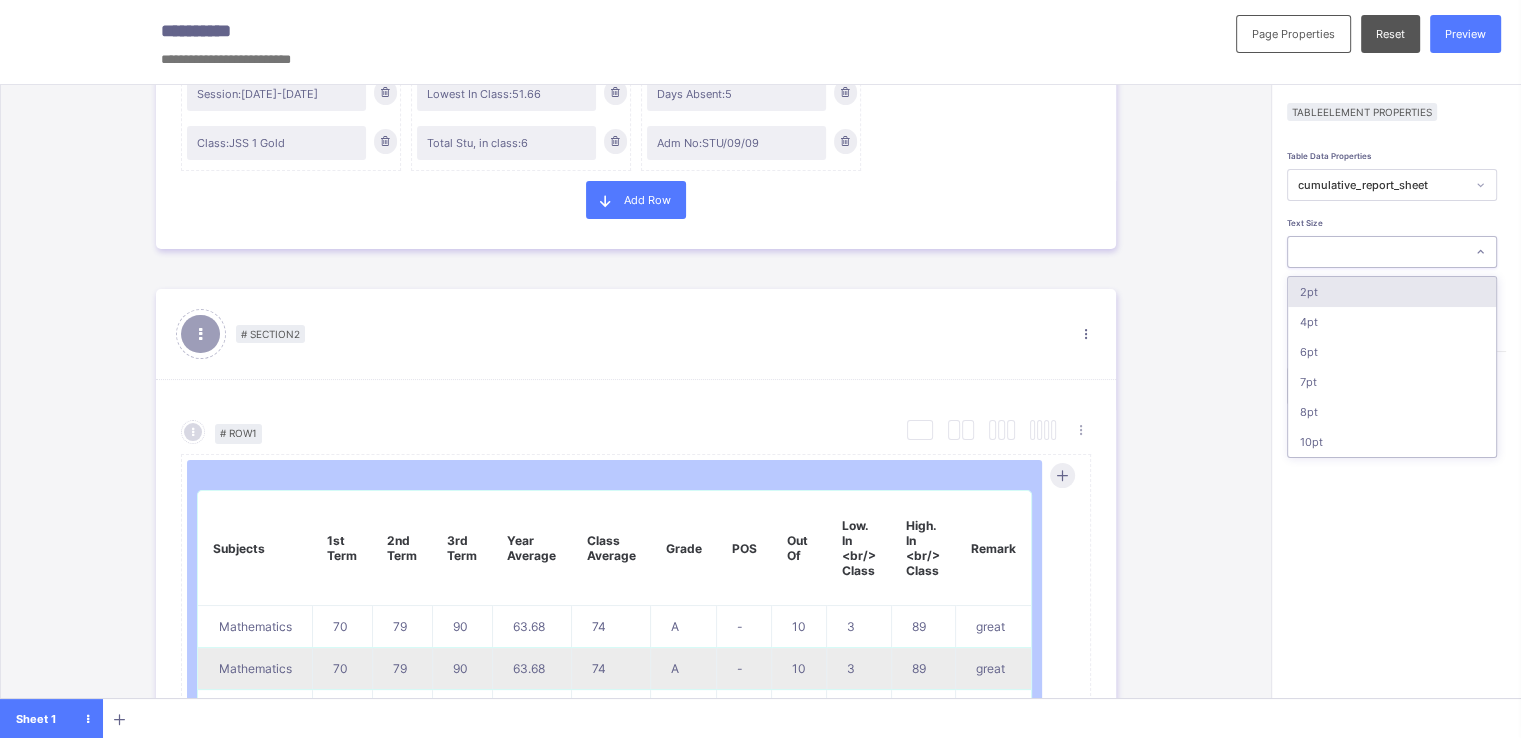 click at bounding box center [1376, 252] 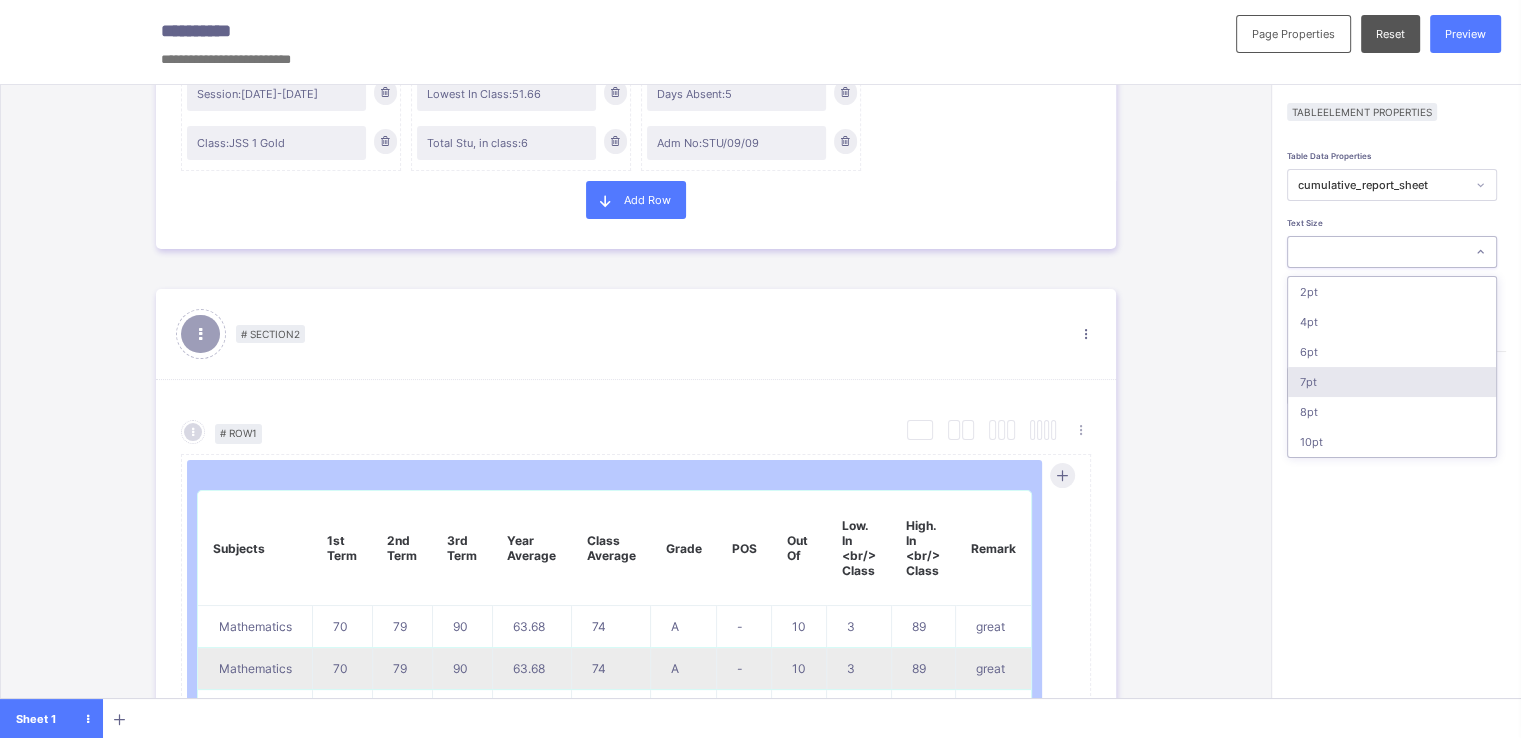 click on "7pt" at bounding box center (1392, 382) 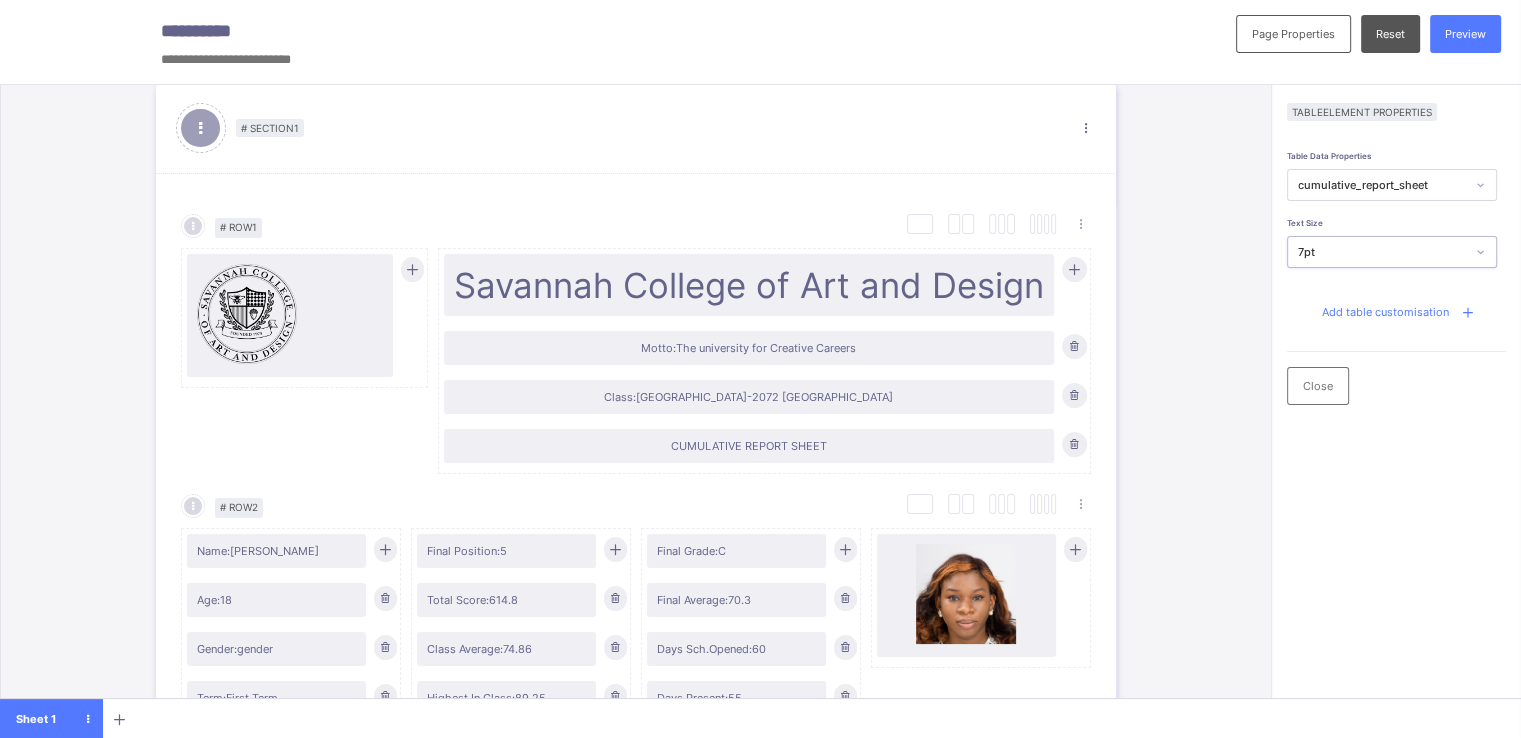 scroll, scrollTop: 80, scrollLeft: 0, axis: vertical 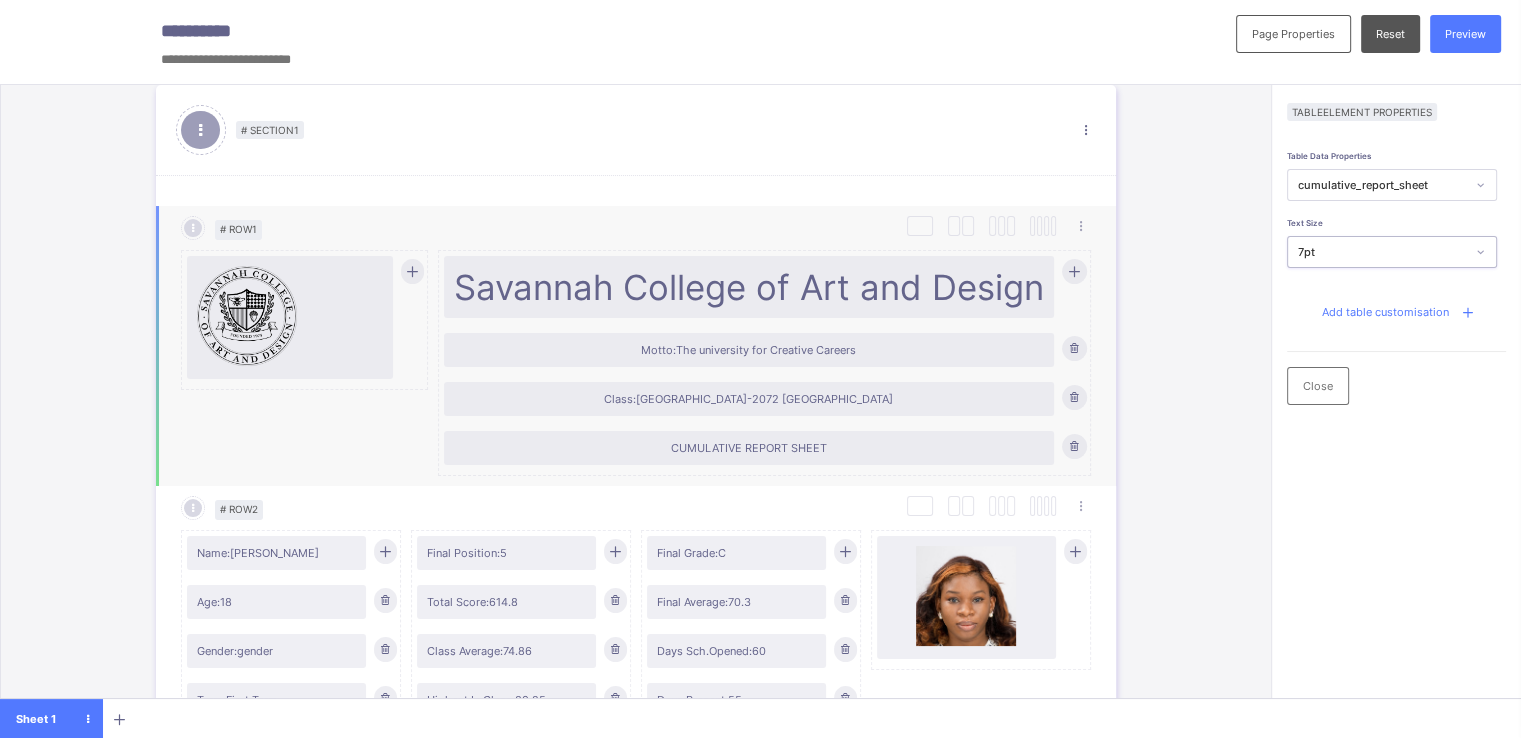 click on "Savannah College of Art and Design" at bounding box center (749, 287) 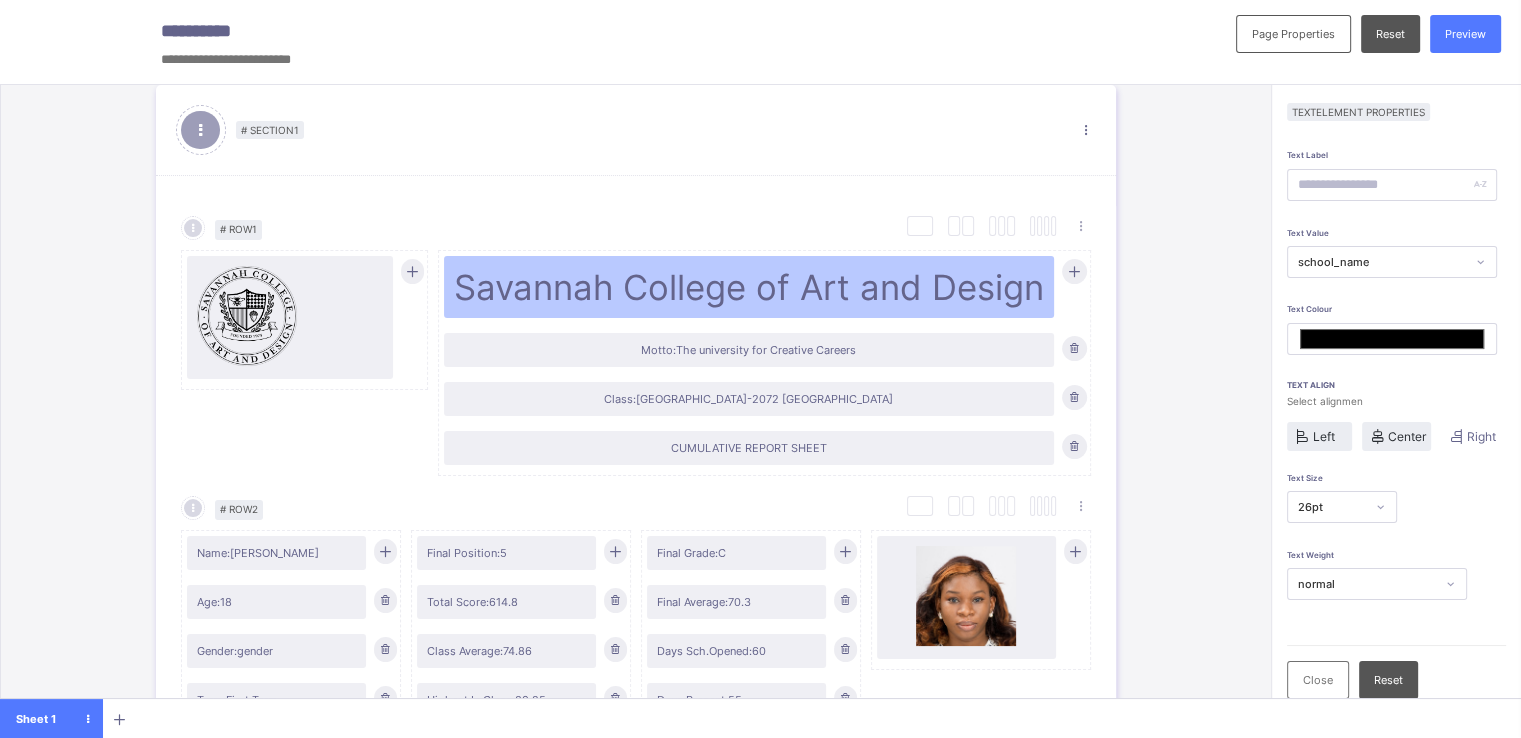 click on "Center" at bounding box center (1407, 436) 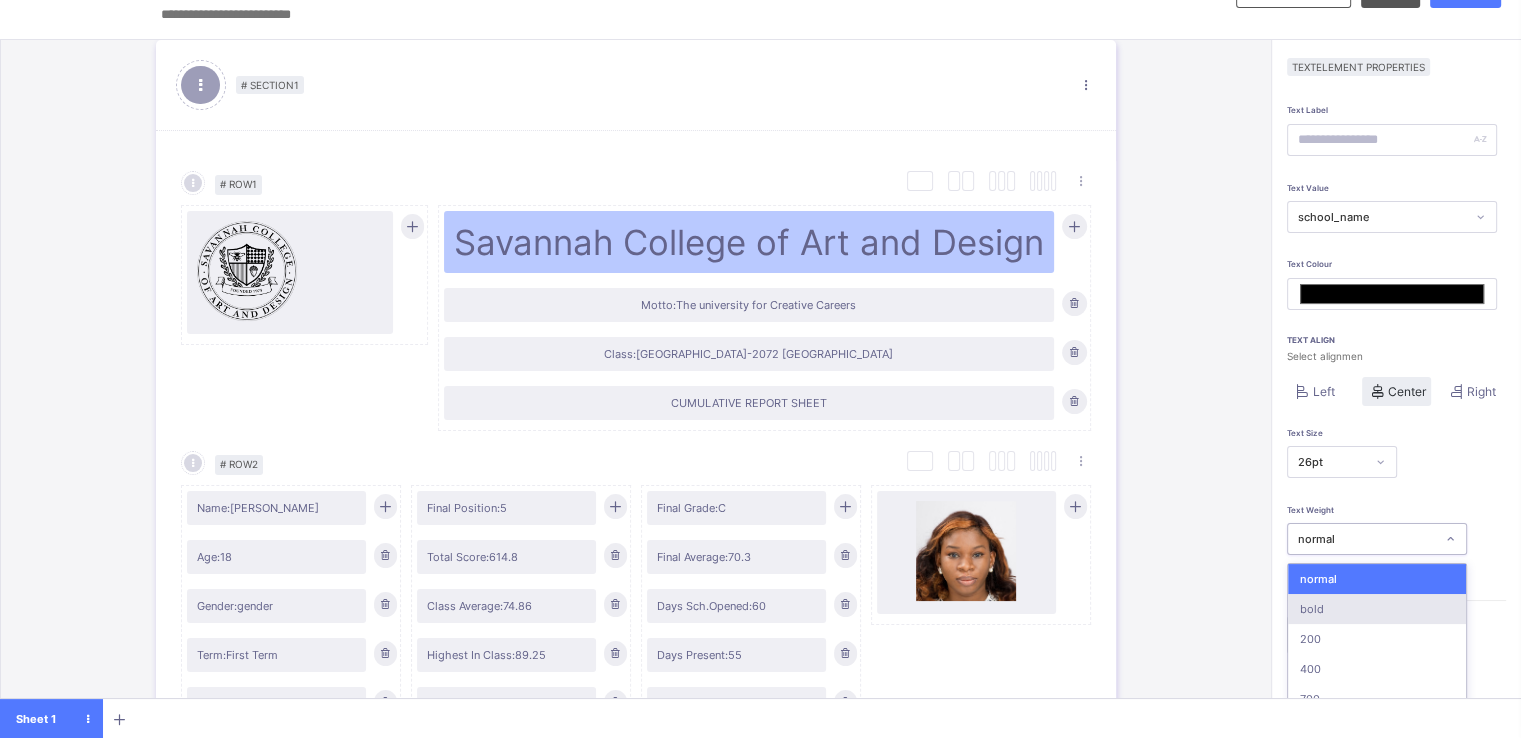 click on "option bold focused, 2 of 6. 6 results available. Use Up and Down to choose options, press Enter to select the currently focused option, press Escape to exit the menu, press Tab to select the option and exit the menu. normal normal bold 200 400 700 900" at bounding box center [1377, 539] 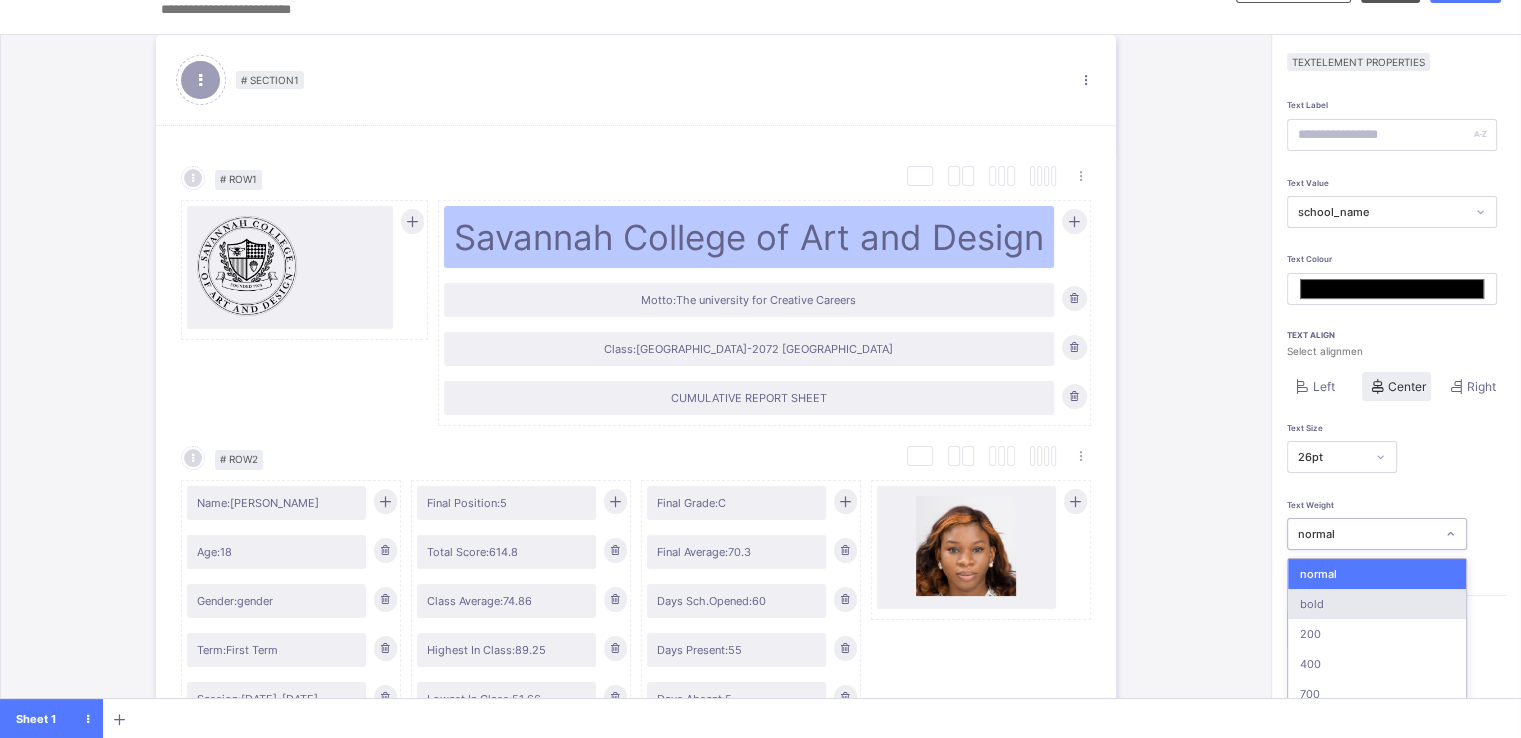 click on "bold" at bounding box center (1377, 604) 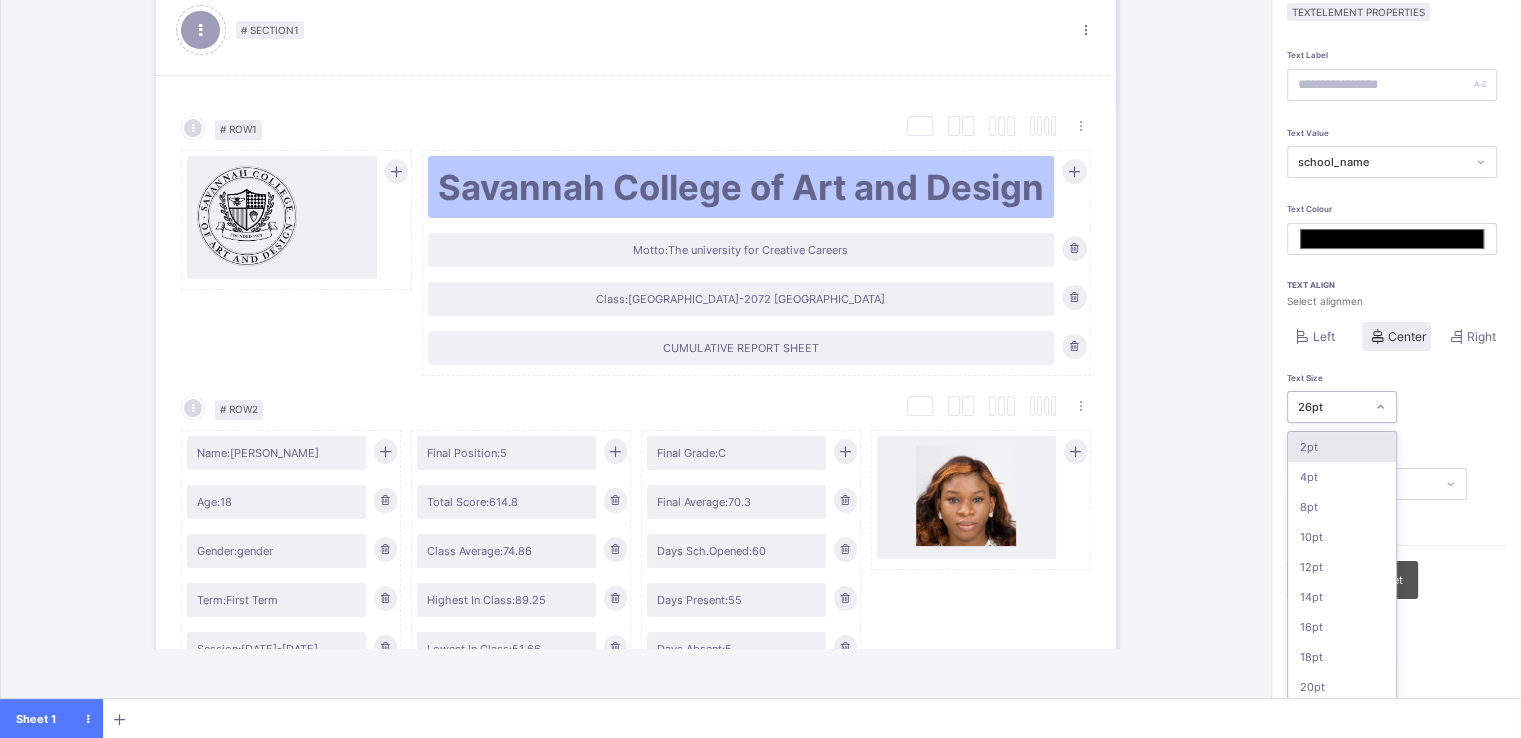 click on "option 2pt focused, 1 of 16. 16 results available. Use Up and Down to choose options, press Enter to select the currently focused option, press Escape to exit the menu, press Tab to select the option and exit the menu. 26pt 2pt 4pt 8pt 10pt 12pt 14pt 16pt 18pt 20pt 26pt 30pt 33pt 36pt 40pt 44pt 48pt" at bounding box center (1342, 407) 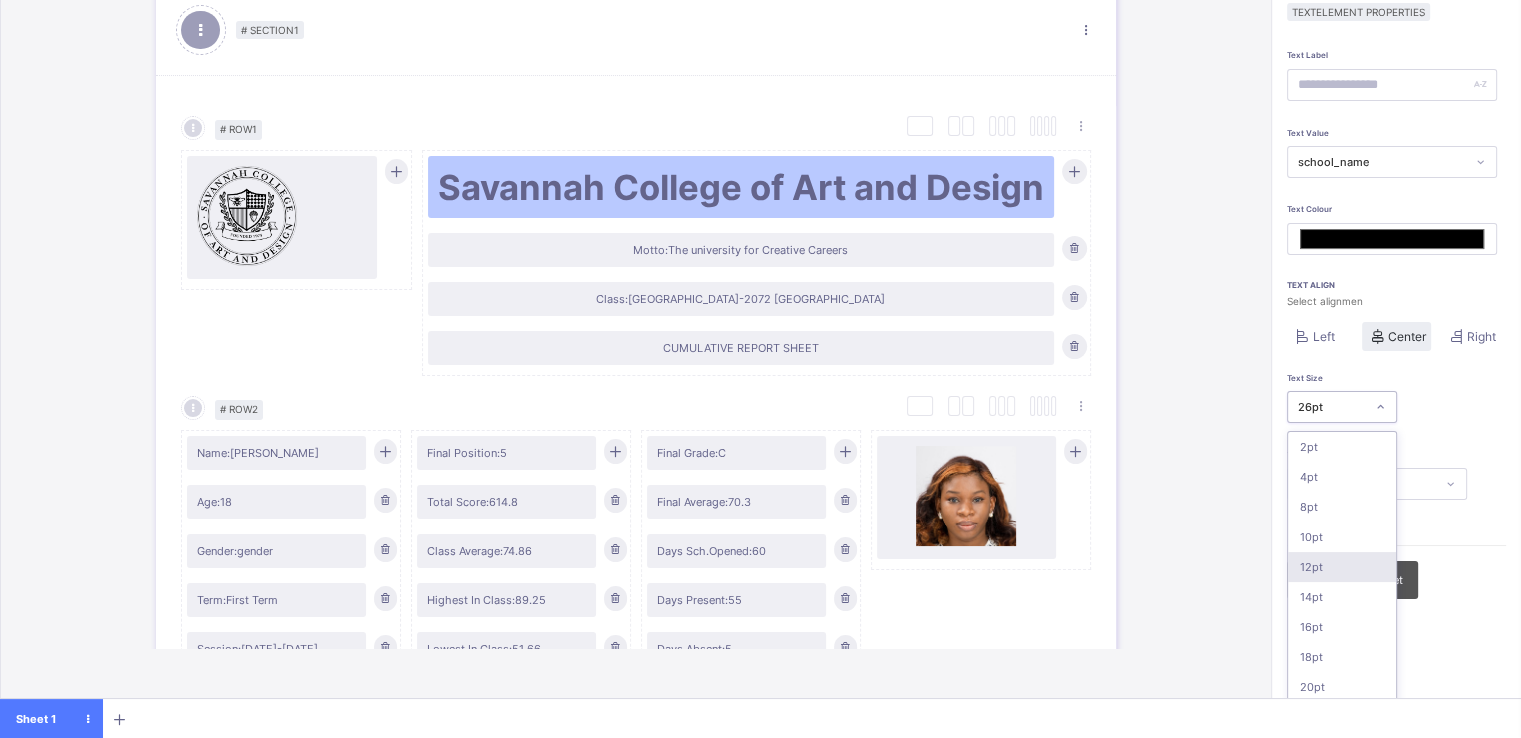 scroll, scrollTop: 47, scrollLeft: 0, axis: vertical 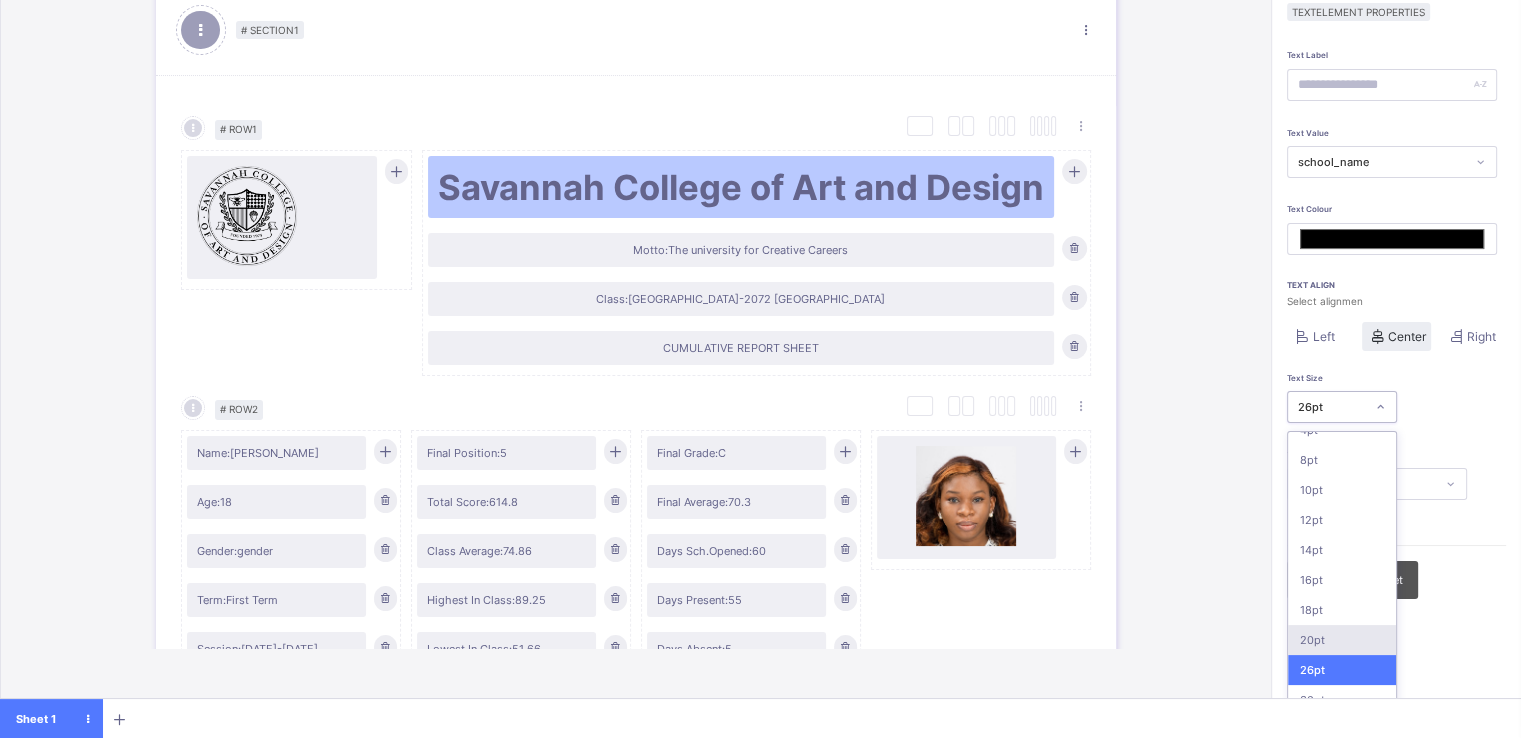 click on "20pt" at bounding box center (1342, 640) 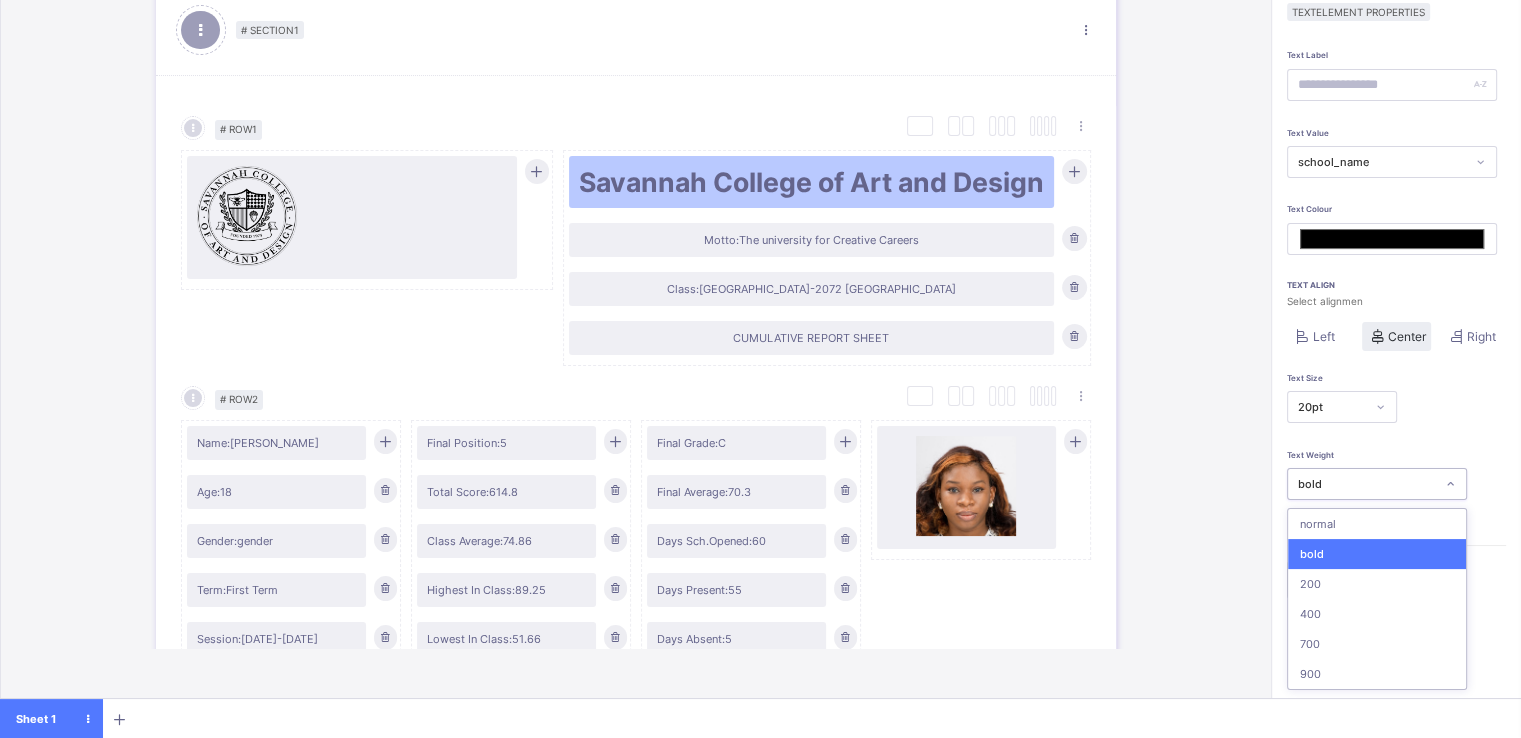 click on "bold" at bounding box center (1367, 484) 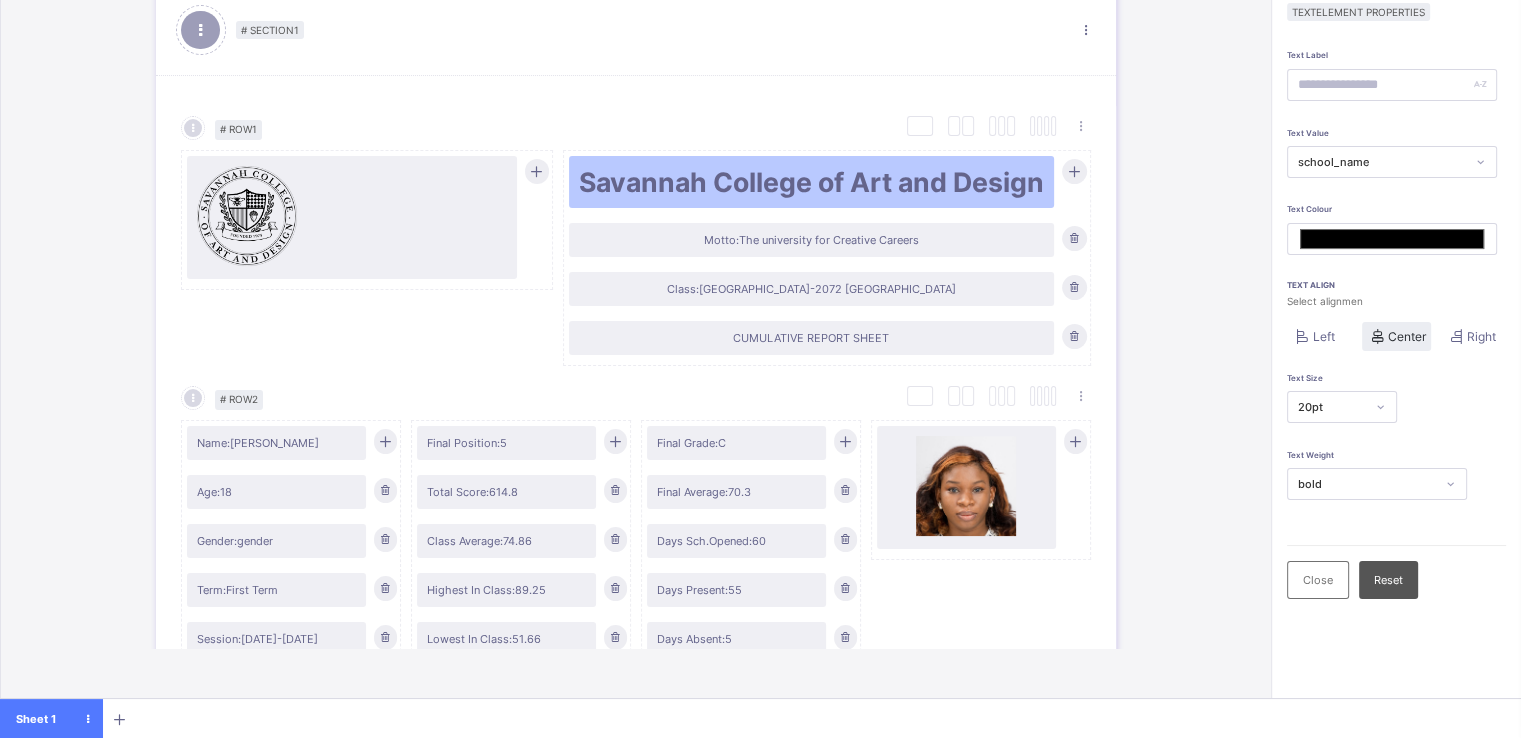 click on "Text Label   Text Value  school_name  Text Colour  *******   Text Align   Select alignmen   Left     Center       Right    Text Size  20pt  Text Weight  bold Close Reset" at bounding box center (1396, 418) 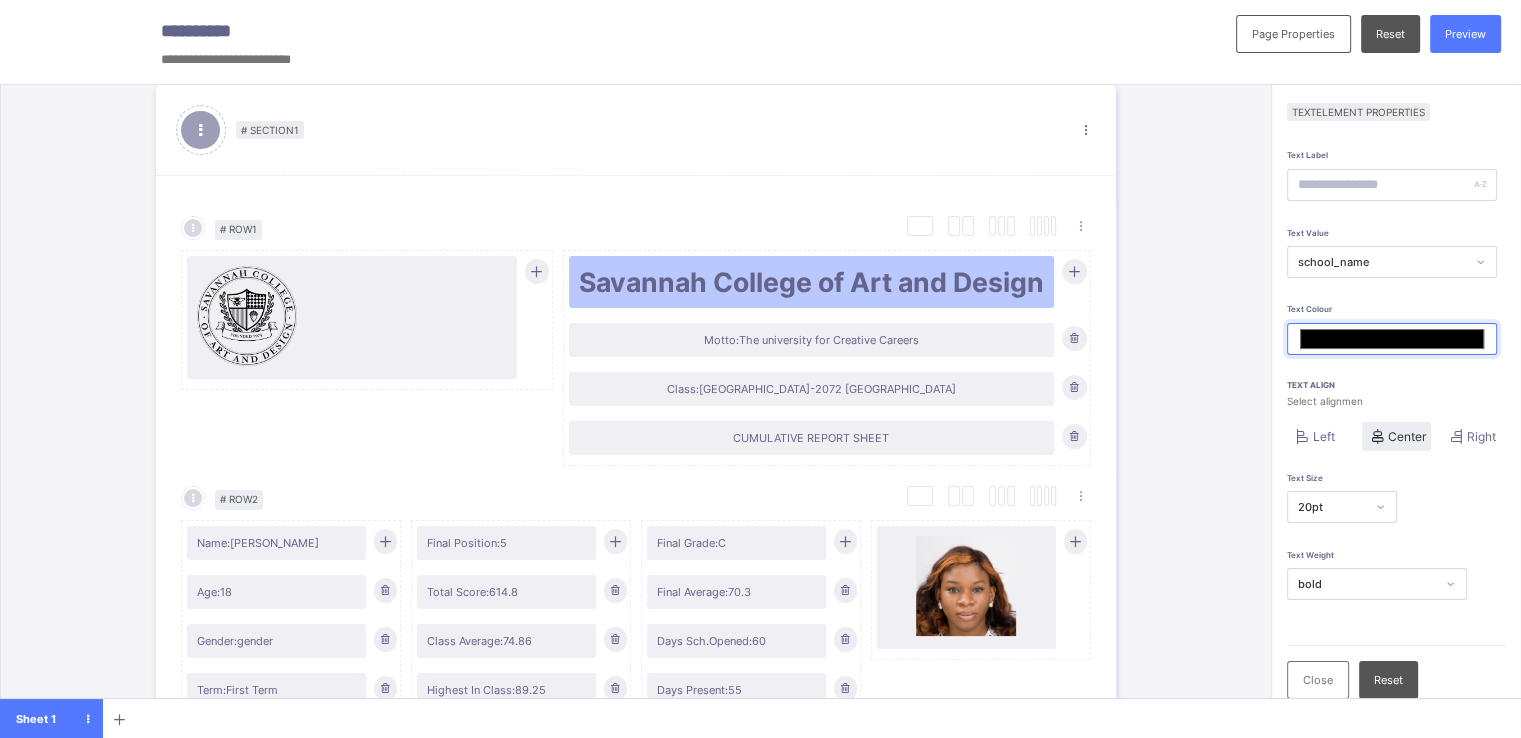 click on "*******" at bounding box center [1392, 339] 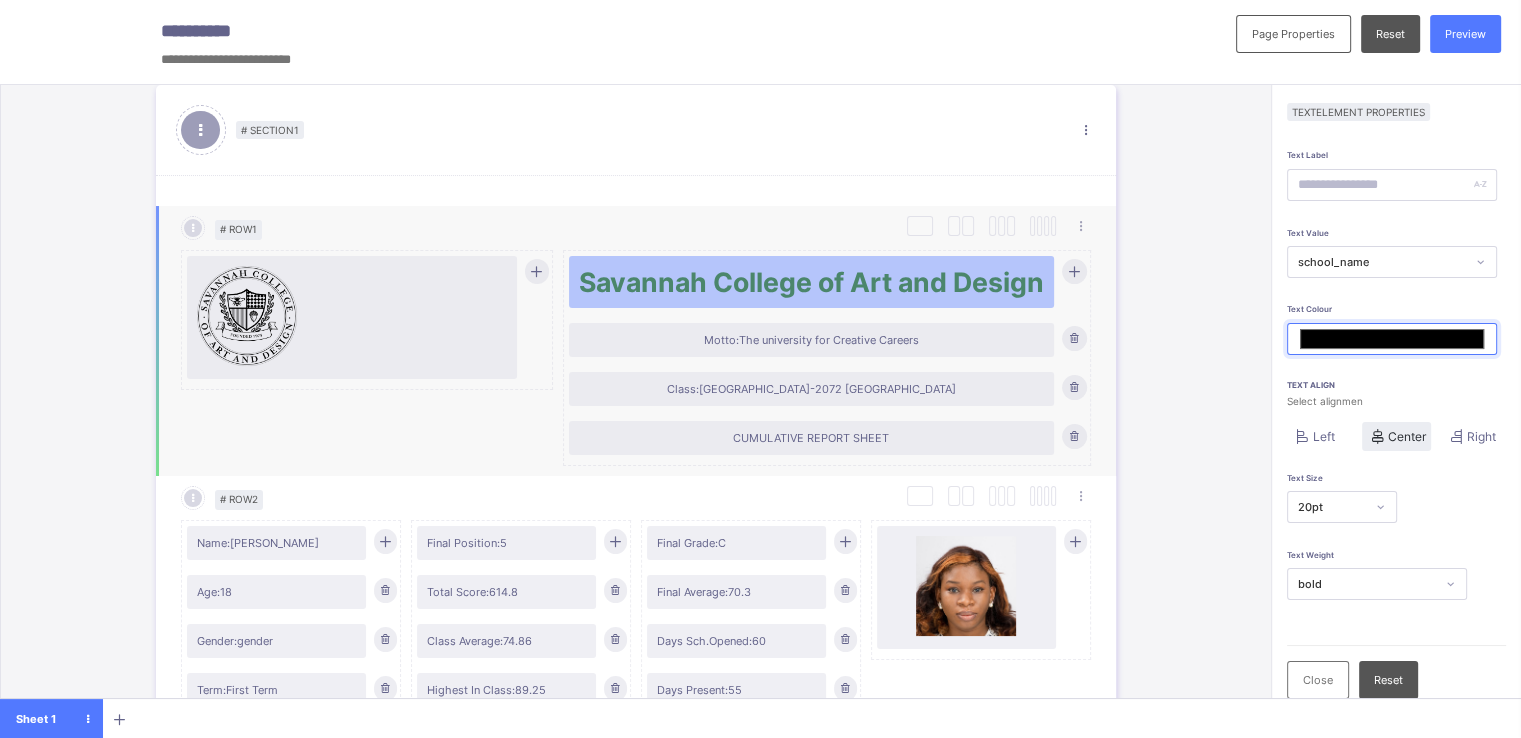 type on "*******" 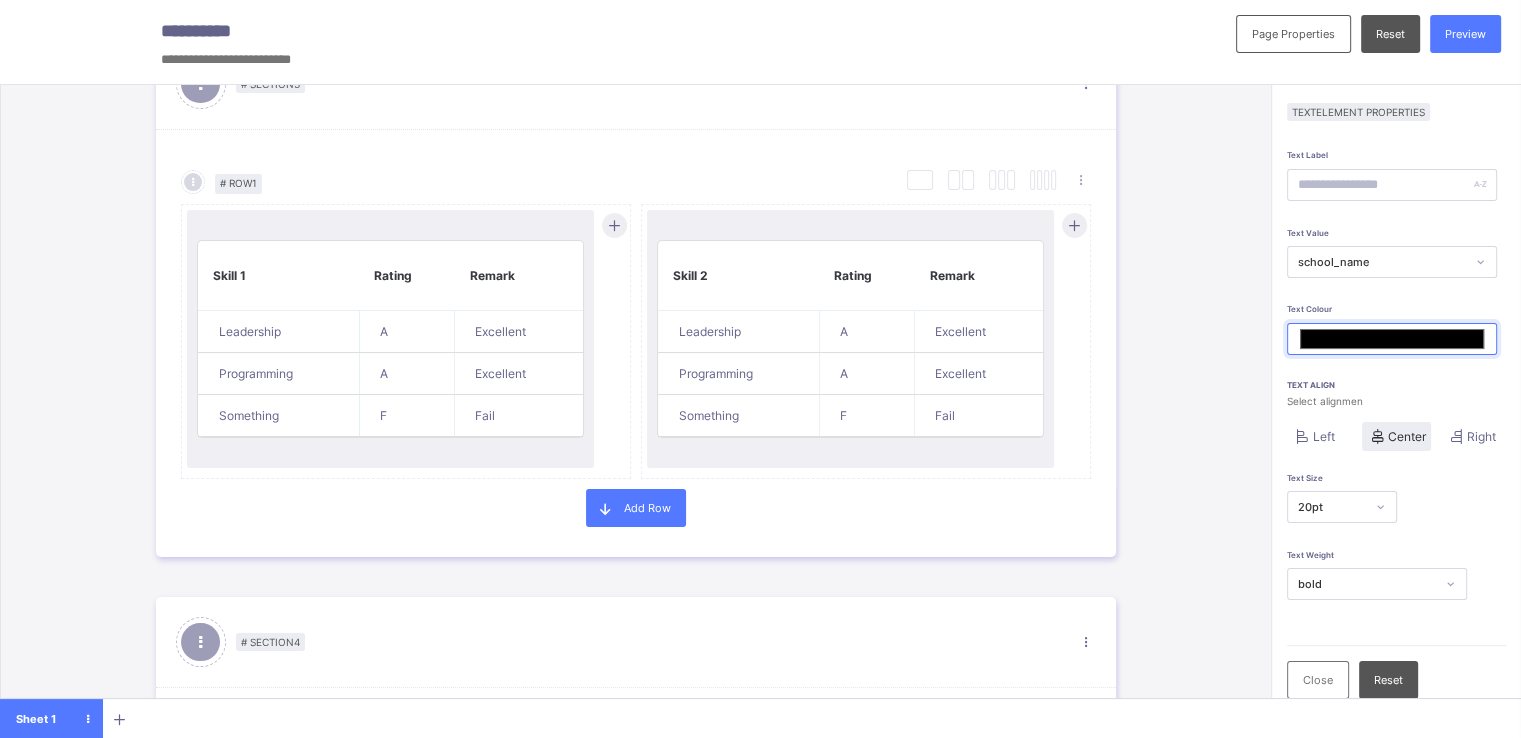 scroll, scrollTop: 1750, scrollLeft: 0, axis: vertical 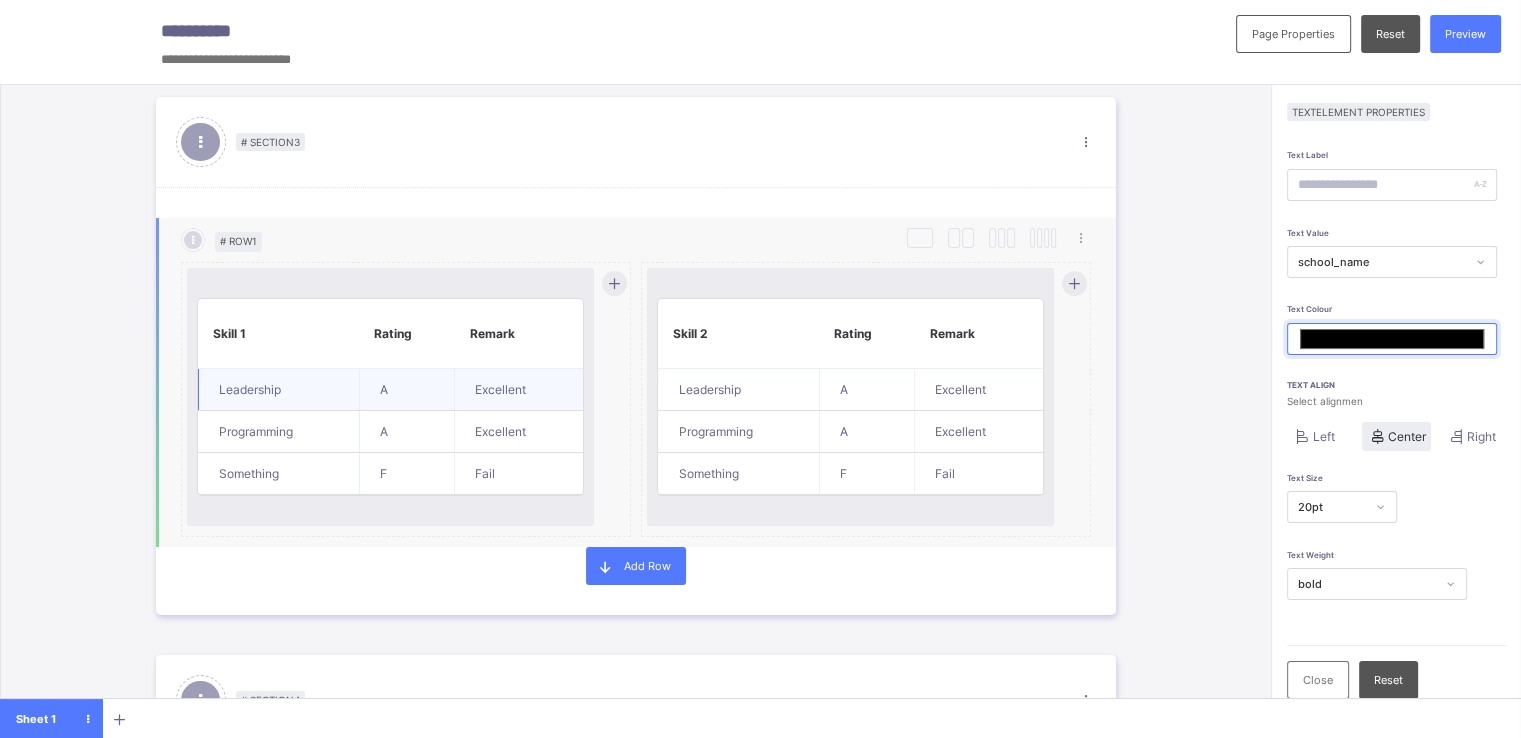 click on "Excellent" at bounding box center (519, 390) 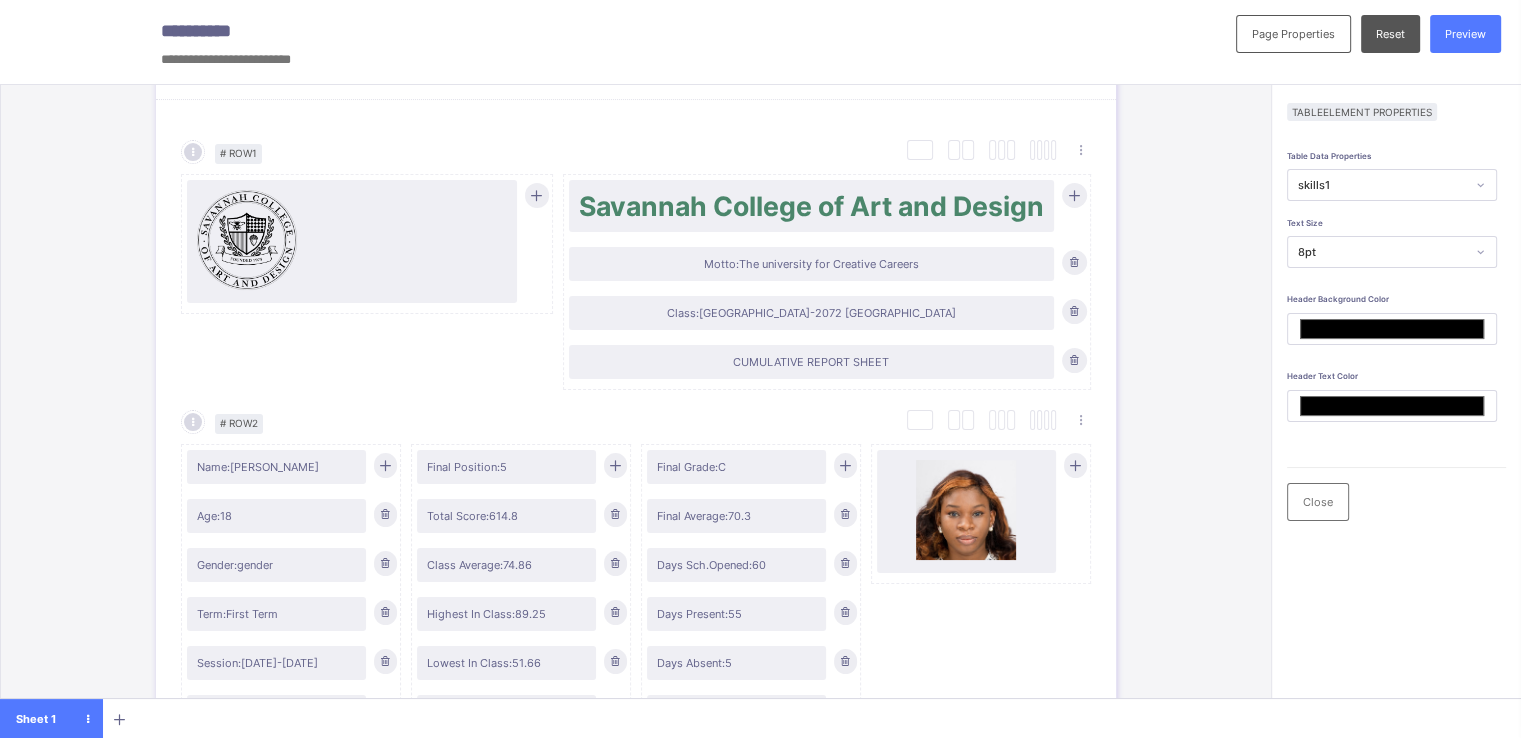 scroll, scrollTop: 0, scrollLeft: 0, axis: both 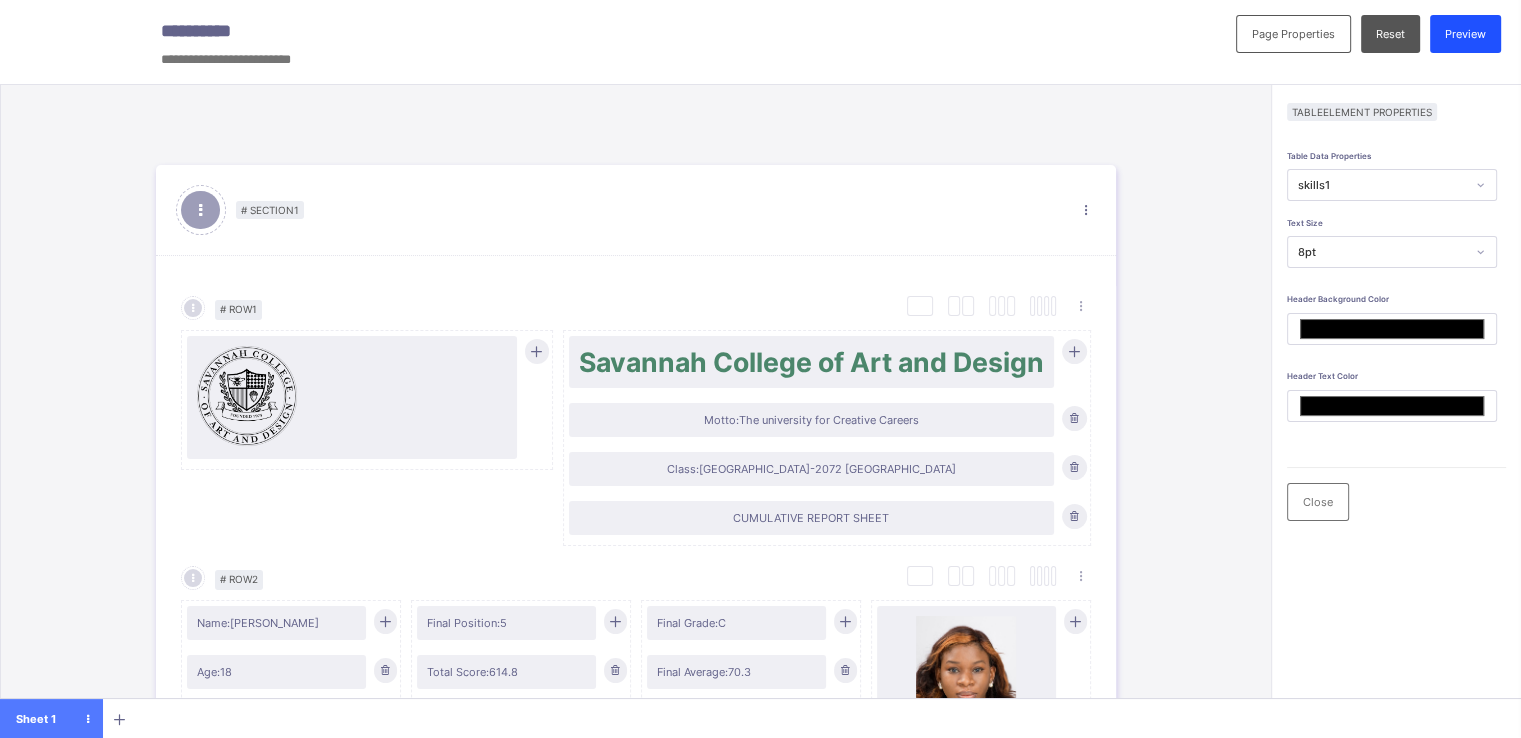 click on "Preview" at bounding box center [1465, 34] 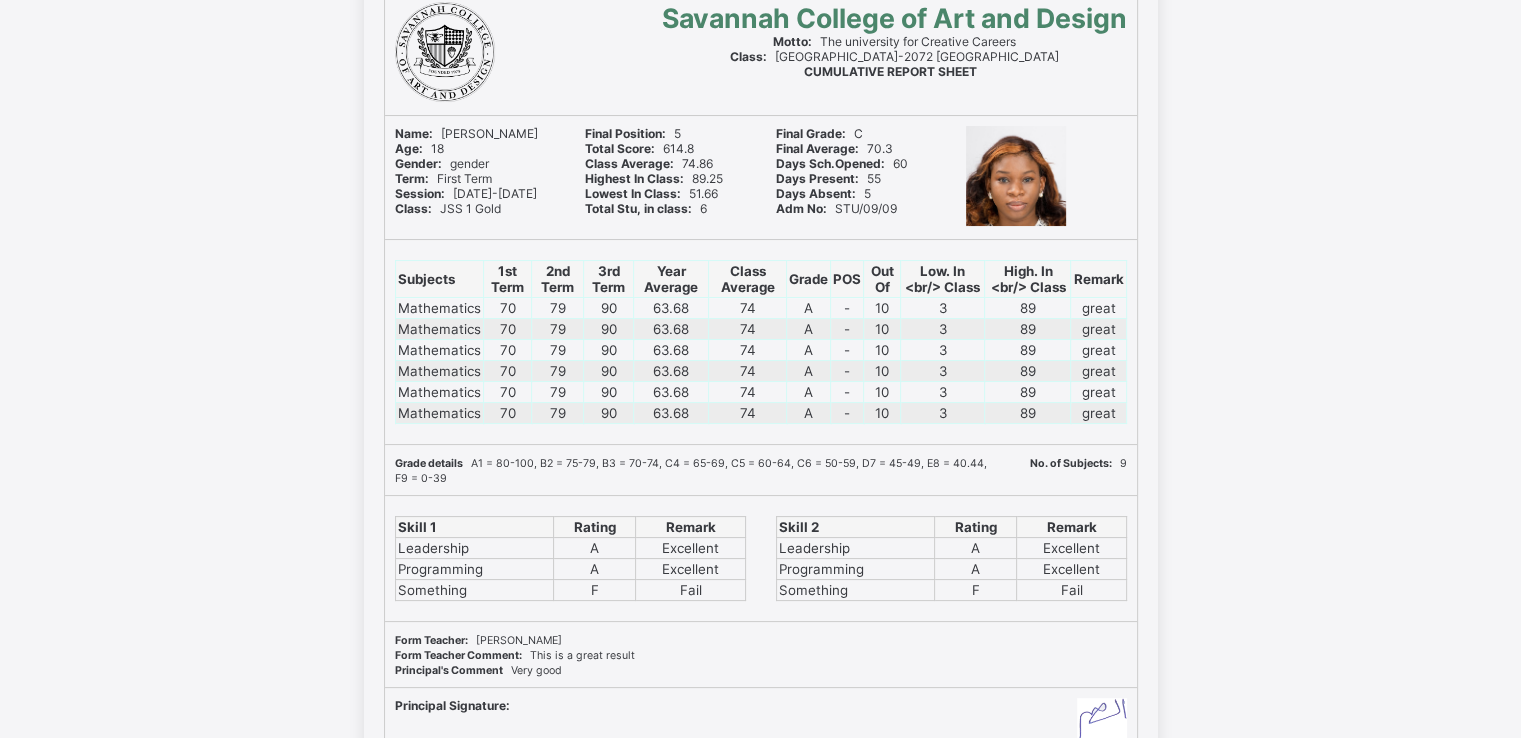 scroll, scrollTop: 0, scrollLeft: 0, axis: both 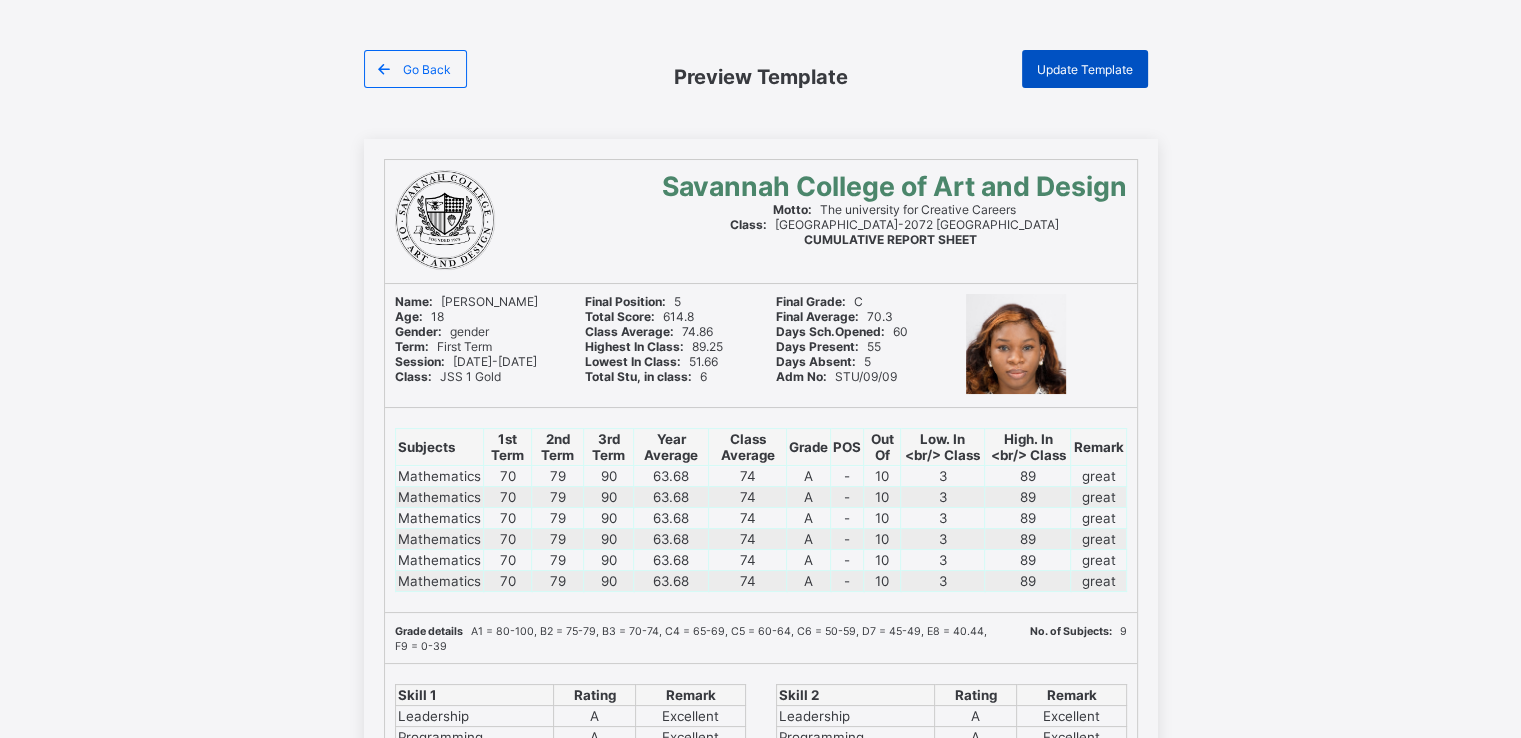 click on "Update Template" at bounding box center [1085, 69] 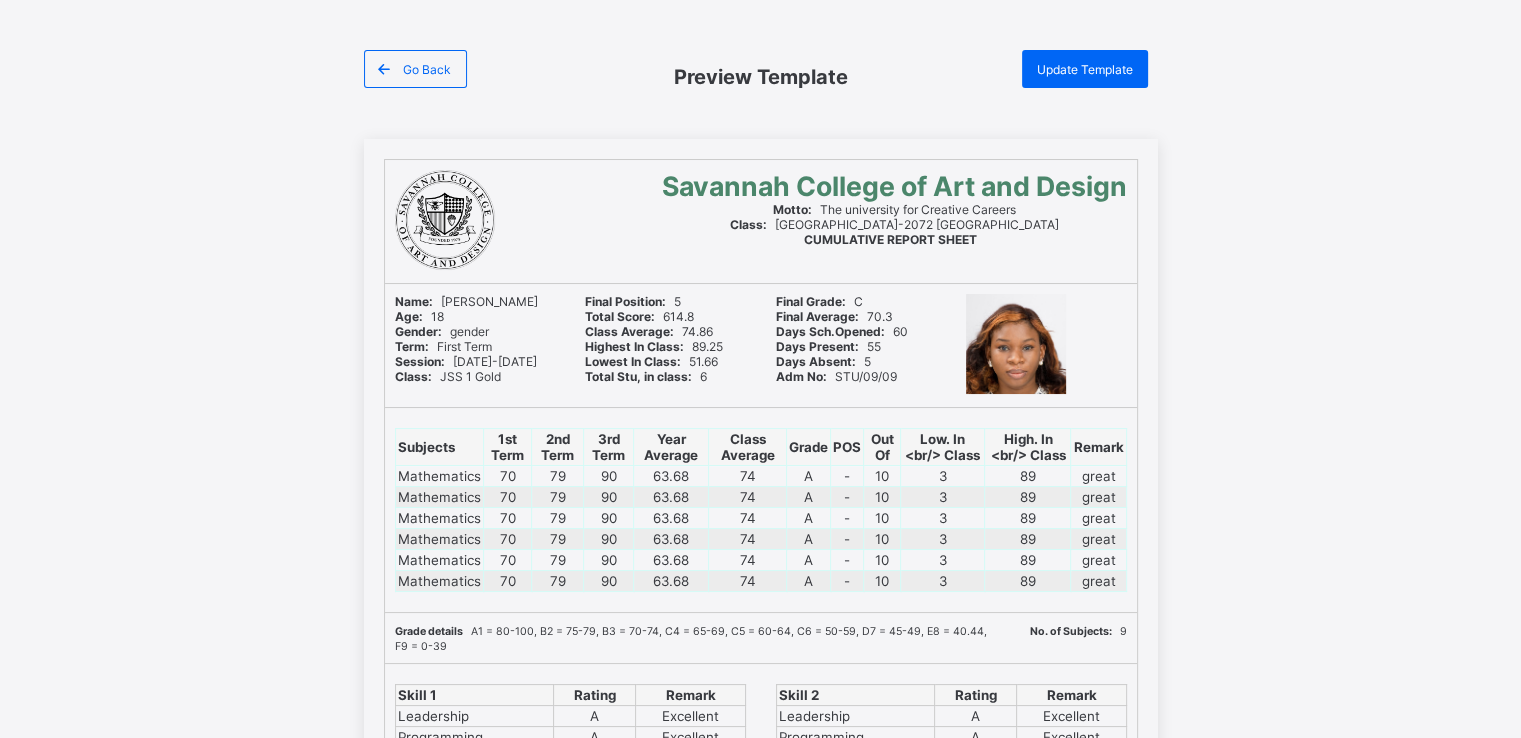 scroll, scrollTop: 0, scrollLeft: 0, axis: both 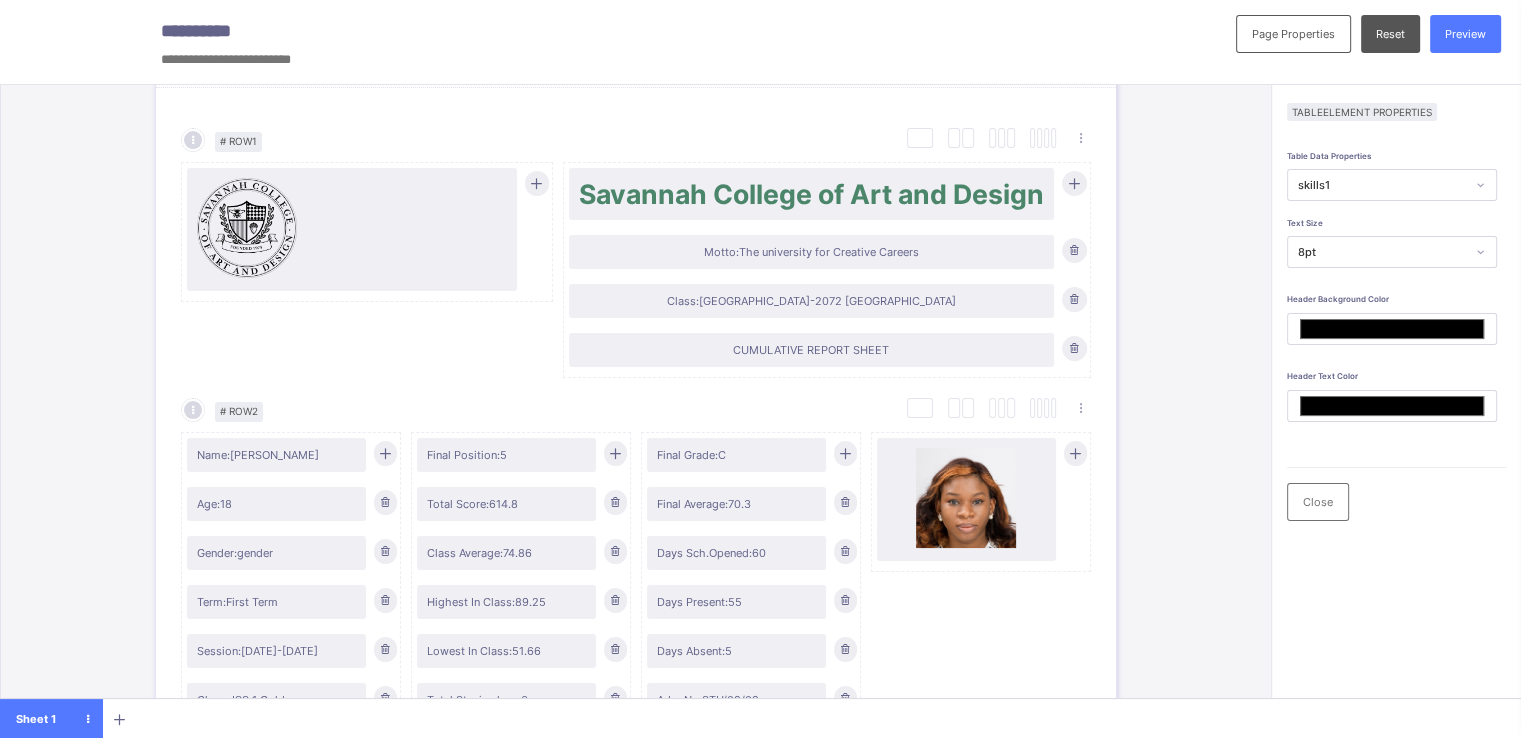 click on "Savannah College of Art and Design" at bounding box center (811, 194) 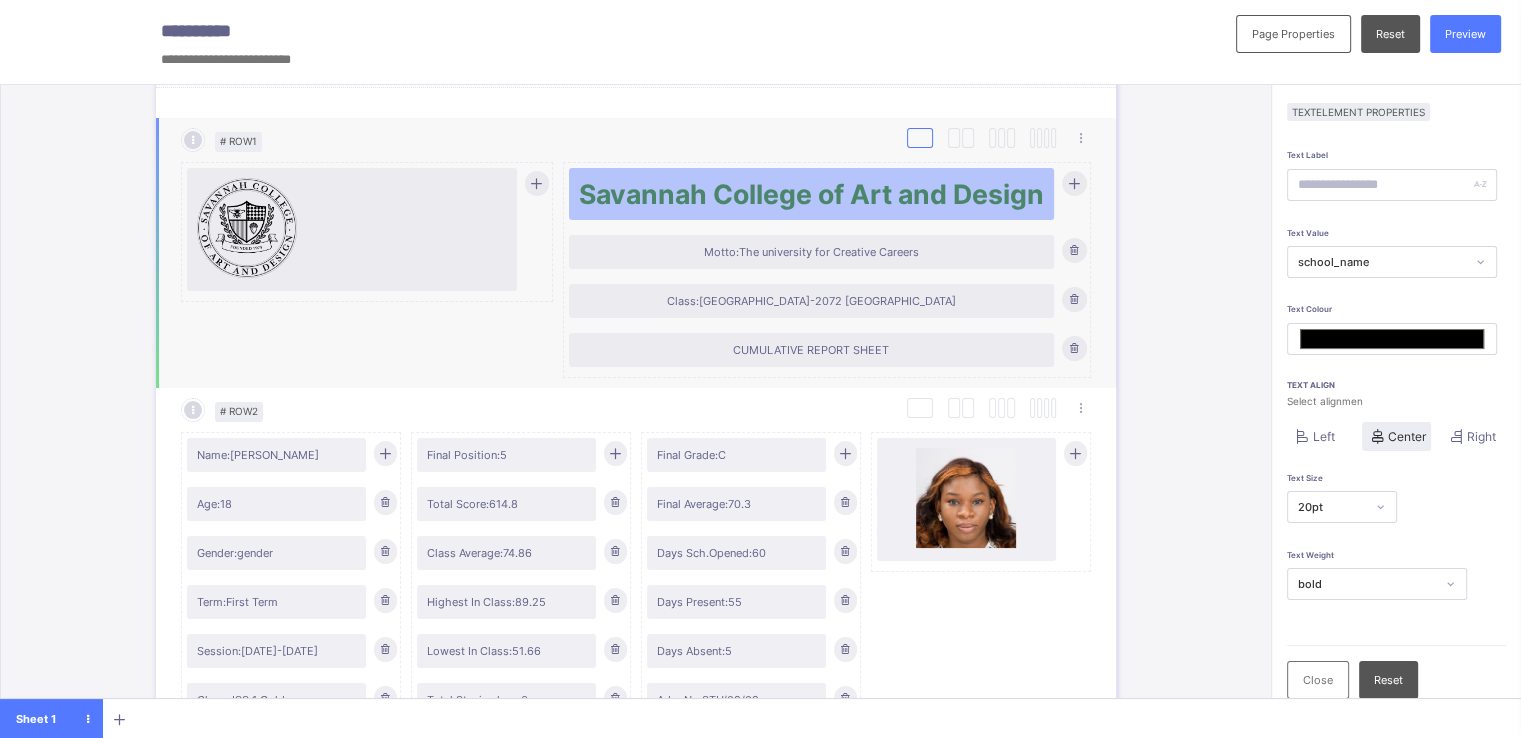 click at bounding box center (920, 138) 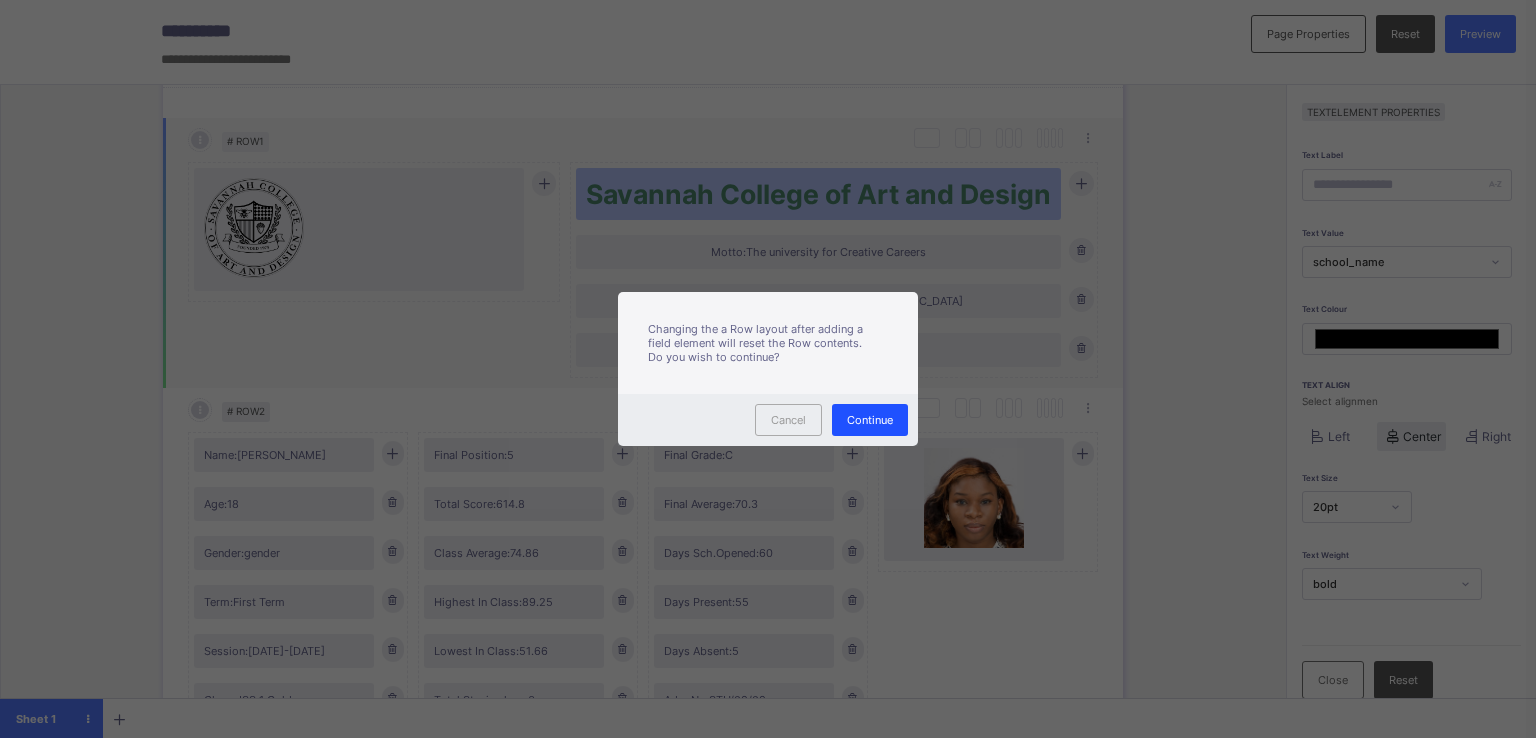 click on "Continue" at bounding box center (870, 420) 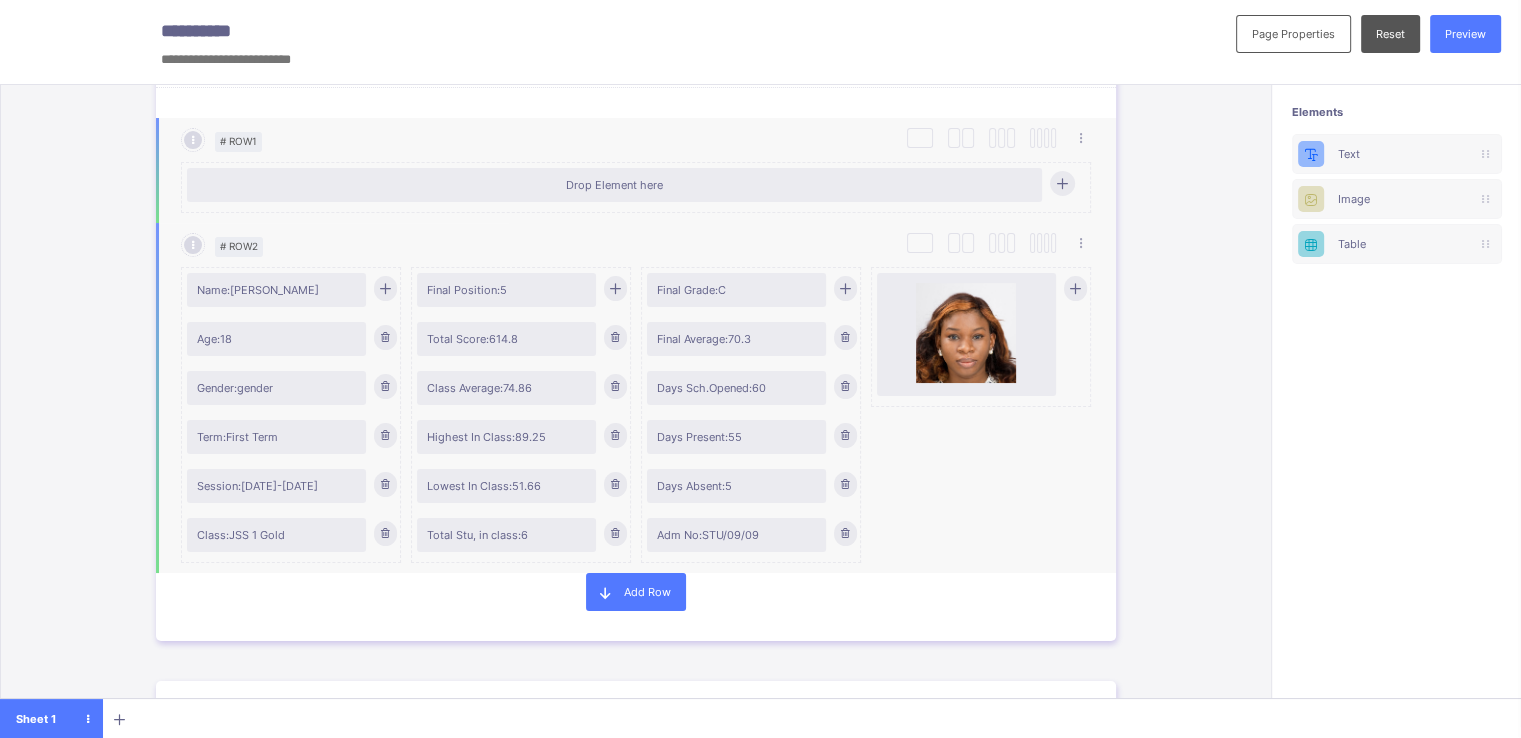 scroll, scrollTop: 0, scrollLeft: 0, axis: both 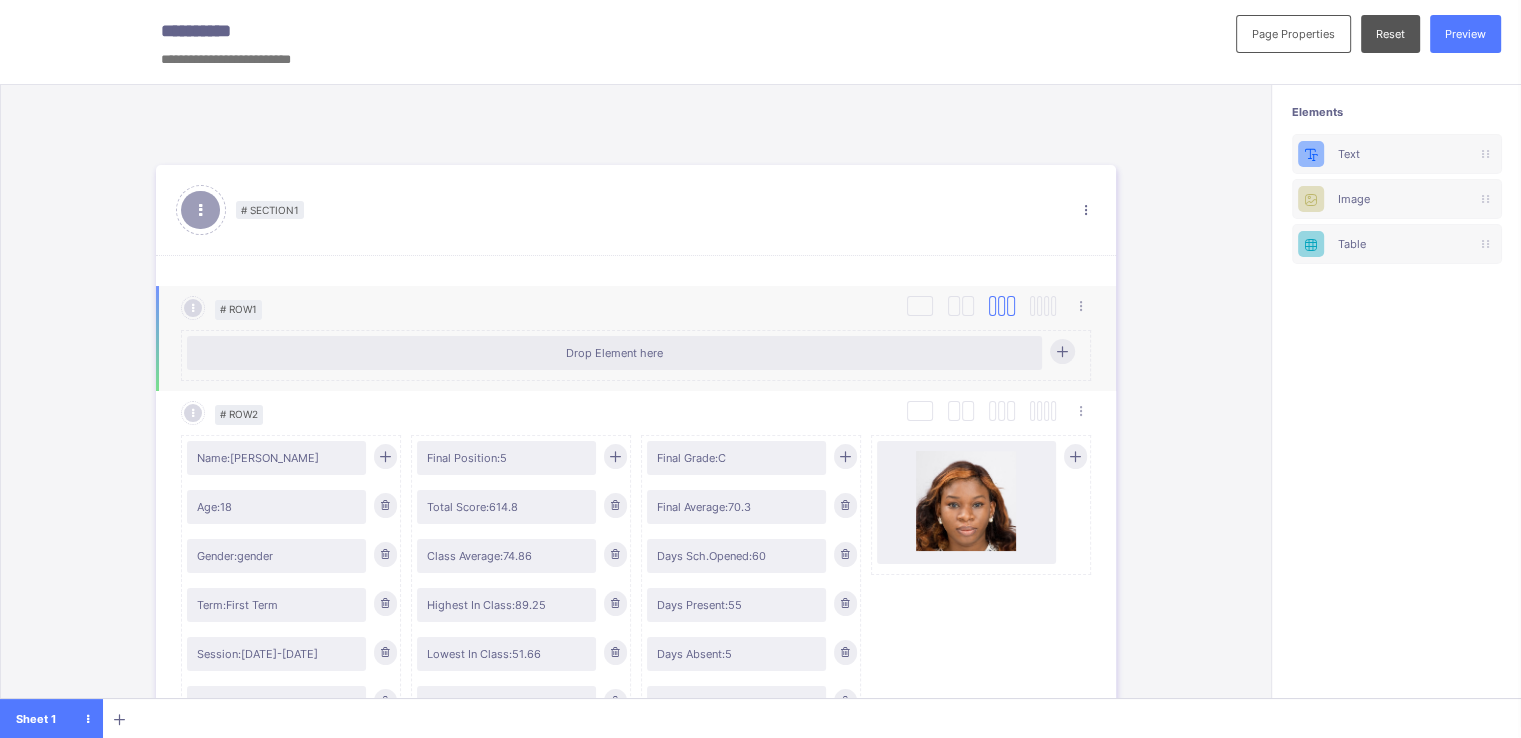 click at bounding box center (1001, 306) 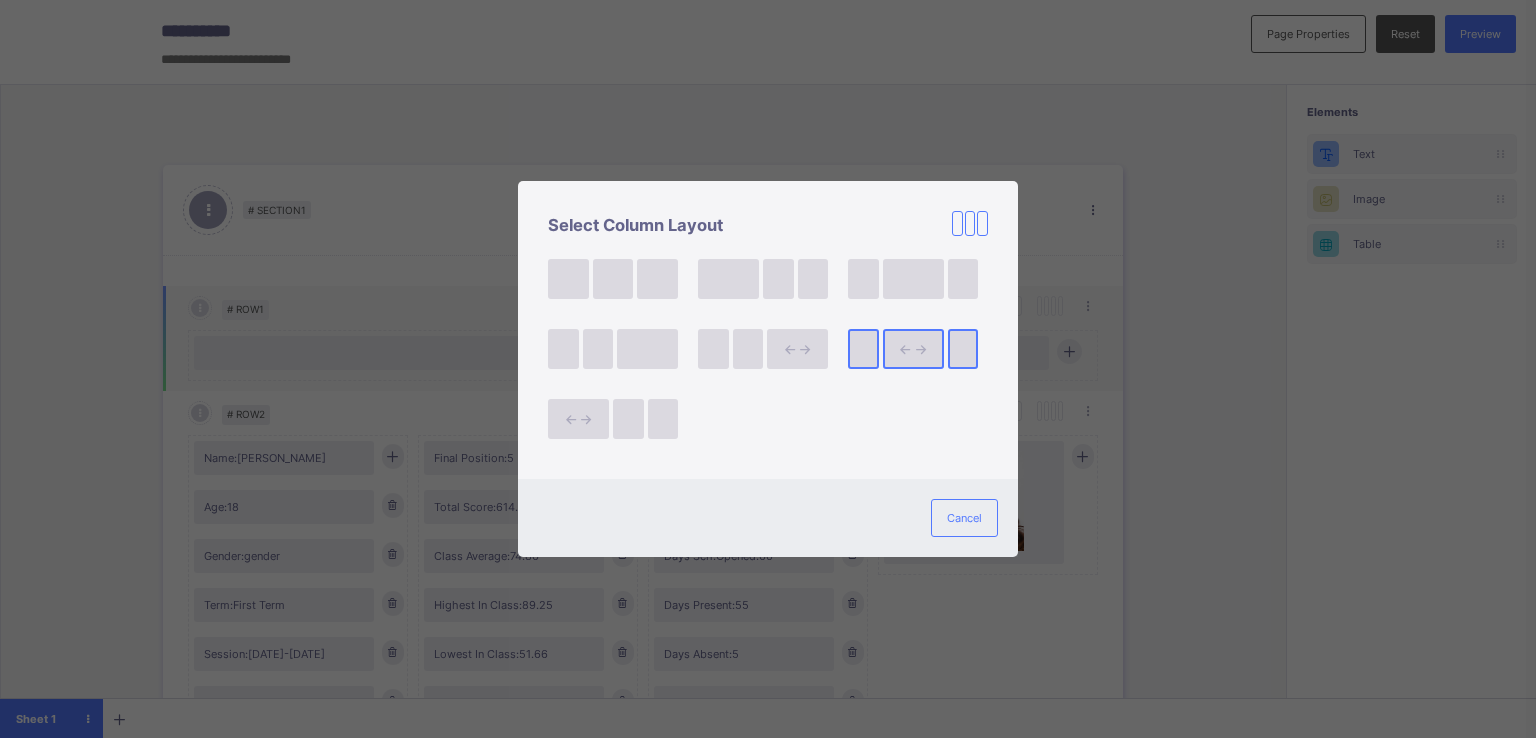 click at bounding box center (920, 349) 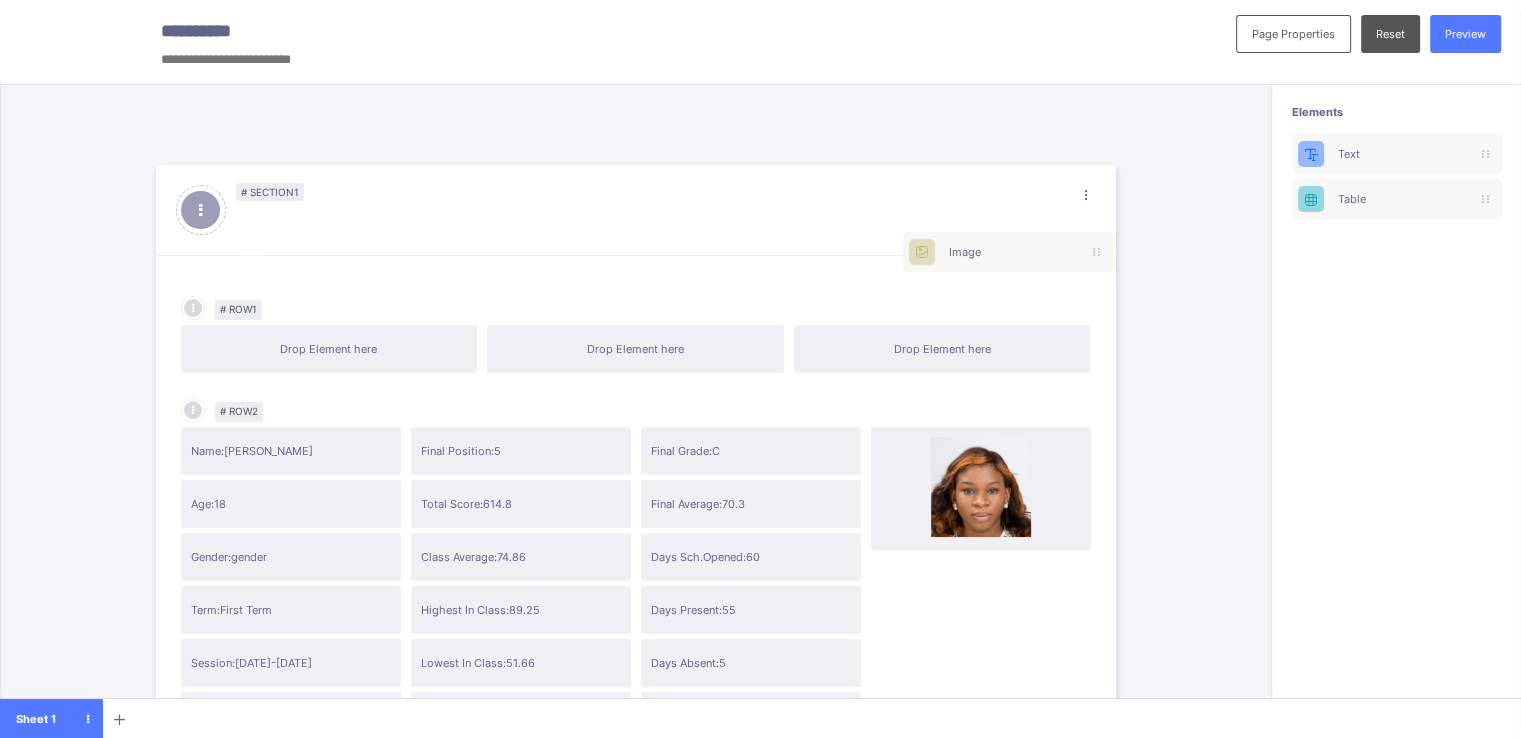 scroll, scrollTop: 0, scrollLeft: 0, axis: both 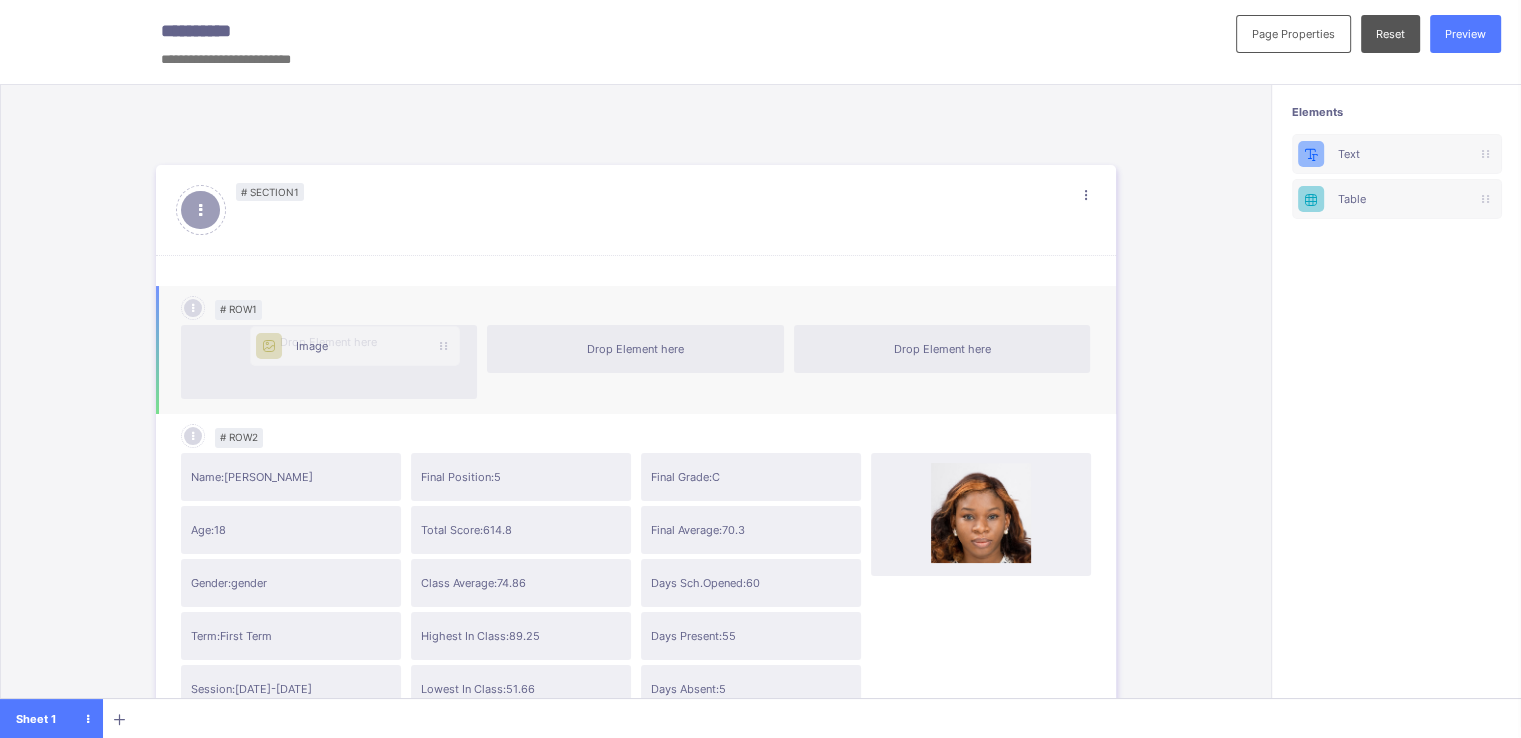 drag, startPoint x: 1369, startPoint y: 195, endPoint x: 307, endPoint y: 341, distance: 1071.9888 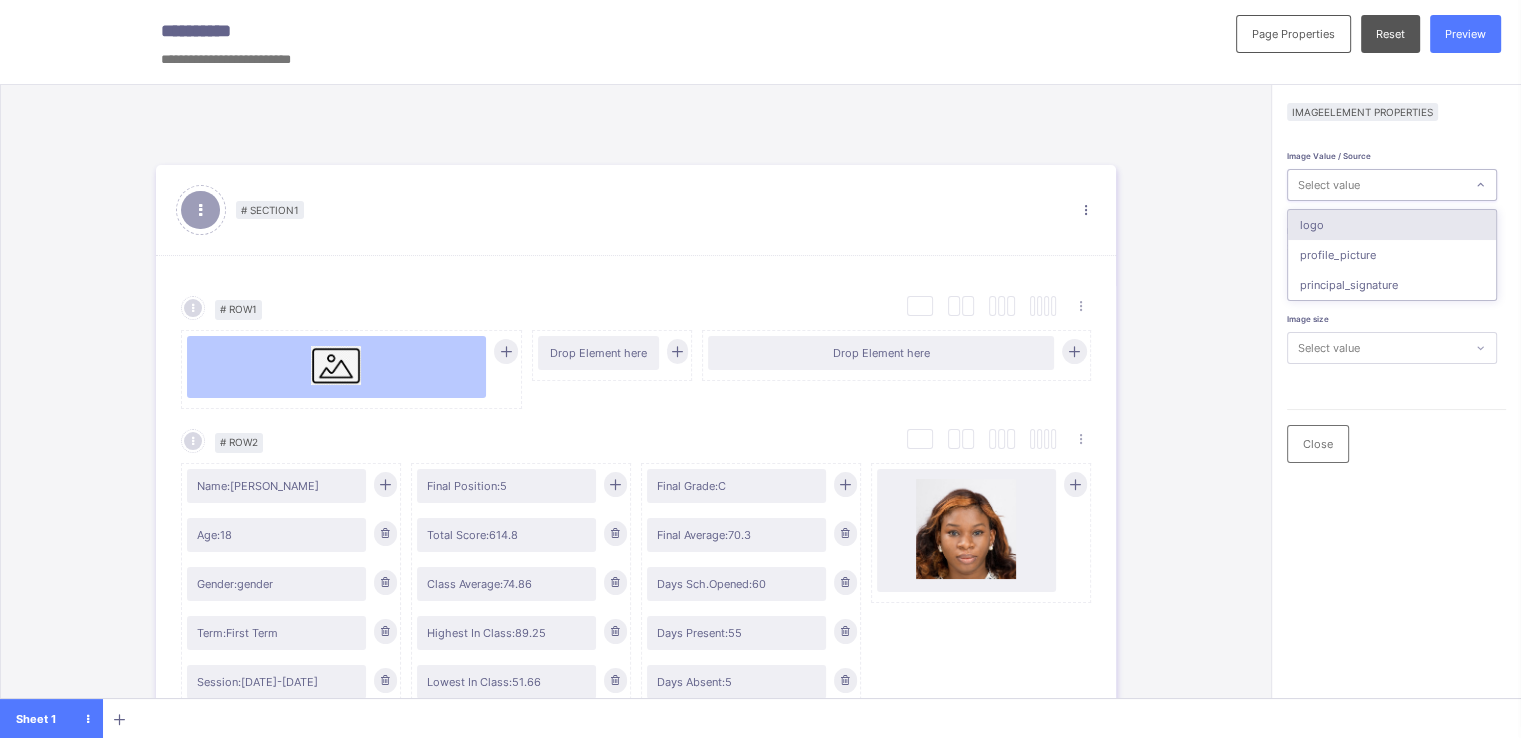click on "Select value" at bounding box center [1376, 185] 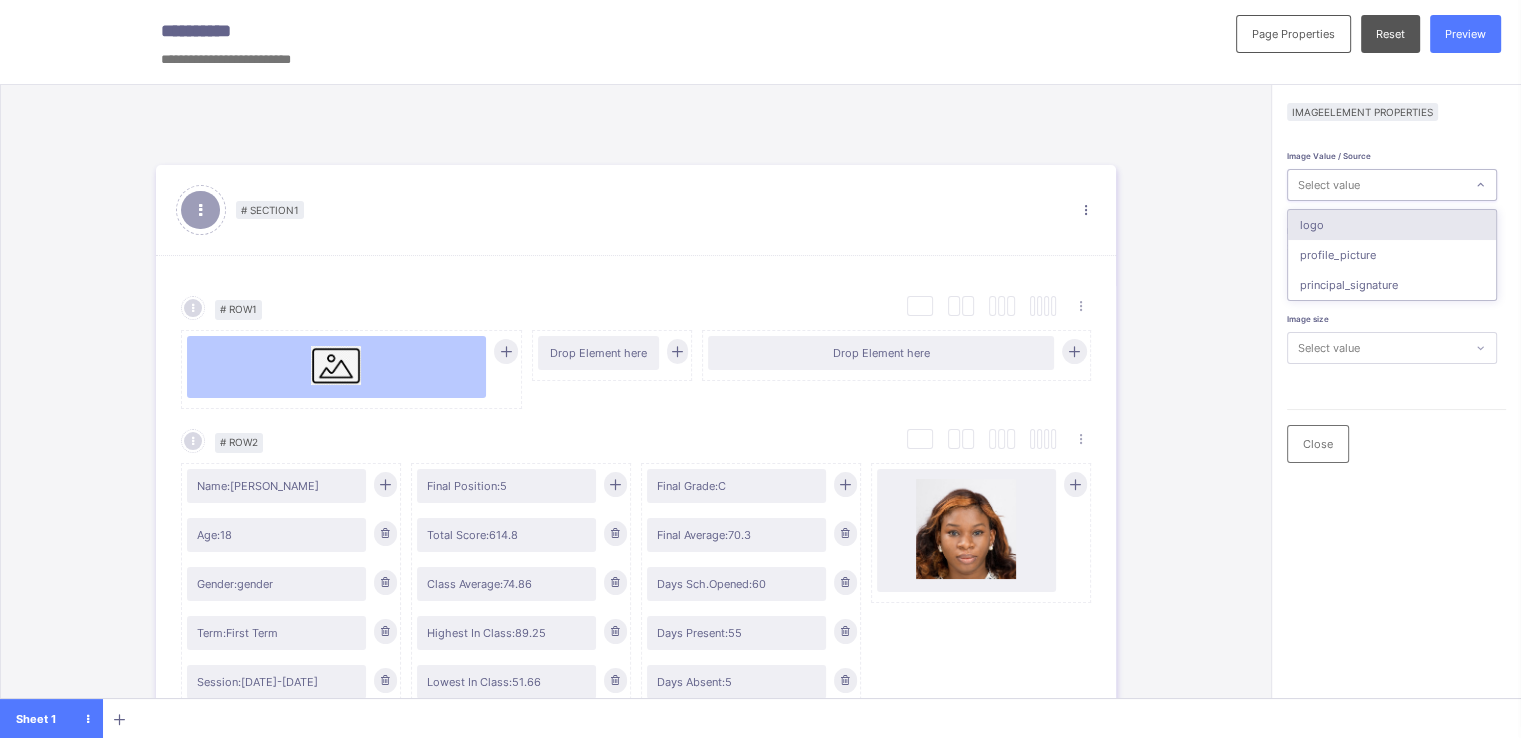 click on "logo" at bounding box center [1392, 225] 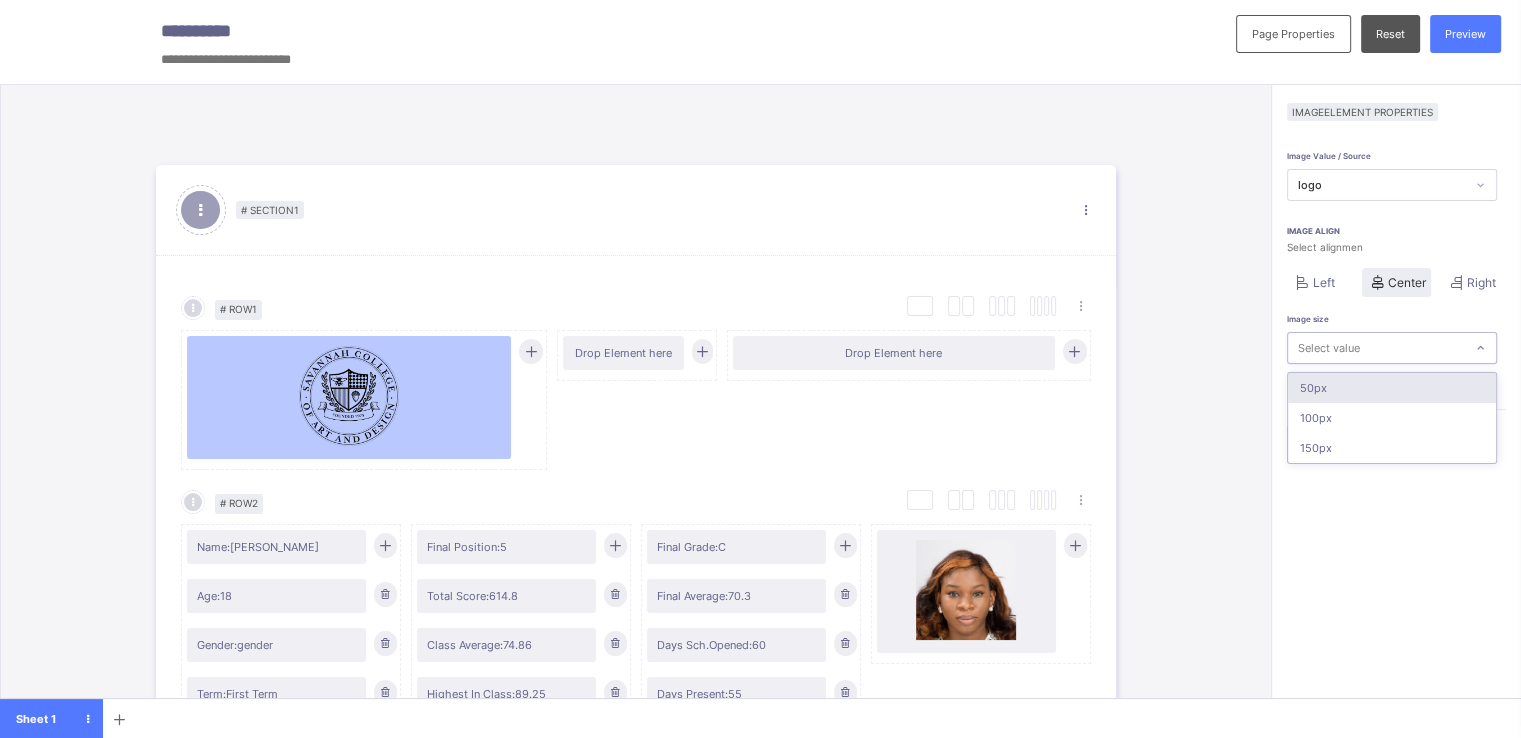 click on "Select value" at bounding box center [1376, 348] 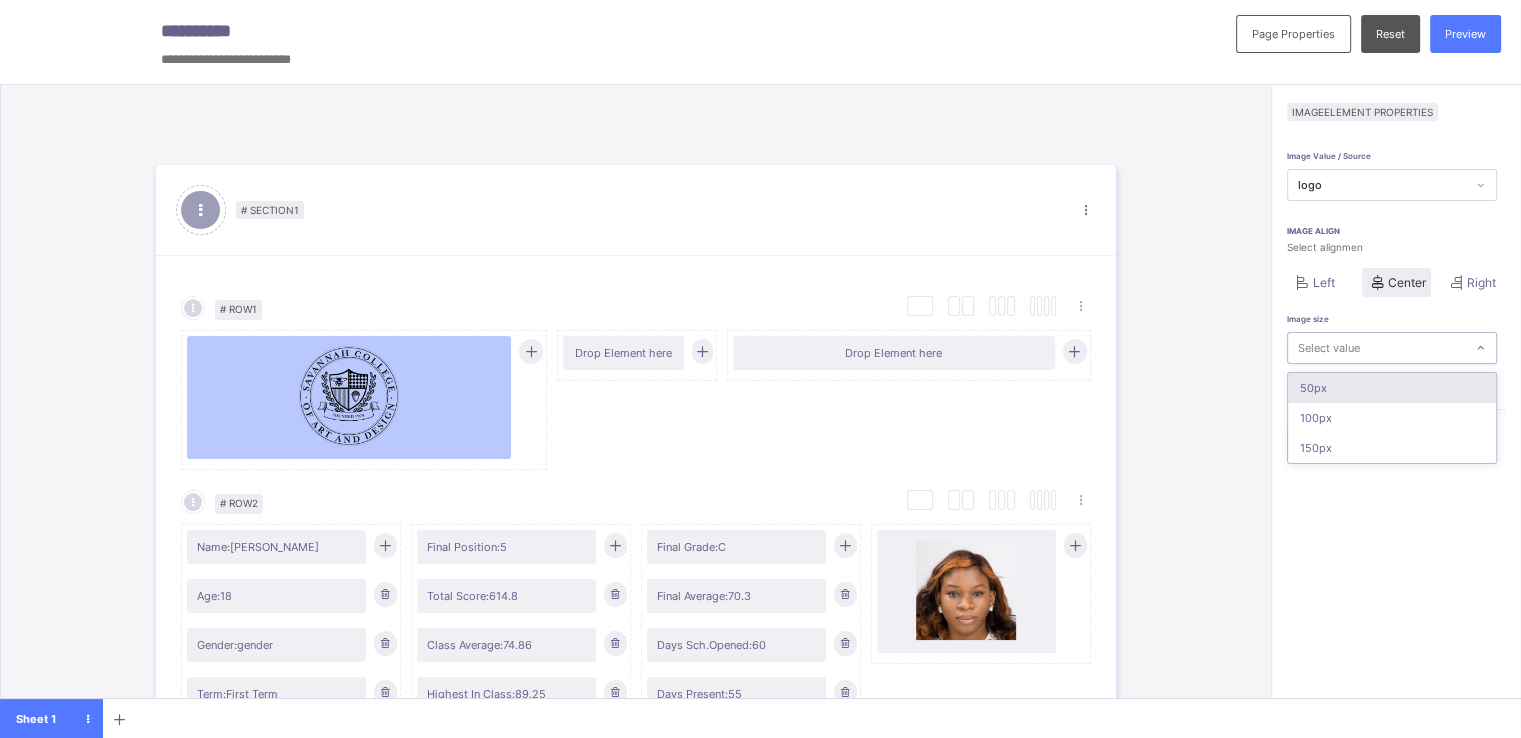 click on "50px" at bounding box center (1392, 388) 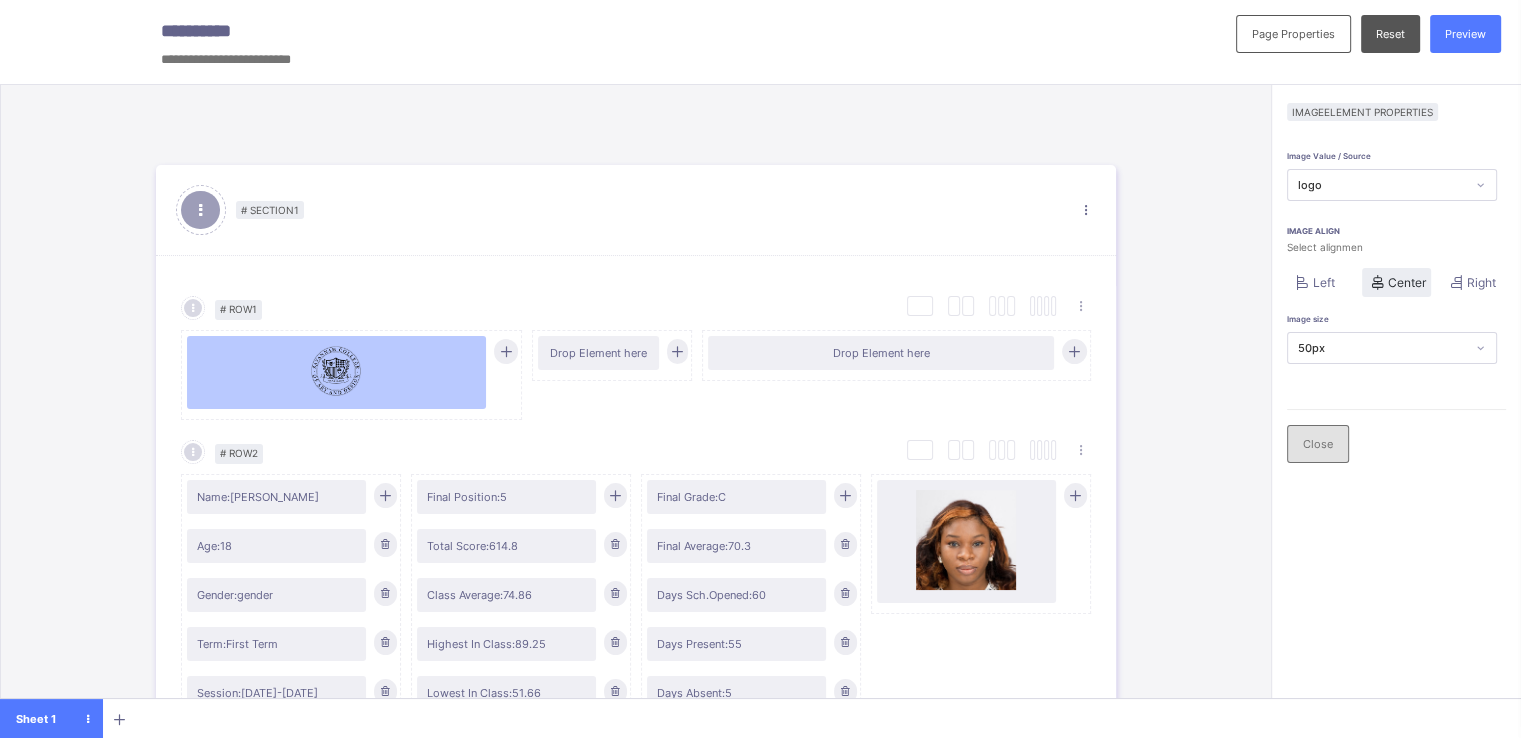 click on "Close" at bounding box center [1318, 444] 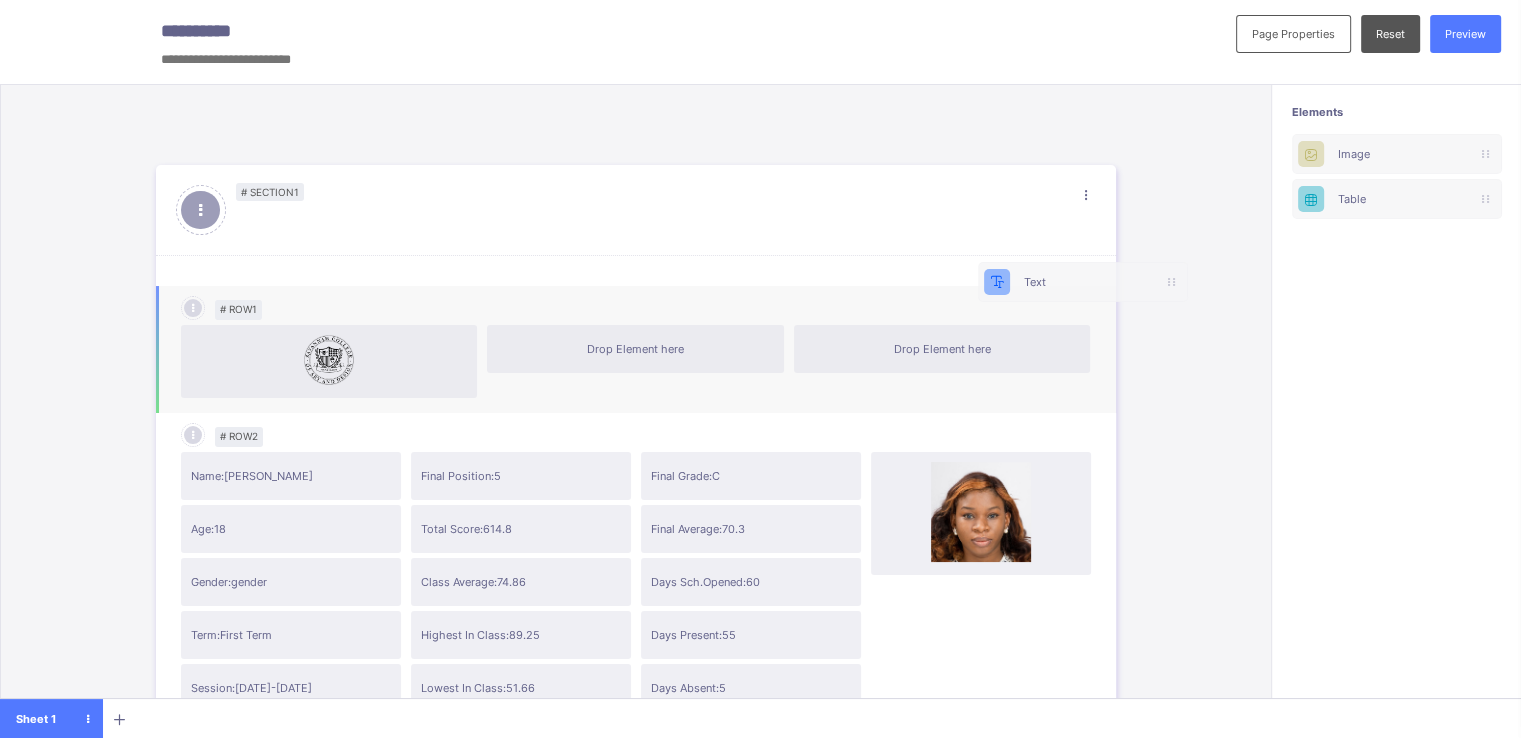 scroll, scrollTop: 0, scrollLeft: 1, axis: horizontal 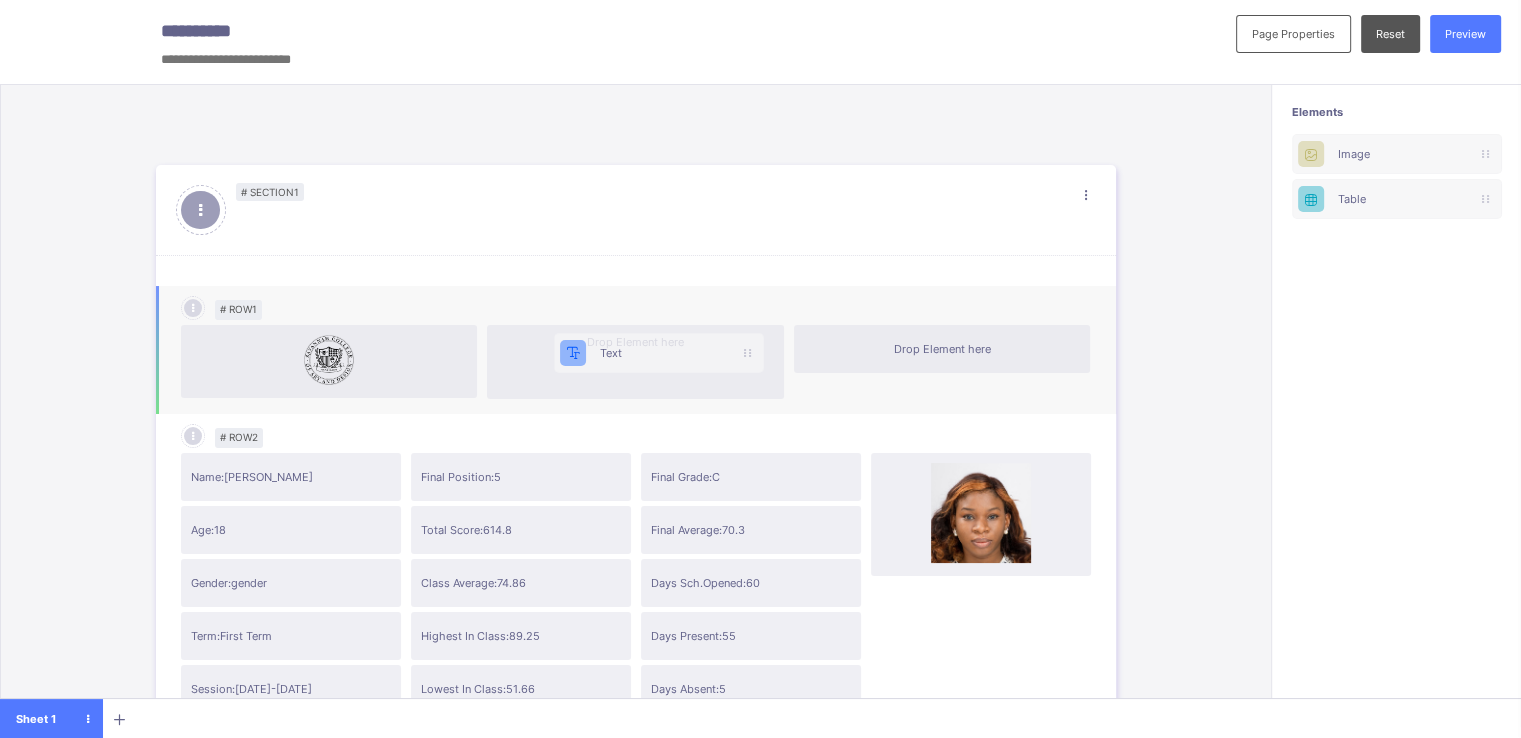 drag, startPoint x: 1376, startPoint y: 152, endPoint x: 612, endPoint y: 361, distance: 792.07135 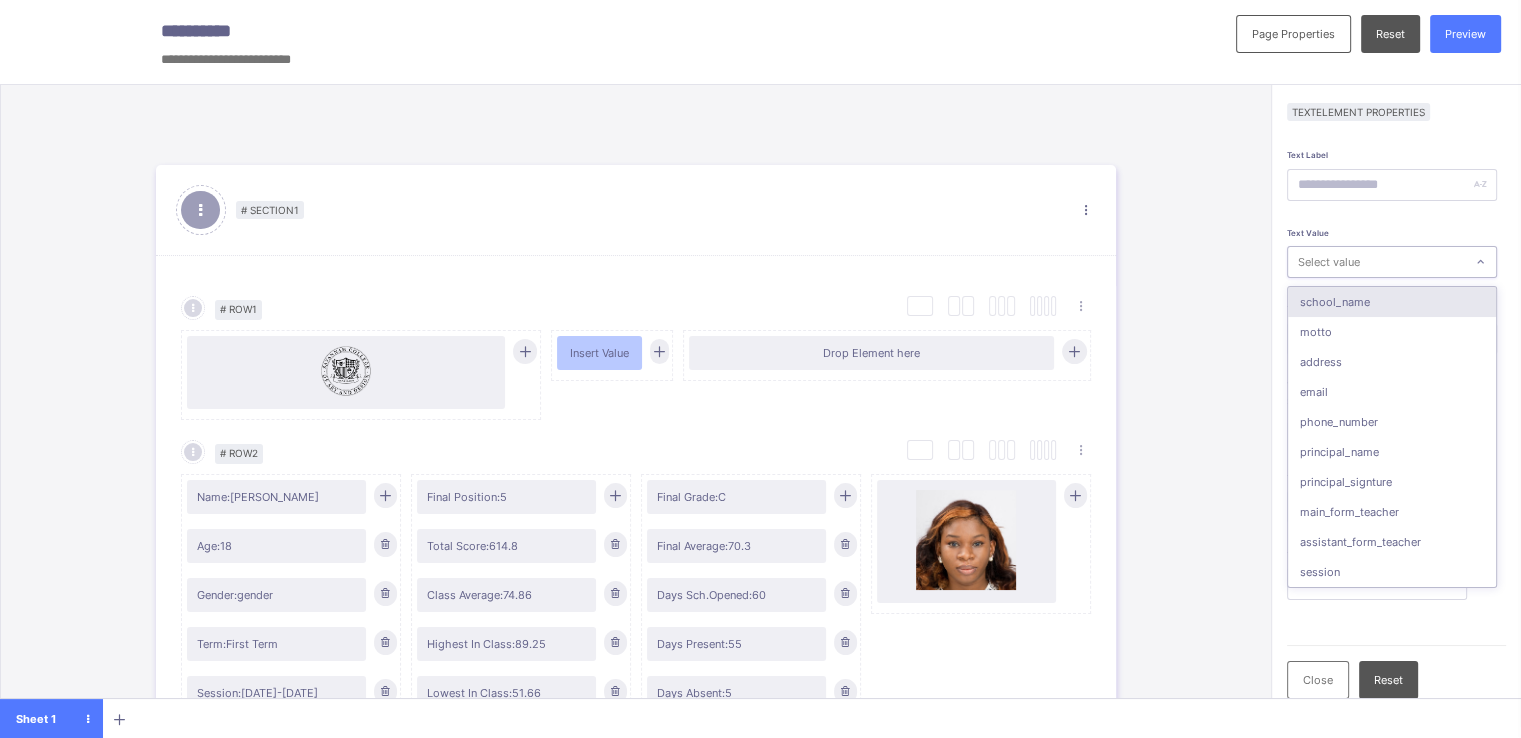 click on "Select value" at bounding box center (1329, 262) 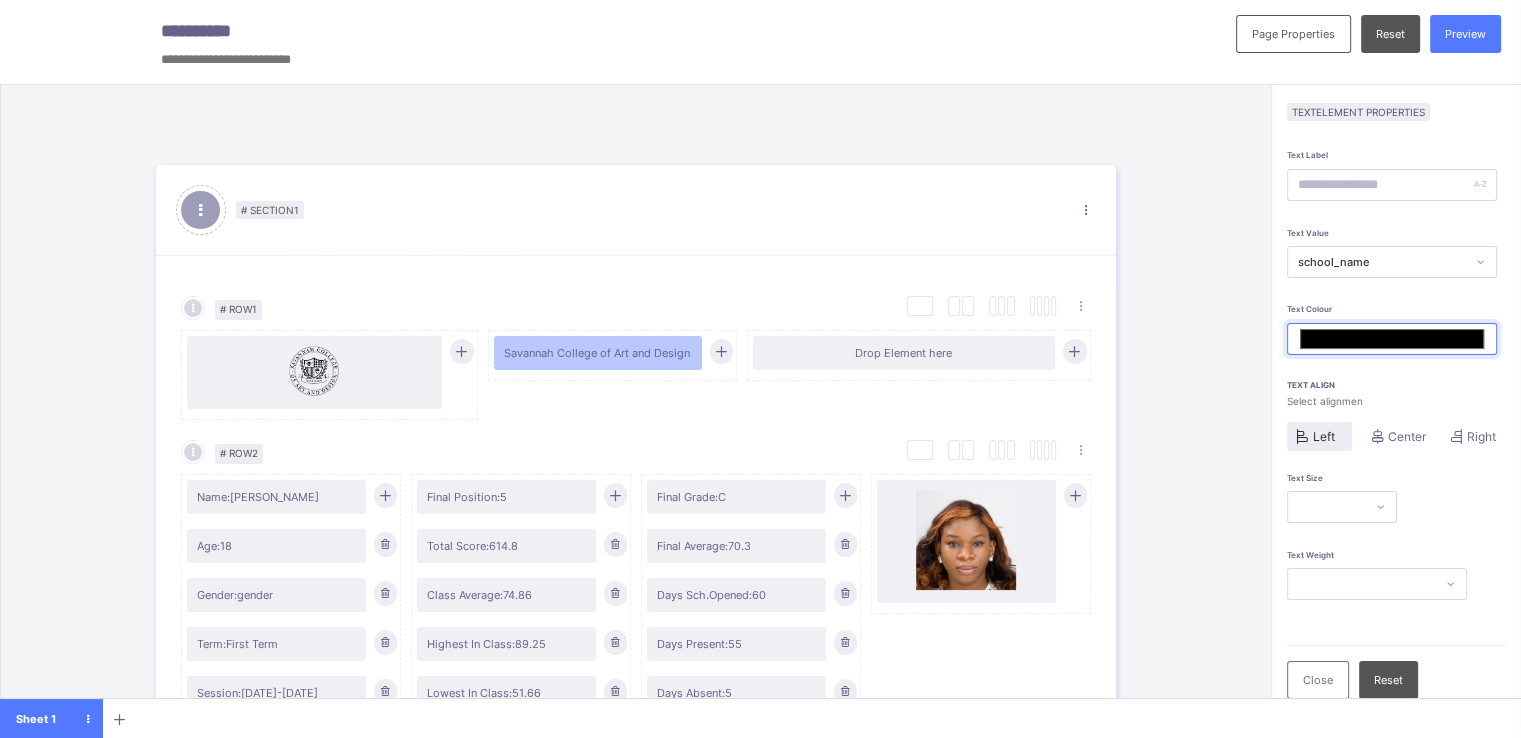 click on "*******" at bounding box center [1392, 339] 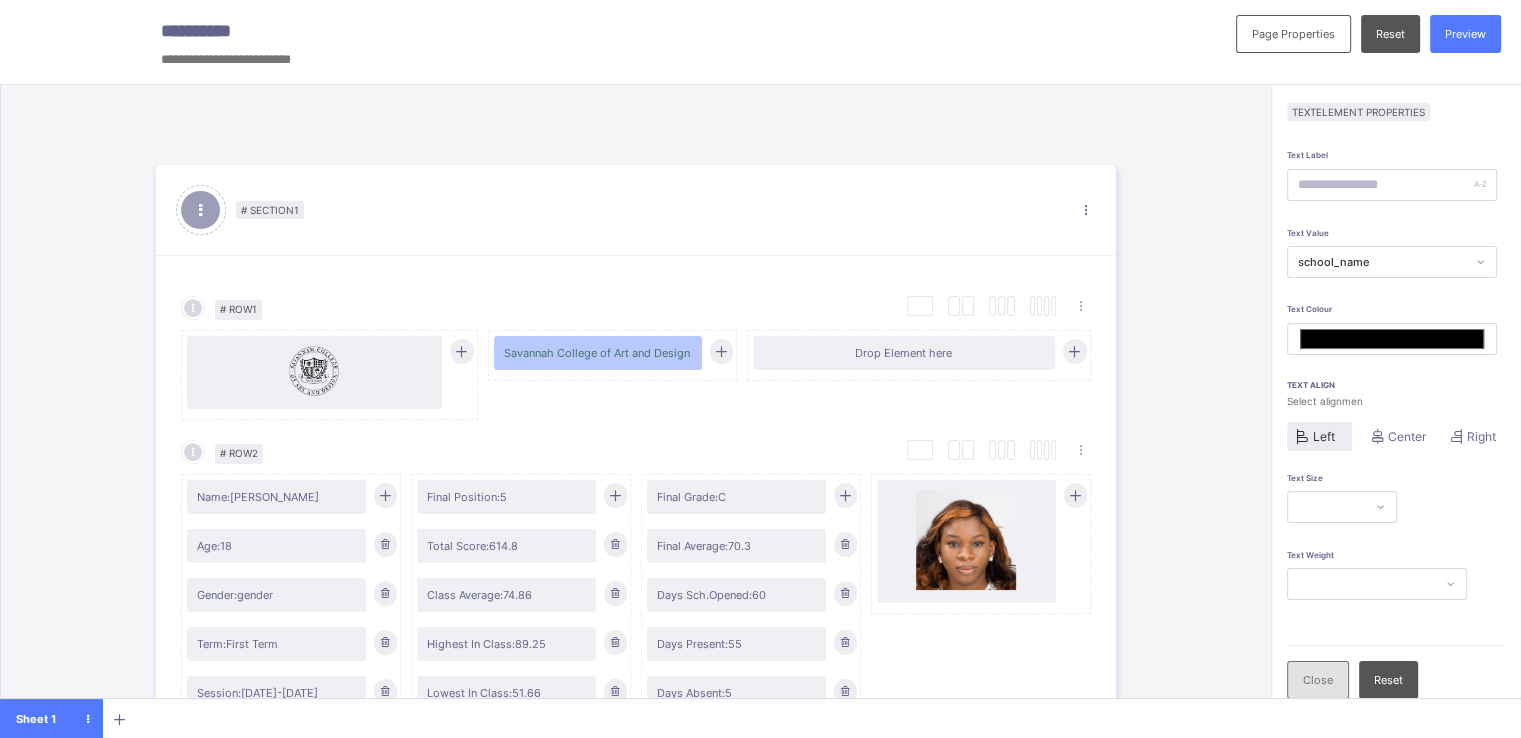 type on "*******" 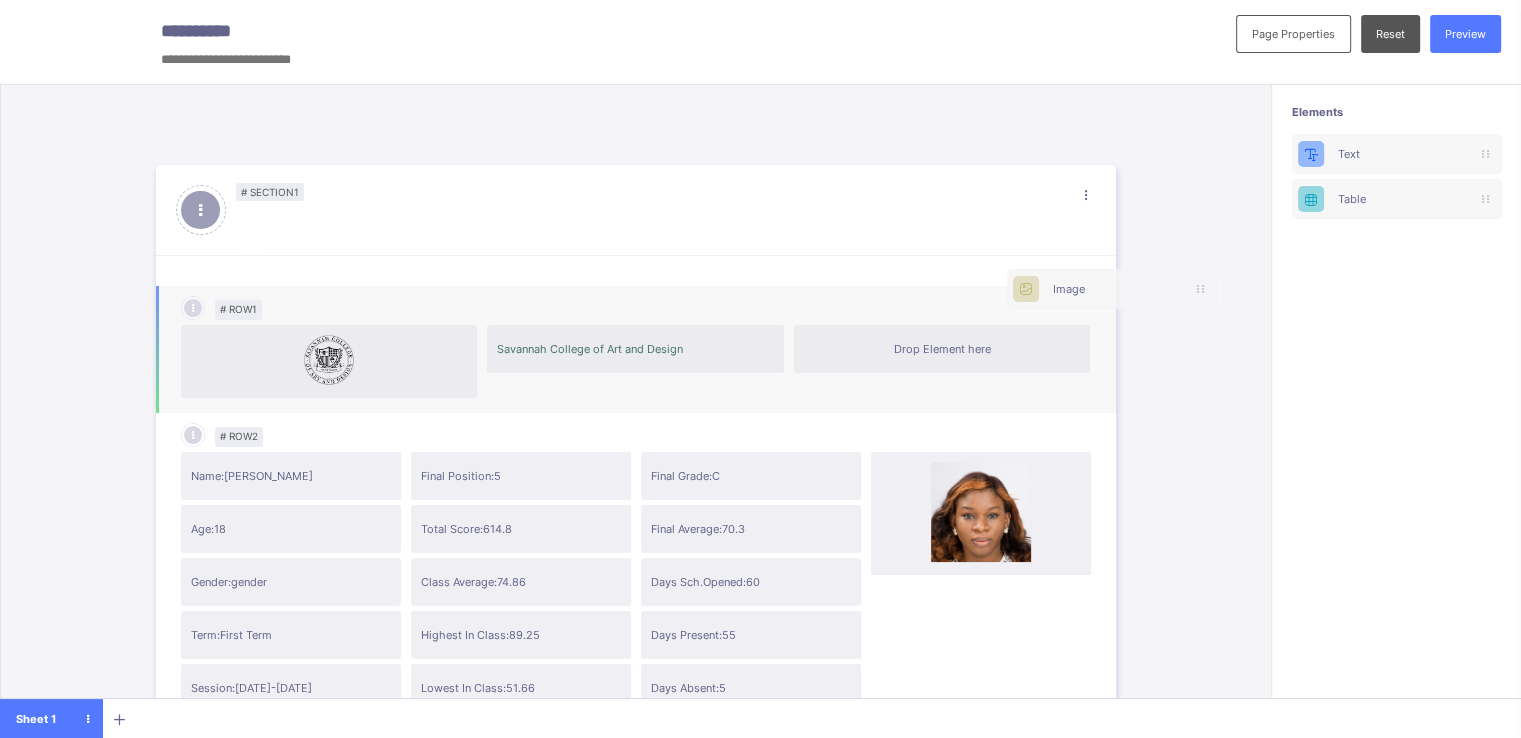 scroll, scrollTop: 0, scrollLeft: 4, axis: horizontal 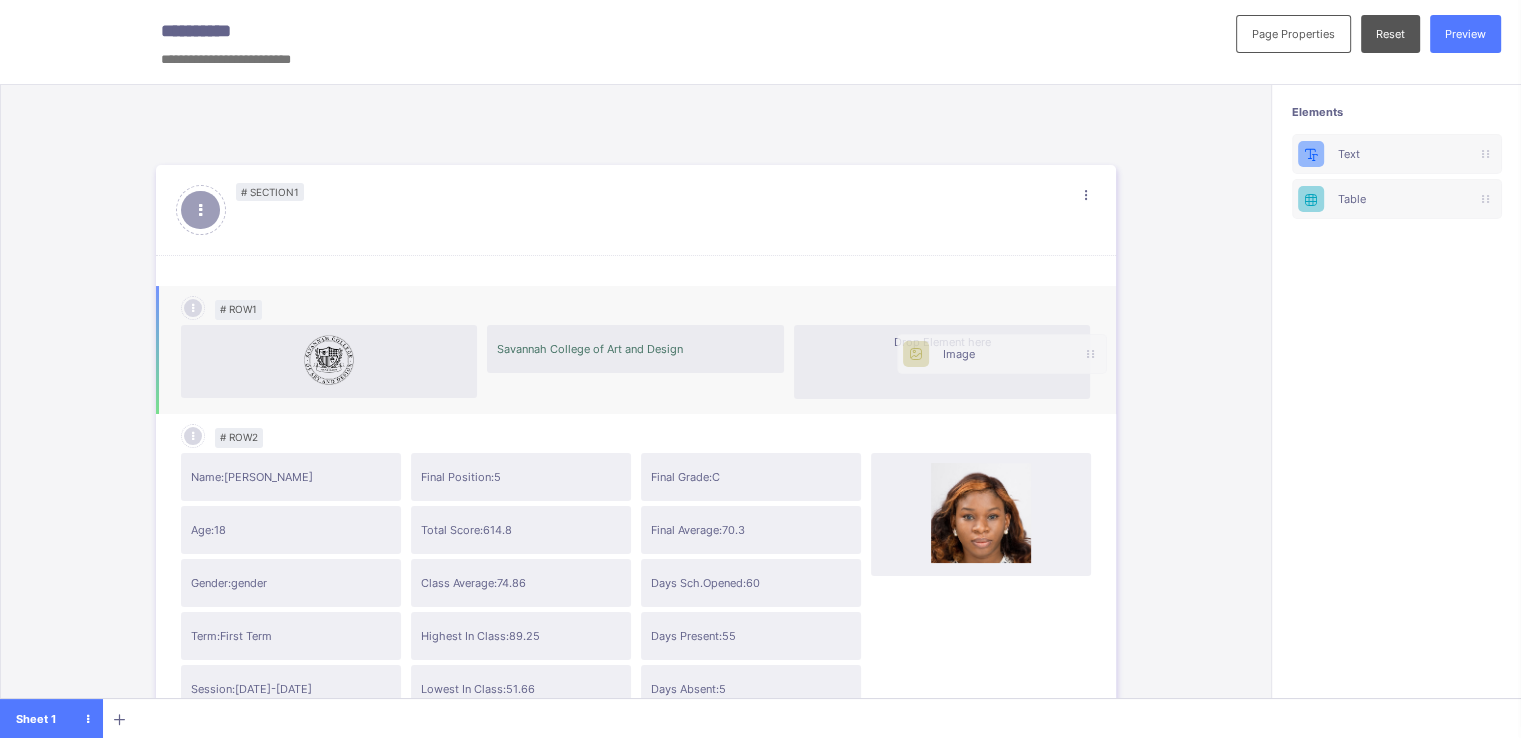 drag, startPoint x: 1372, startPoint y: 197, endPoint x: 946, endPoint y: 350, distance: 452.64224 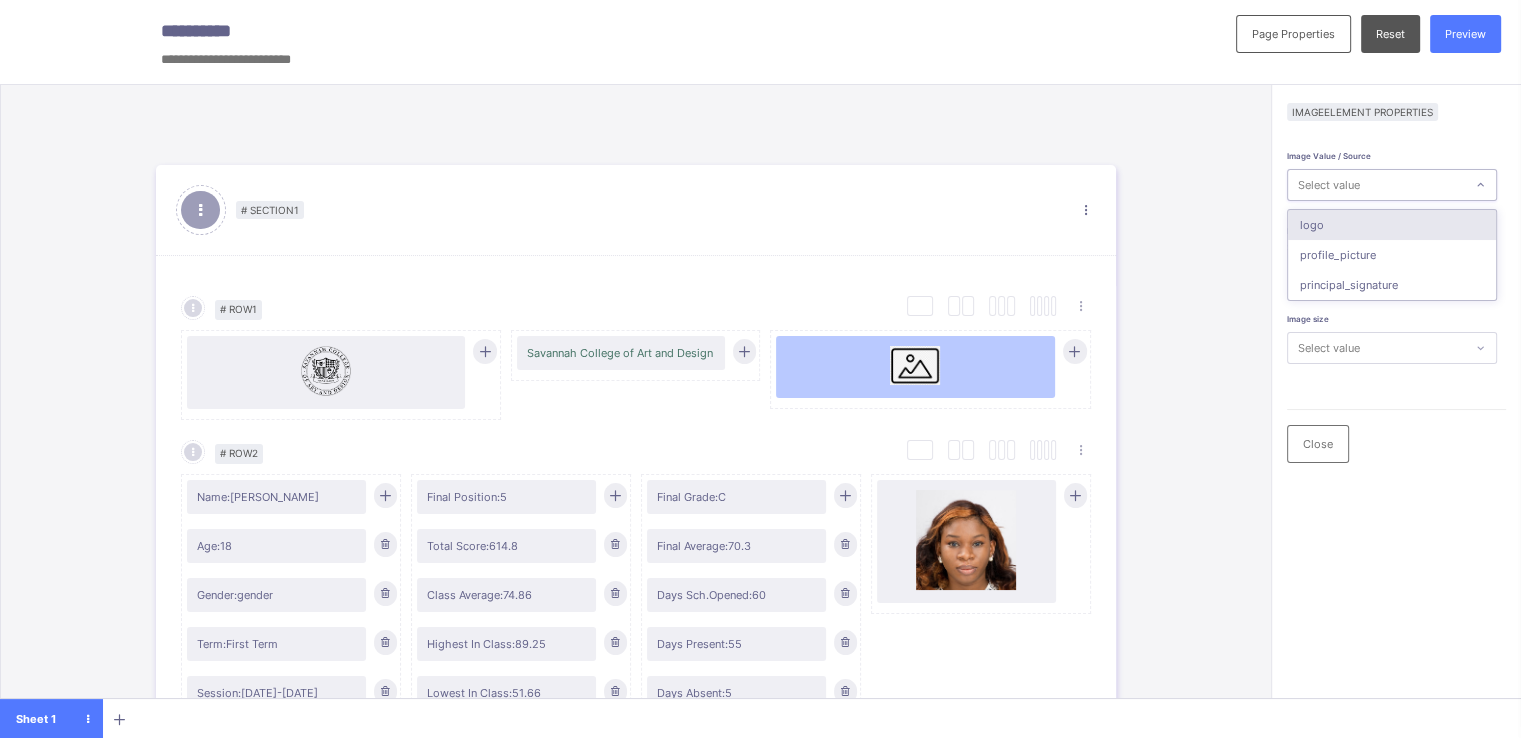click on "Select value" at bounding box center [1376, 185] 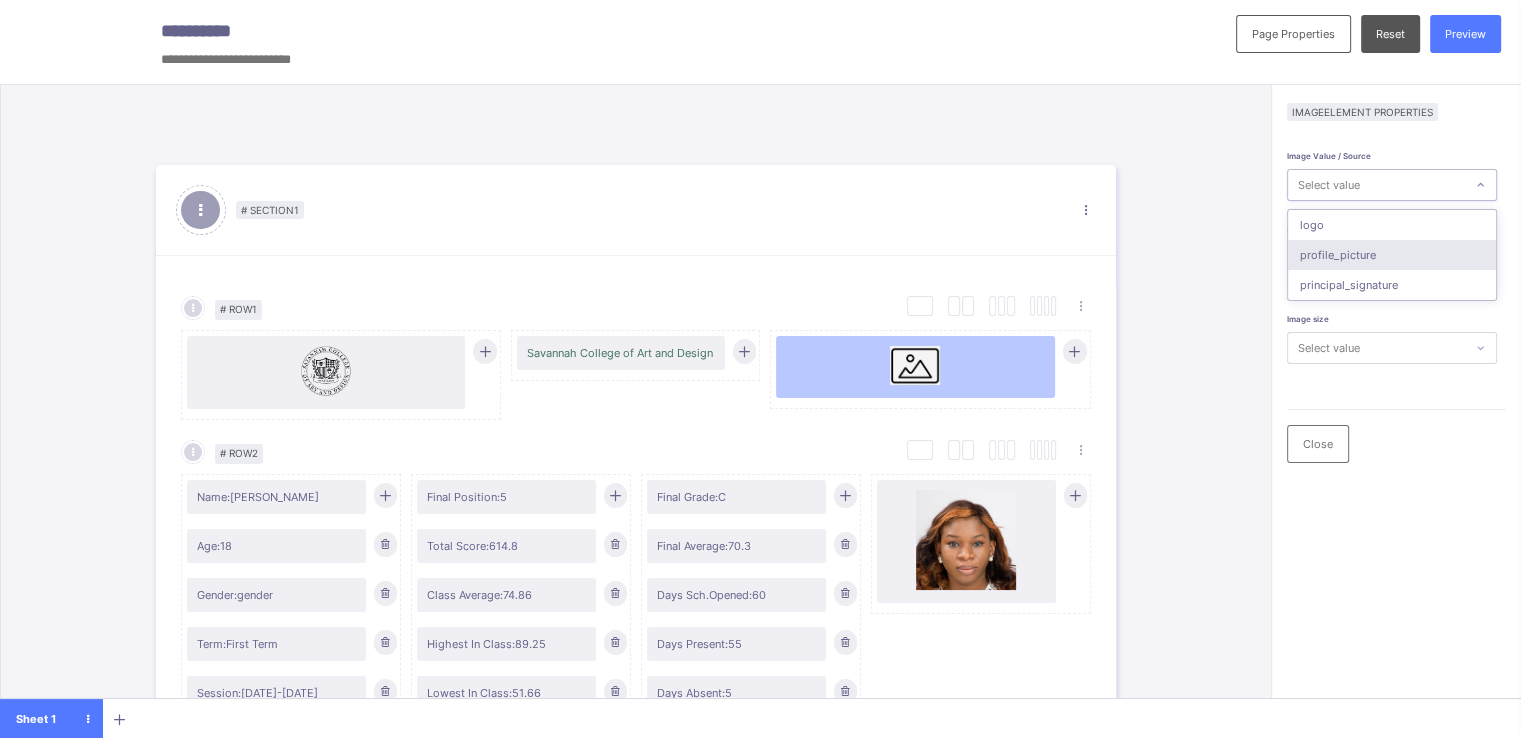 click on "profile_picture" at bounding box center (1392, 255) 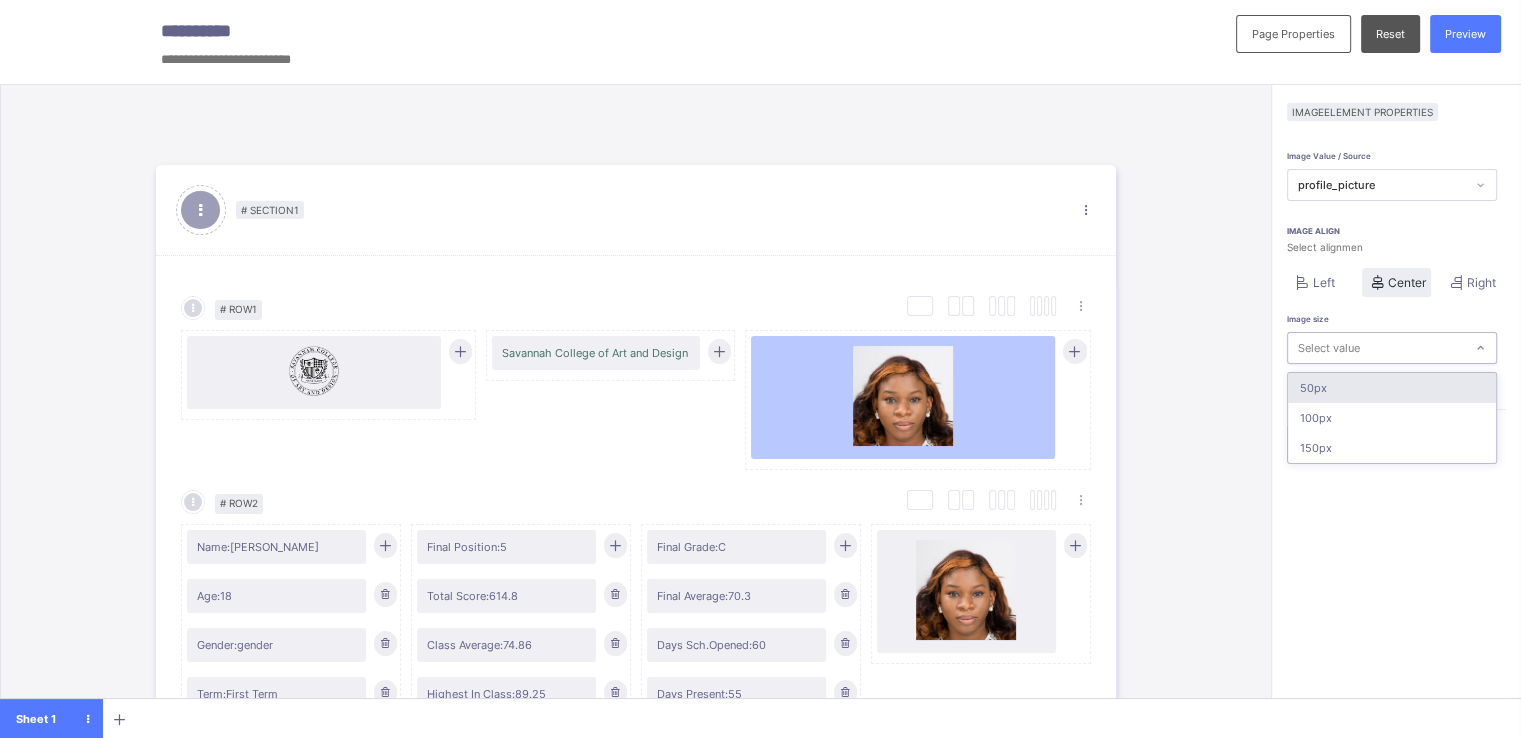click on "Select value" at bounding box center [1376, 348] 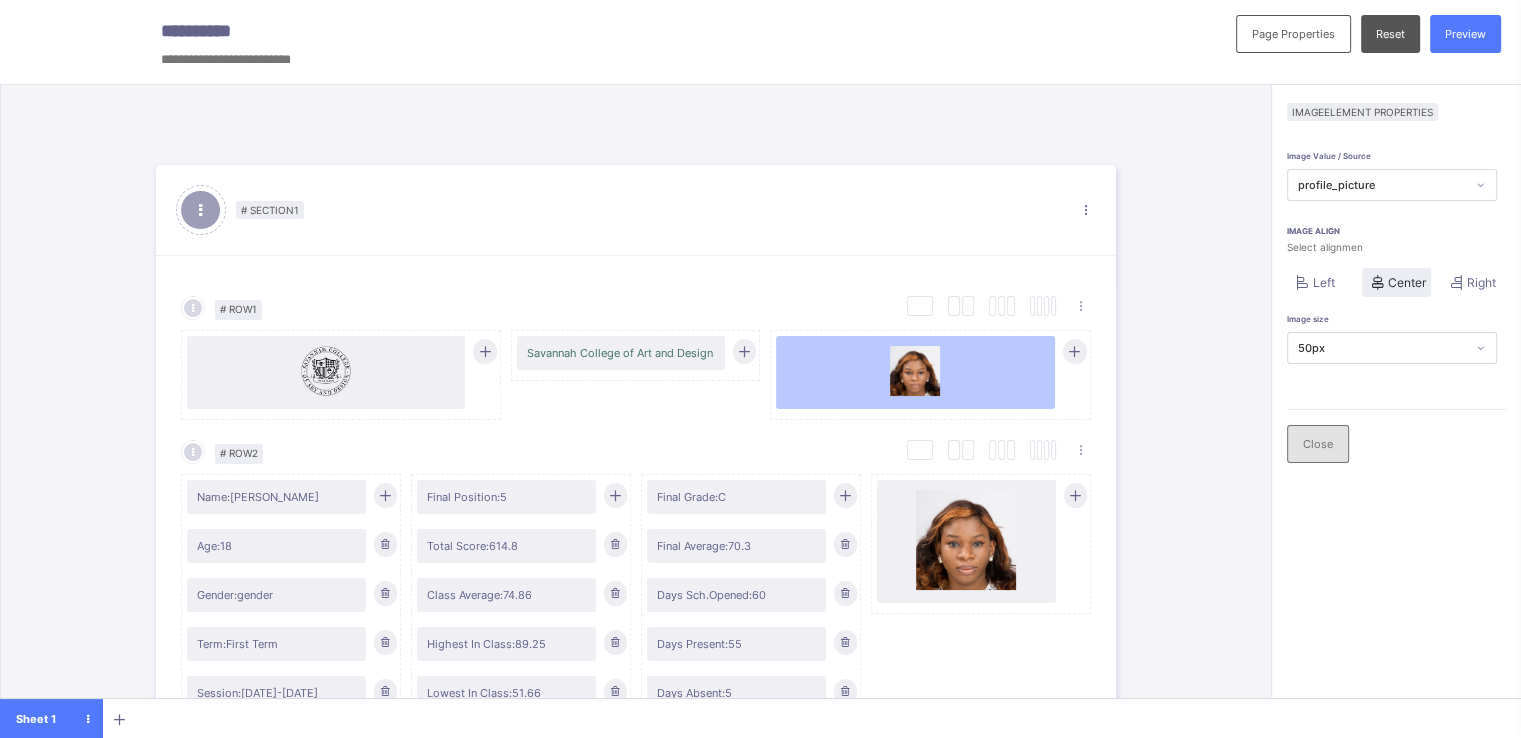click on "Close" at bounding box center (1318, 444) 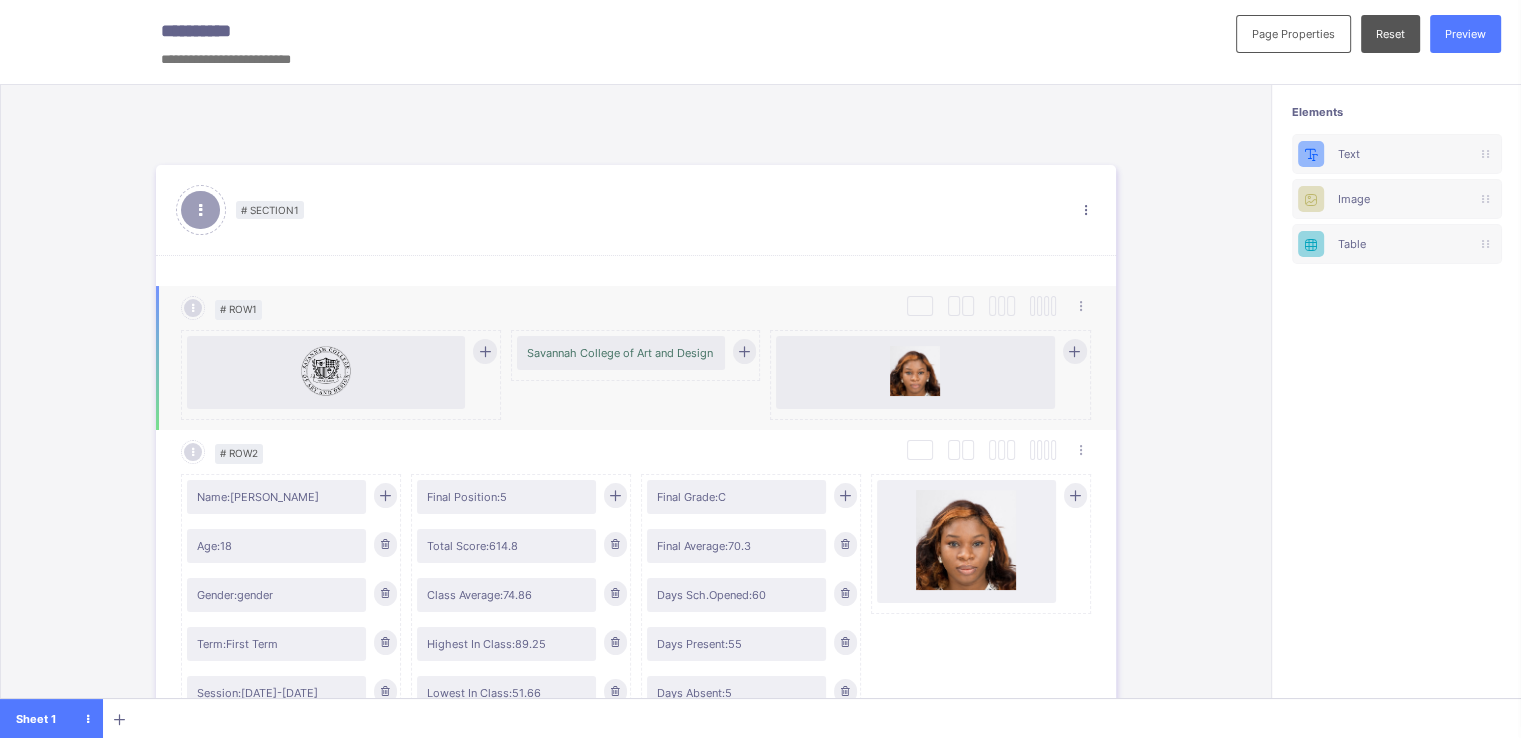 click on "Savannah College of Art and Design" at bounding box center (621, 353) 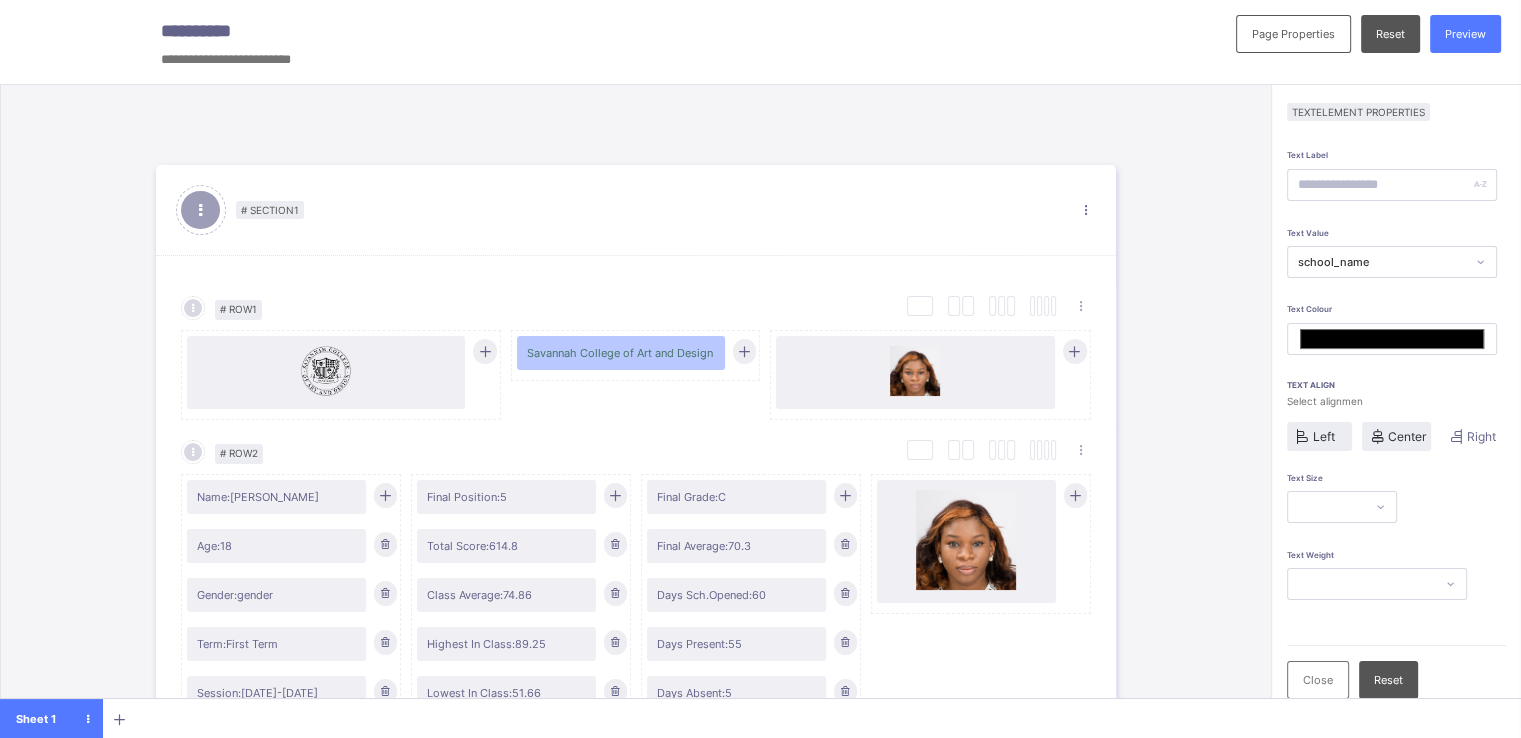 click on "Center" at bounding box center (1407, 436) 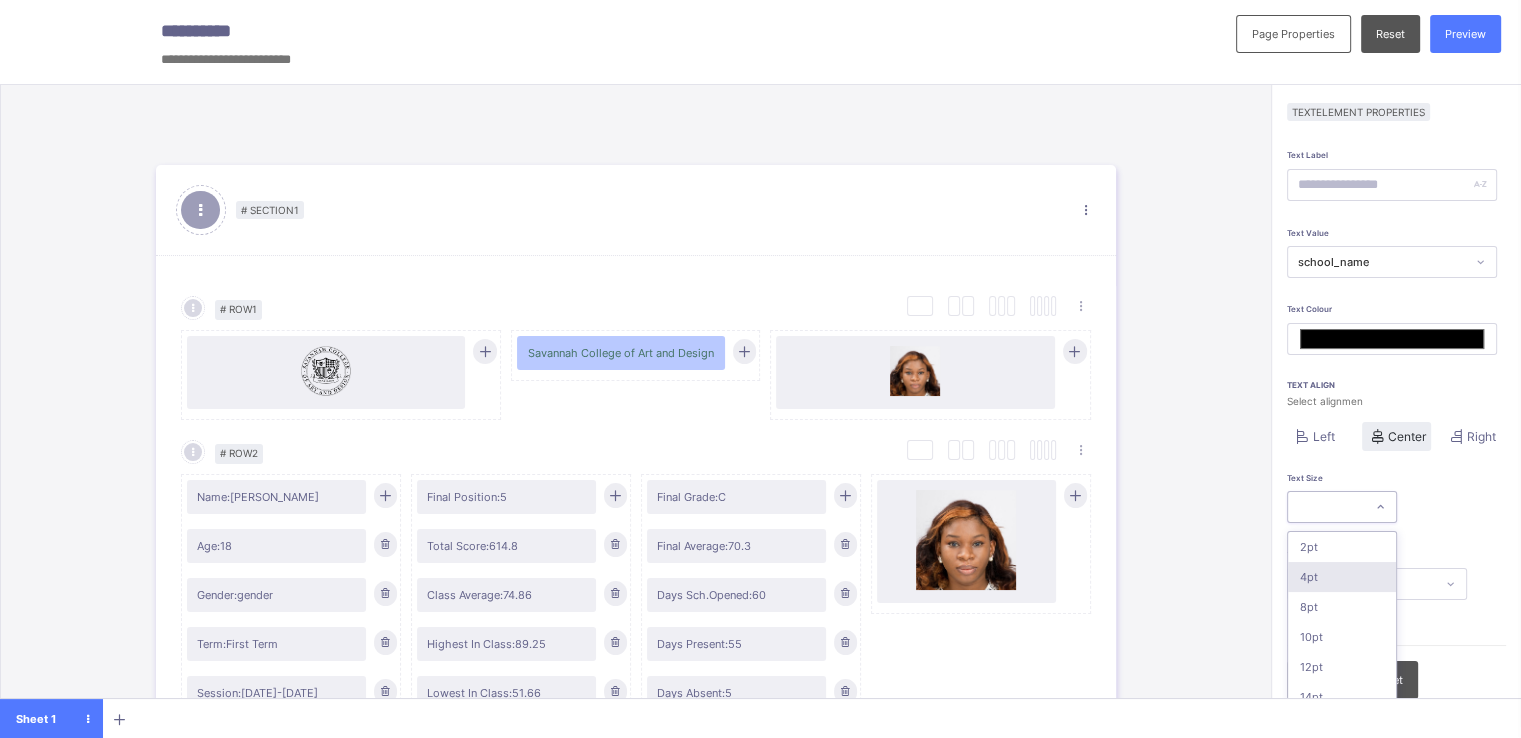 scroll, scrollTop: 100, scrollLeft: 0, axis: vertical 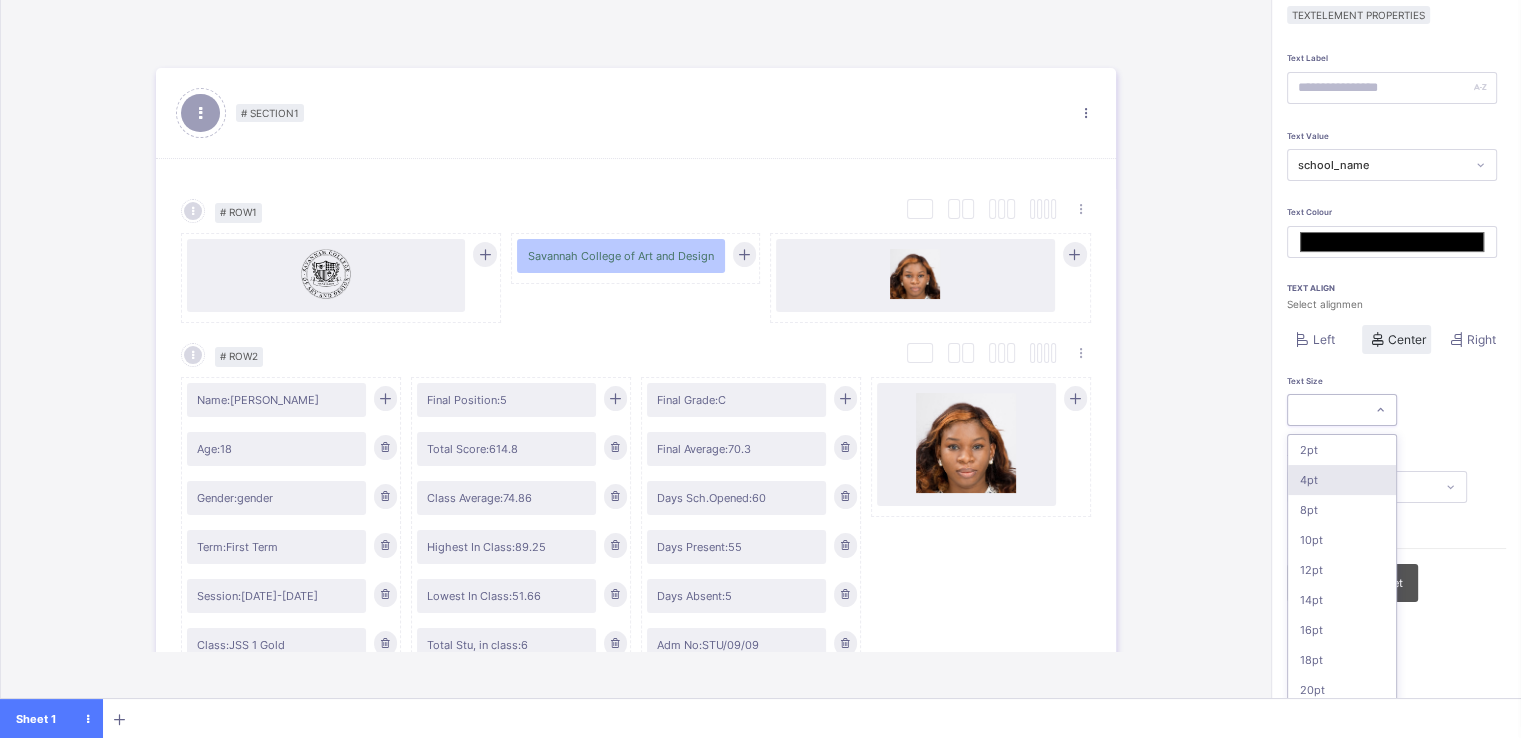 click on "option 4pt focused, 2 of 16. 16 results available. Use Up and Down to choose options, press Enter to select the currently focused option, press Escape to exit the menu, press Tab to select the option and exit the menu. 2pt 4pt 8pt 10pt 12pt 14pt 16pt 18pt 20pt 26pt 30pt 33pt 36pt 40pt 44pt 48pt" at bounding box center (1342, 410) 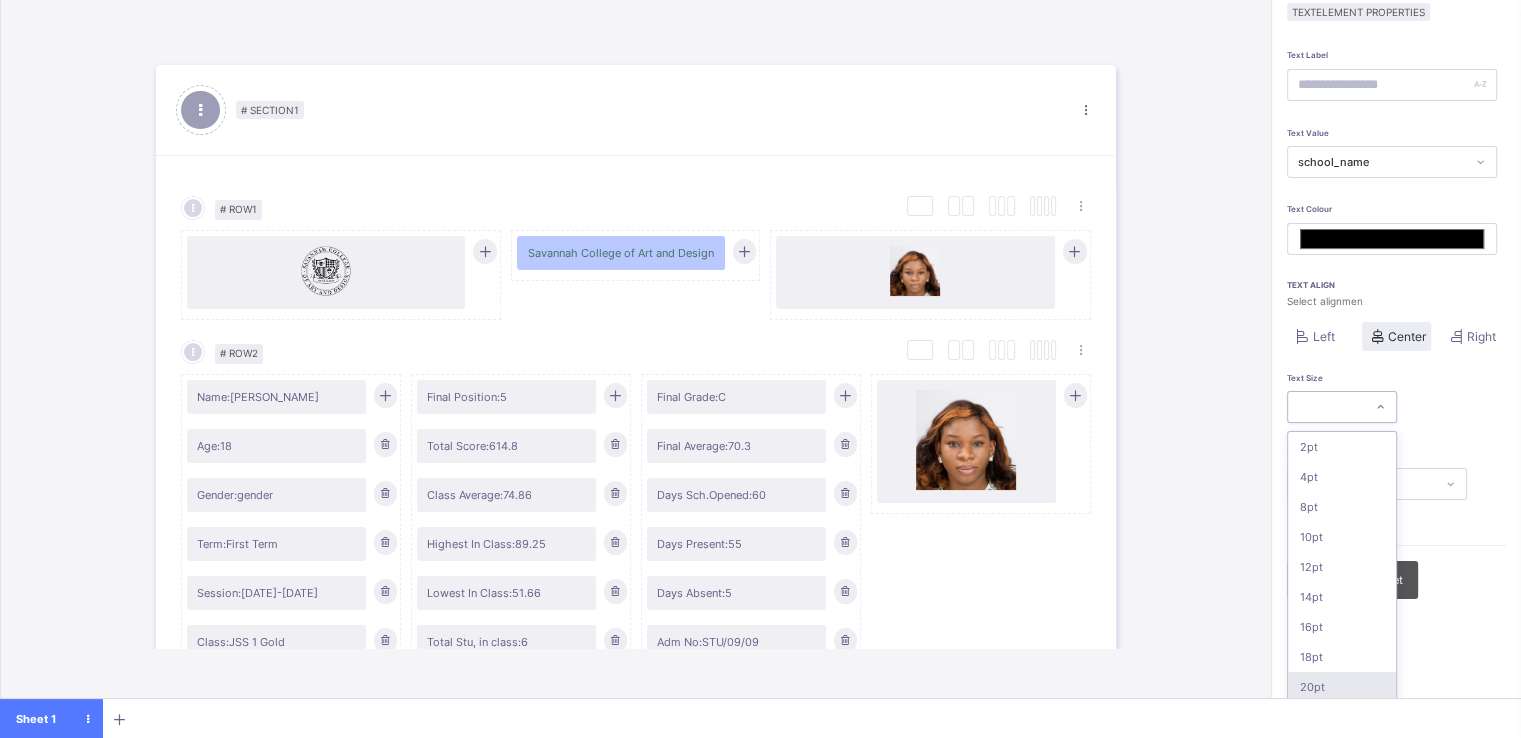 click on "20pt" at bounding box center [1342, 687] 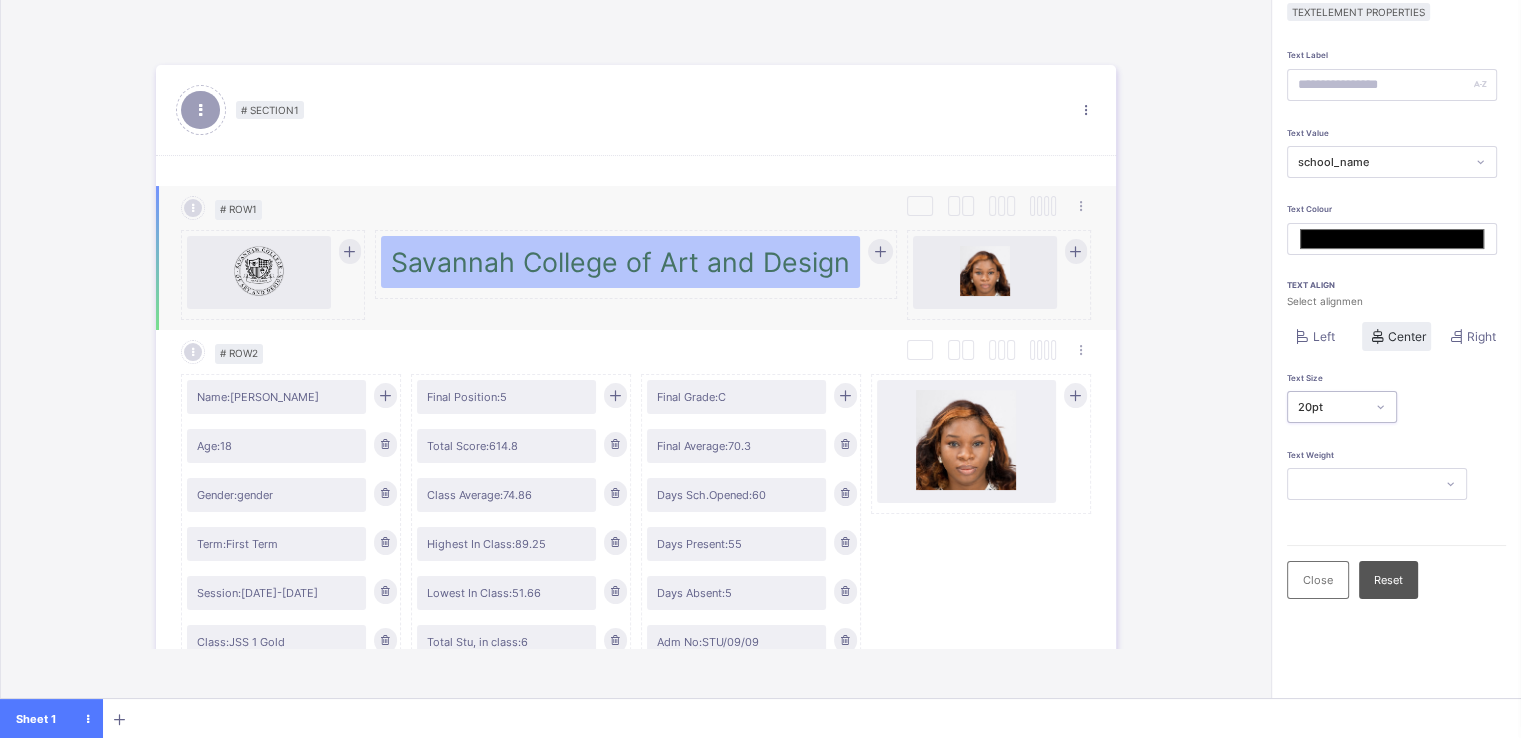 click at bounding box center (880, 251) 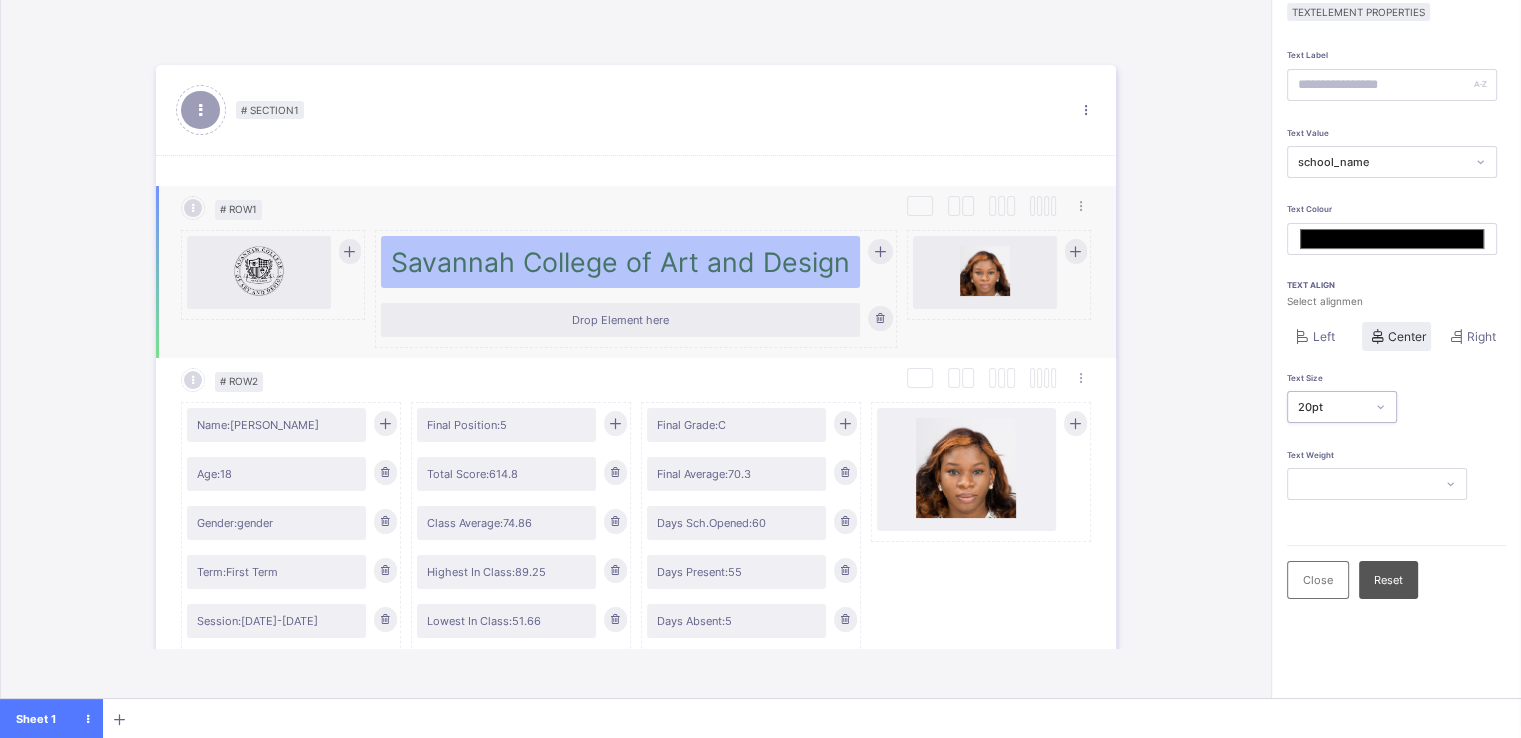 click at bounding box center (880, 251) 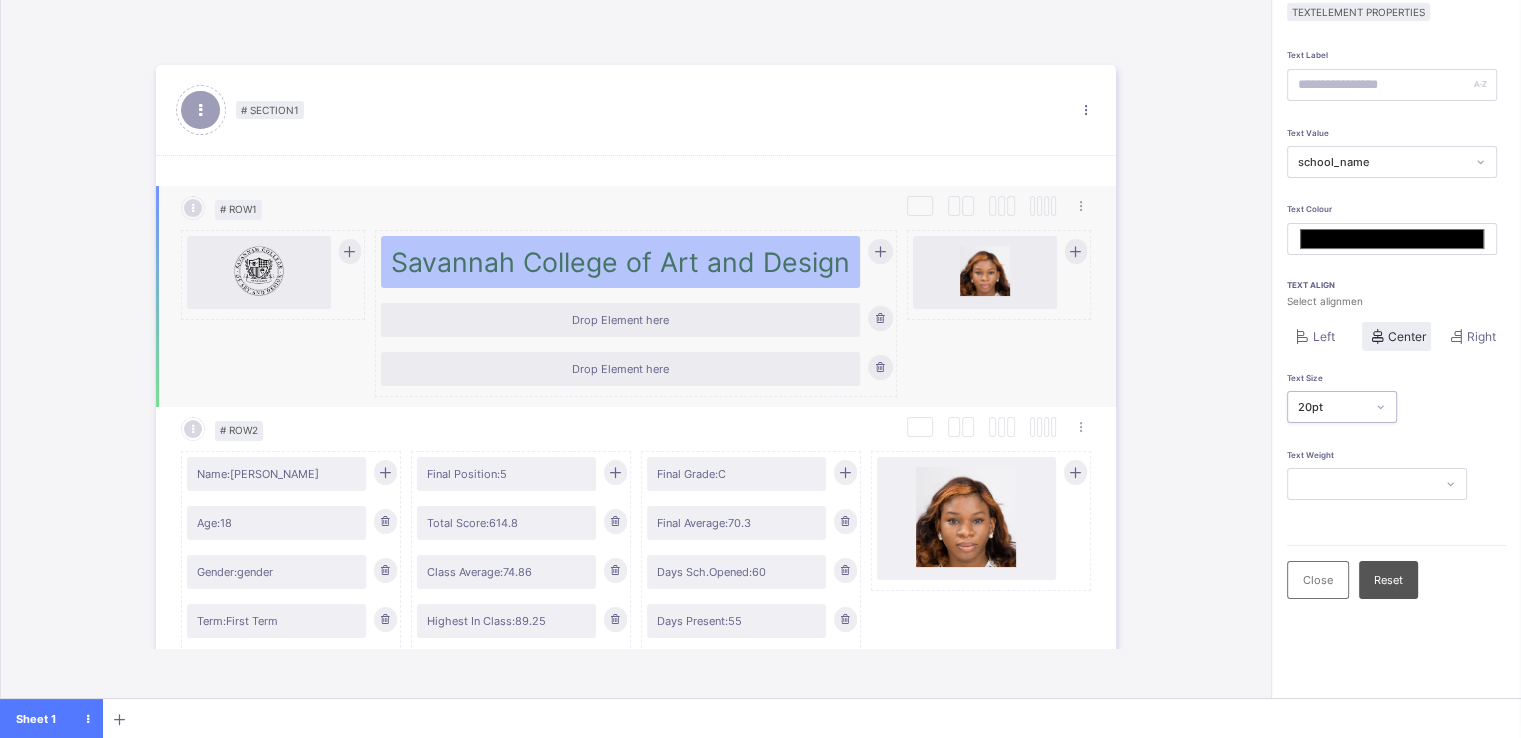 click on "Drop Element here" at bounding box center (620, 320) 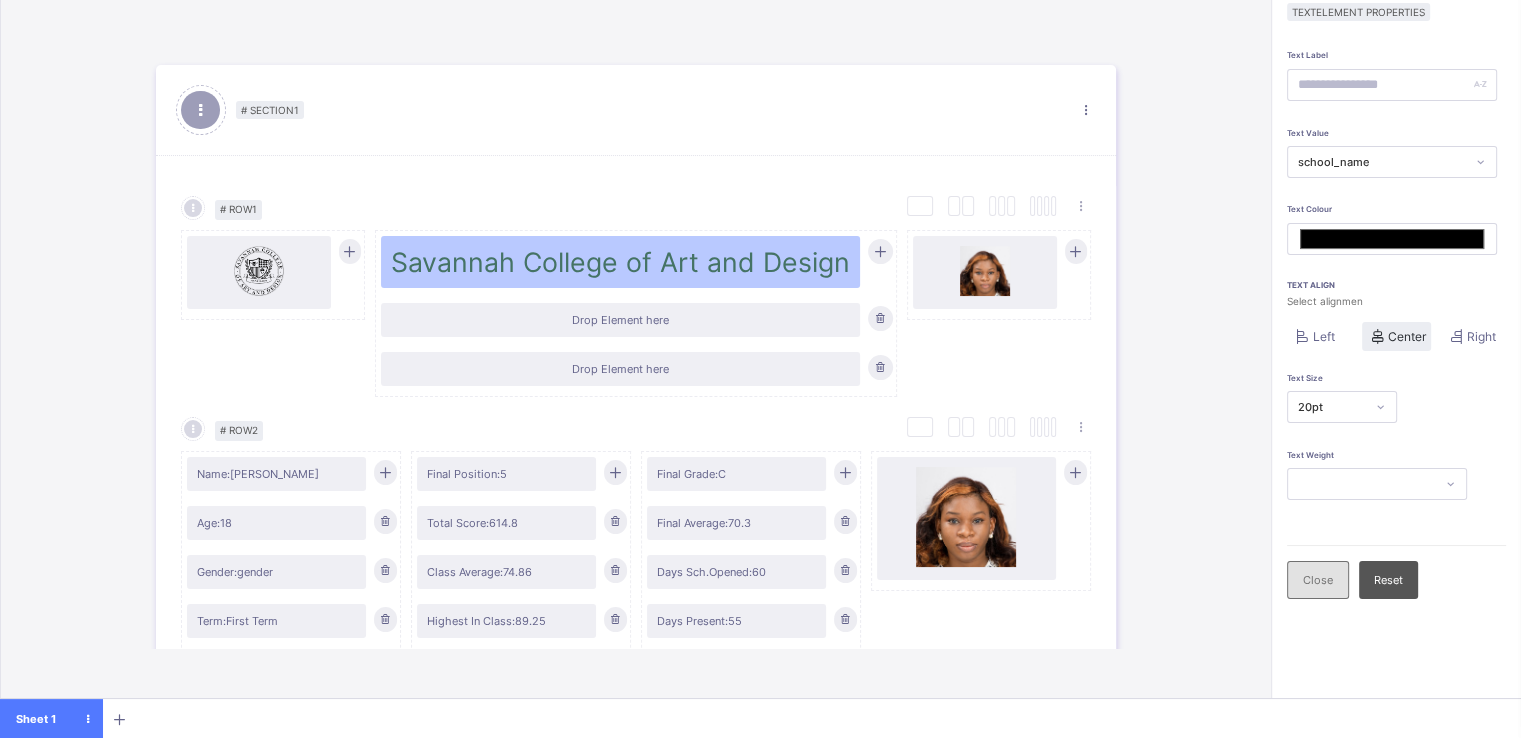 click on "Close" at bounding box center (1318, 580) 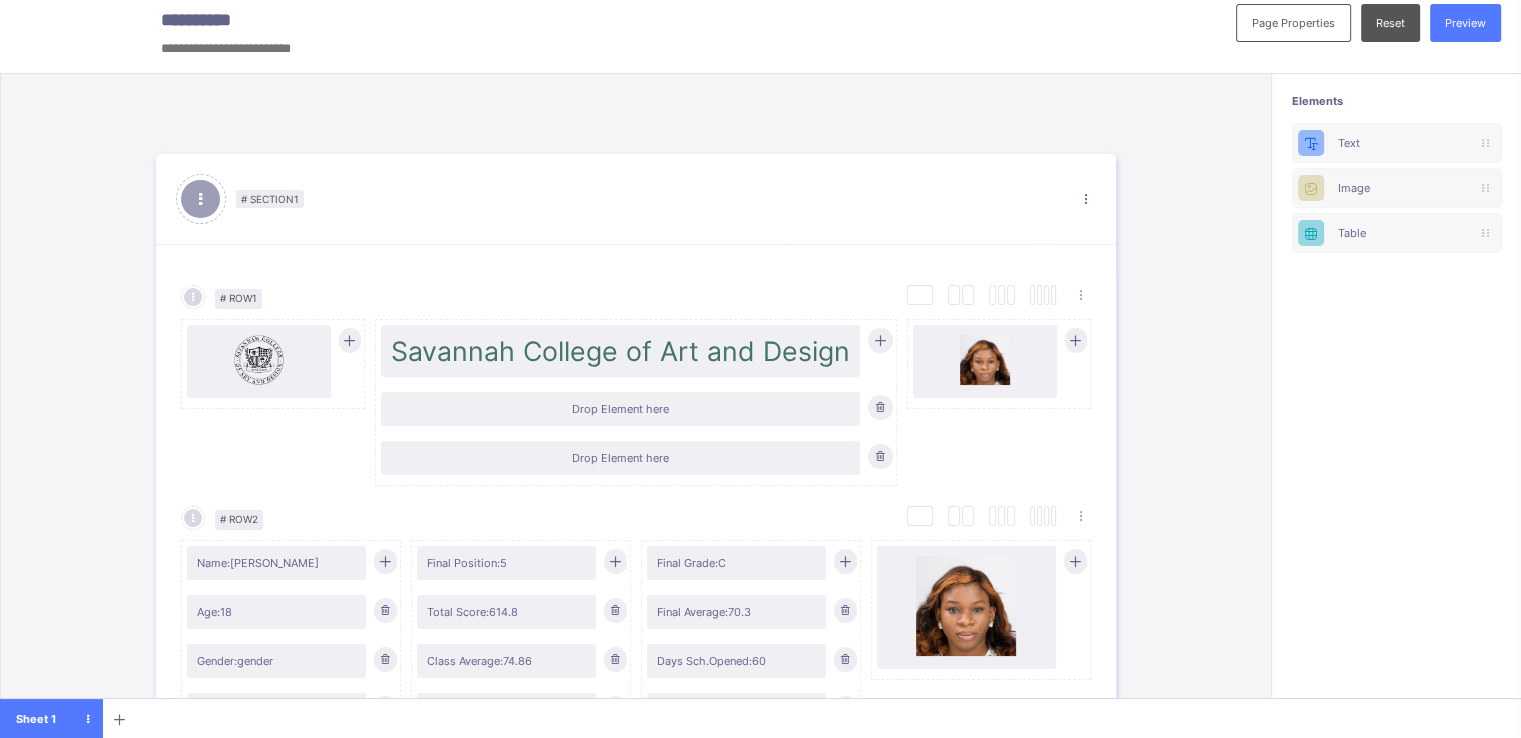 scroll, scrollTop: 0, scrollLeft: 0, axis: both 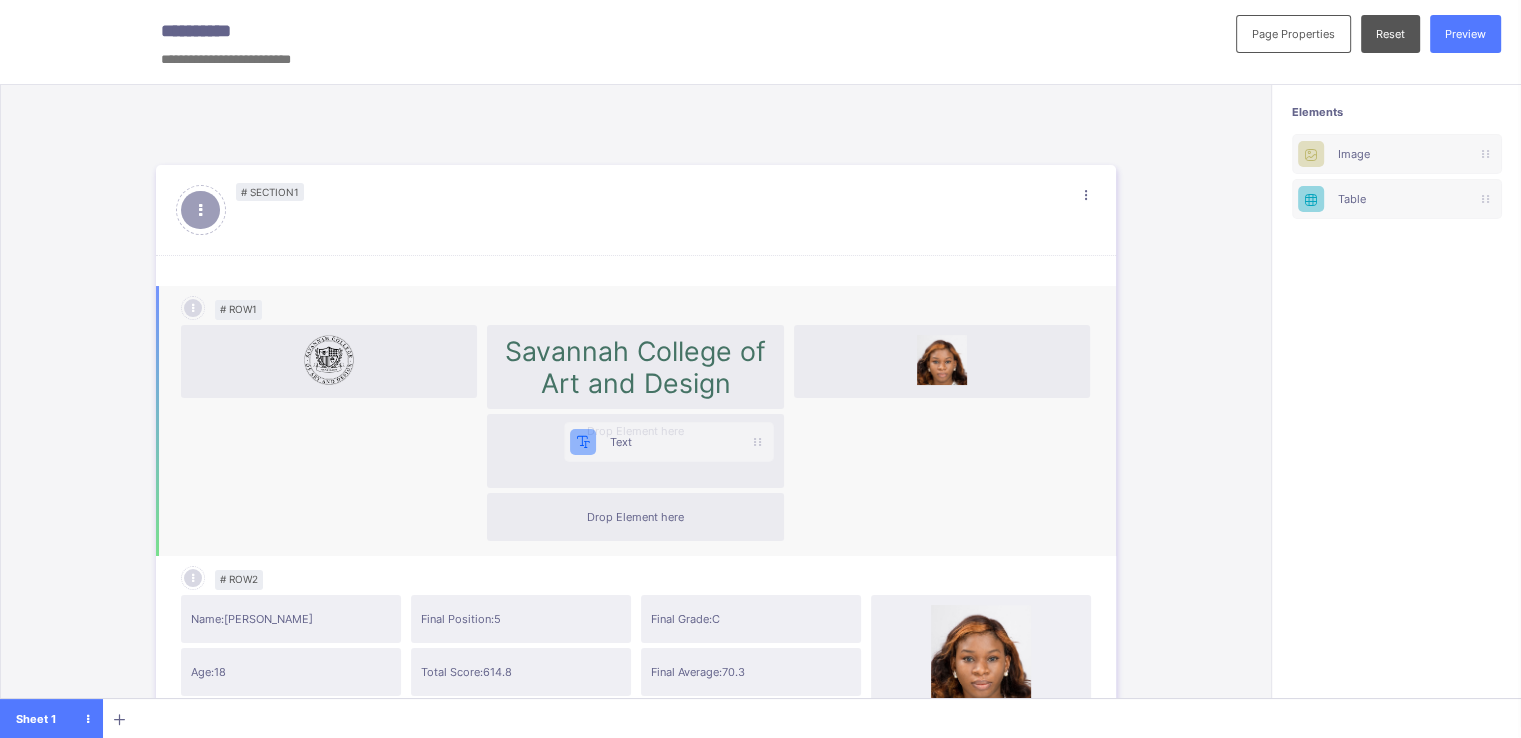 drag, startPoint x: 1380, startPoint y: 141, endPoint x: 630, endPoint y: 434, distance: 805.20123 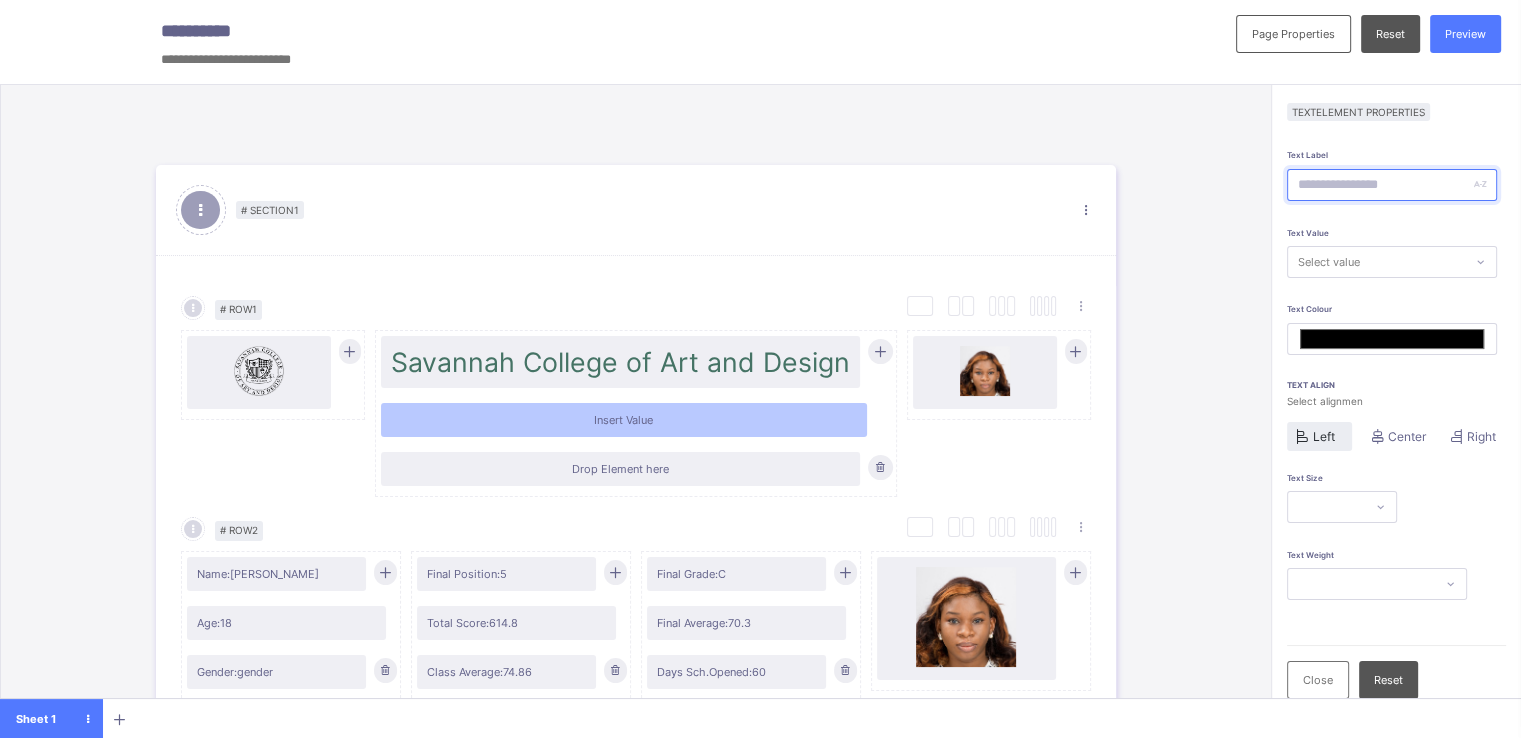 click at bounding box center [1392, 185] 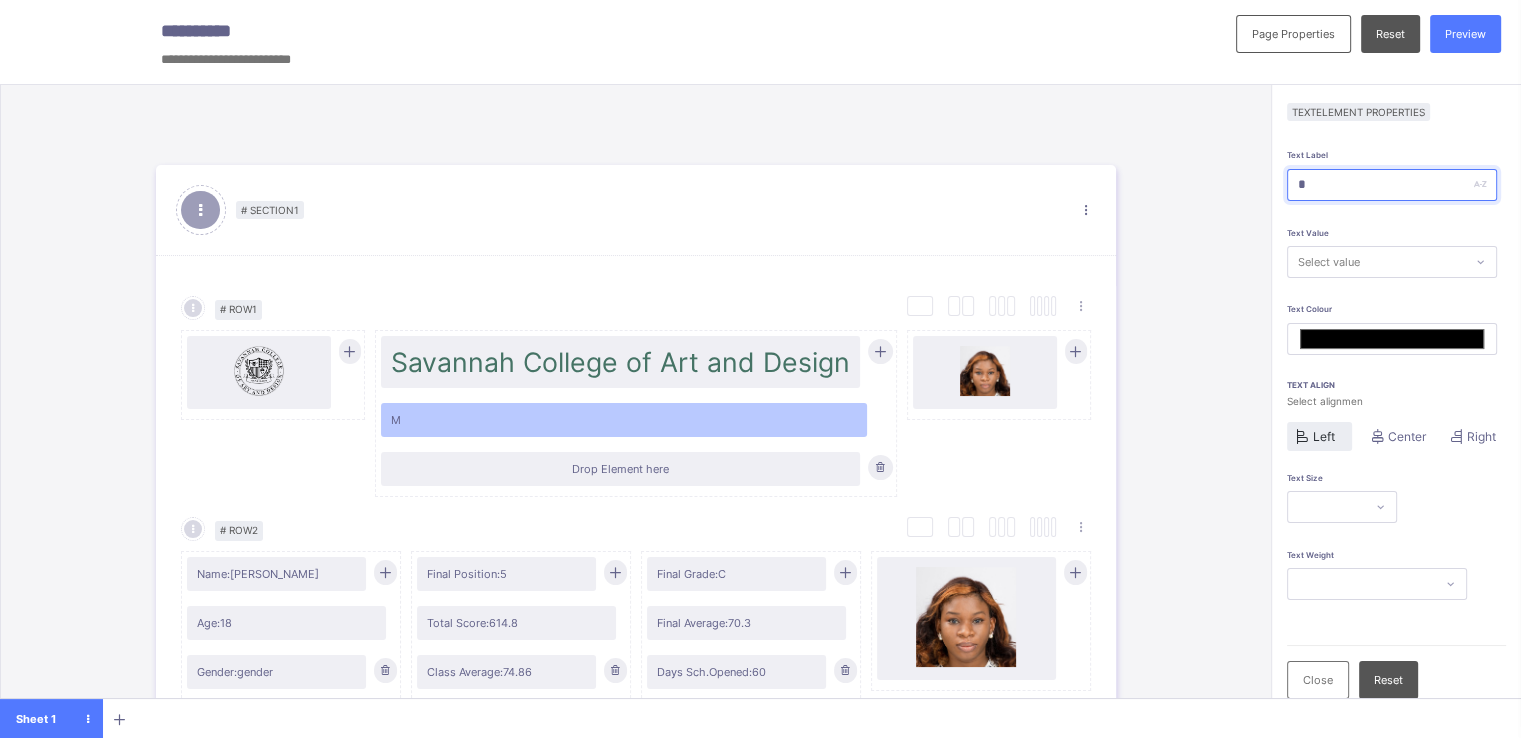 type on "**" 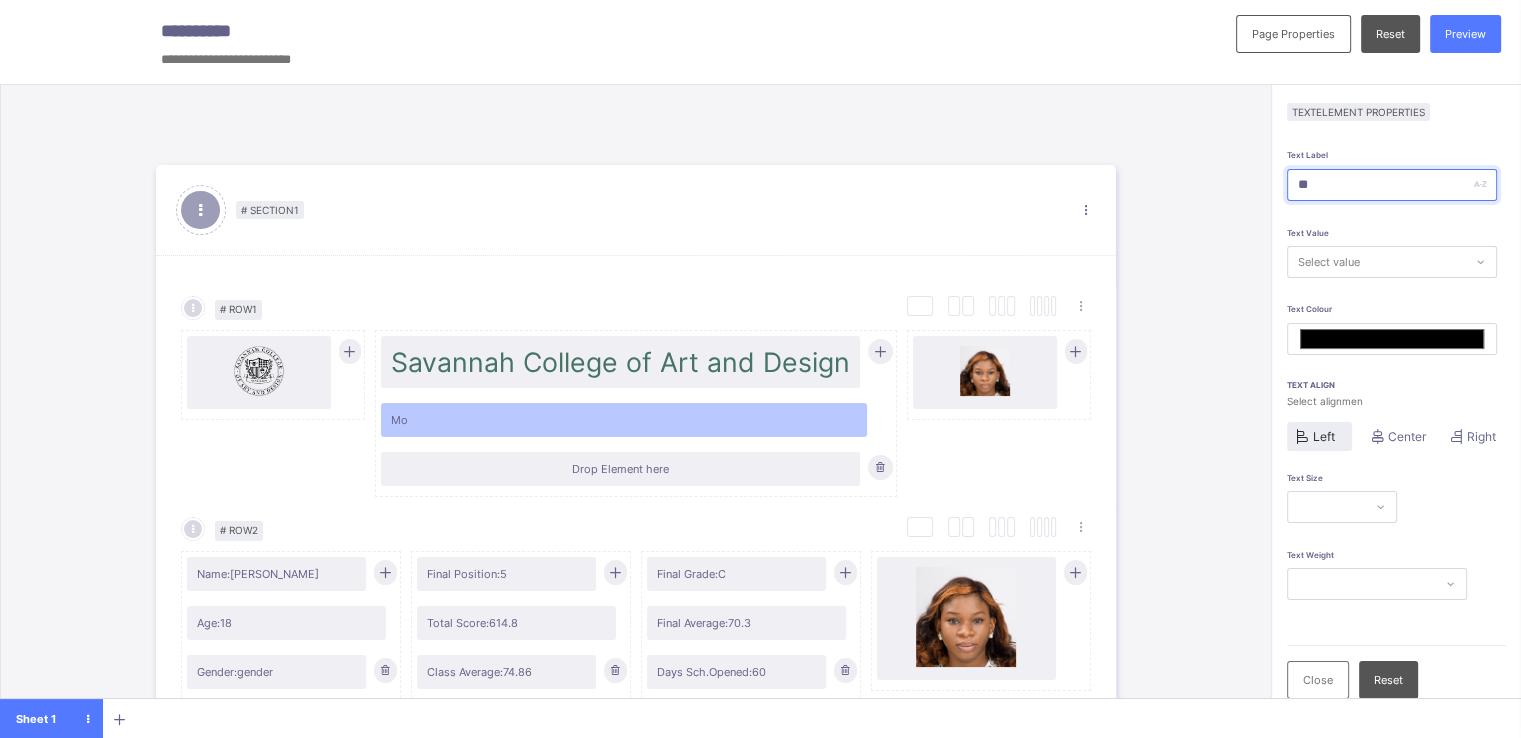 type on "***" 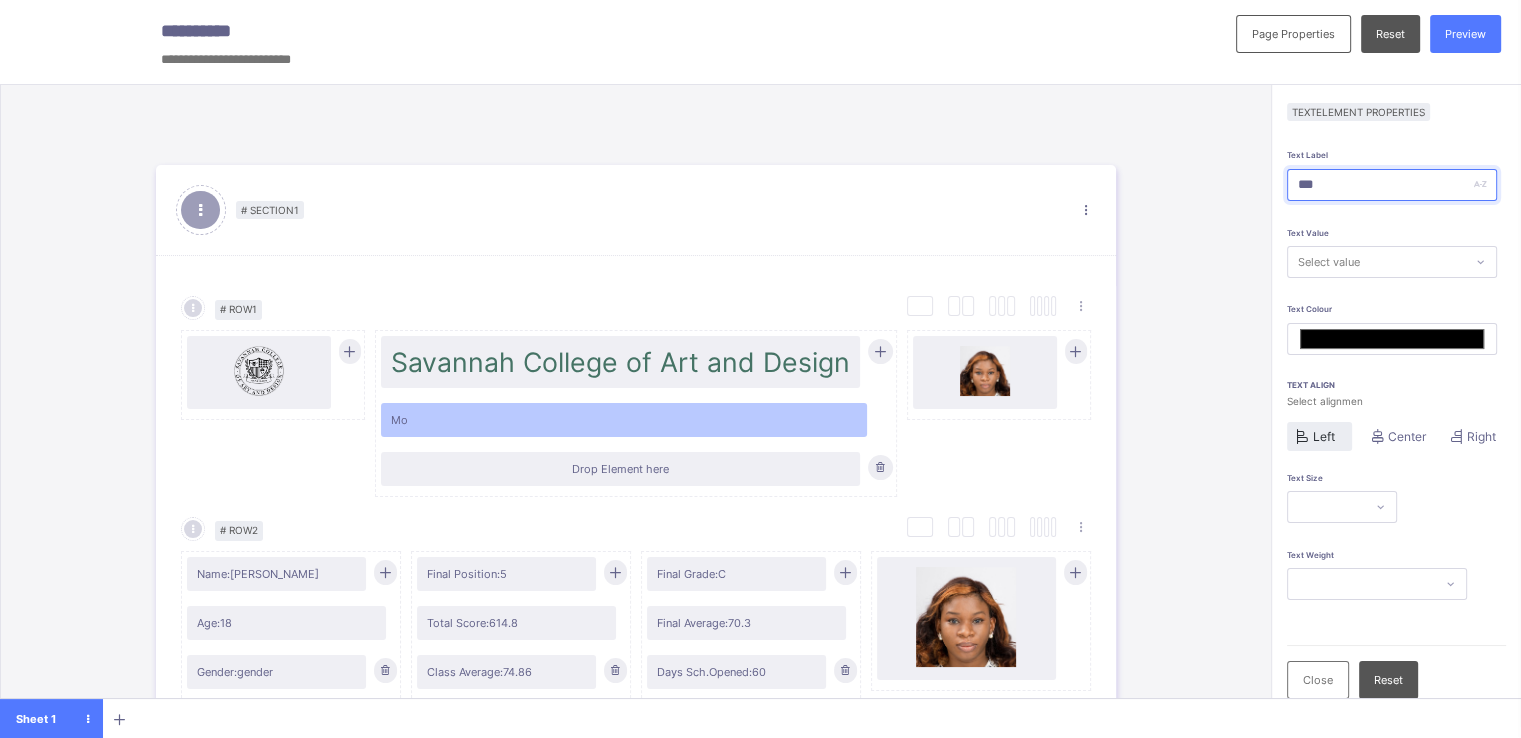 type on "*******" 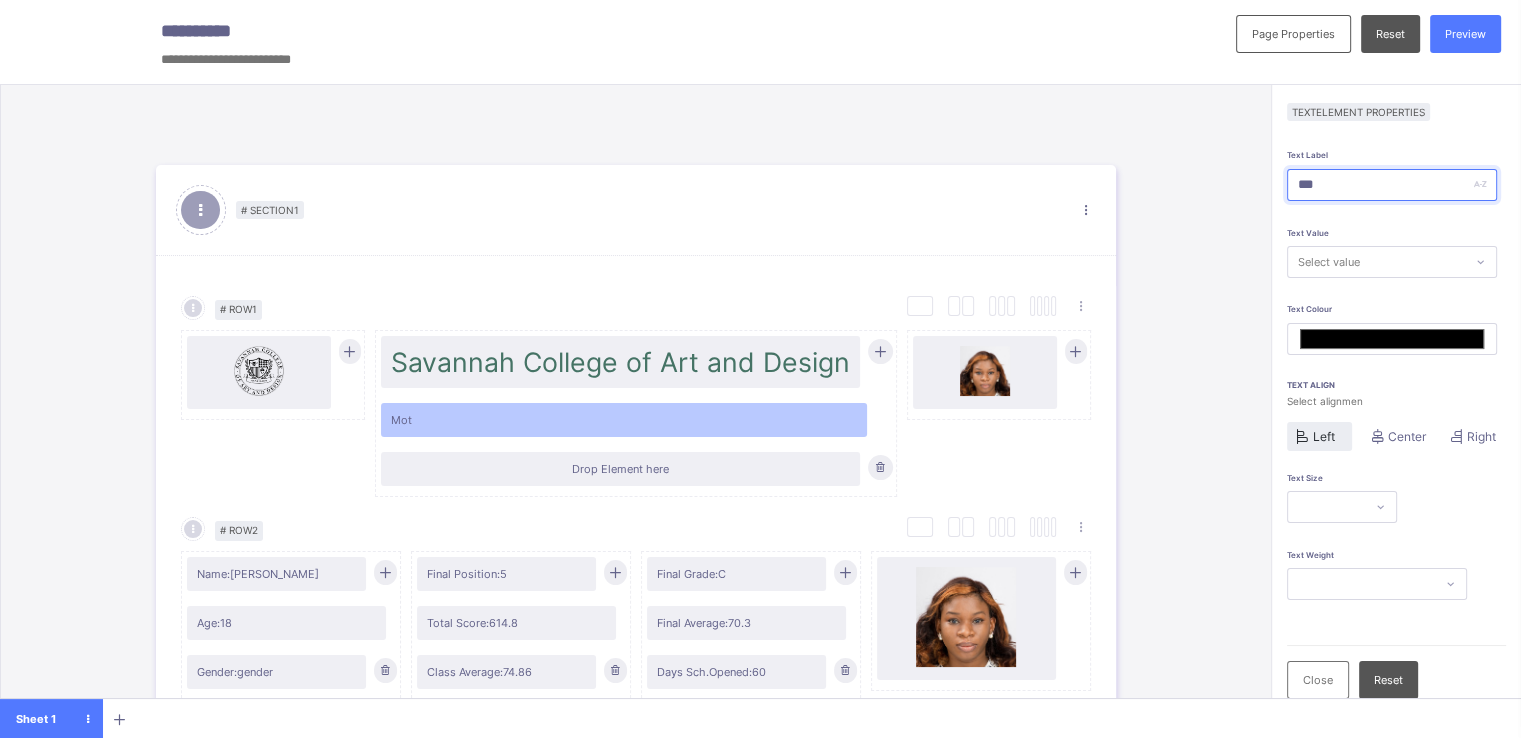 type on "****" 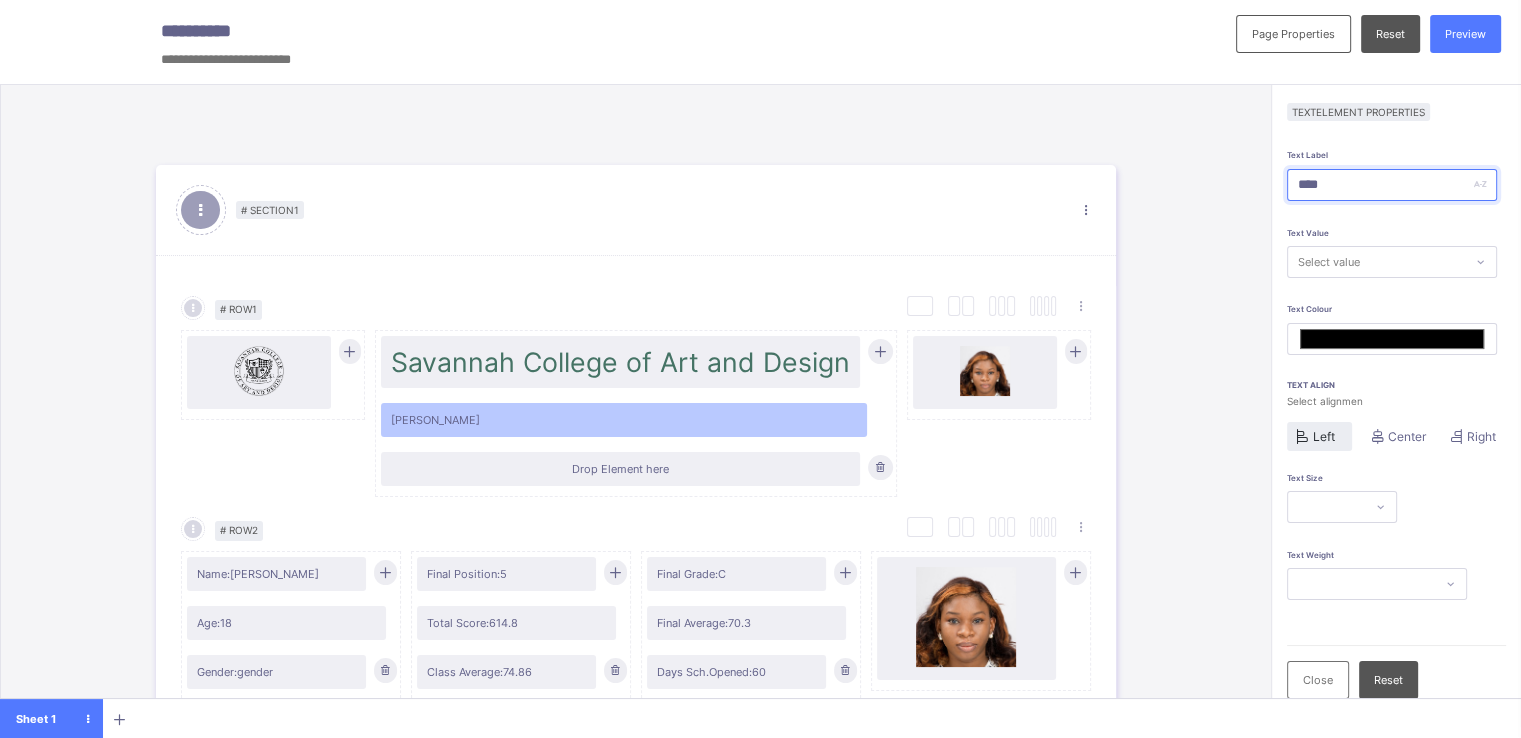 type on "*****" 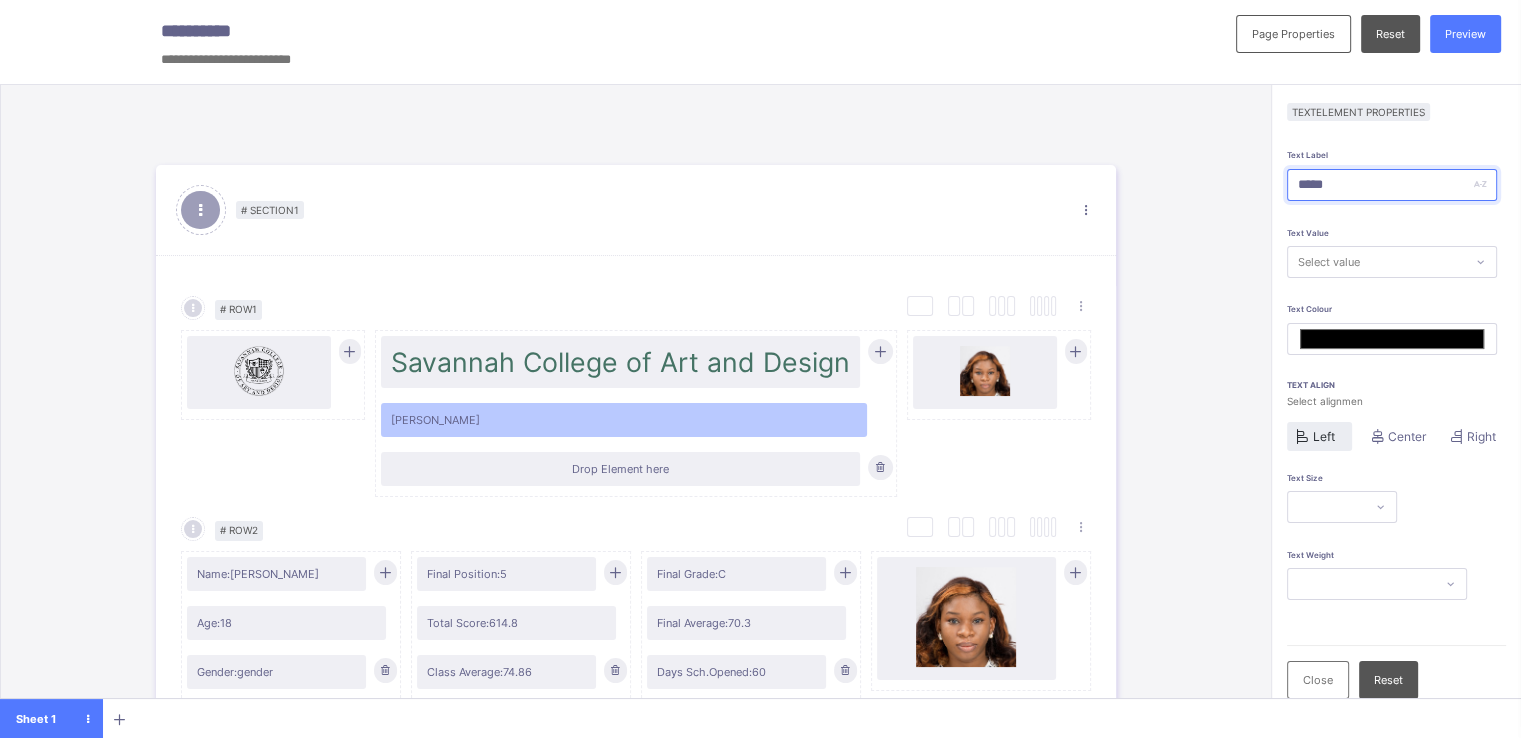type on "*******" 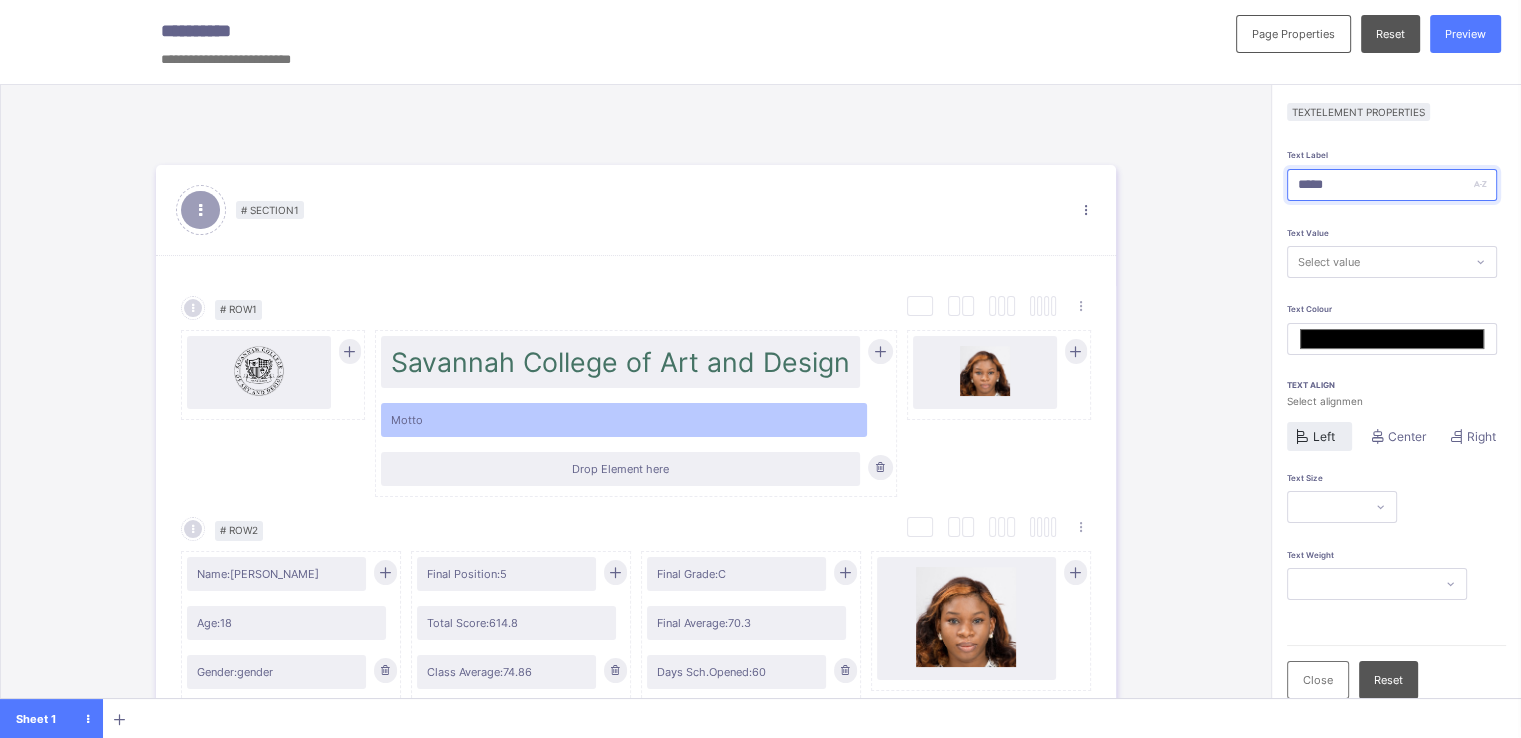 type on "******" 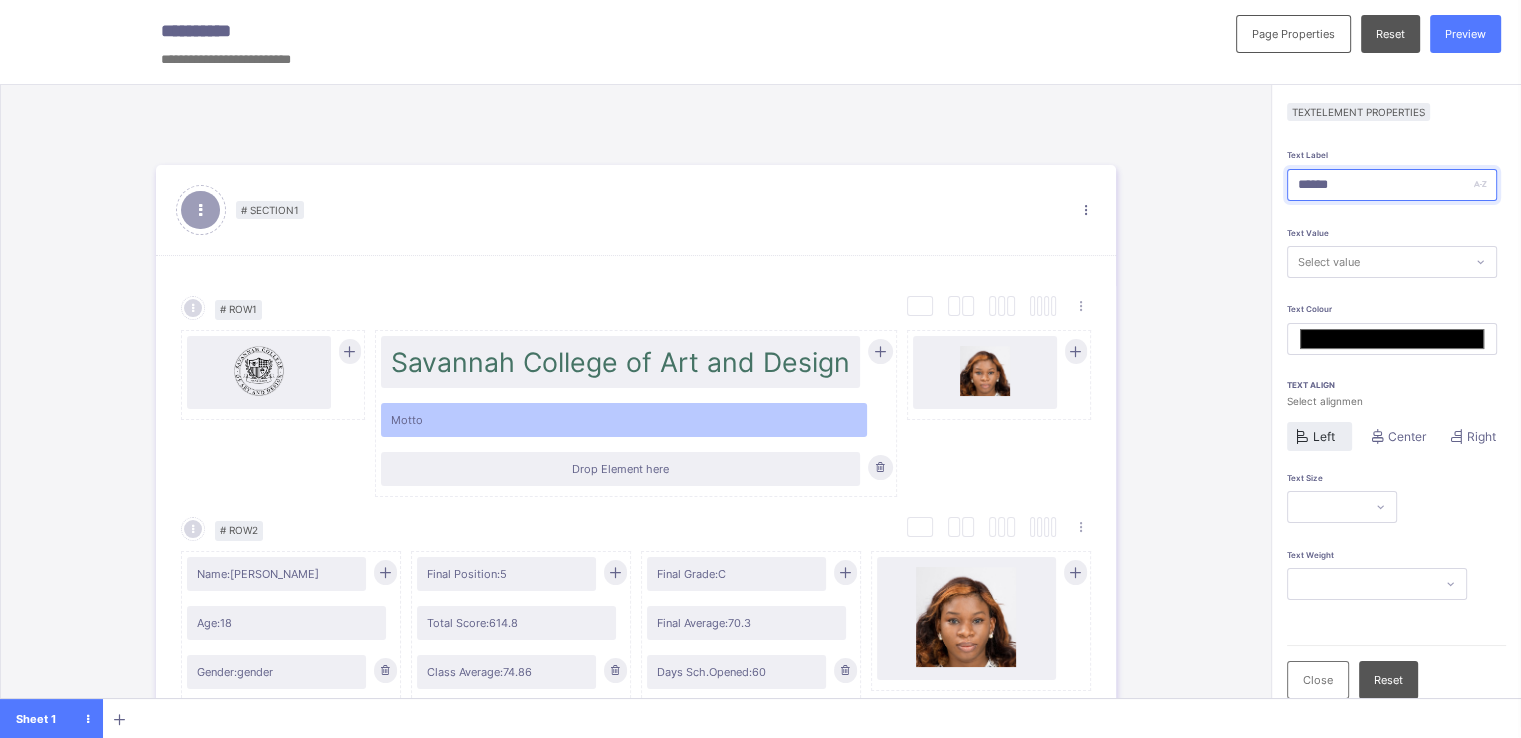 type on "*******" 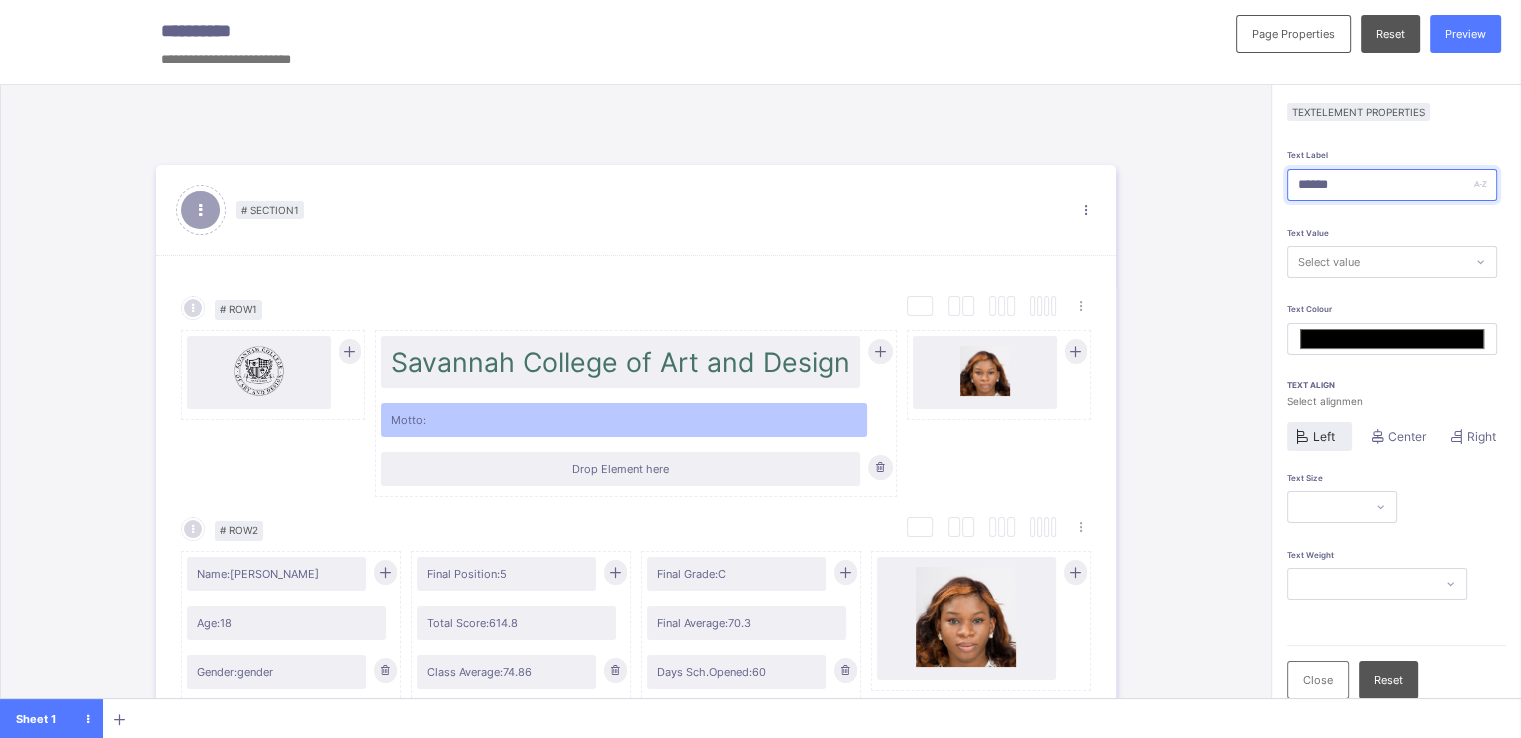 type on "******" 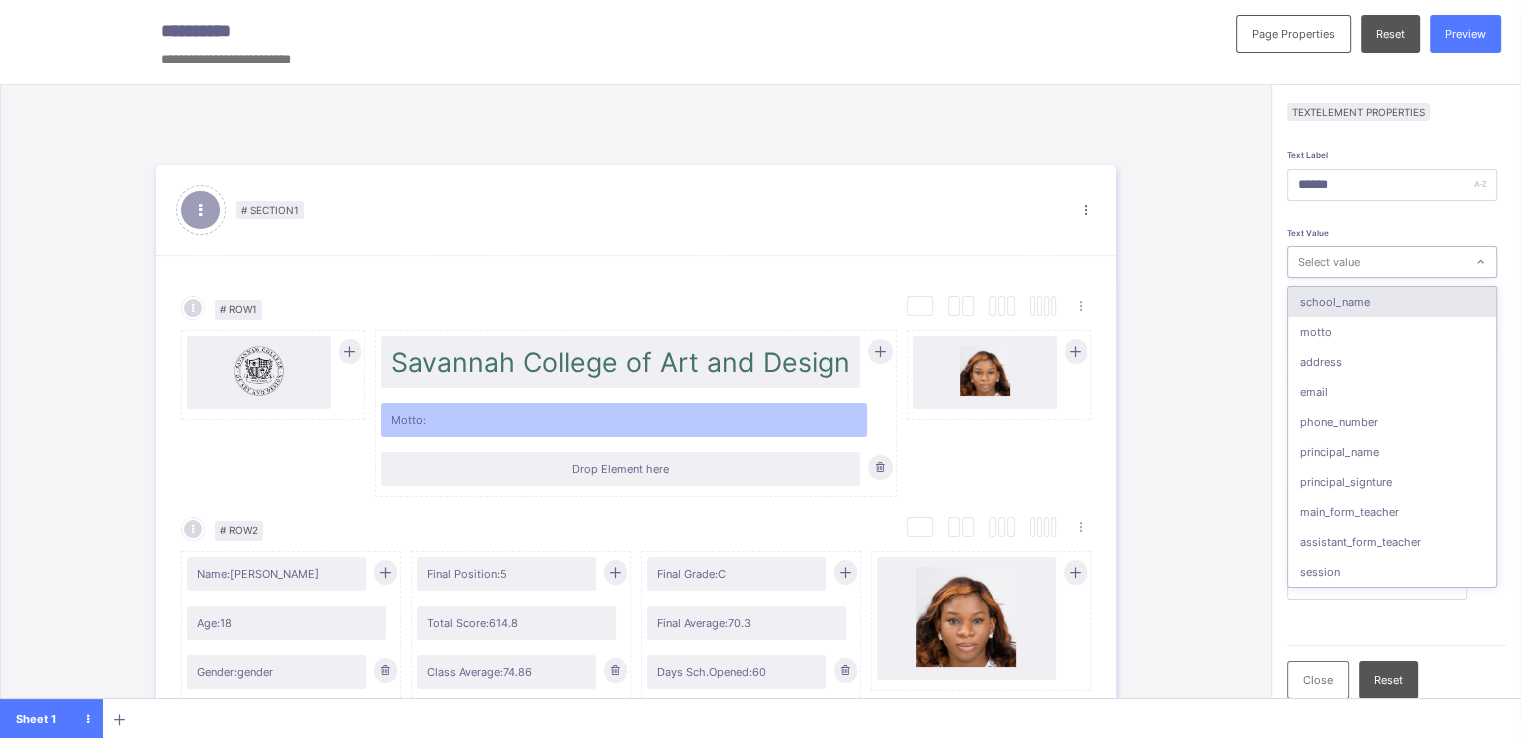 click on "Select value" at bounding box center (1329, 262) 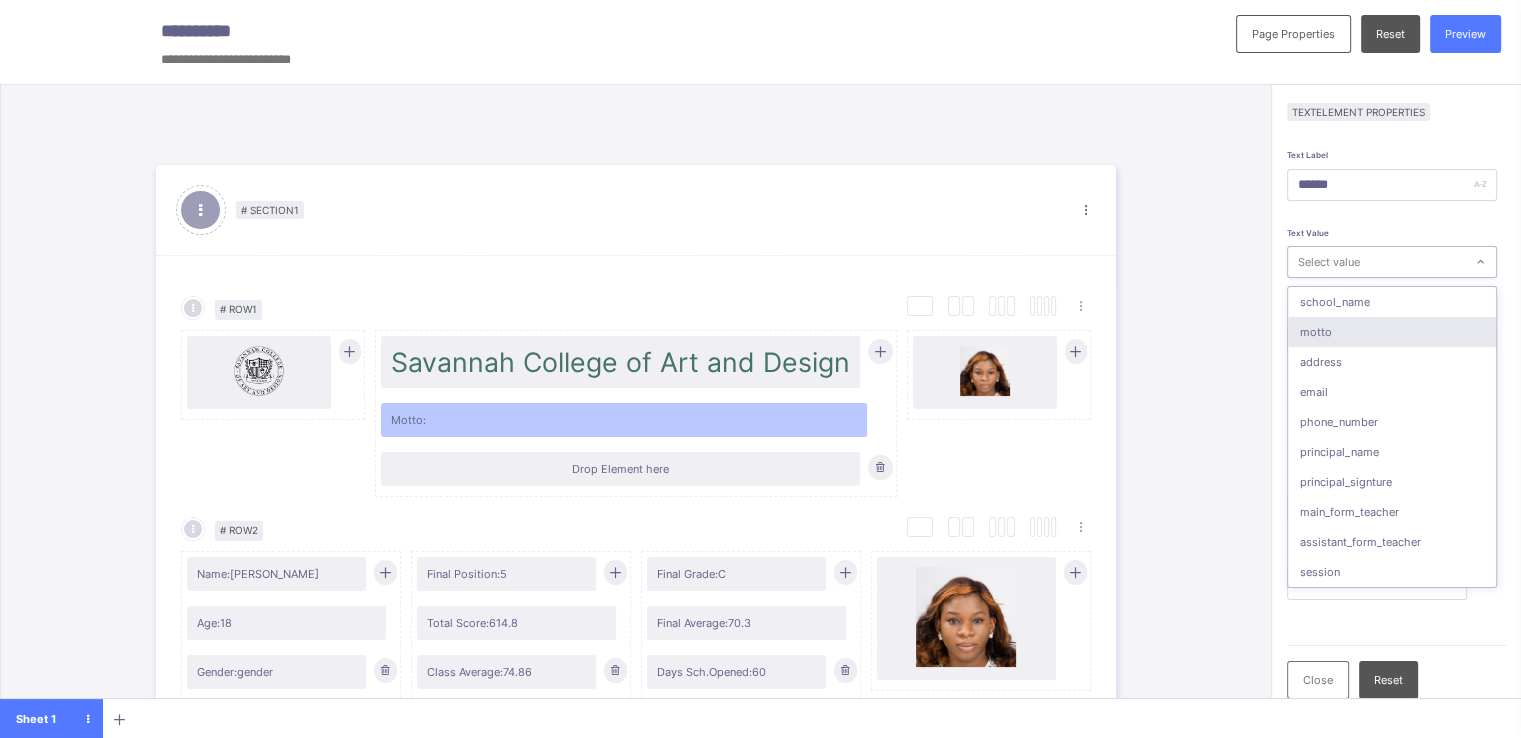 click on "motto" at bounding box center [1392, 332] 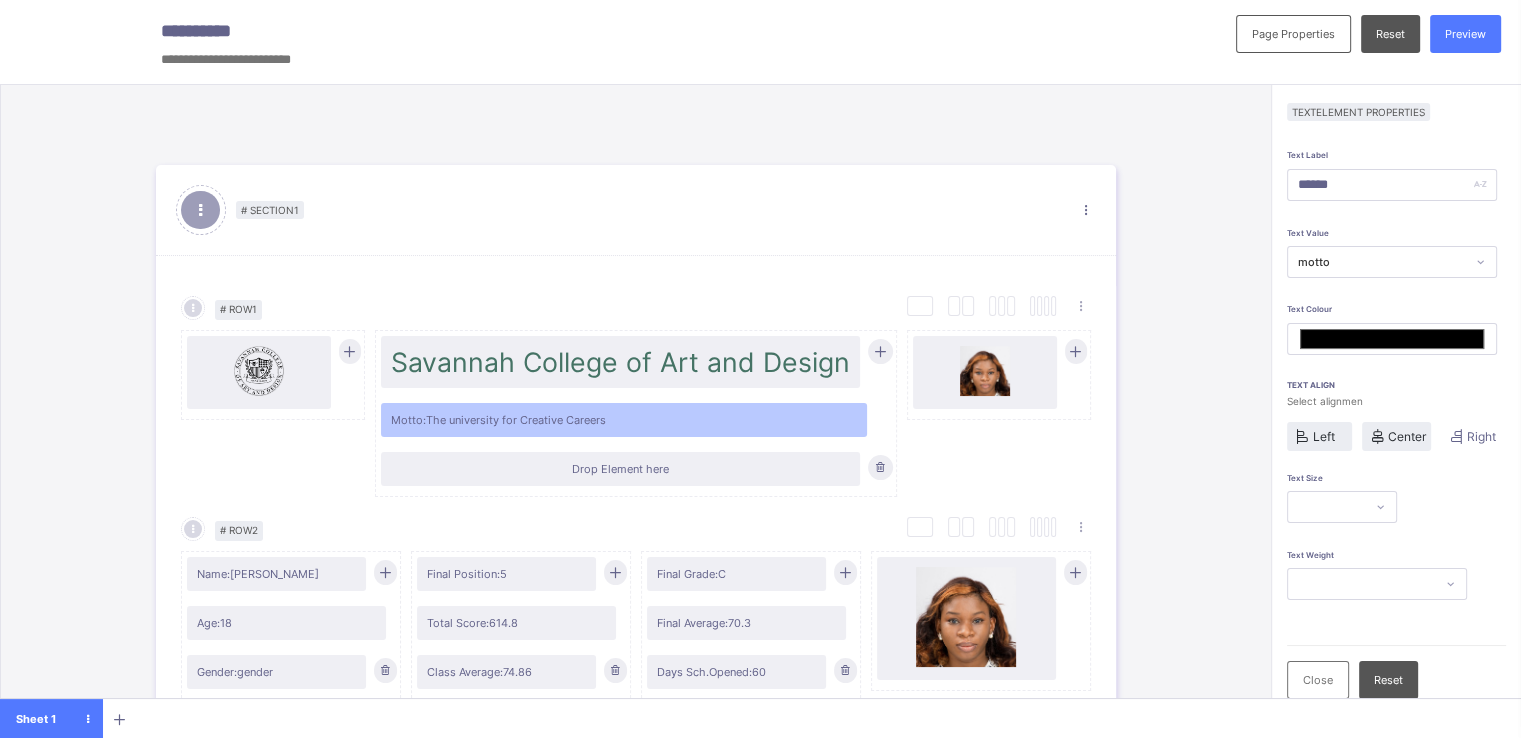 click on "Center" at bounding box center (1407, 436) 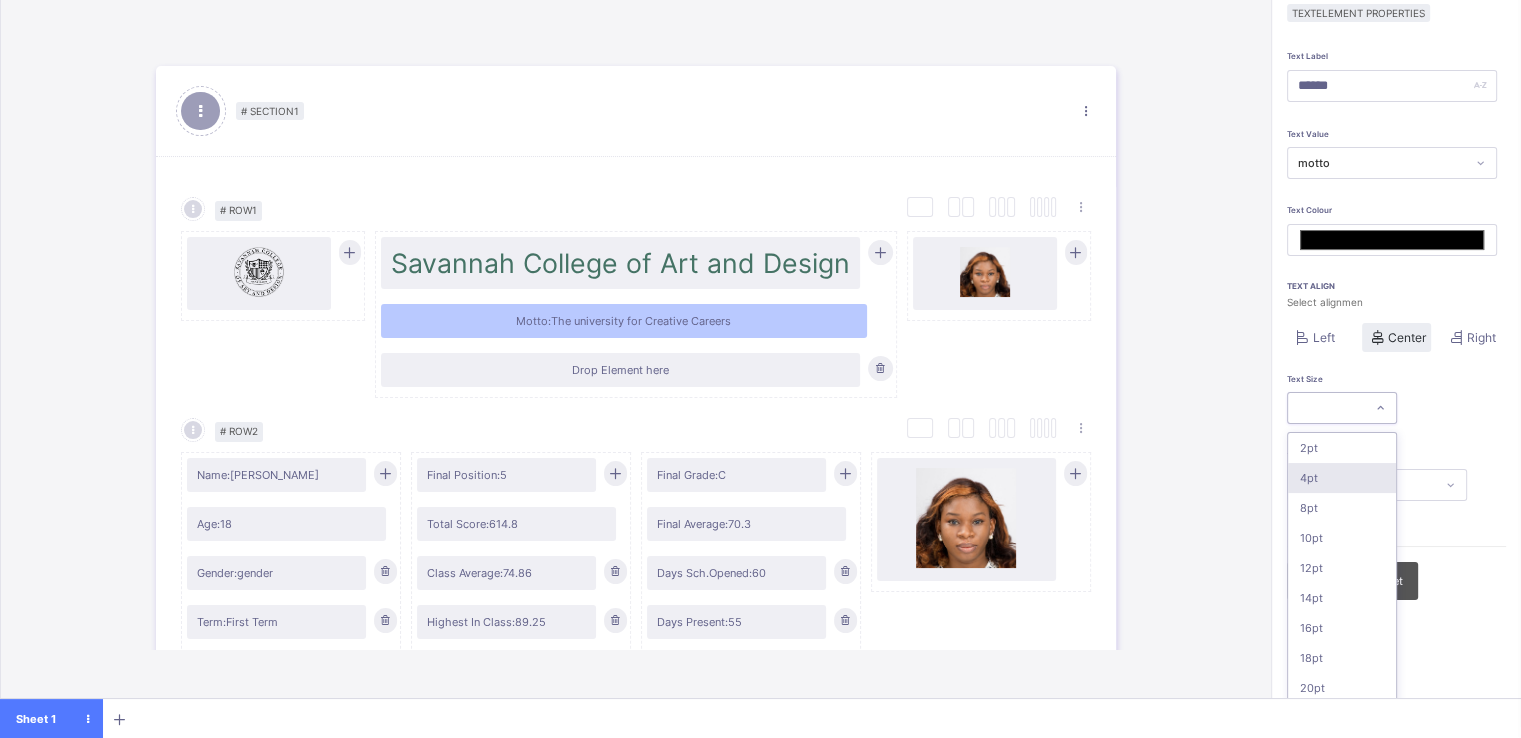 click on "option 4pt focused, 2 of 16. 16 results available. Use Up and Down to choose options, press Enter to select the currently focused option, press Escape to exit the menu, press Tab to select the option and exit the menu. 2pt 4pt 8pt 10pt 12pt 14pt 16pt 18pt 20pt 26pt 30pt 33pt 36pt 40pt 44pt 48pt" at bounding box center (1342, 408) 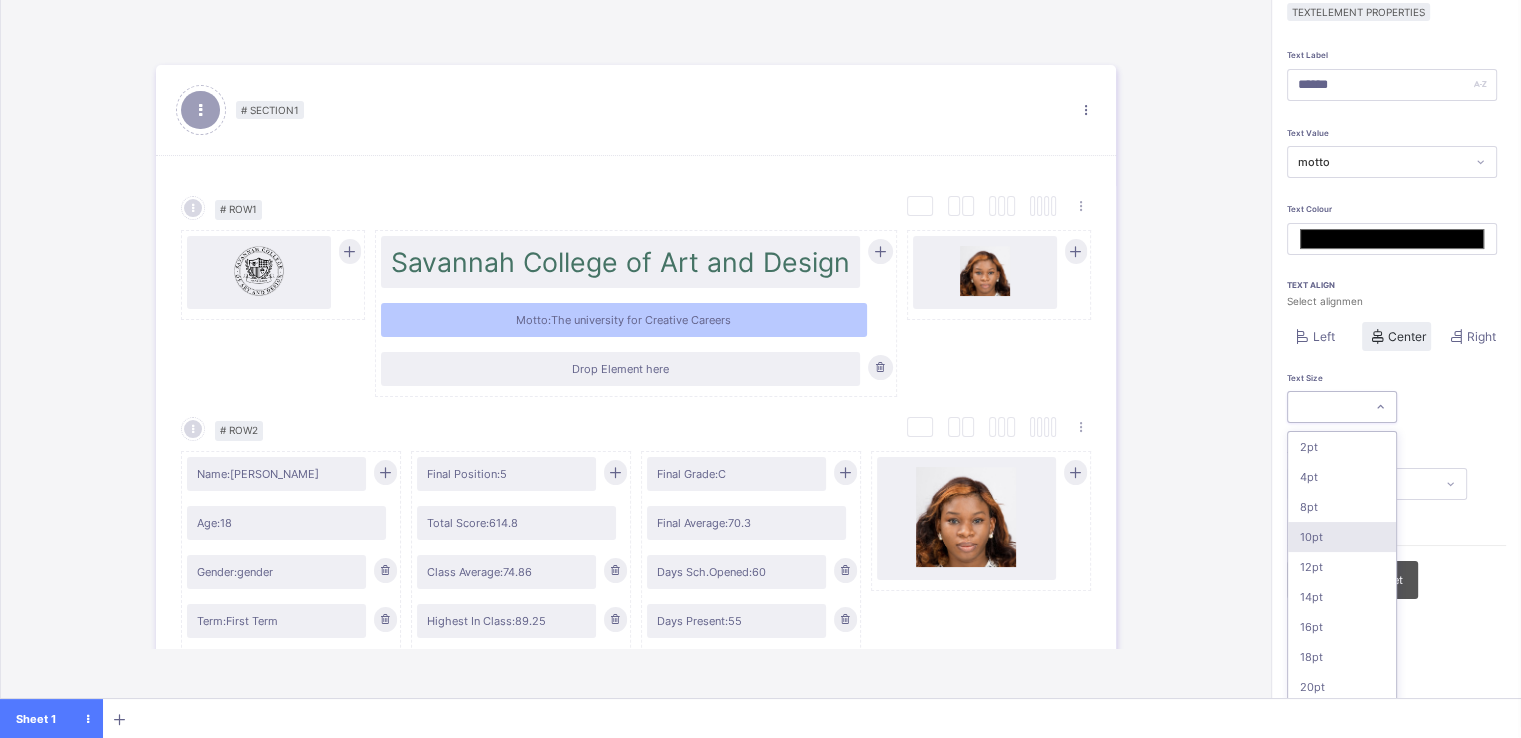 click on "10pt" at bounding box center (1342, 537) 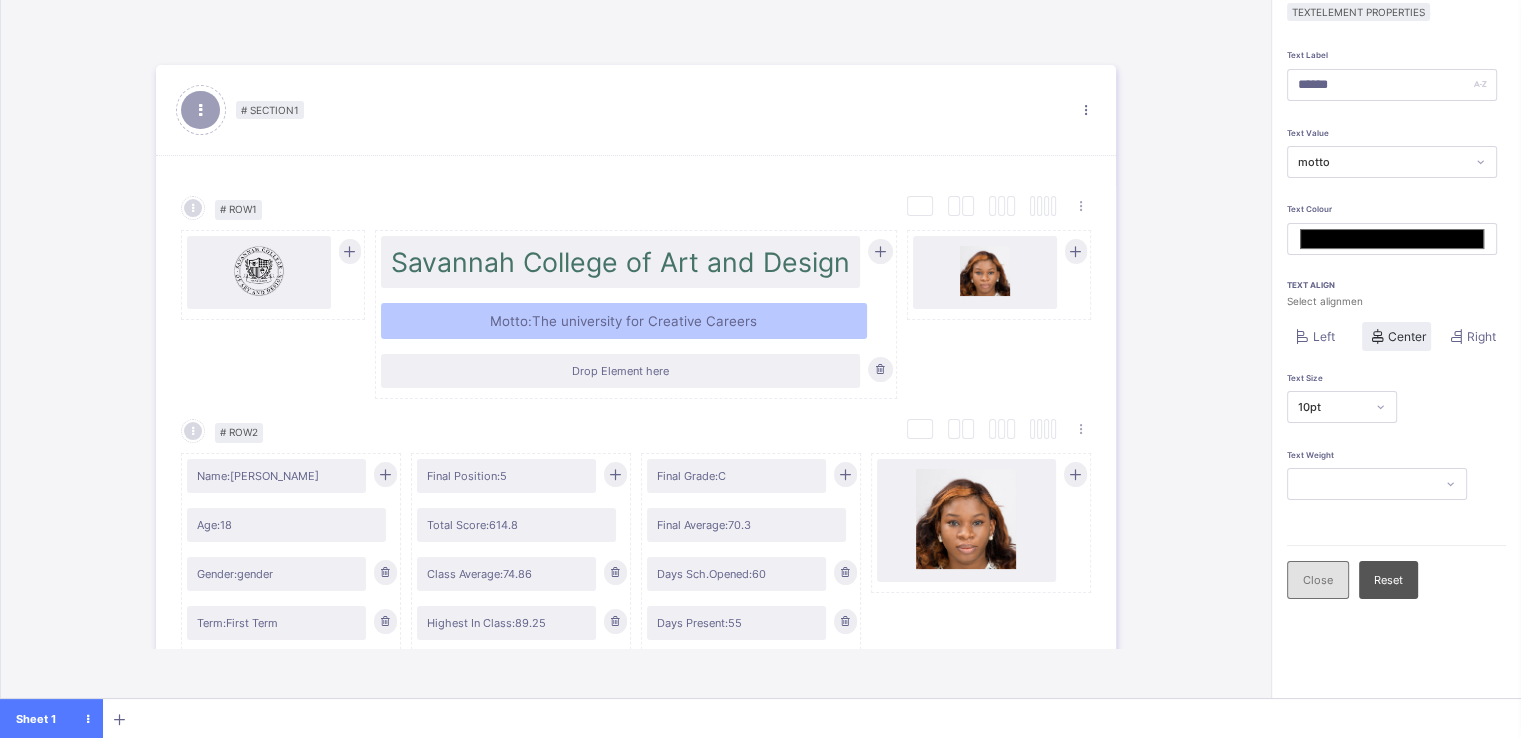 click on "Close" at bounding box center [1318, 580] 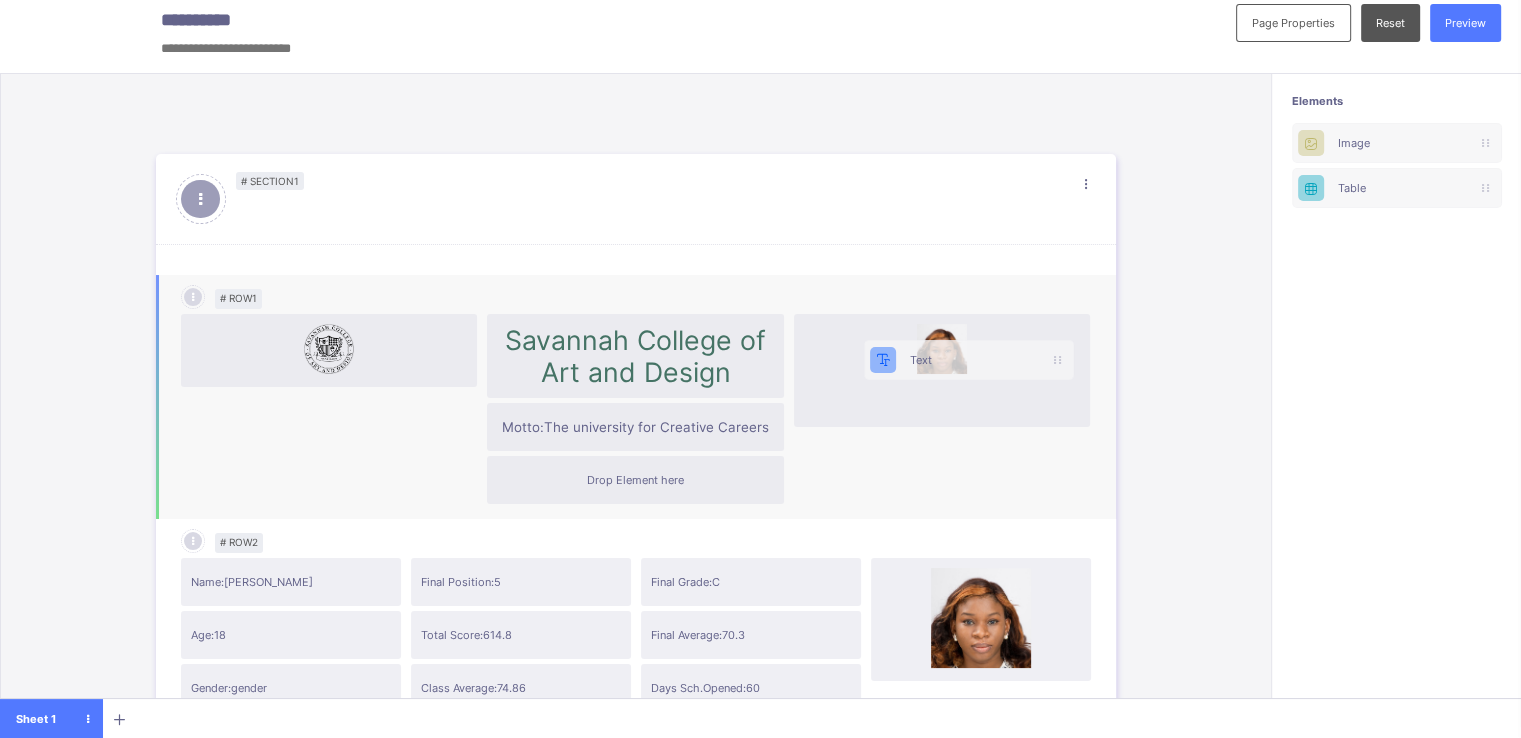 scroll, scrollTop: 10, scrollLeft: 3, axis: both 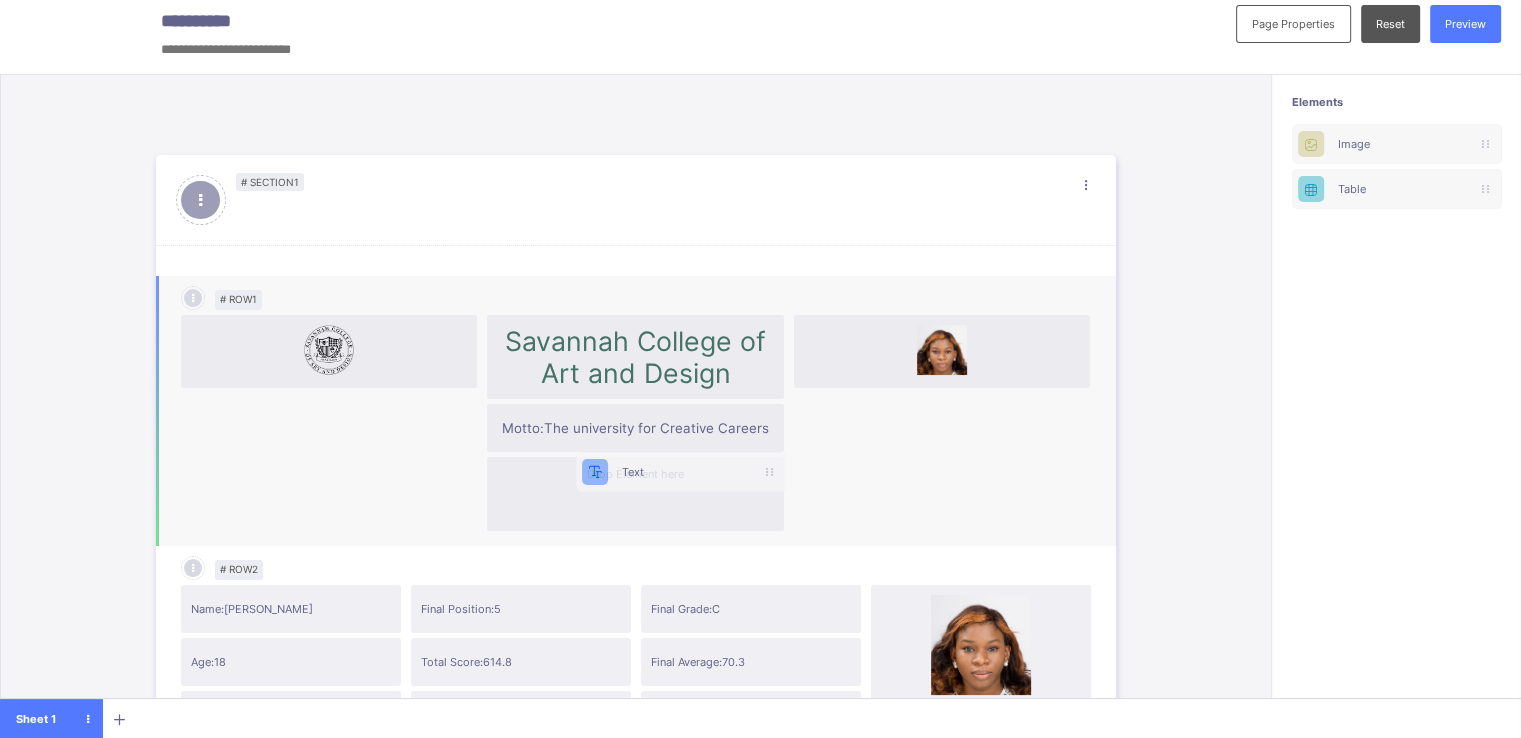 drag, startPoint x: 1364, startPoint y: 143, endPoint x: 632, endPoint y: 473, distance: 802.9471 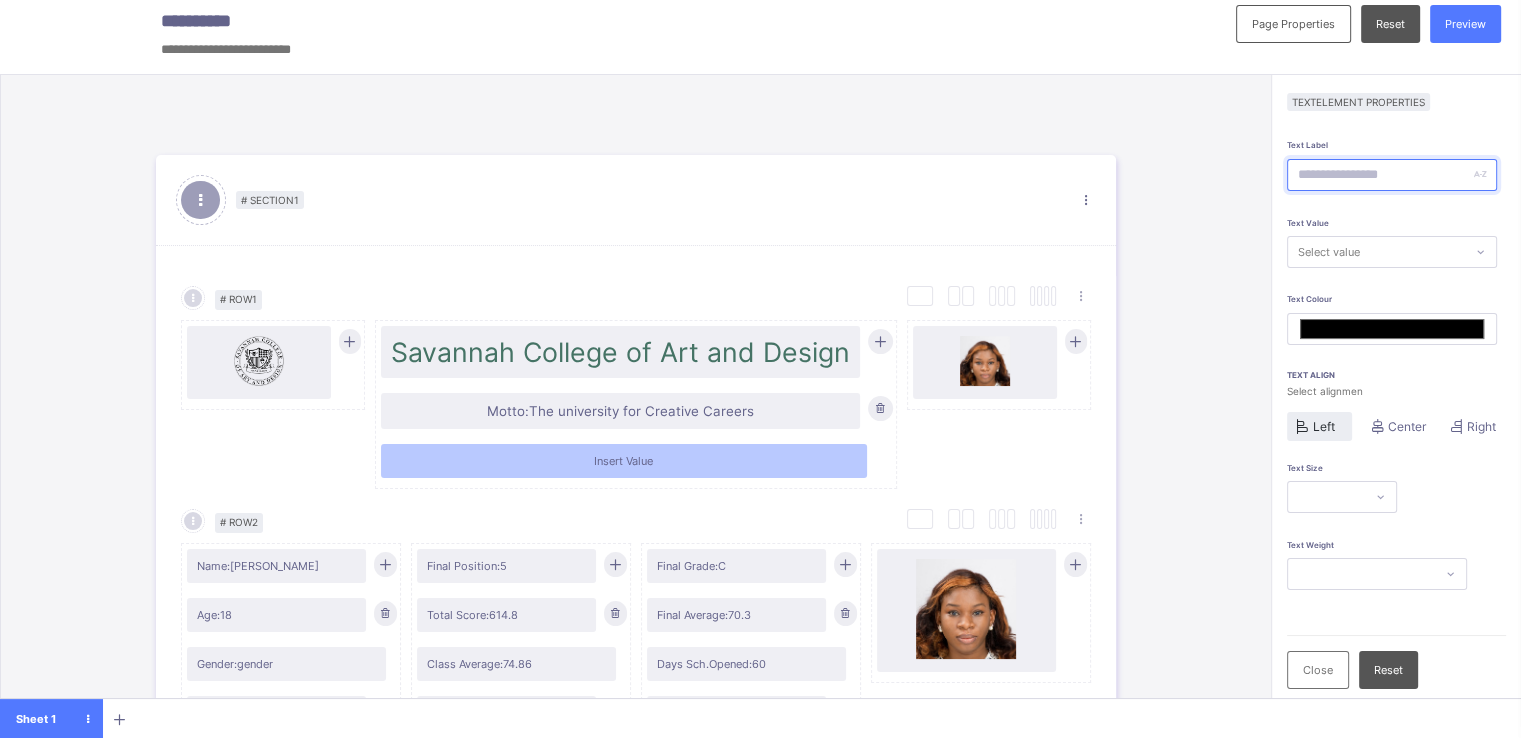 click at bounding box center (1392, 175) 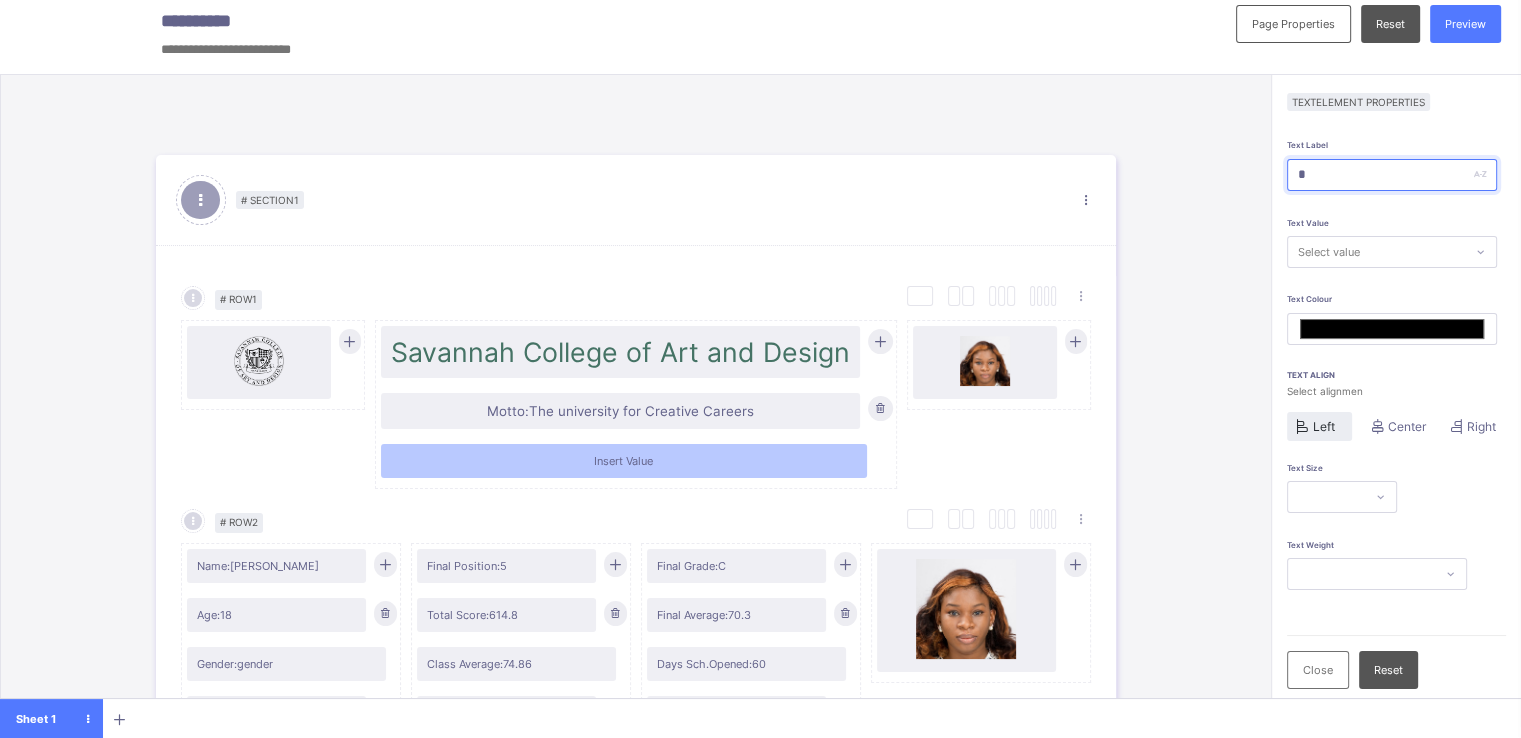 type on "*******" 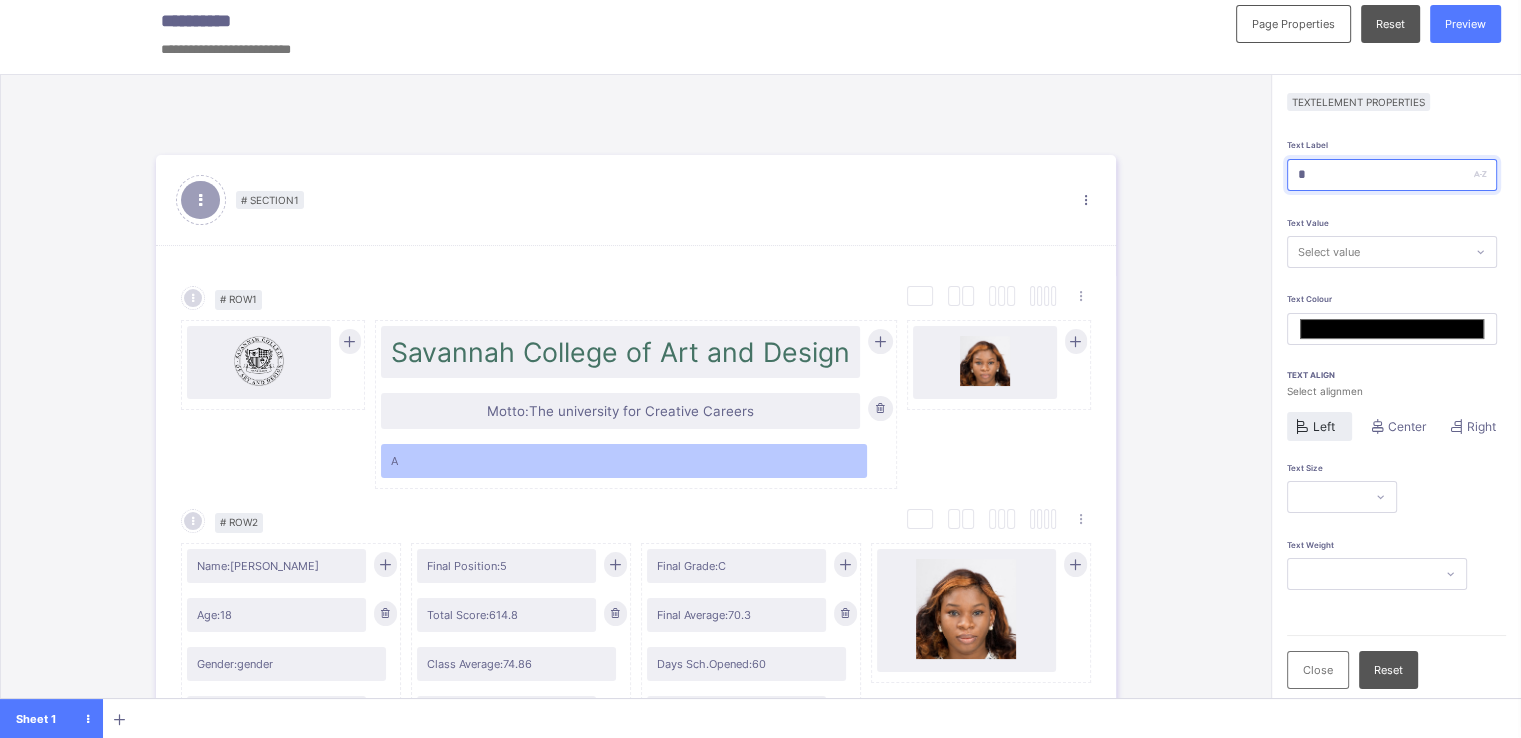 type on "**" 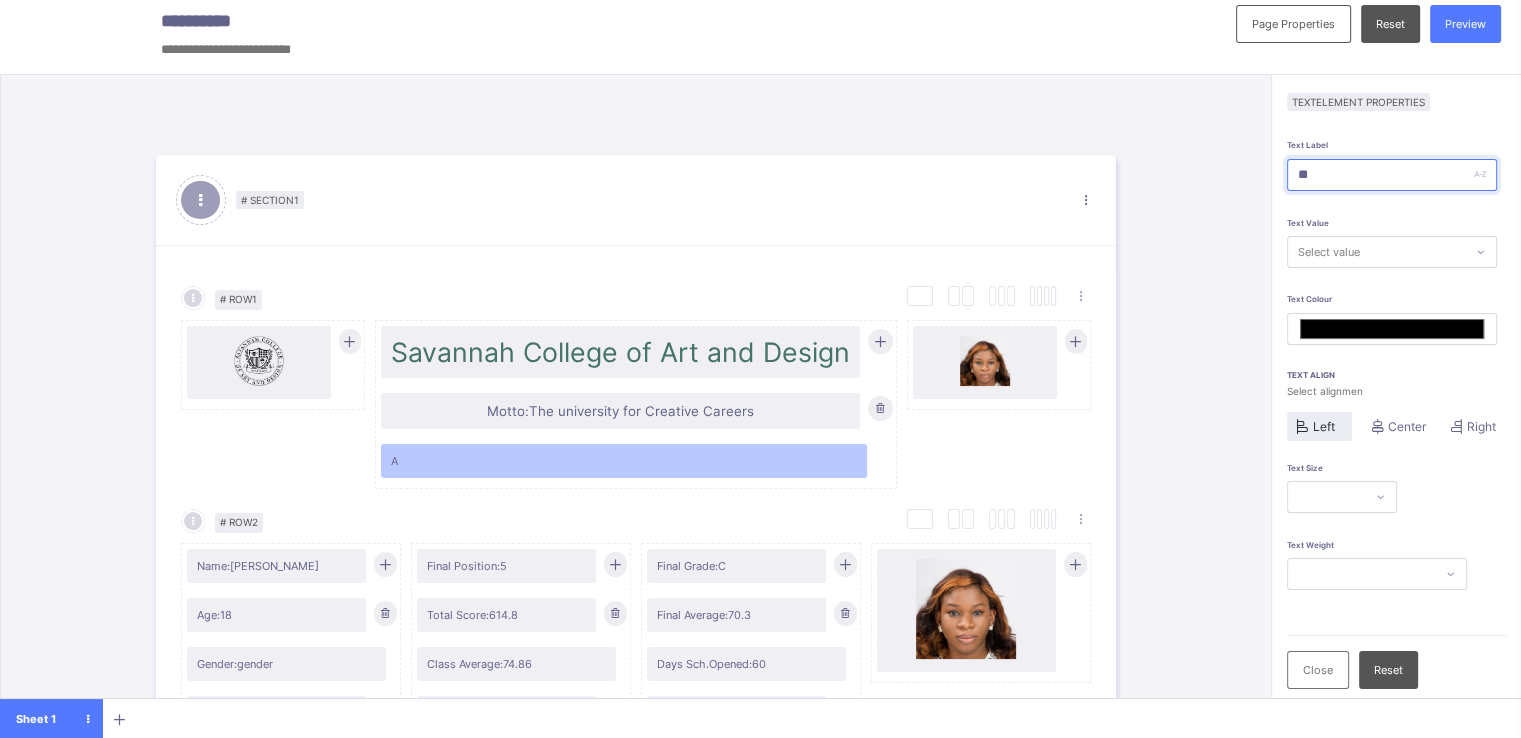 type on "*******" 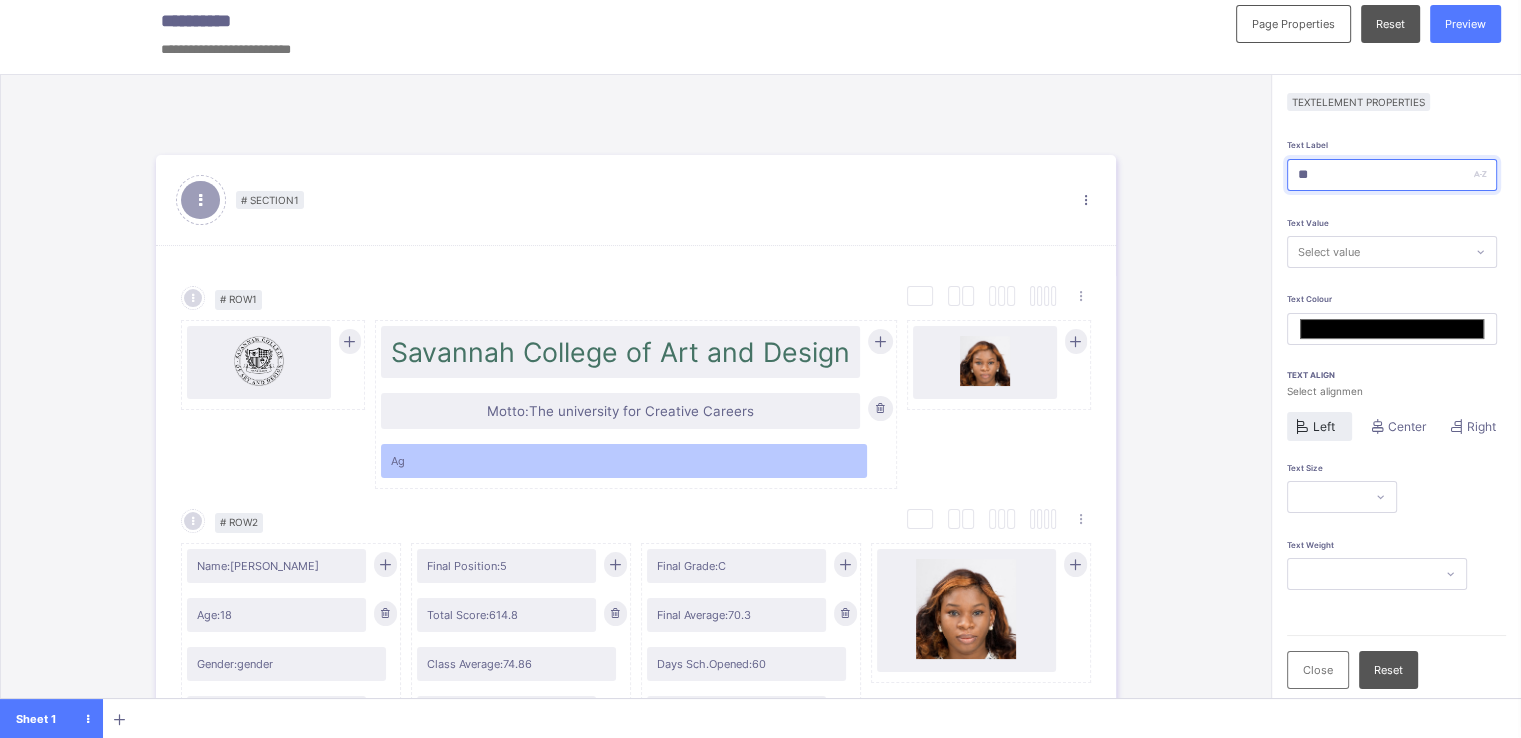 type on "*" 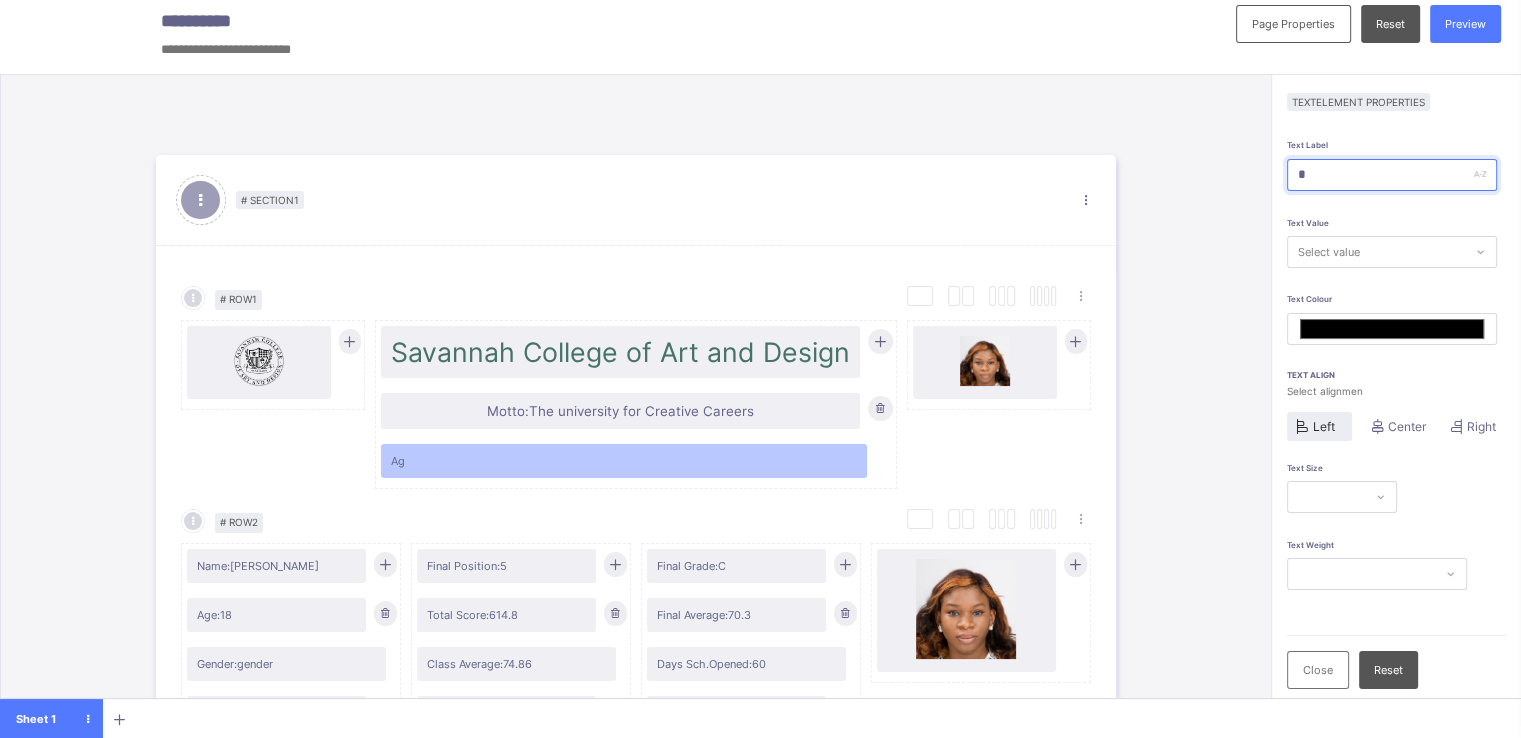 type on "*******" 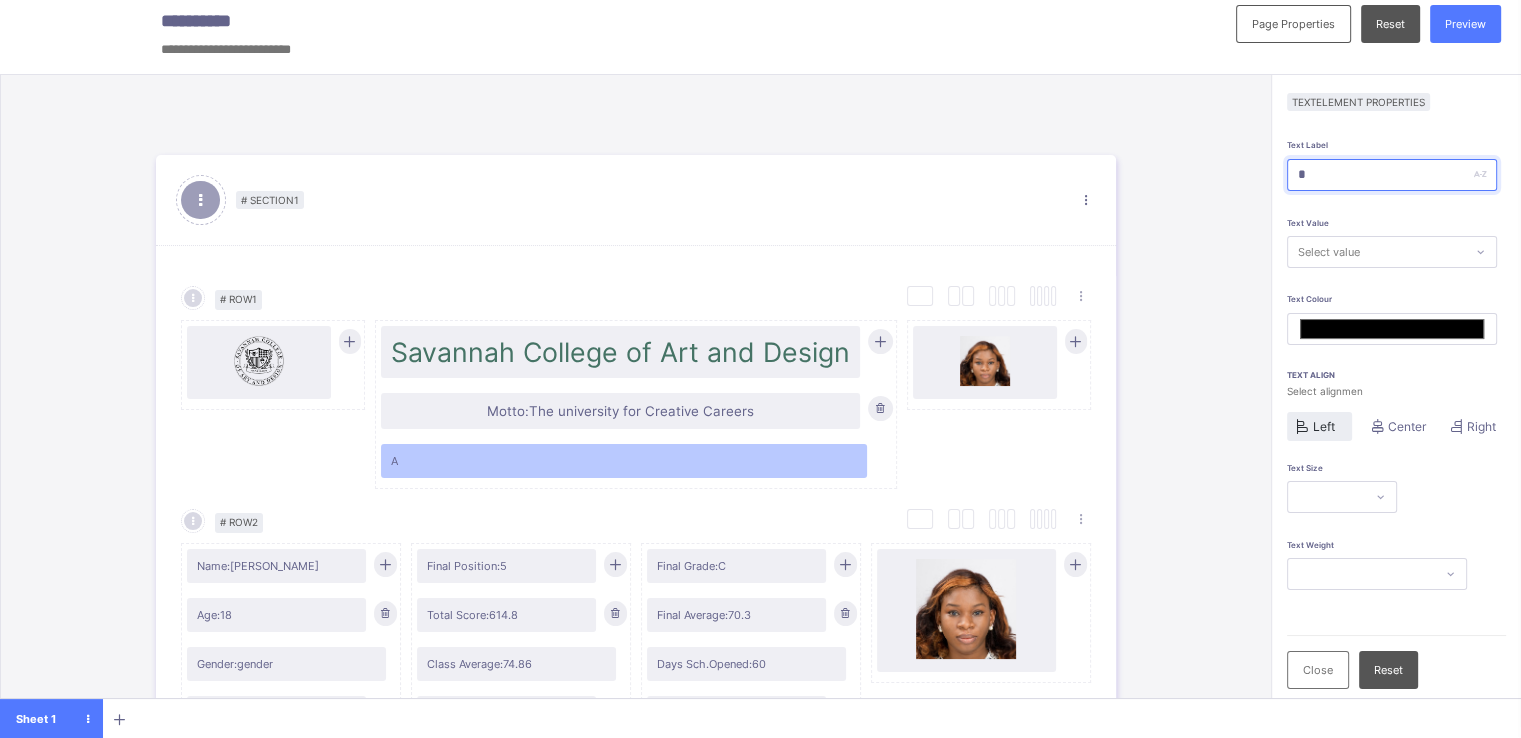 type on "**" 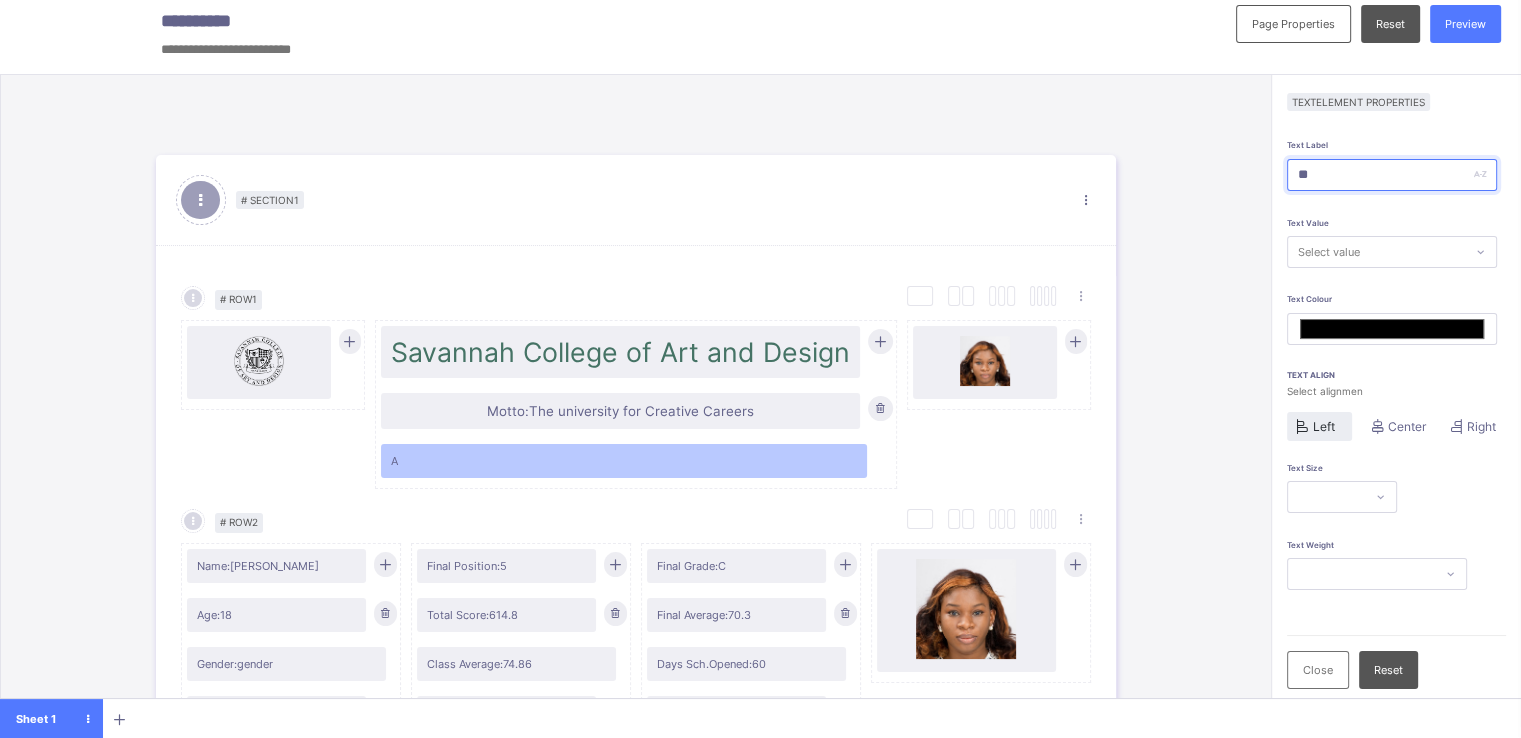 type on "*******" 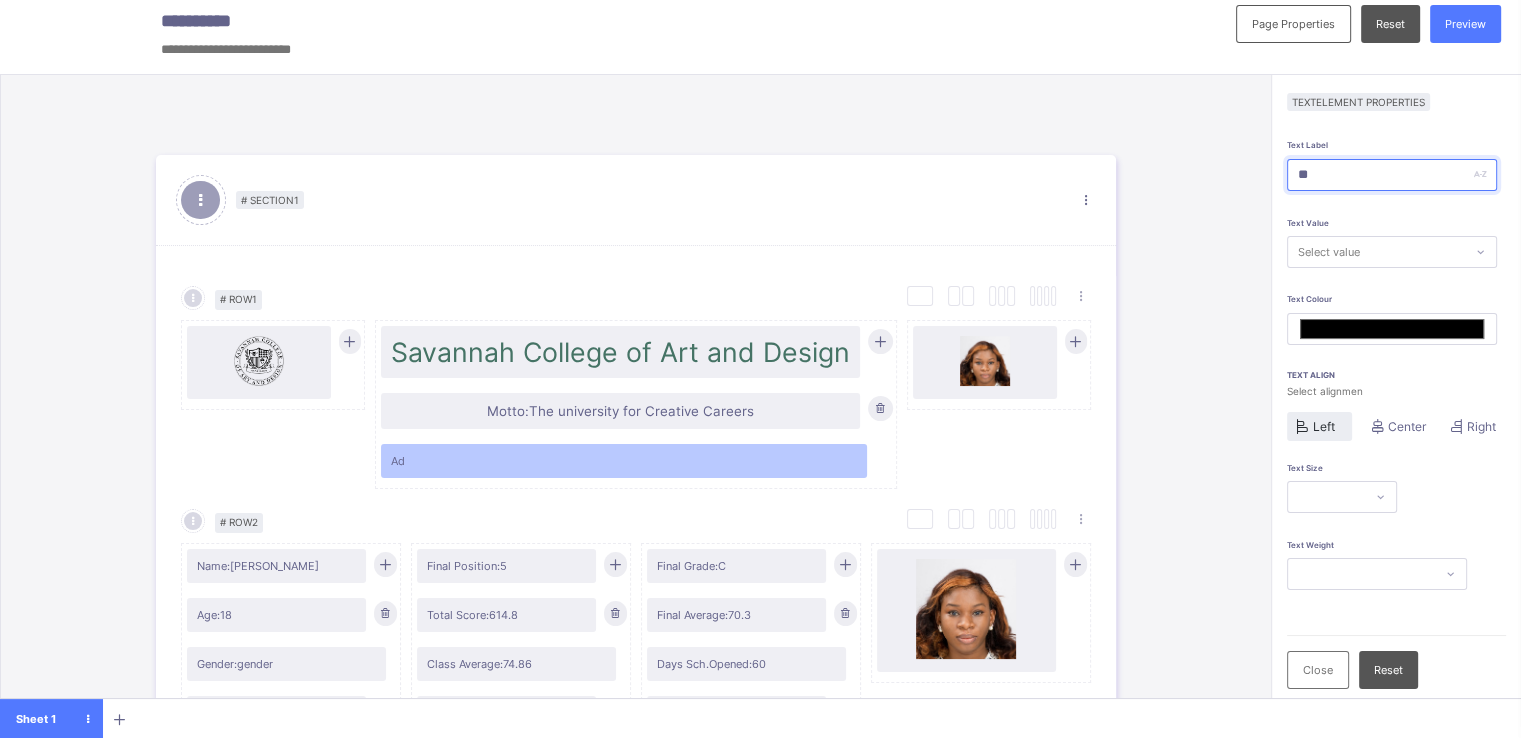 type on "***" 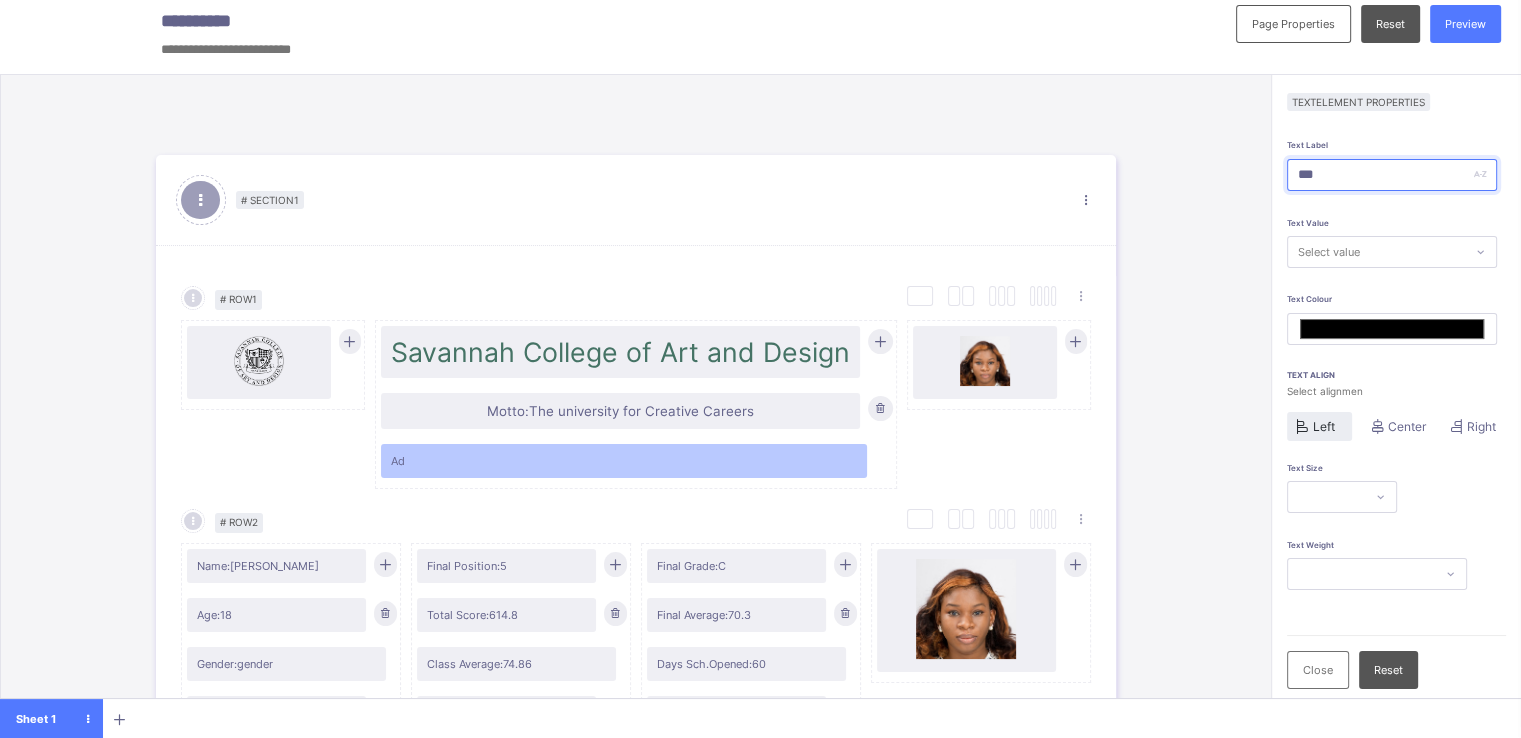 type on "*******" 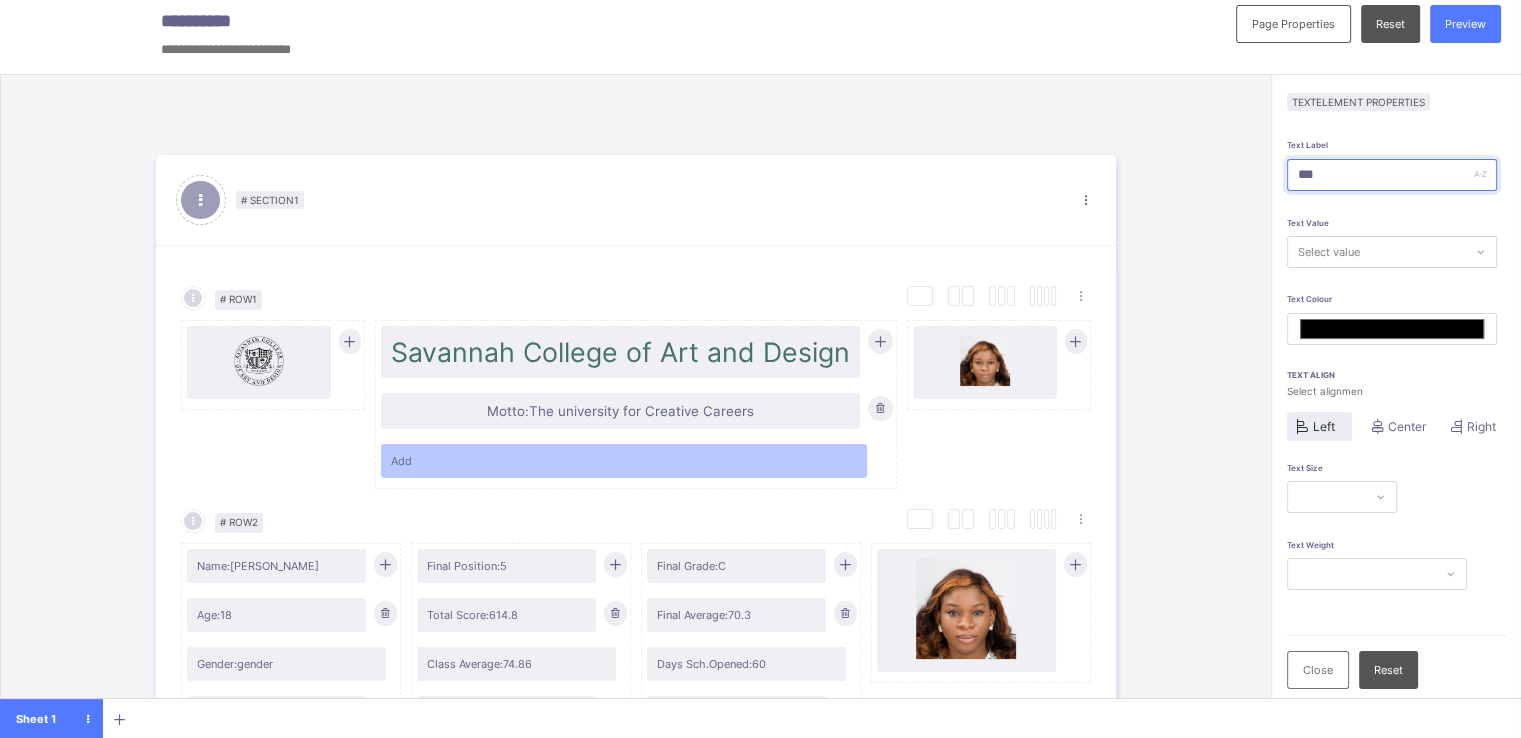 type on "****" 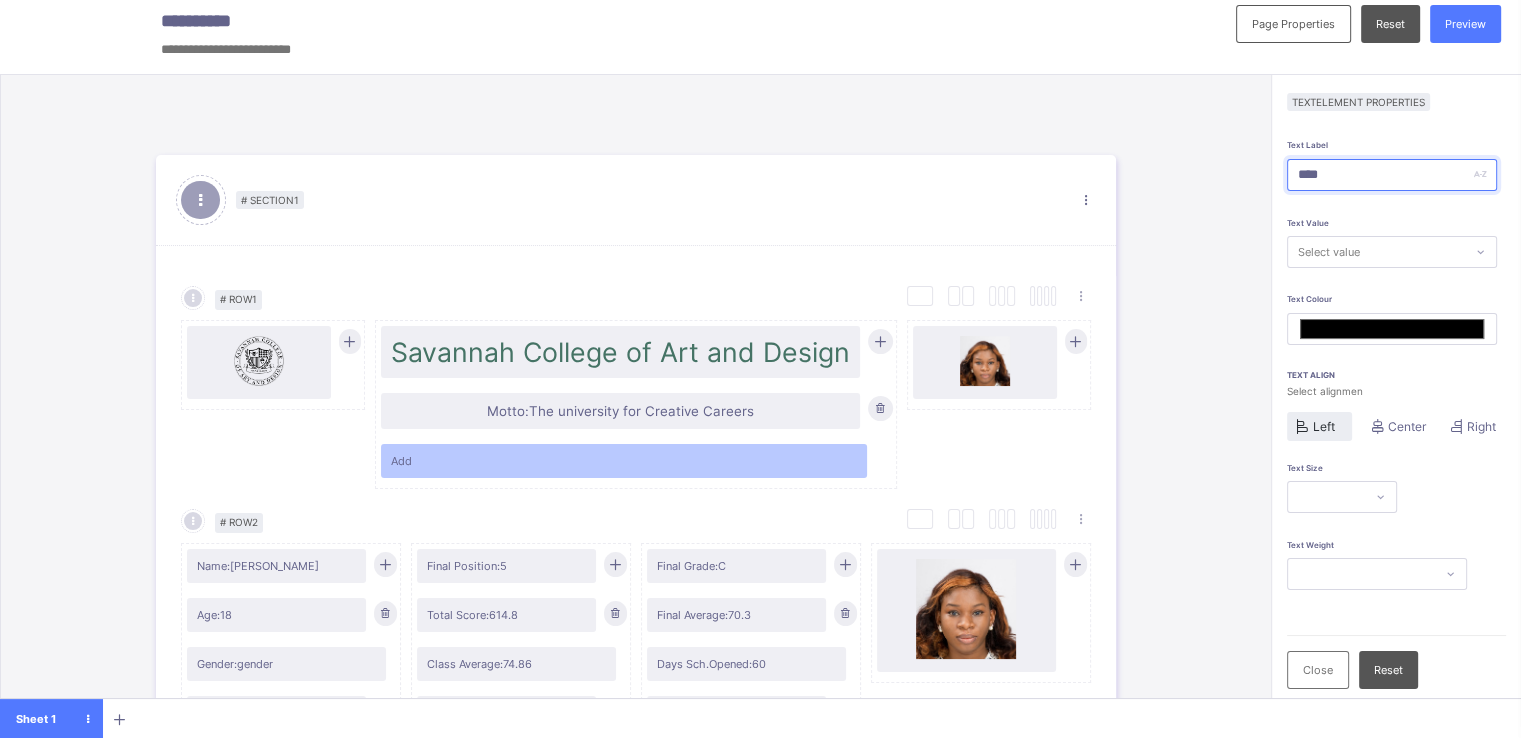 type on "*******" 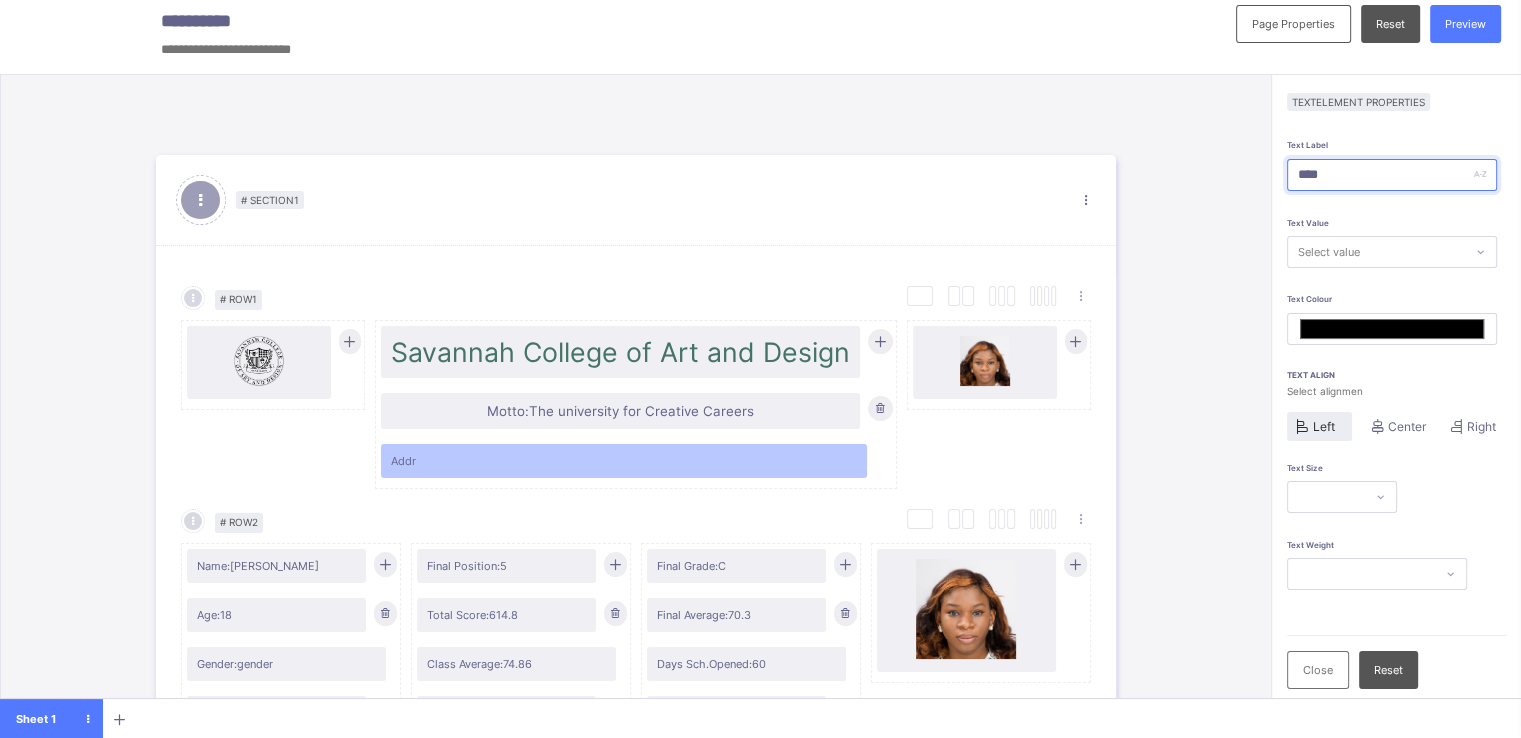 type on "*****" 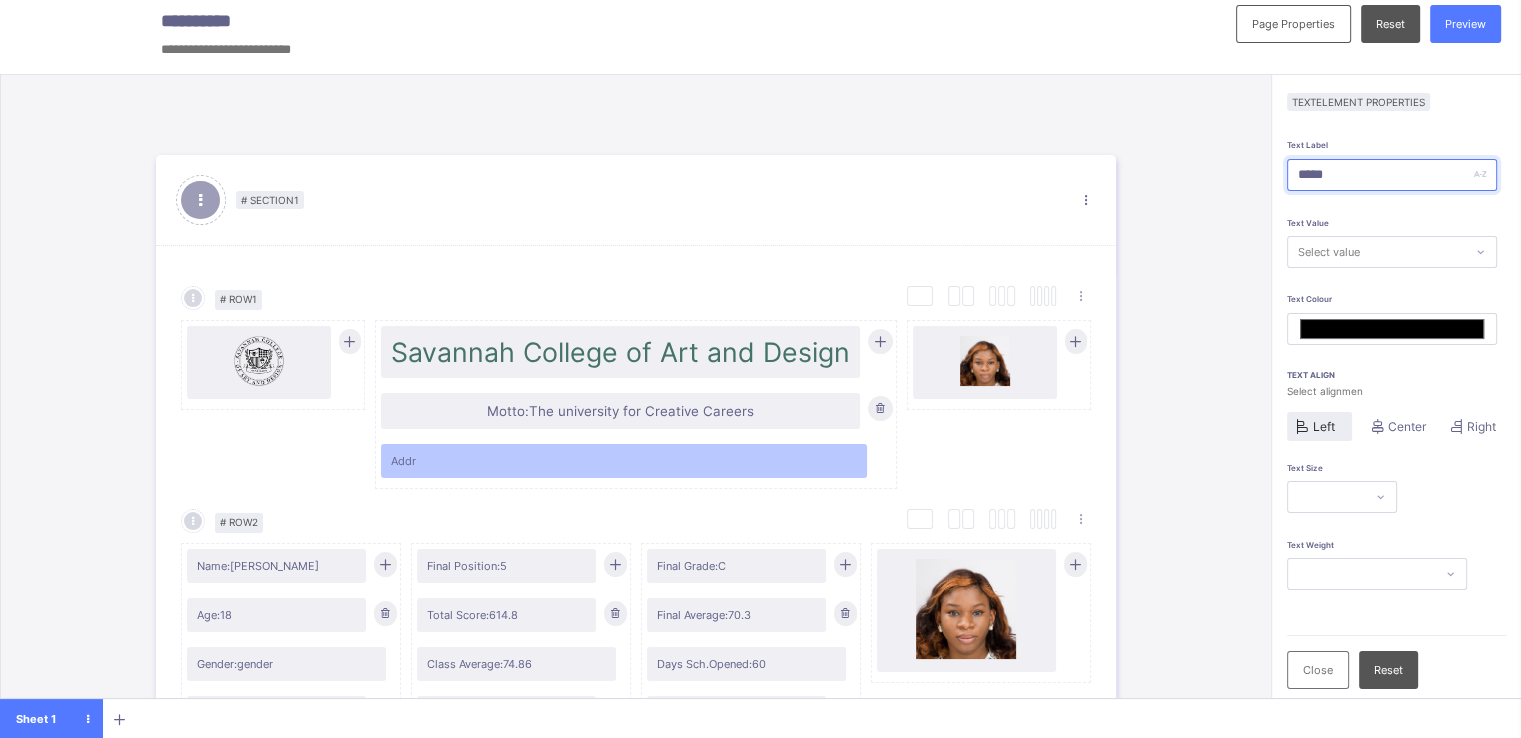 type on "*******" 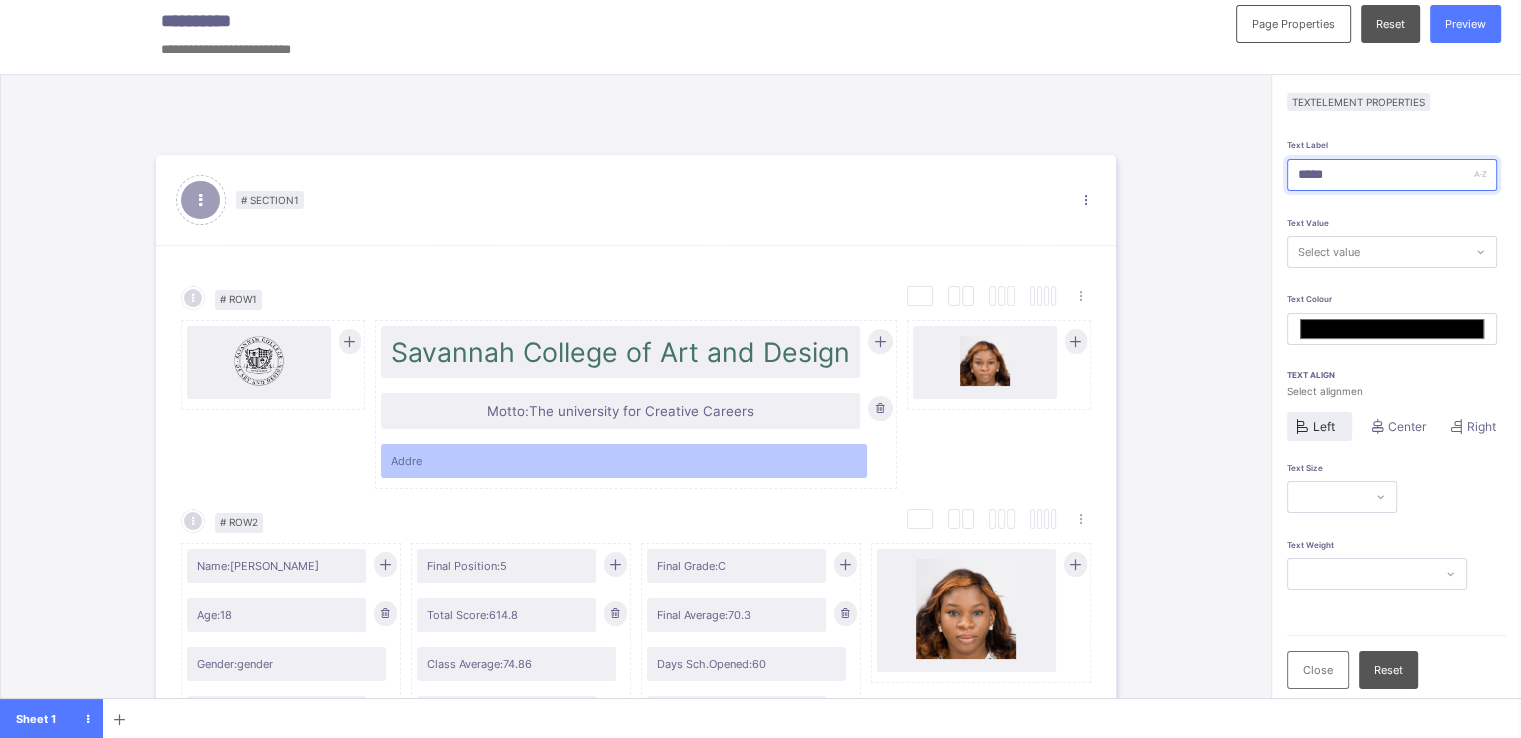 type on "******" 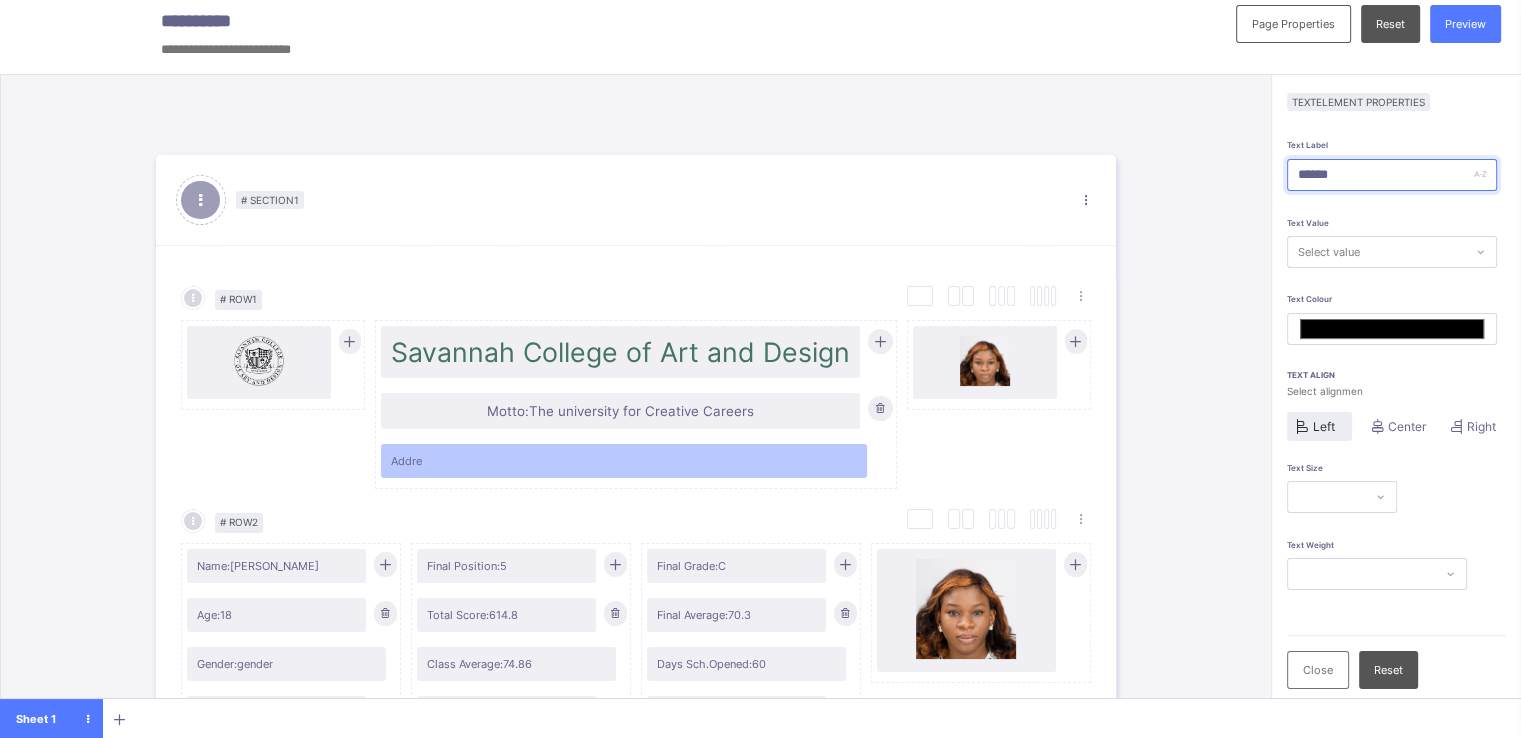 type on "*******" 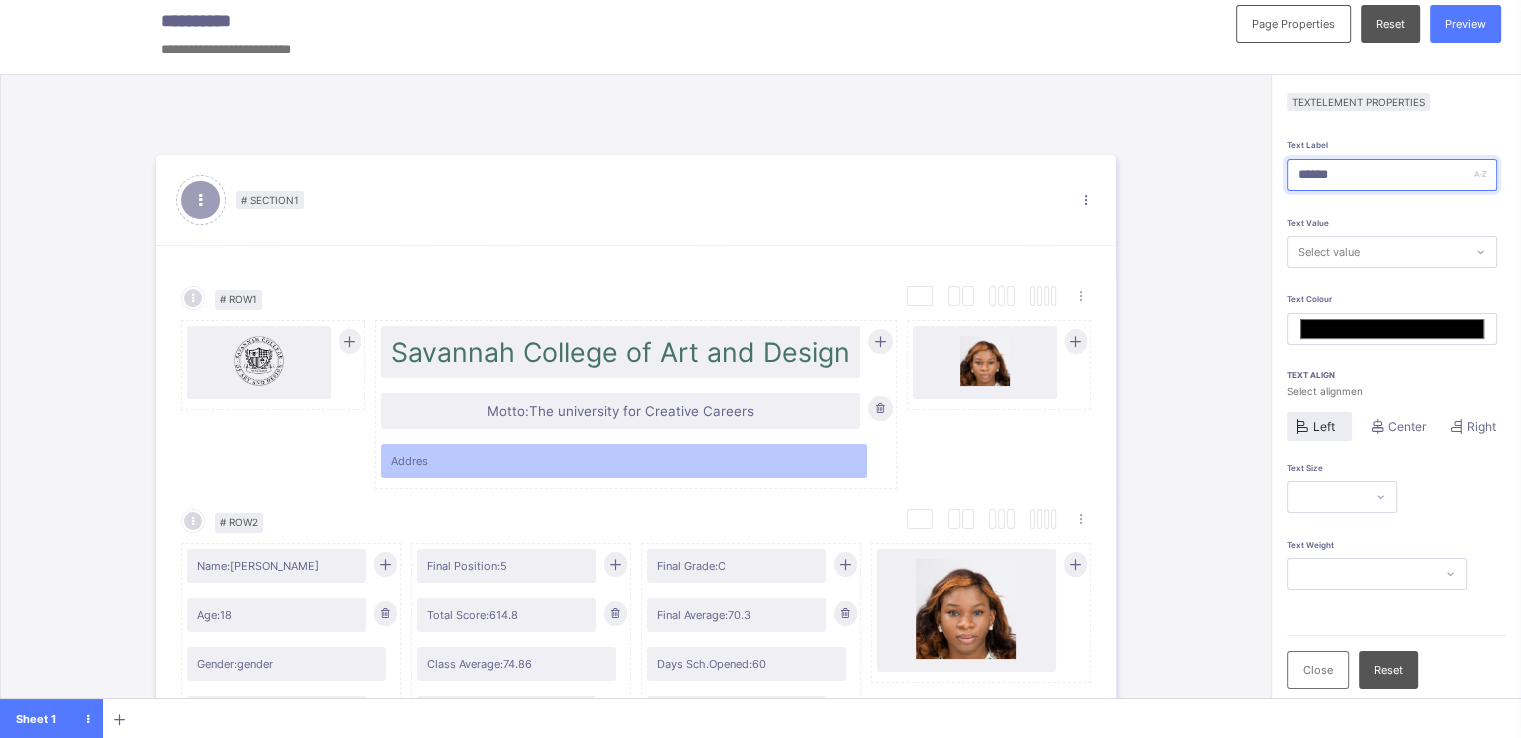 type on "*******" 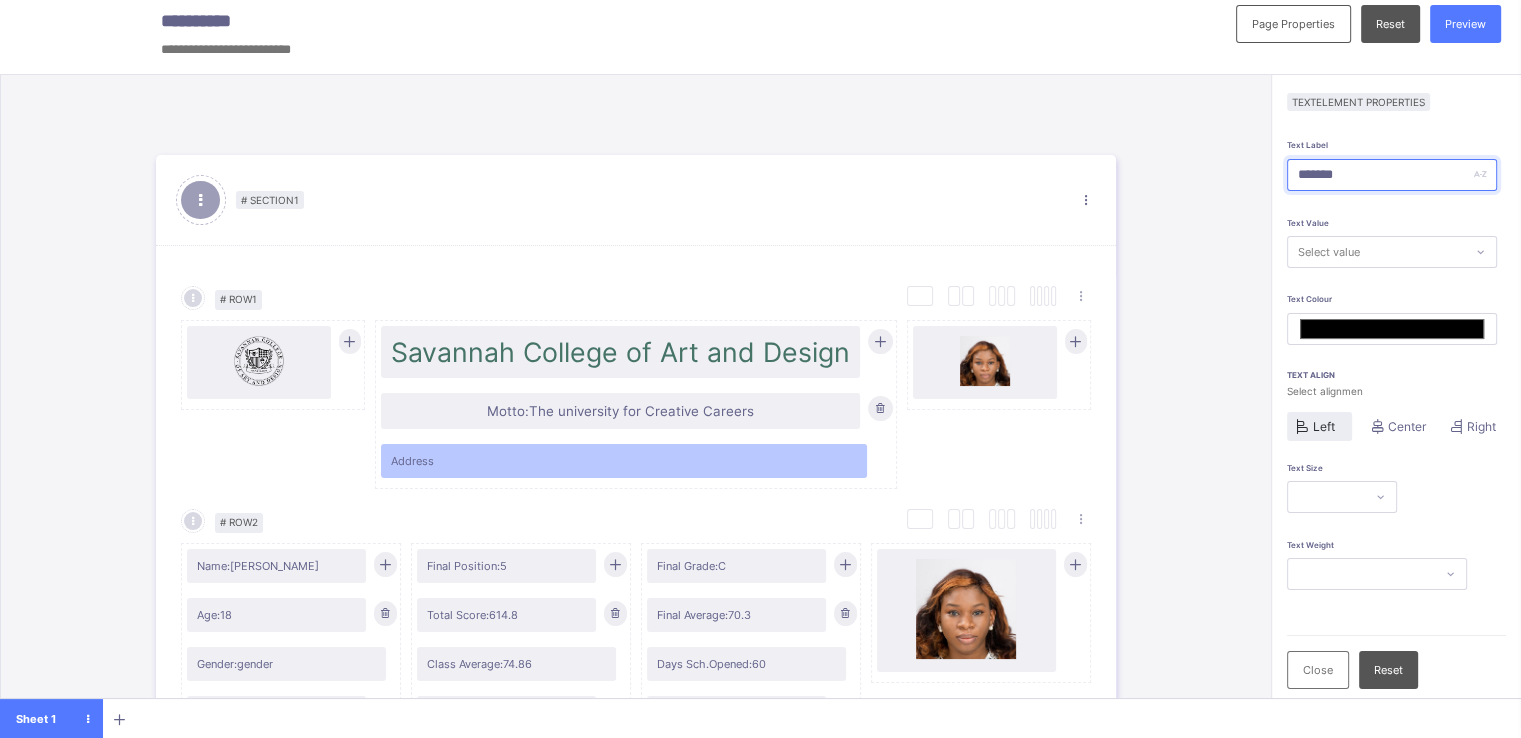 type on "********" 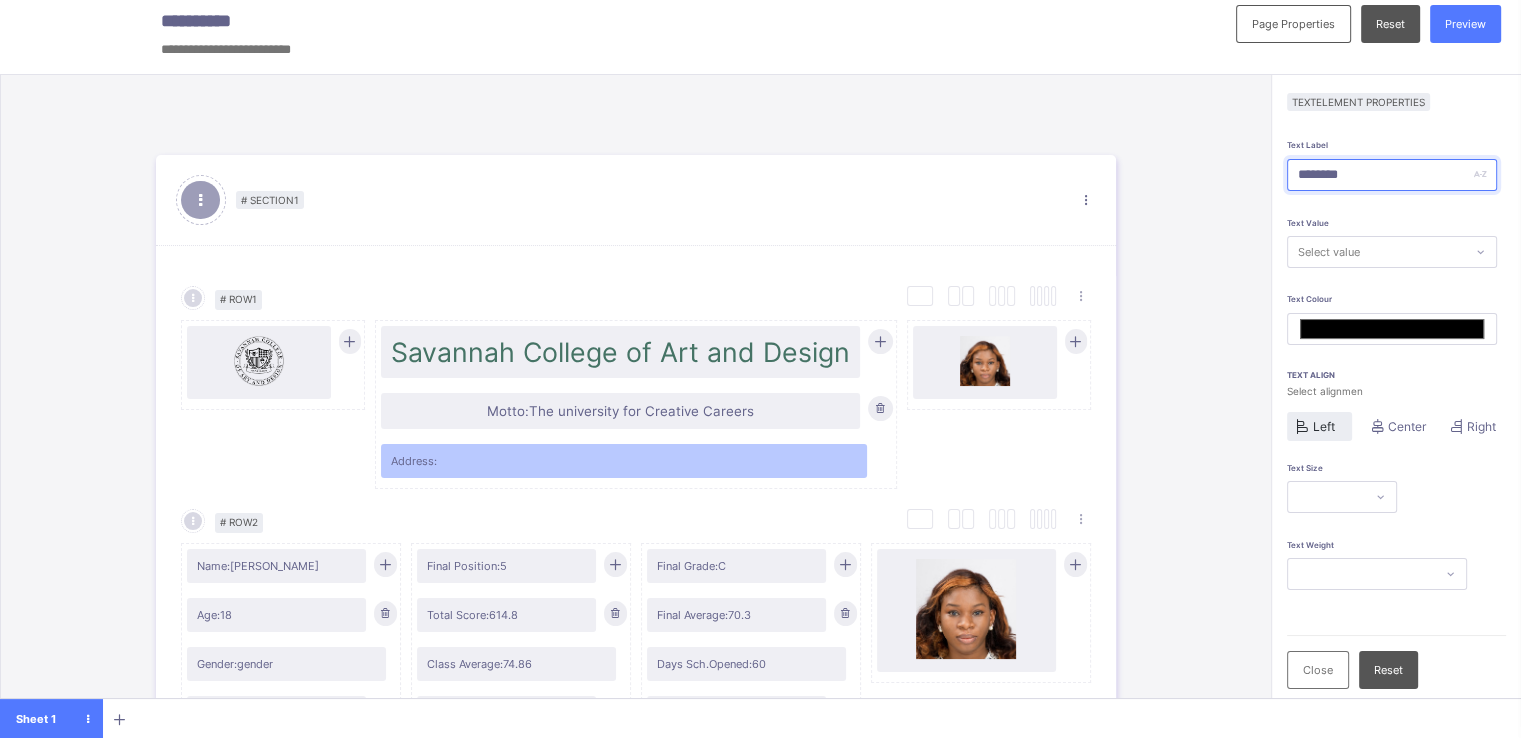 type on "********" 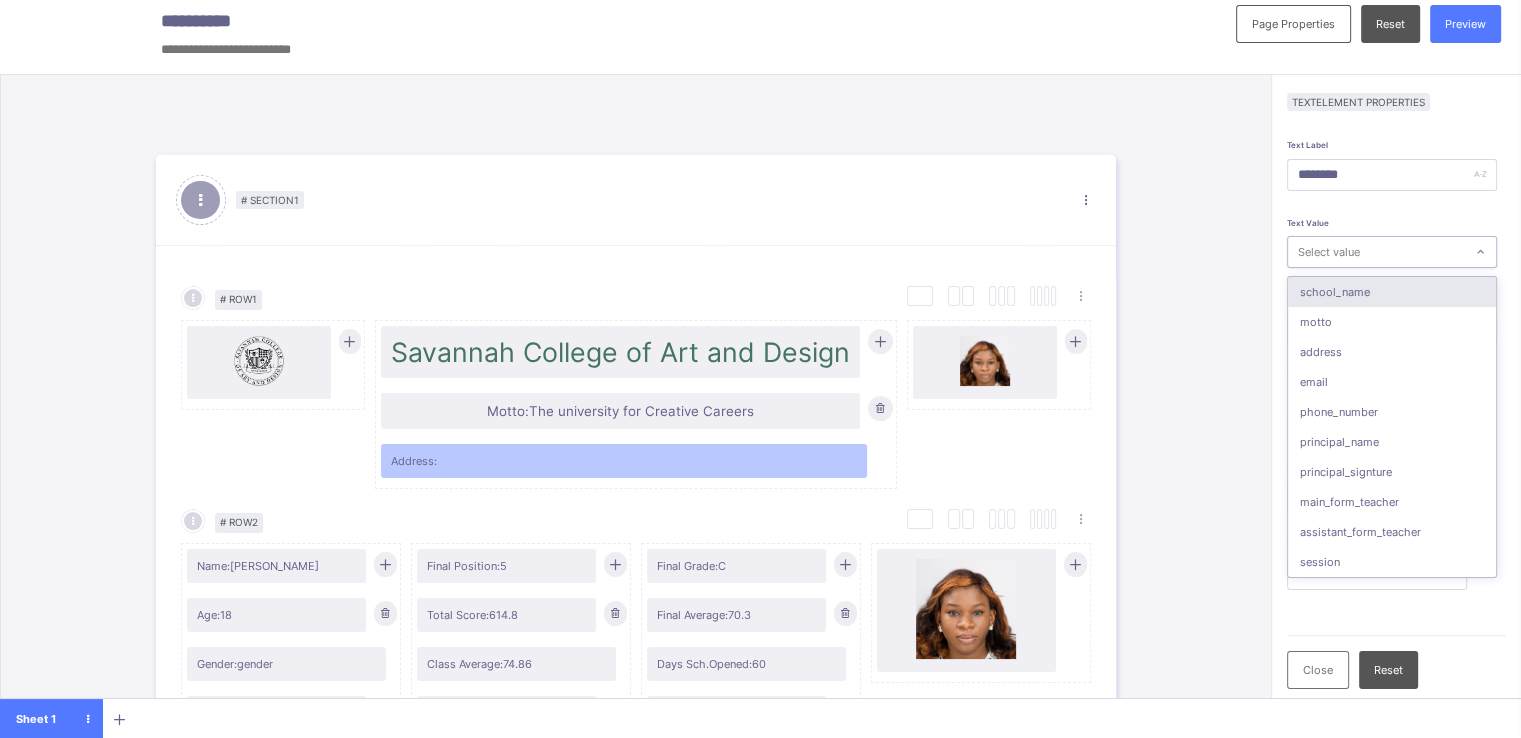 click on "Select value" at bounding box center [1376, 252] 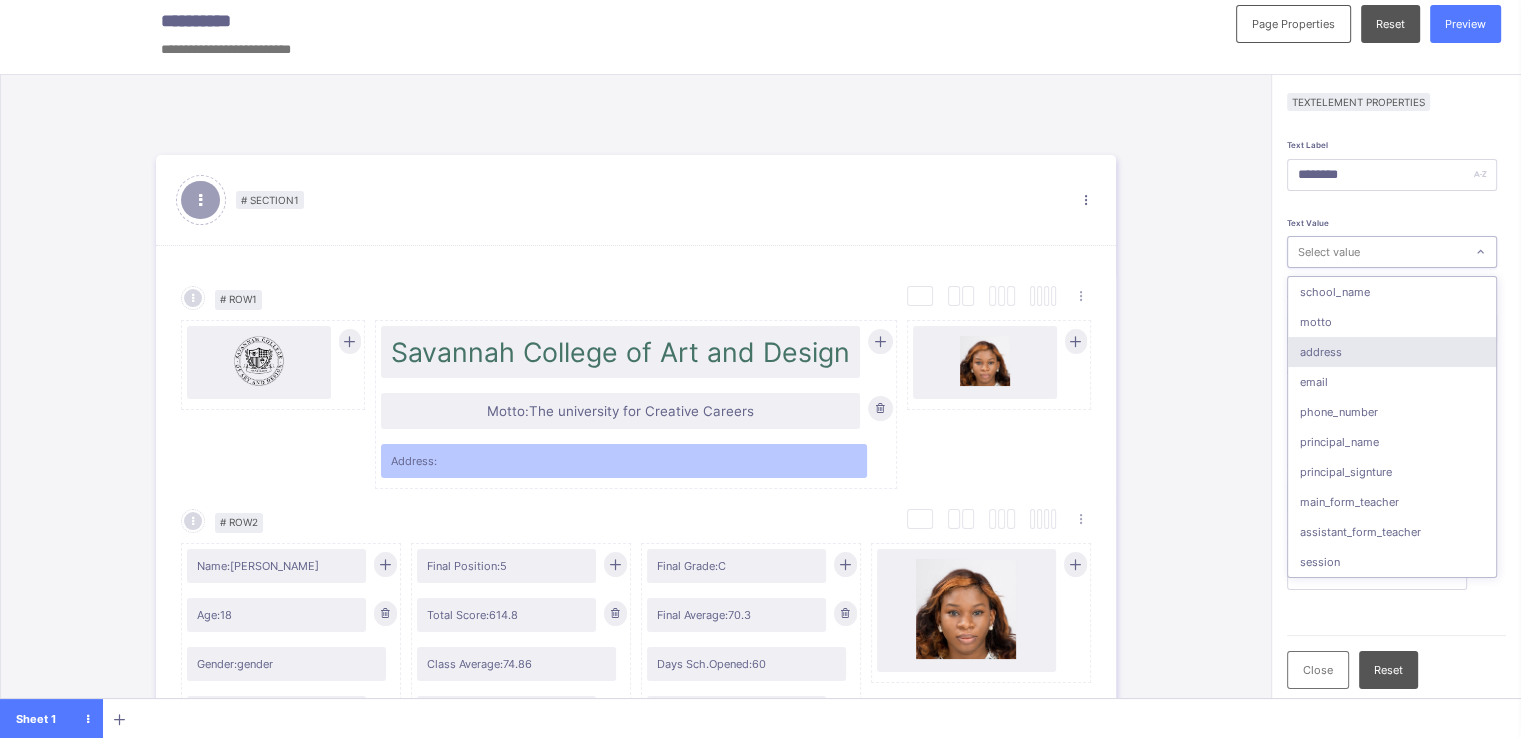 click on "address" at bounding box center [1392, 352] 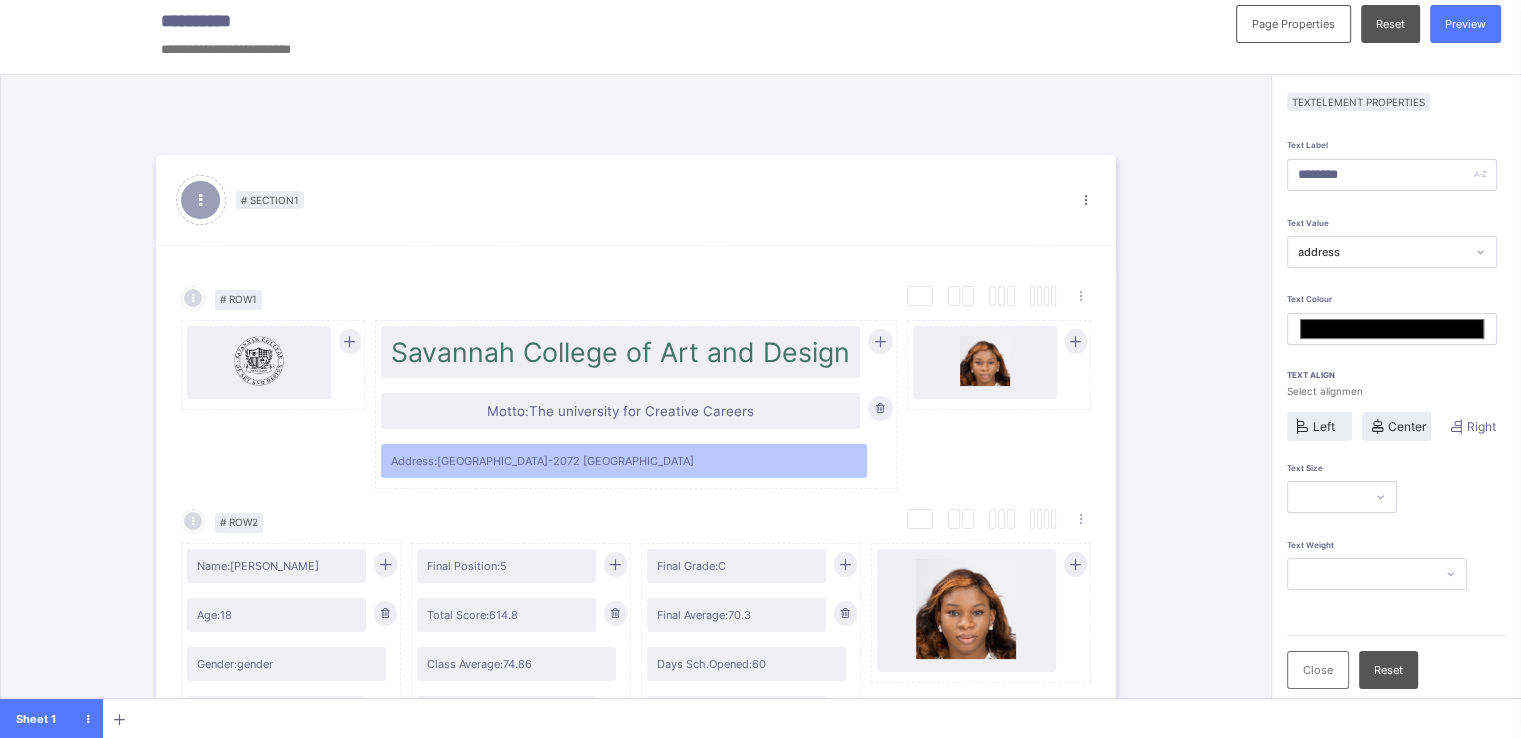 click on "Center" at bounding box center (1407, 426) 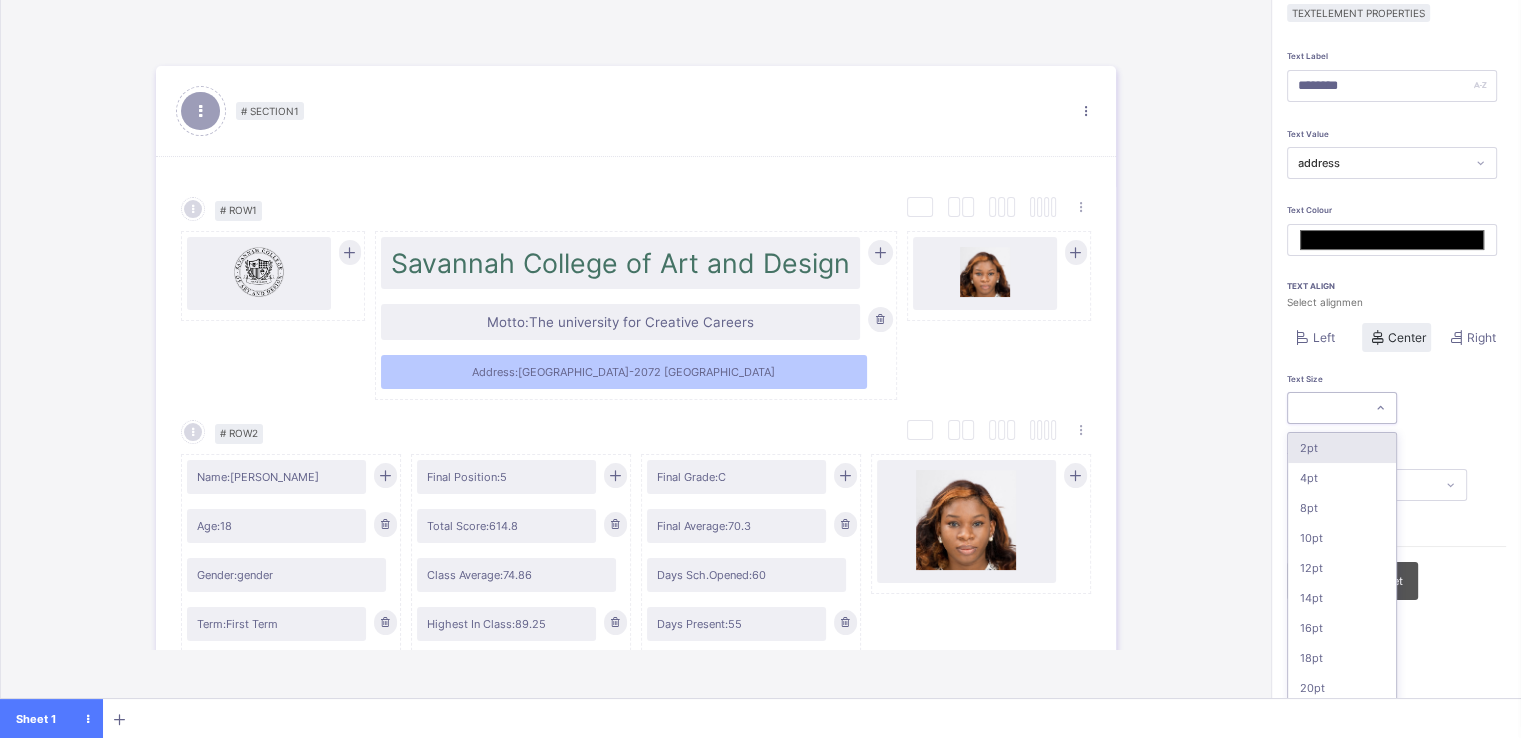 click on "option 2pt focused, 1 of 16. 16 results available. Use Up and Down to choose options, press Enter to select the currently focused option, press Escape to exit the menu, press Tab to select the option and exit the menu. 2pt 4pt 8pt 10pt 12pt 14pt 16pt 18pt 20pt 26pt 30pt 33pt 36pt 40pt 44pt 48pt" at bounding box center [1342, 408] 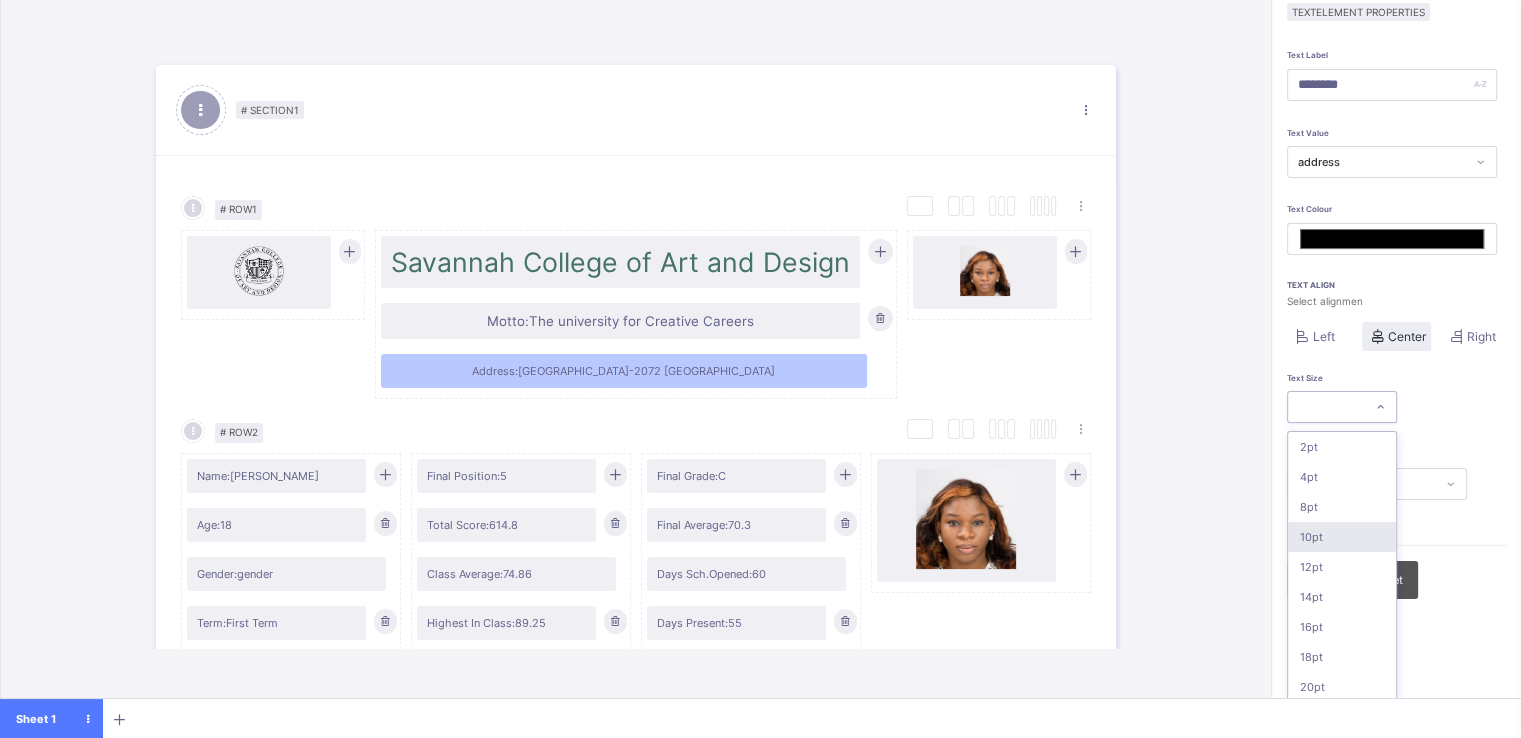 click on "10pt" at bounding box center [1342, 537] 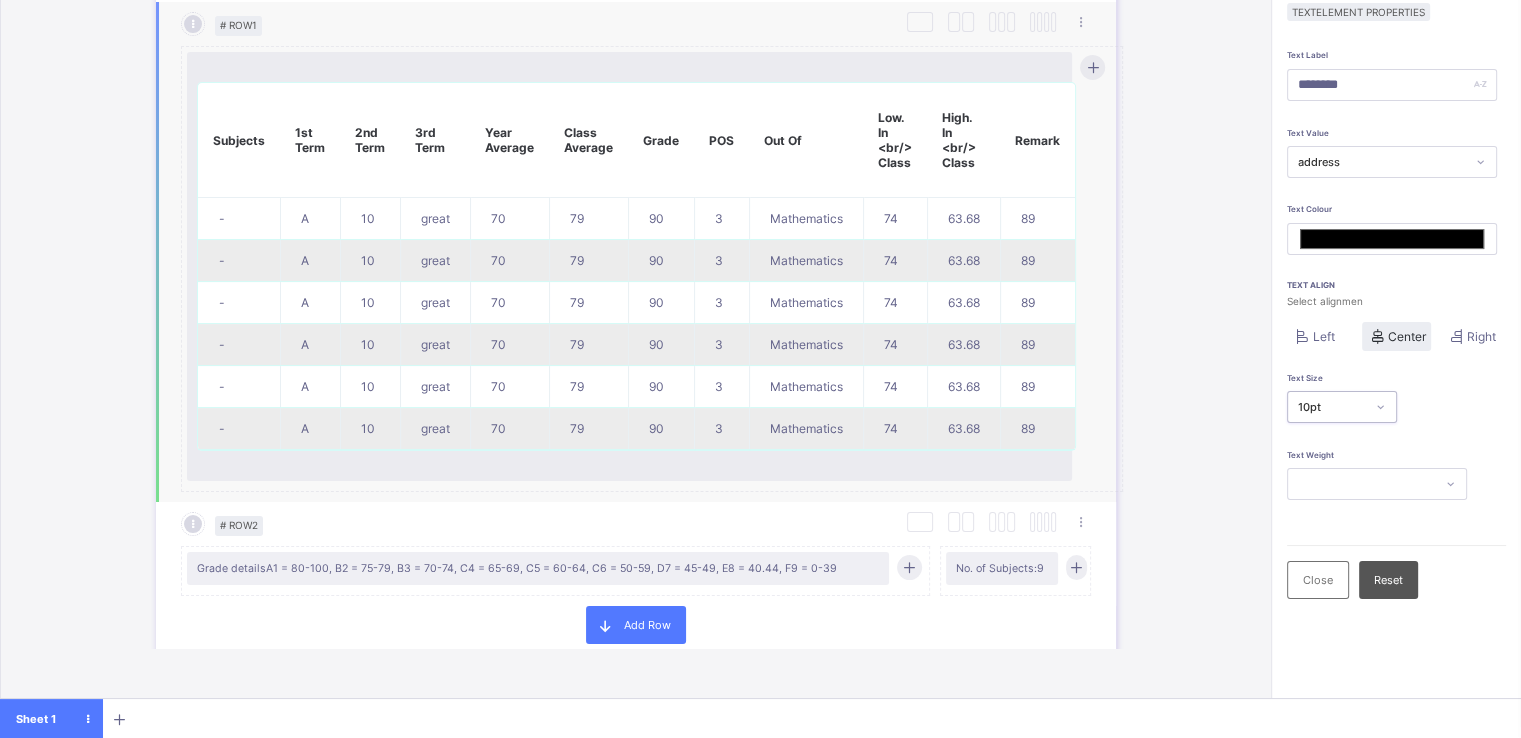 scroll, scrollTop: 1004, scrollLeft: 0, axis: vertical 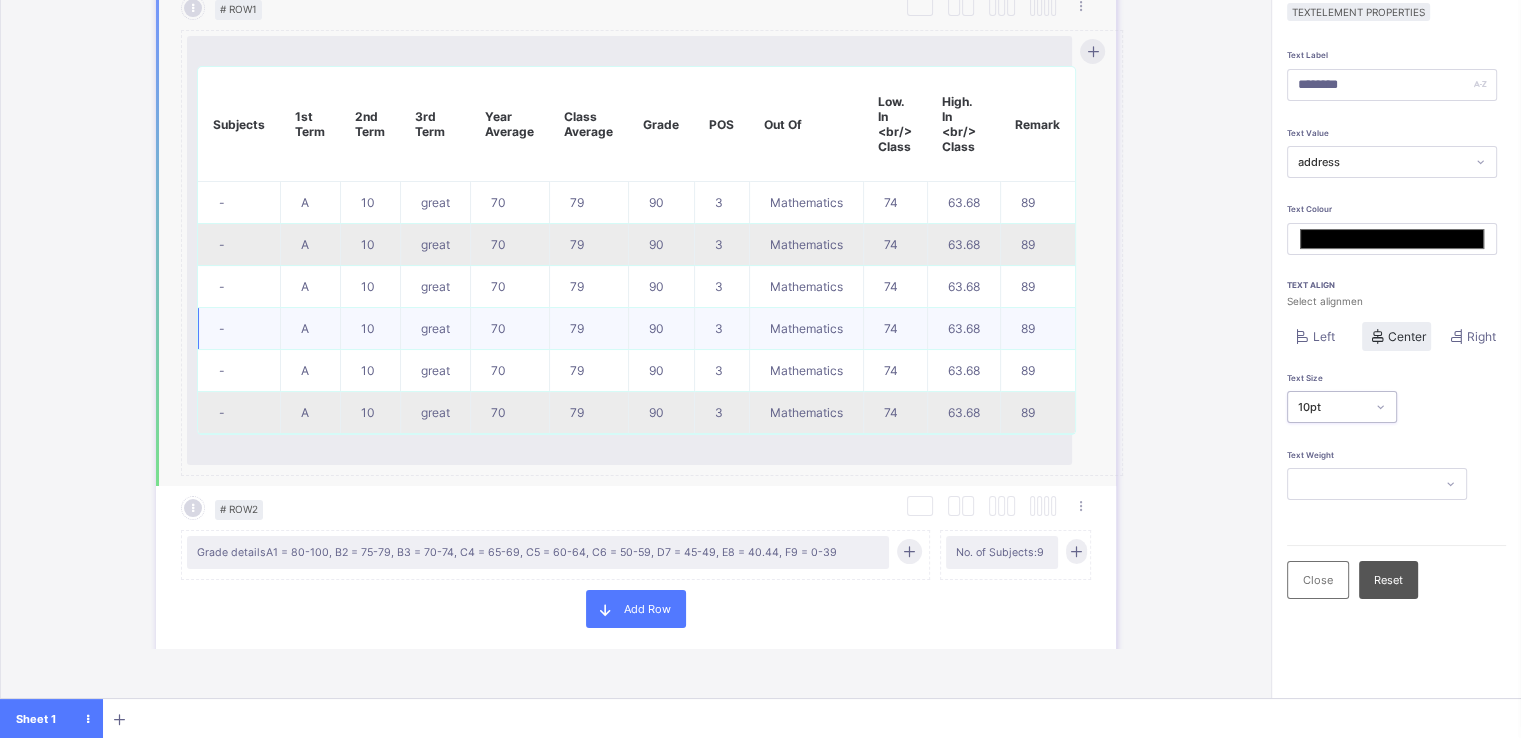 click on "3" at bounding box center [721, 329] 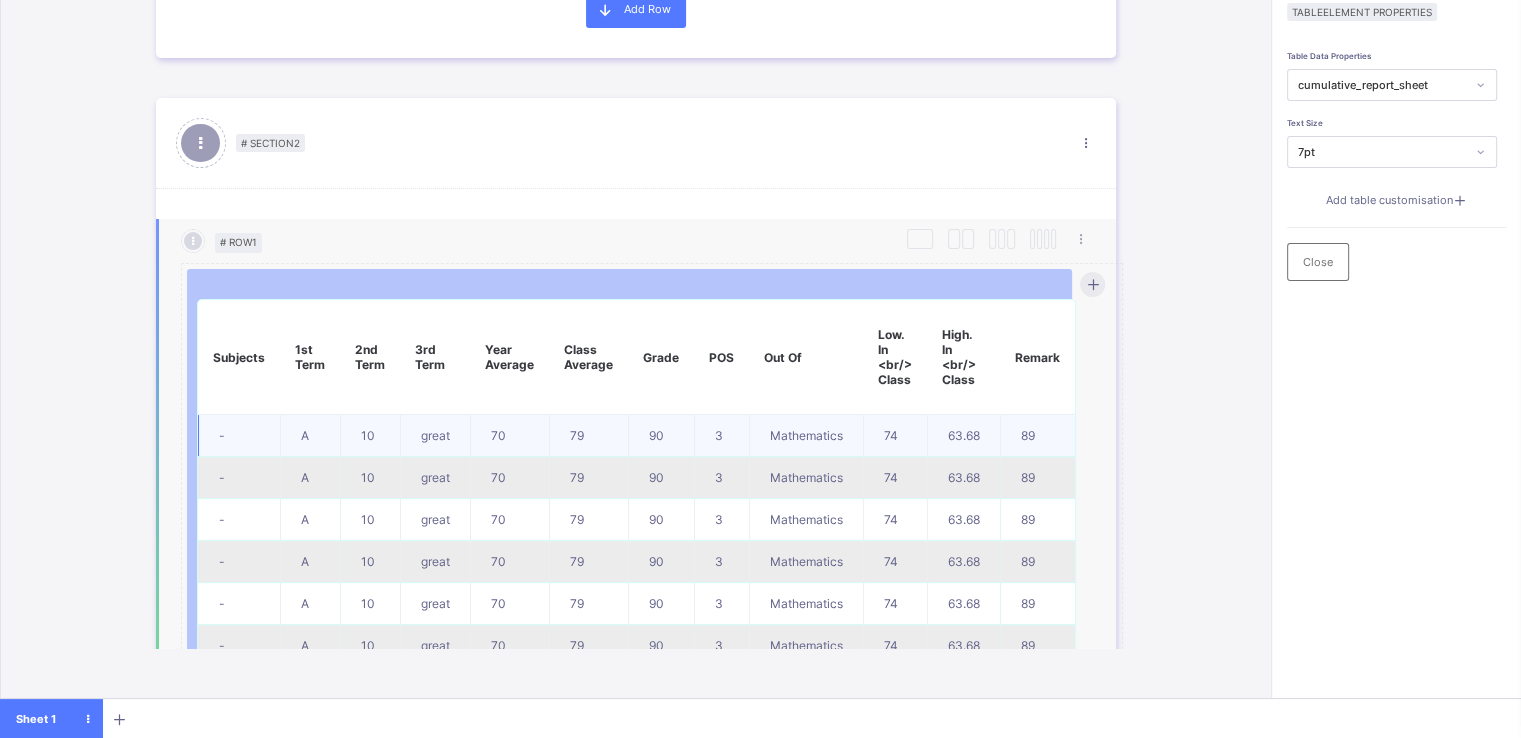 scroll, scrollTop: 768, scrollLeft: 0, axis: vertical 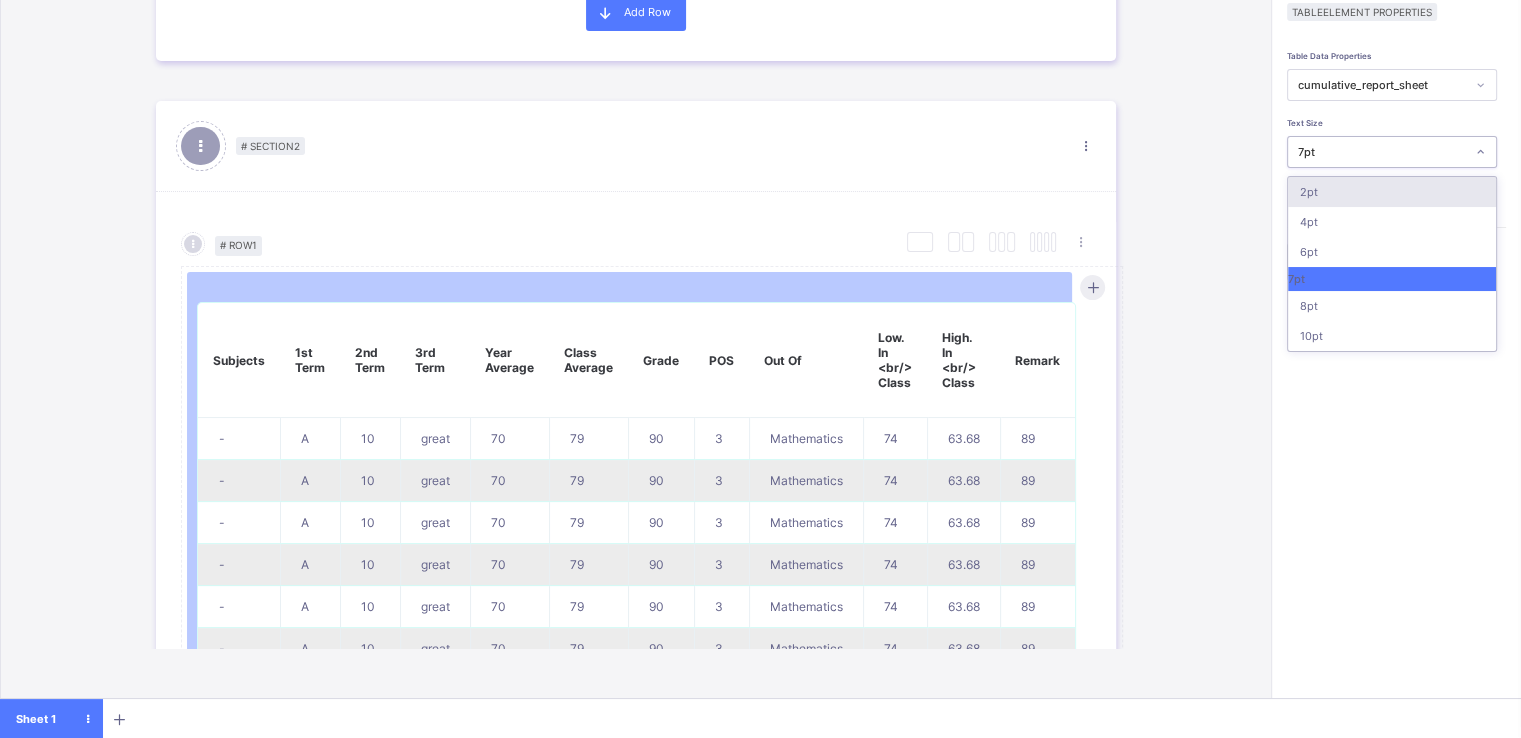 click on "7pt" at bounding box center (1382, 152) 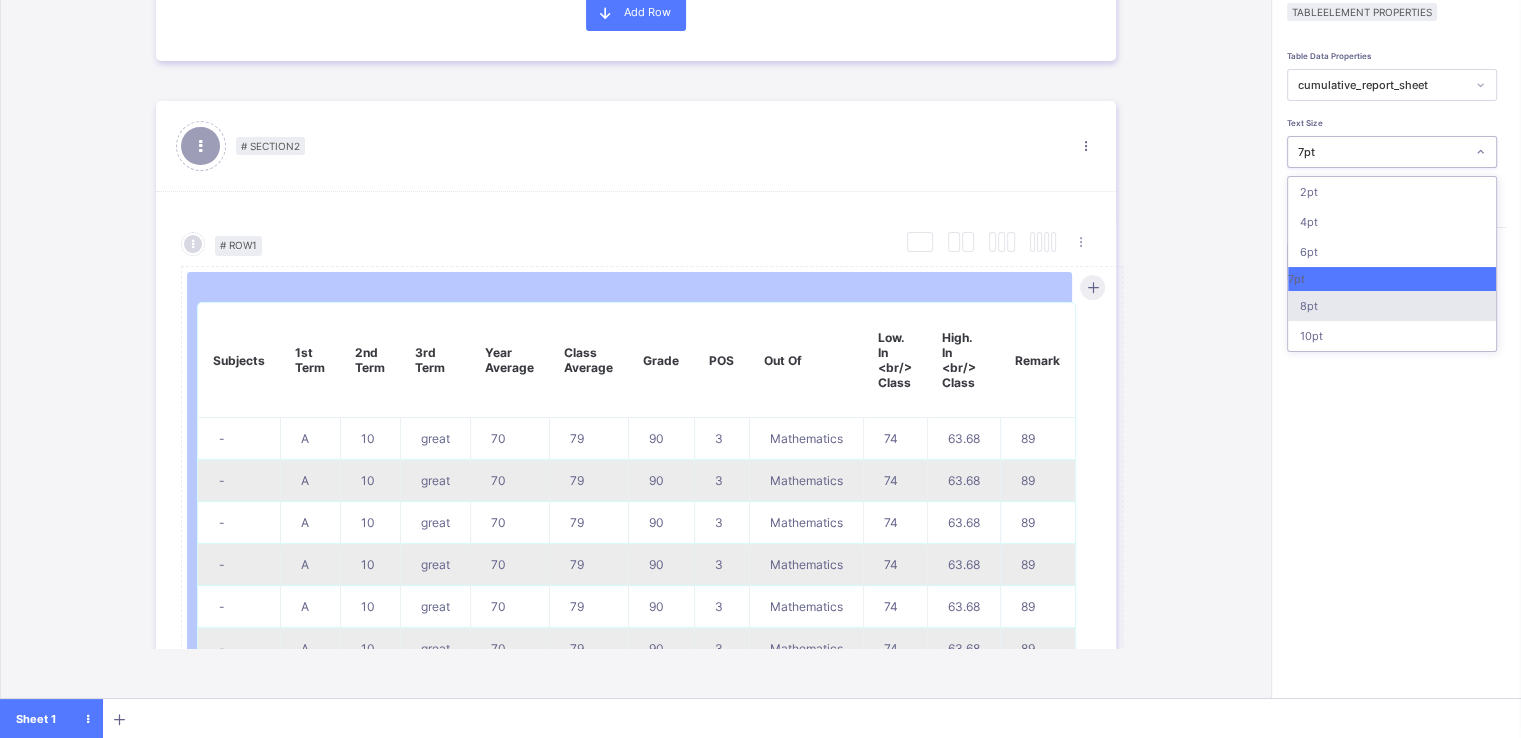 click on "8pt" at bounding box center [1392, 306] 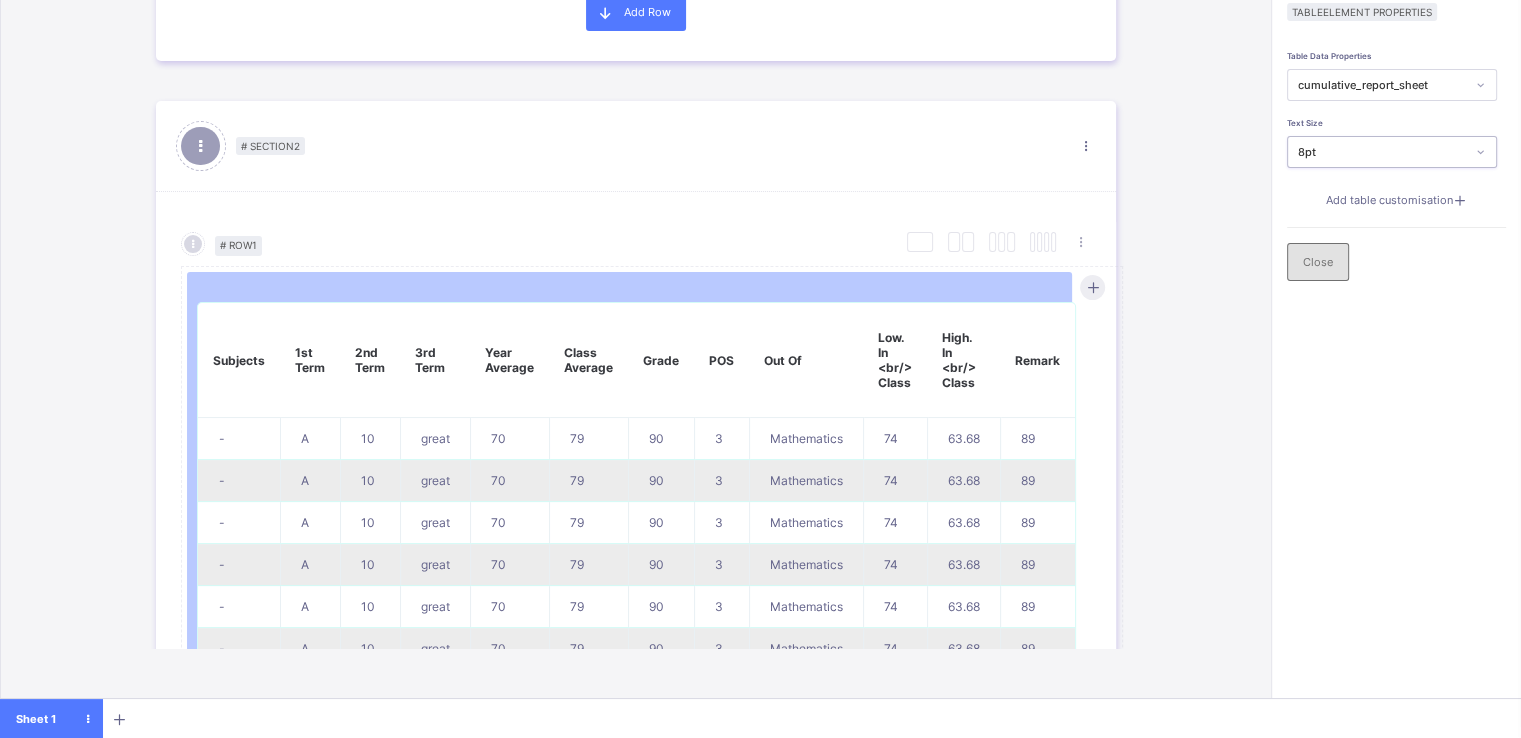 scroll, scrollTop: 0, scrollLeft: 0, axis: both 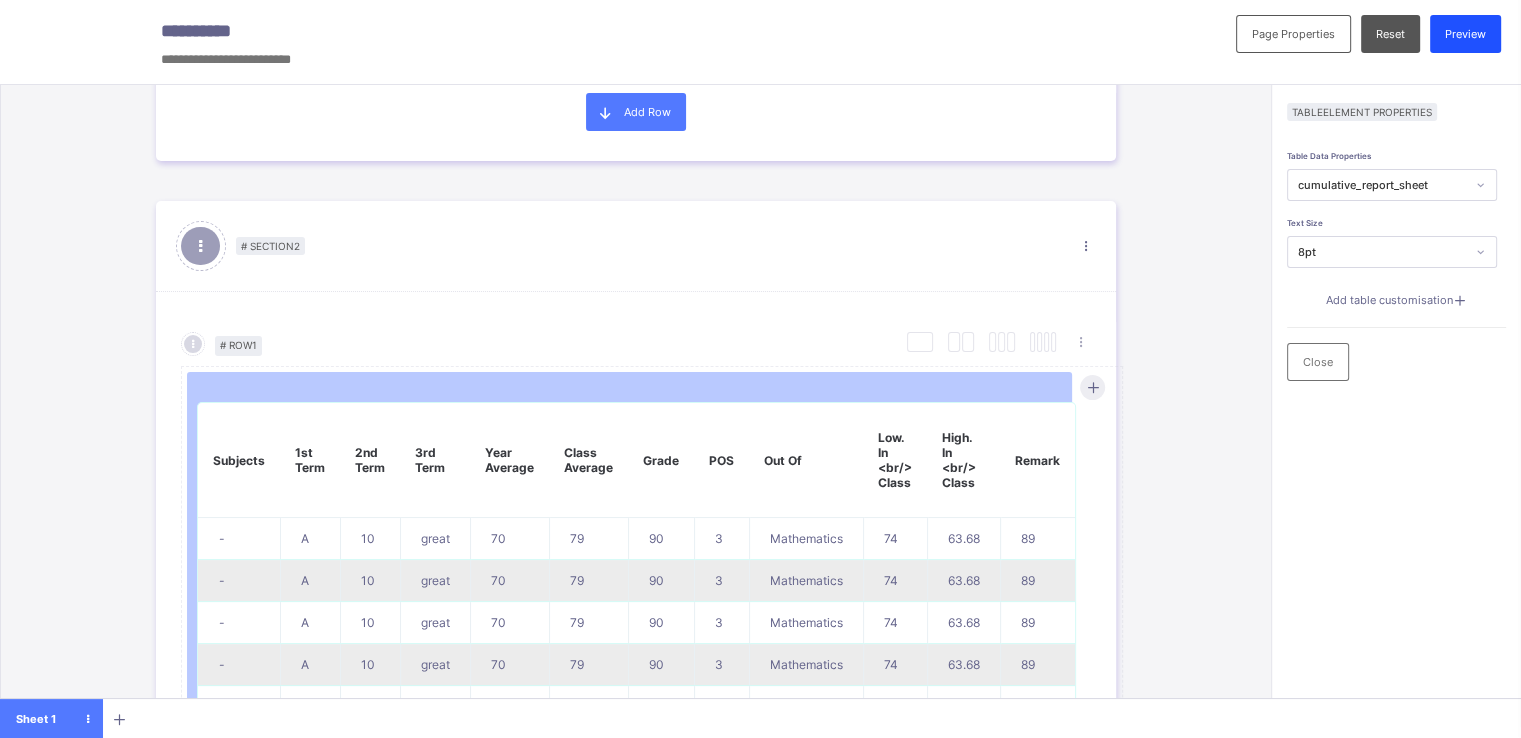click on "Preview" at bounding box center [1465, 34] 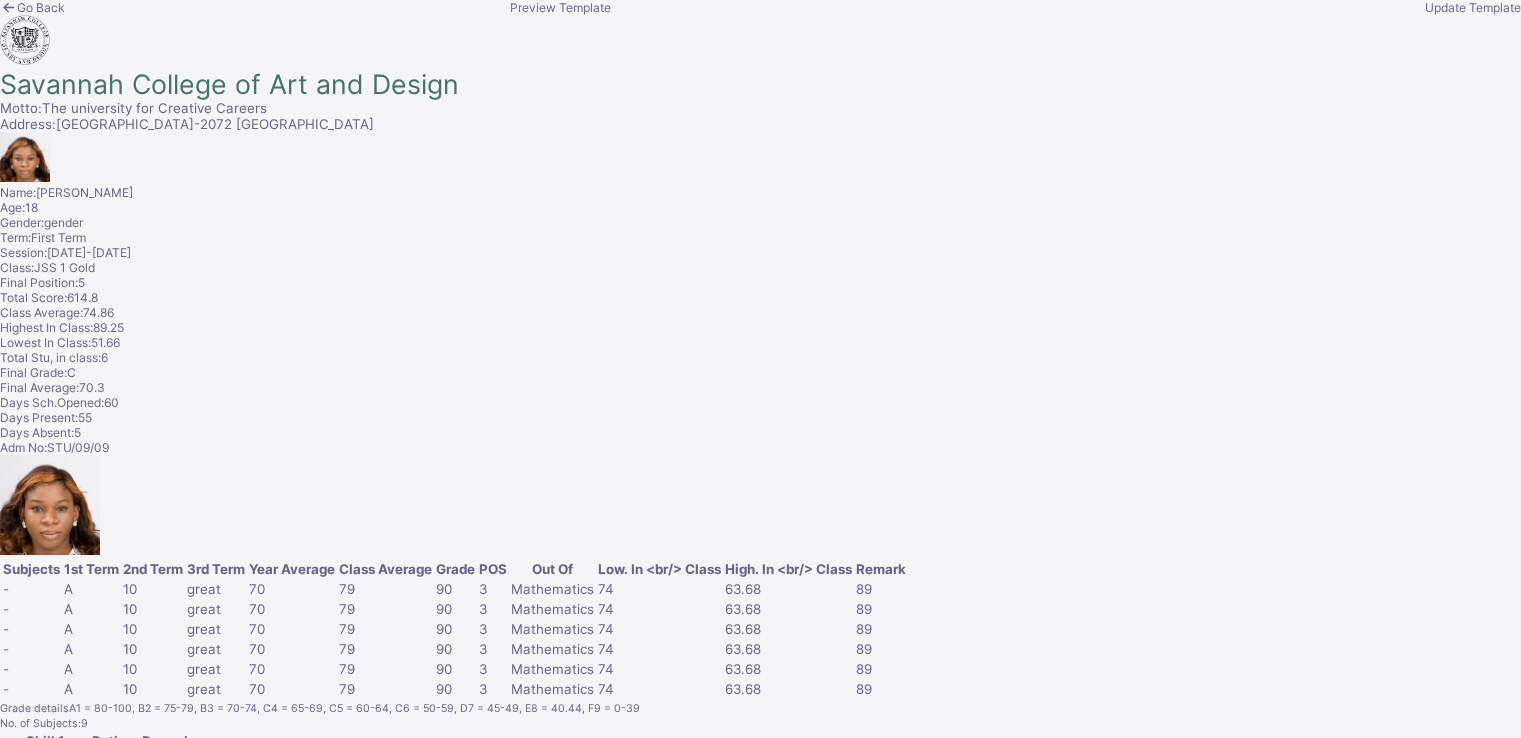 click on "Update Template" at bounding box center [1473, 7] 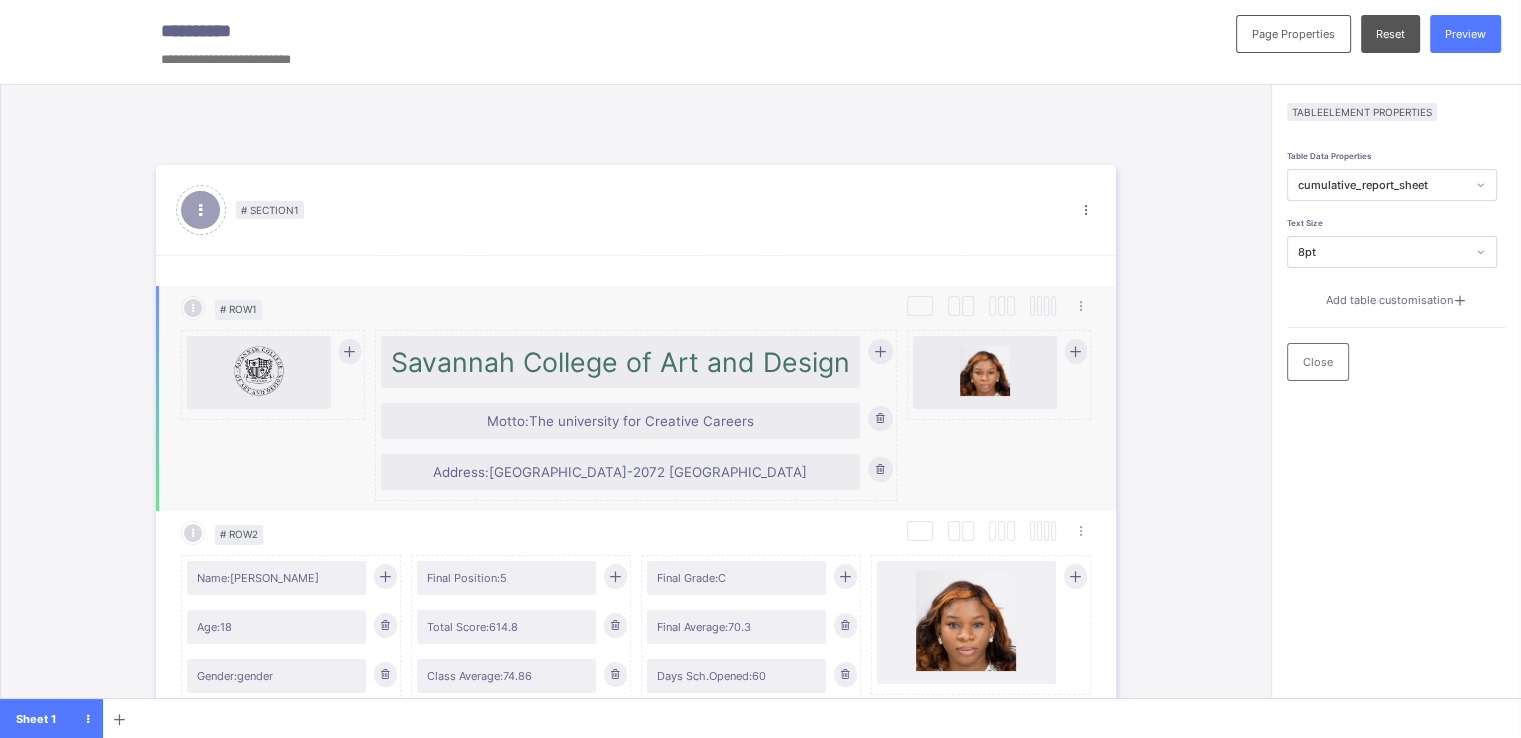 click on "Savannah College of Art and Design" at bounding box center (620, 362) 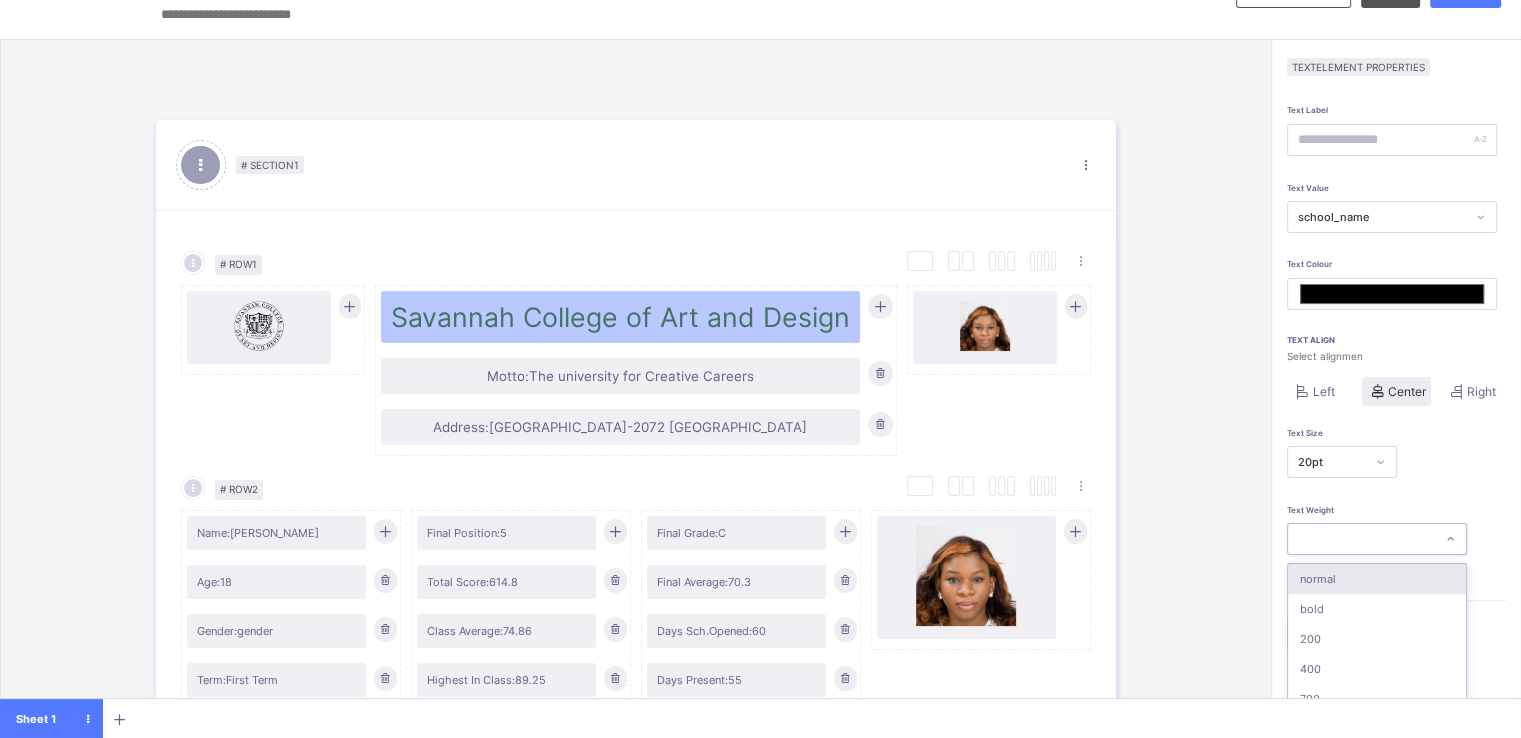 scroll, scrollTop: 50, scrollLeft: 0, axis: vertical 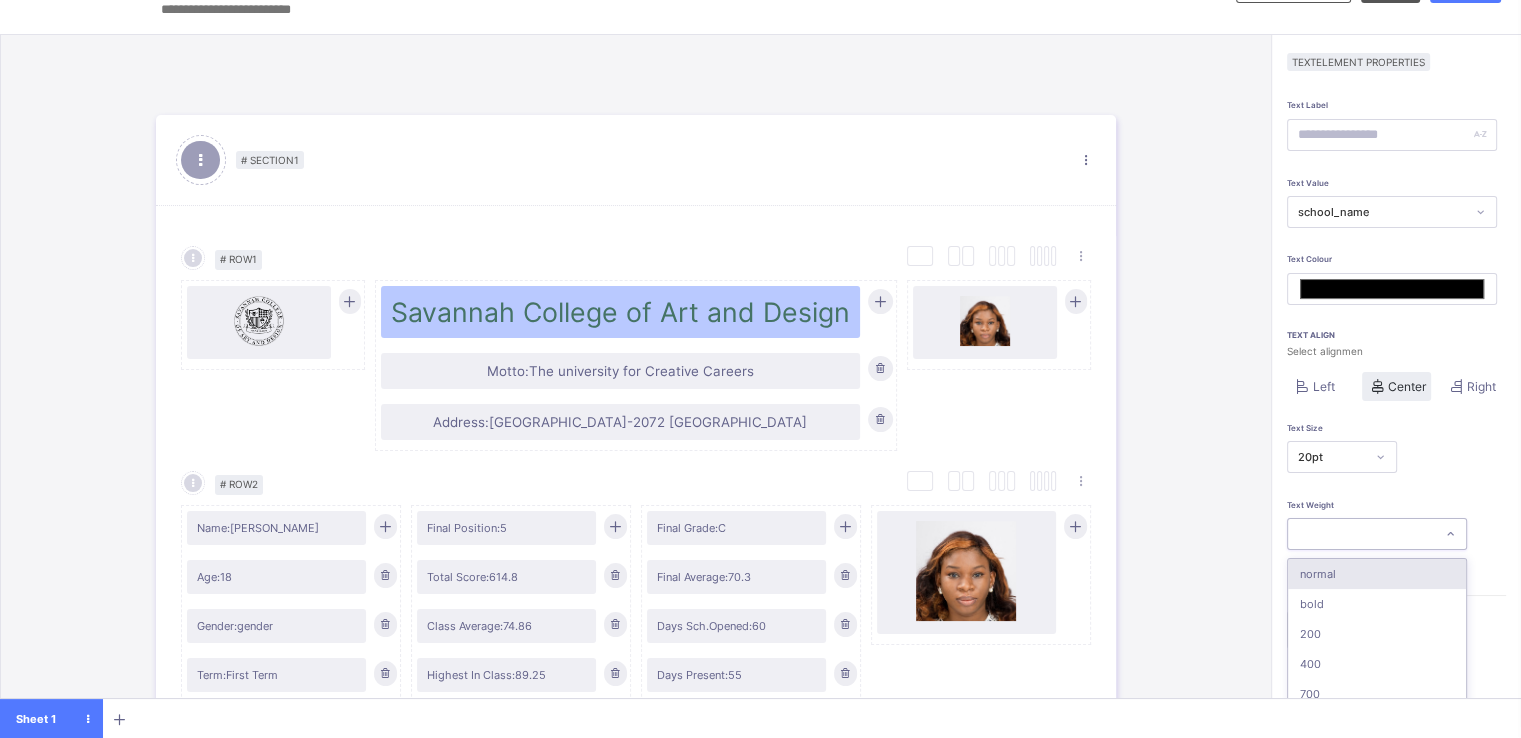 click on "option normal focused, 1 of 6. 6 results available. Use Up and Down to choose options, press Enter to select the currently focused option, press Escape to exit the menu, press Tab to select the option and exit the menu. normal bold 200 400 700 900" at bounding box center (1377, 534) 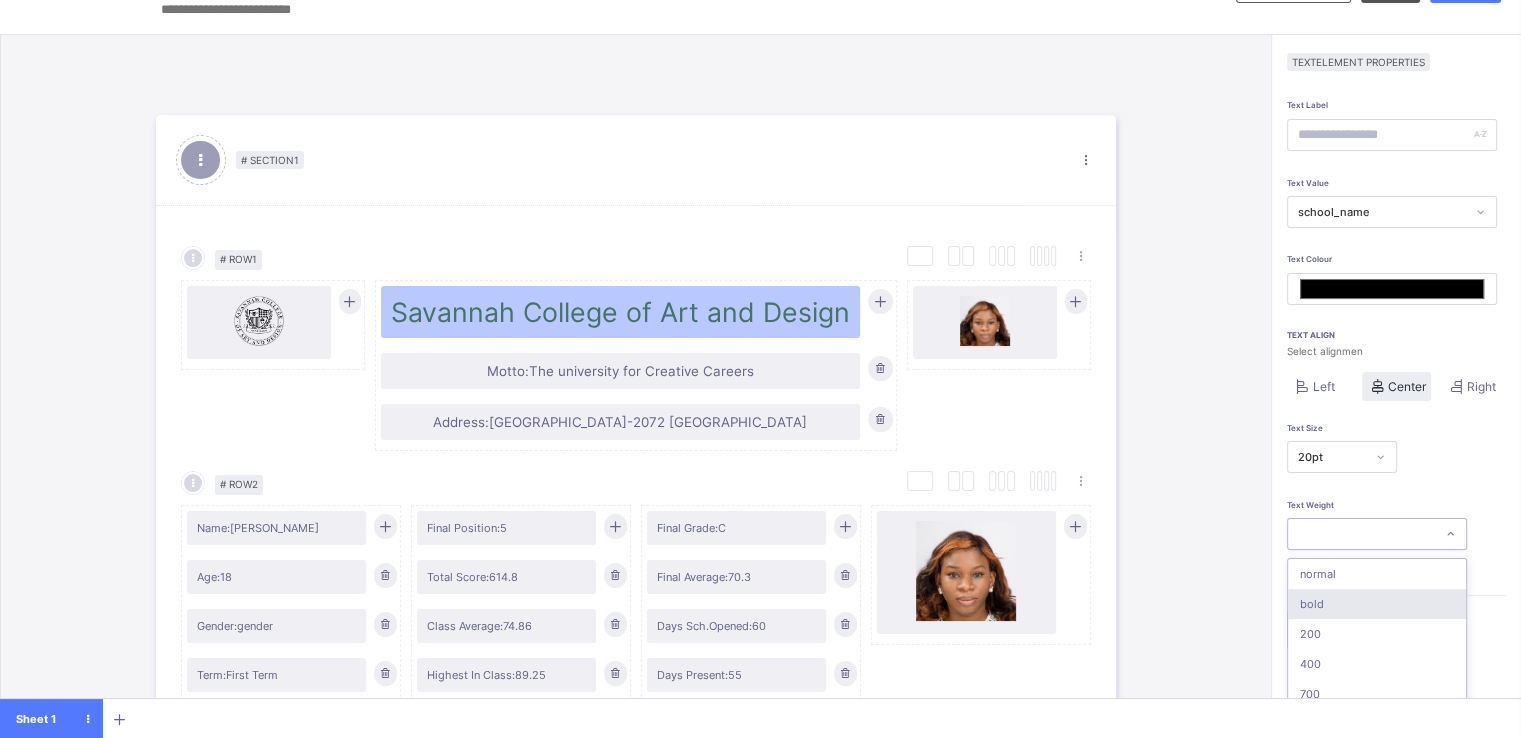 click on "bold" at bounding box center [1377, 604] 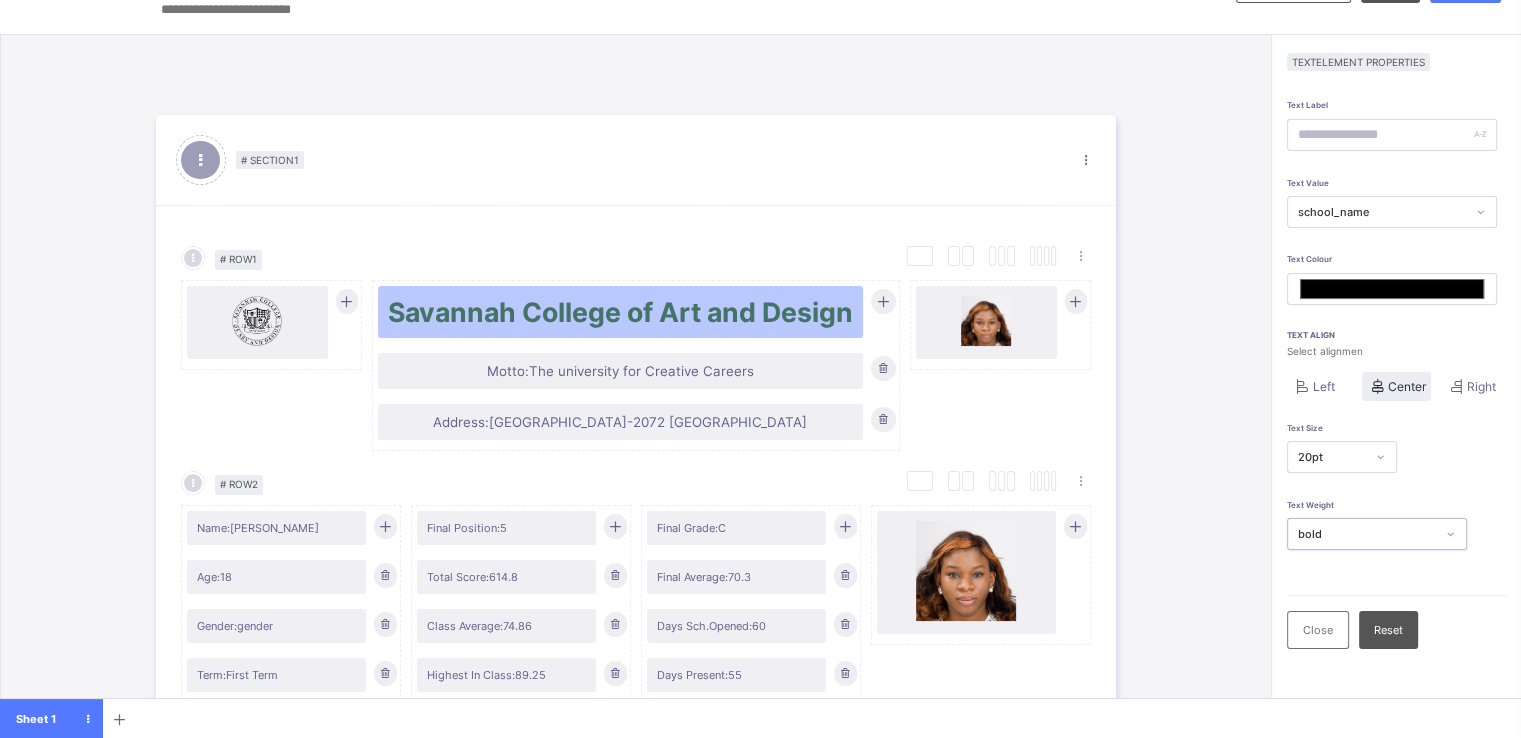 scroll, scrollTop: 0, scrollLeft: 0, axis: both 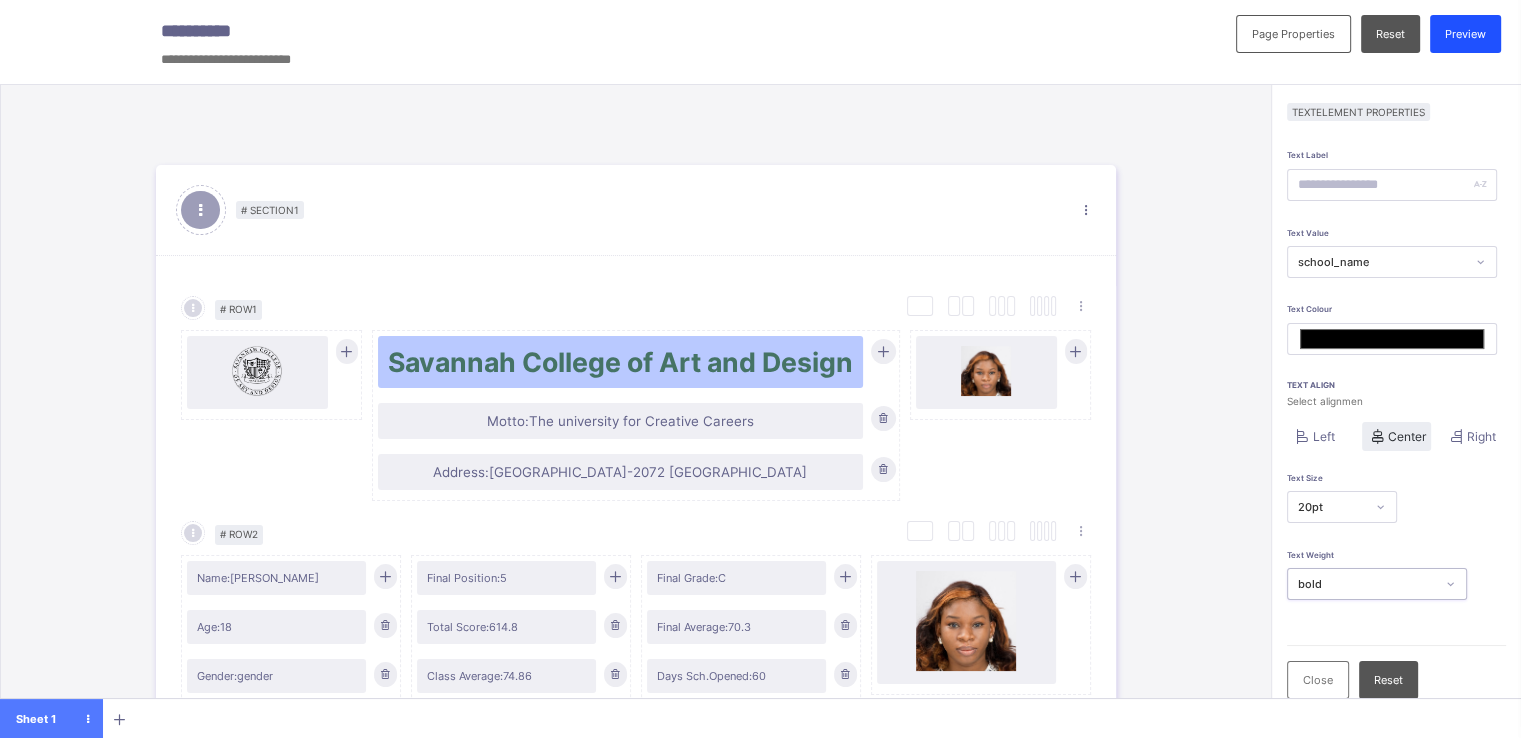 click on "Preview" at bounding box center (1465, 34) 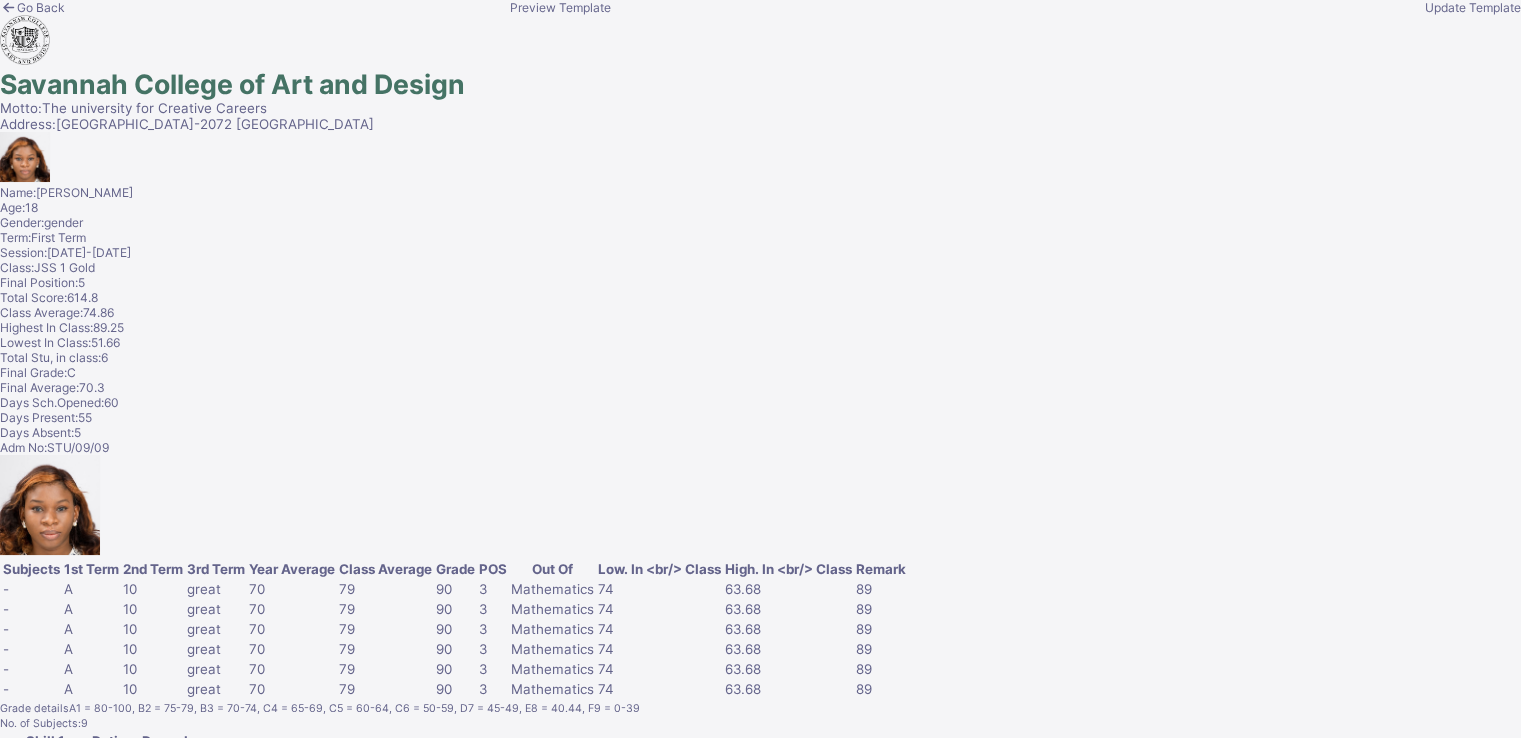 click on "Update Template" at bounding box center [1473, 7] 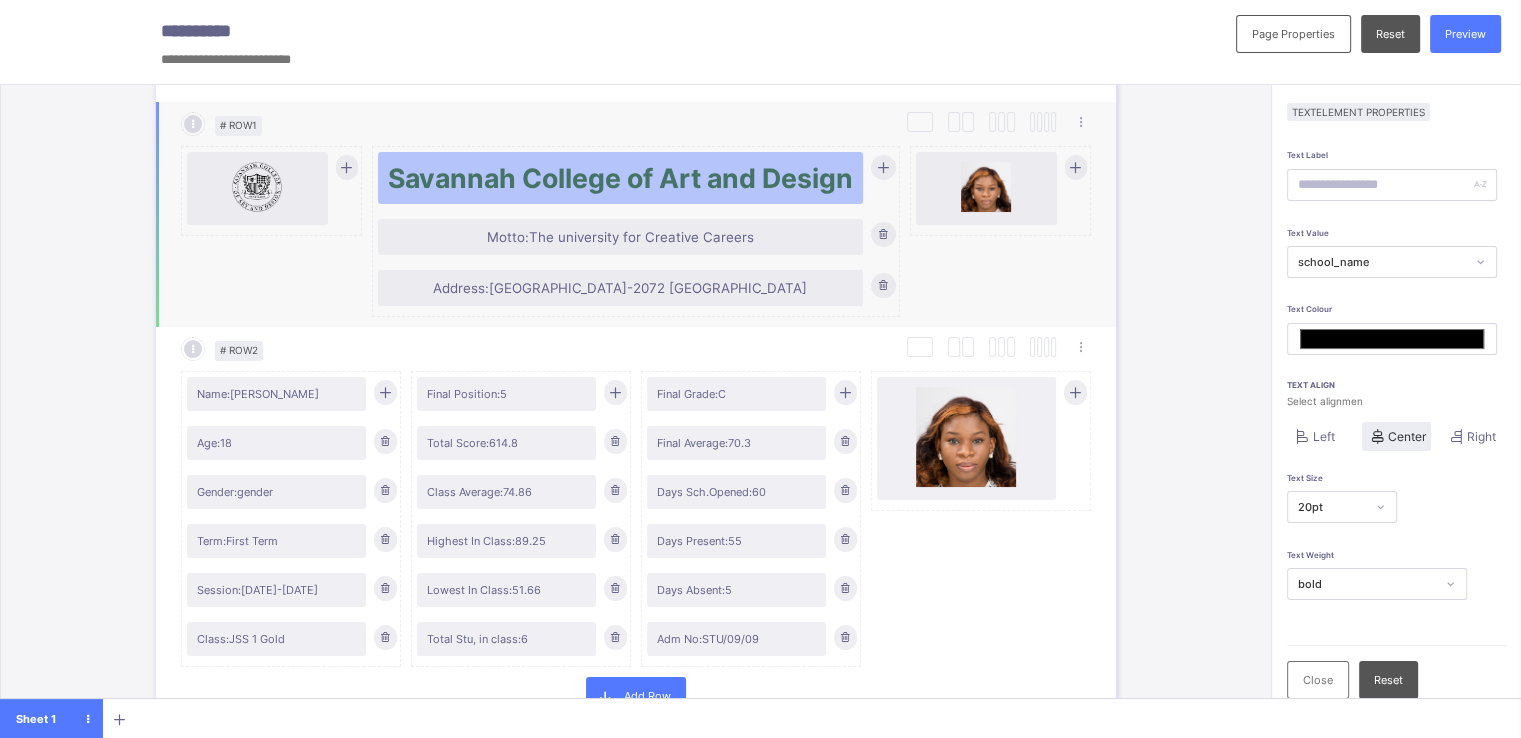 scroll, scrollTop: 184, scrollLeft: 0, axis: vertical 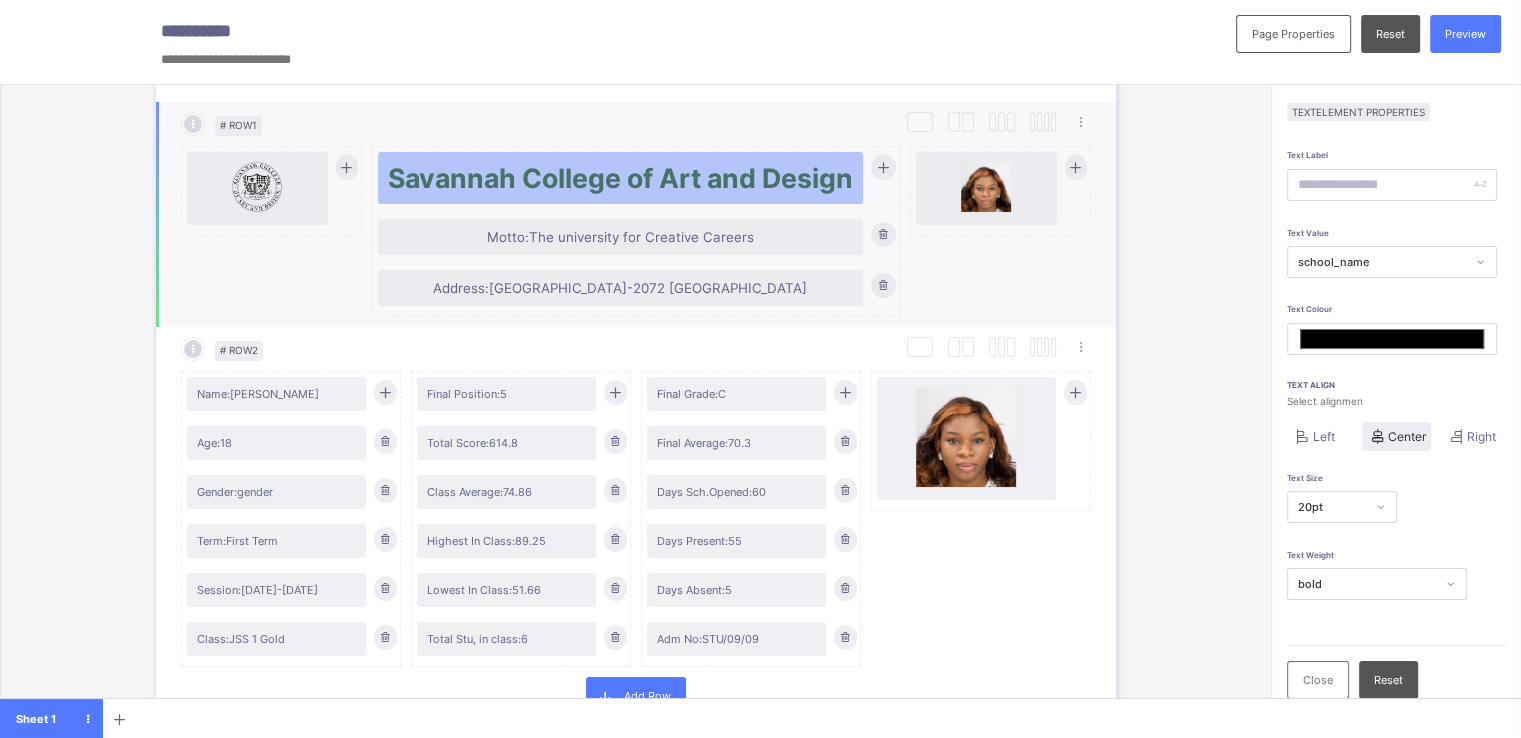 click at bounding box center (882, 167) 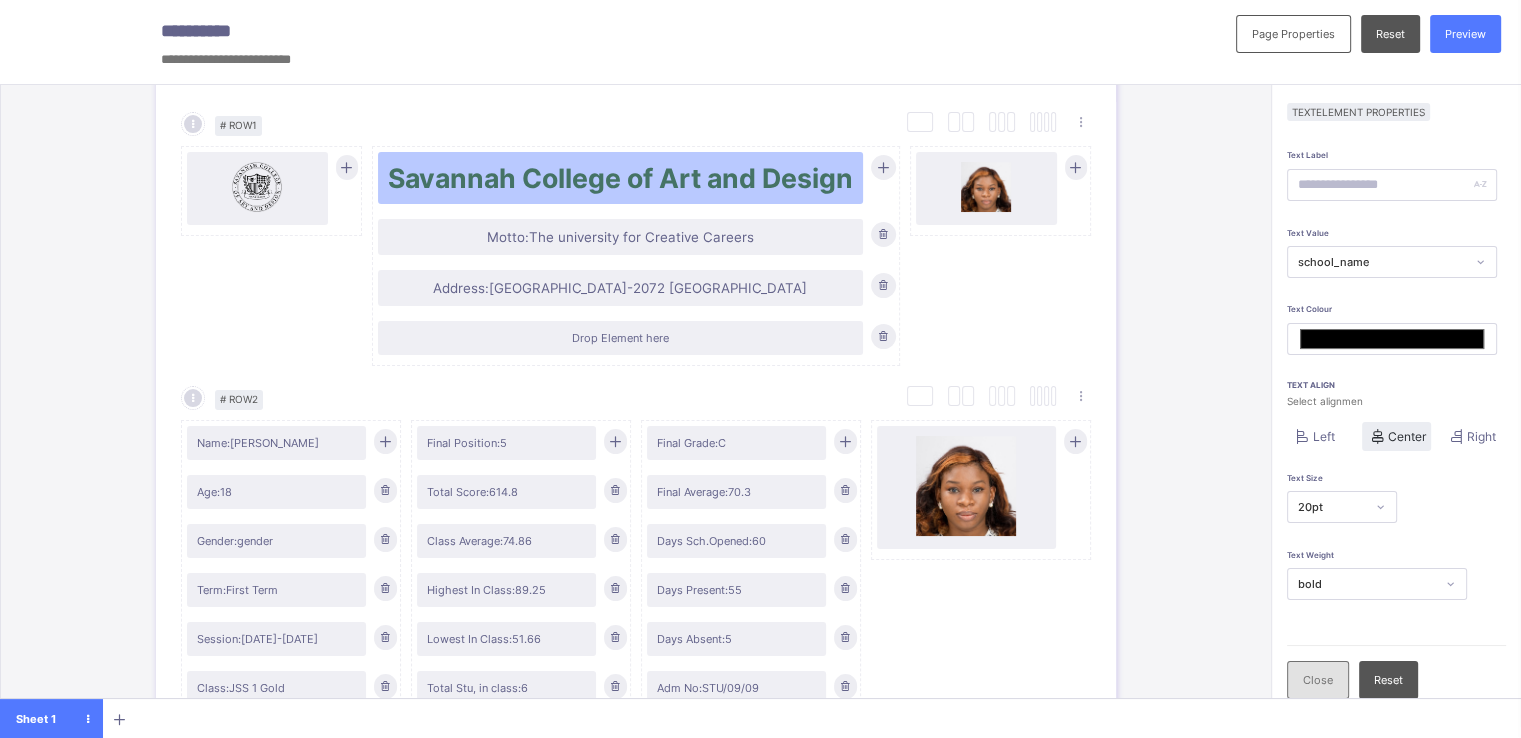 click on "Close" at bounding box center (1318, 680) 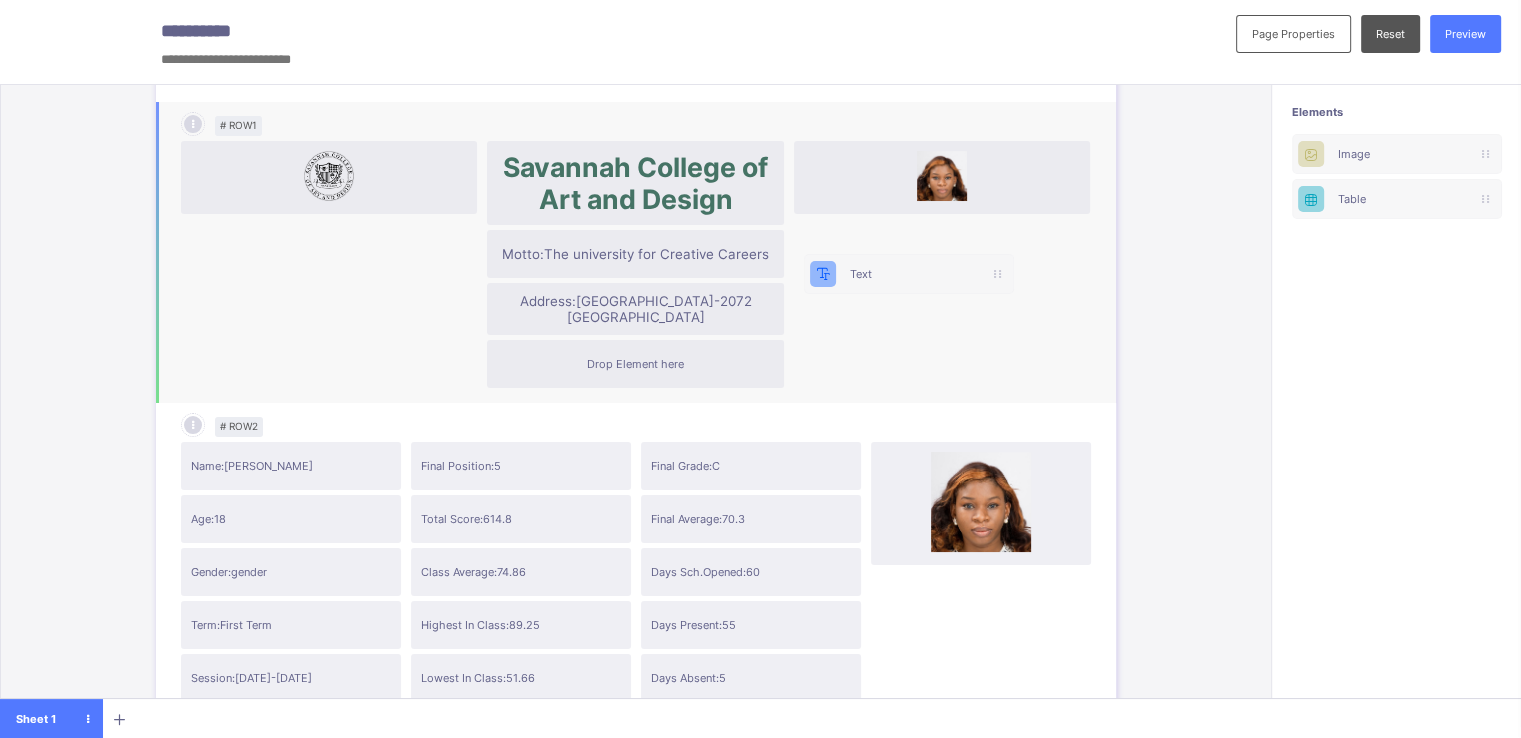 scroll, scrollTop: 0, scrollLeft: 0, axis: both 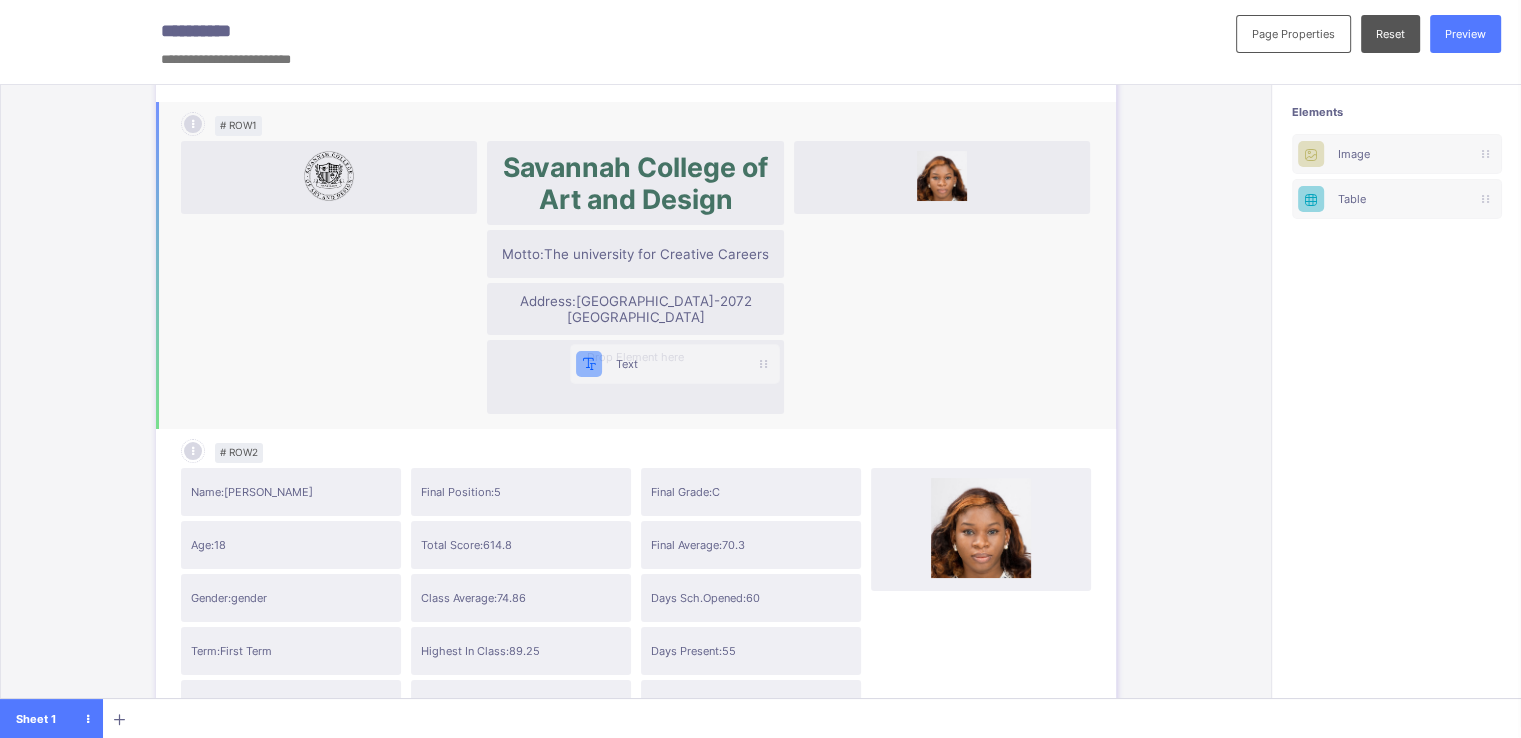 drag, startPoint x: 1364, startPoint y: 149, endPoint x: 621, endPoint y: 359, distance: 772.1069 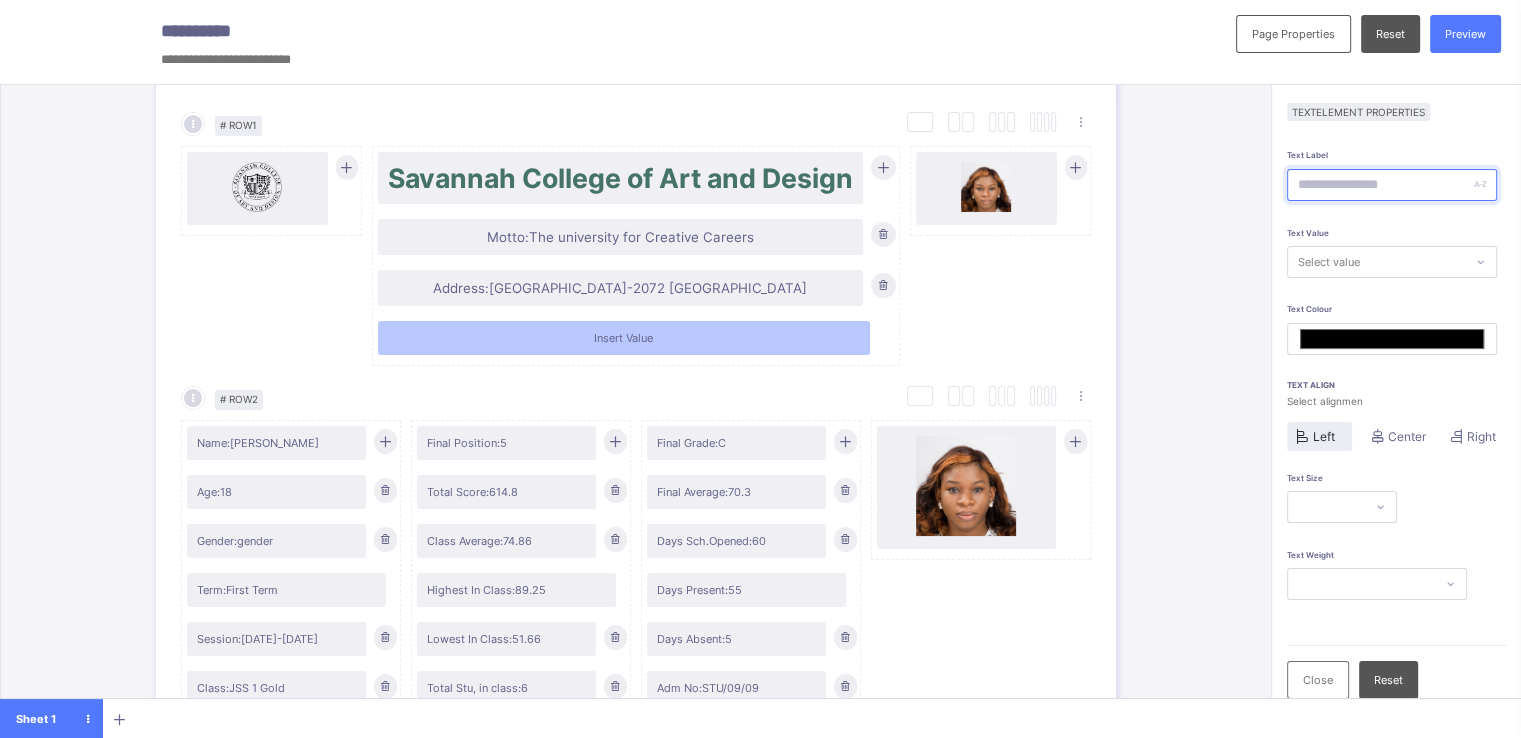 click at bounding box center (1392, 185) 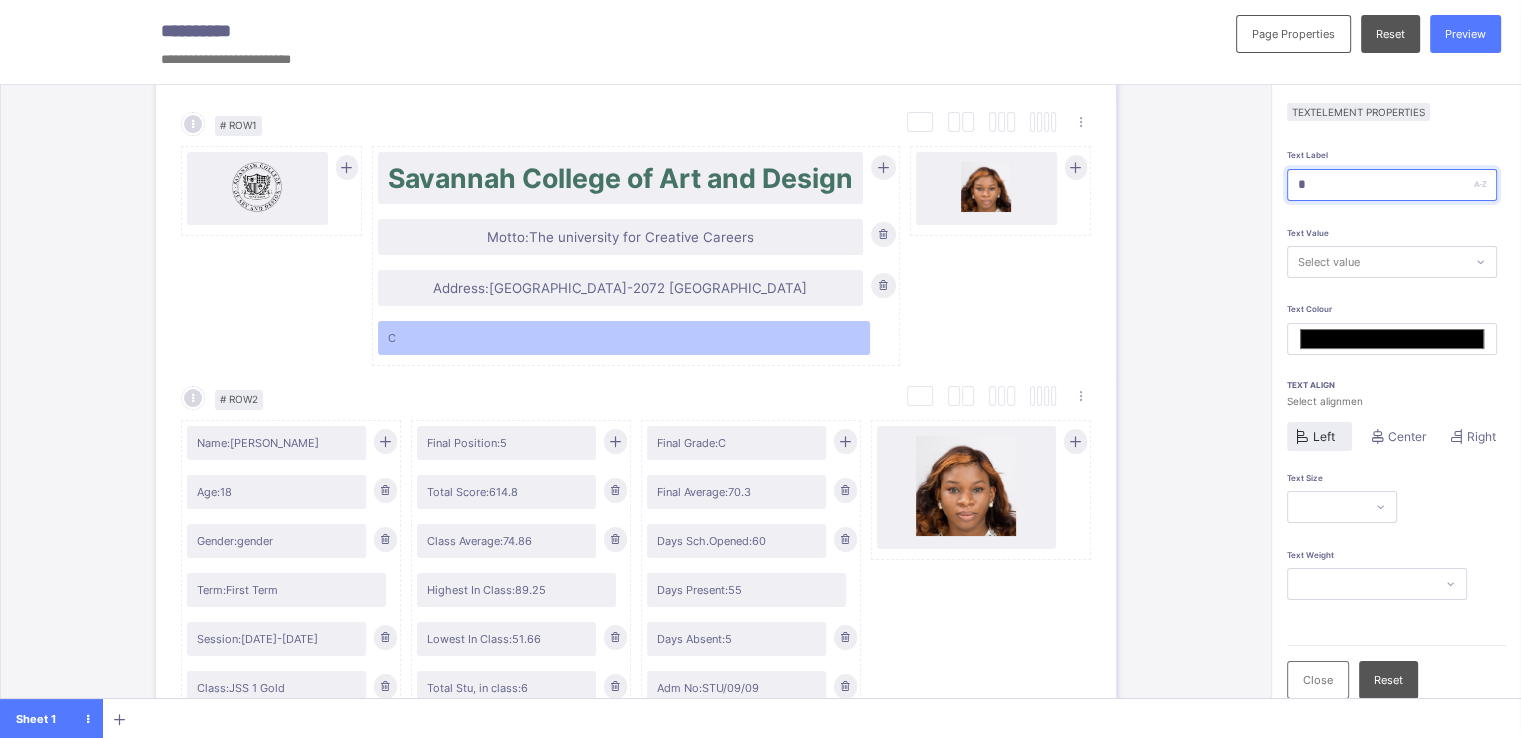 type on "**" 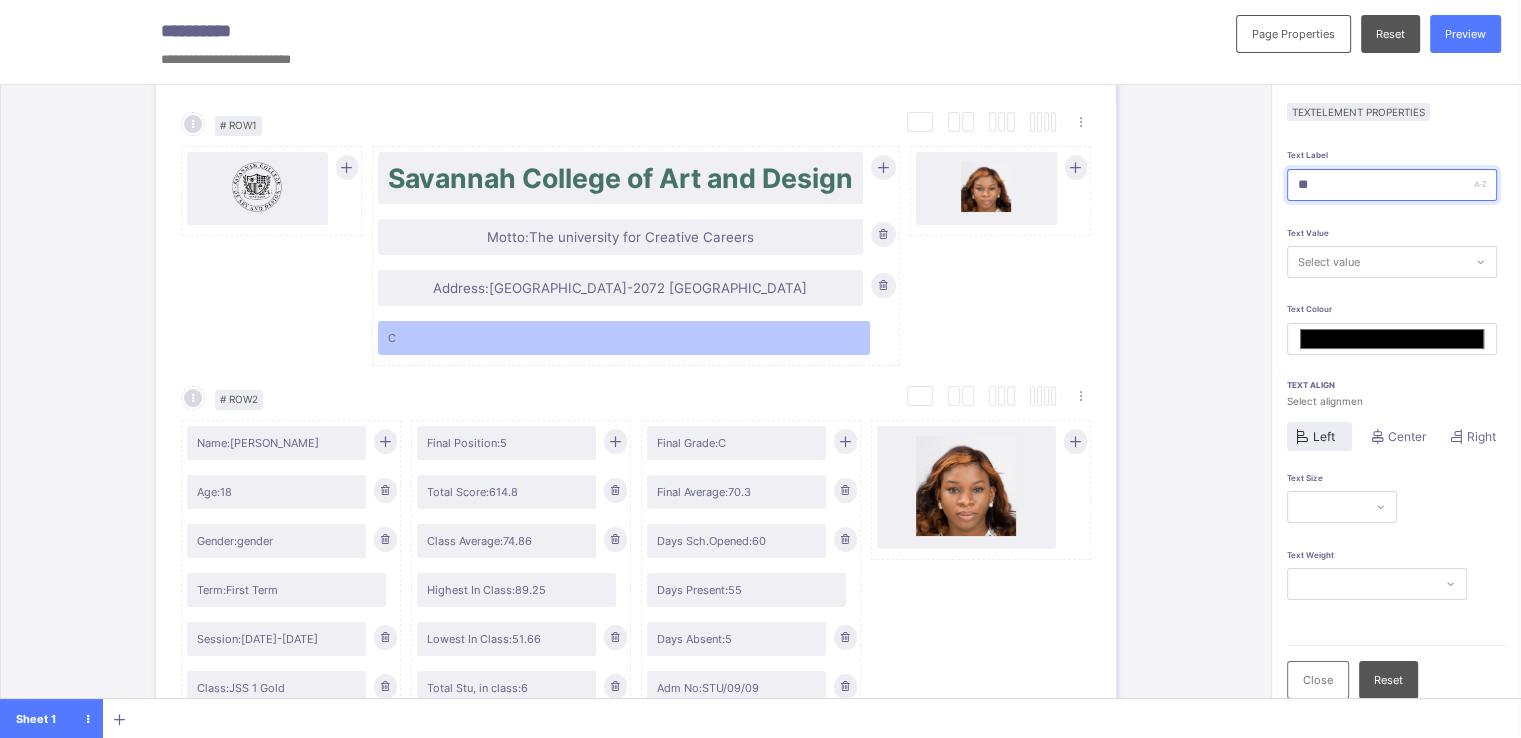 type on "*******" 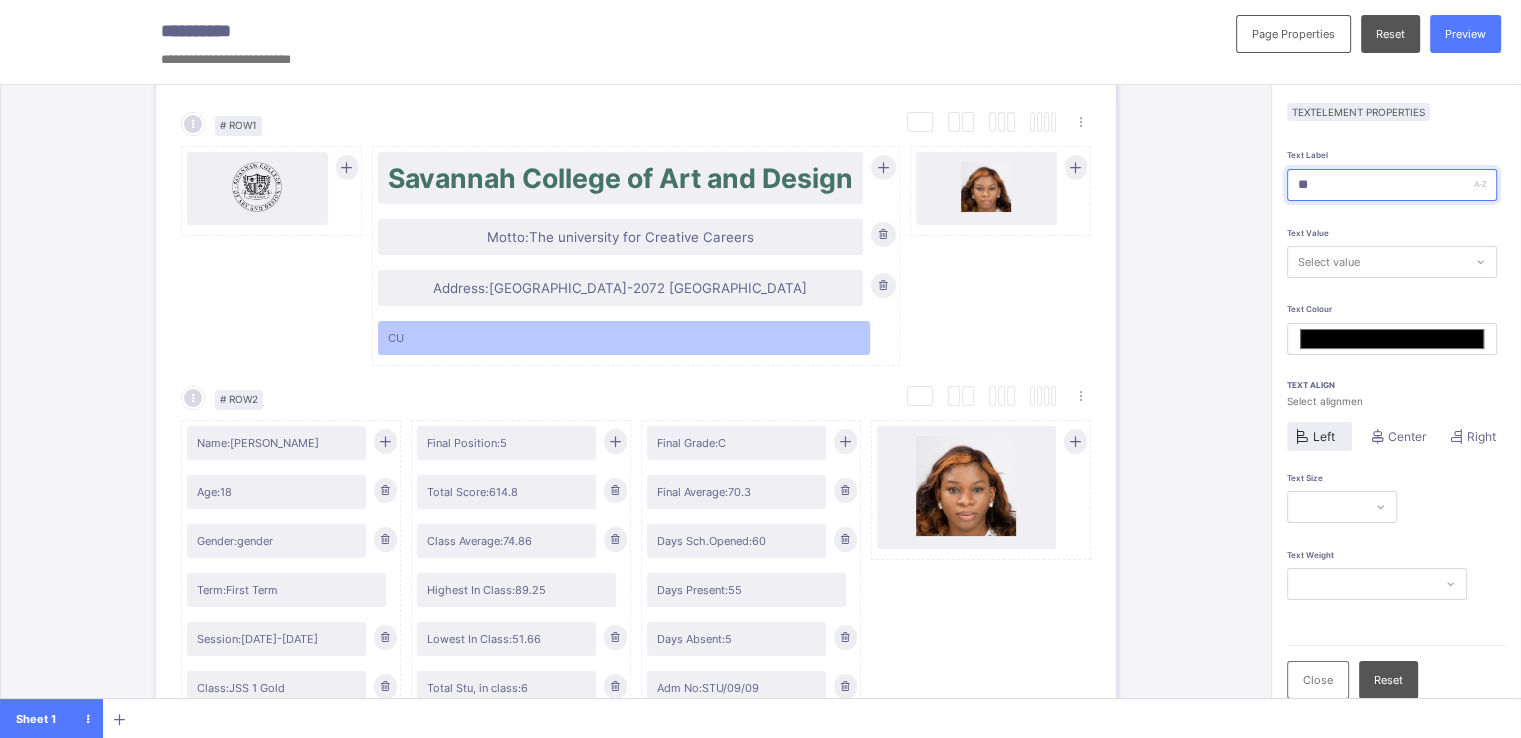 type on "***" 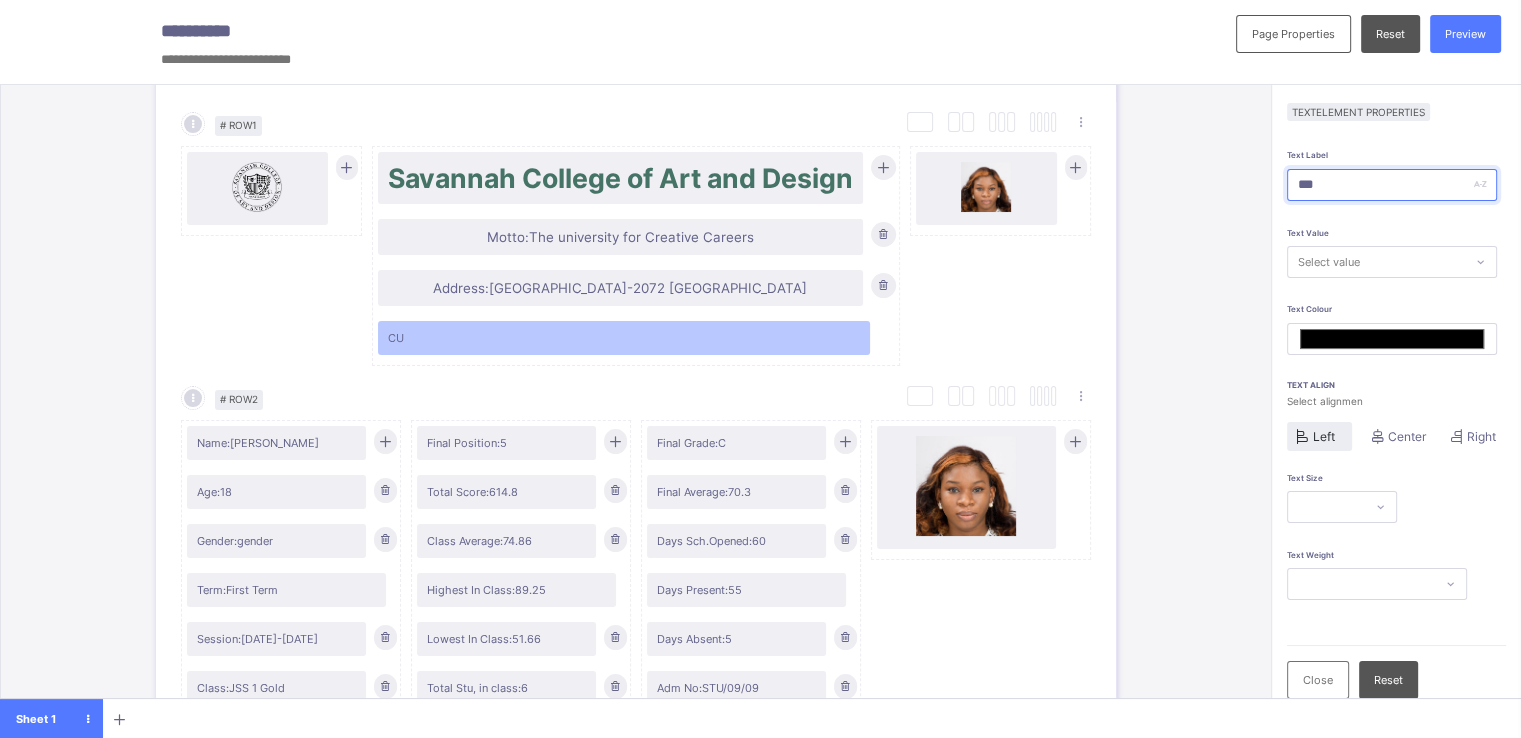 type on "*******" 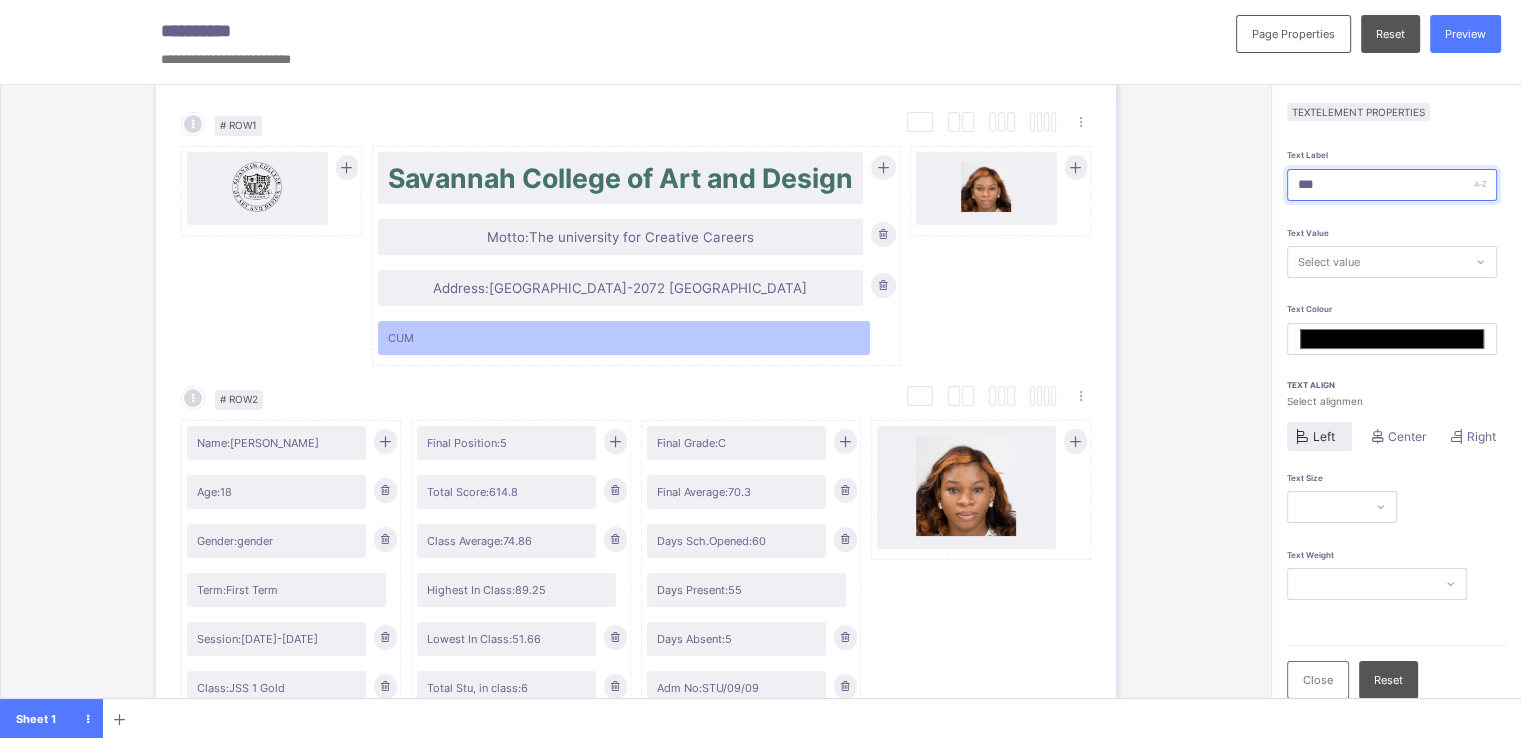 type on "****" 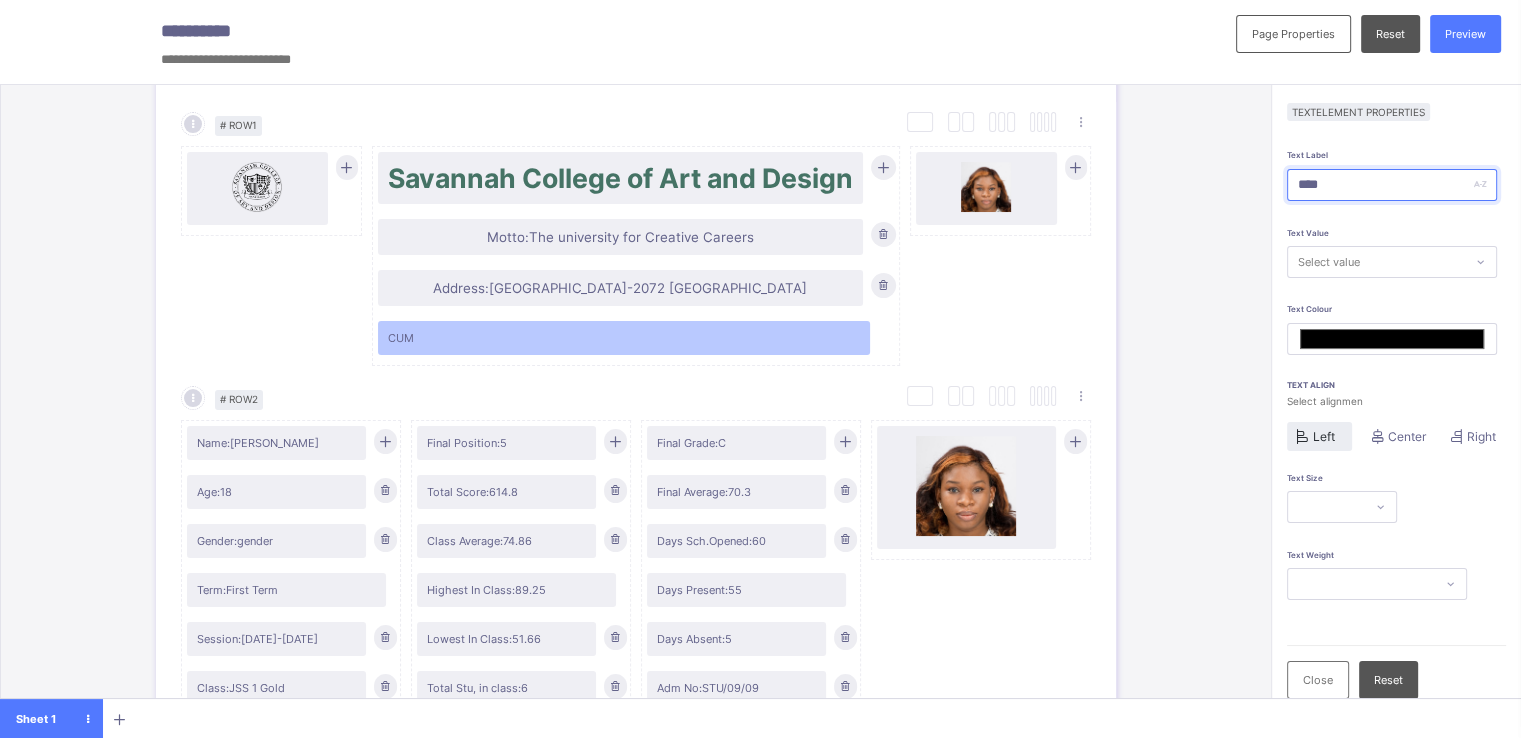 type on "*******" 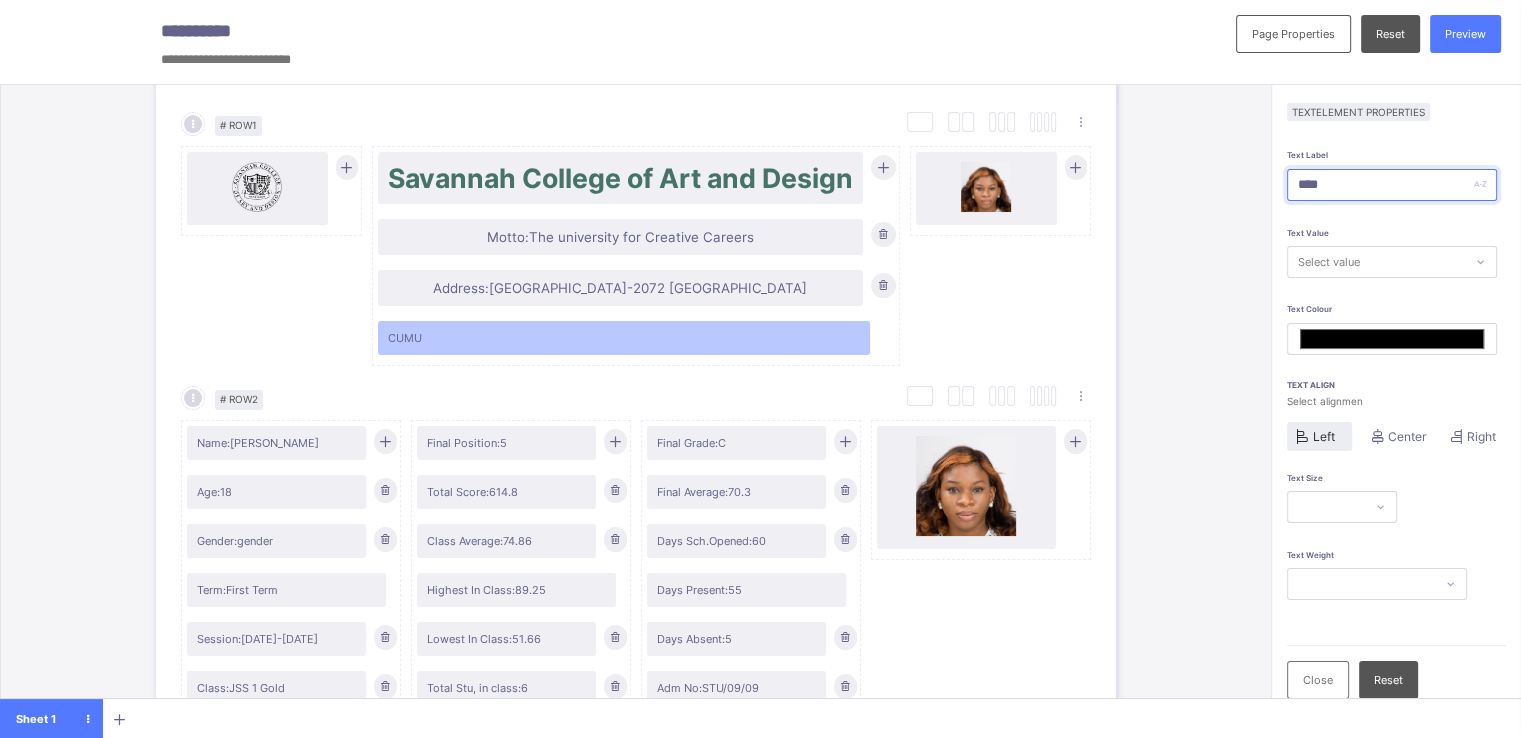 type on "*****" 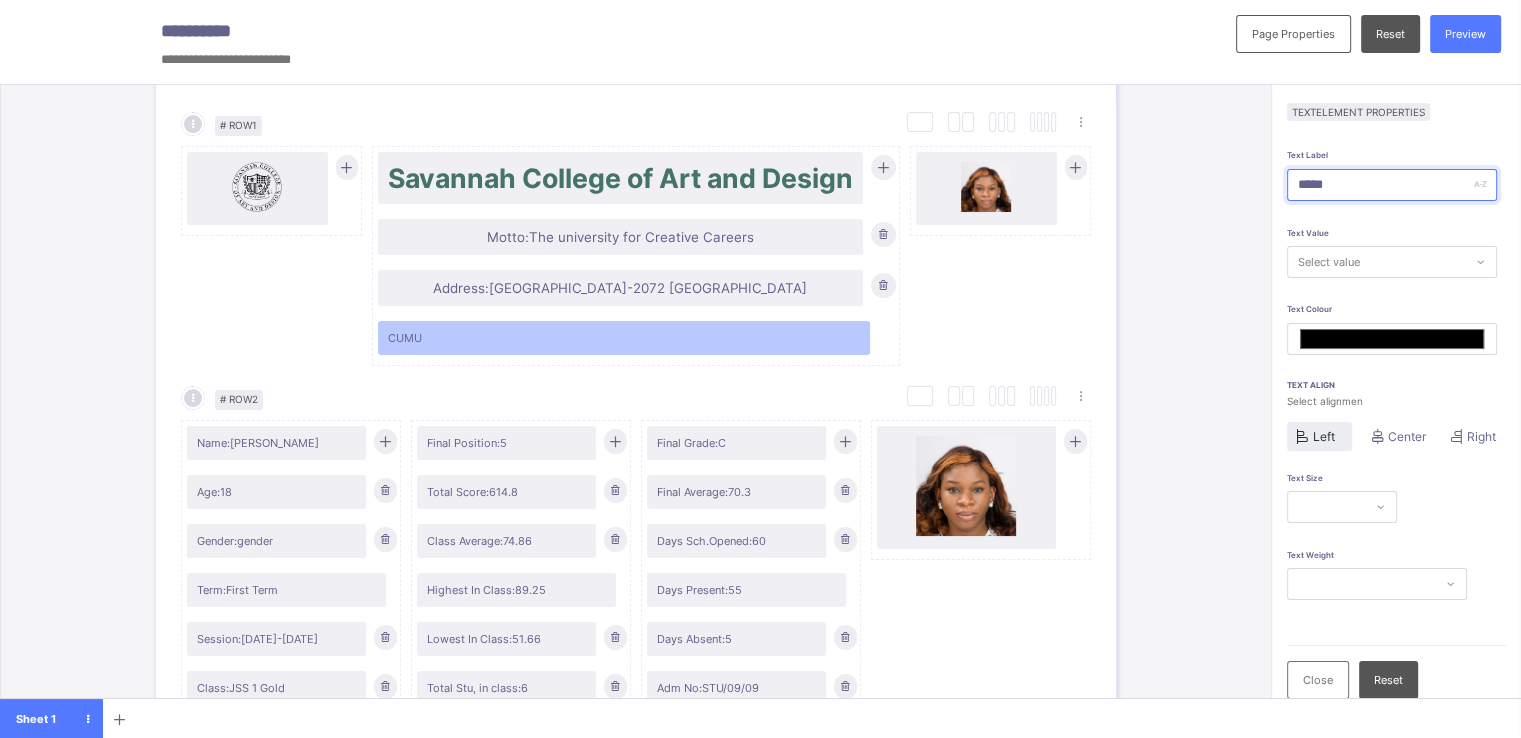 type on "*******" 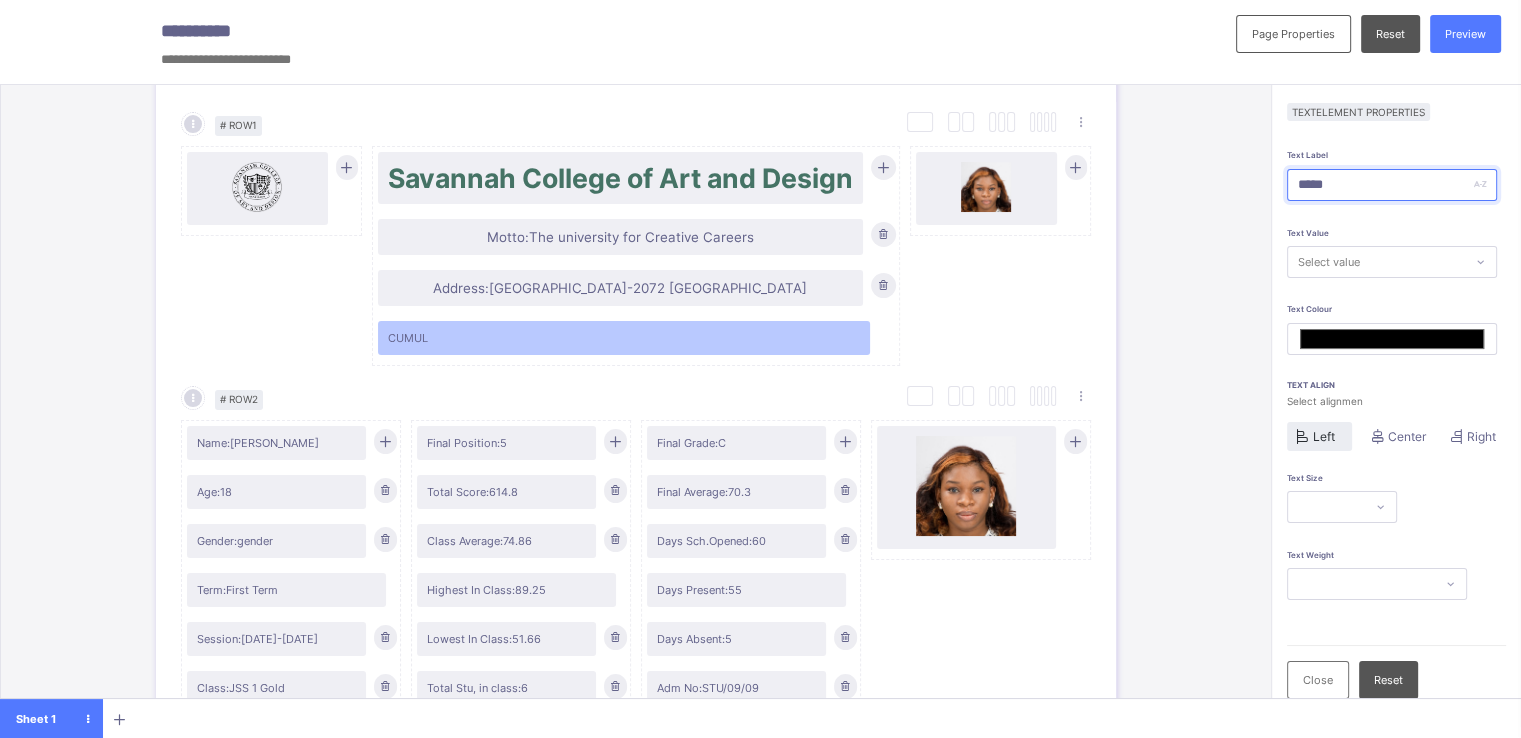 type on "******" 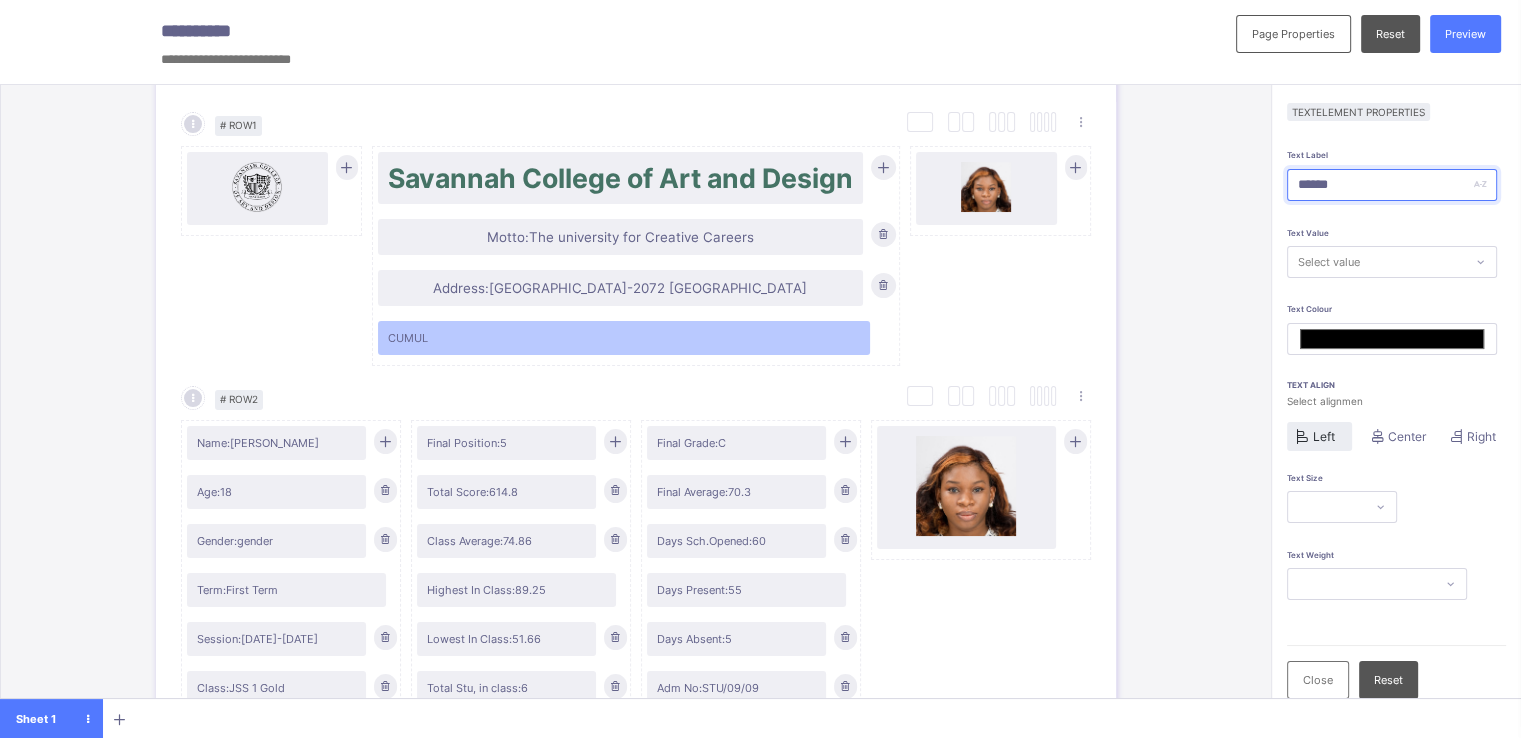 type on "*******" 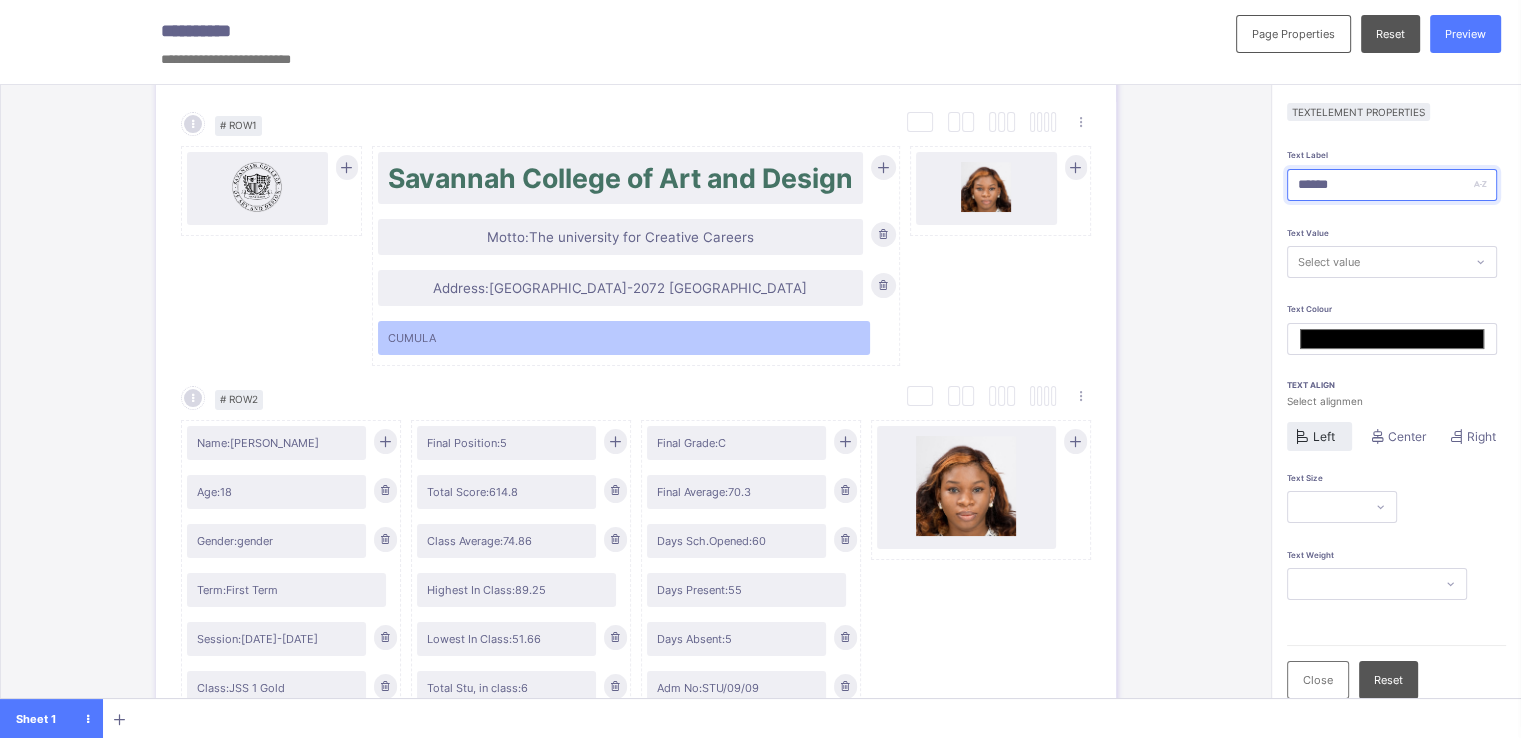 type on "*******" 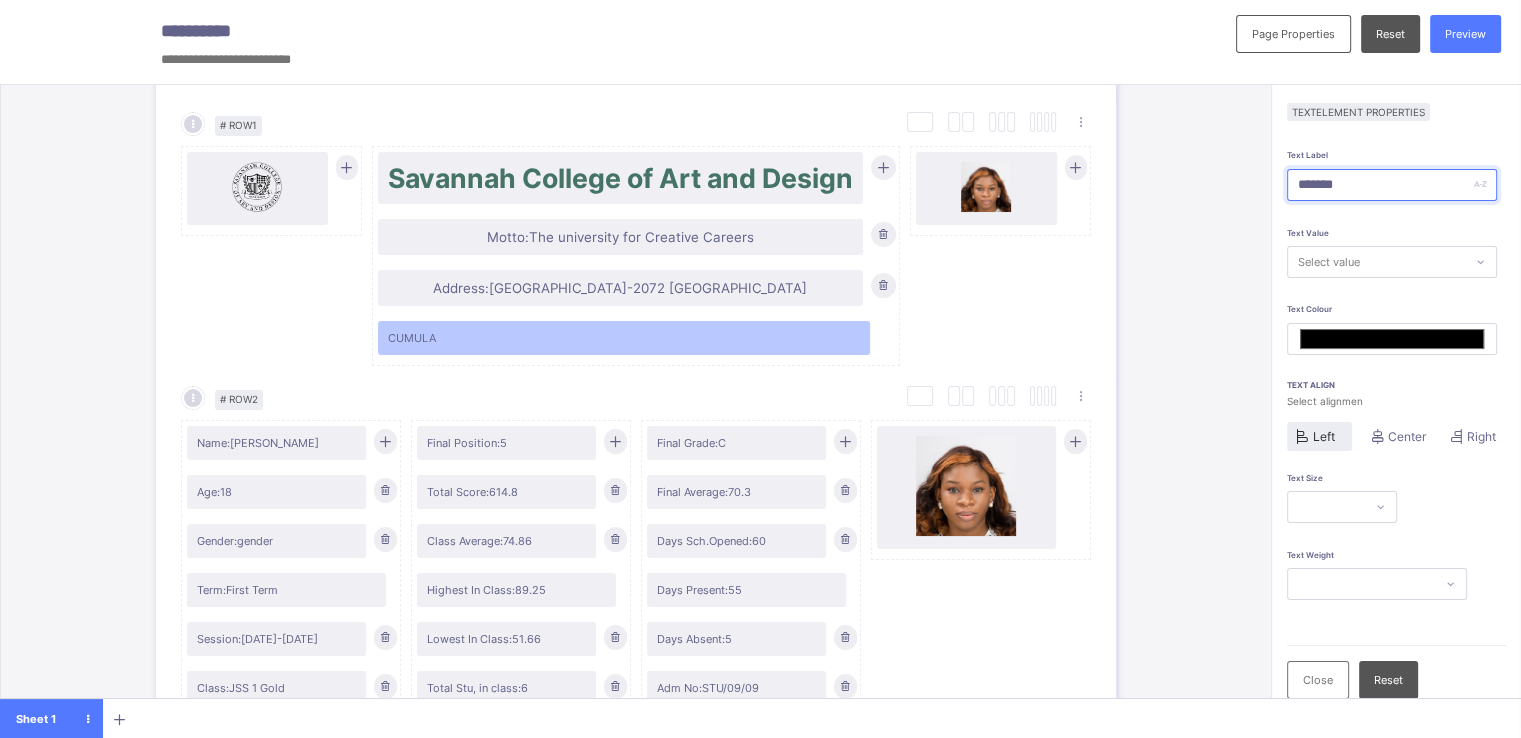 type on "*******" 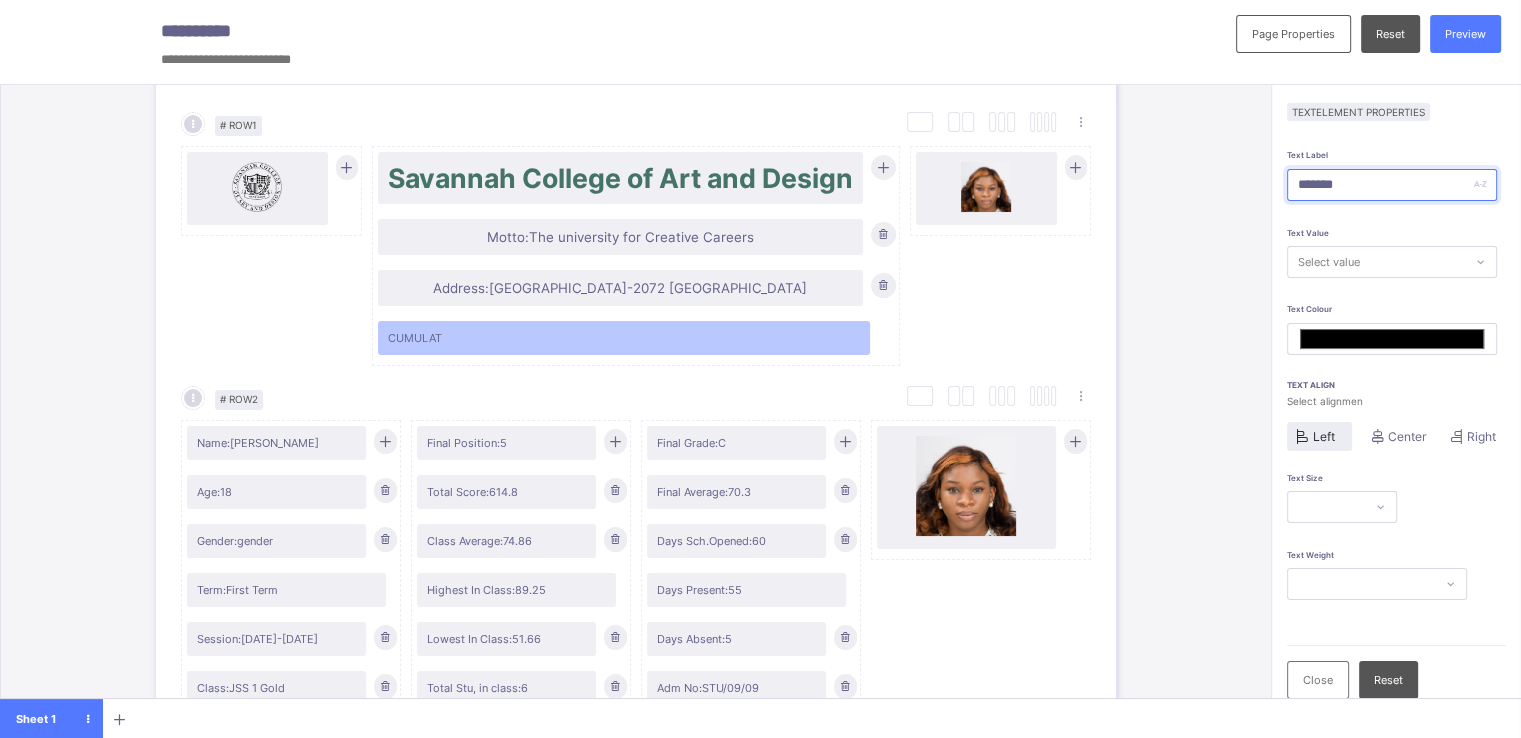 type on "********" 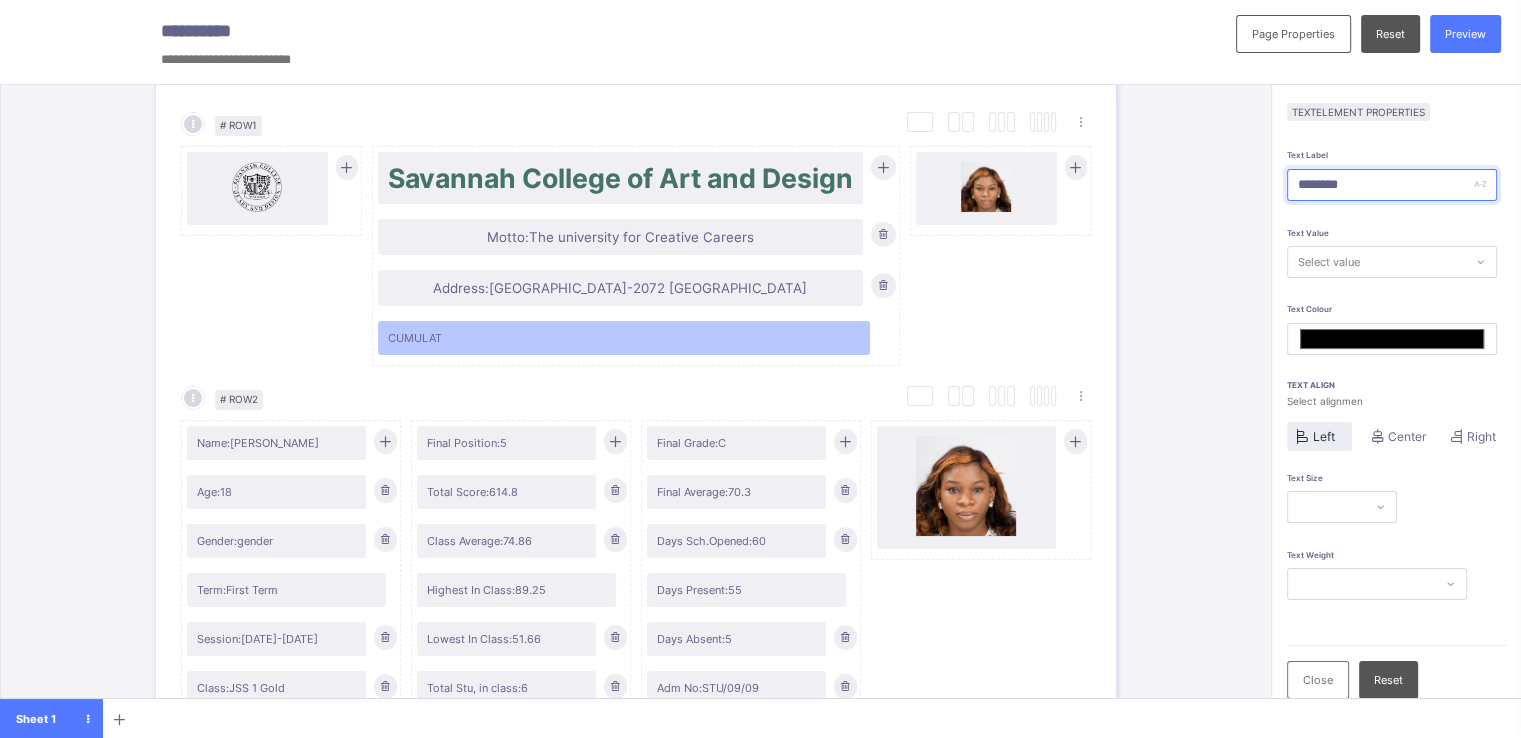 type on "*******" 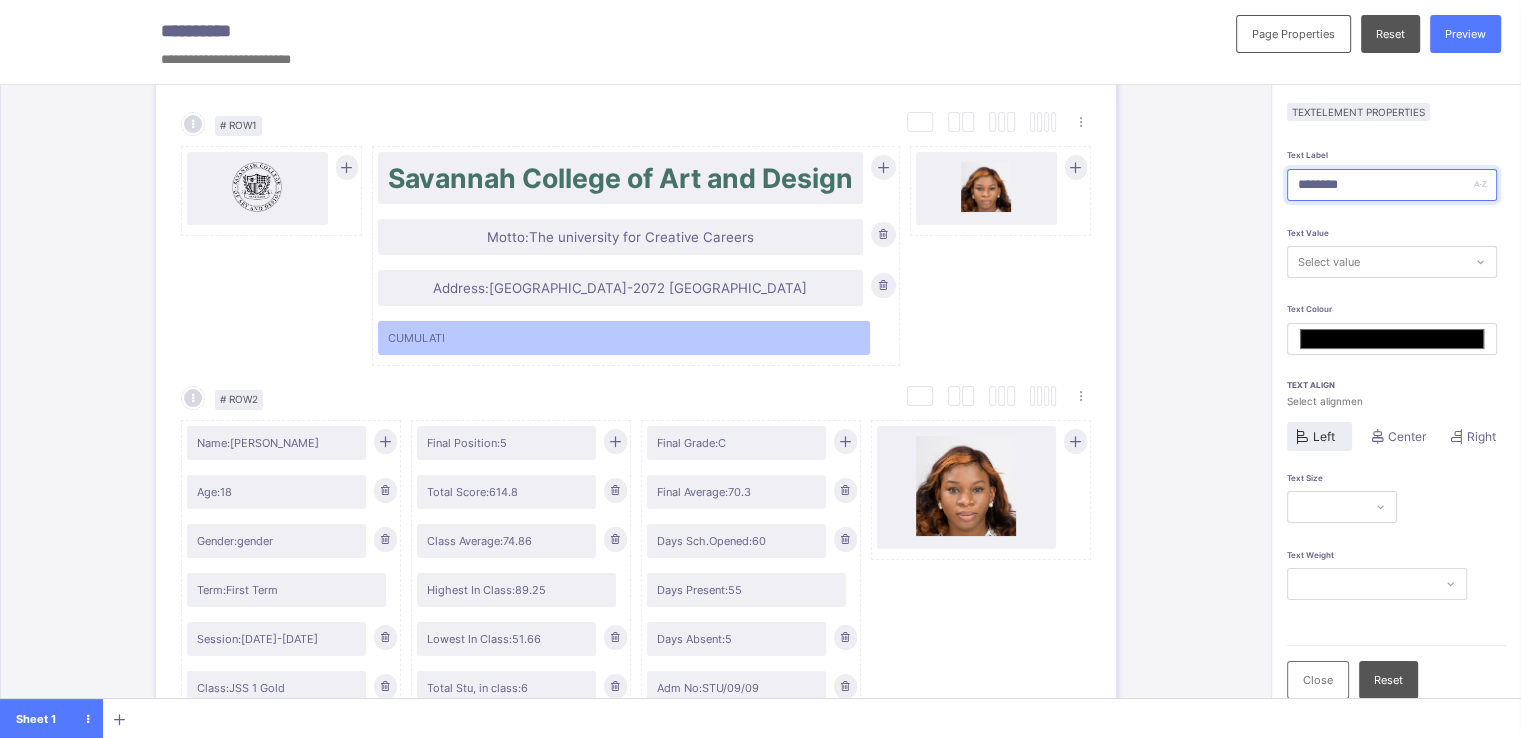 type on "*********" 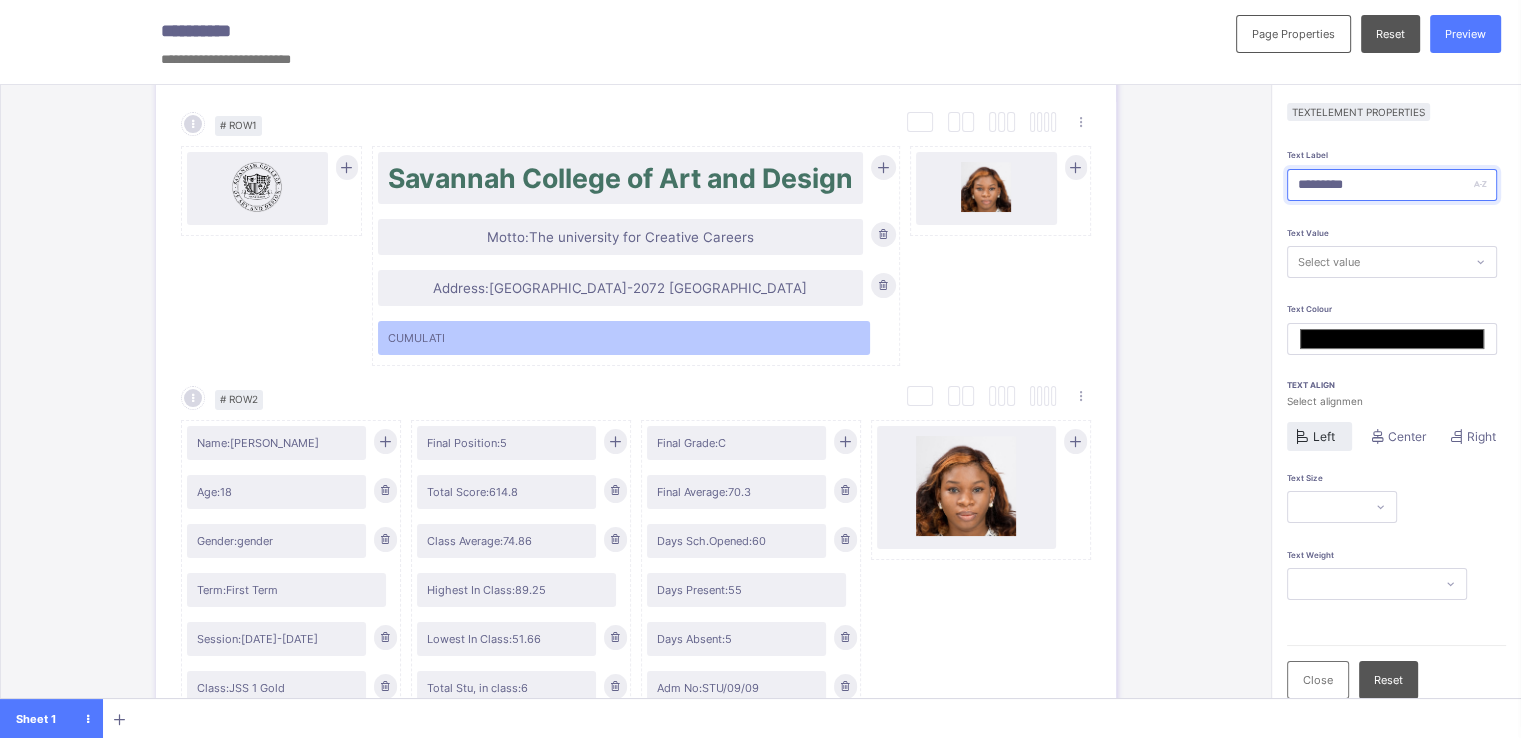 type on "*******" 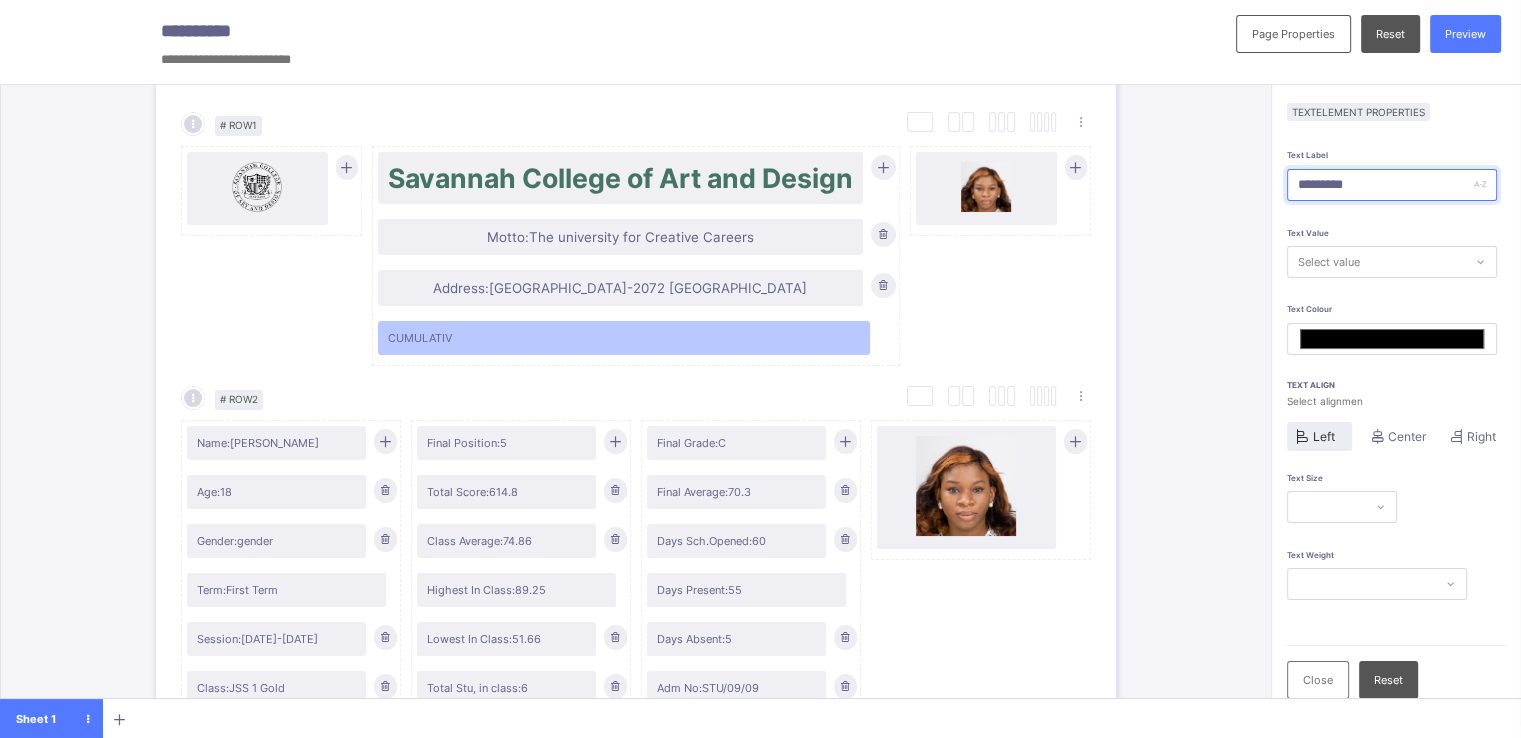 type on "**********" 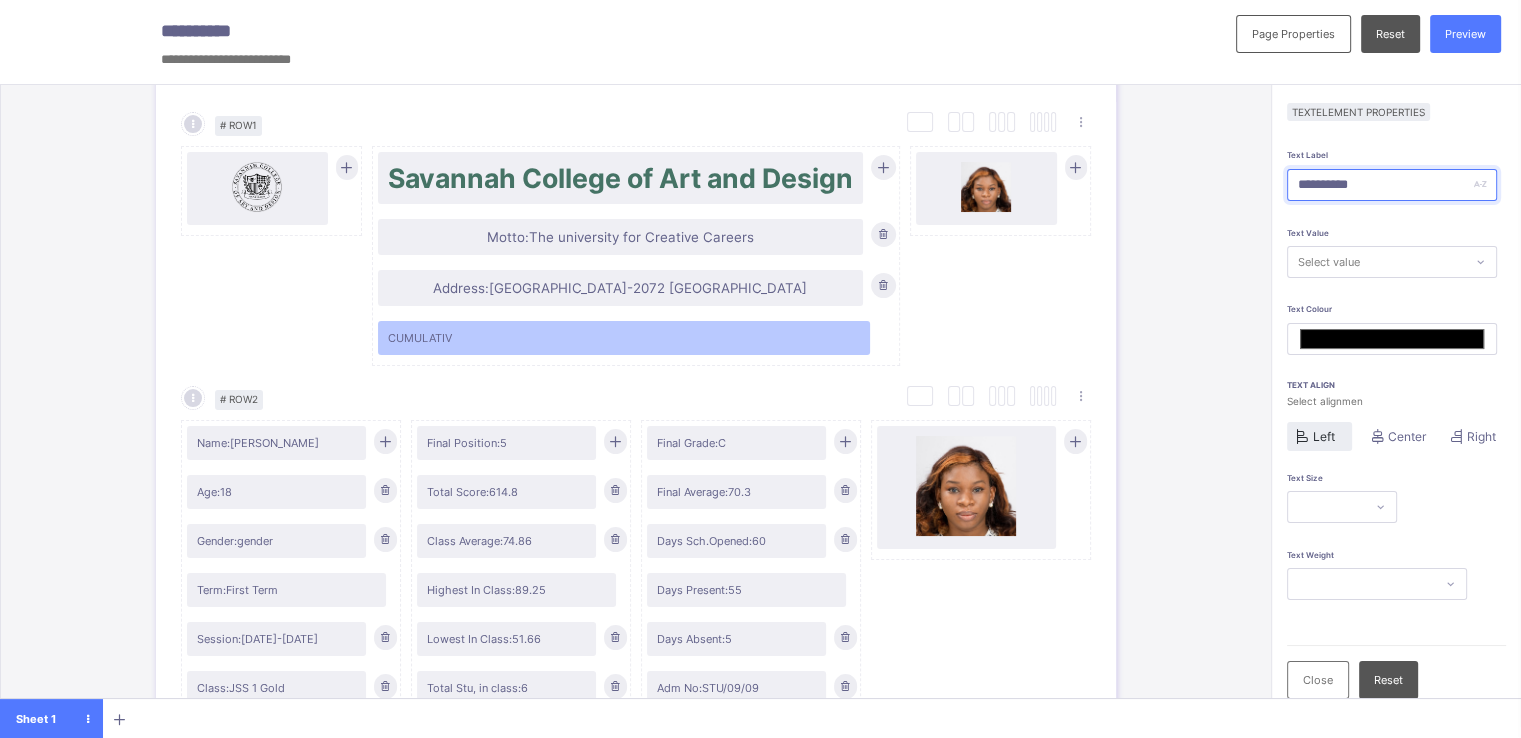 type on "**********" 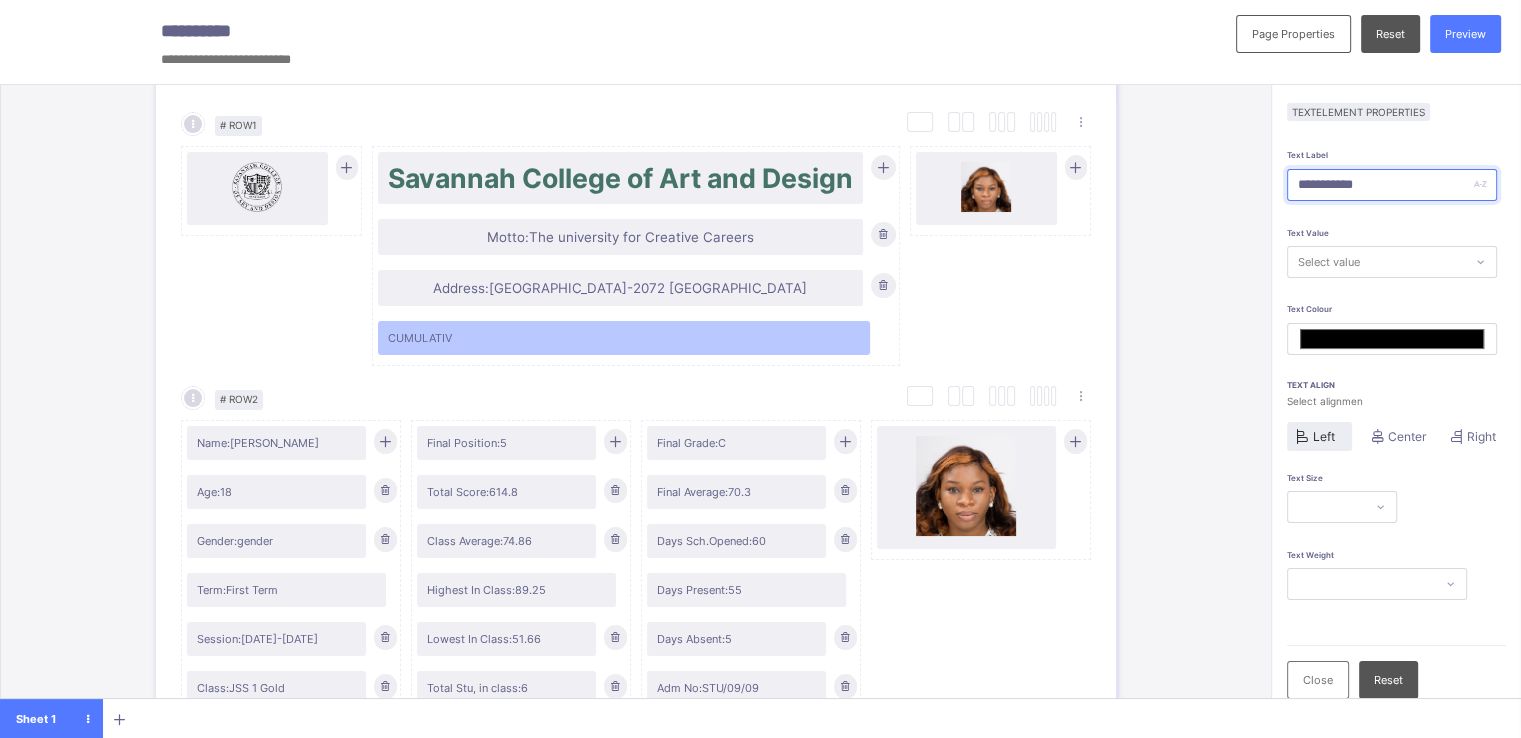 type on "*******" 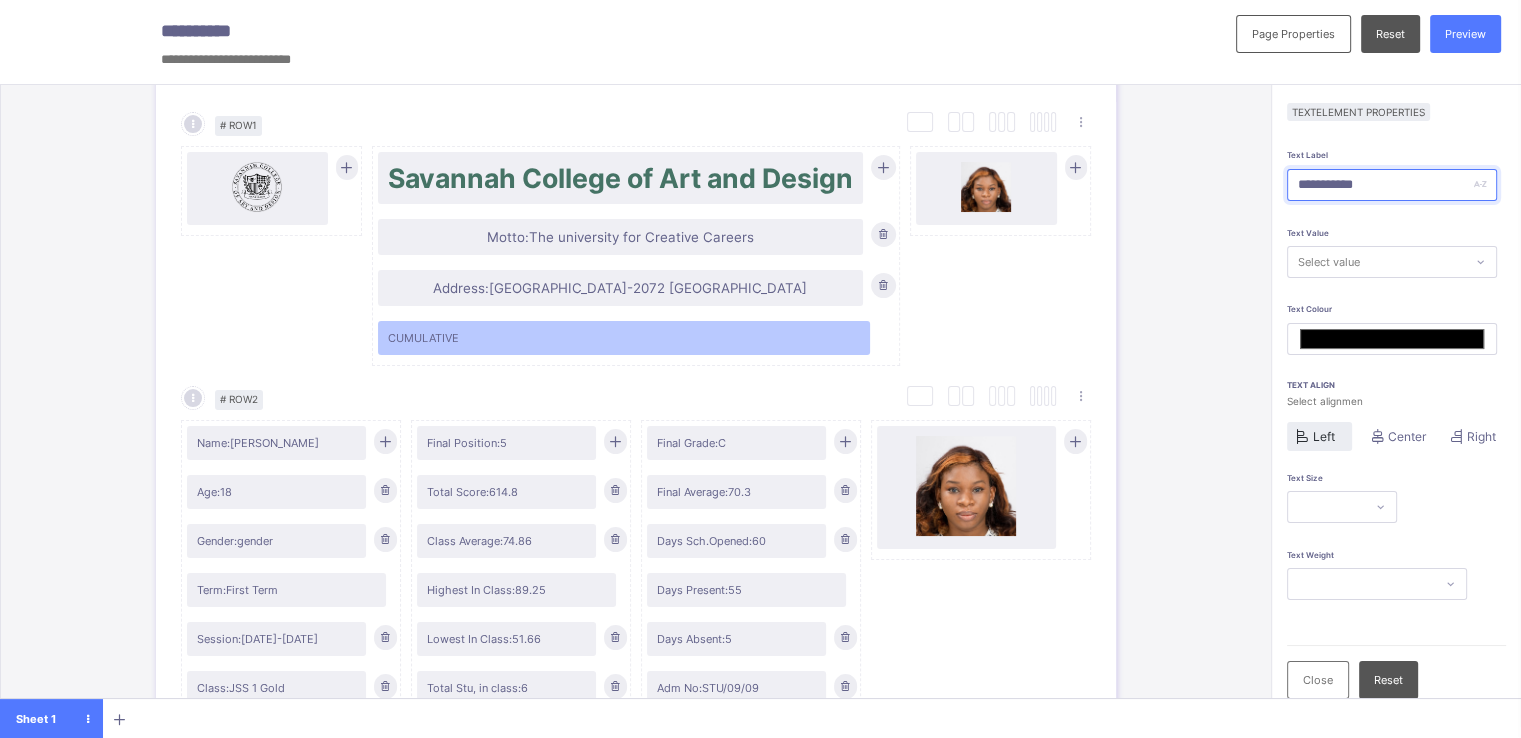 type on "**********" 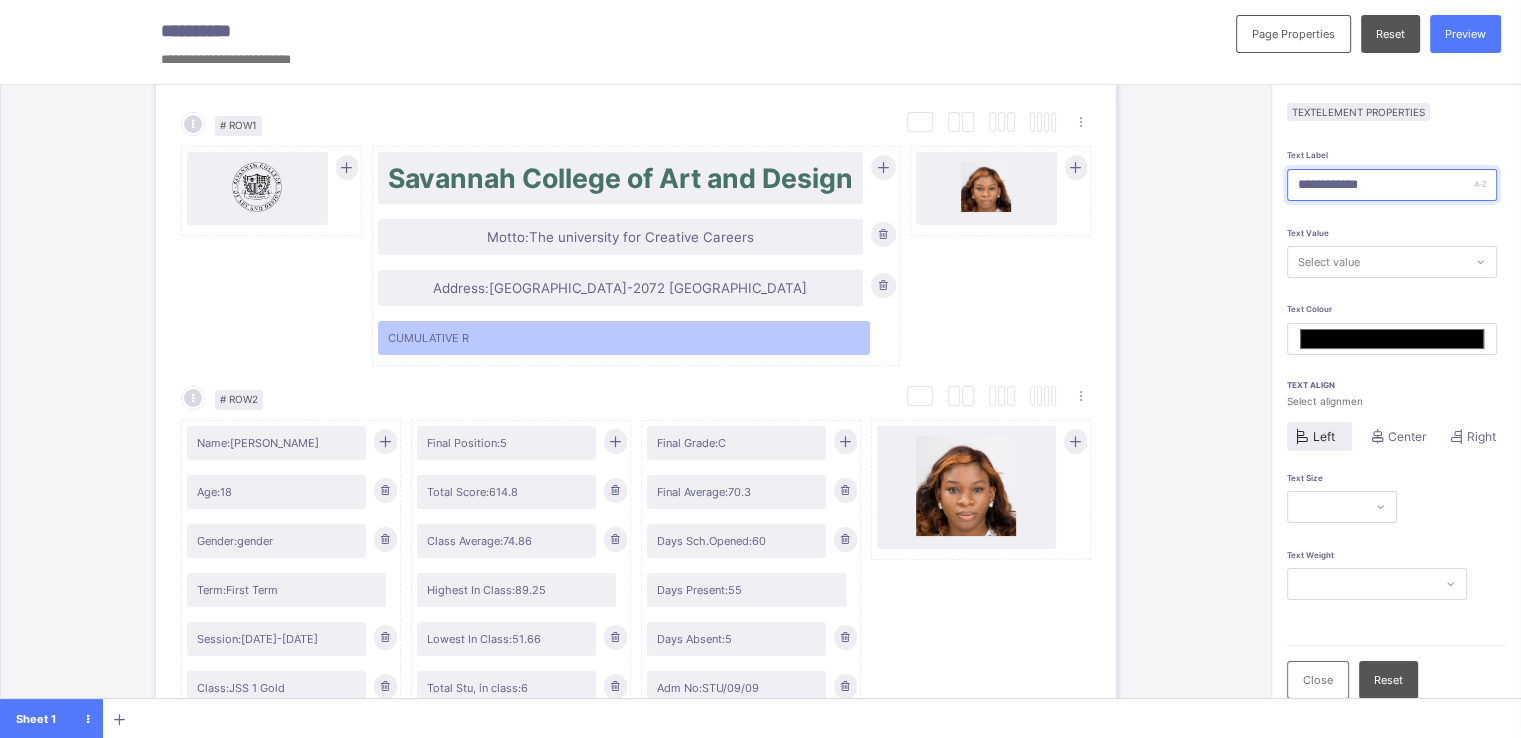 type on "**********" 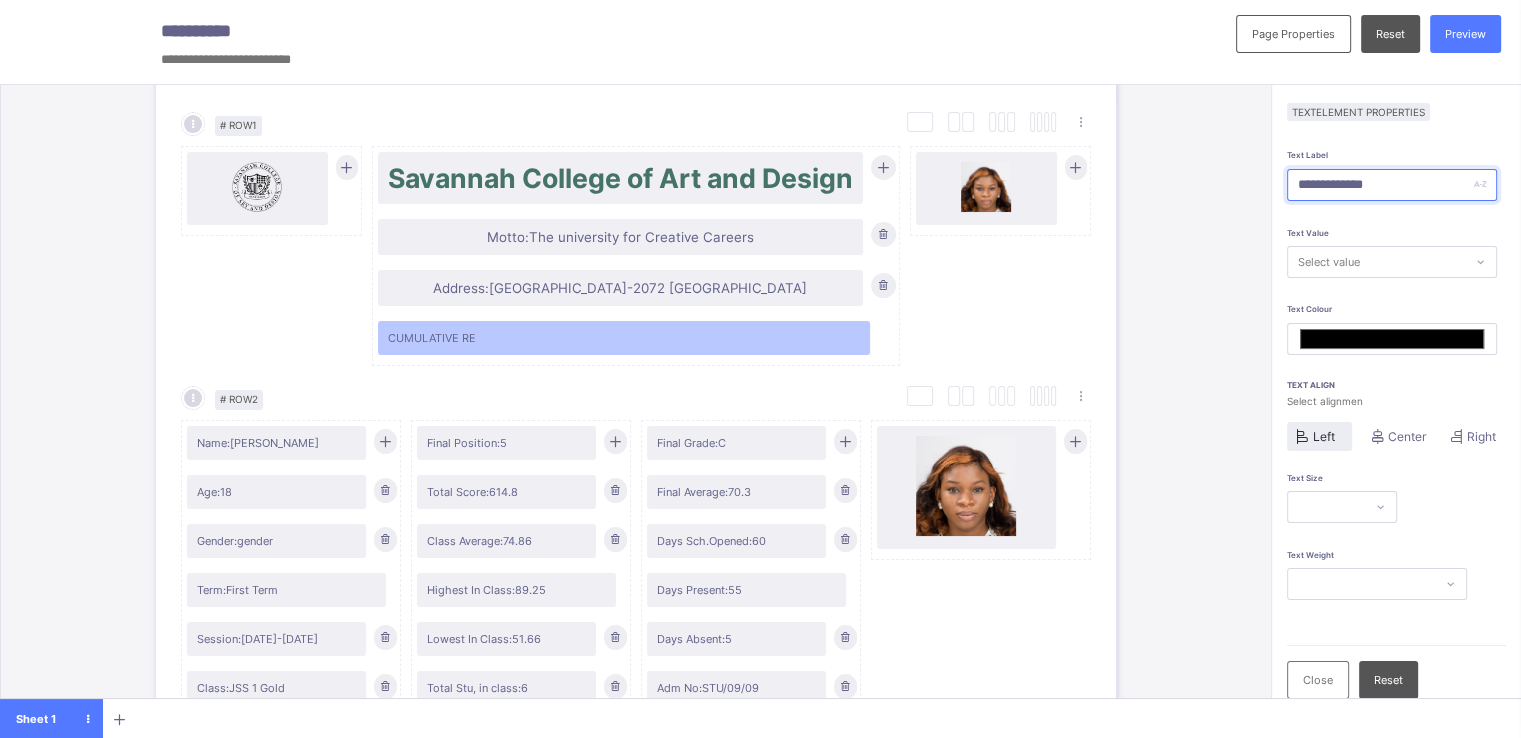 type on "**********" 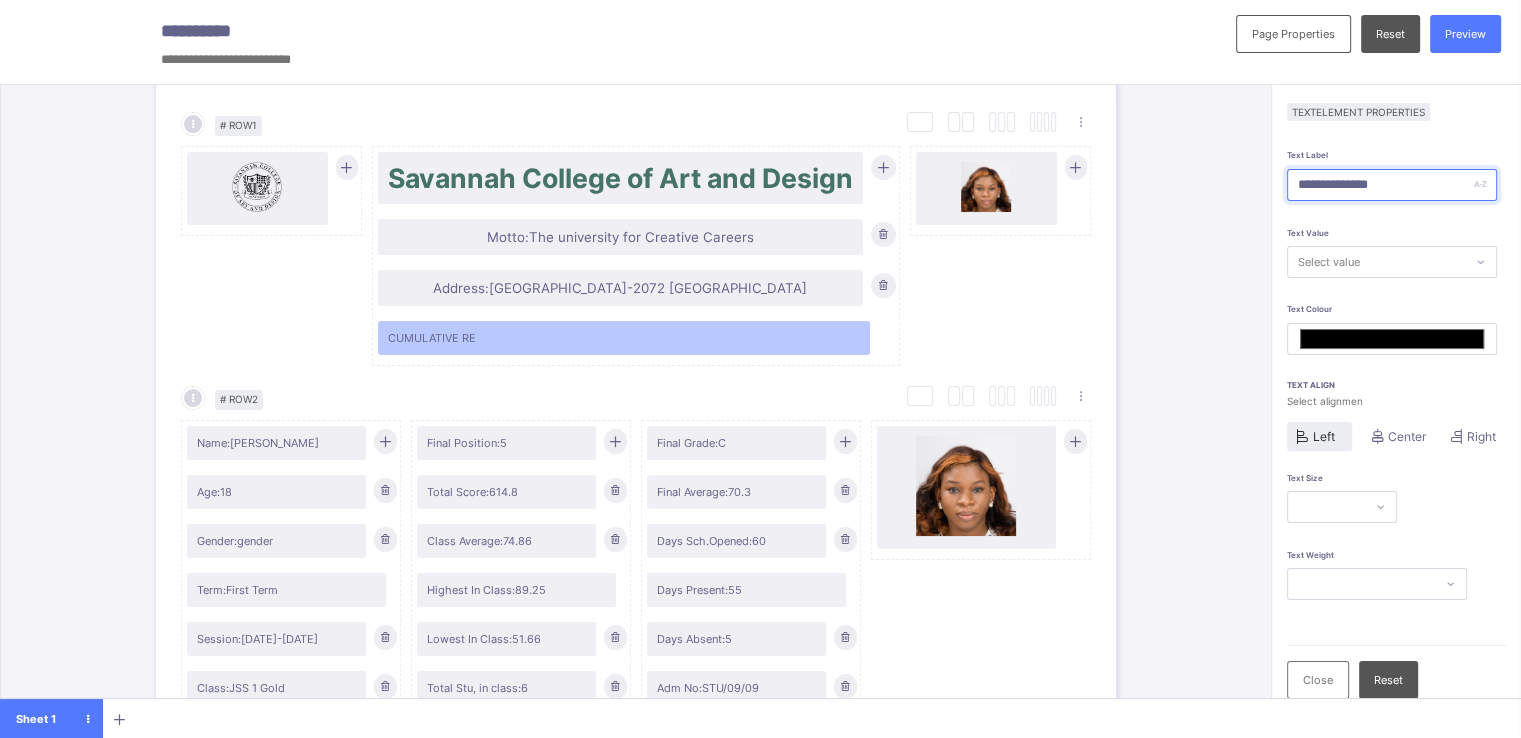 type on "*******" 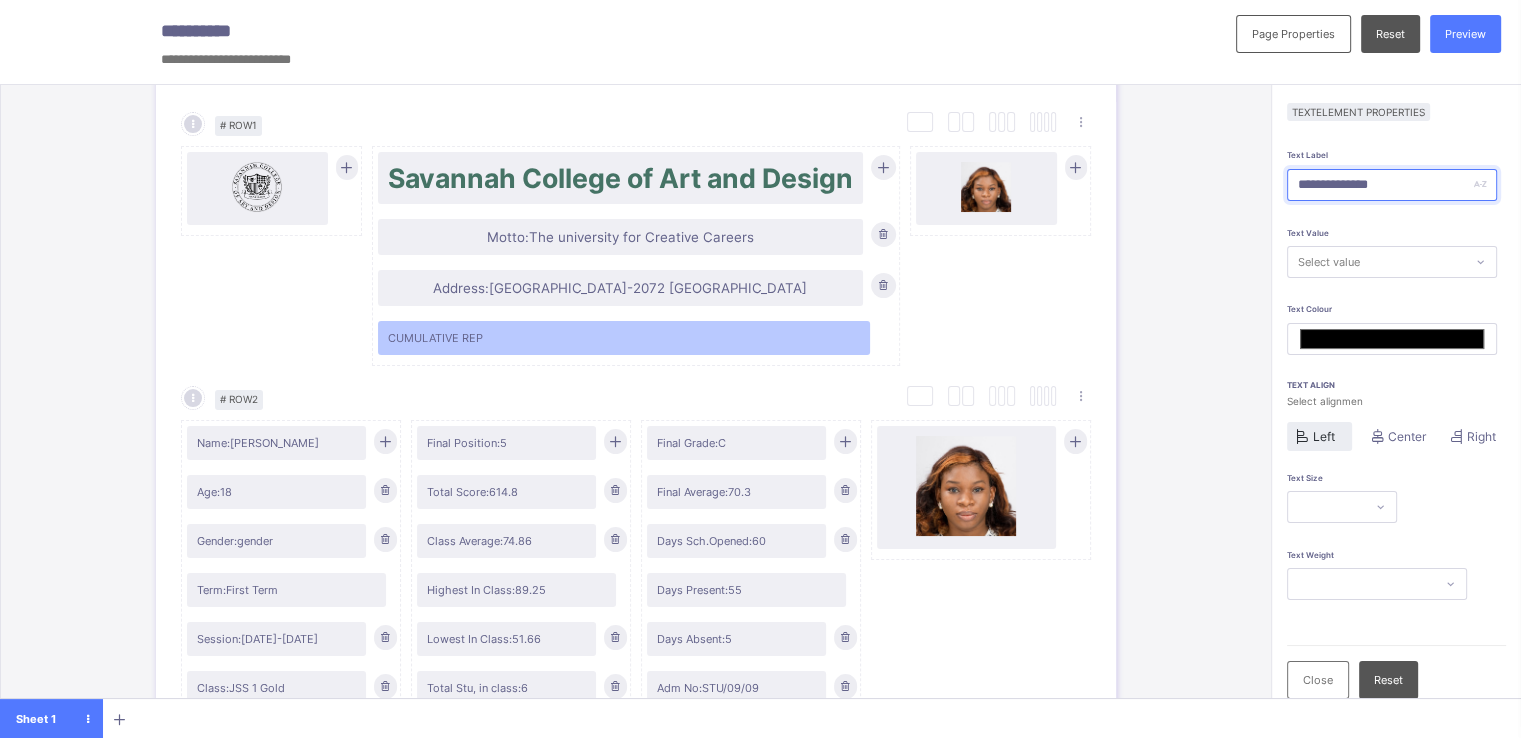 type on "**********" 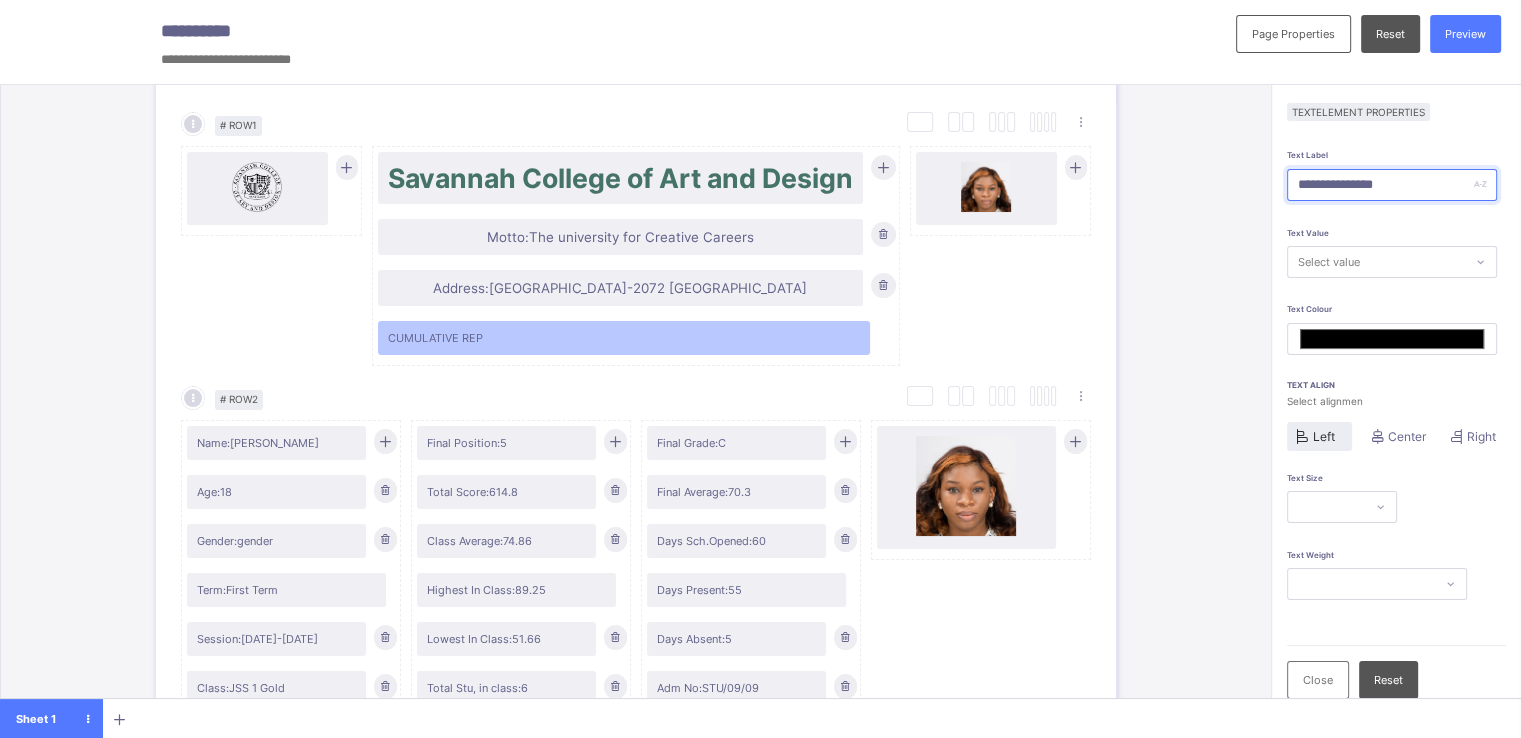 type on "*******" 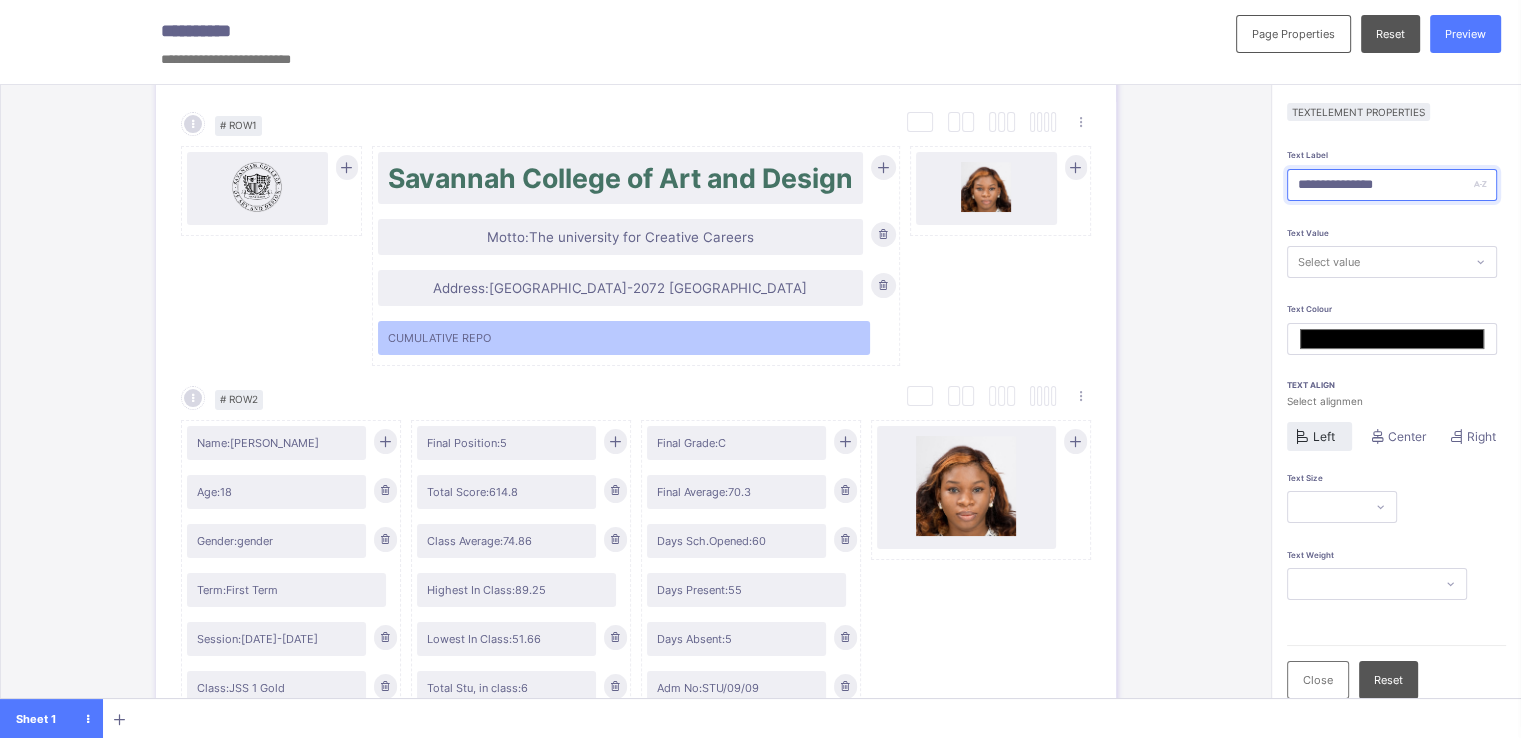 type on "**********" 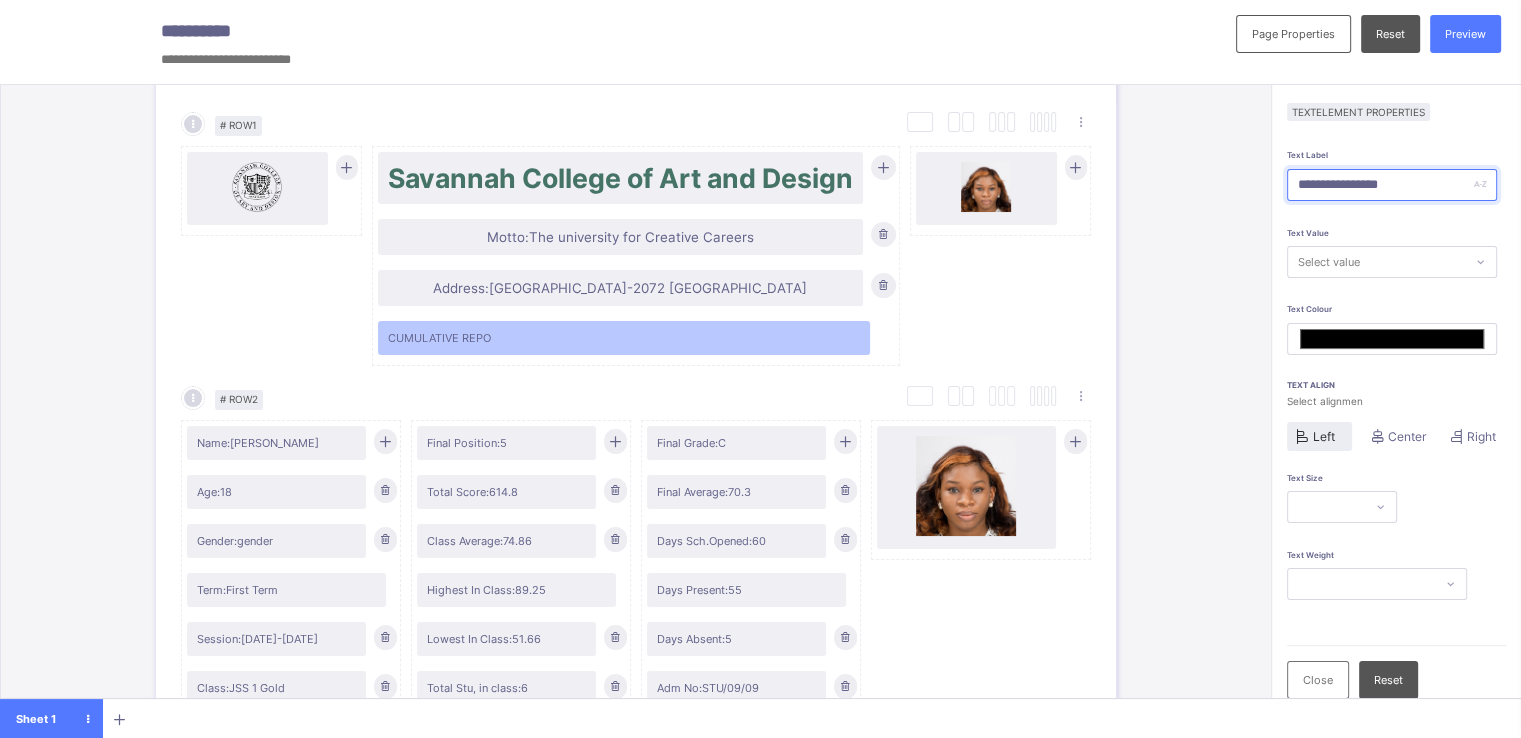 type on "*******" 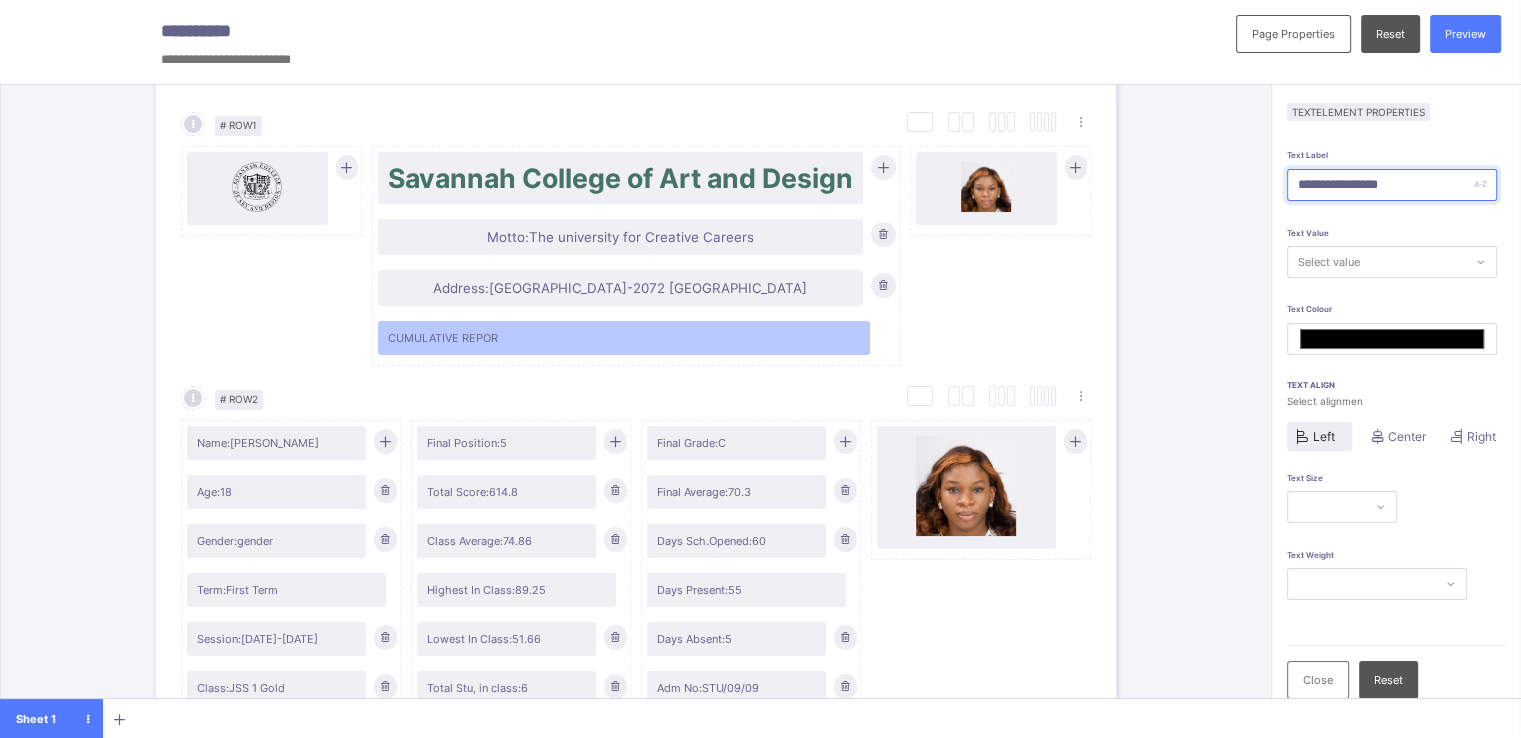 type on "**********" 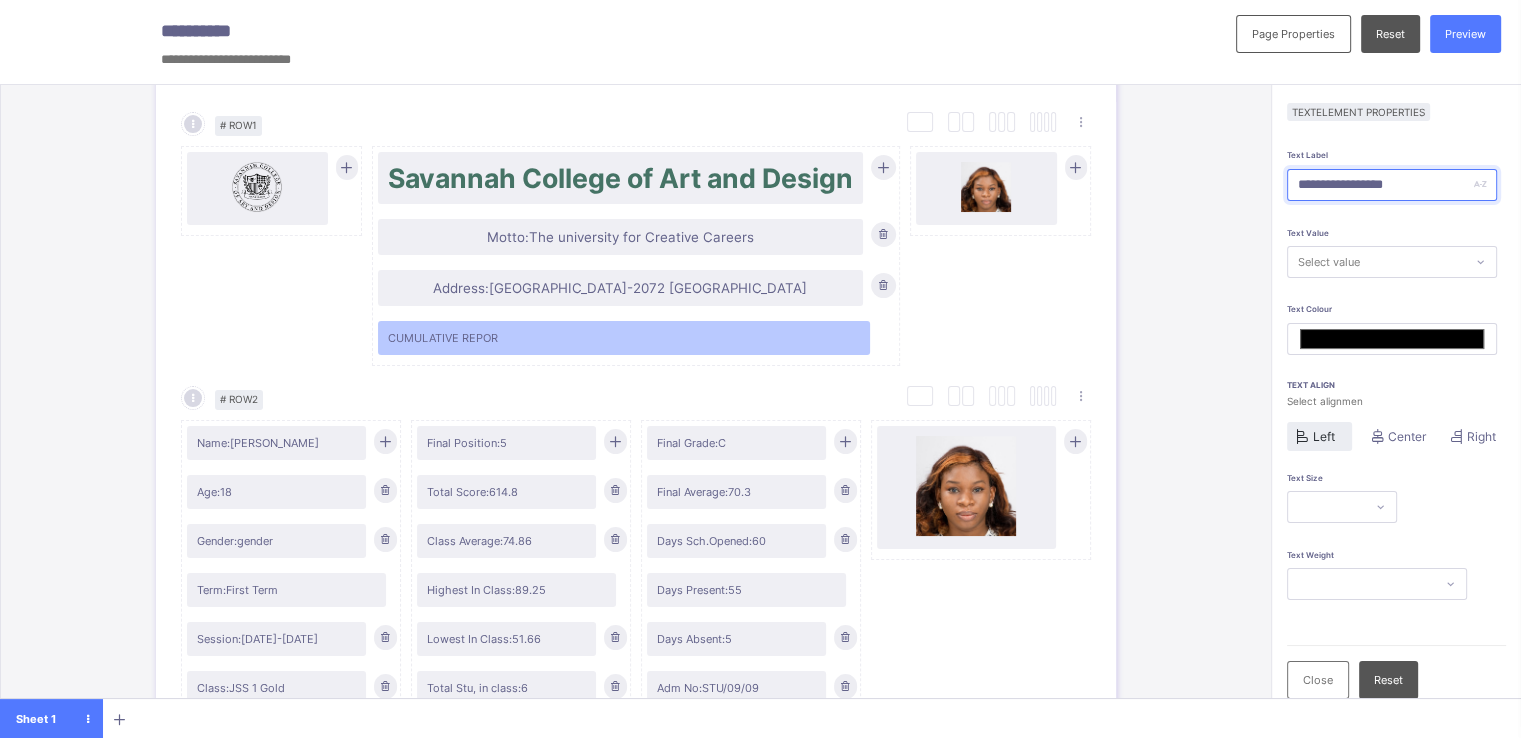 type on "*******" 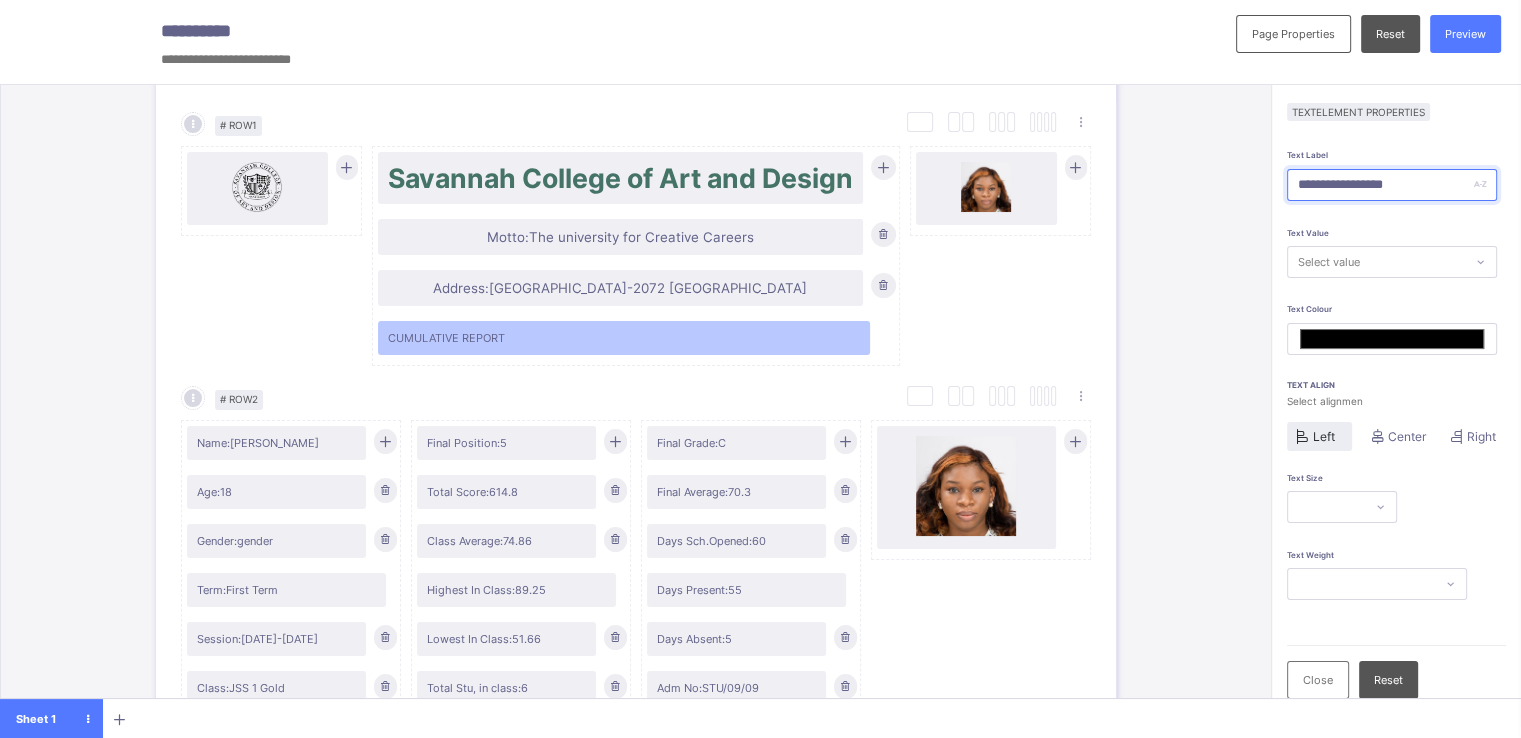 type on "**********" 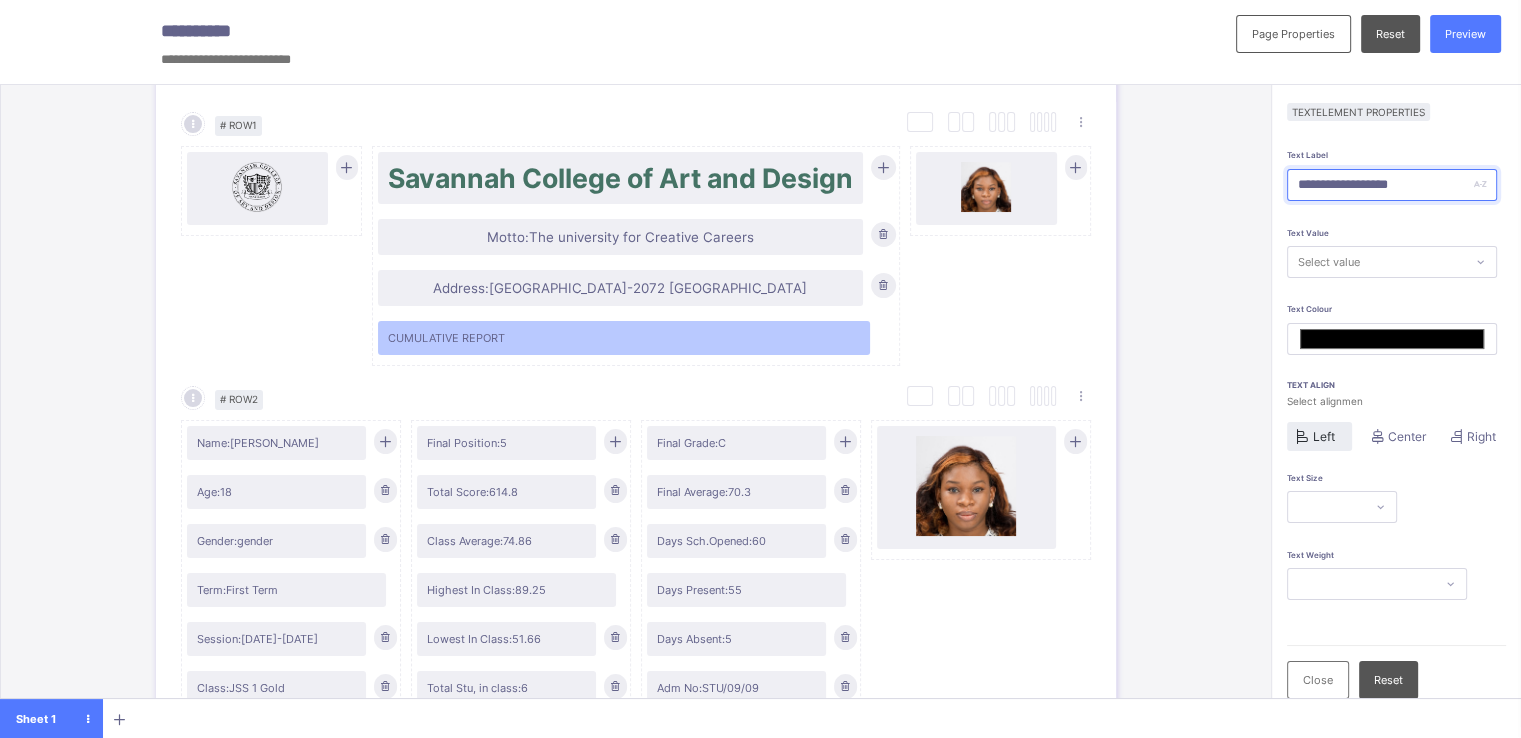 type on "*******" 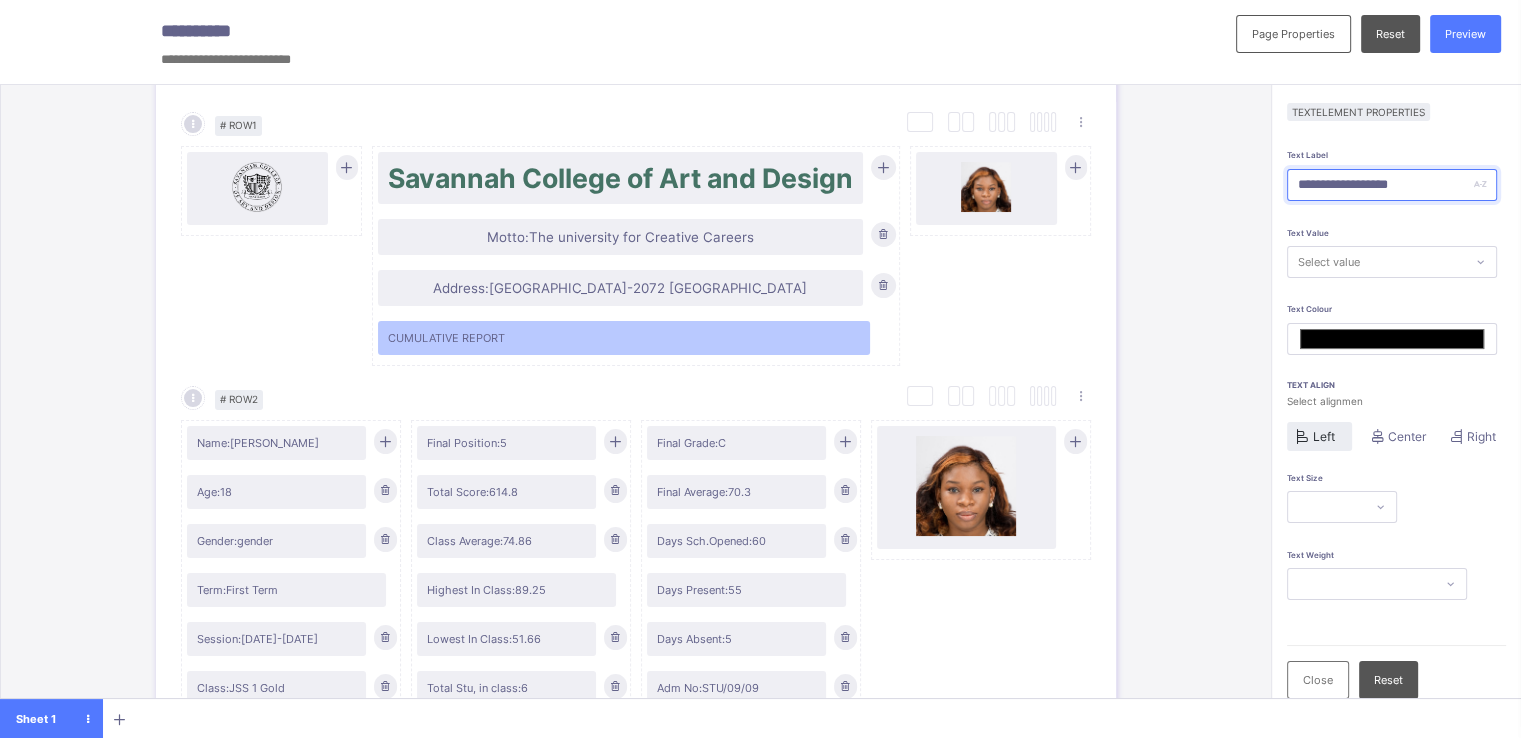 type on "**********" 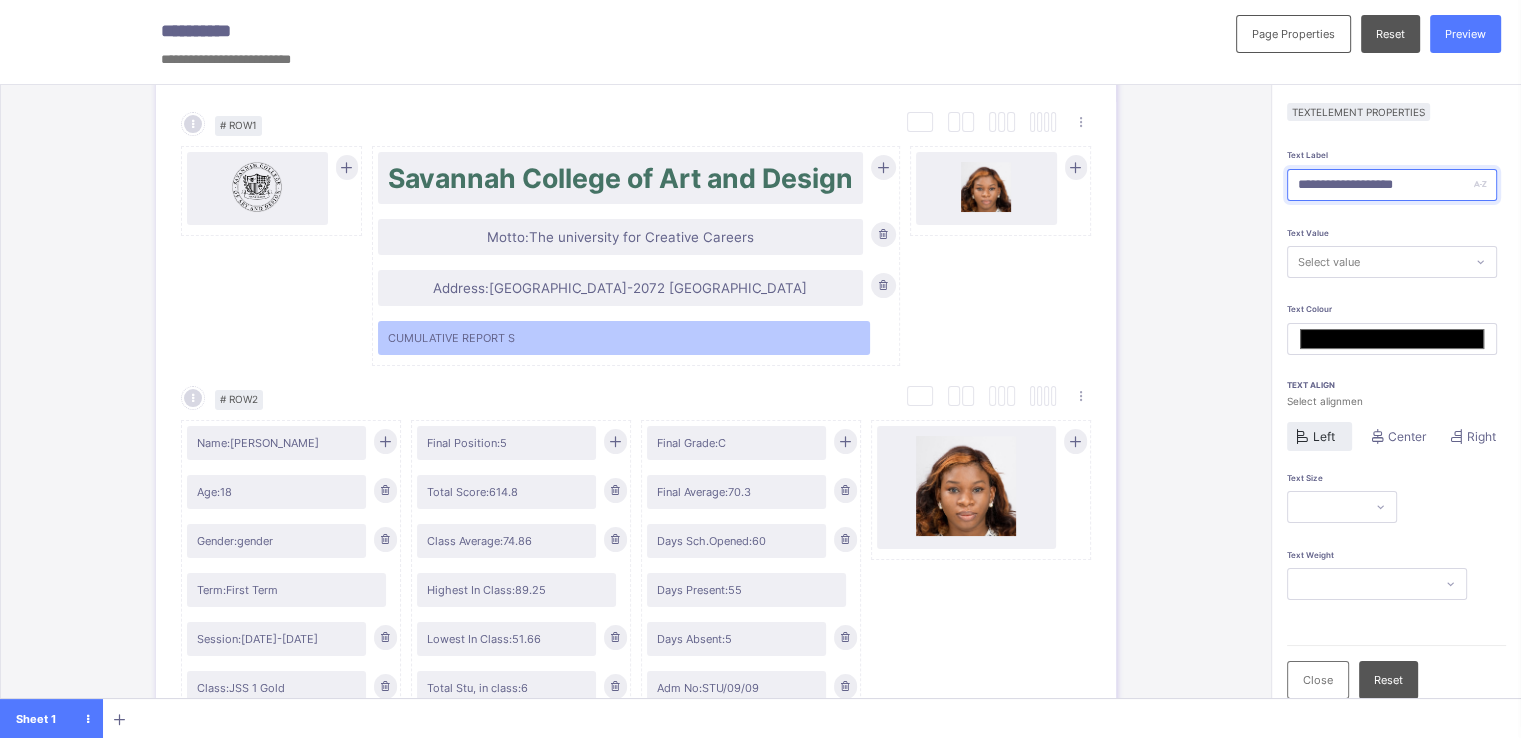 type on "**********" 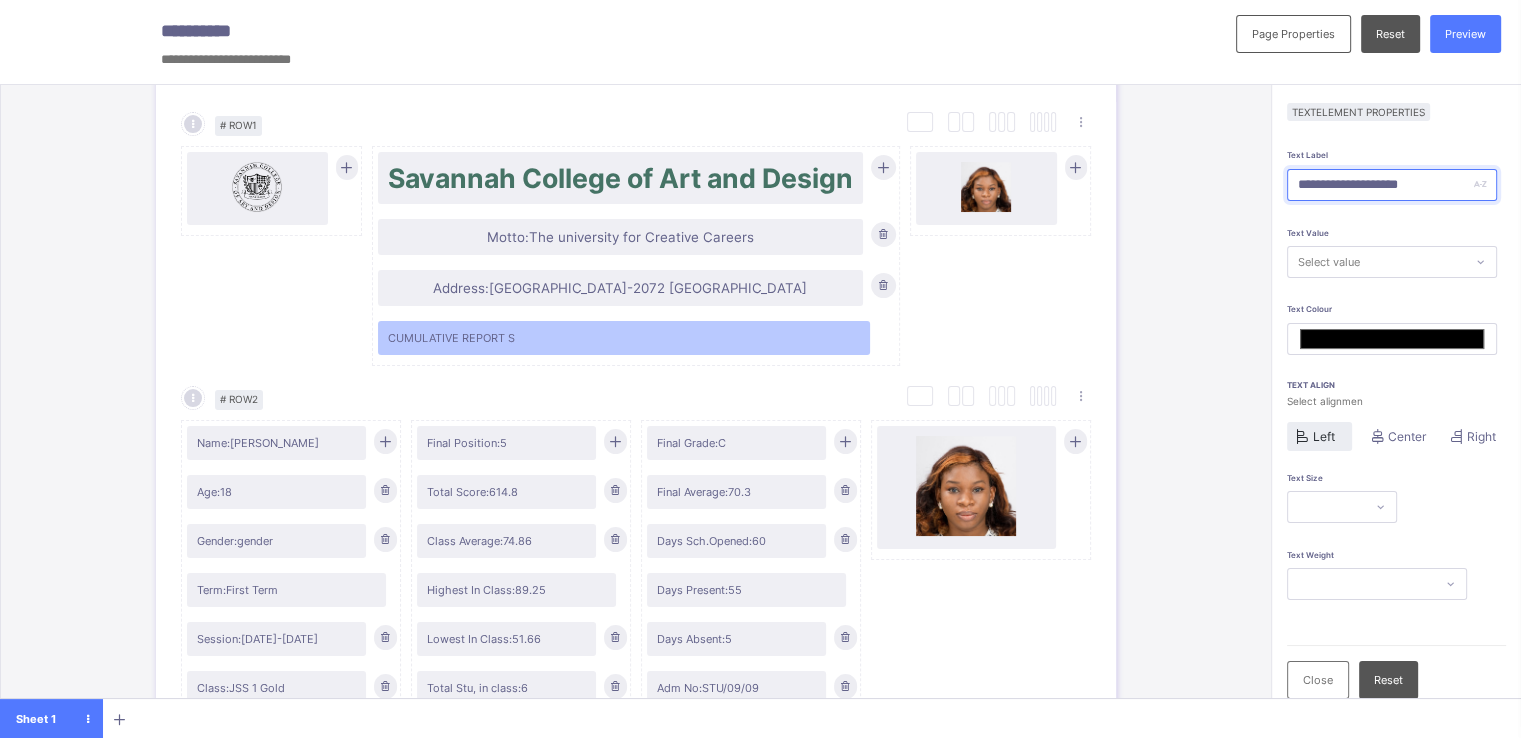 type on "*******" 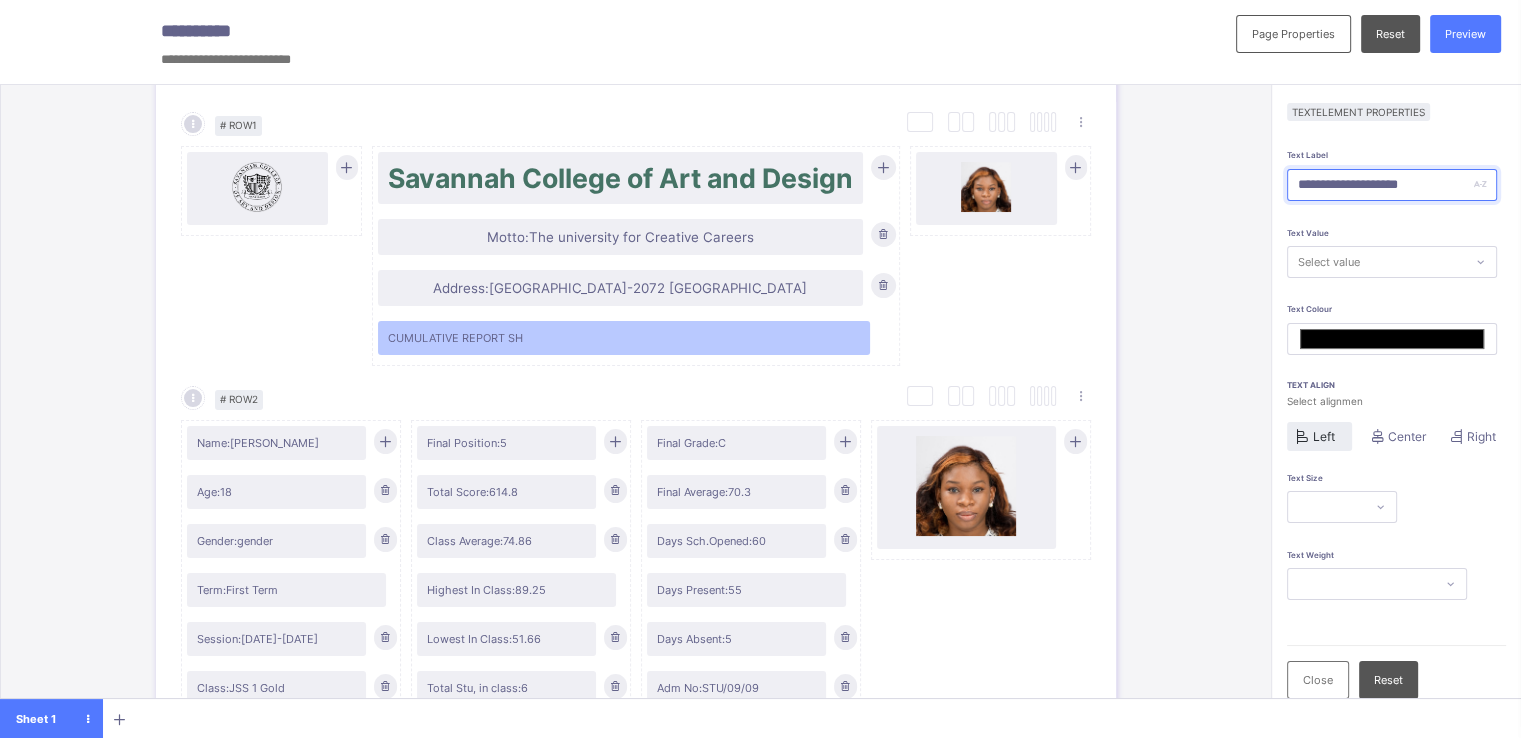 type on "**********" 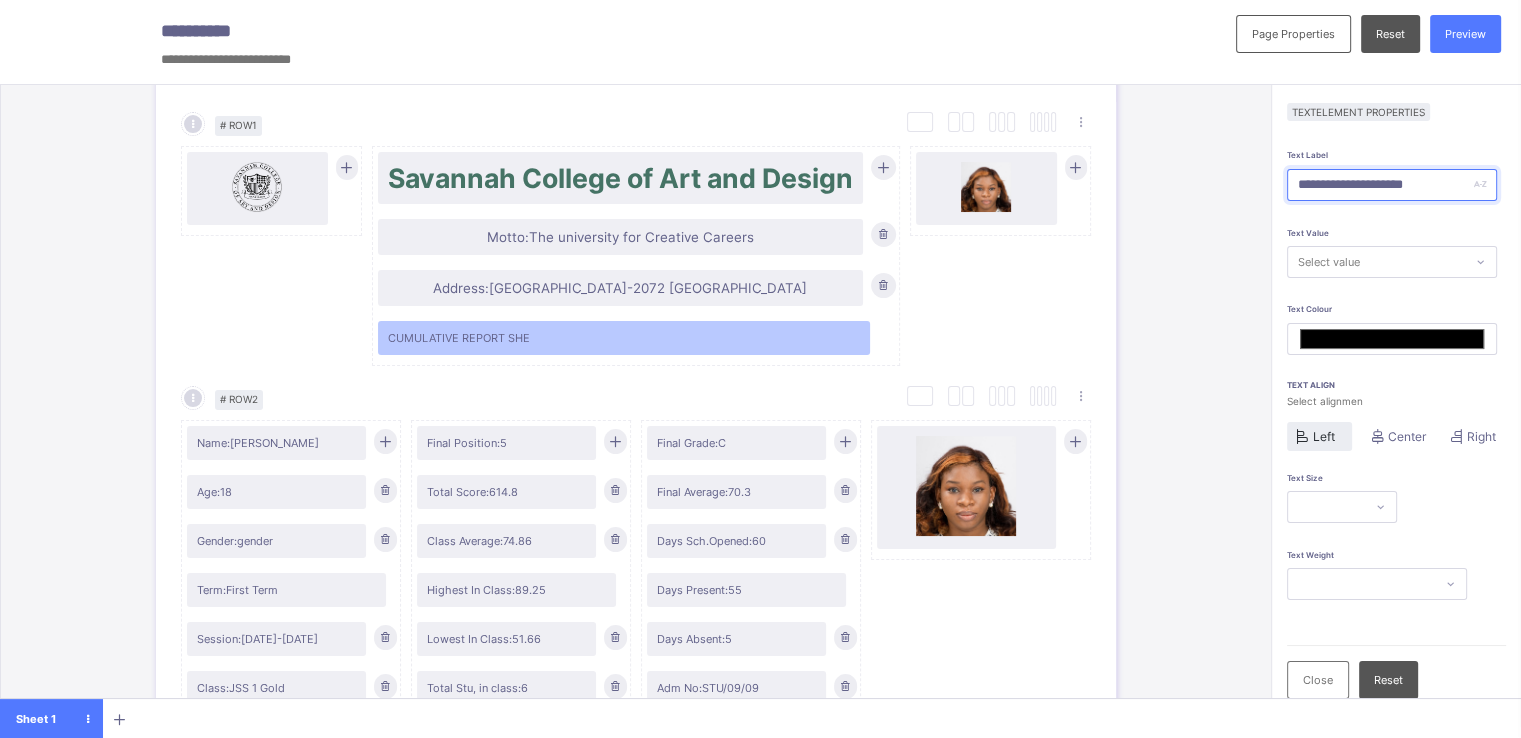 type on "**********" 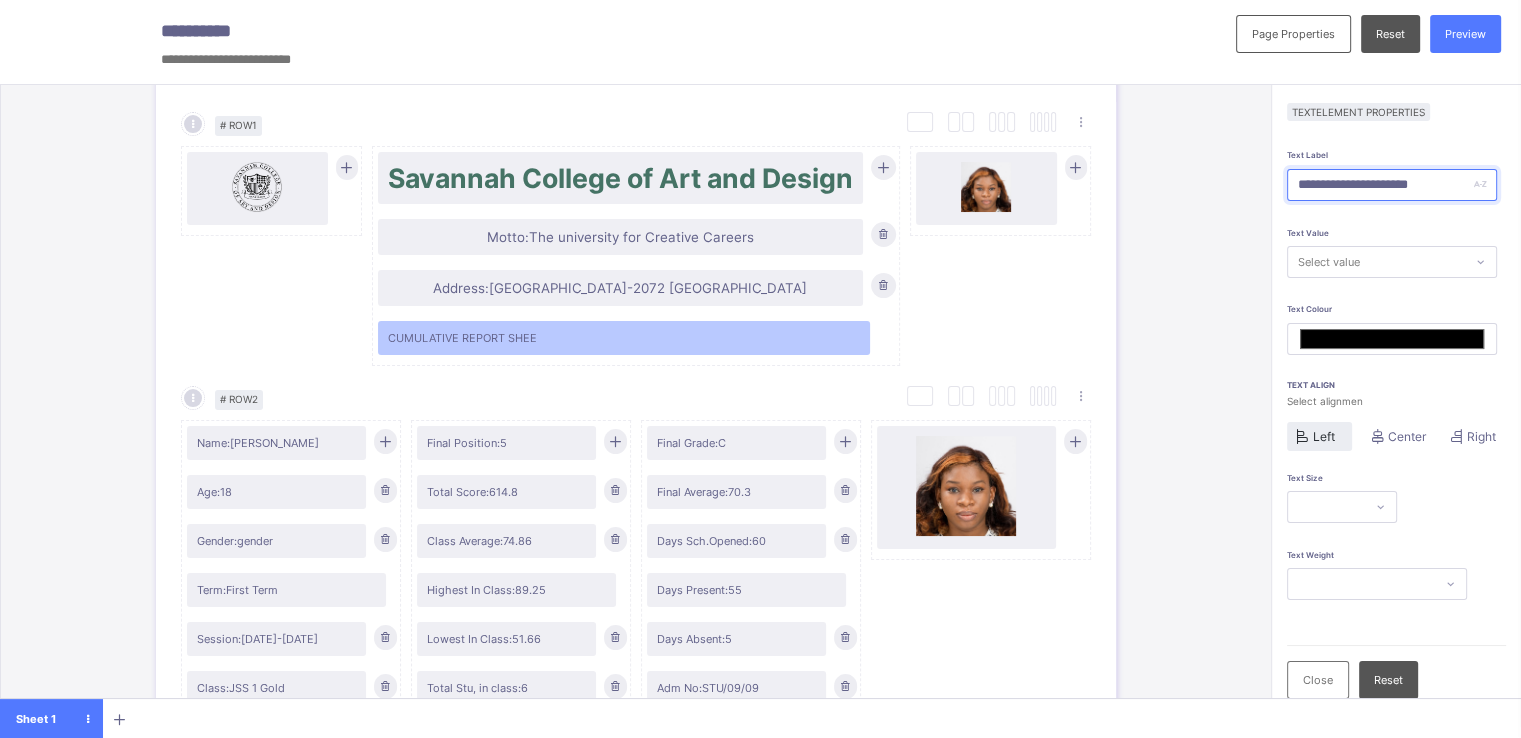type on "**********" 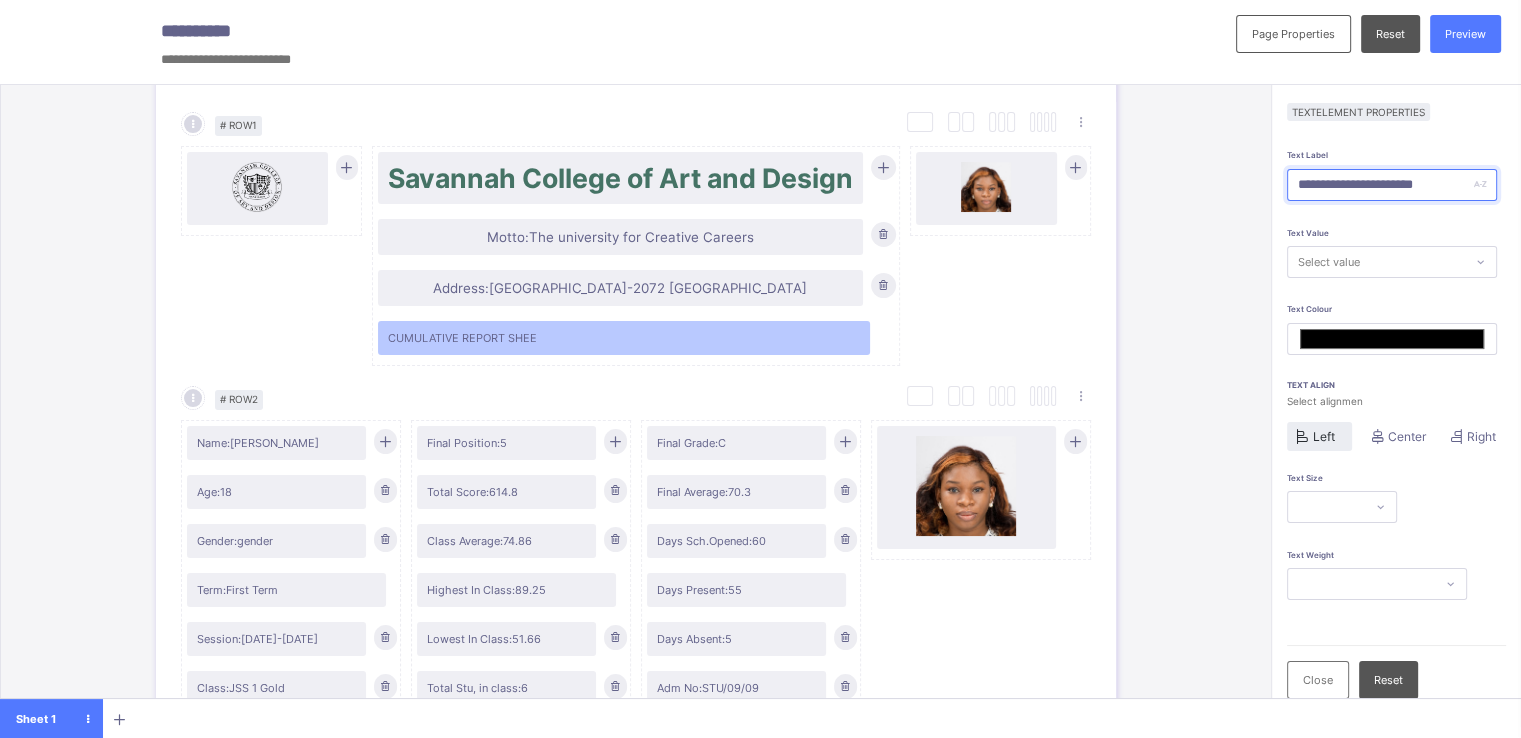 type on "*******" 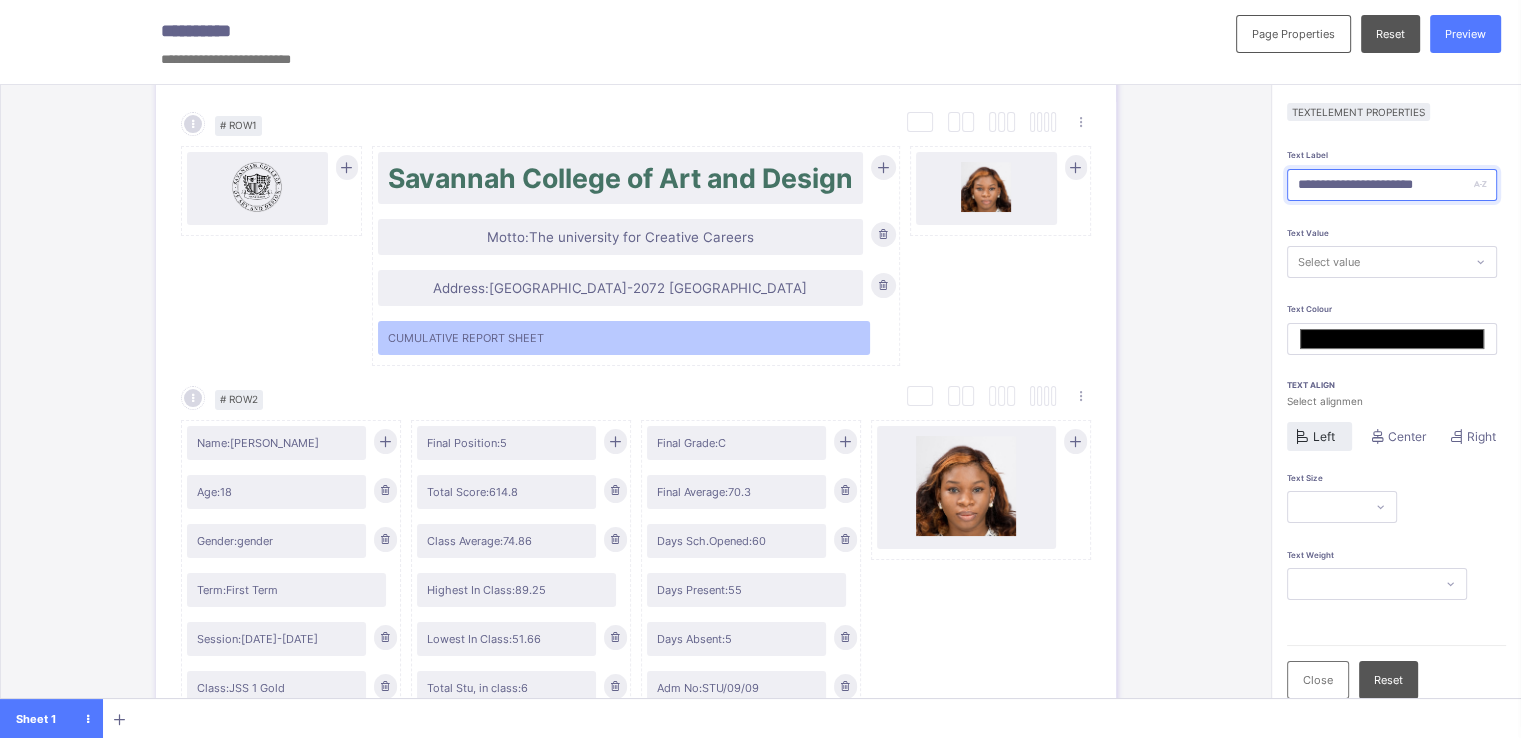 scroll, scrollTop: 0, scrollLeft: 3, axis: horizontal 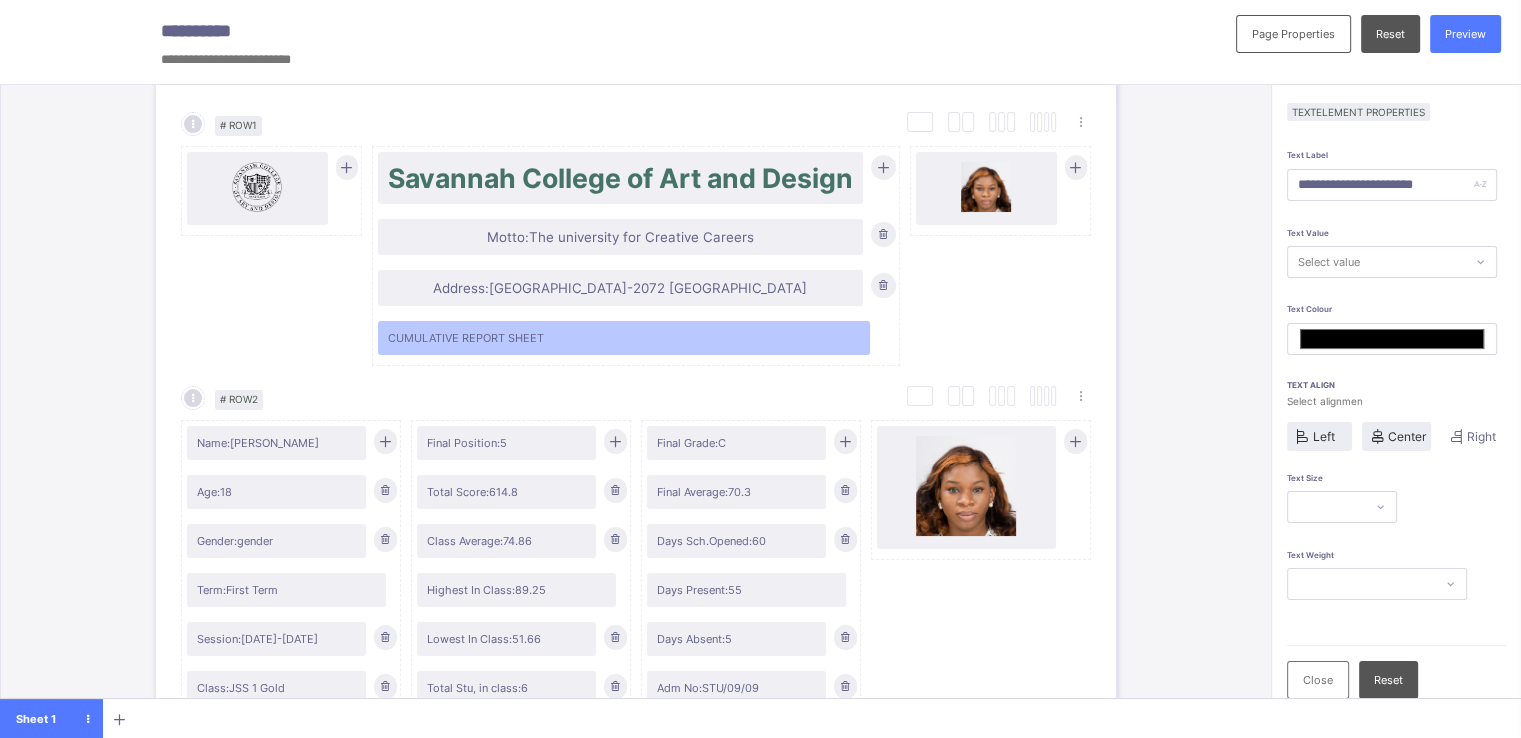 click on "Center" at bounding box center (1407, 436) 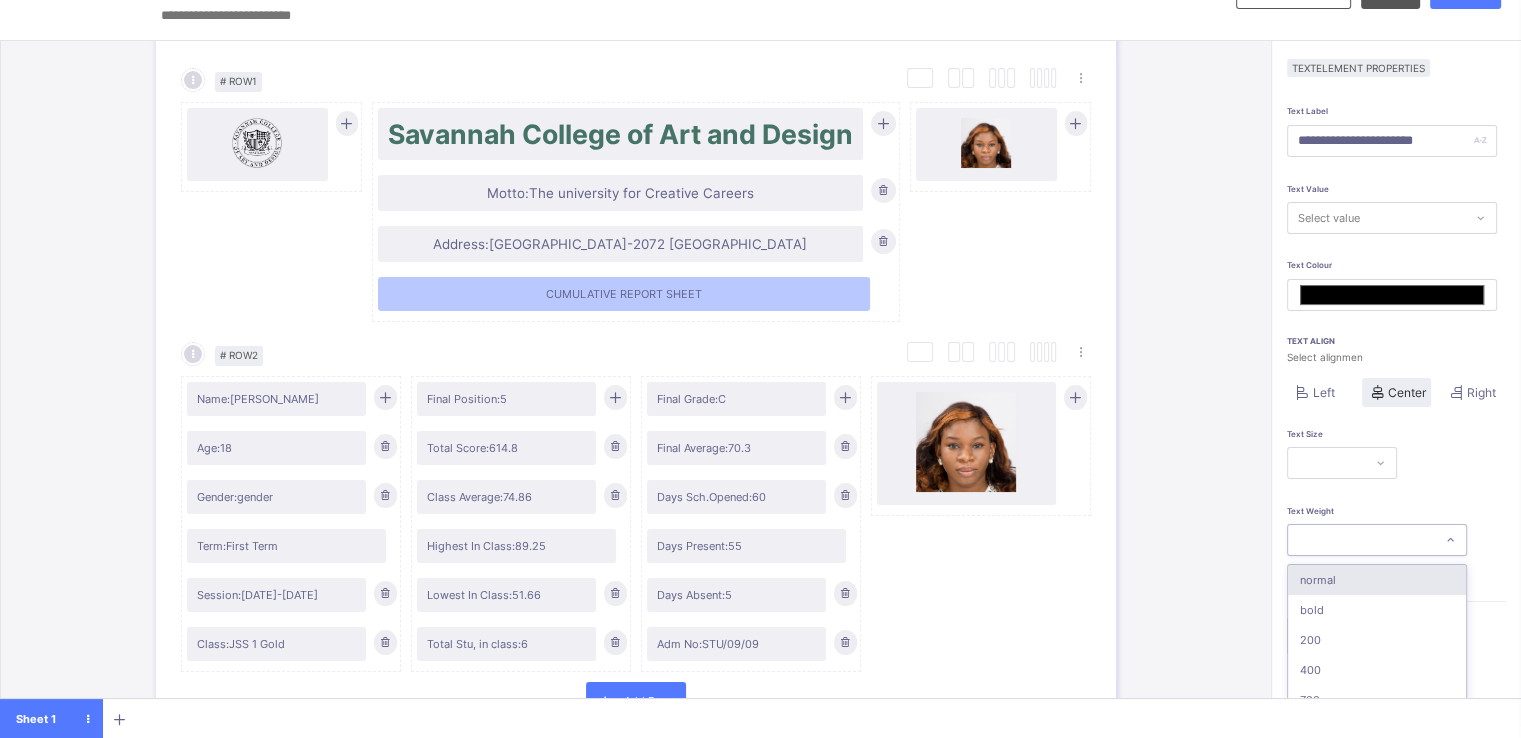 click on "option normal focused, 1 of 6. 6 results available. Use Up and Down to choose options, press Enter to select the currently focused option, press Escape to exit the menu, press Tab to select the option and exit the menu. normal bold 200 400 700 900" at bounding box center (1377, 540) 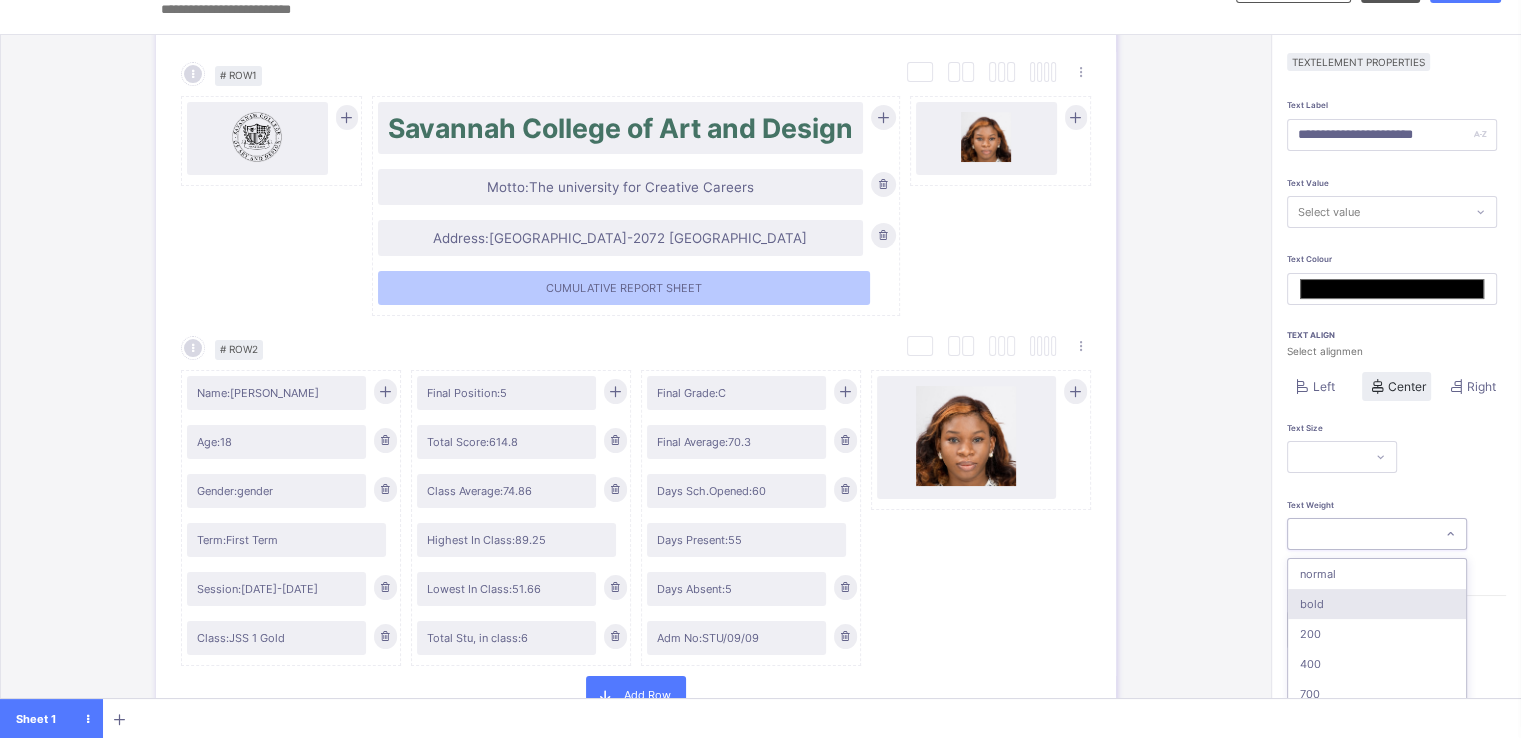 click on "bold" at bounding box center [1377, 604] 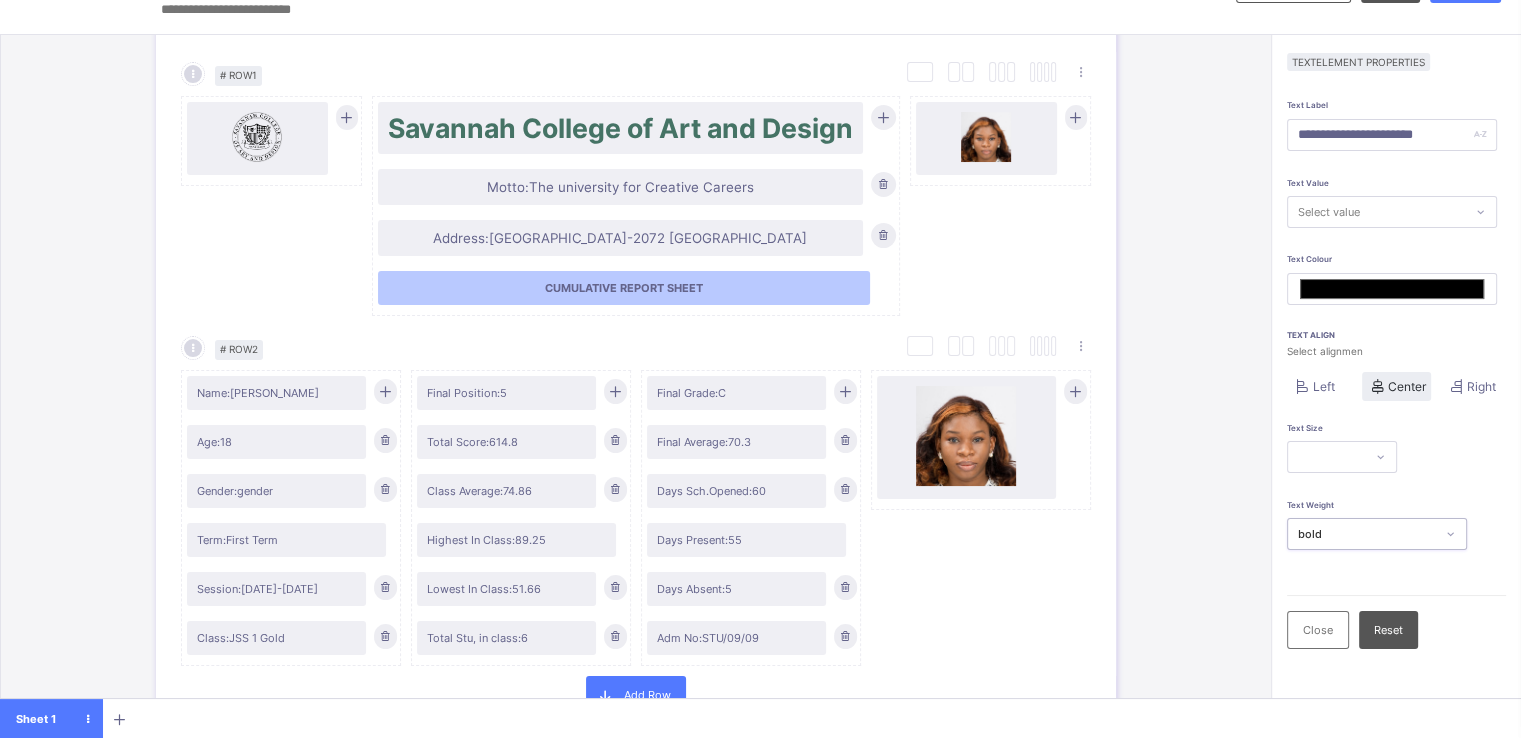 scroll, scrollTop: 0, scrollLeft: 0, axis: both 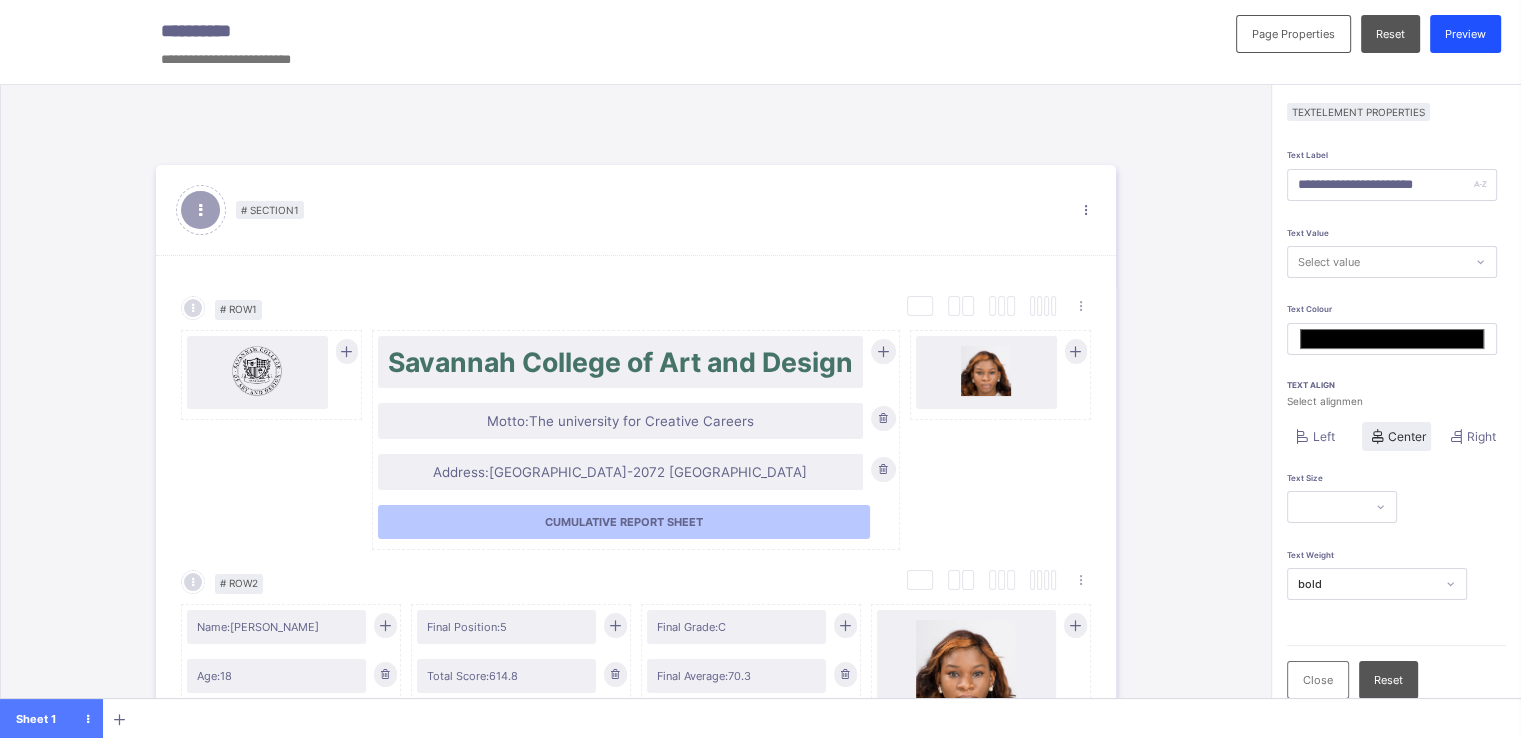 click on "Preview" at bounding box center (1465, 34) 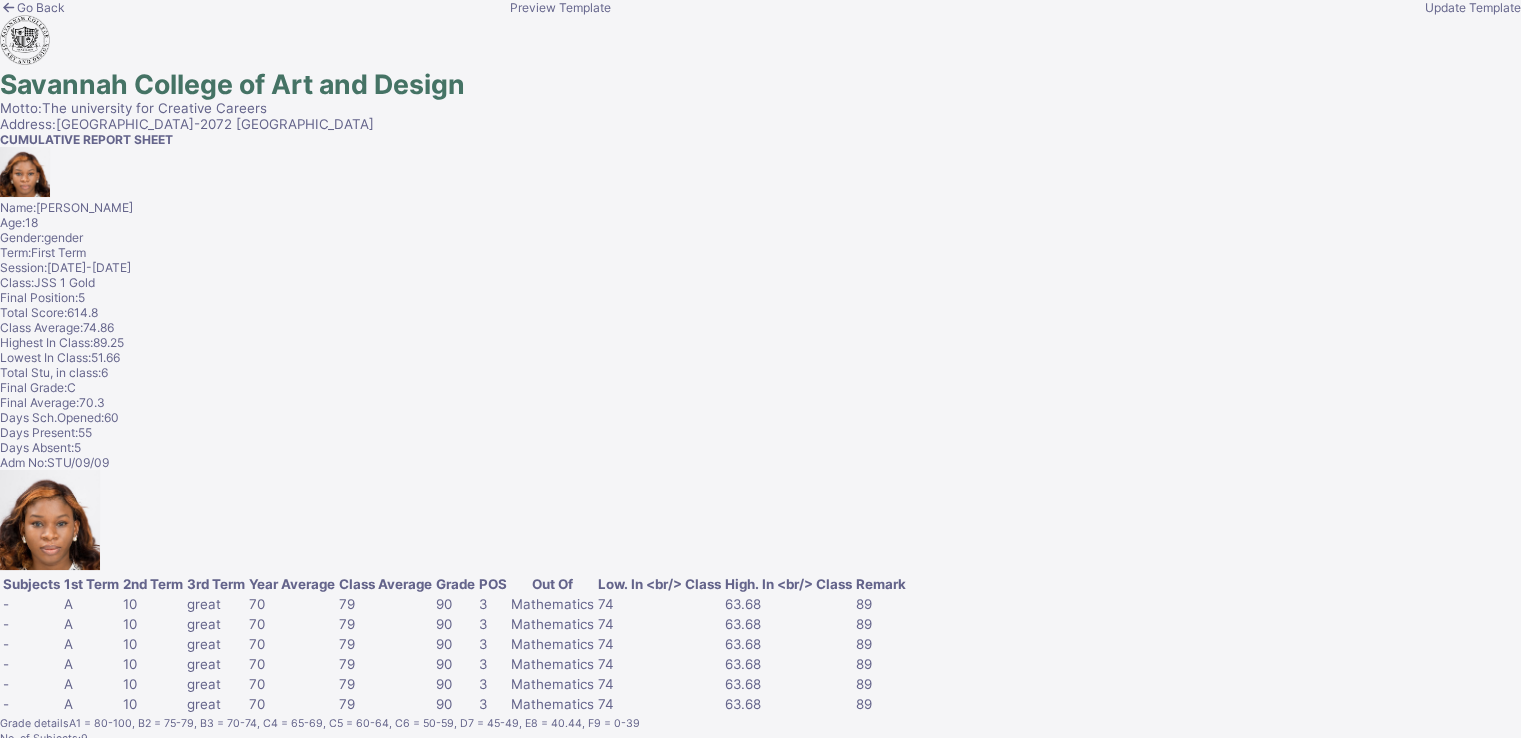 click on "Update Template" at bounding box center [1473, 7] 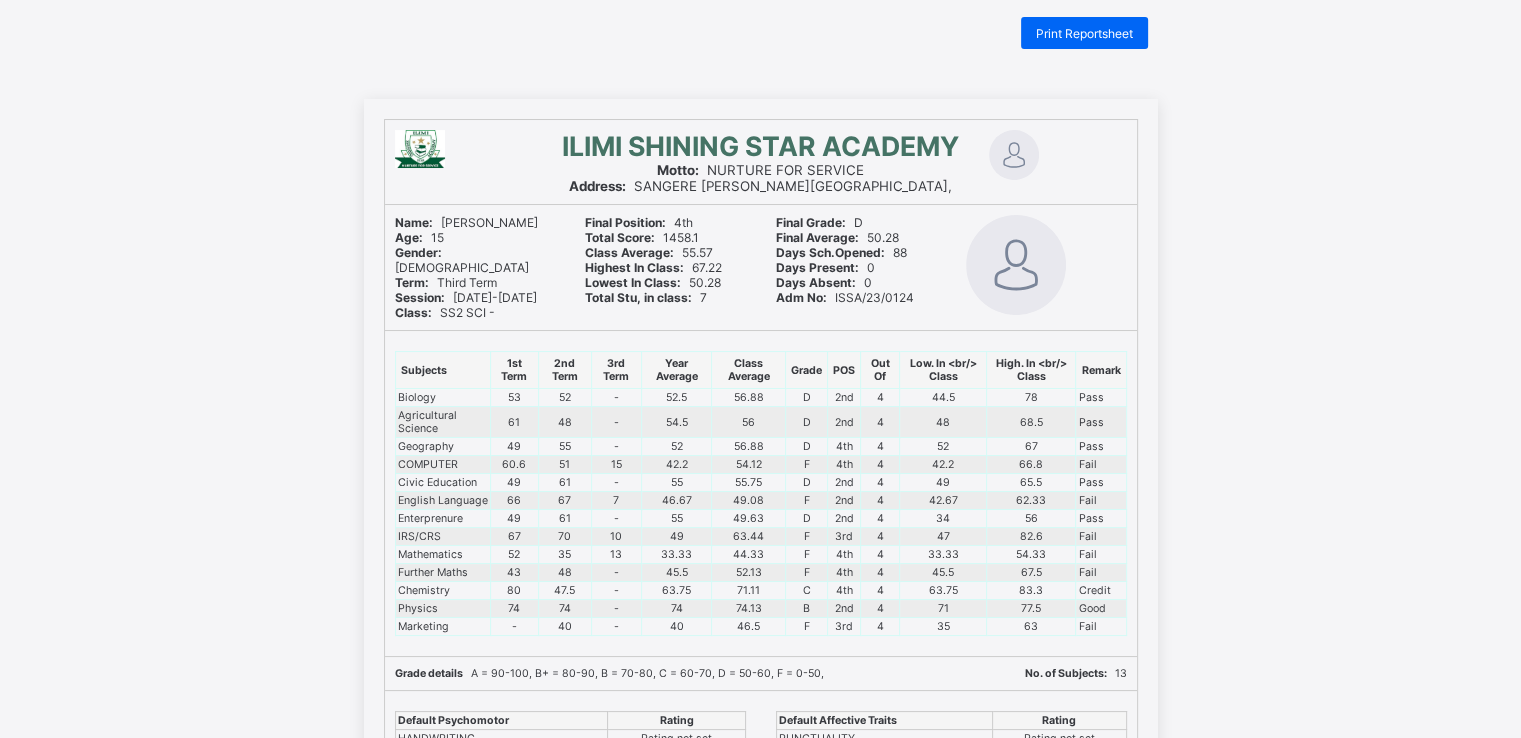 scroll, scrollTop: 0, scrollLeft: 0, axis: both 